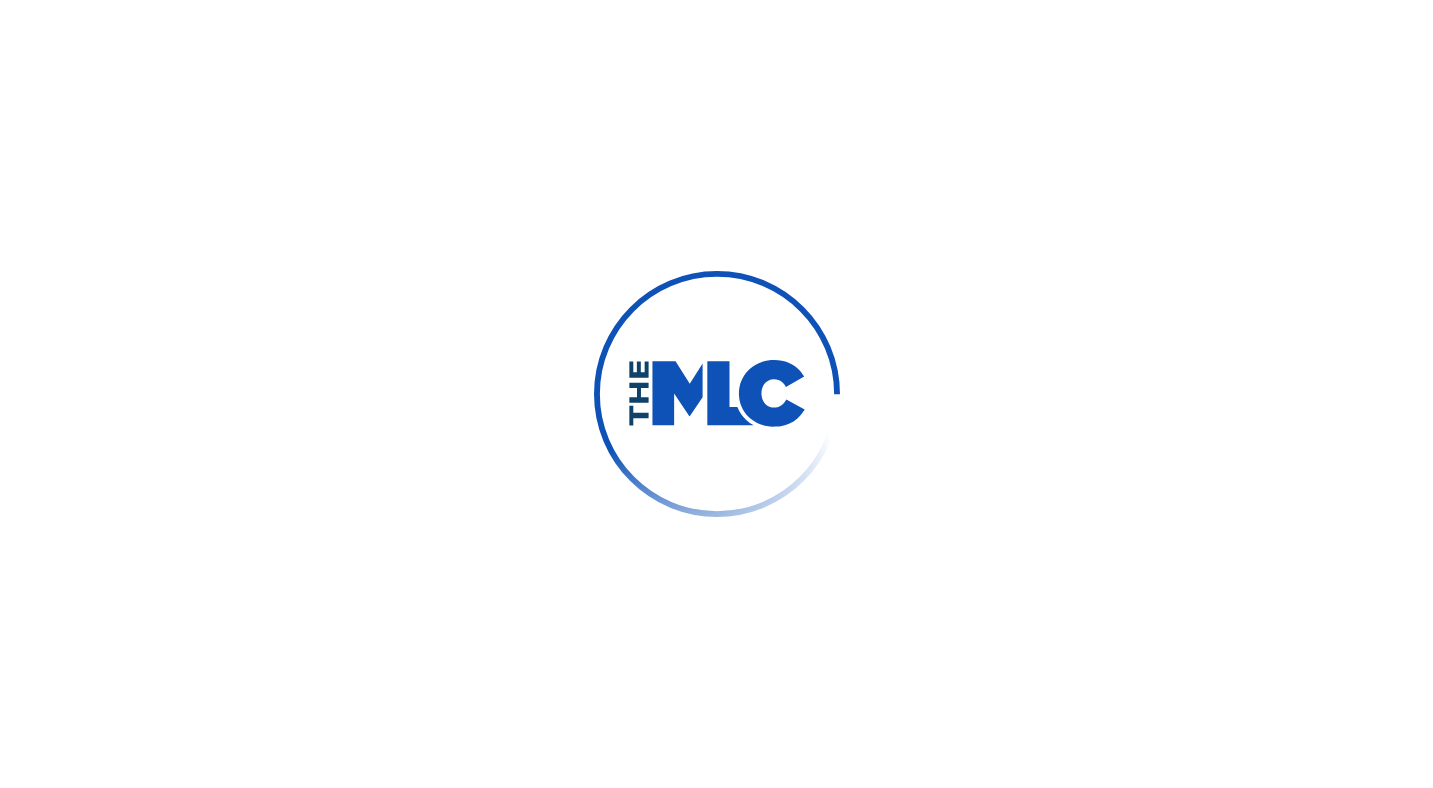 scroll, scrollTop: 0, scrollLeft: 0, axis: both 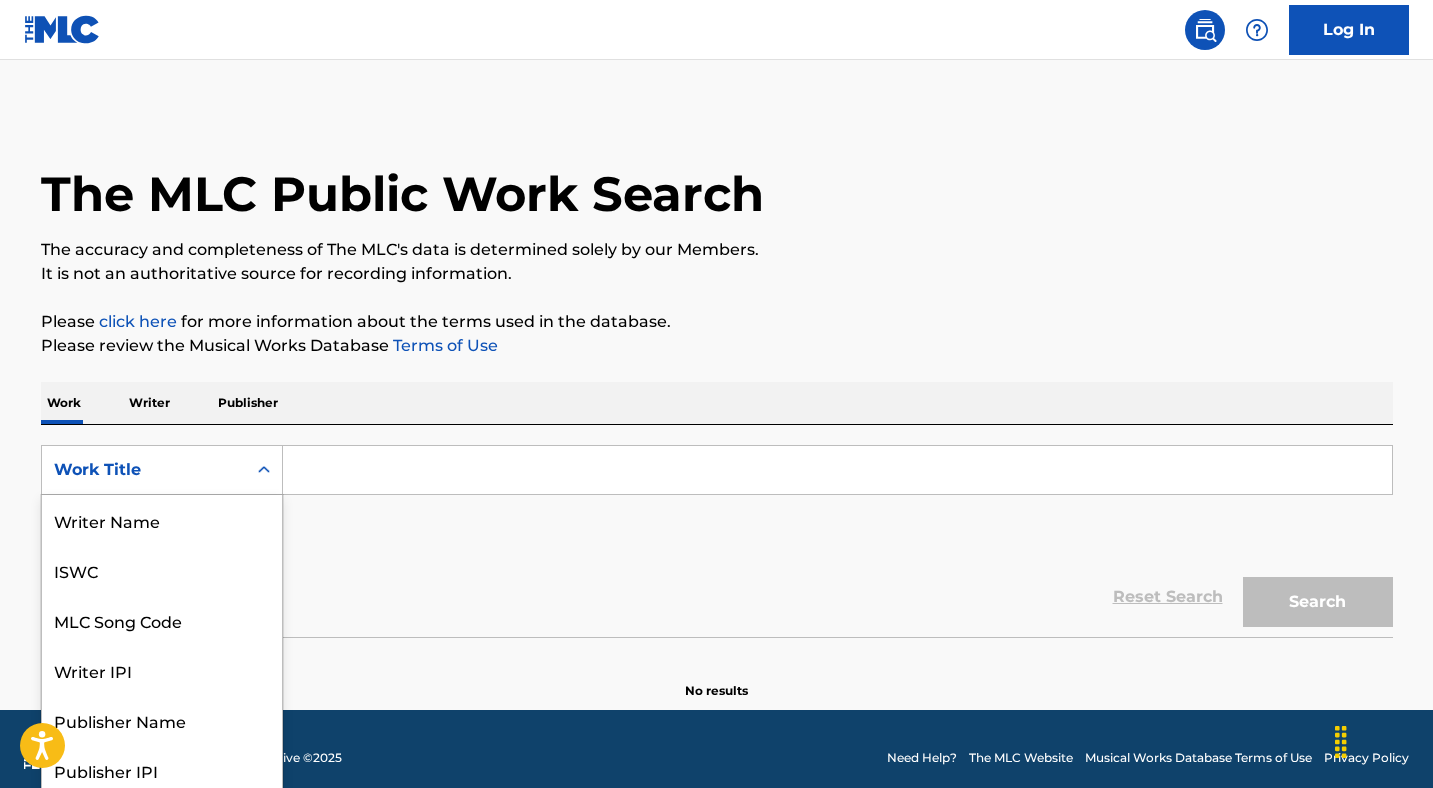 click on "Work Title" at bounding box center (144, 470) 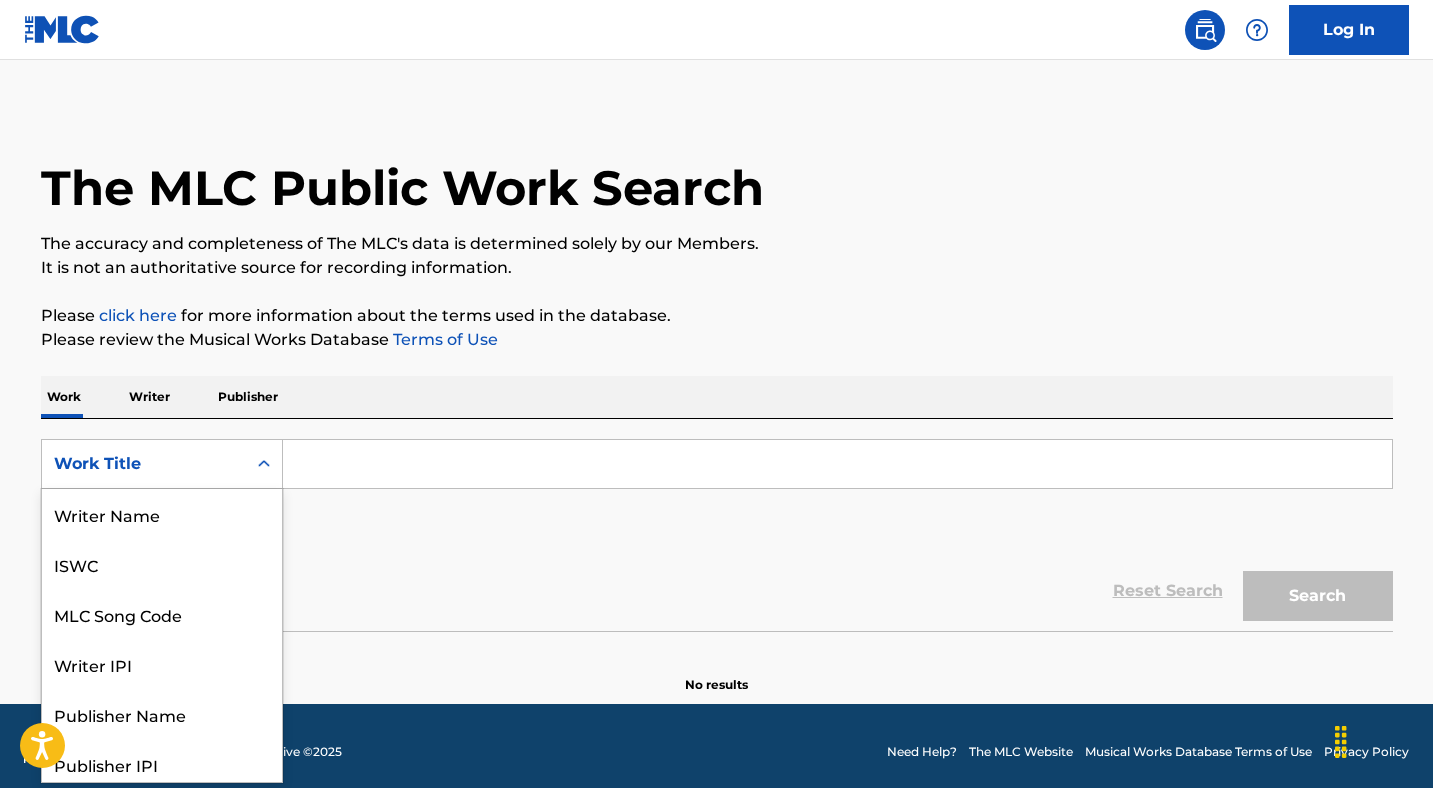 scroll, scrollTop: 100, scrollLeft: 0, axis: vertical 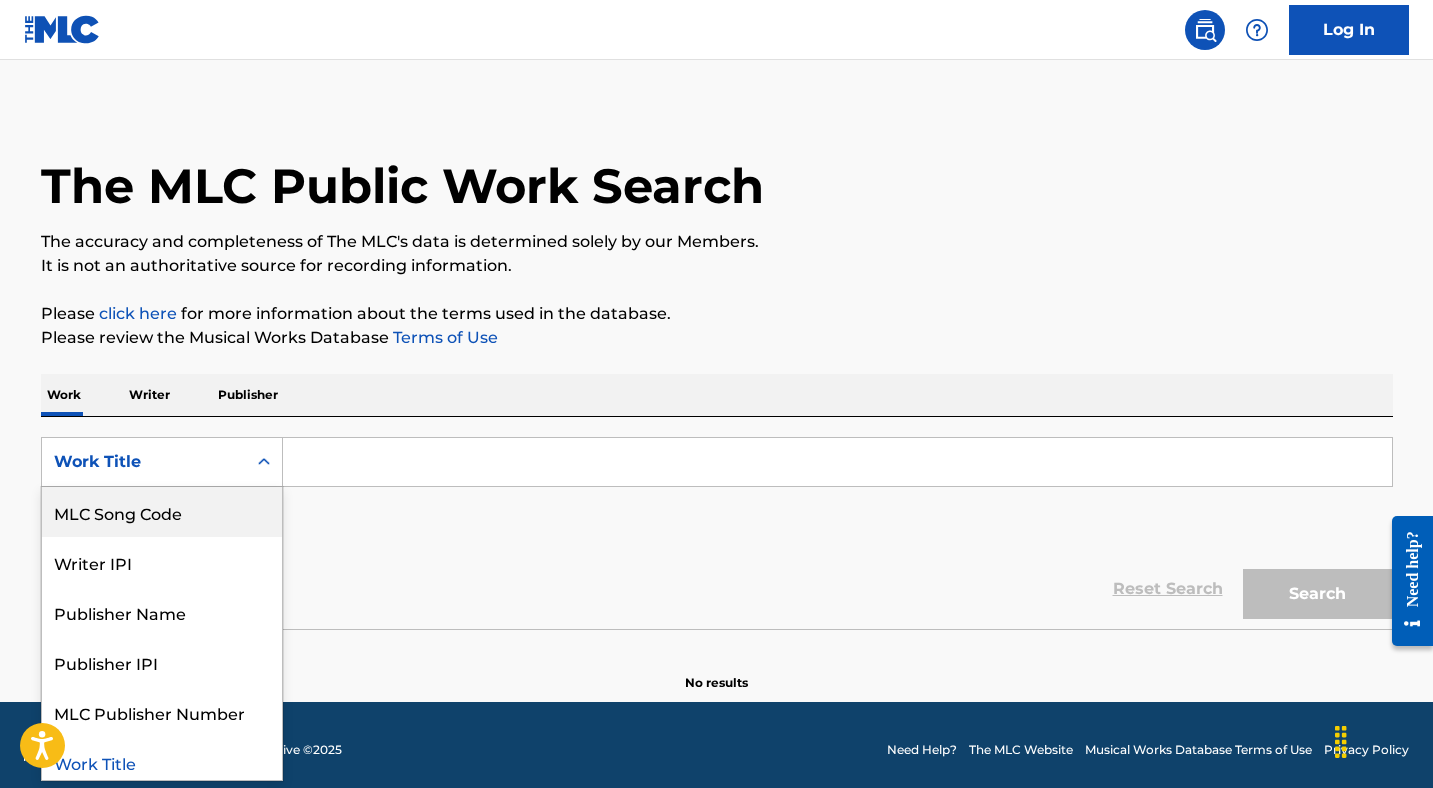 click at bounding box center [837, 462] 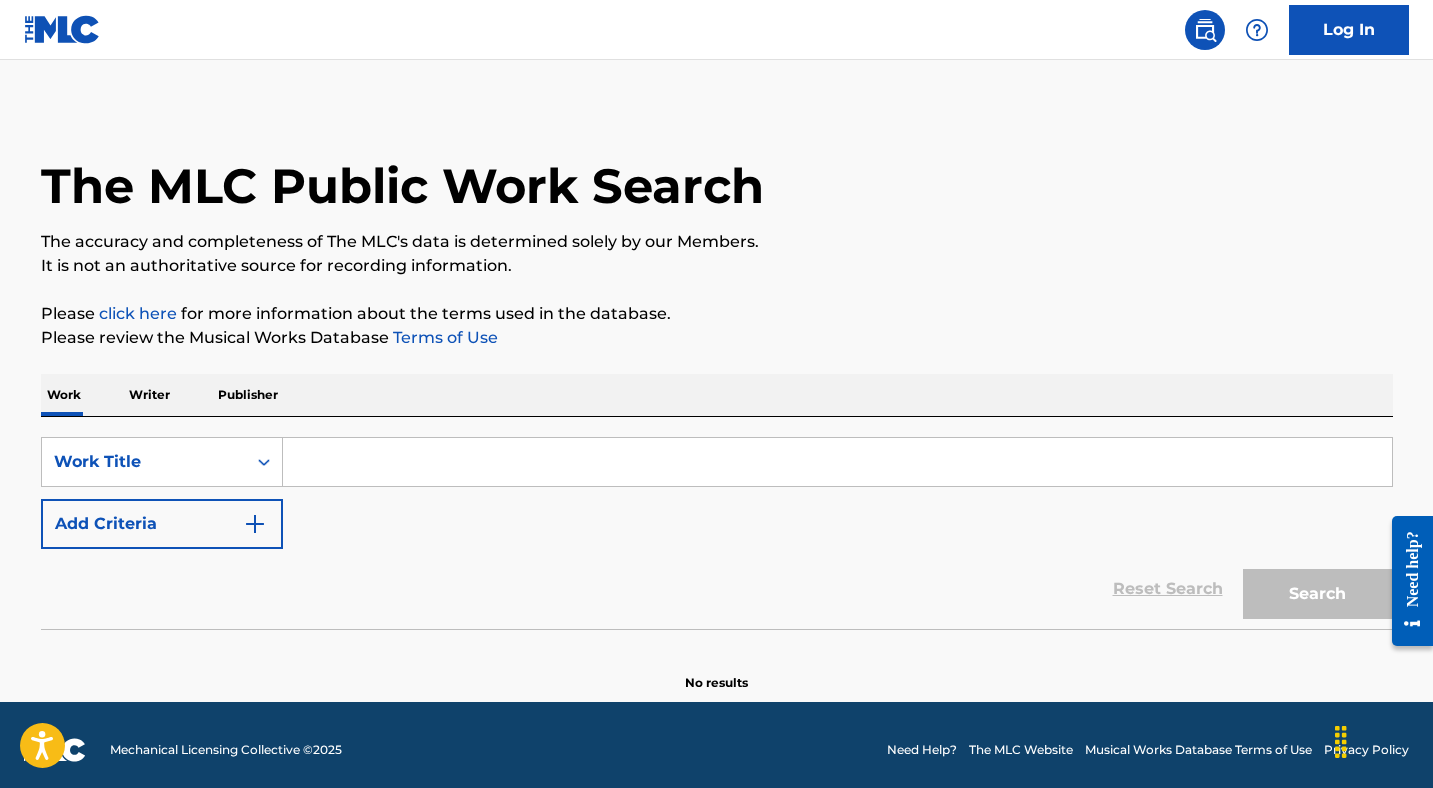 paste on "GYAL TING" 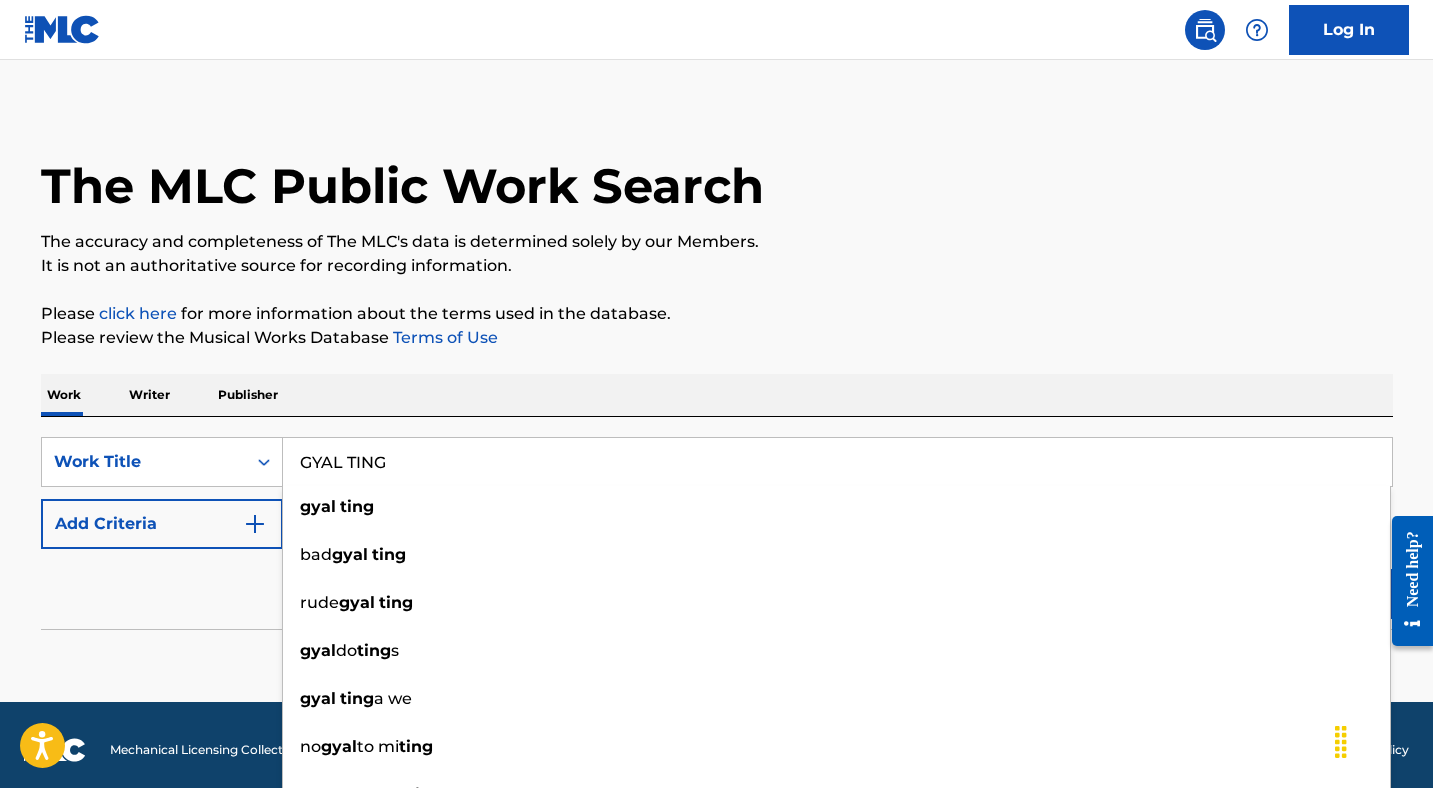 type on "GYAL TING" 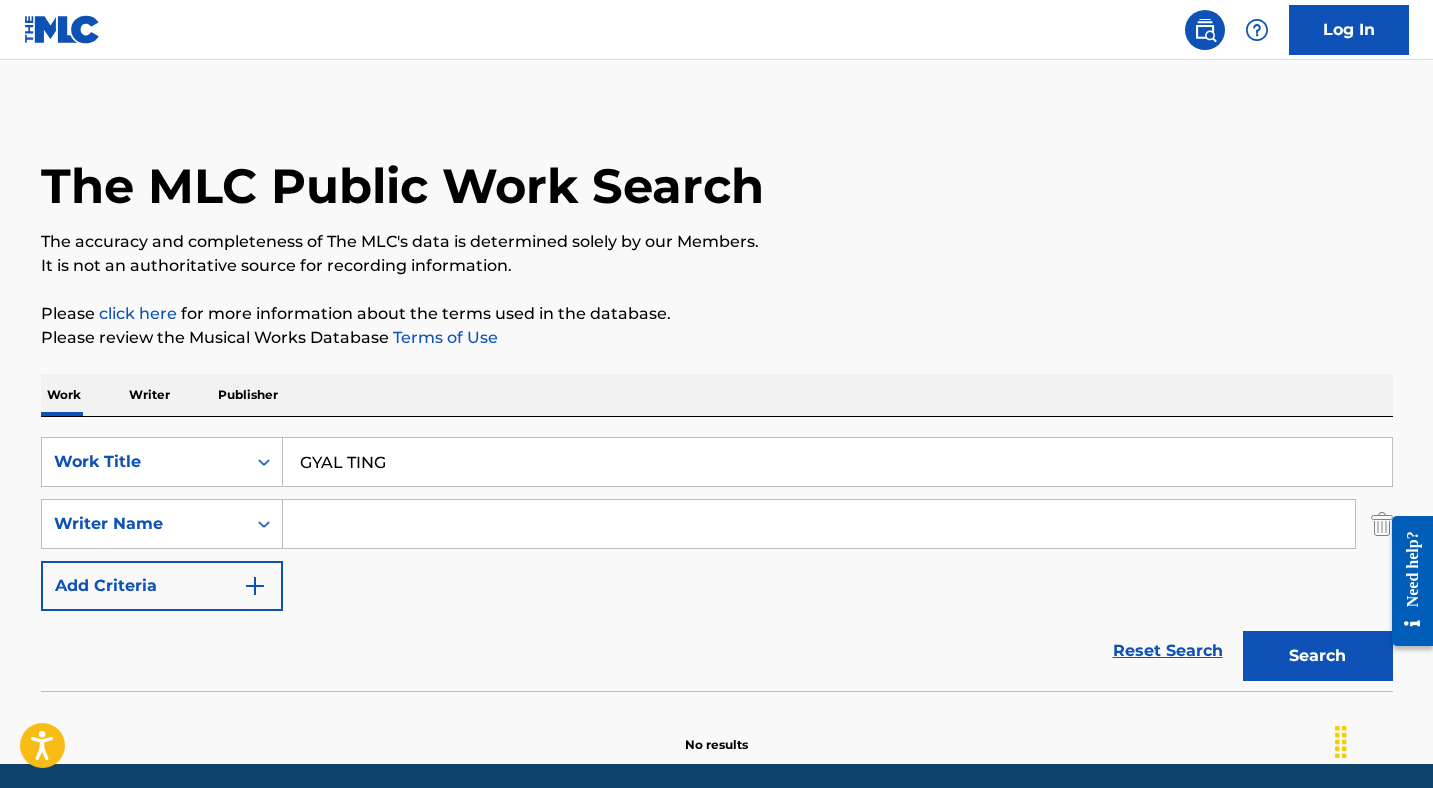 click at bounding box center (819, 524) 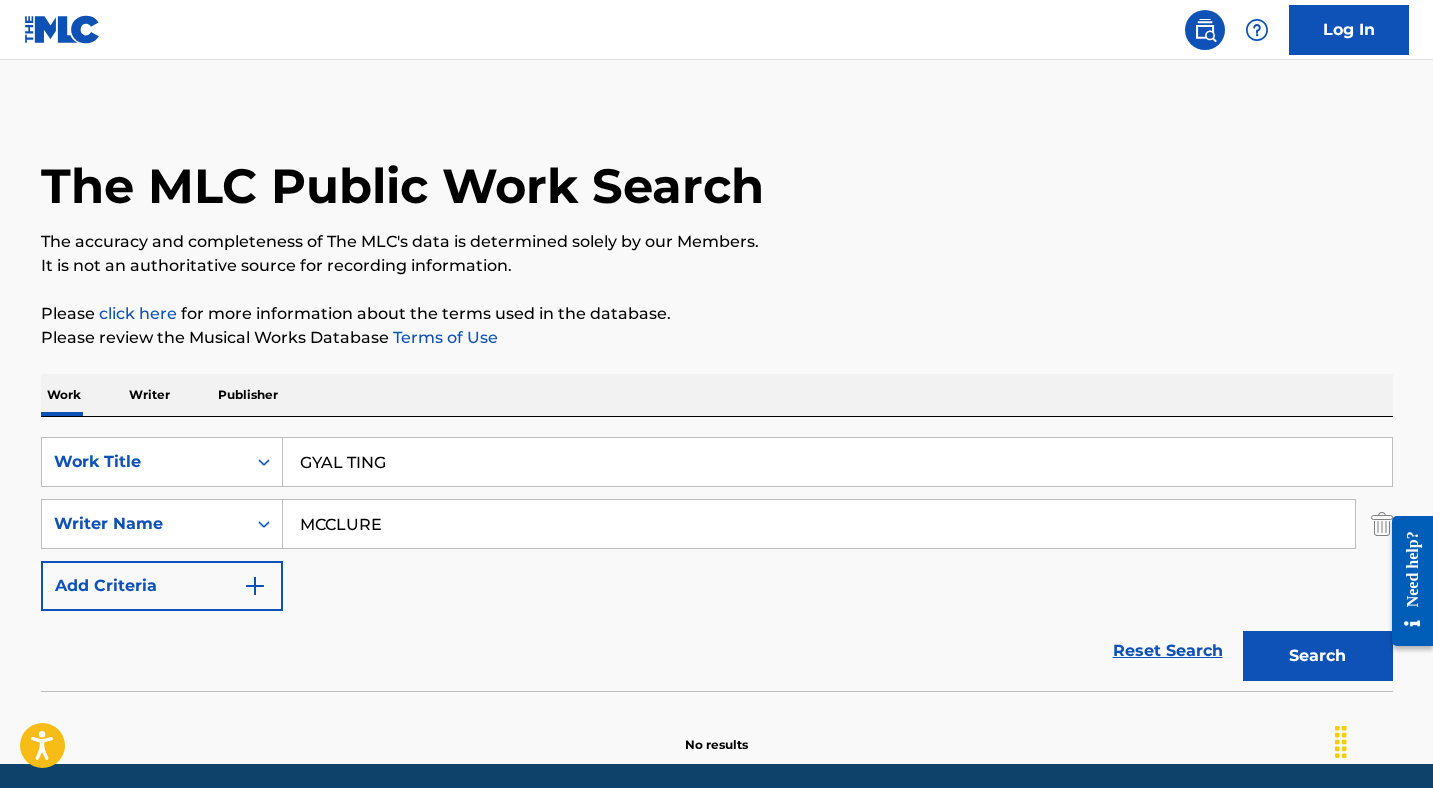 type on "MCCLURE" 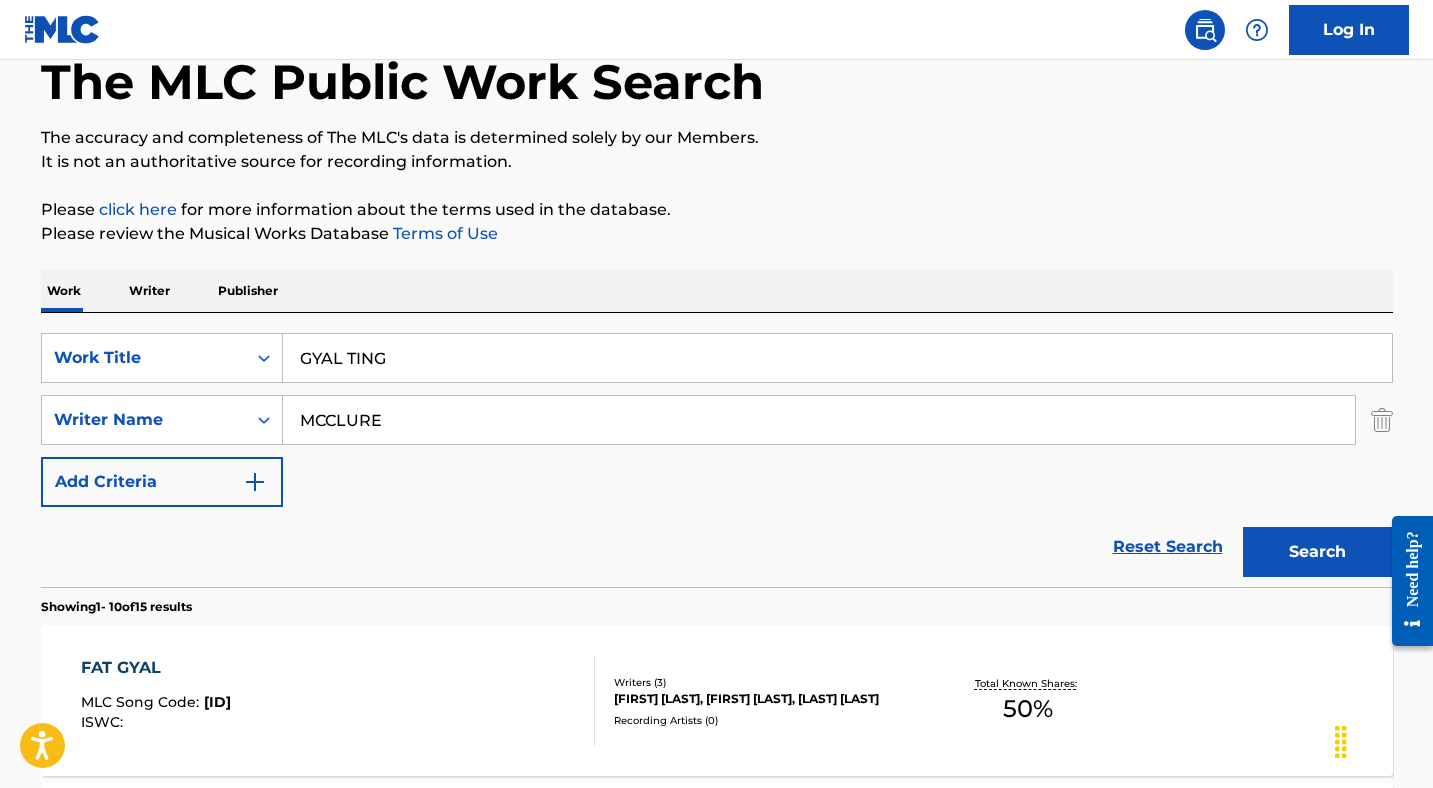 scroll, scrollTop: 0, scrollLeft: 0, axis: both 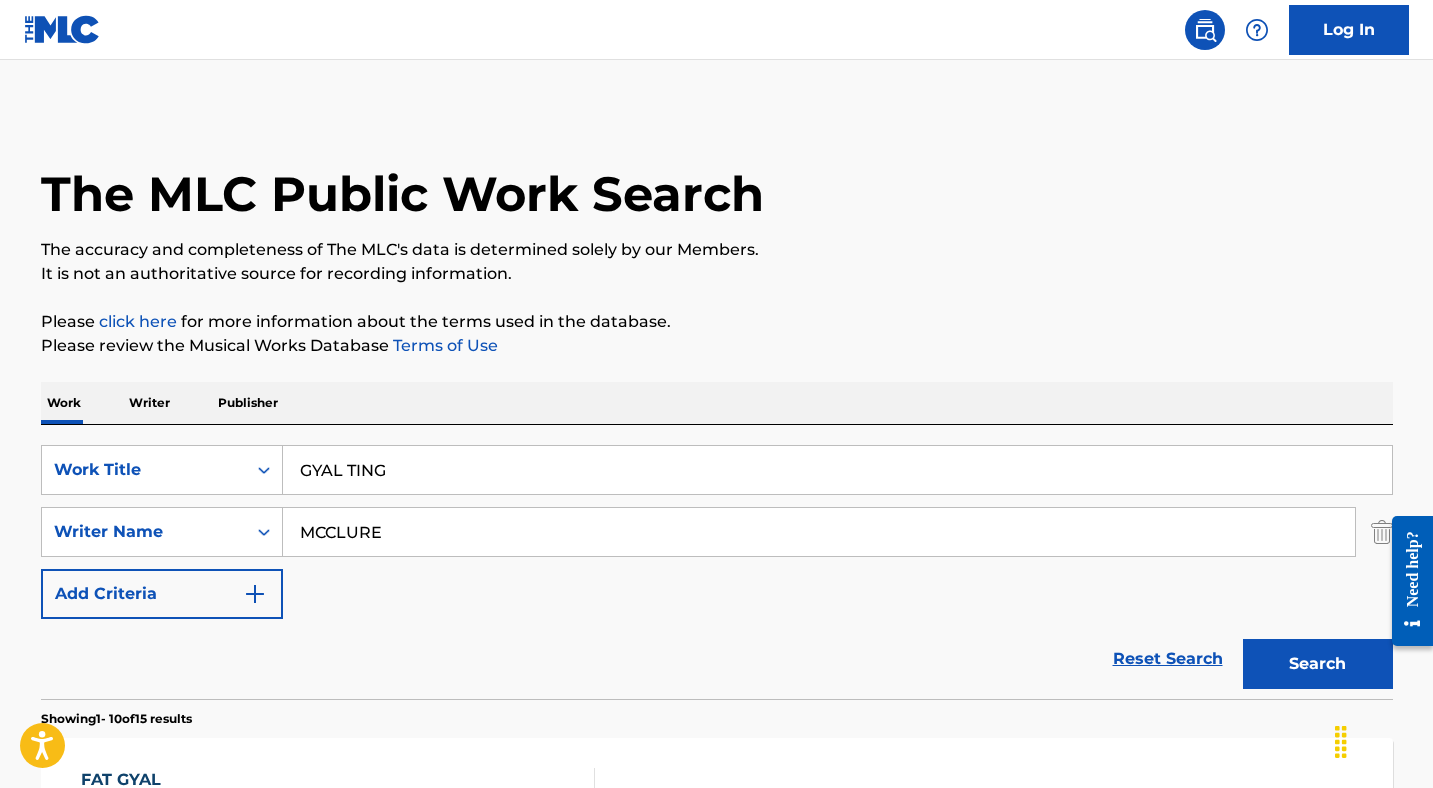 click on "GYAL TING" at bounding box center [837, 470] 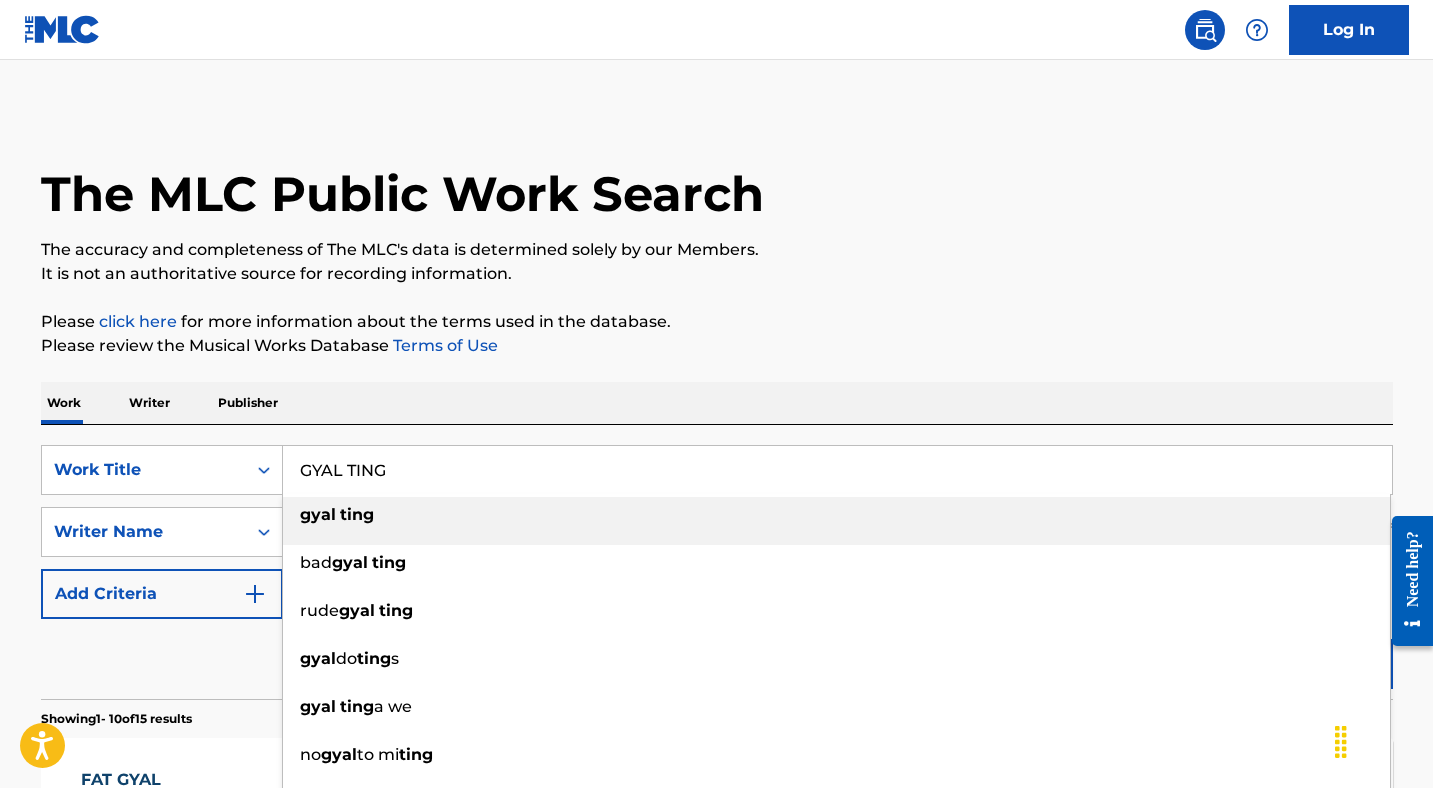 paste on "I LOVE YOU FEAT LOCKO" 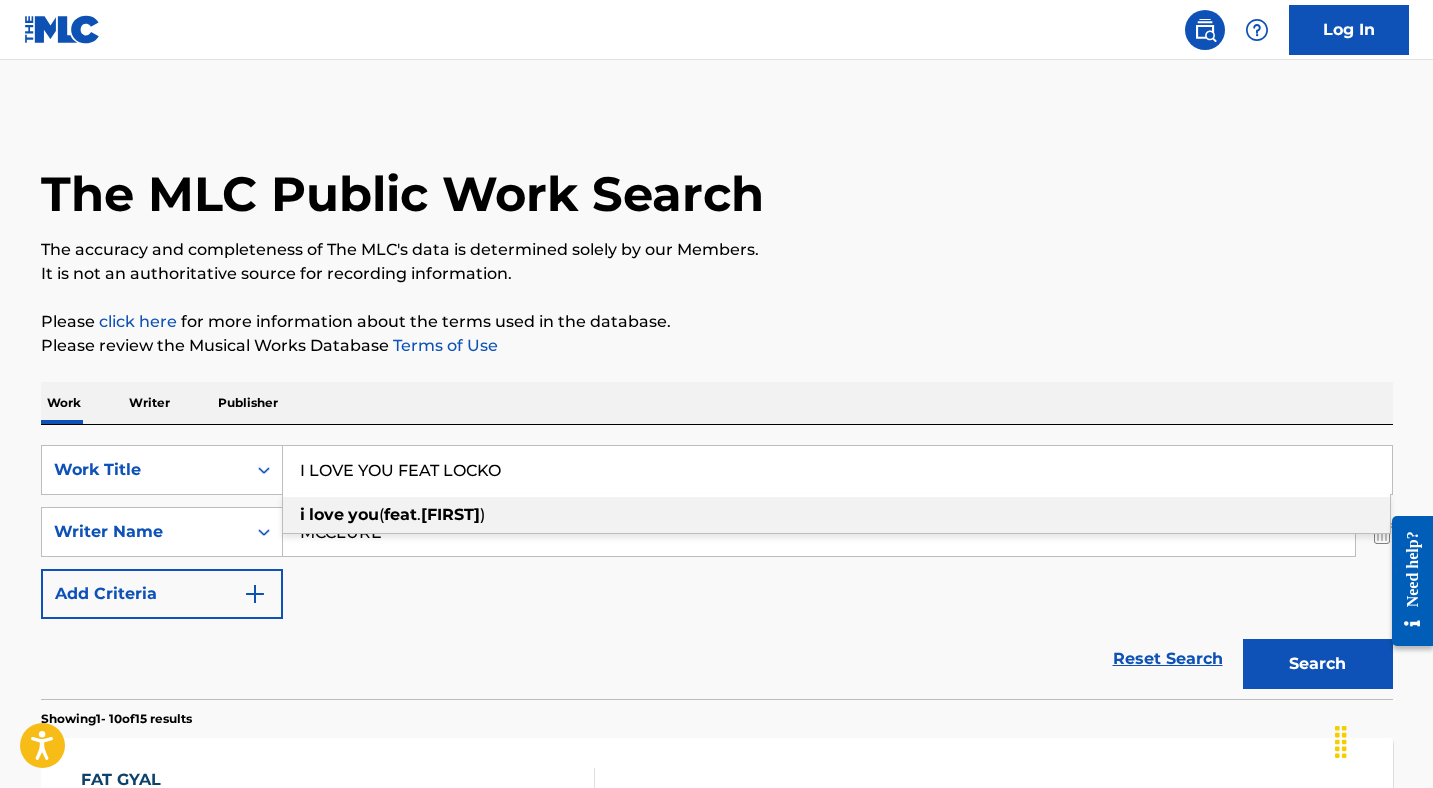 click on "Work Writer Publisher" at bounding box center [717, 403] 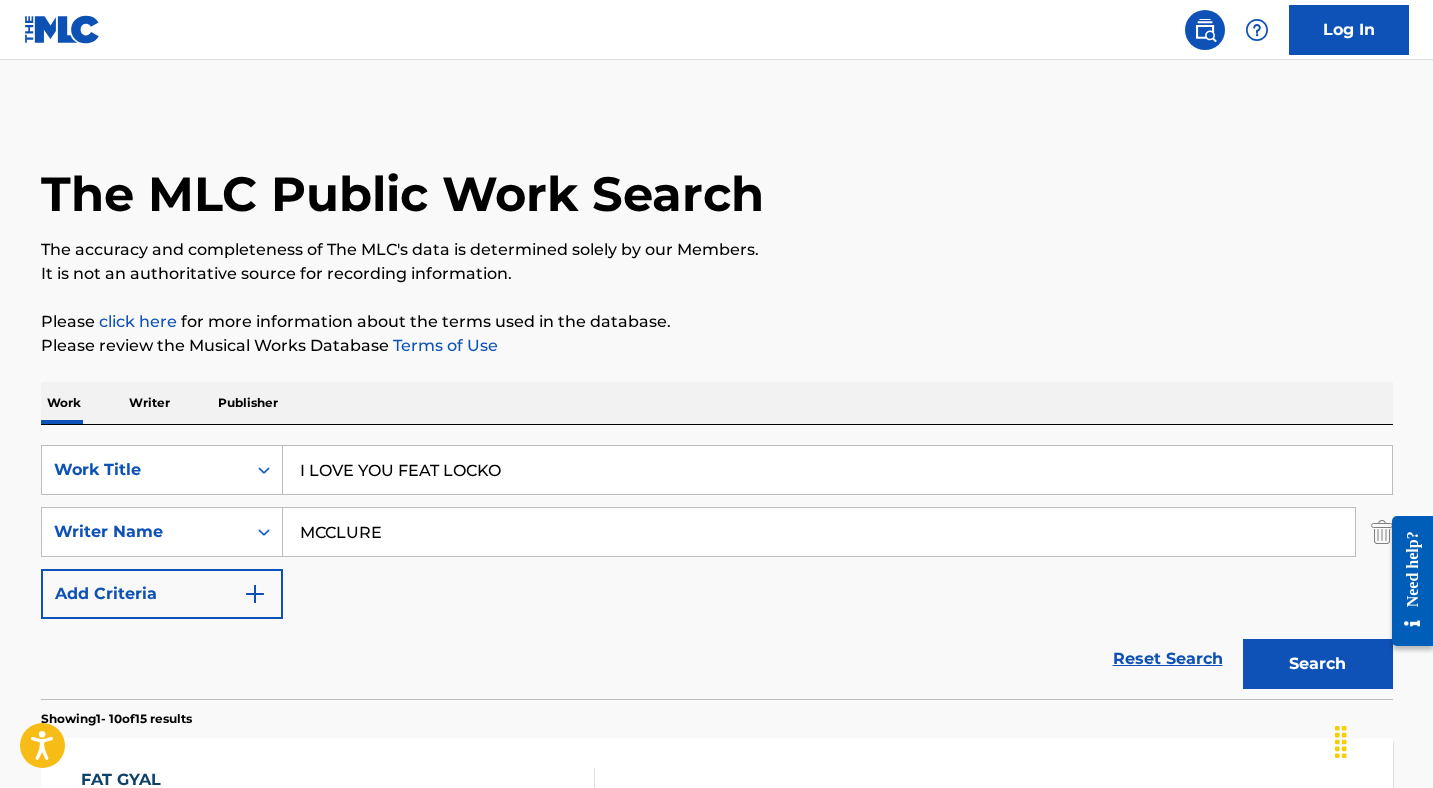 click on "I LOVE YOU FEAT LOCKO" at bounding box center (837, 470) 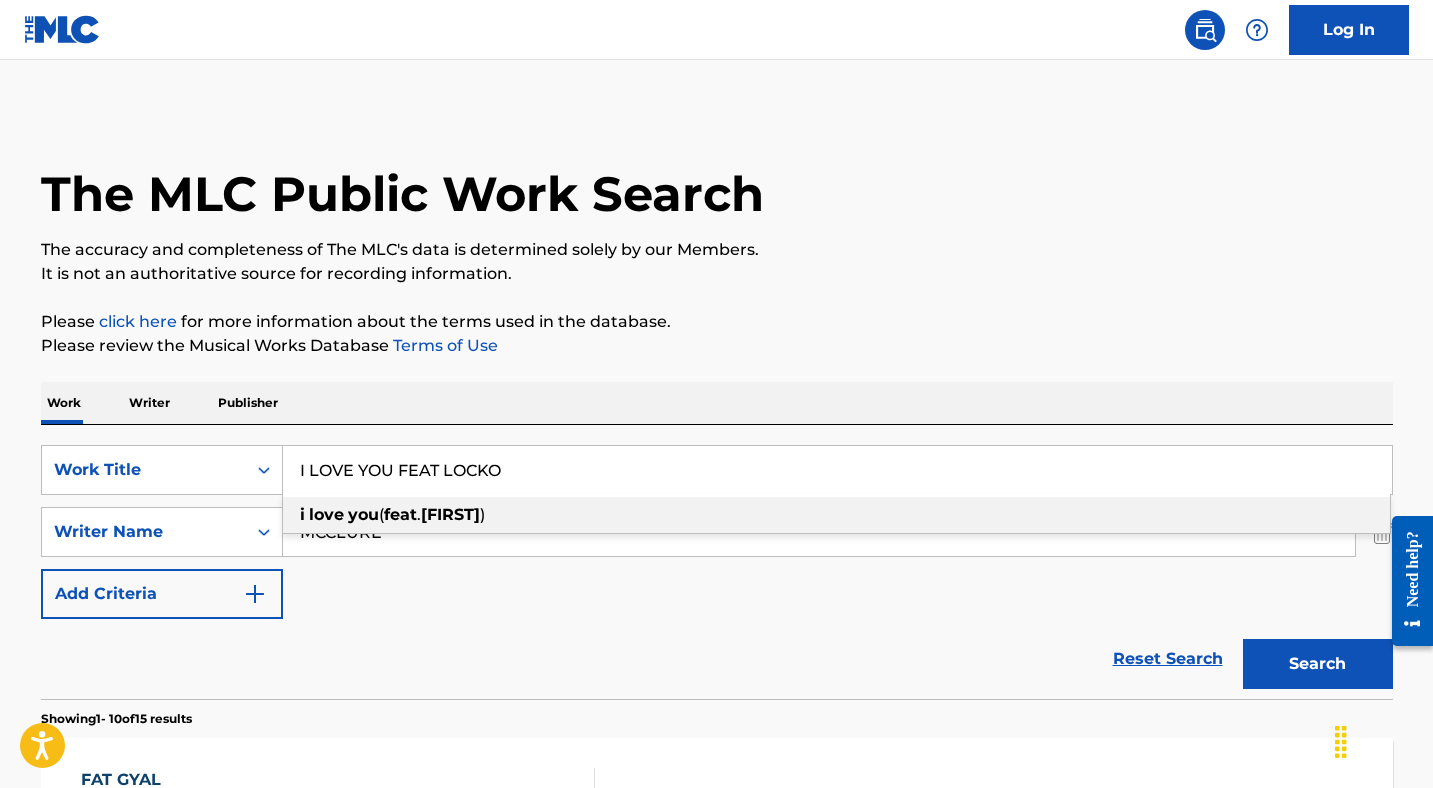drag, startPoint x: 533, startPoint y: 462, endPoint x: 399, endPoint y: 471, distance: 134.3019 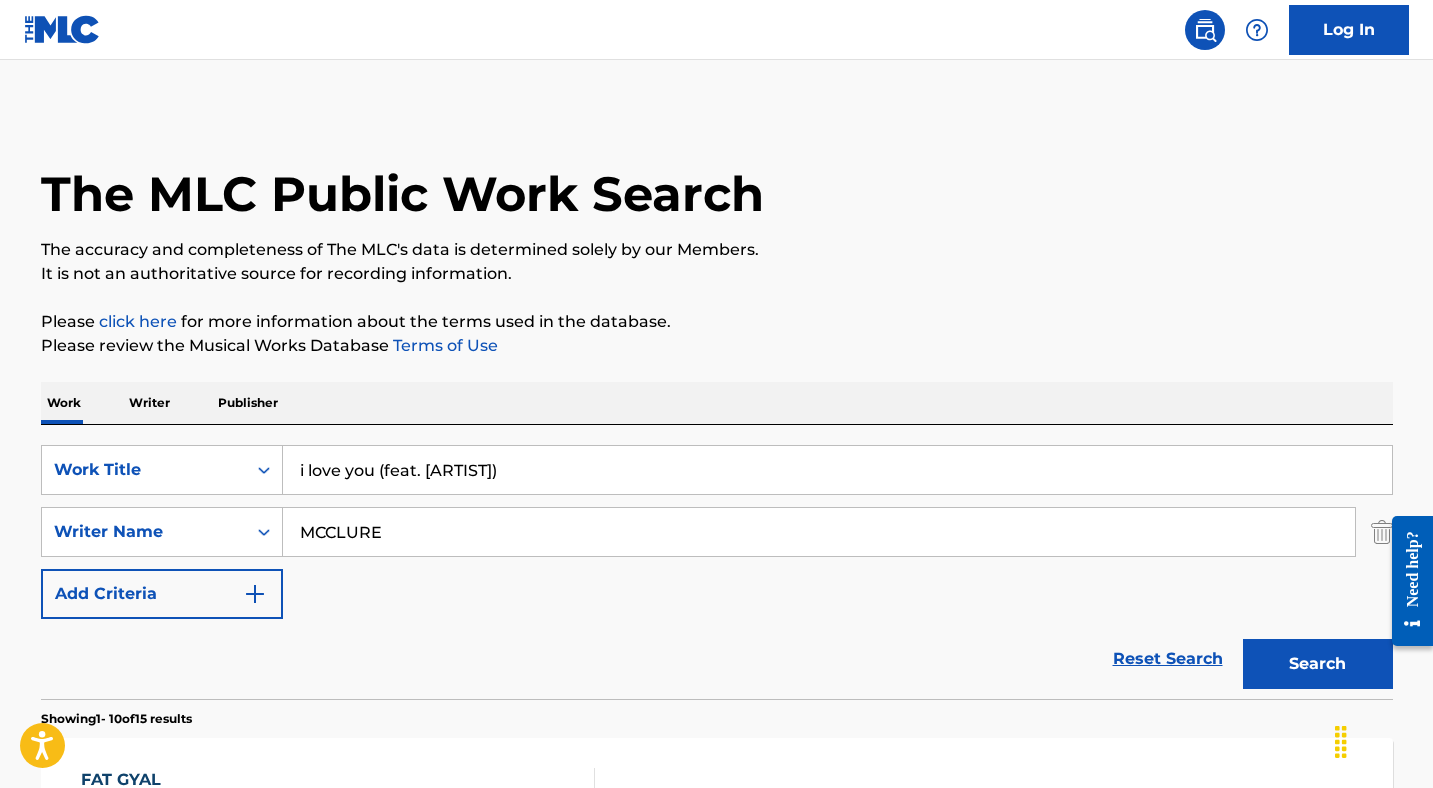 click on "MCCLURE" at bounding box center (819, 532) 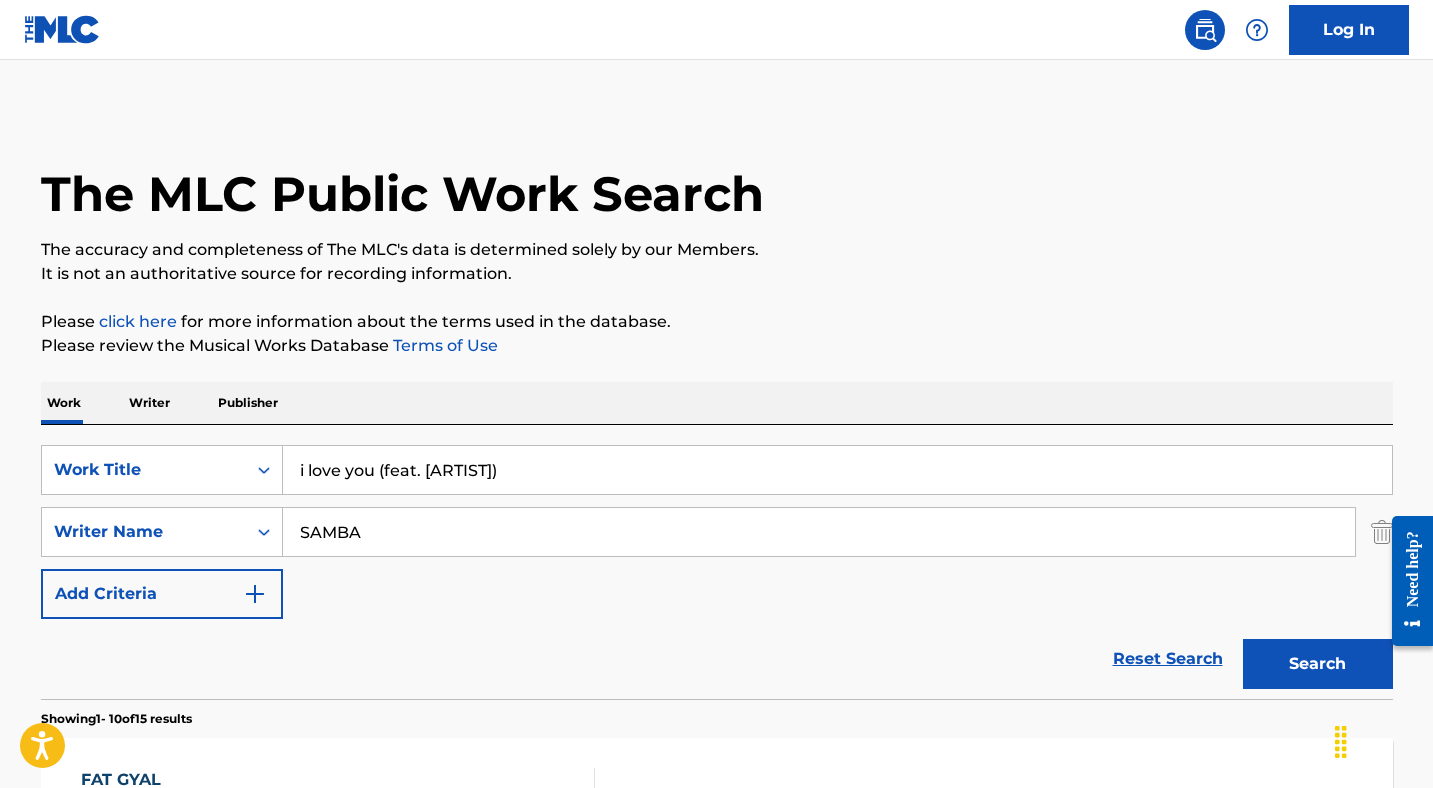 type on "SAMBA" 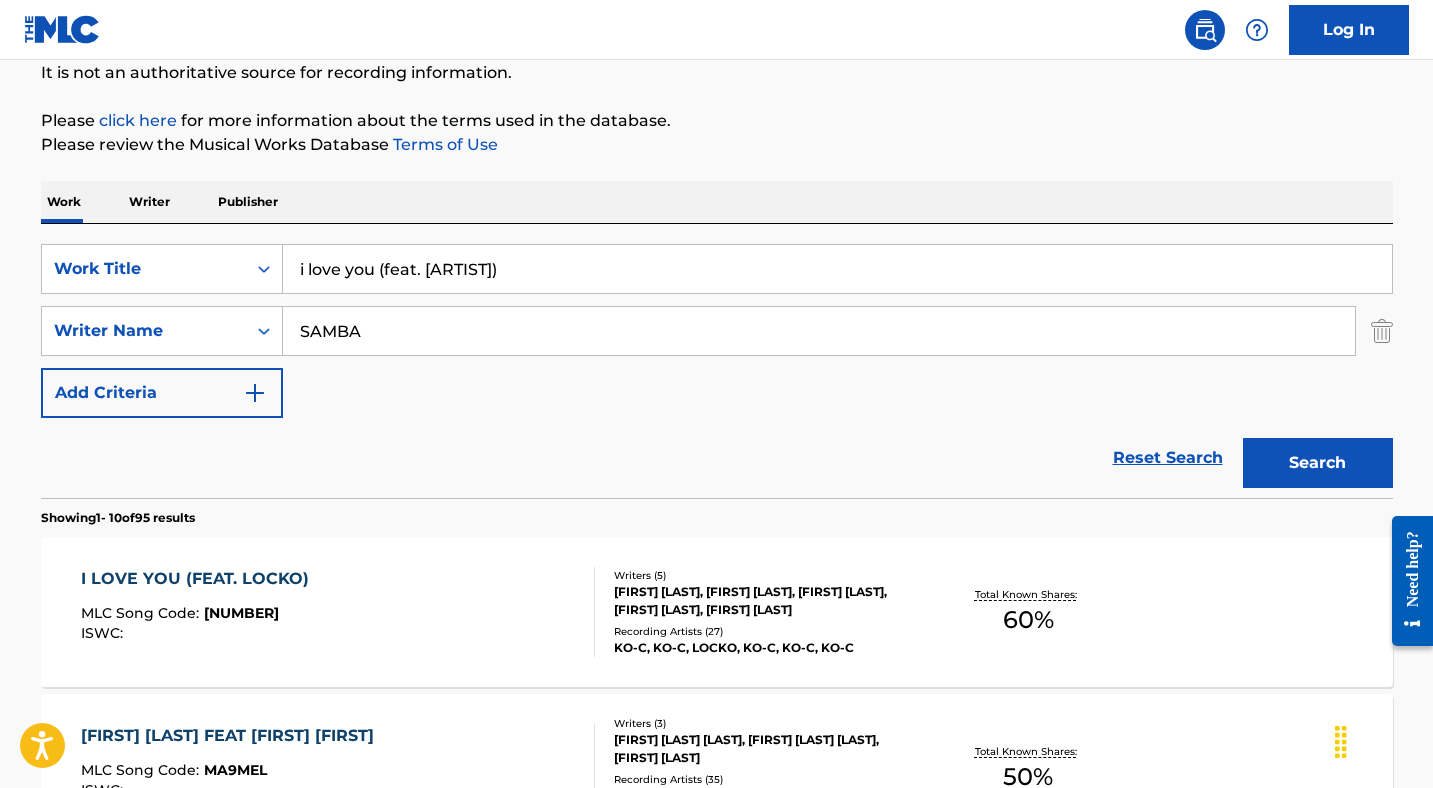 scroll, scrollTop: 276, scrollLeft: 0, axis: vertical 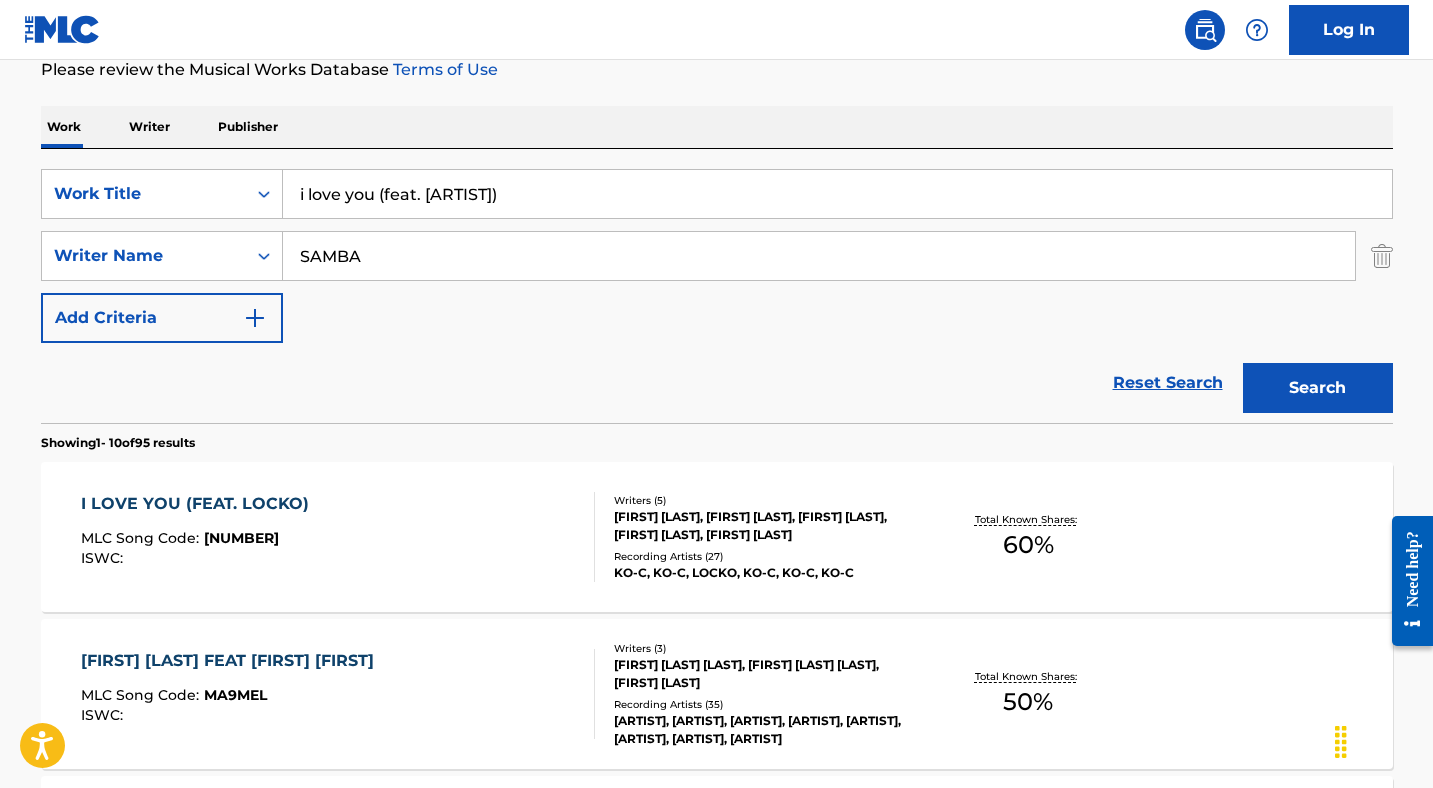 click on "I LOVE YOU (FEAT. LOCKO)" at bounding box center (200, 504) 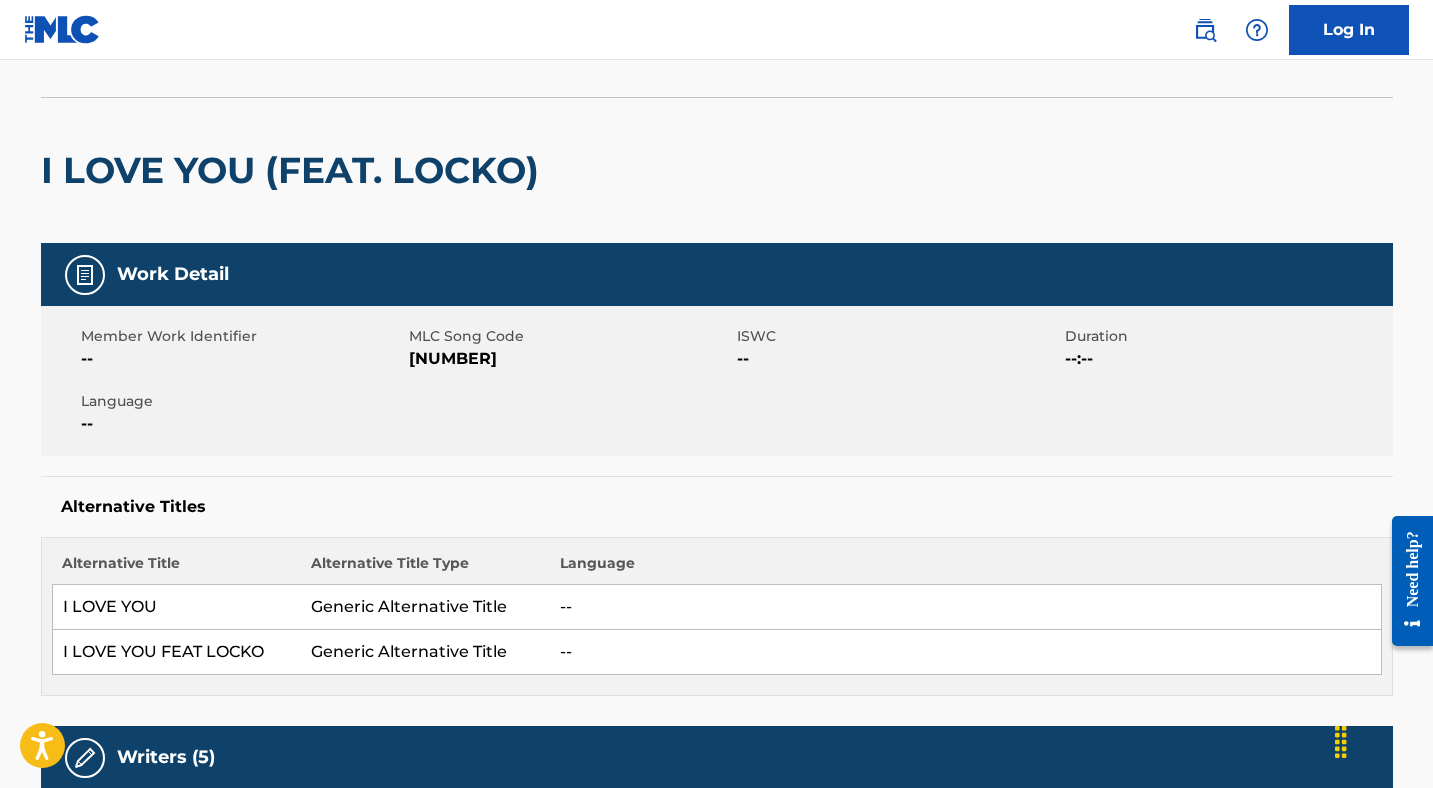 scroll, scrollTop: 0, scrollLeft: 0, axis: both 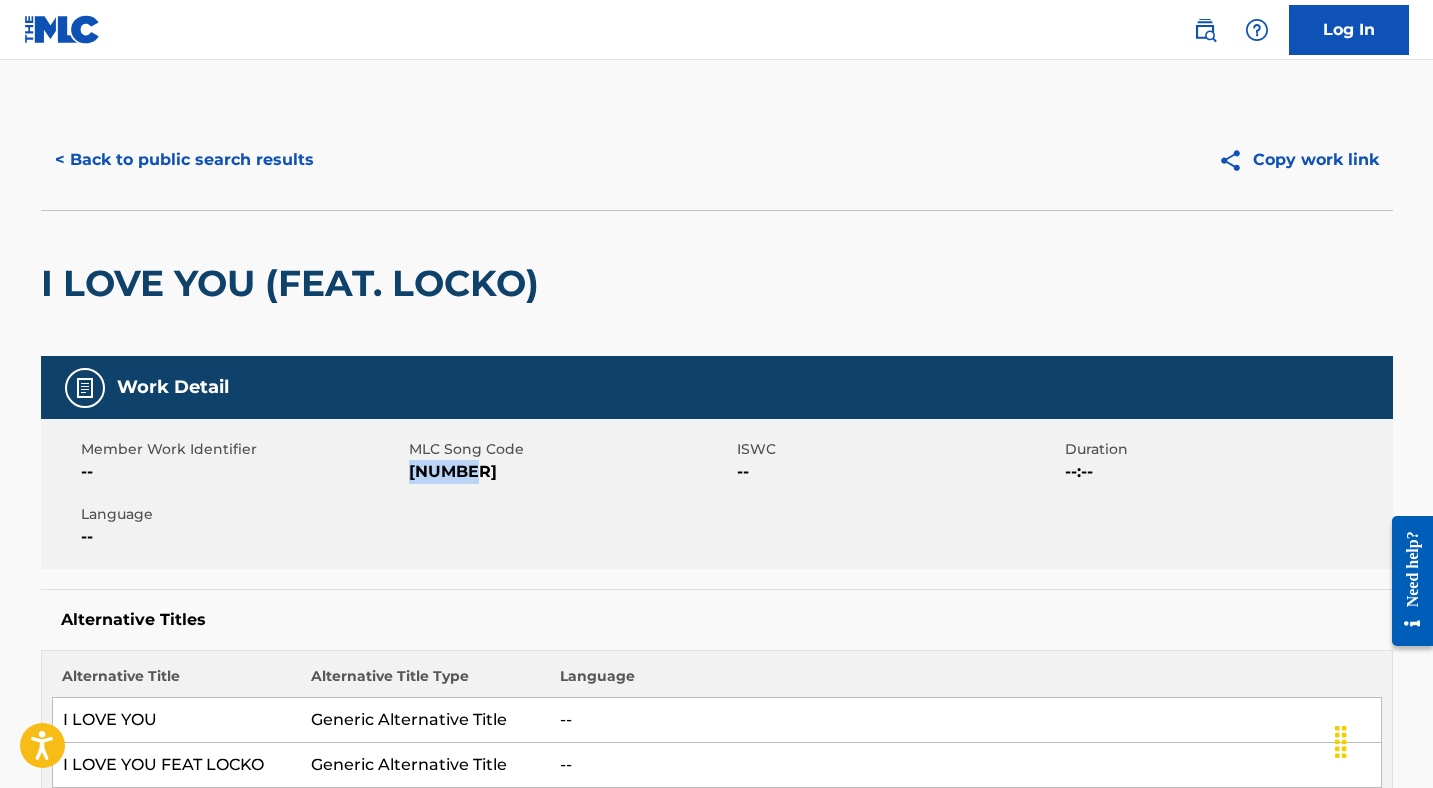 drag, startPoint x: 488, startPoint y: 472, endPoint x: 410, endPoint y: 472, distance: 78 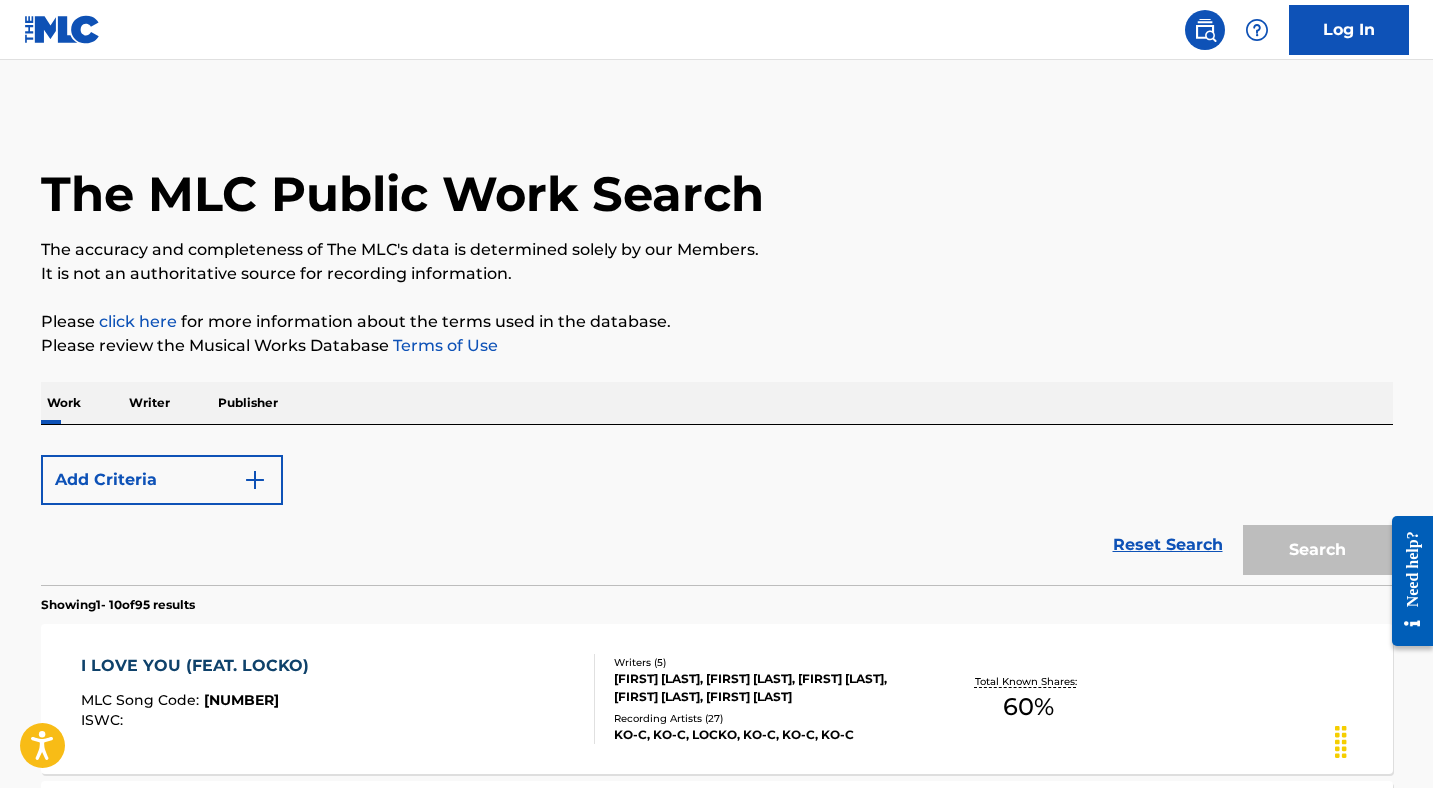 scroll, scrollTop: 276, scrollLeft: 0, axis: vertical 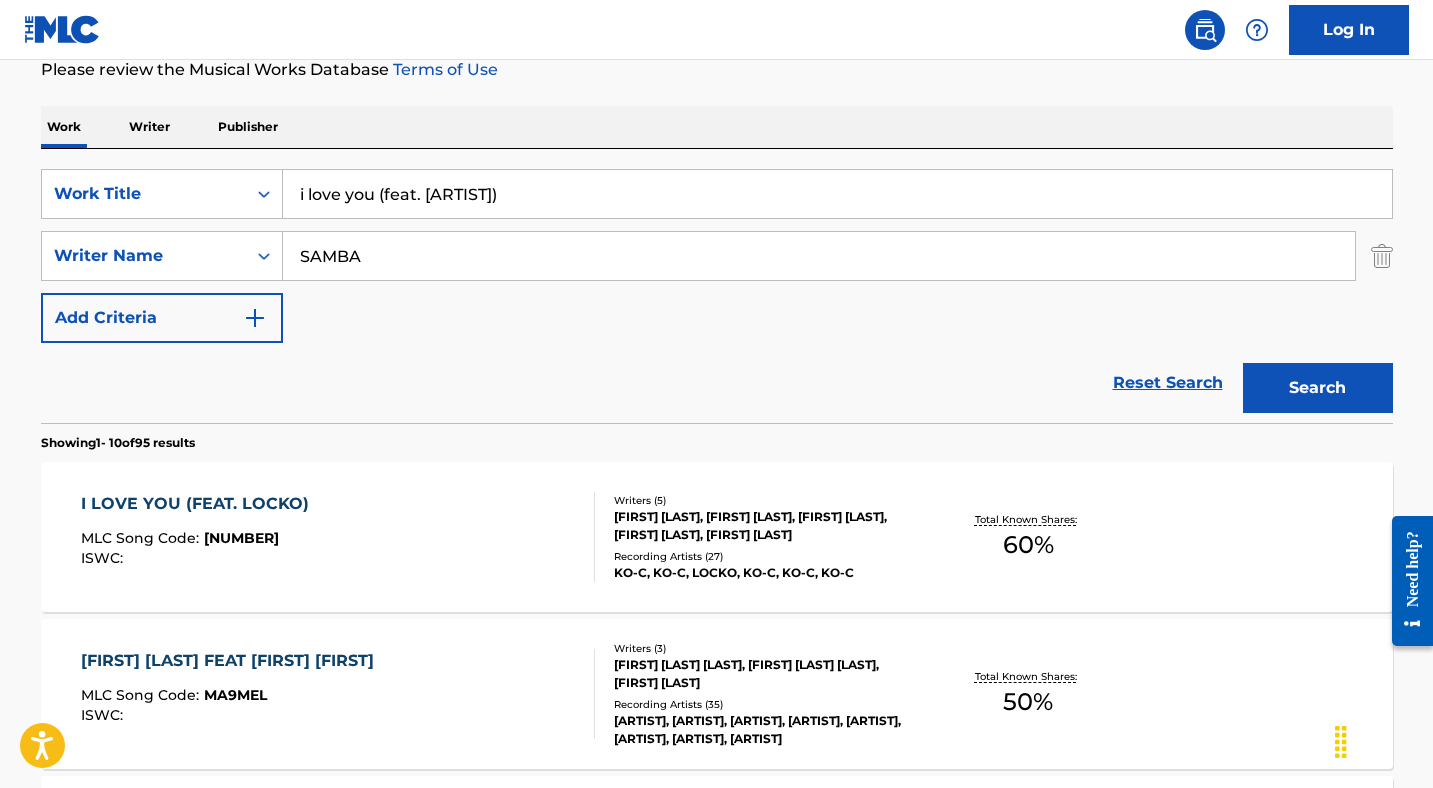click on "i love you (feat. [ARTIST])" at bounding box center (837, 194) 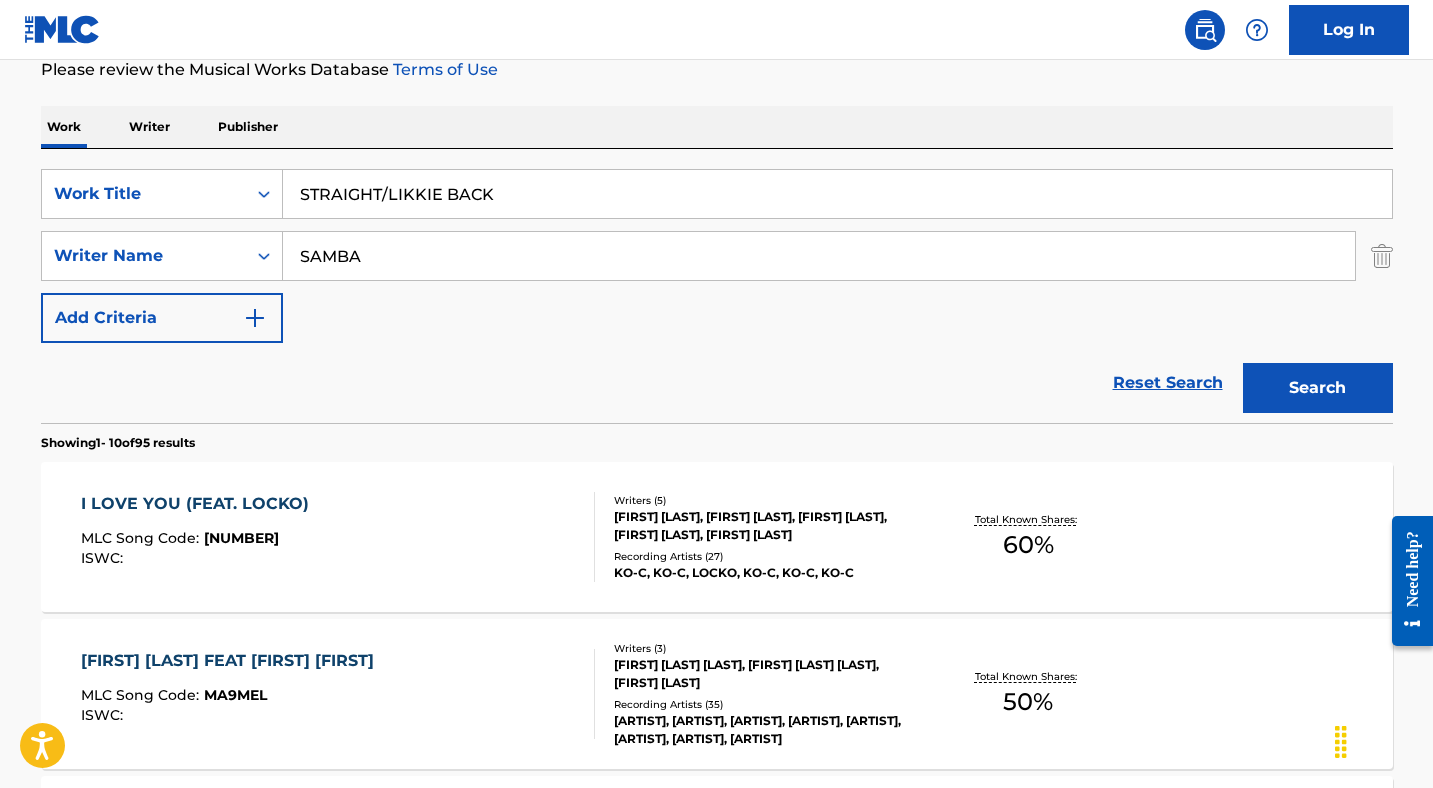 type on "STRAIGHT/LIKKIE BACK" 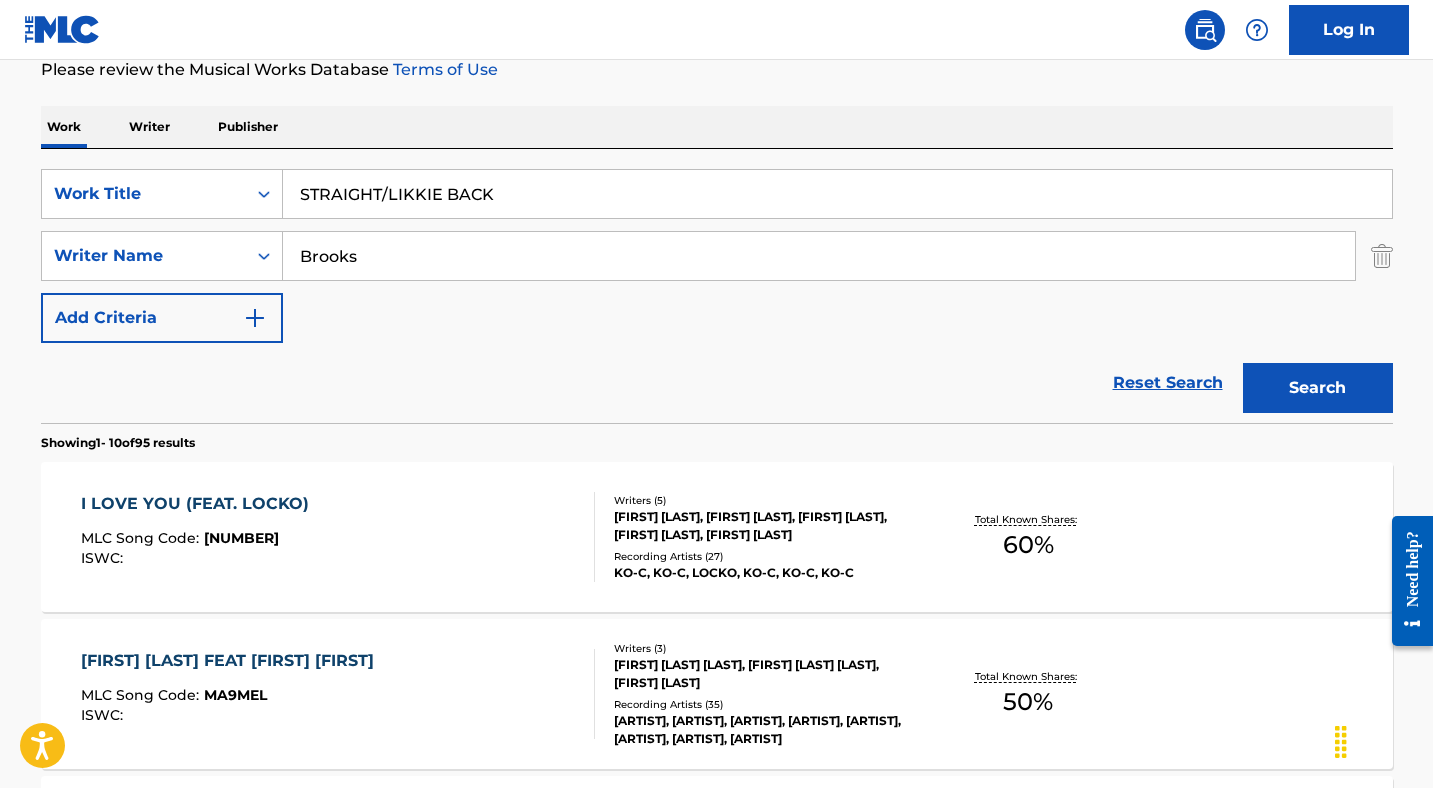 type on "Brooks" 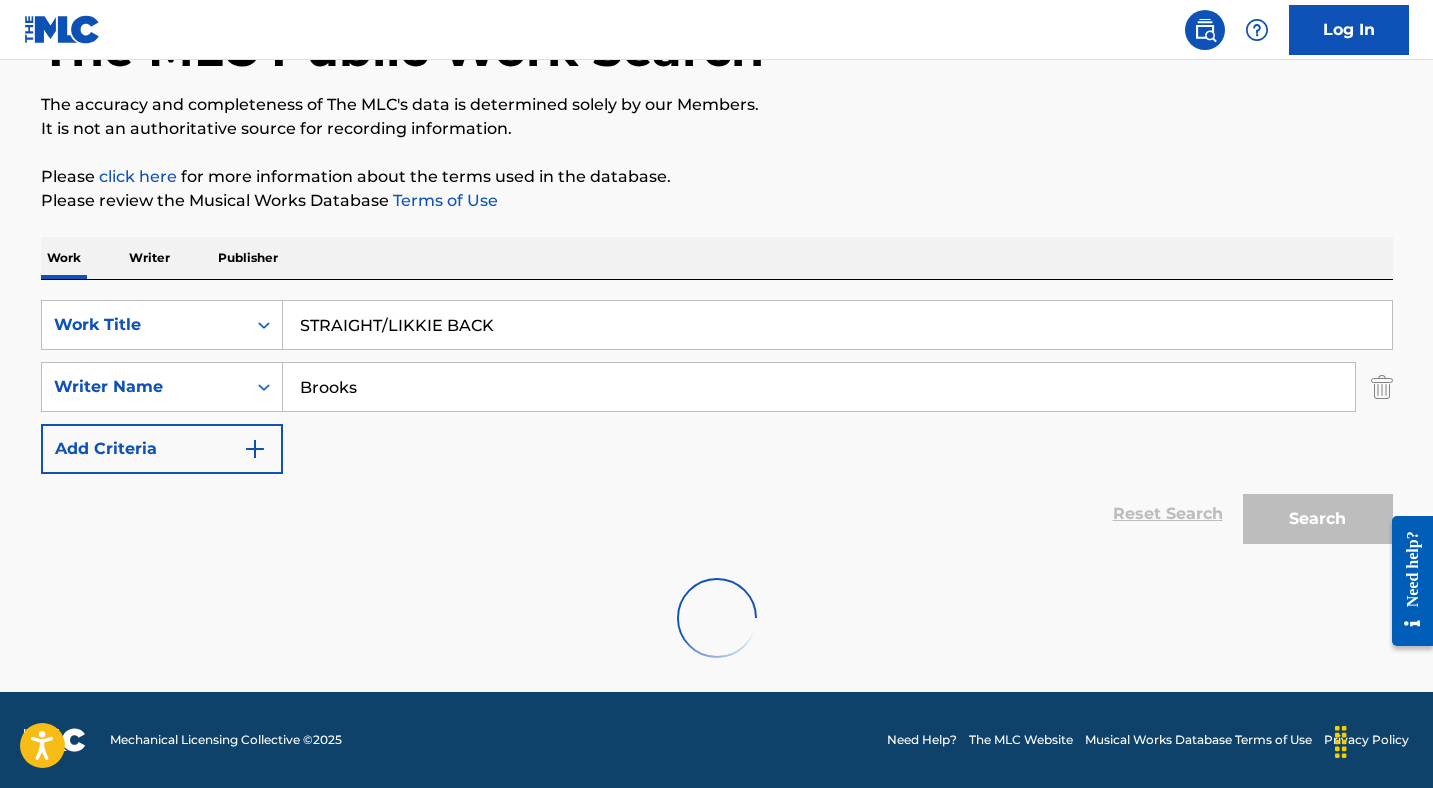 scroll, scrollTop: 276, scrollLeft: 0, axis: vertical 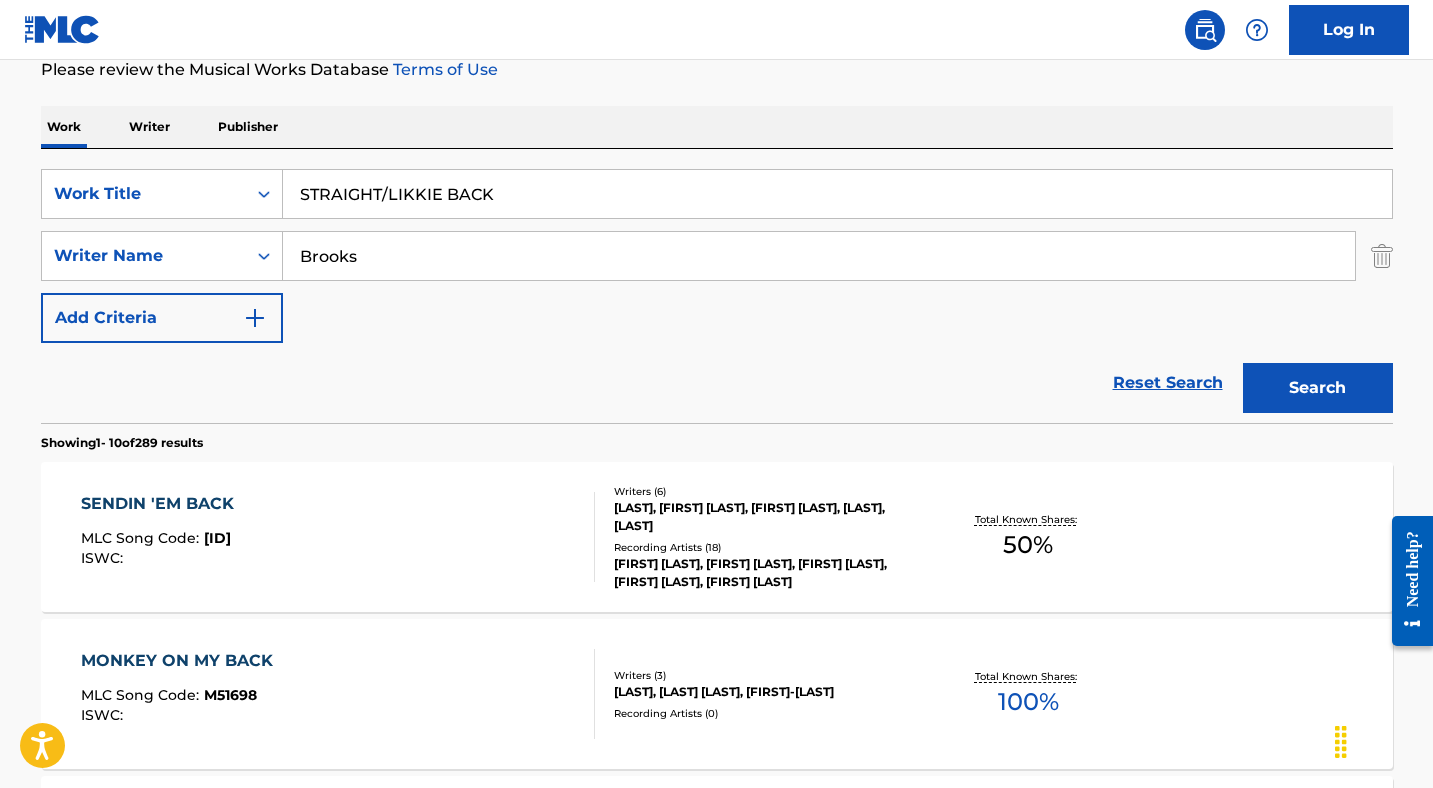 drag, startPoint x: 515, startPoint y: 197, endPoint x: 381, endPoint y: 197, distance: 134 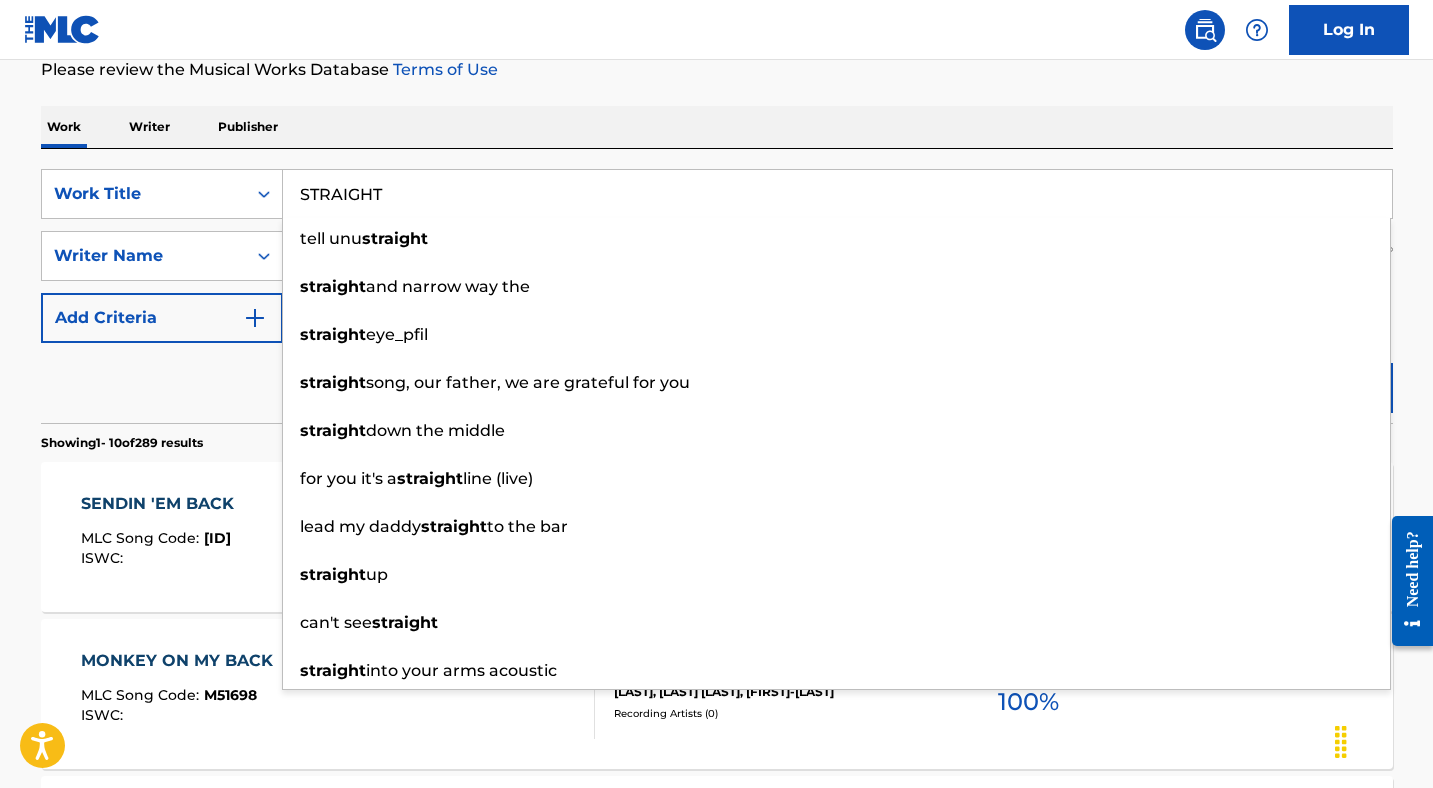 type on "STRAIGHT" 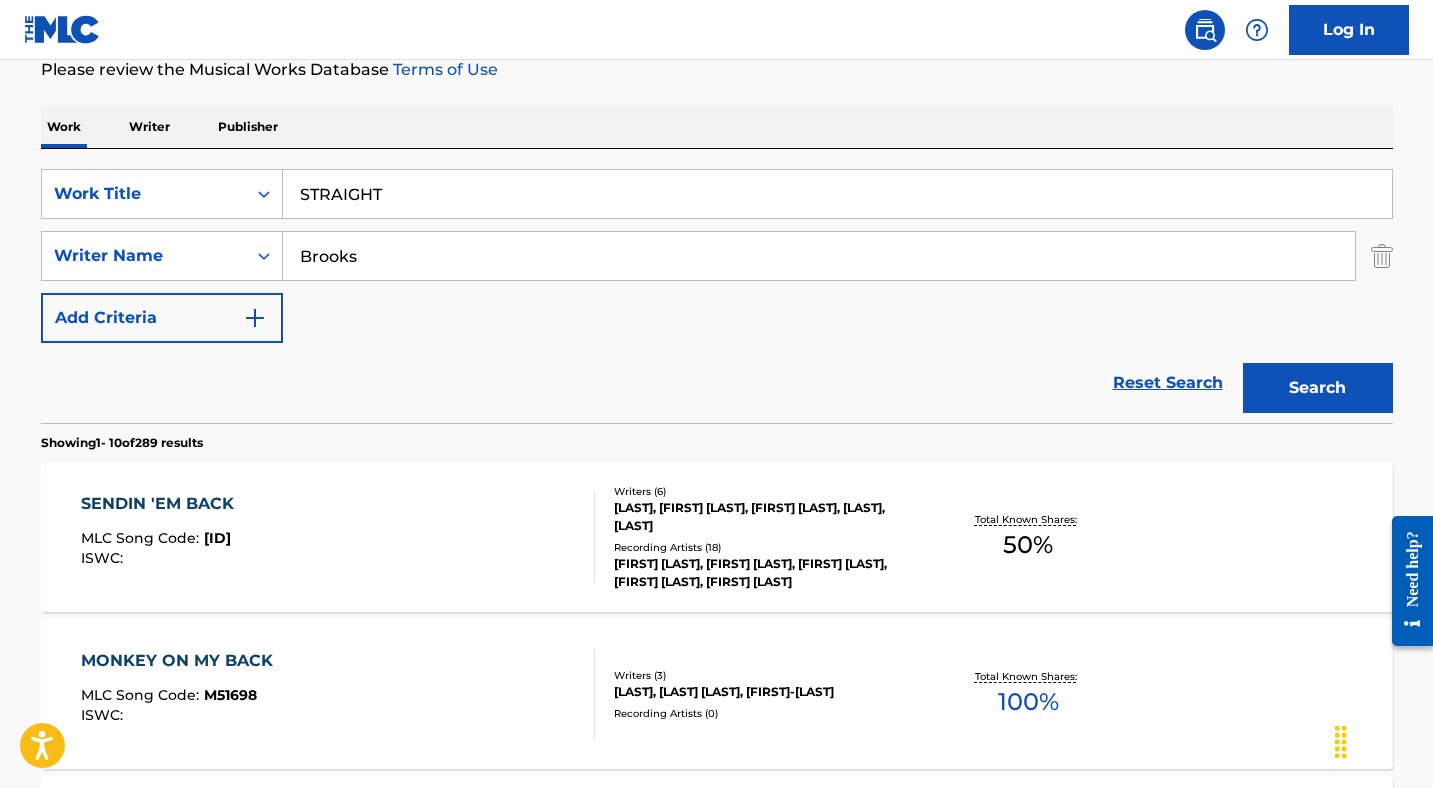 click on "Reset Search Search" at bounding box center [717, 383] 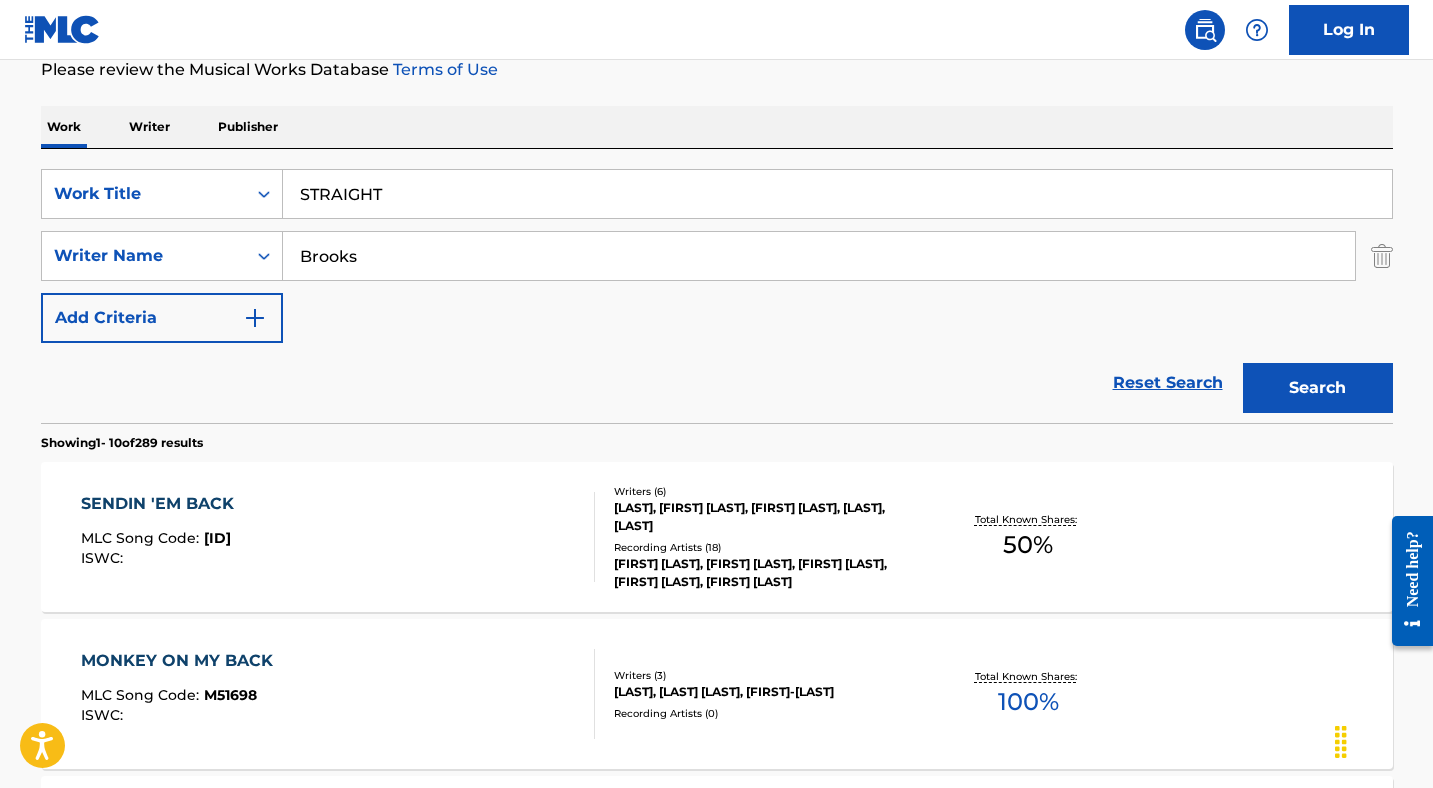 click on "Search" at bounding box center [1318, 388] 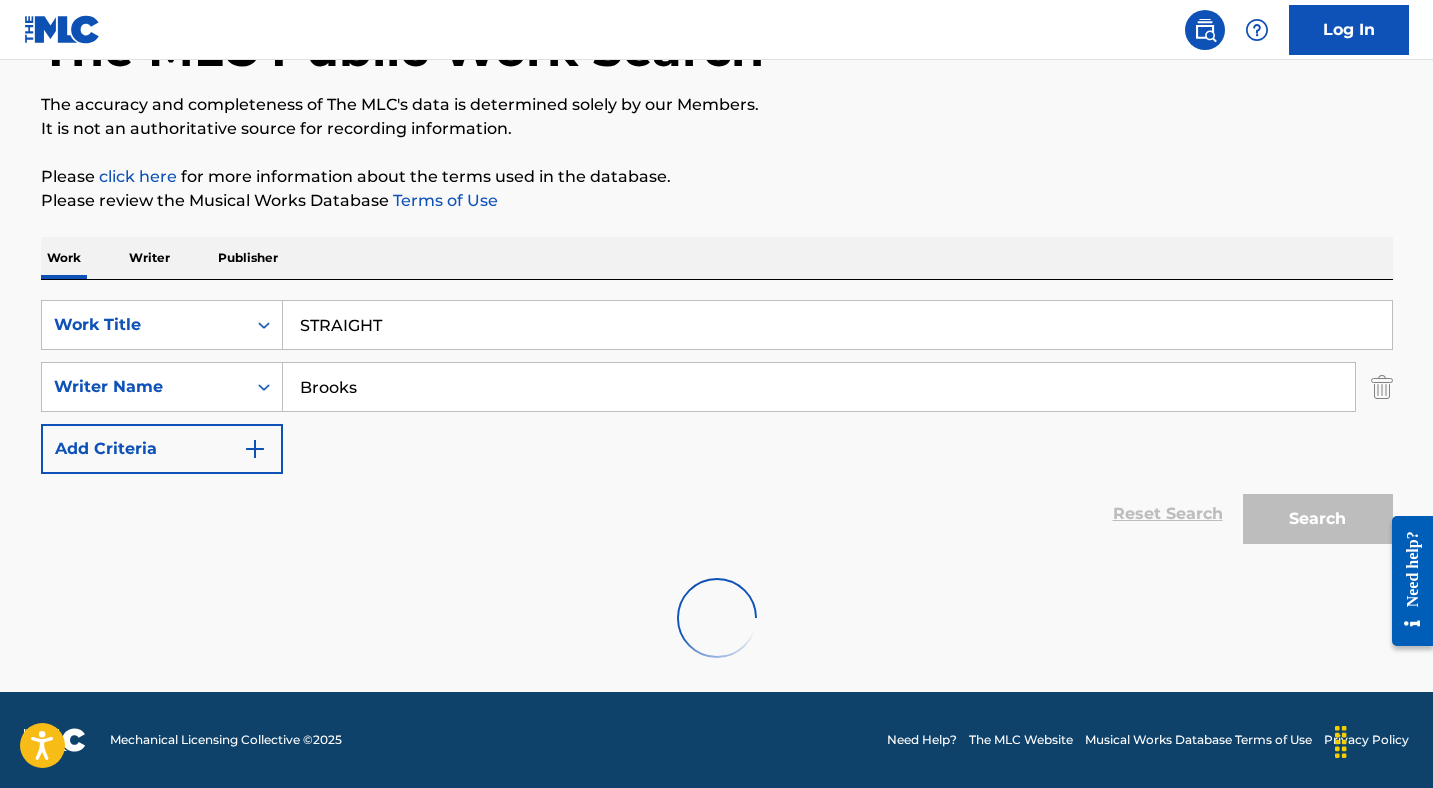 scroll, scrollTop: 276, scrollLeft: 0, axis: vertical 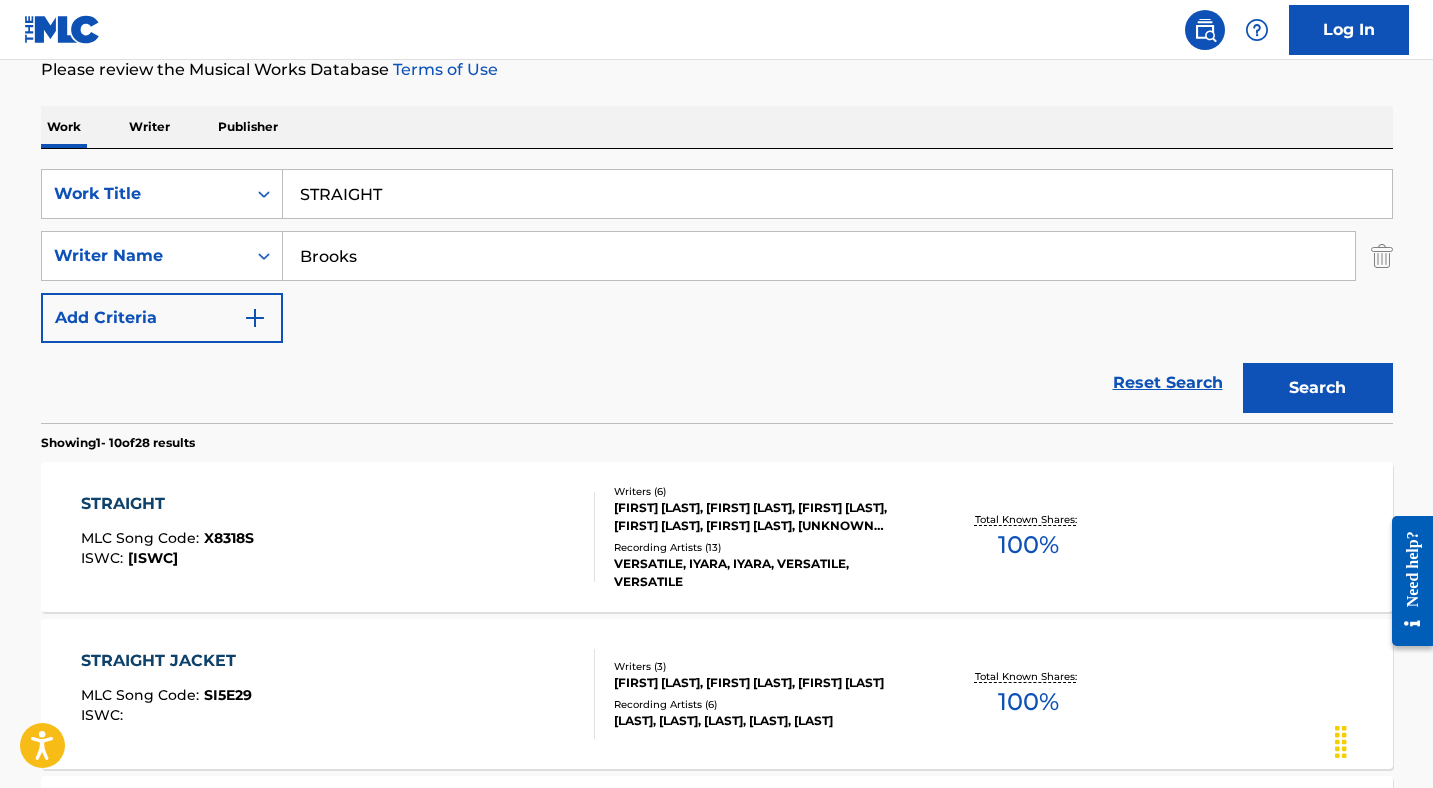 click on "STRAIGHT MLC Song Code : X8318S ISWC : T9269848944" at bounding box center (338, 537) 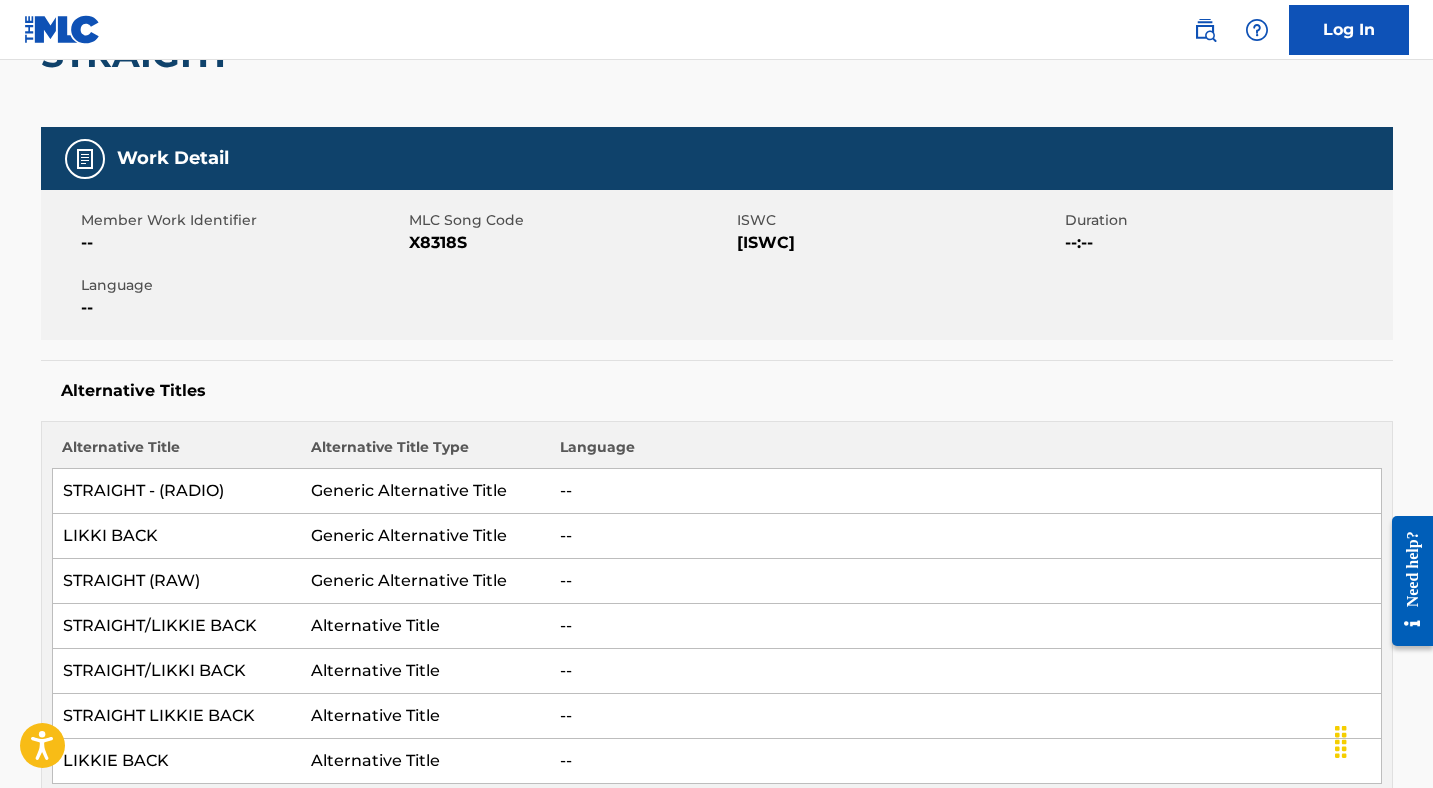 scroll, scrollTop: 0, scrollLeft: 0, axis: both 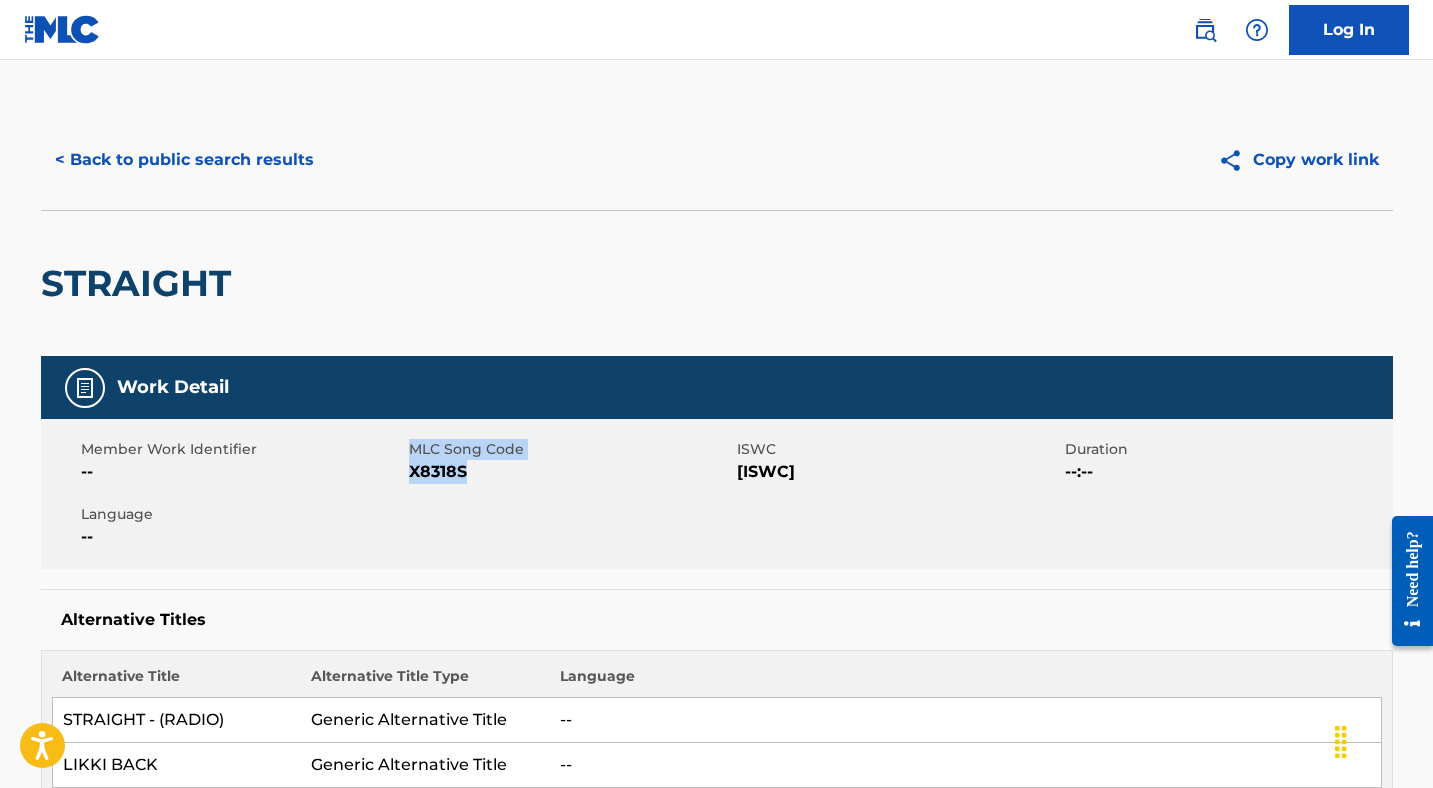 drag, startPoint x: 485, startPoint y: 477, endPoint x: 406, endPoint y: 477, distance: 79 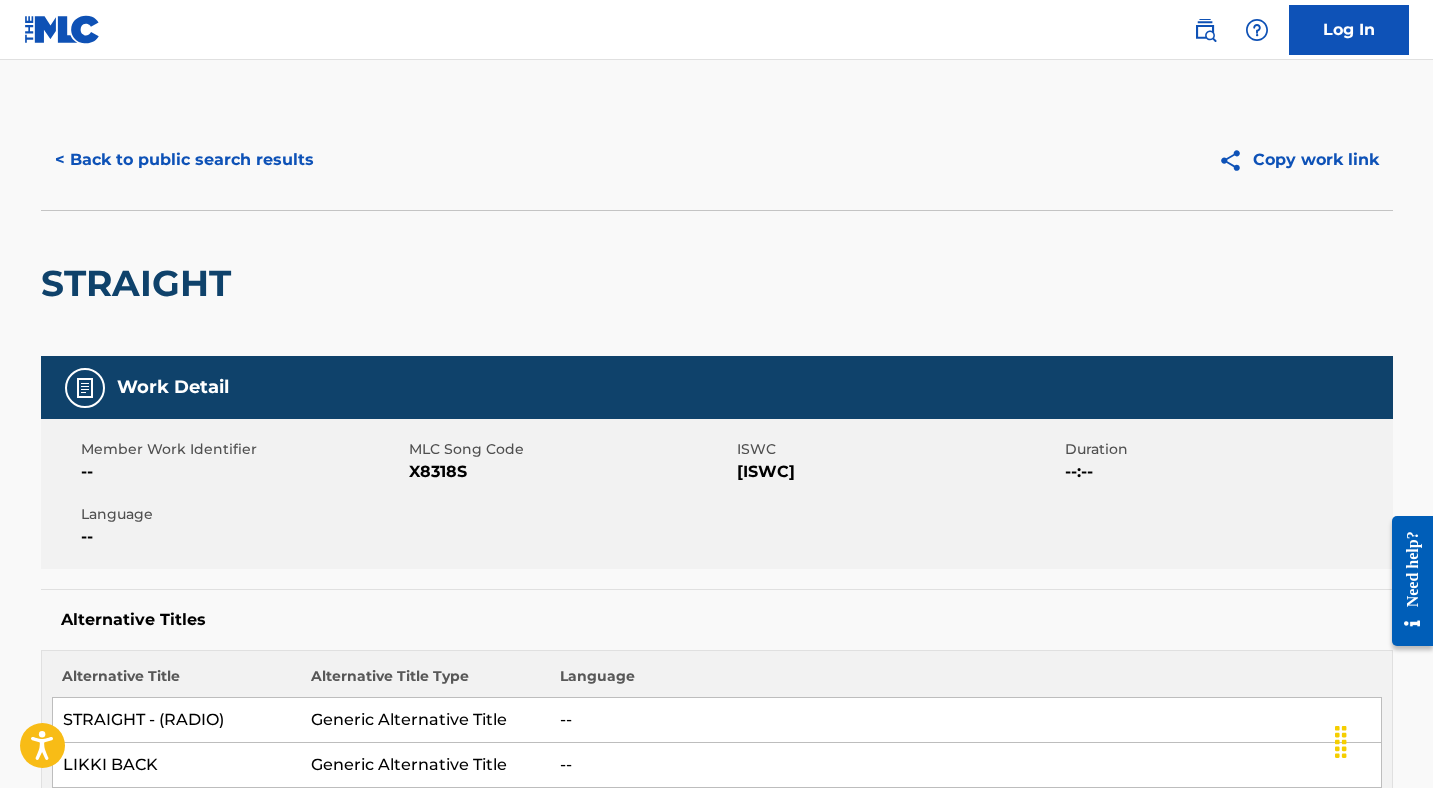 click on "X8318S" at bounding box center (570, 472) 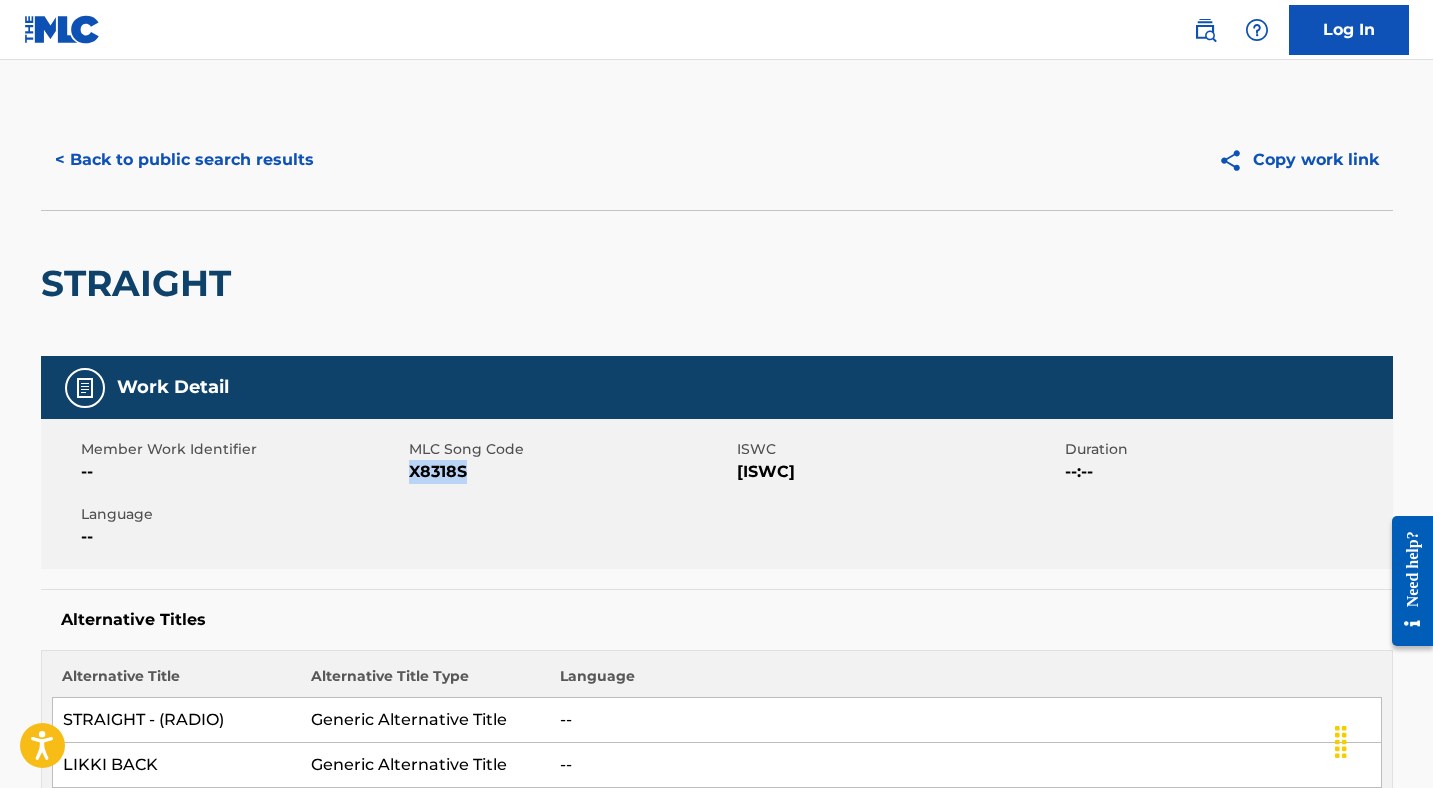drag, startPoint x: 487, startPoint y: 476, endPoint x: 412, endPoint y: 476, distance: 75 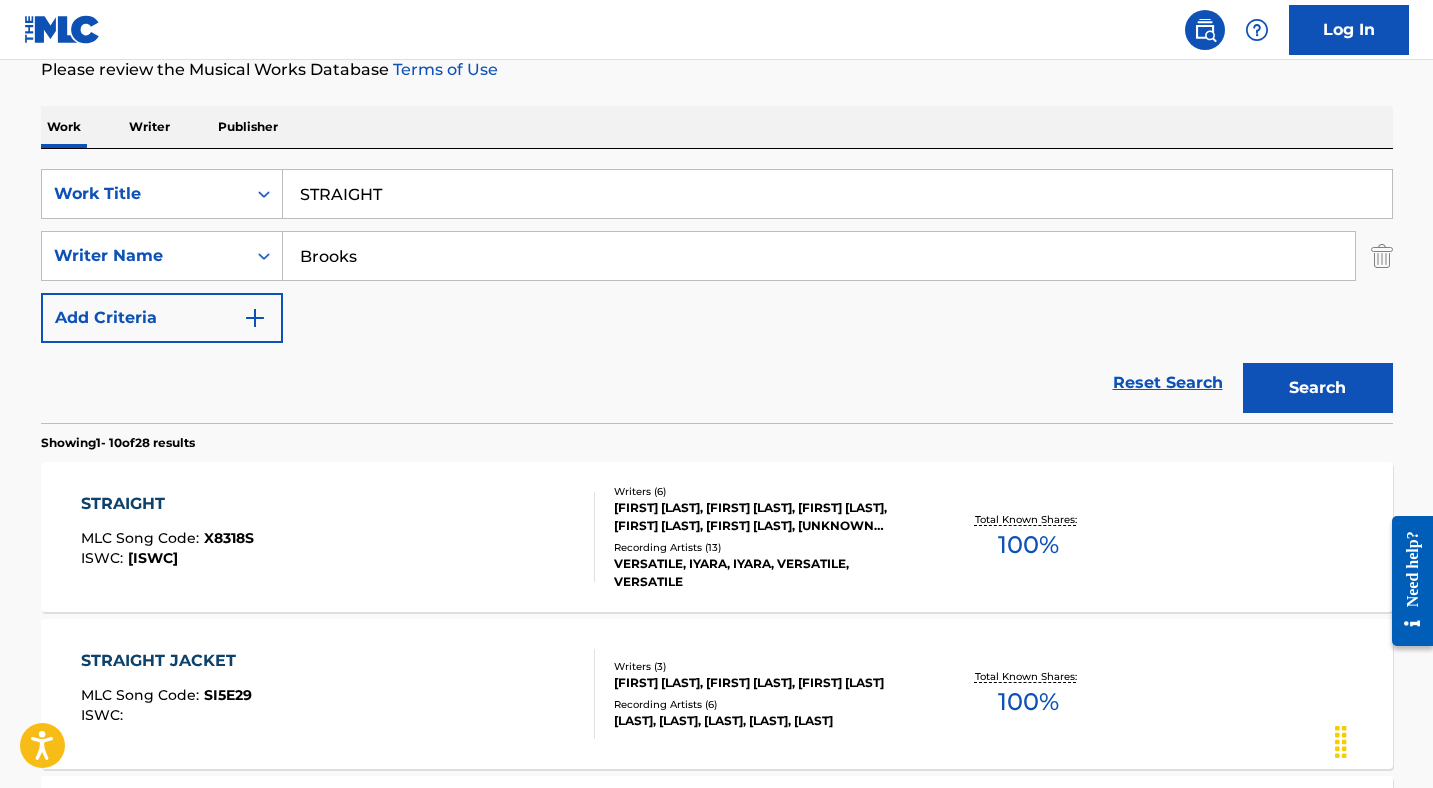 click on "STRAIGHT" at bounding box center [837, 194] 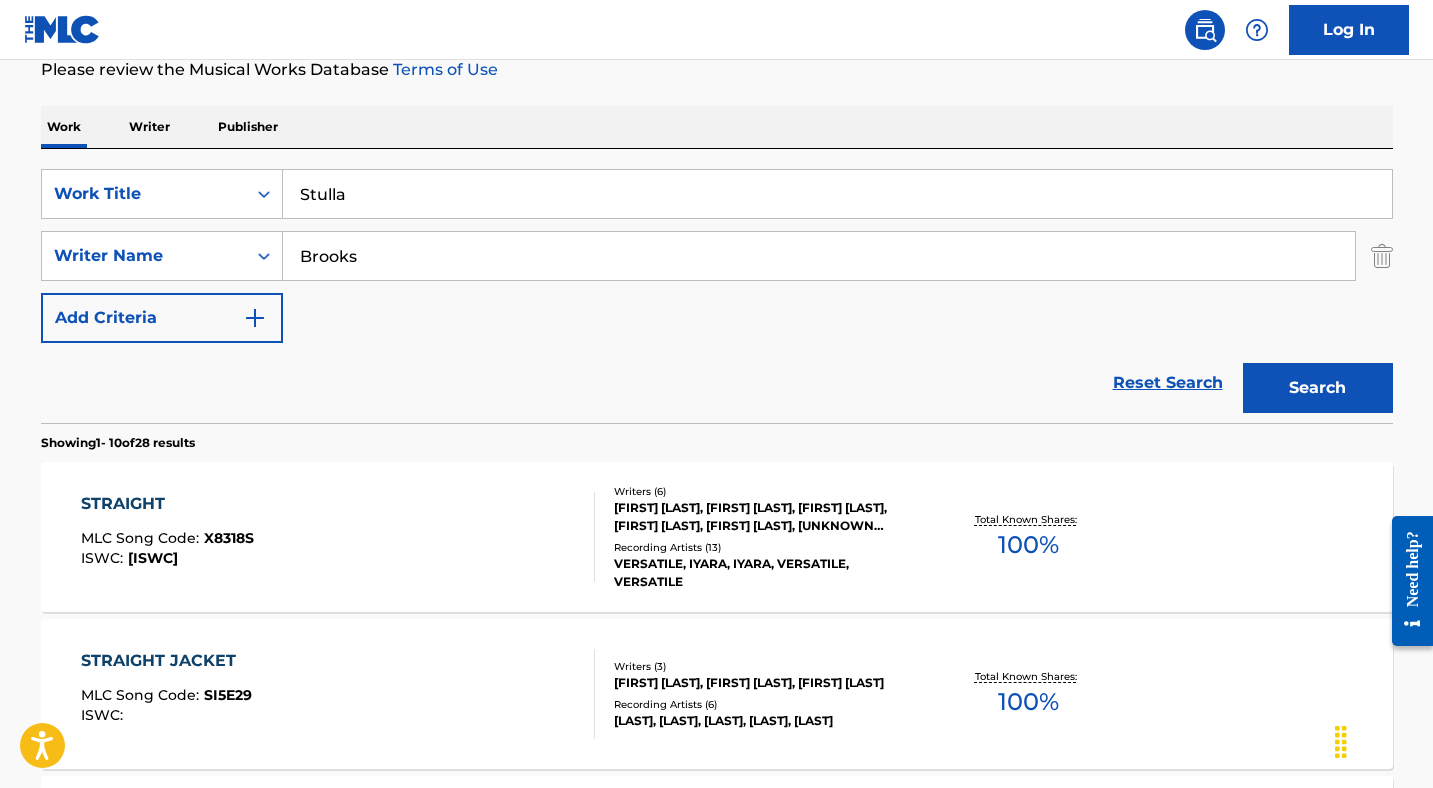 click on "Reset Search Search" at bounding box center [717, 383] 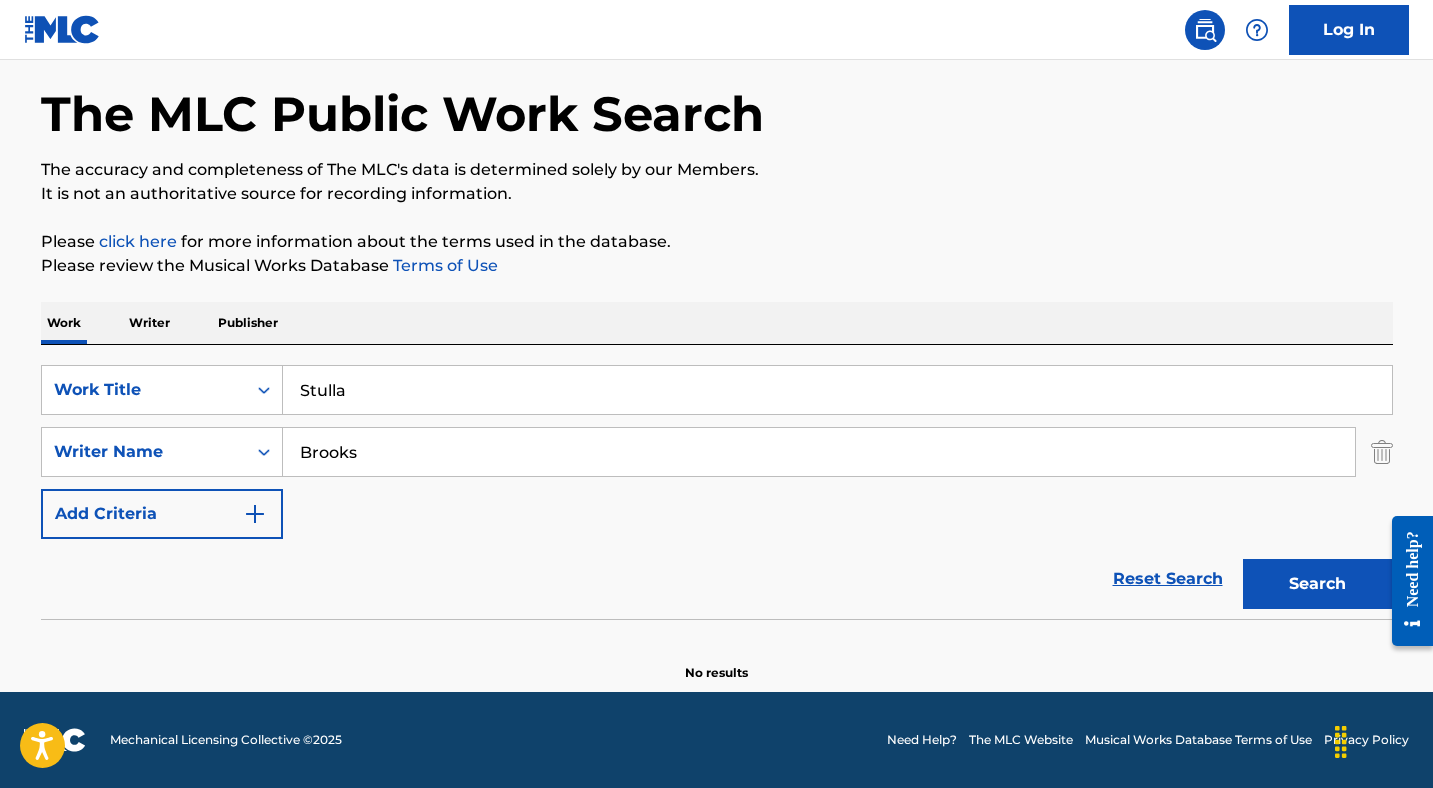 scroll, scrollTop: 80, scrollLeft: 0, axis: vertical 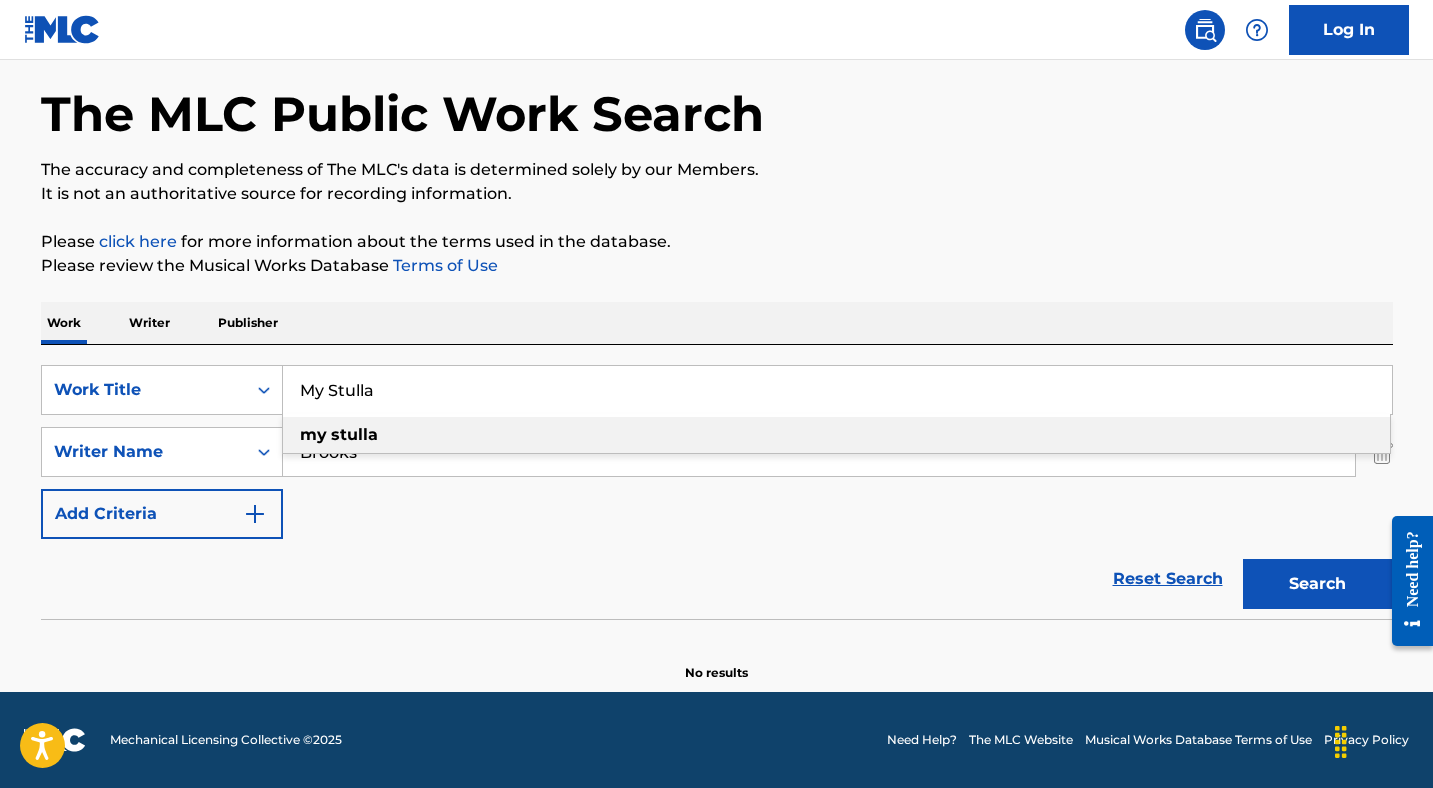 click on "m[LAST]" at bounding box center [836, 435] 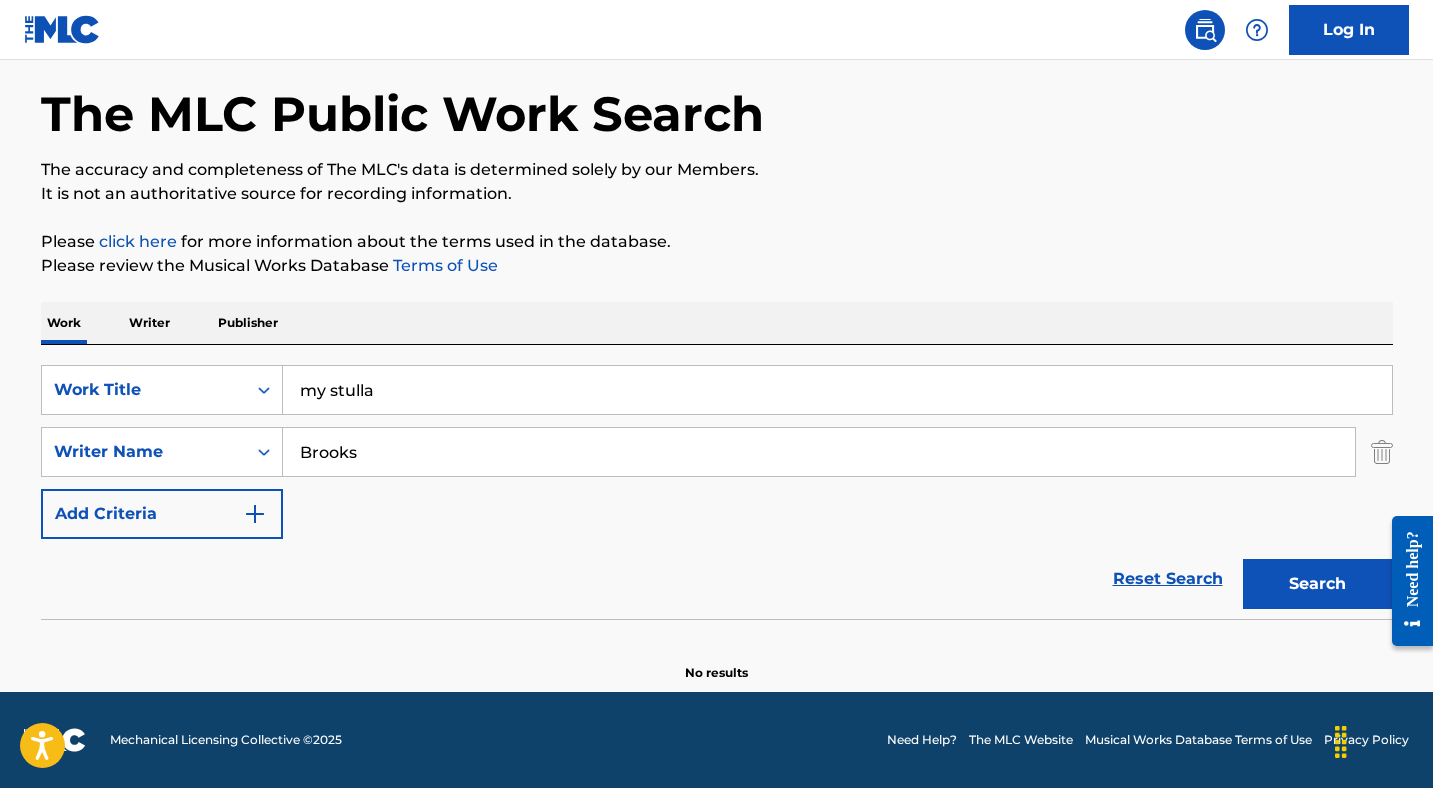 click on "Search" at bounding box center (1318, 584) 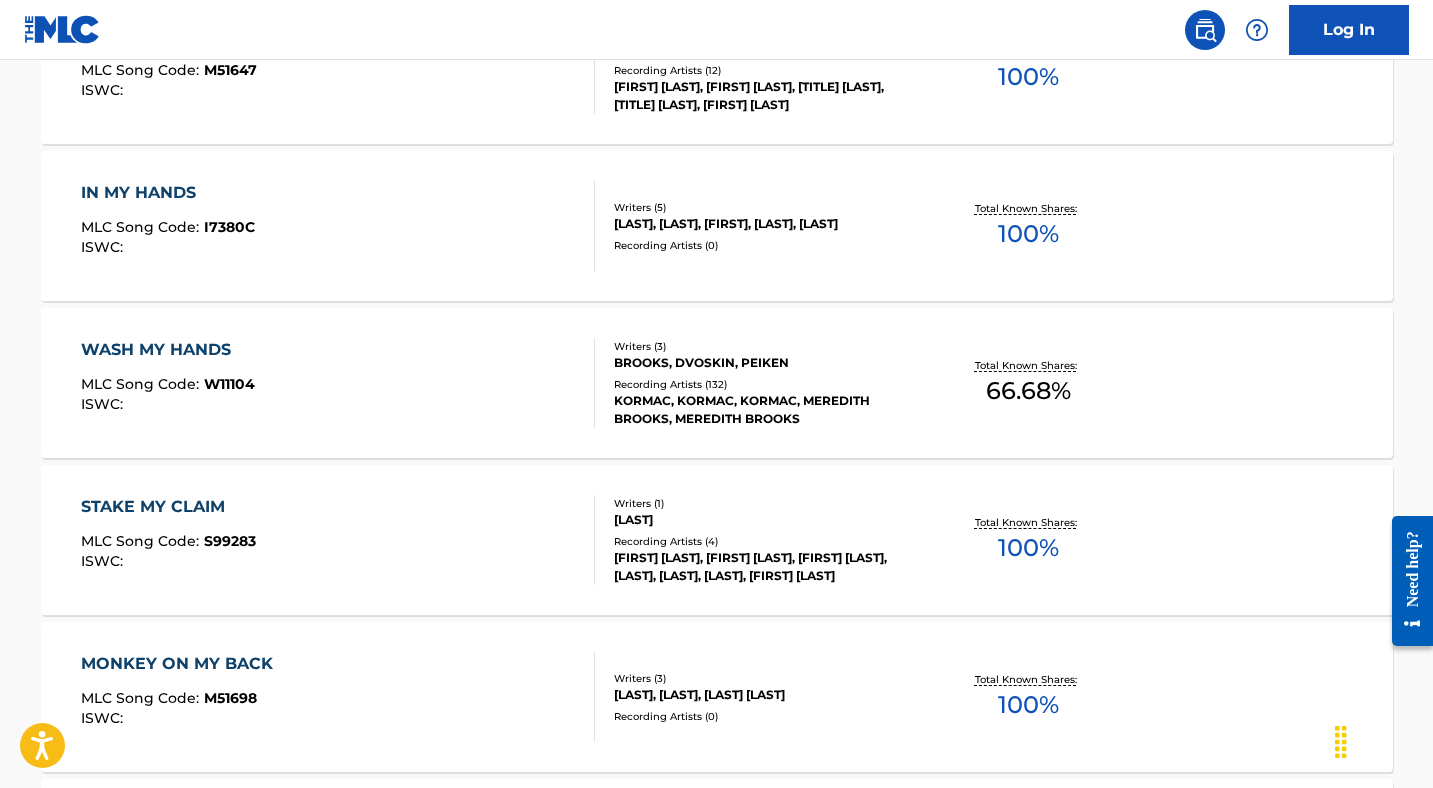 scroll, scrollTop: 0, scrollLeft: 0, axis: both 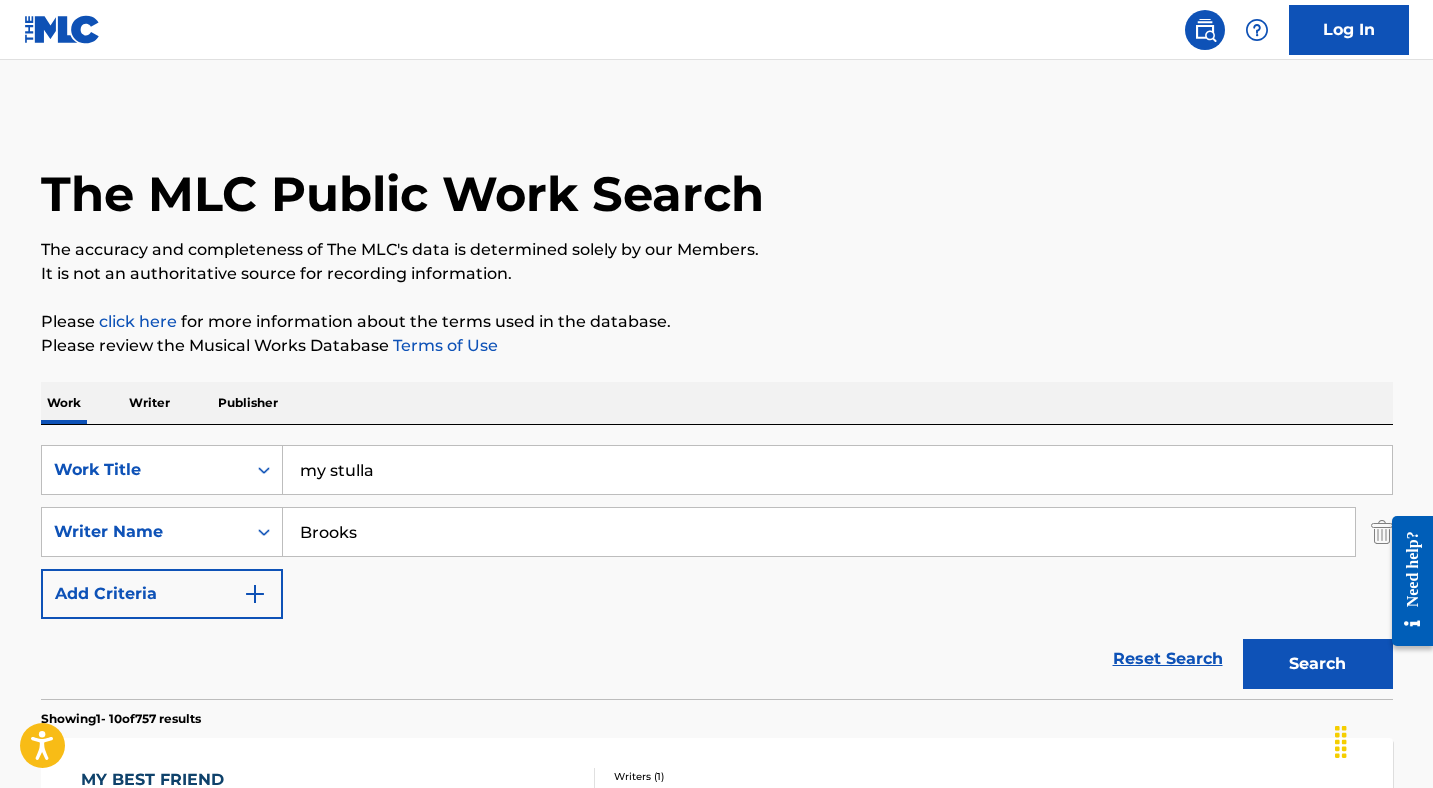 click on "my stulla" at bounding box center (837, 470) 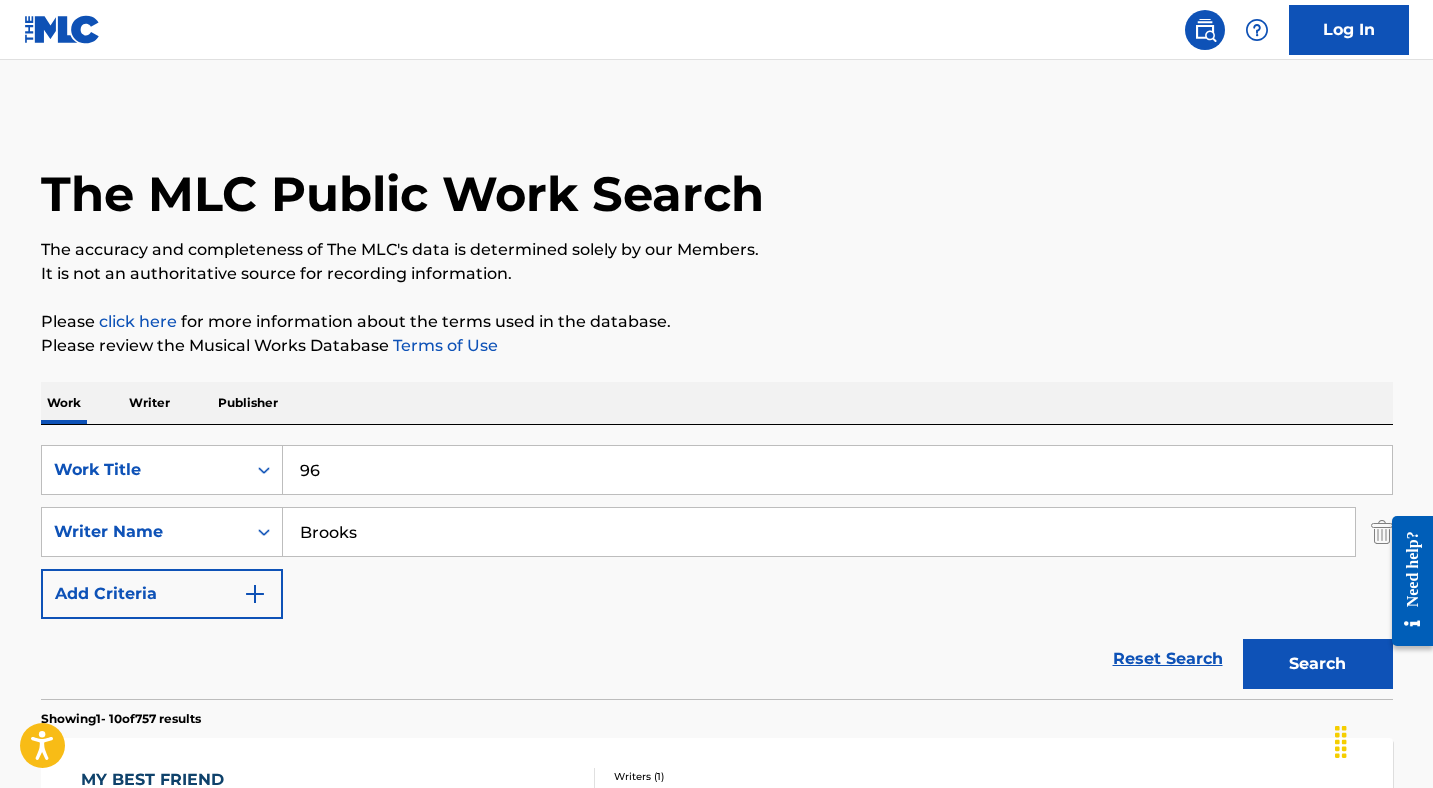 type on "96" 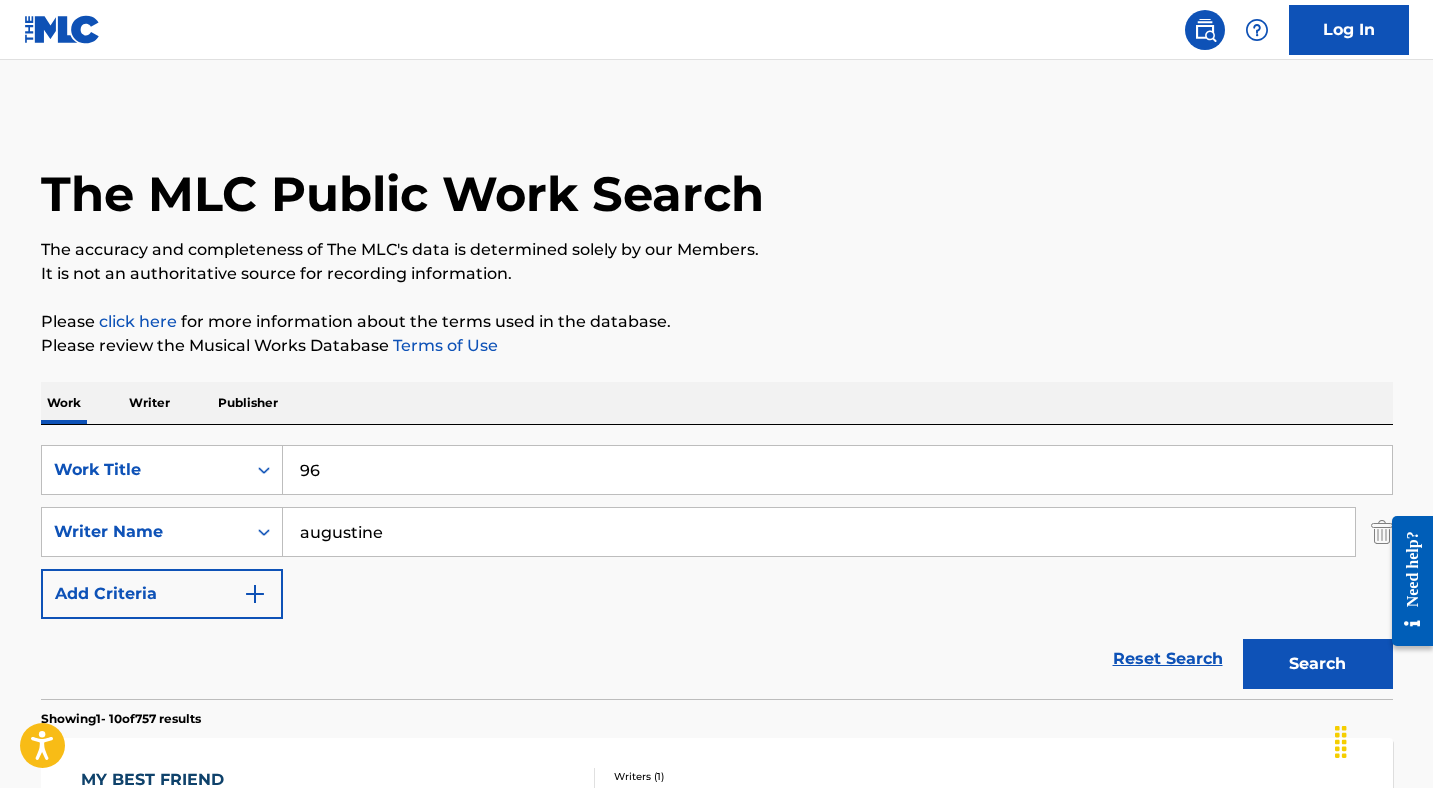 type on "augustine" 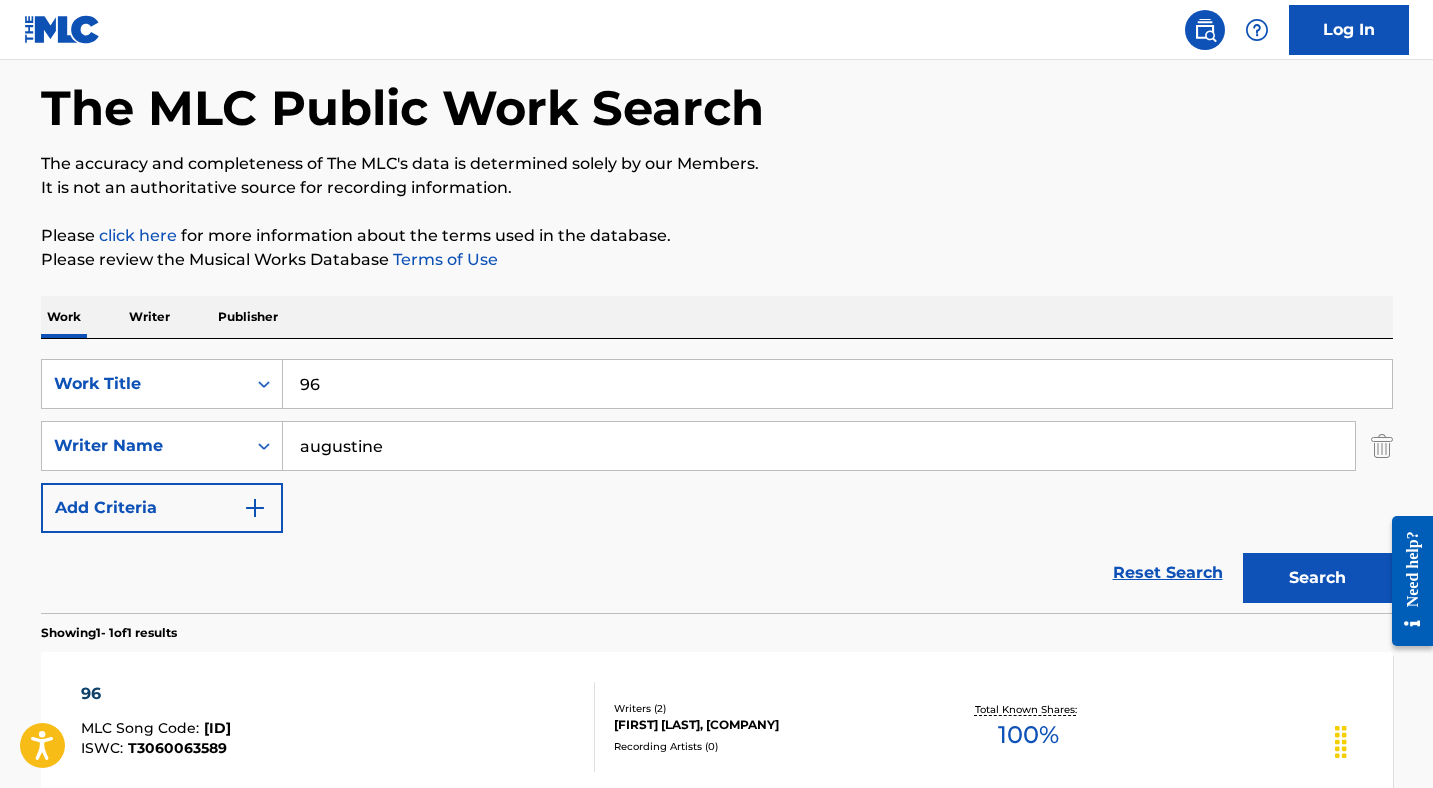 scroll, scrollTop: 256, scrollLeft: 0, axis: vertical 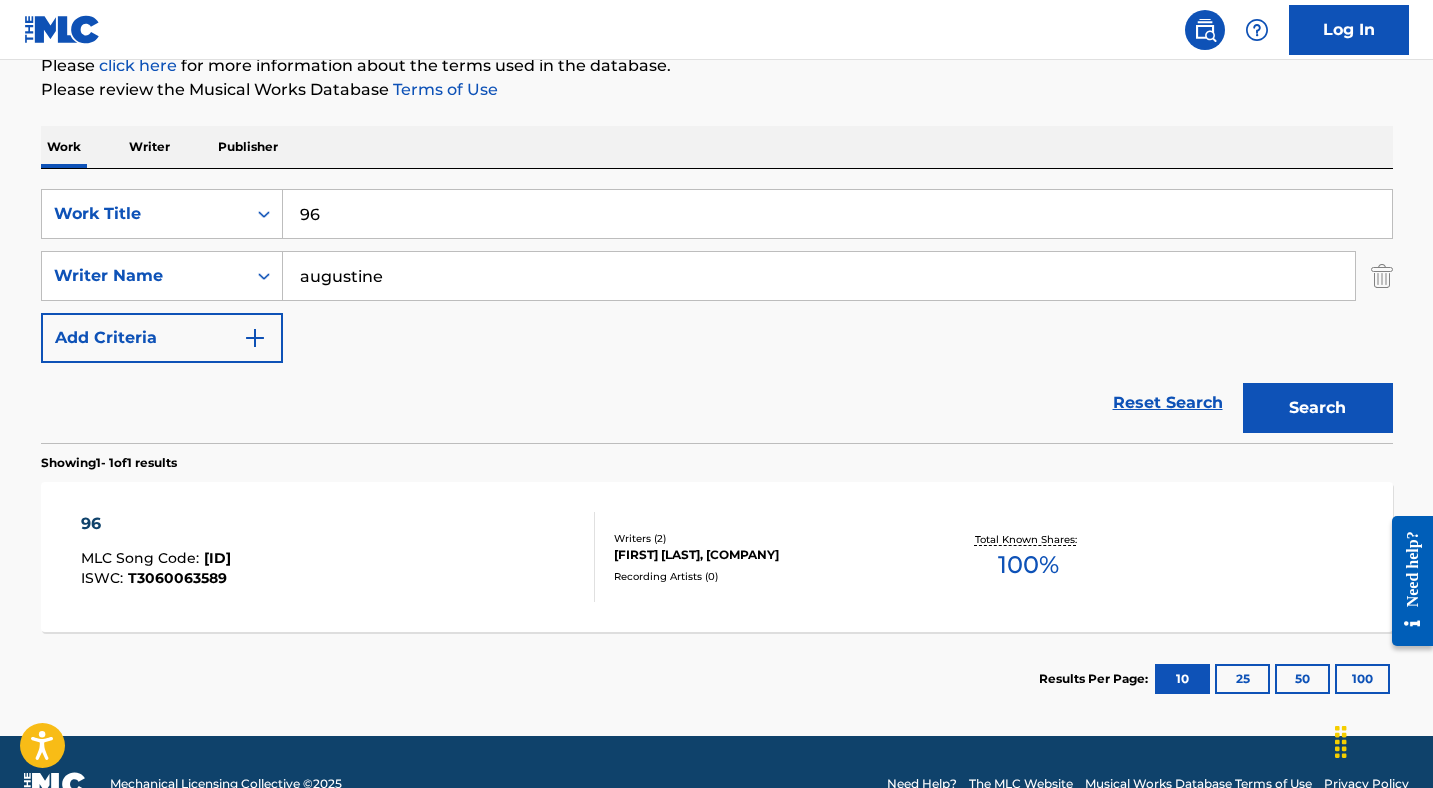 click on "96 MLC Song Code : 9A175I ISWC : T3060063589" at bounding box center [338, 557] 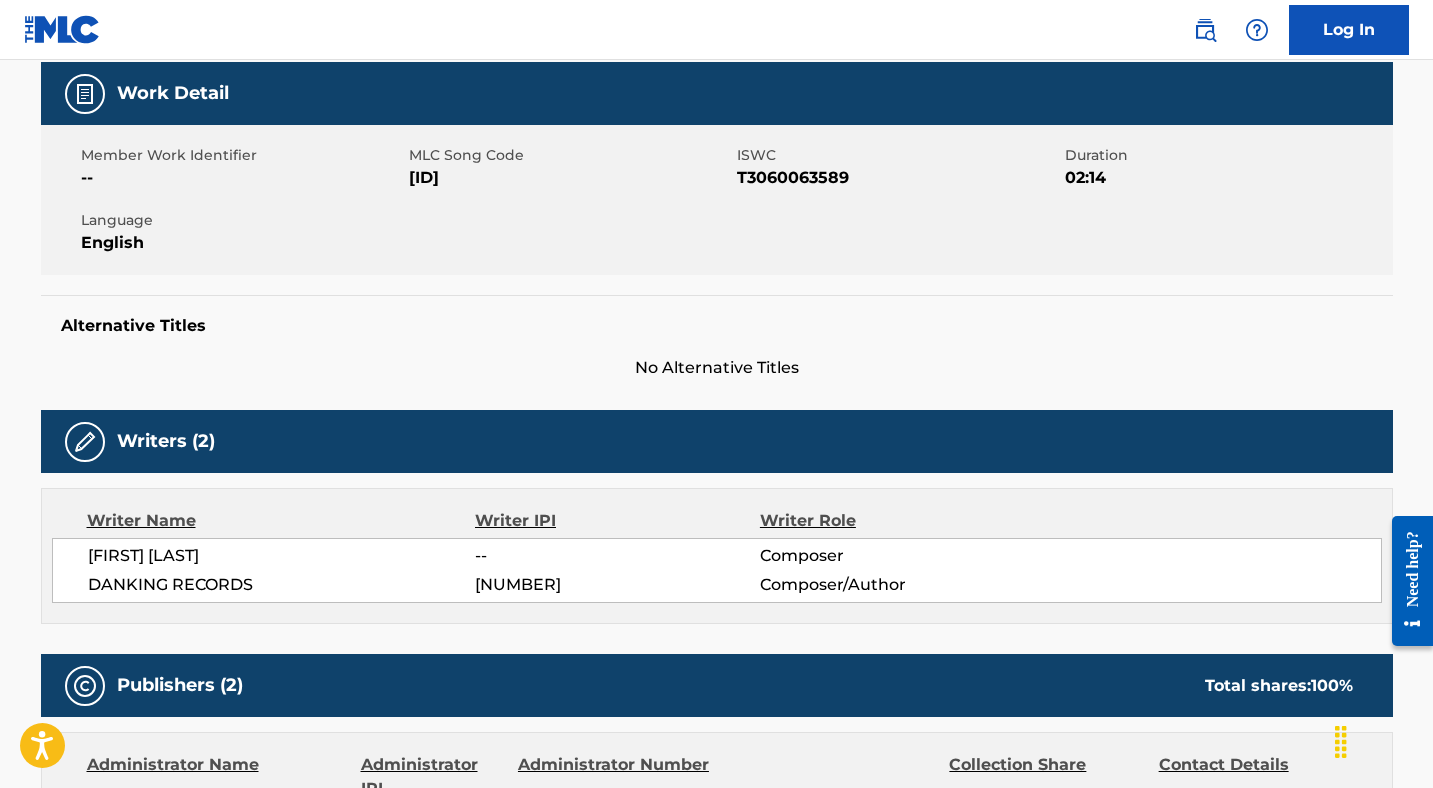 scroll, scrollTop: 0, scrollLeft: 0, axis: both 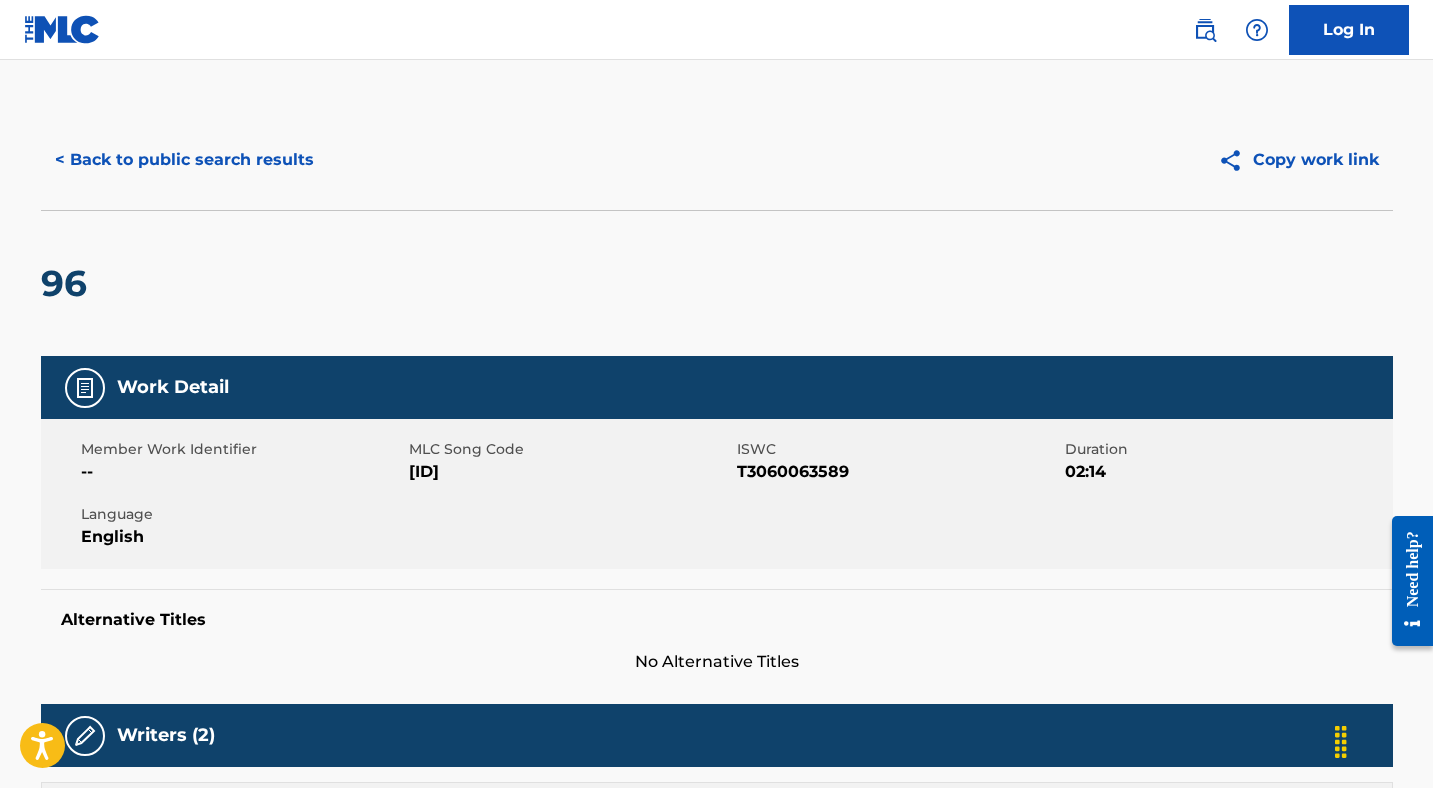 drag, startPoint x: 470, startPoint y: 475, endPoint x: 412, endPoint y: 471, distance: 58.137768 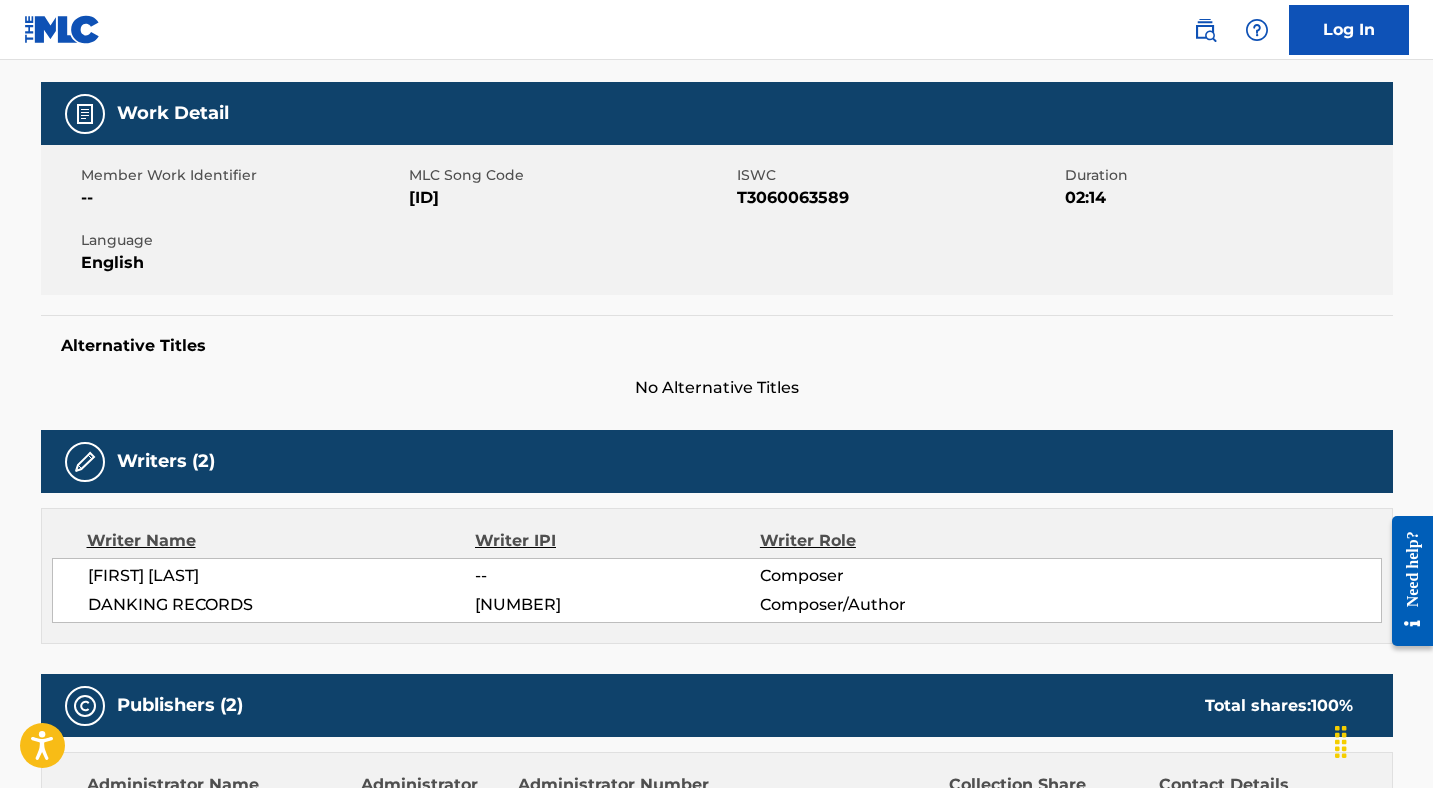 scroll, scrollTop: 0, scrollLeft: 0, axis: both 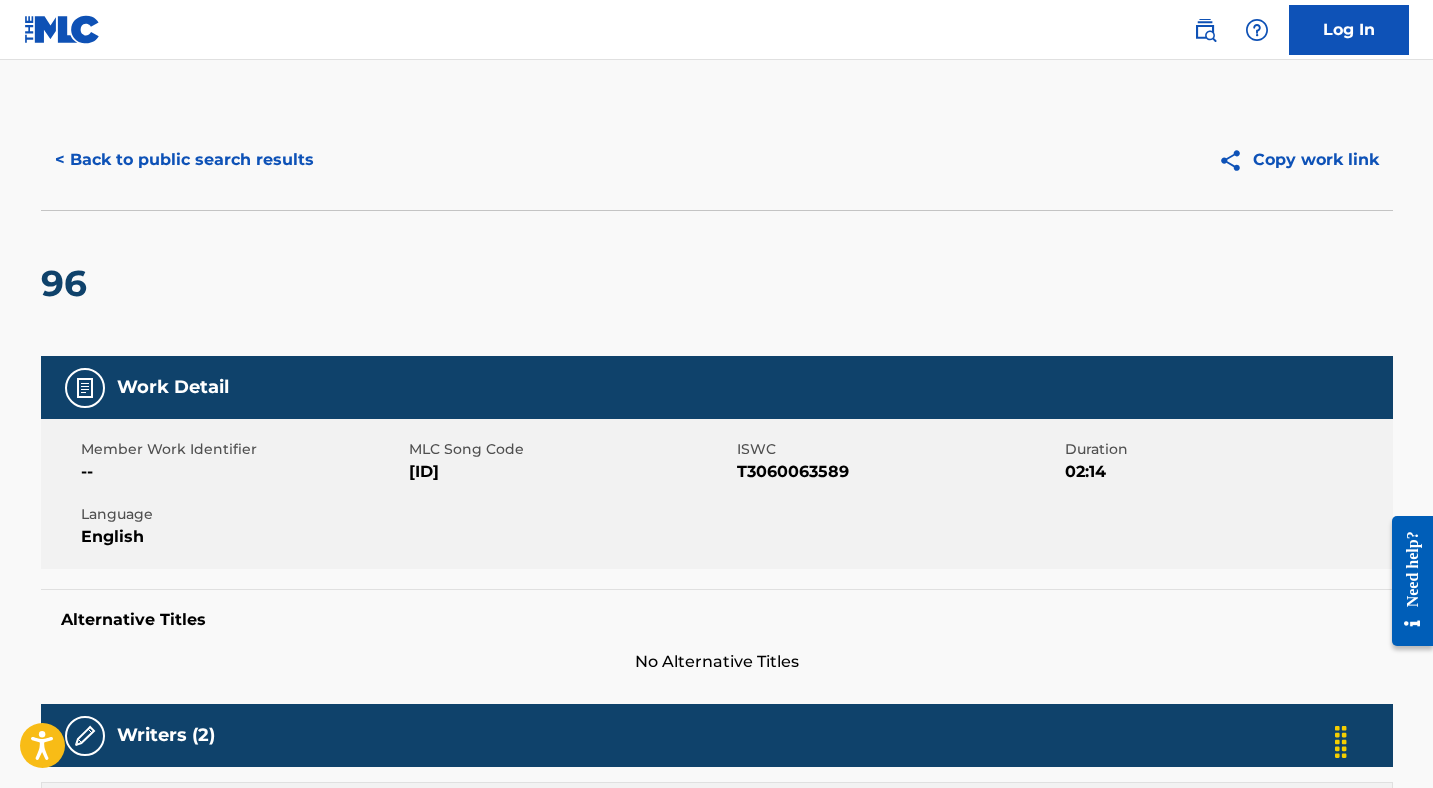 click on "< Back to public search results" at bounding box center [184, 160] 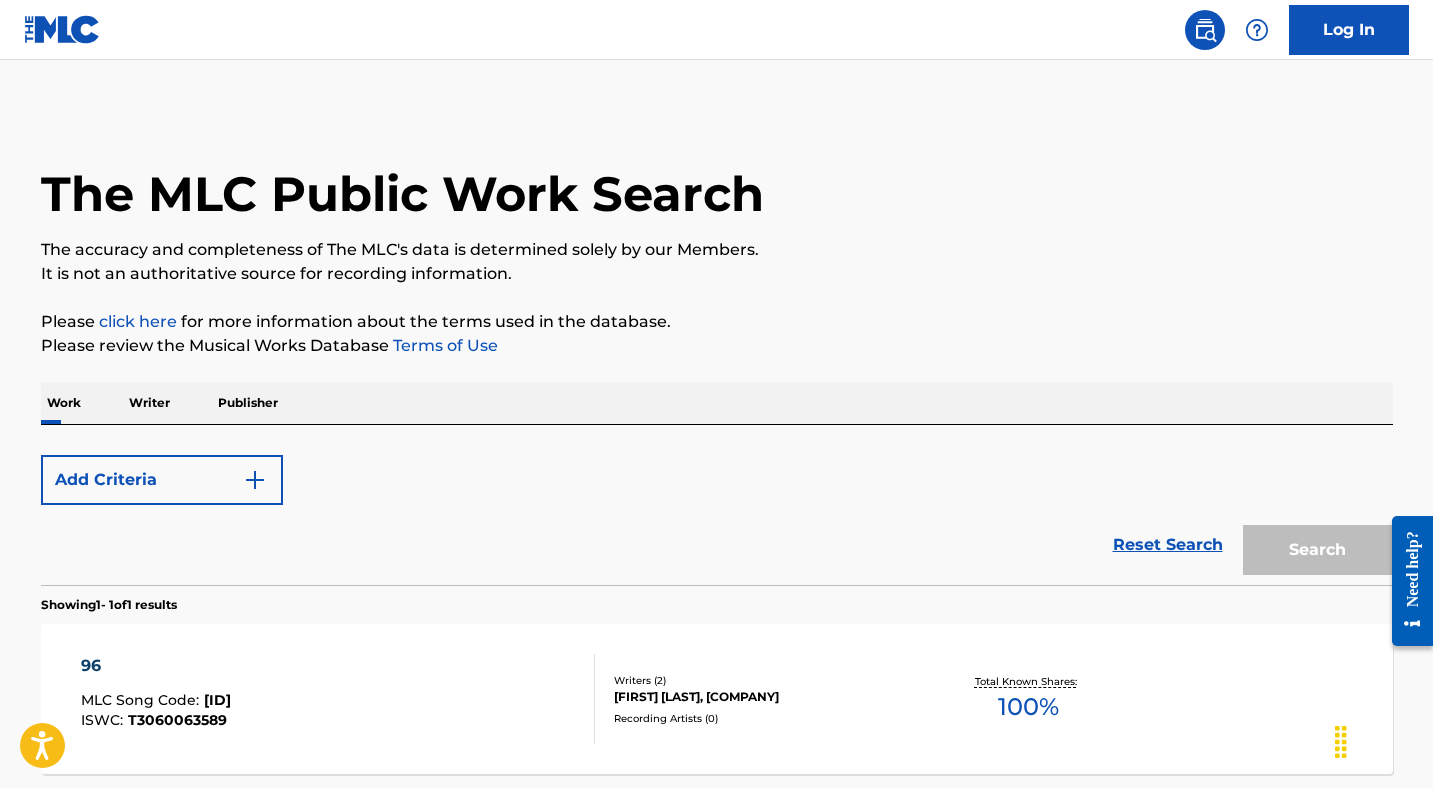 scroll, scrollTop: 186, scrollLeft: 0, axis: vertical 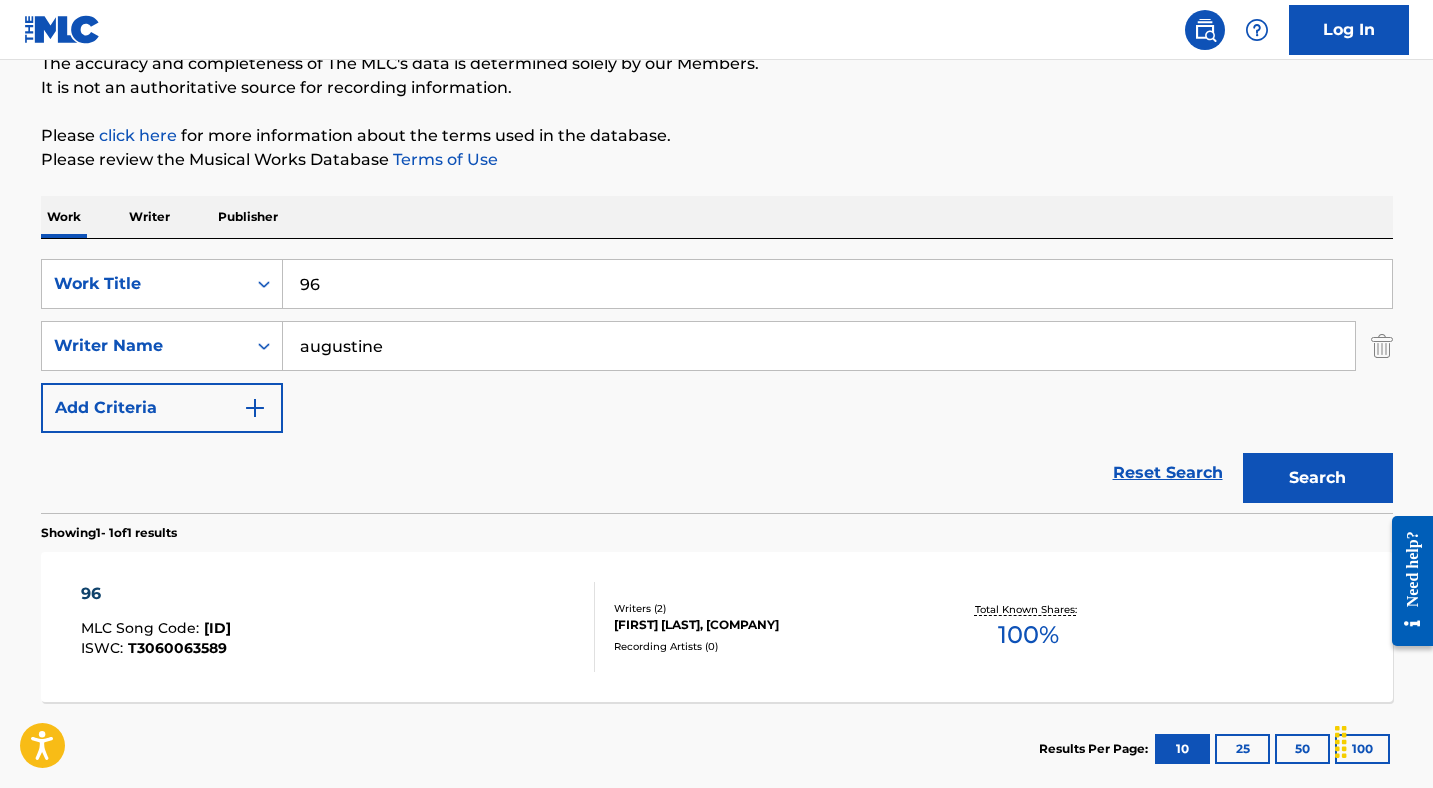 click on "96" at bounding box center [837, 284] 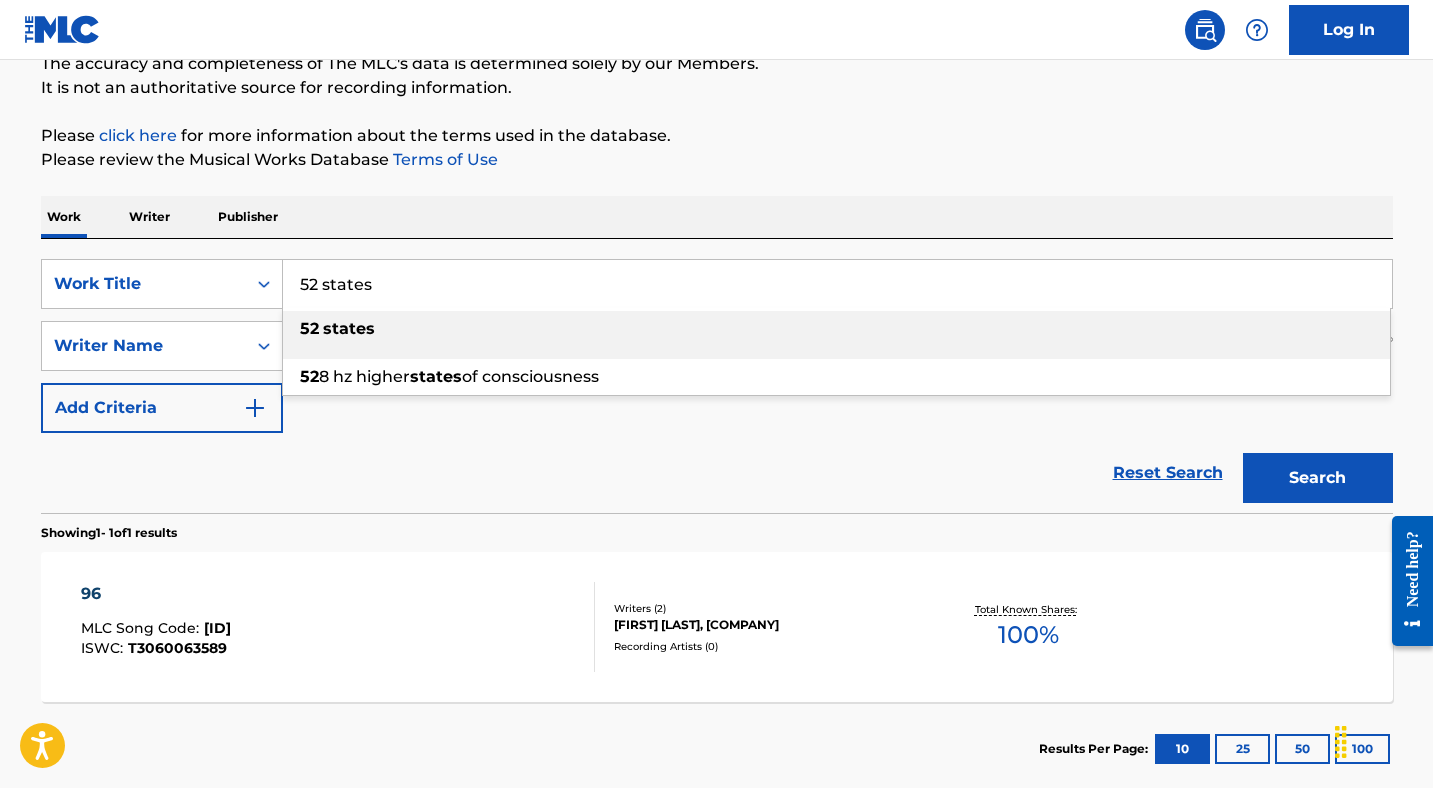 type on "52 states" 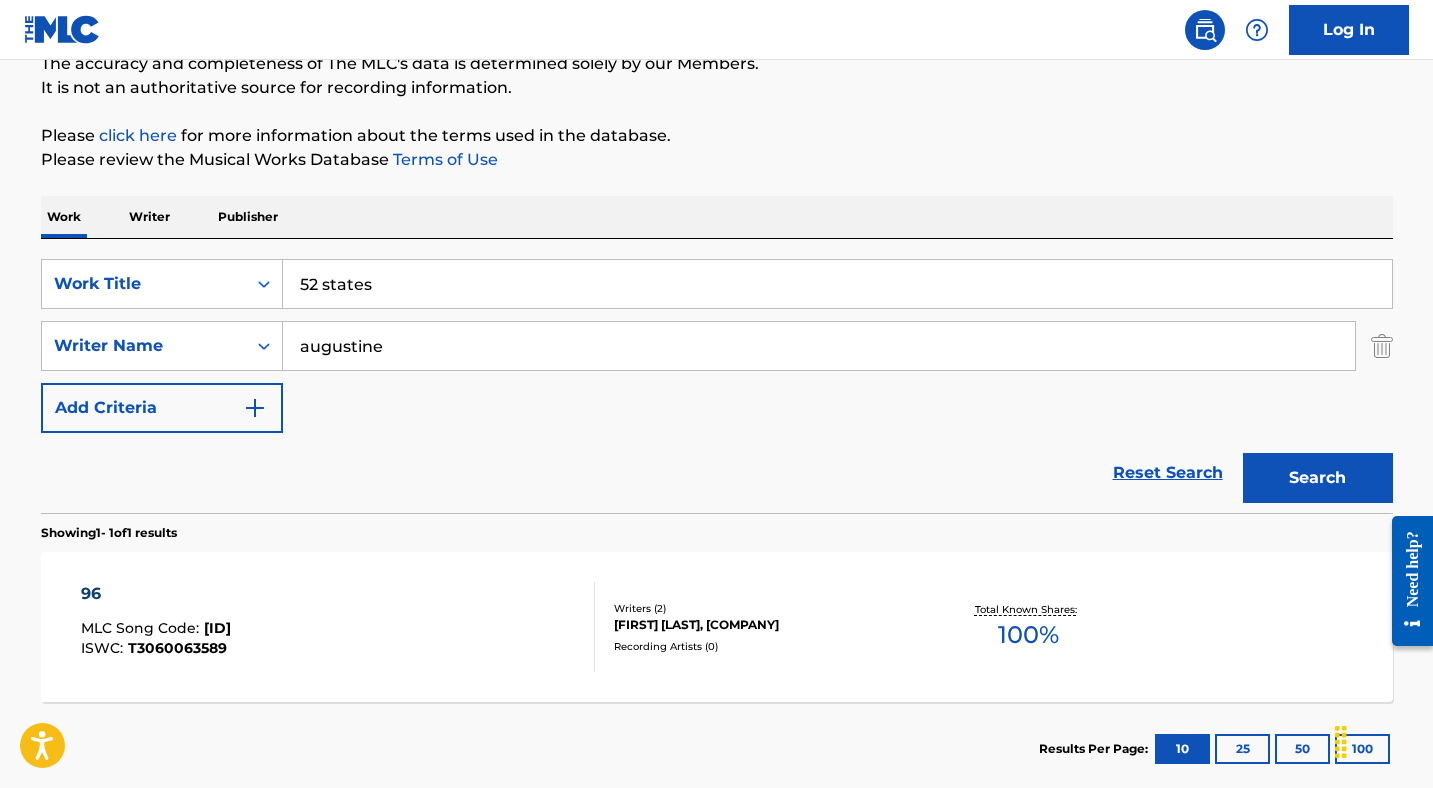 click on "augustine" at bounding box center (819, 346) 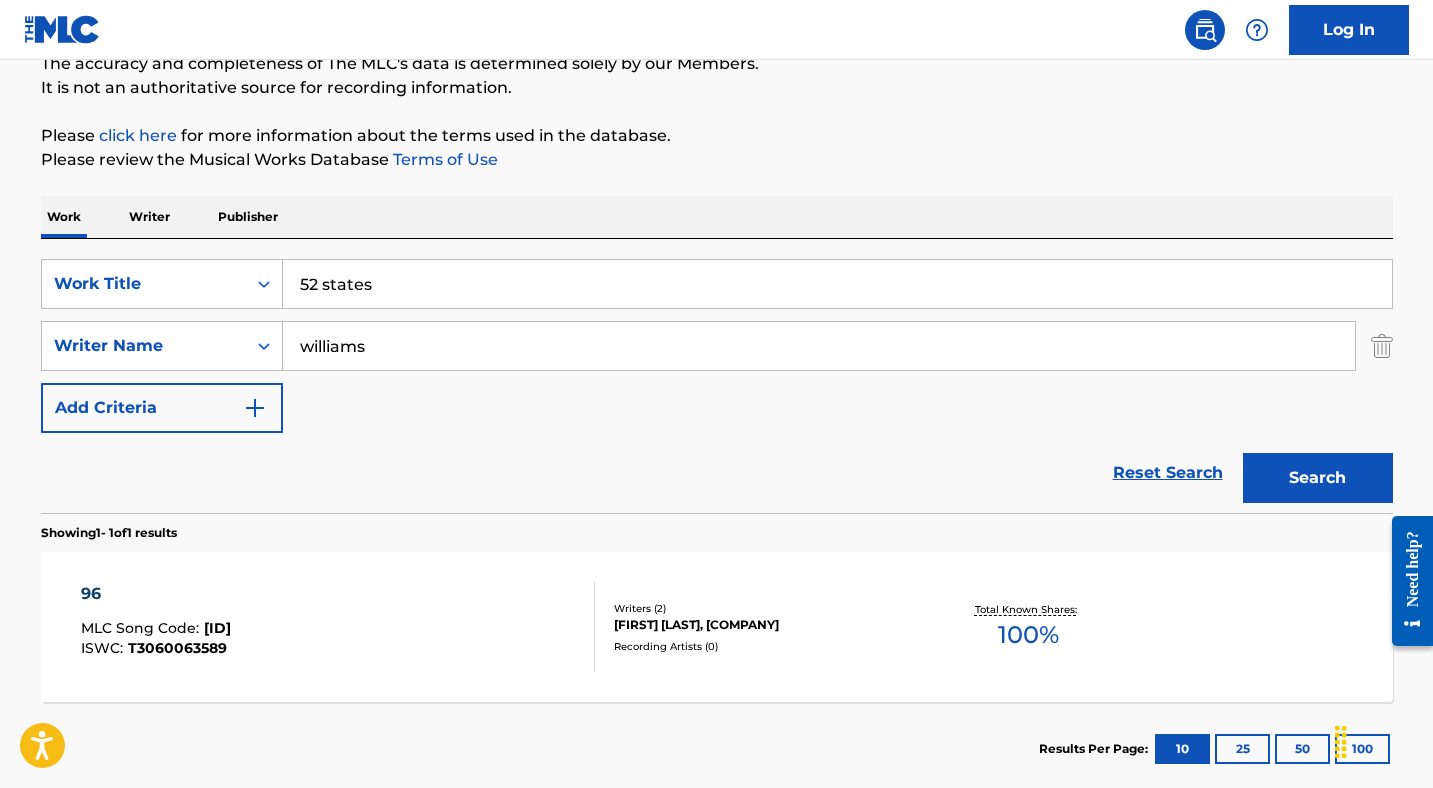 type on "williams" 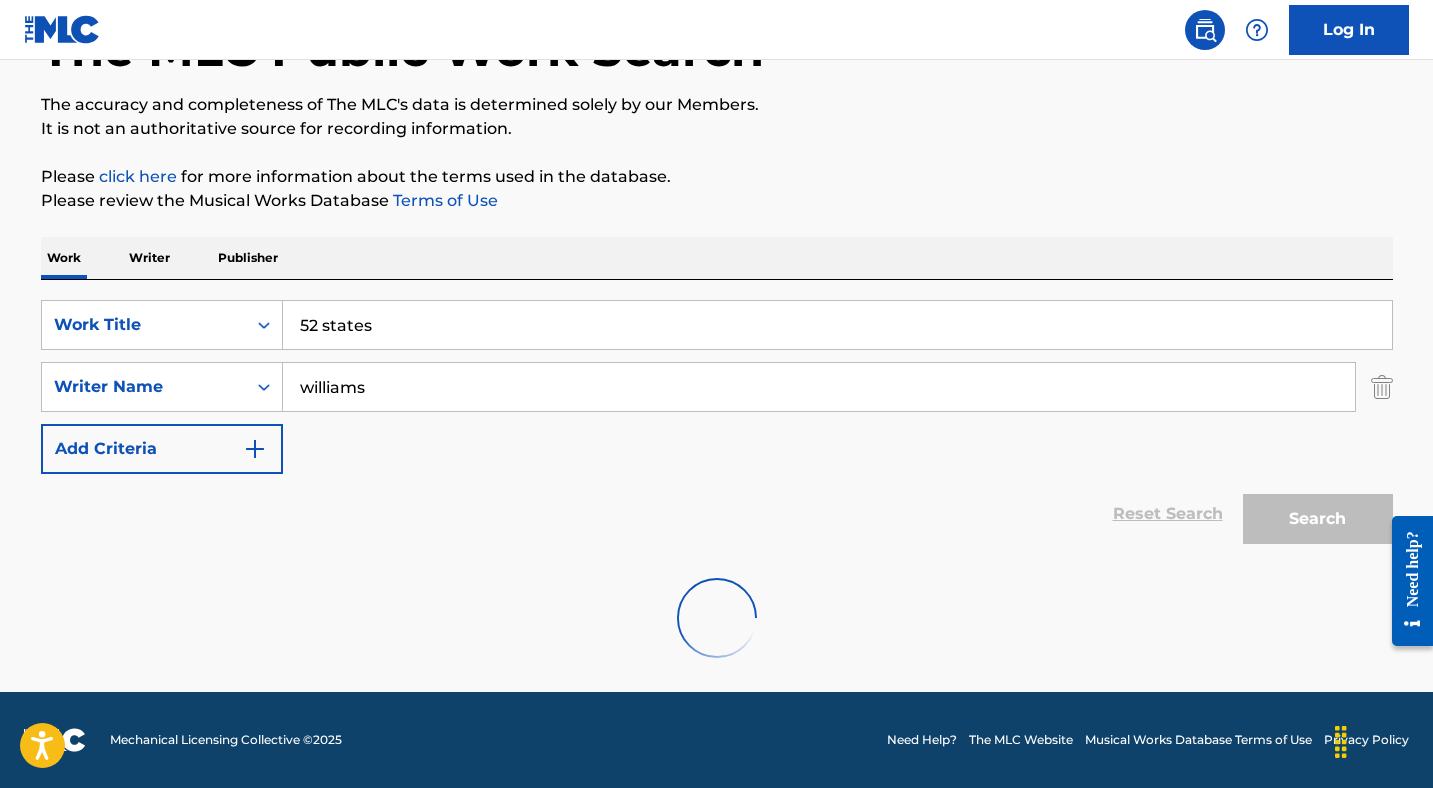 scroll, scrollTop: 186, scrollLeft: 0, axis: vertical 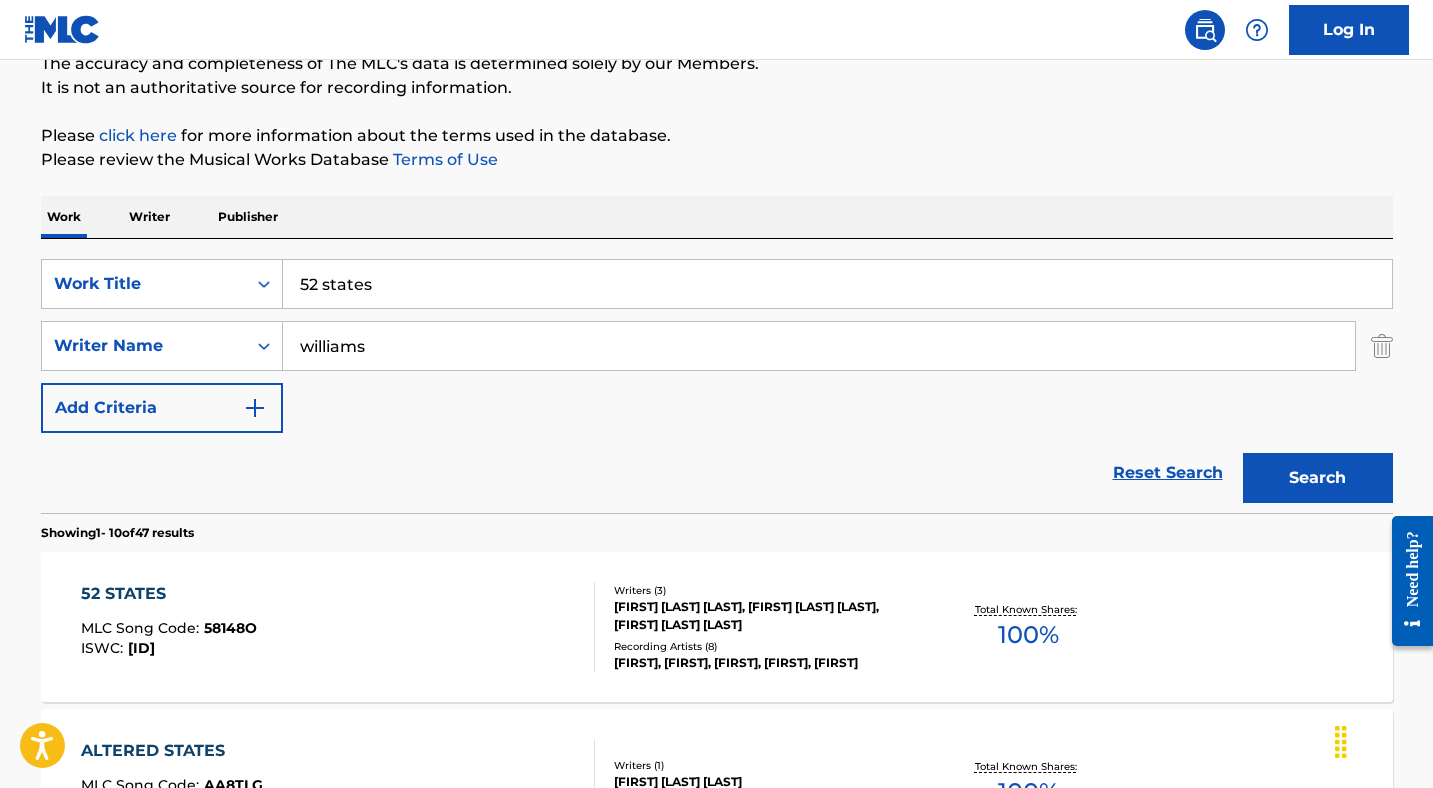 click on "[BRAND] [FIRST] [LAST]" at bounding box center (338, 627) 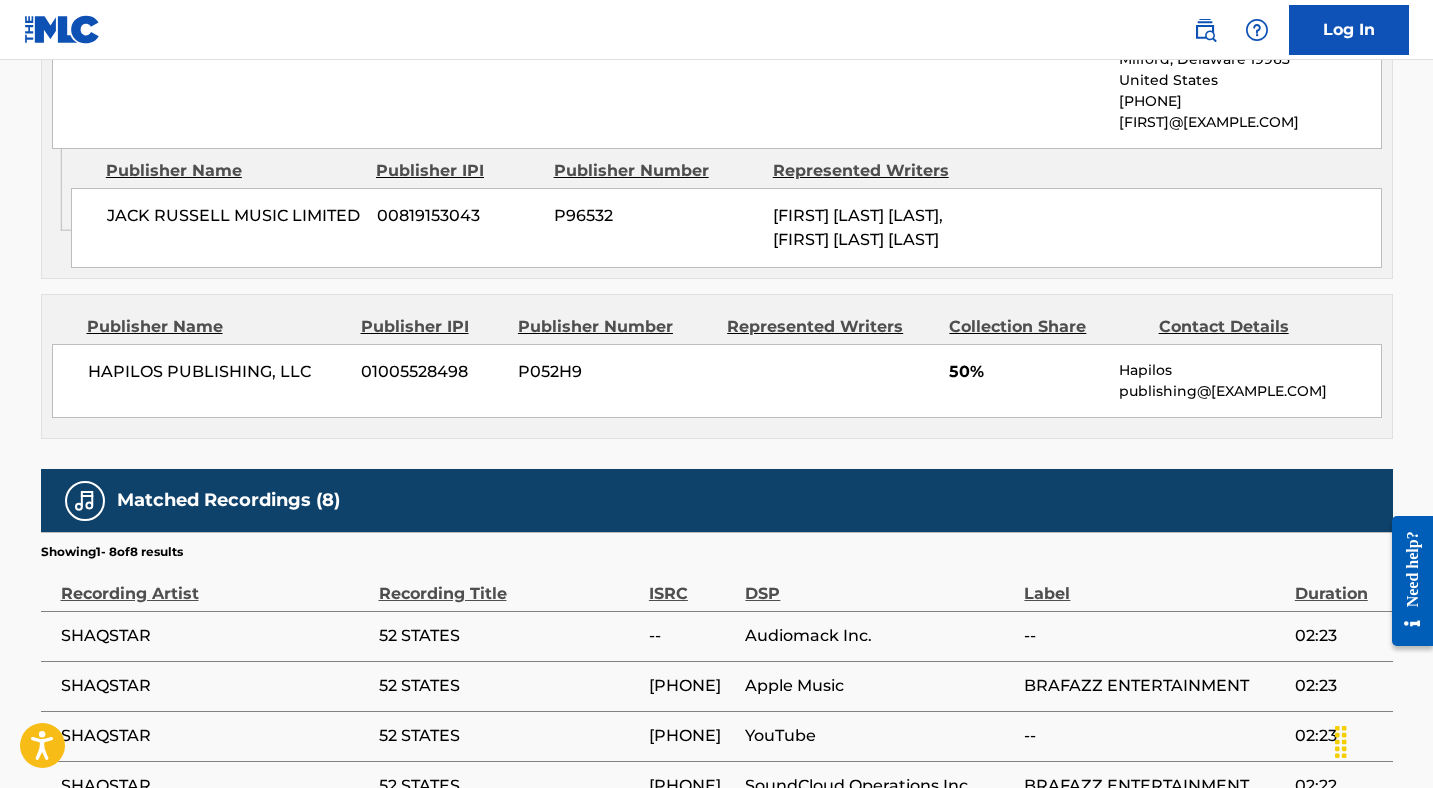 scroll, scrollTop: 568, scrollLeft: 0, axis: vertical 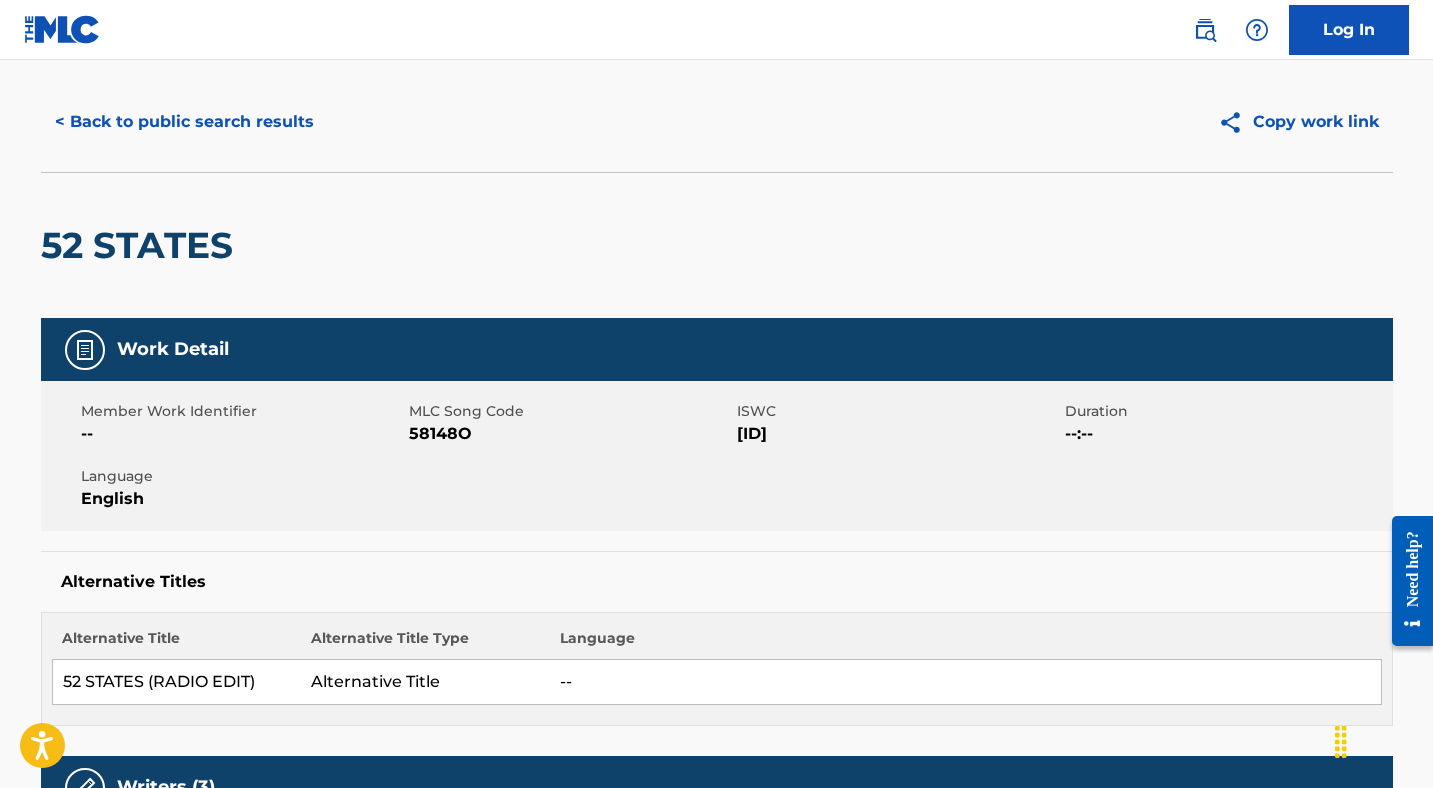click on "< Back to public search results" at bounding box center [184, 122] 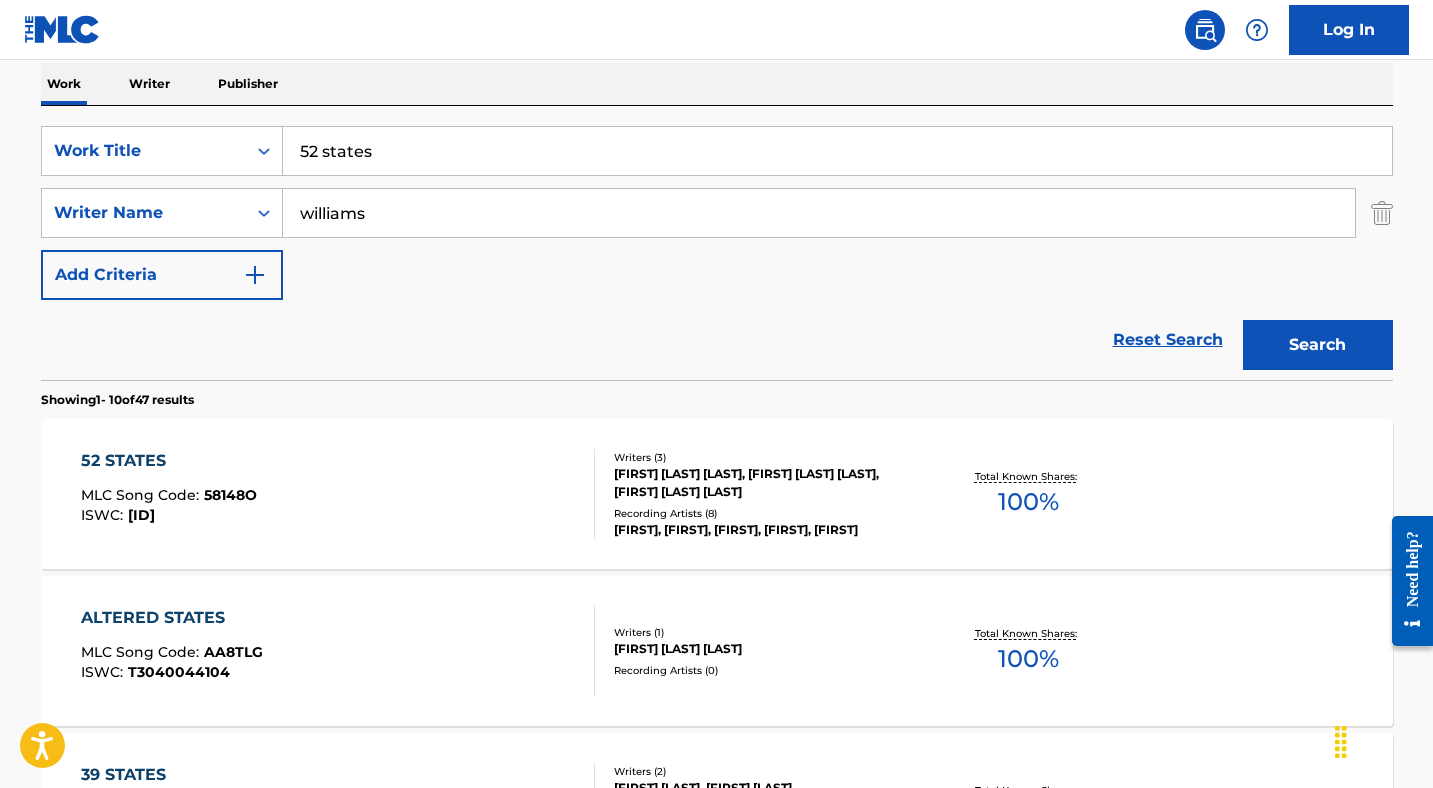scroll, scrollTop: 59, scrollLeft: 0, axis: vertical 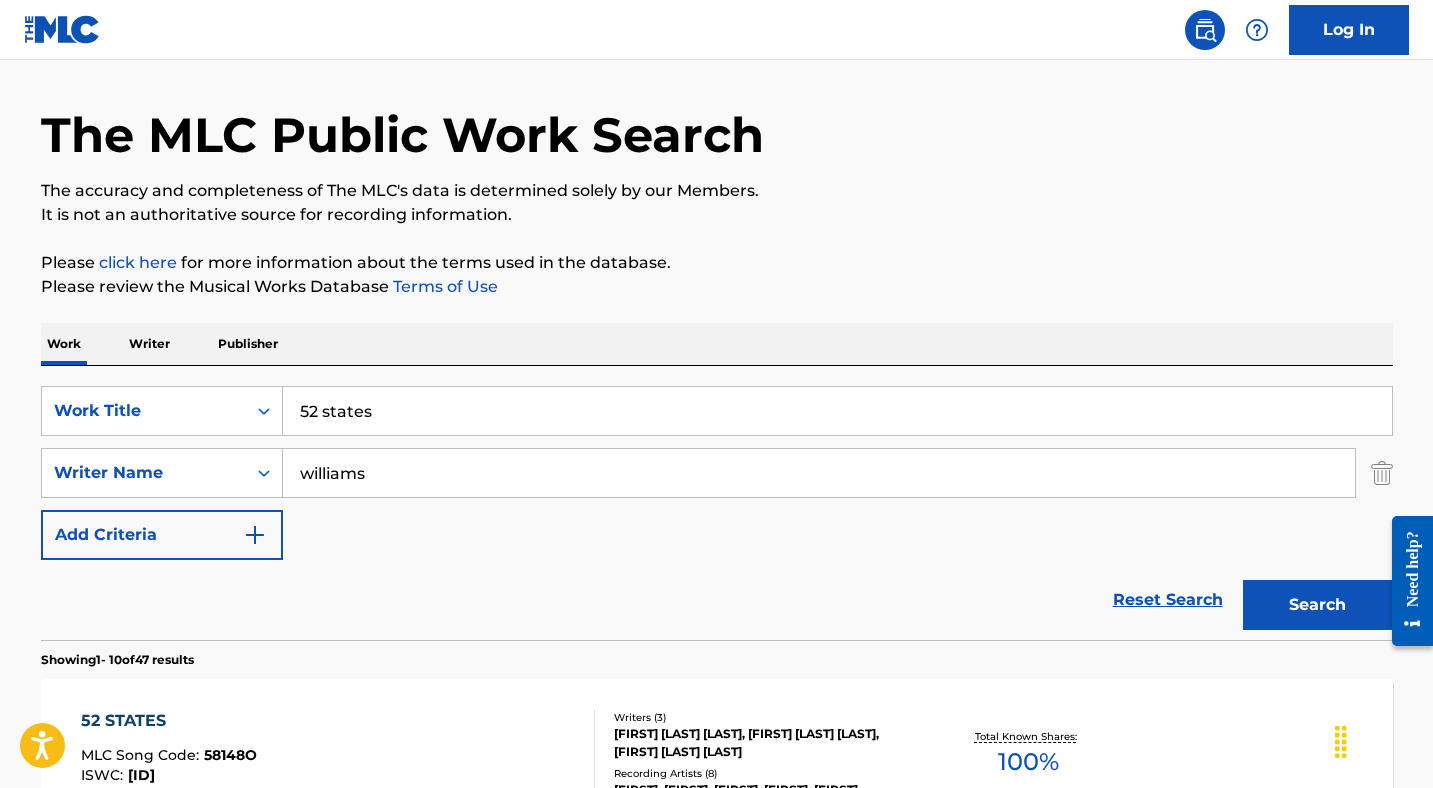 click on "52 states" at bounding box center [837, 411] 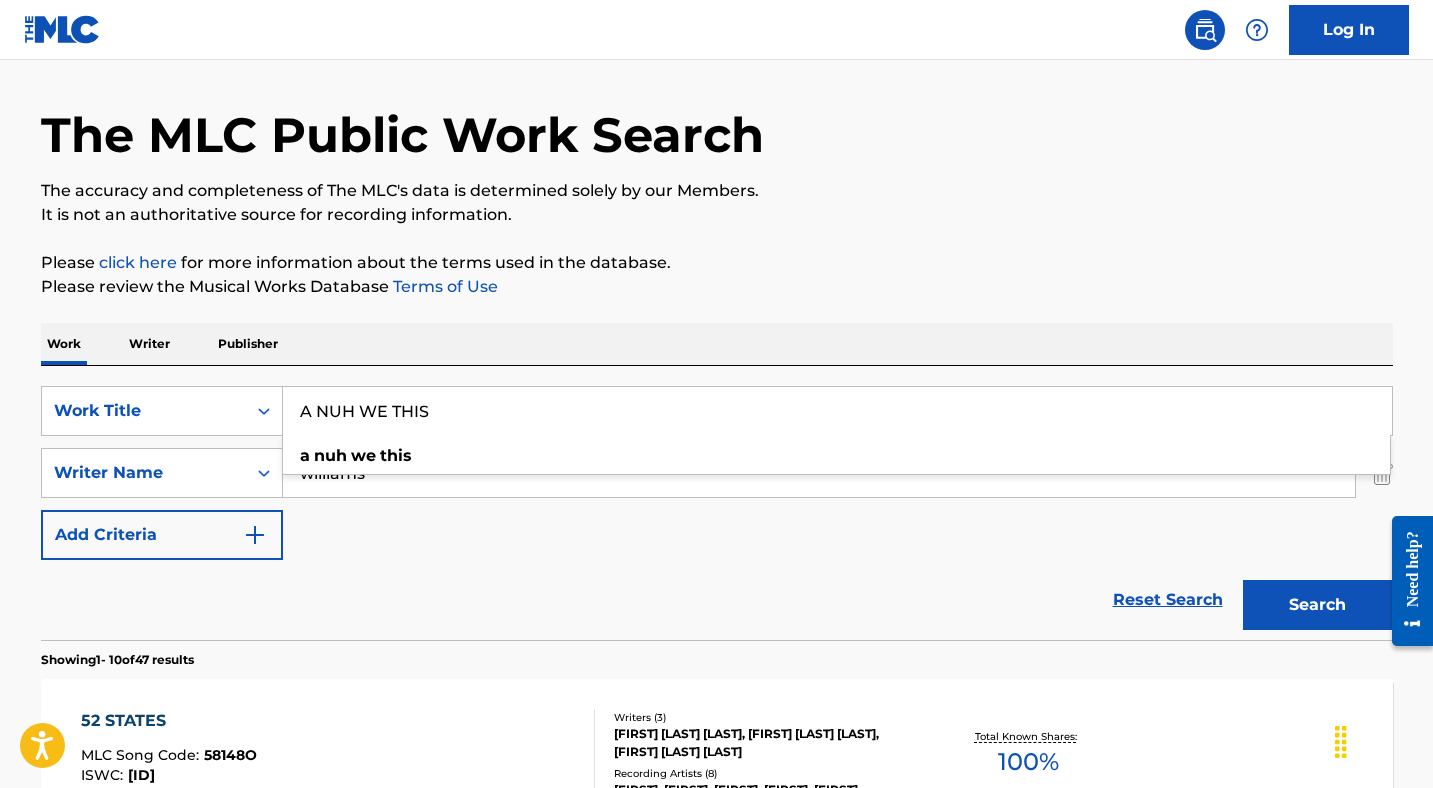type on "A NUH WE THIS" 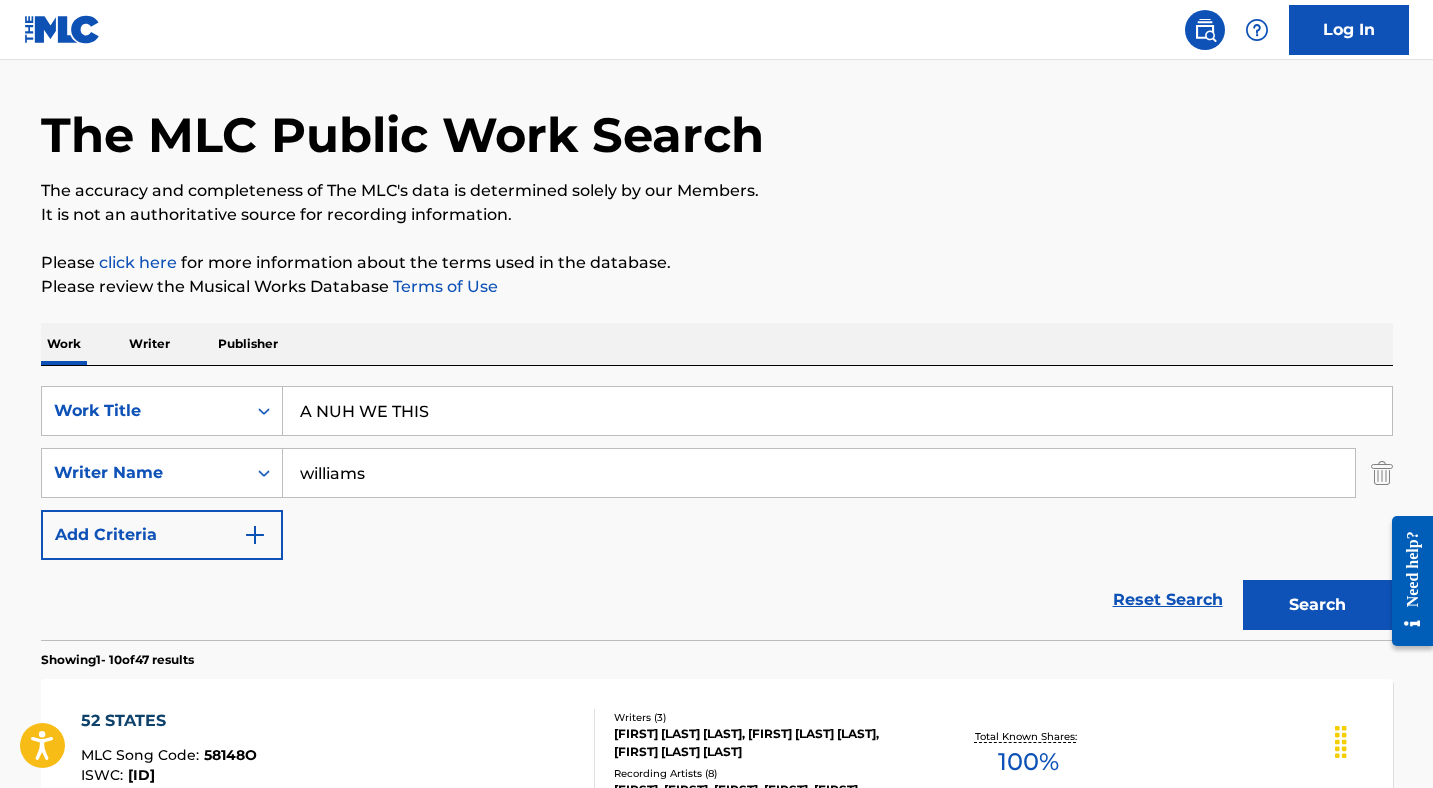 click on "williams" at bounding box center [819, 473] 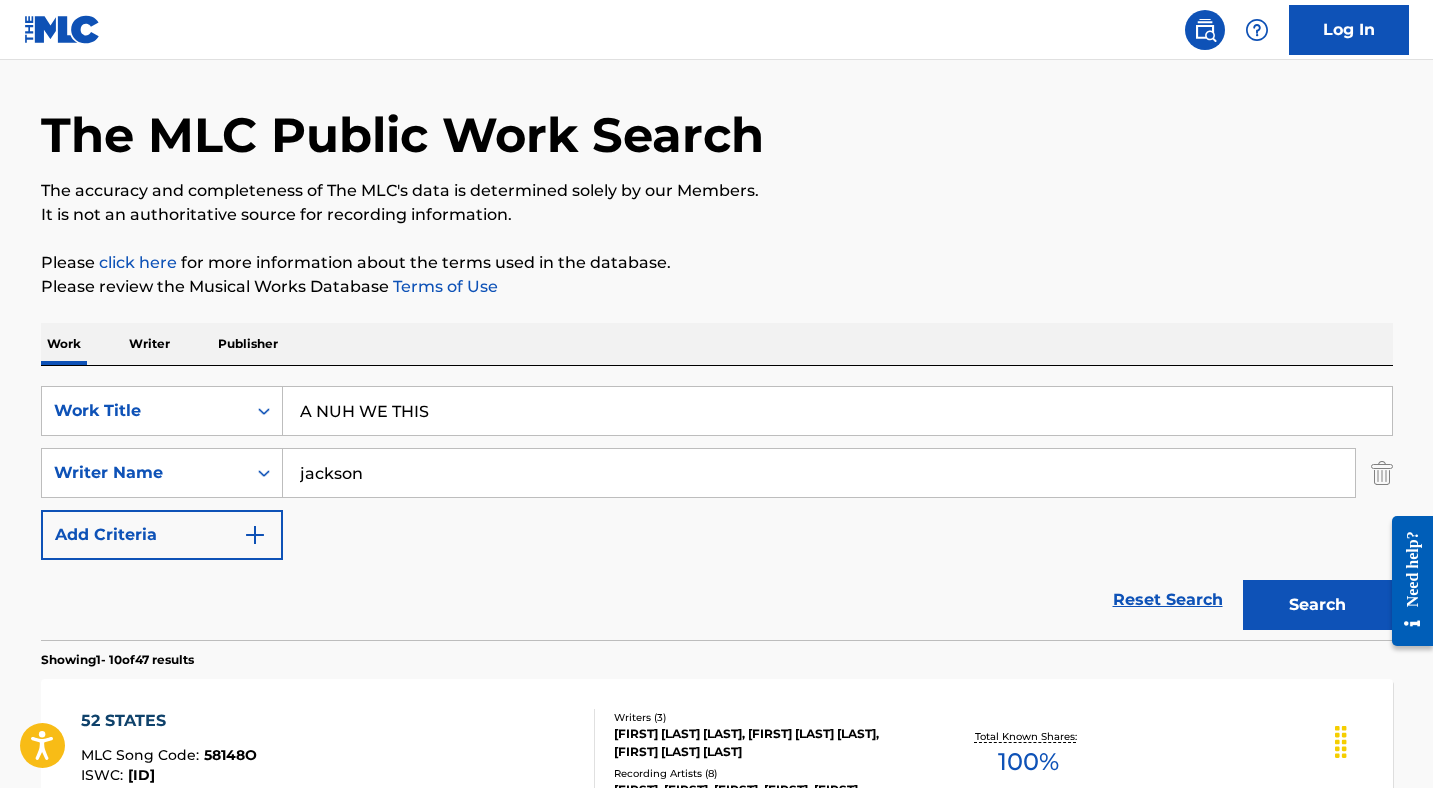 type on "jackson" 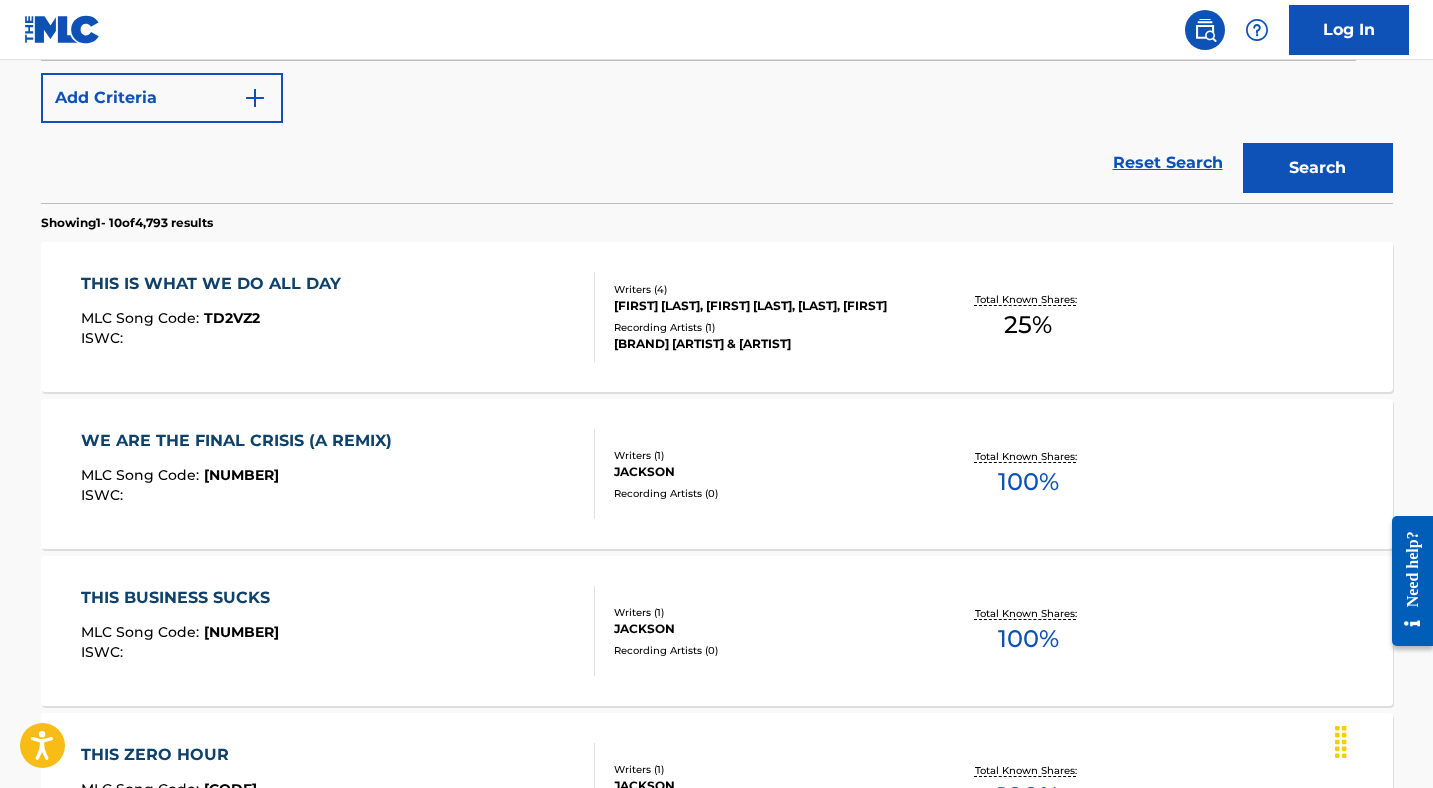 scroll, scrollTop: 186, scrollLeft: 0, axis: vertical 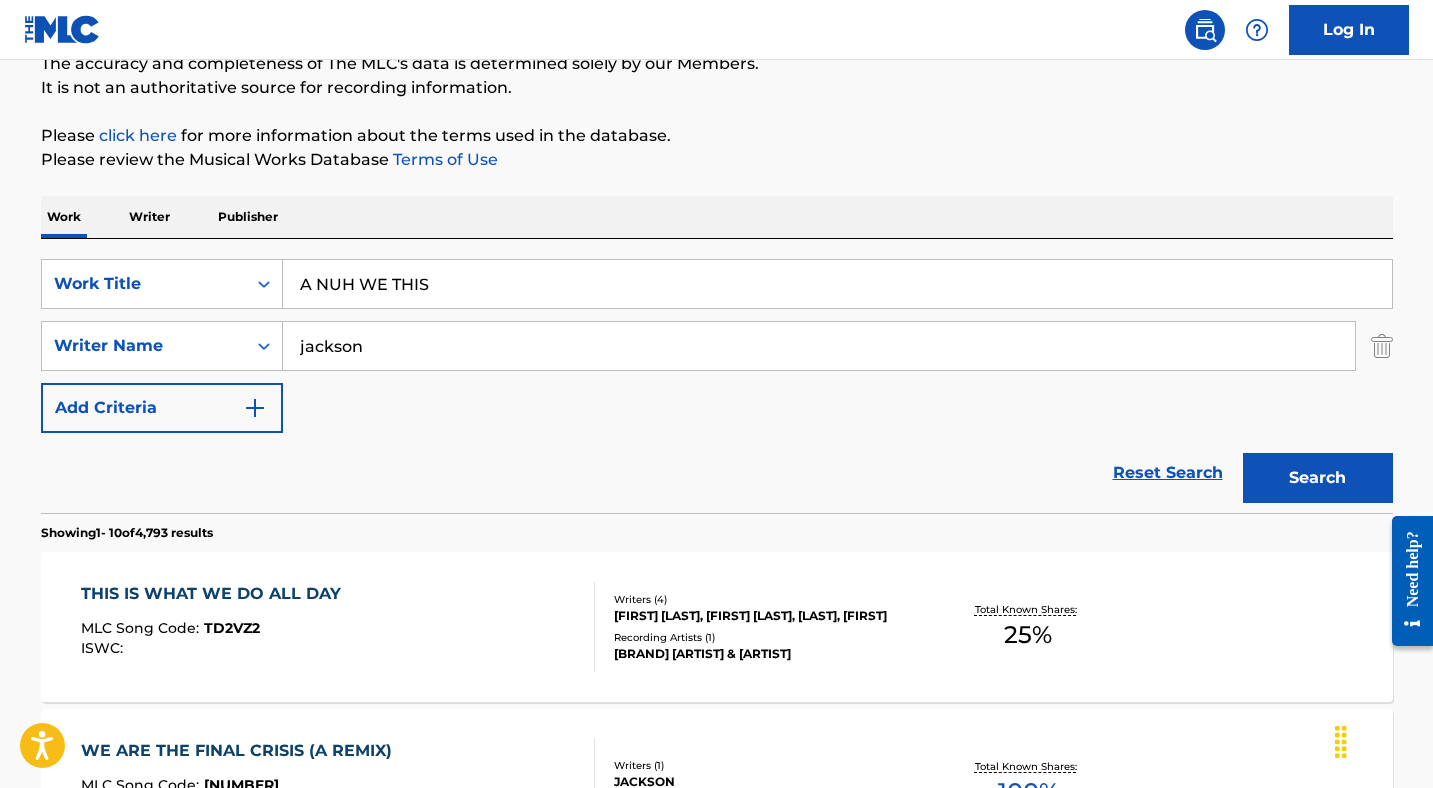 click at bounding box center [1382, 346] 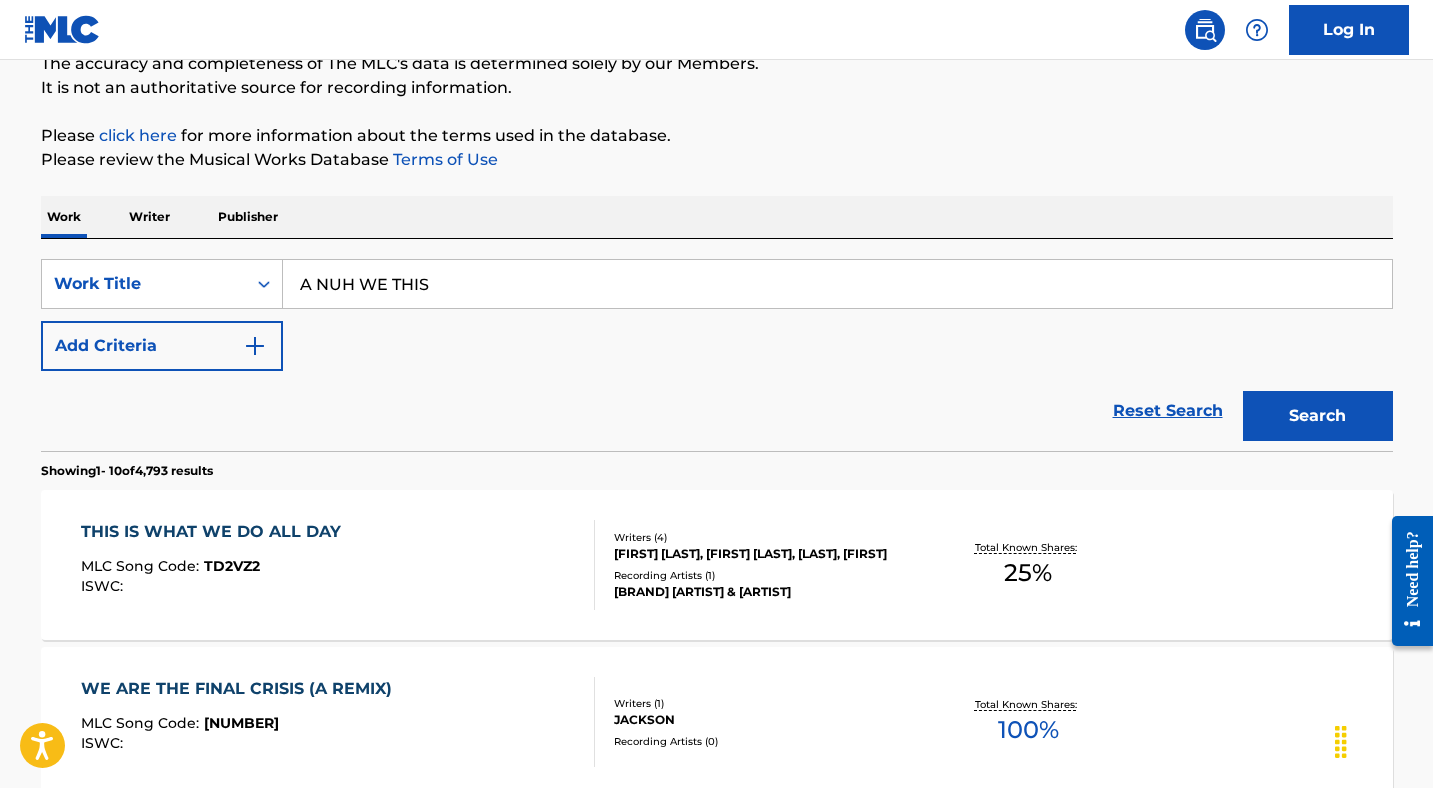 click on "Search" at bounding box center (1318, 416) 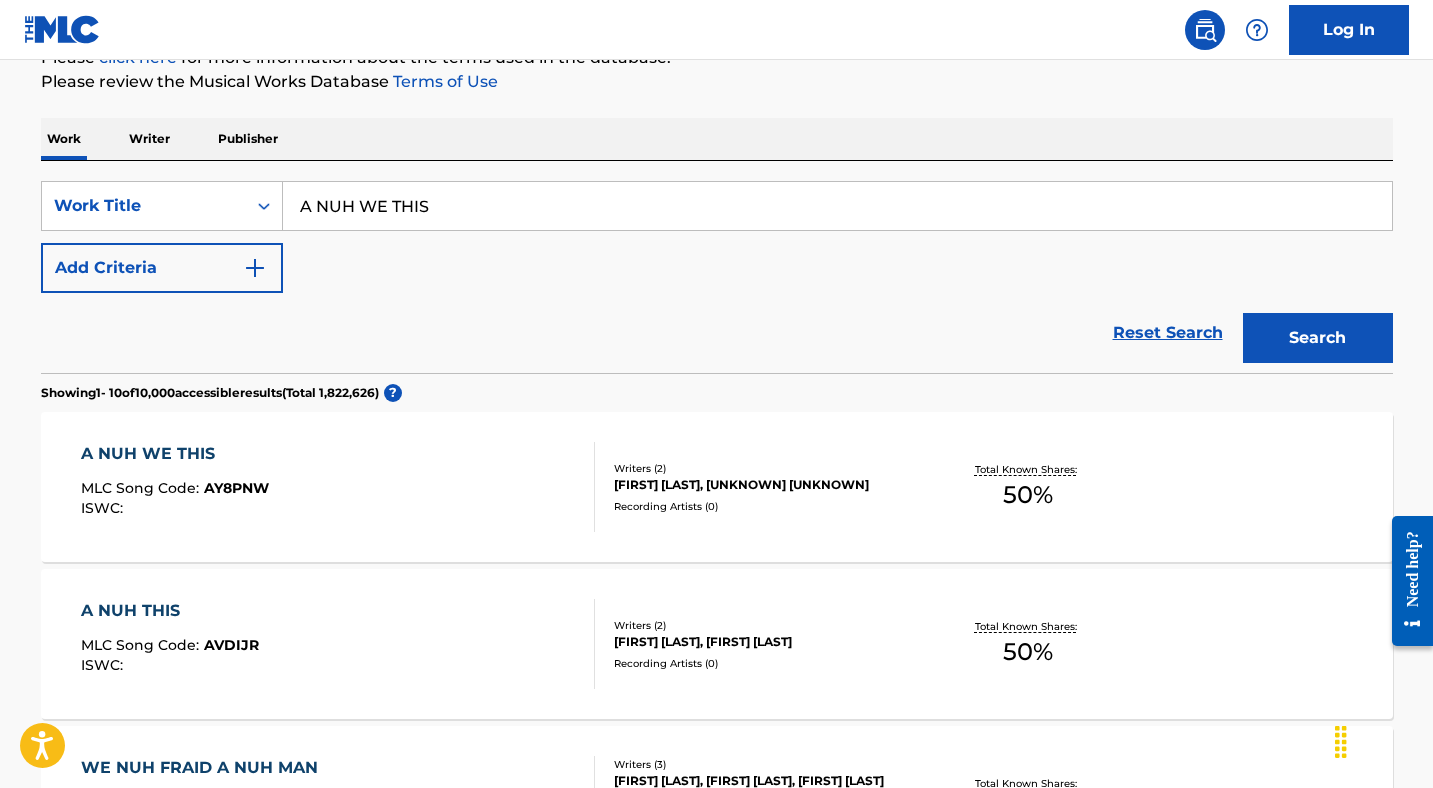 scroll, scrollTop: 271, scrollLeft: 0, axis: vertical 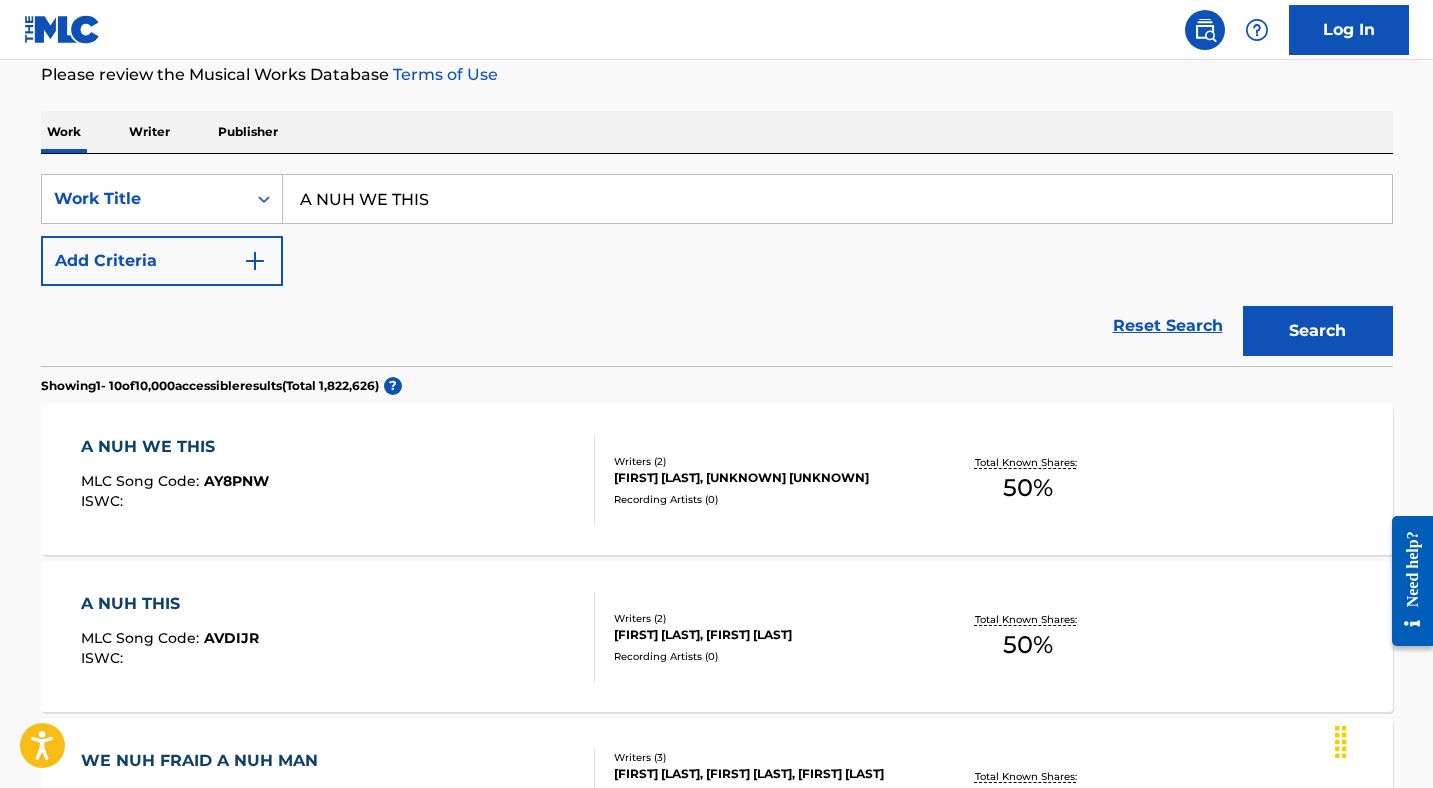 click on "A NUH WE THIS MLC Song Code : [NUMBER] ISWC :" at bounding box center (338, 480) 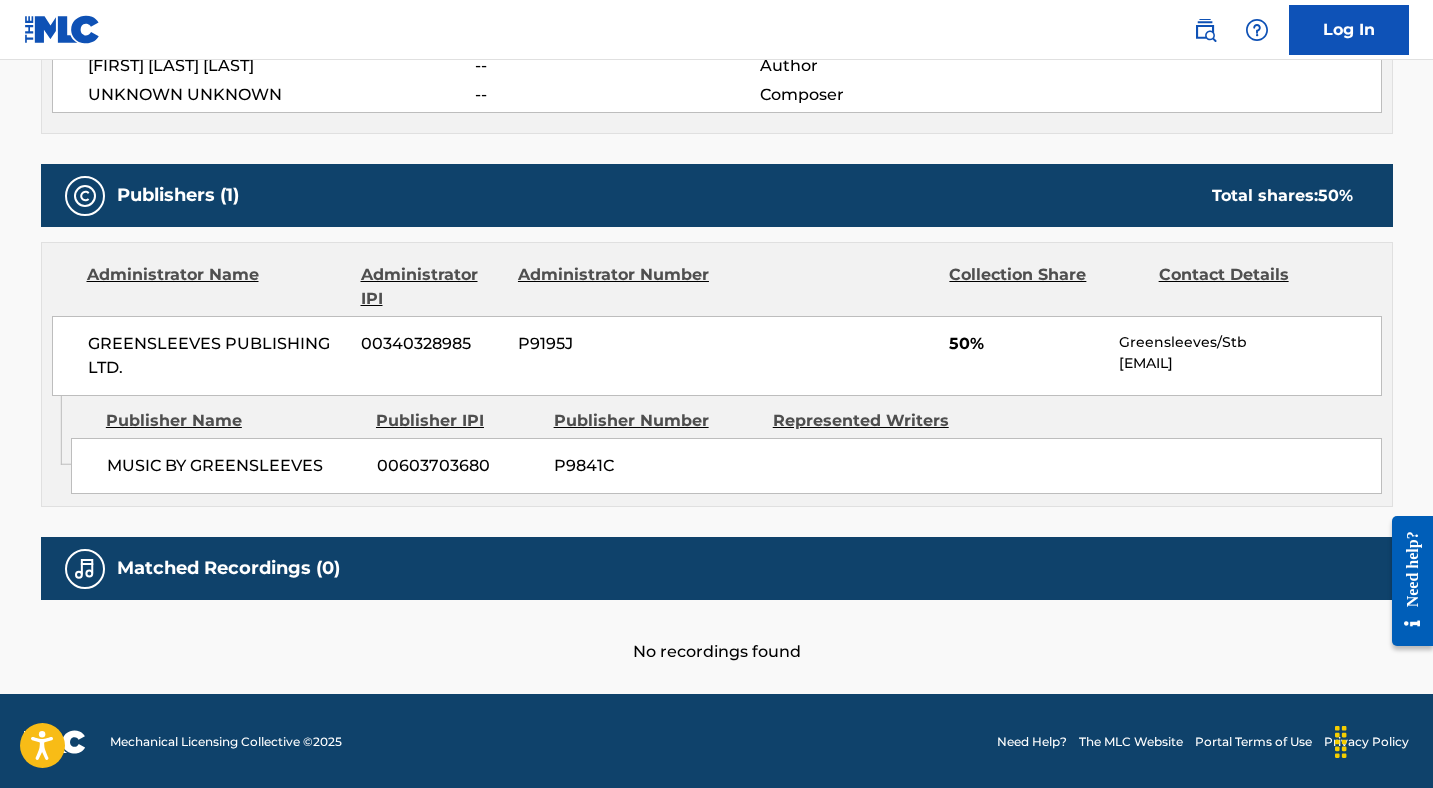 scroll, scrollTop: 180, scrollLeft: 0, axis: vertical 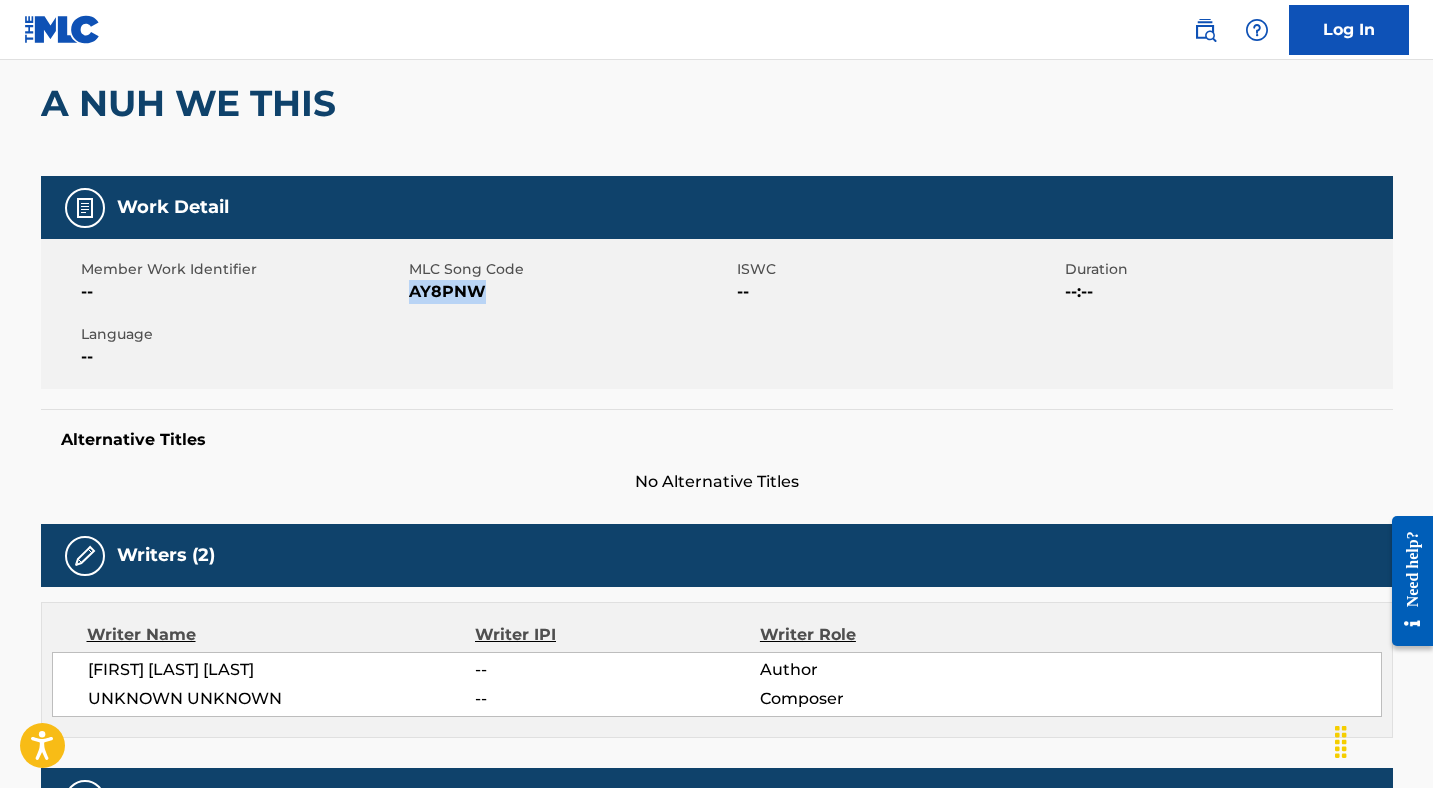 drag, startPoint x: 502, startPoint y: 298, endPoint x: 408, endPoint y: 297, distance: 94.00532 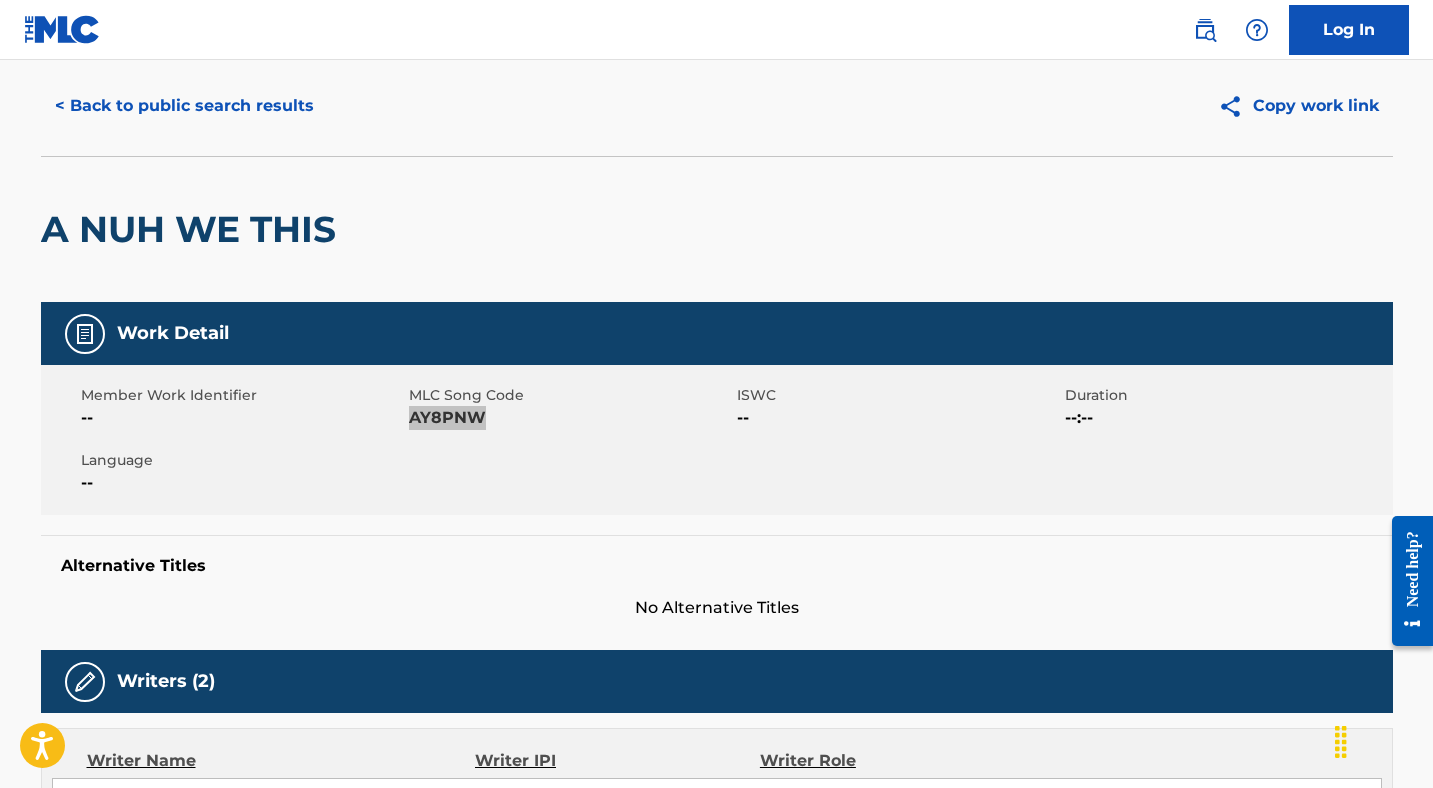 scroll, scrollTop: 0, scrollLeft: 0, axis: both 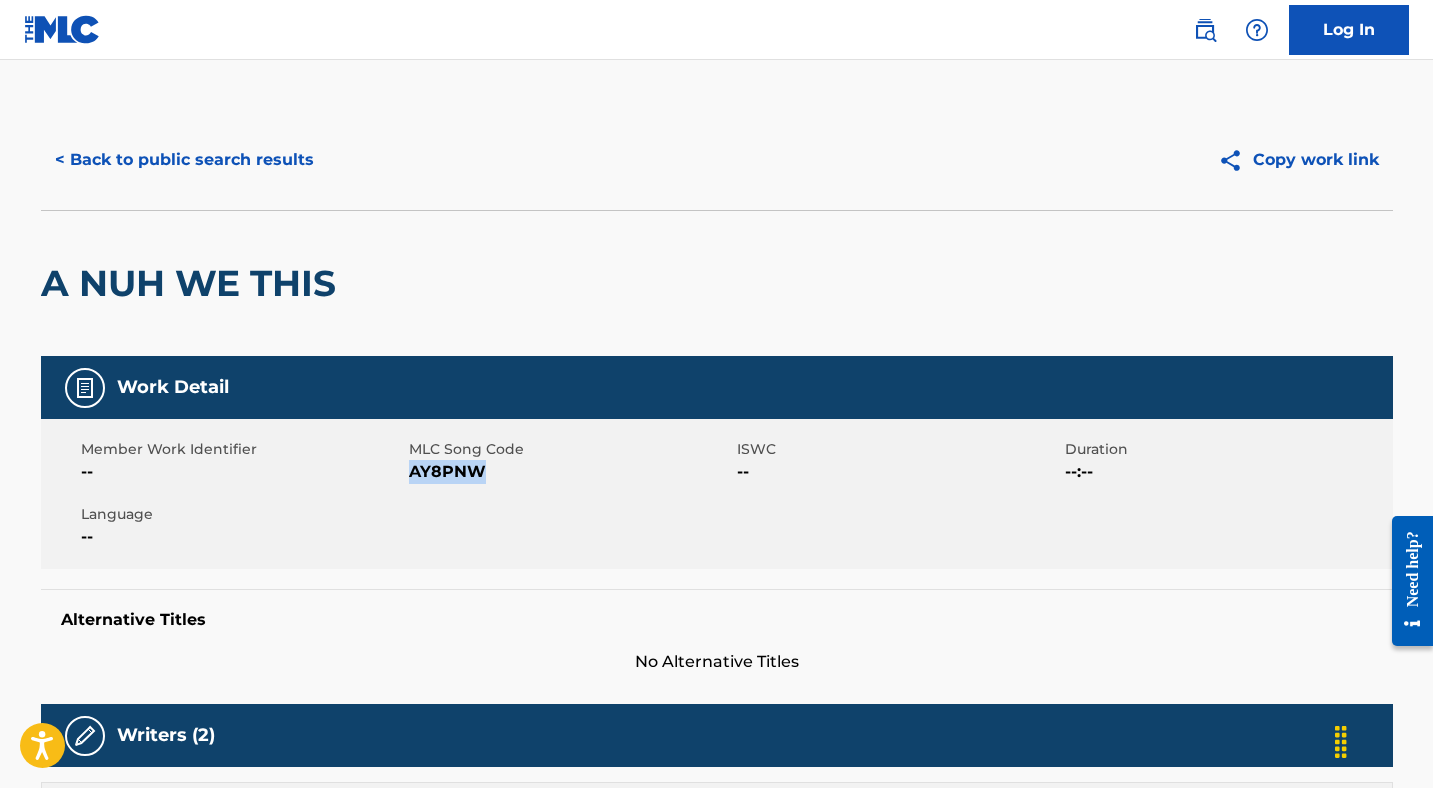 click on "< Back to public search results" at bounding box center (184, 160) 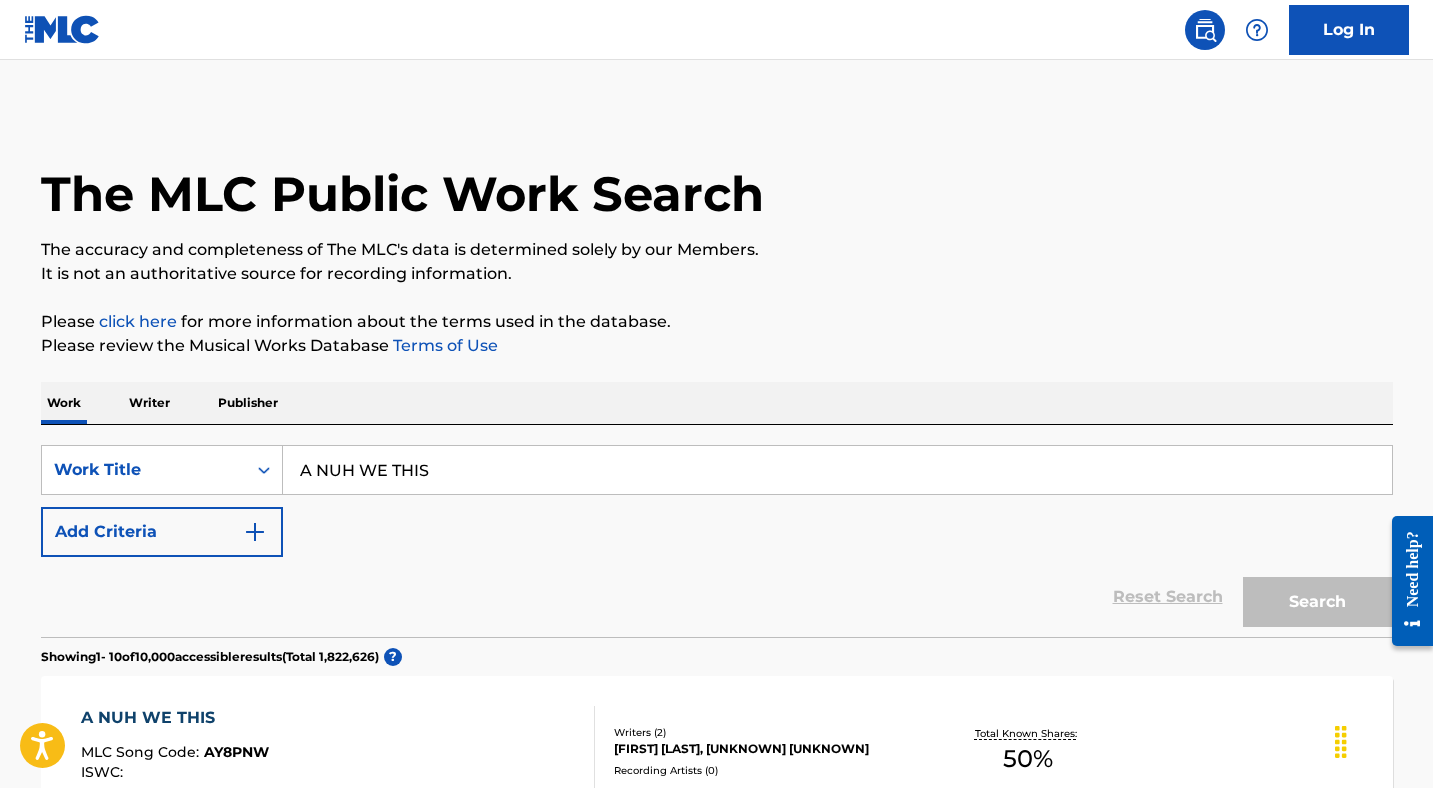 scroll, scrollTop: 271, scrollLeft: 0, axis: vertical 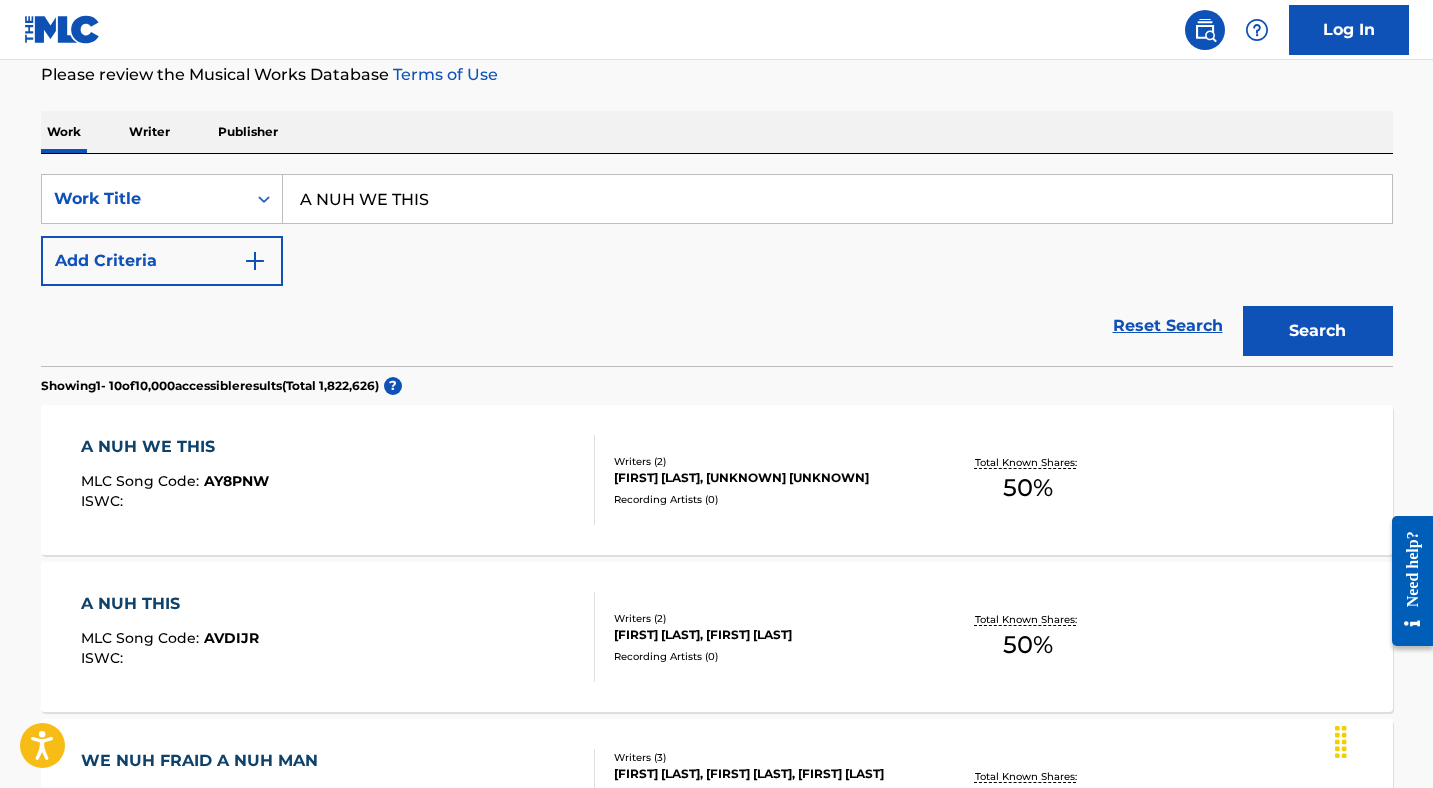 click on "A NUH WE THIS" at bounding box center (837, 199) 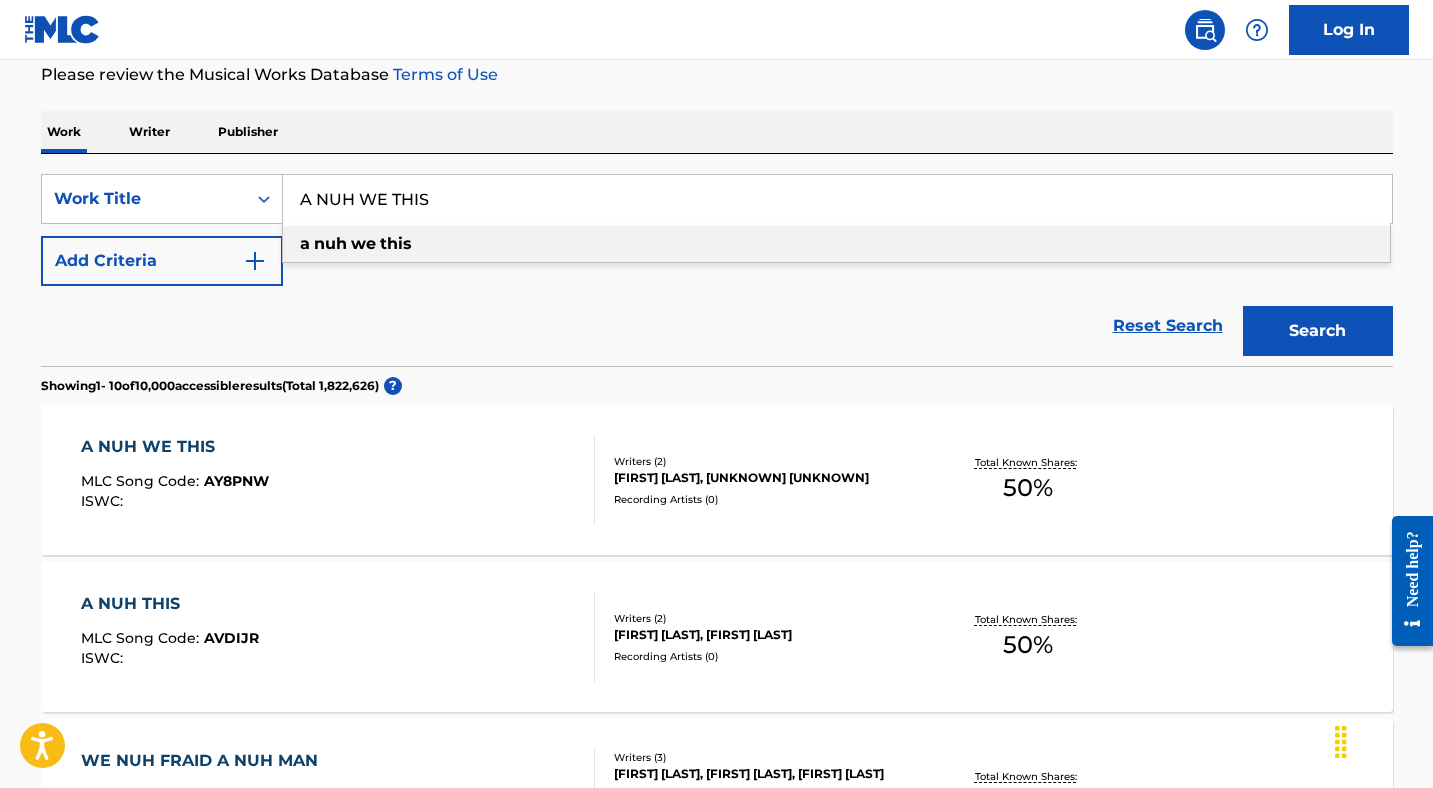 click on "A NUH WE THIS" at bounding box center (837, 199) 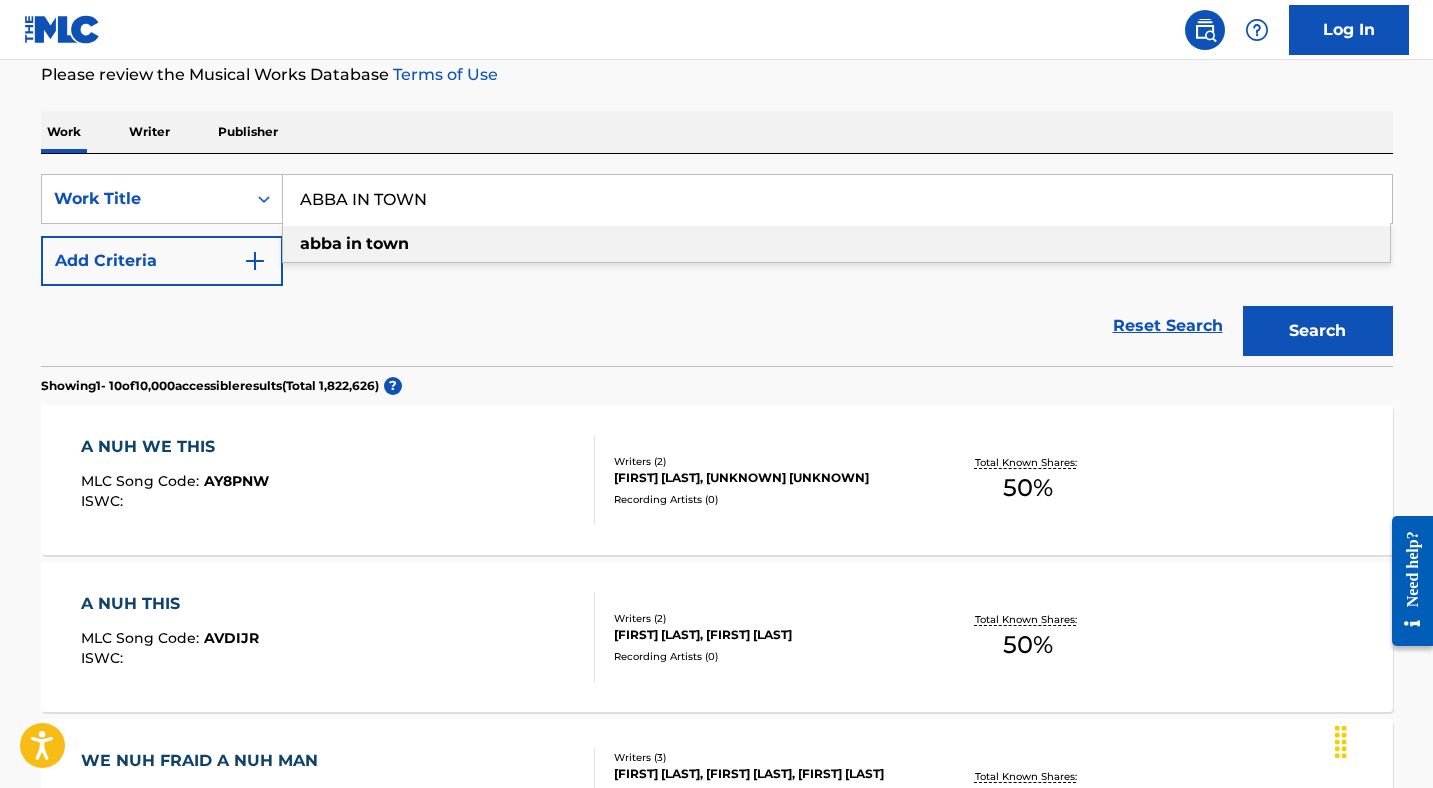 type on "ABBA IN TOWN" 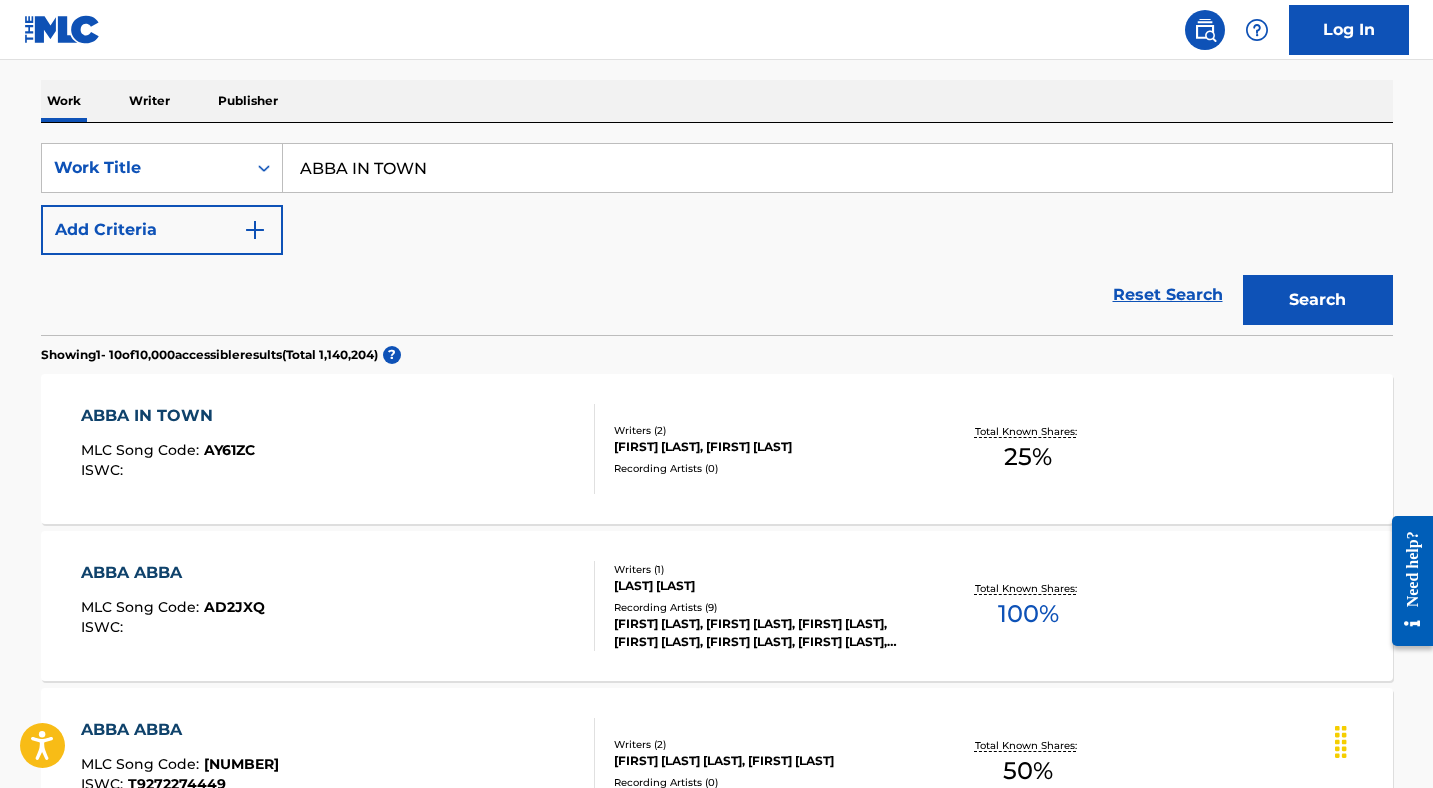 scroll, scrollTop: 309, scrollLeft: 0, axis: vertical 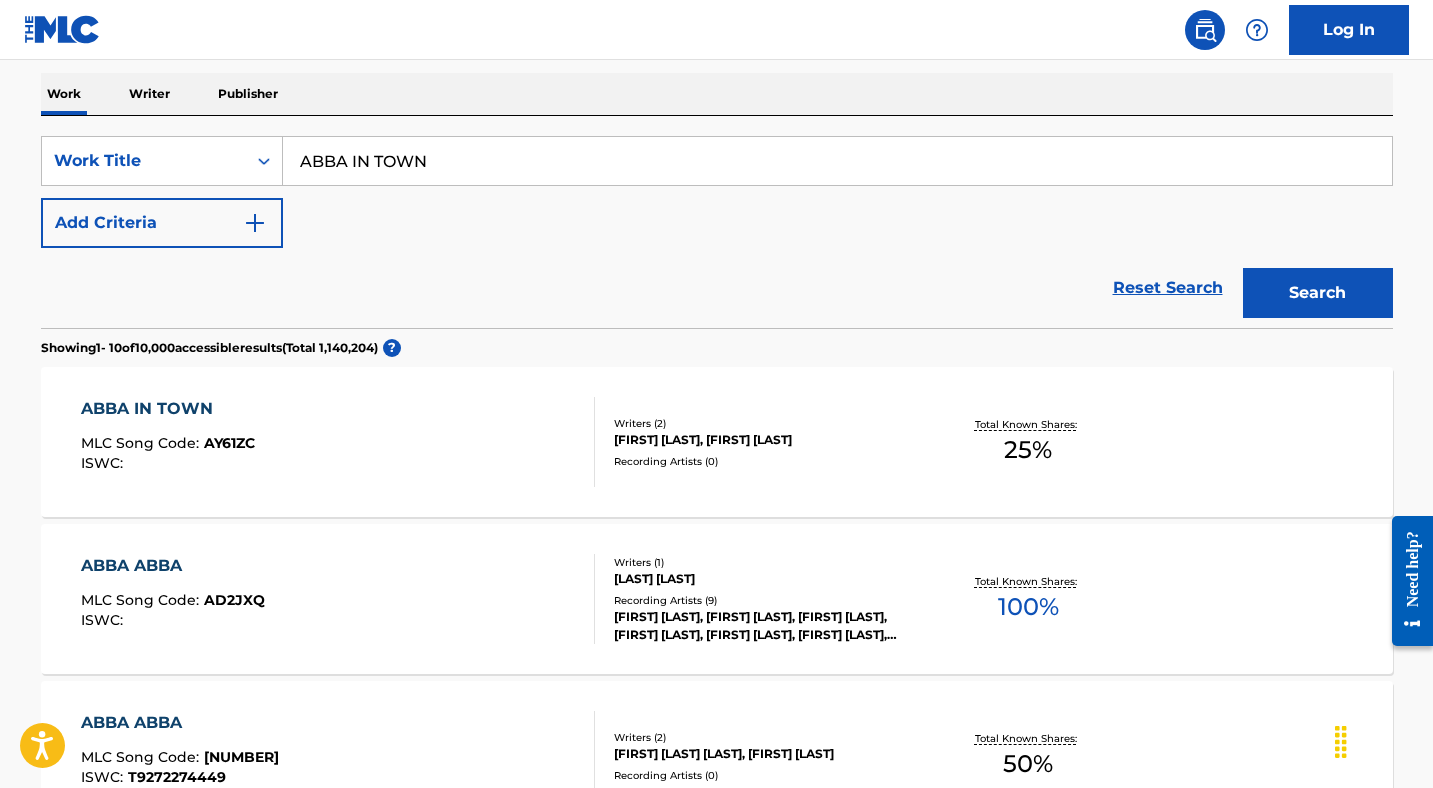 click on "ABBA IN TOWN MLC Song Code : AY61ZC ISWC :" at bounding box center [338, 442] 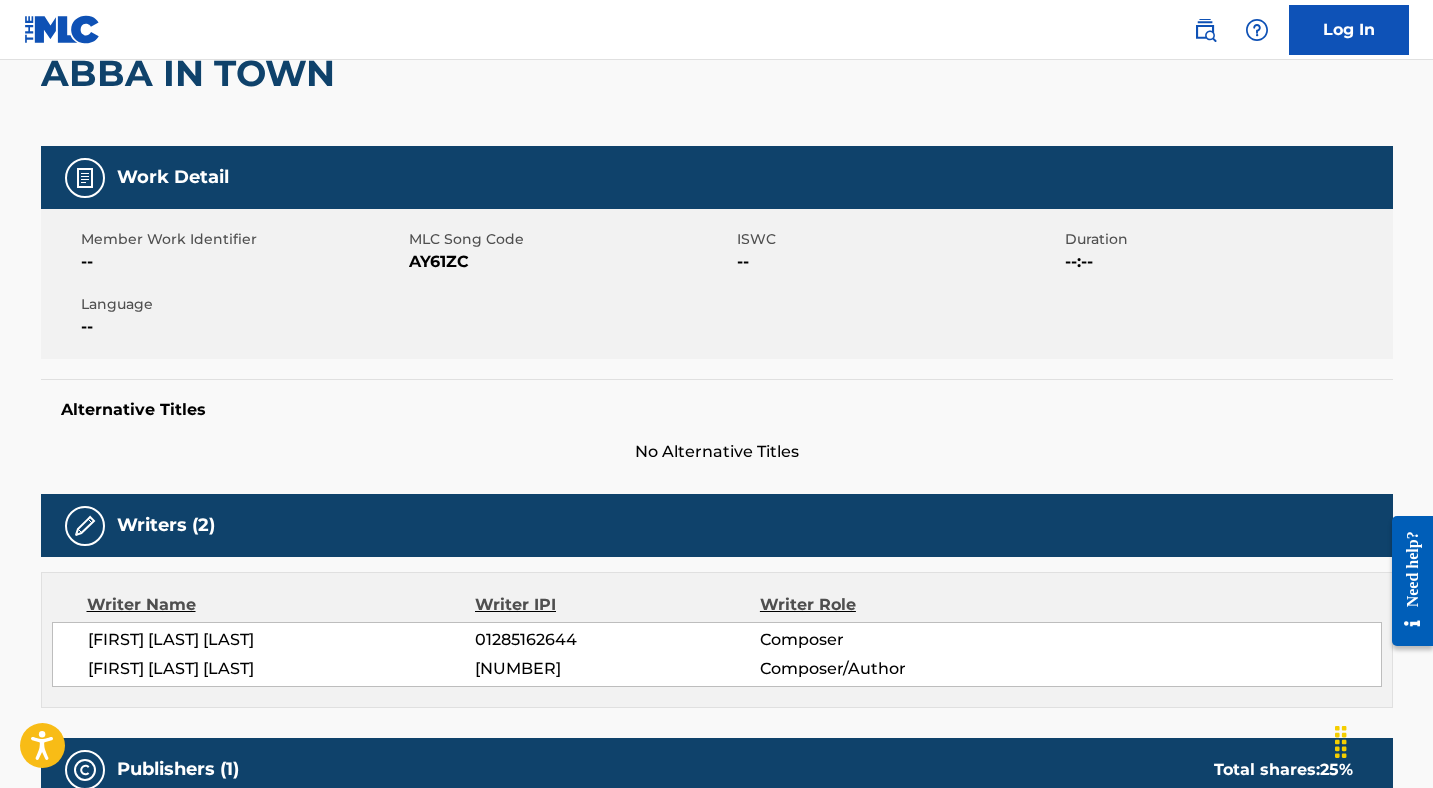 scroll, scrollTop: 32, scrollLeft: 0, axis: vertical 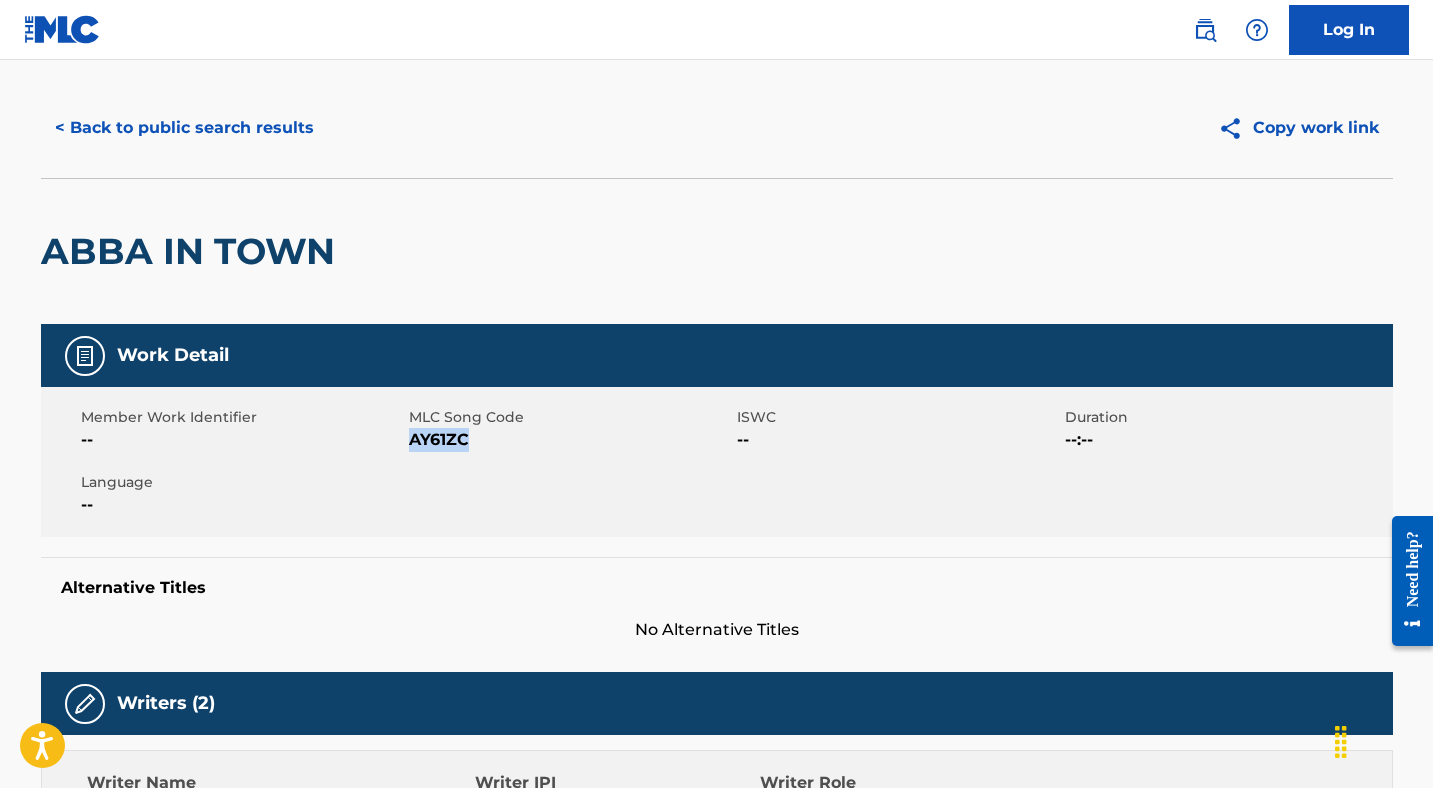 drag, startPoint x: 477, startPoint y: 446, endPoint x: 412, endPoint y: 444, distance: 65.03076 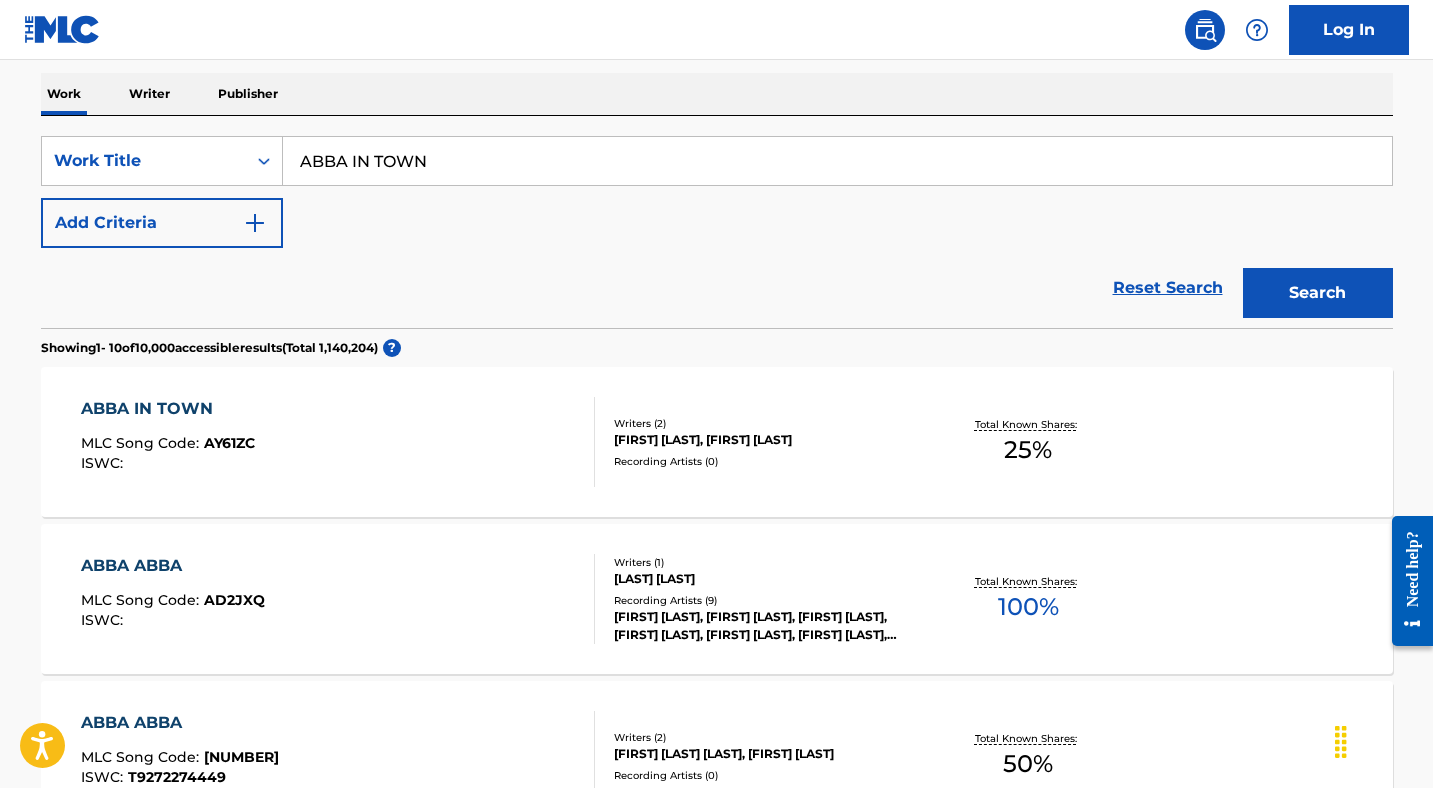 click on "ABBA IN TOWN" at bounding box center [837, 161] 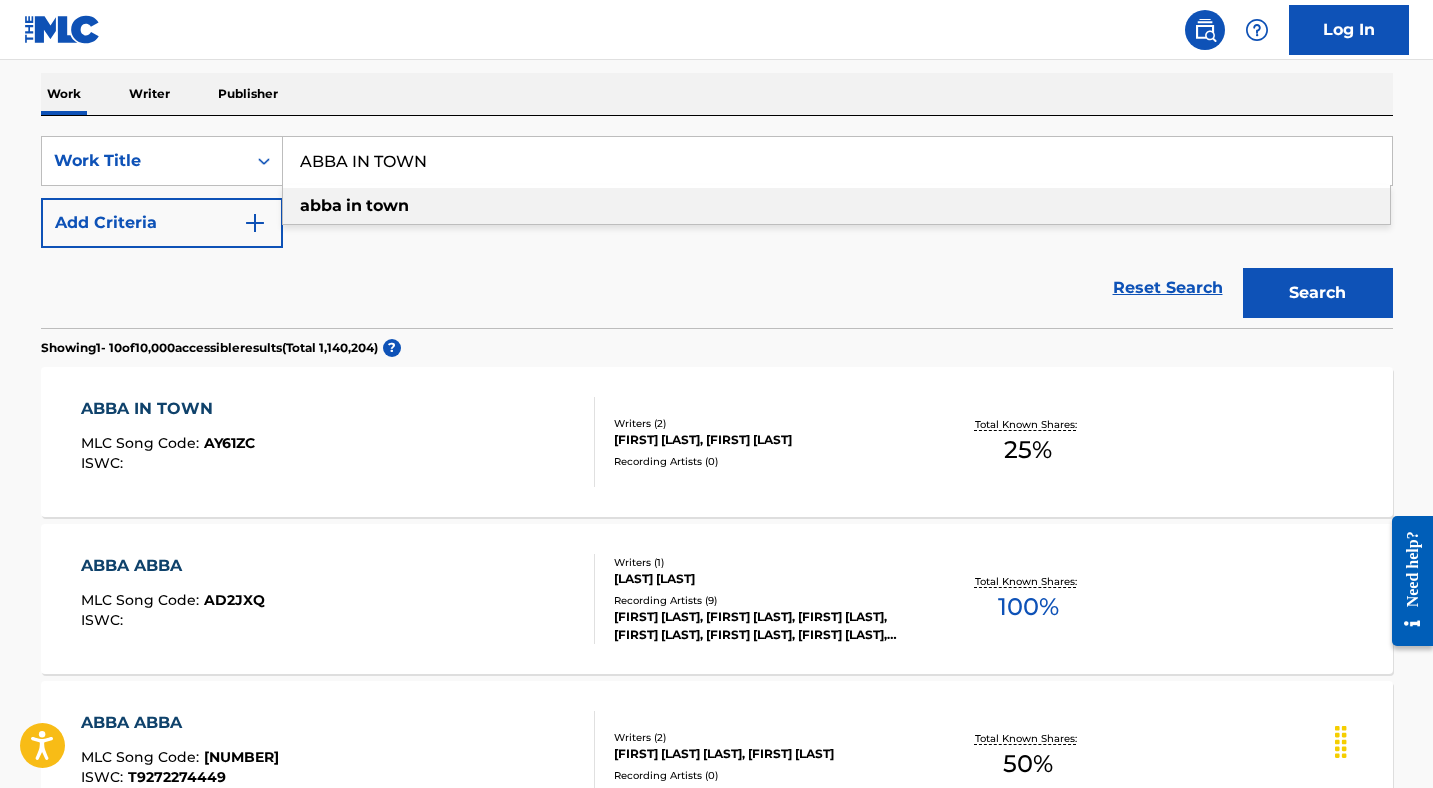 paste on "CAN'T SLEEP" 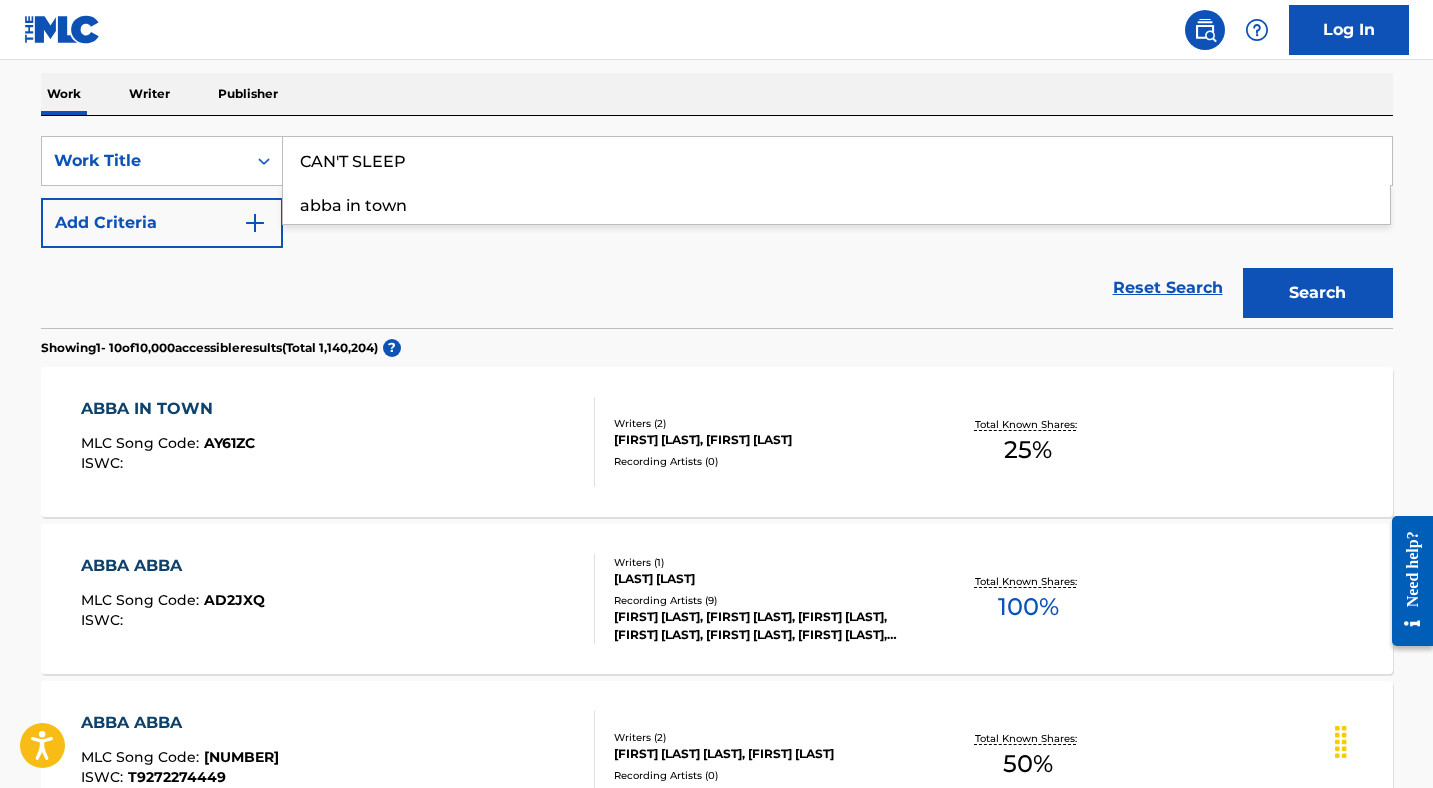 type on "CAN'T SLEEP" 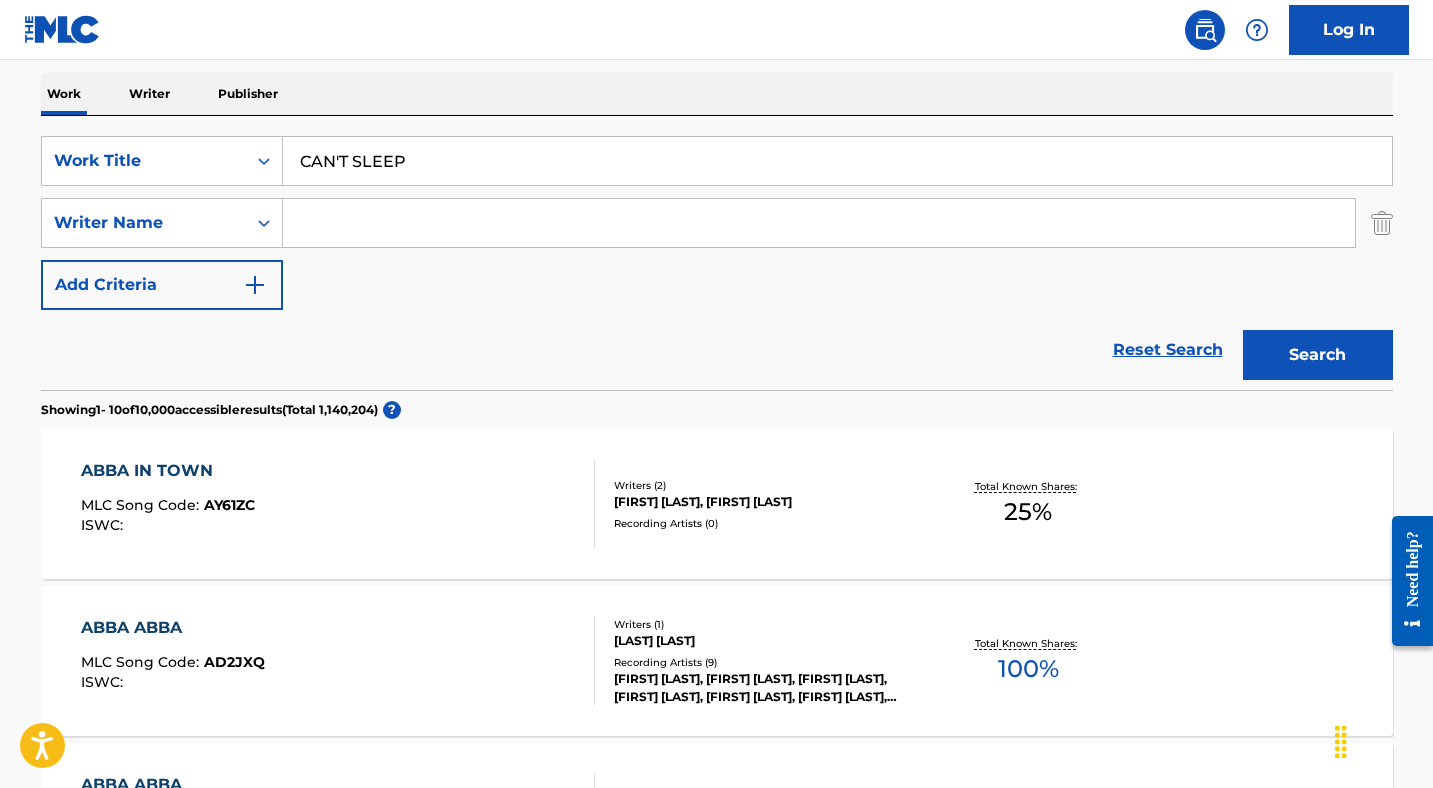 click at bounding box center (819, 223) 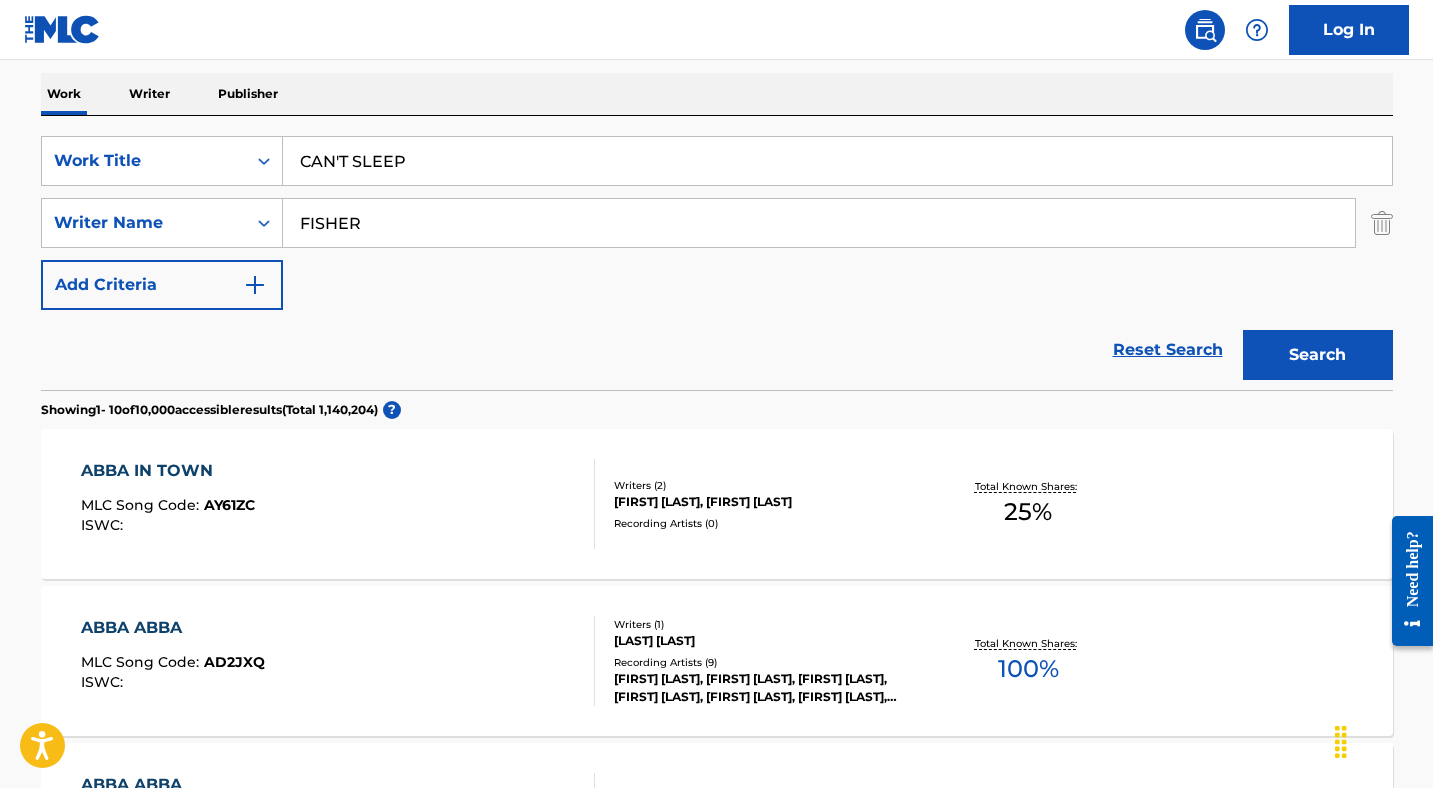 type on "FISHER" 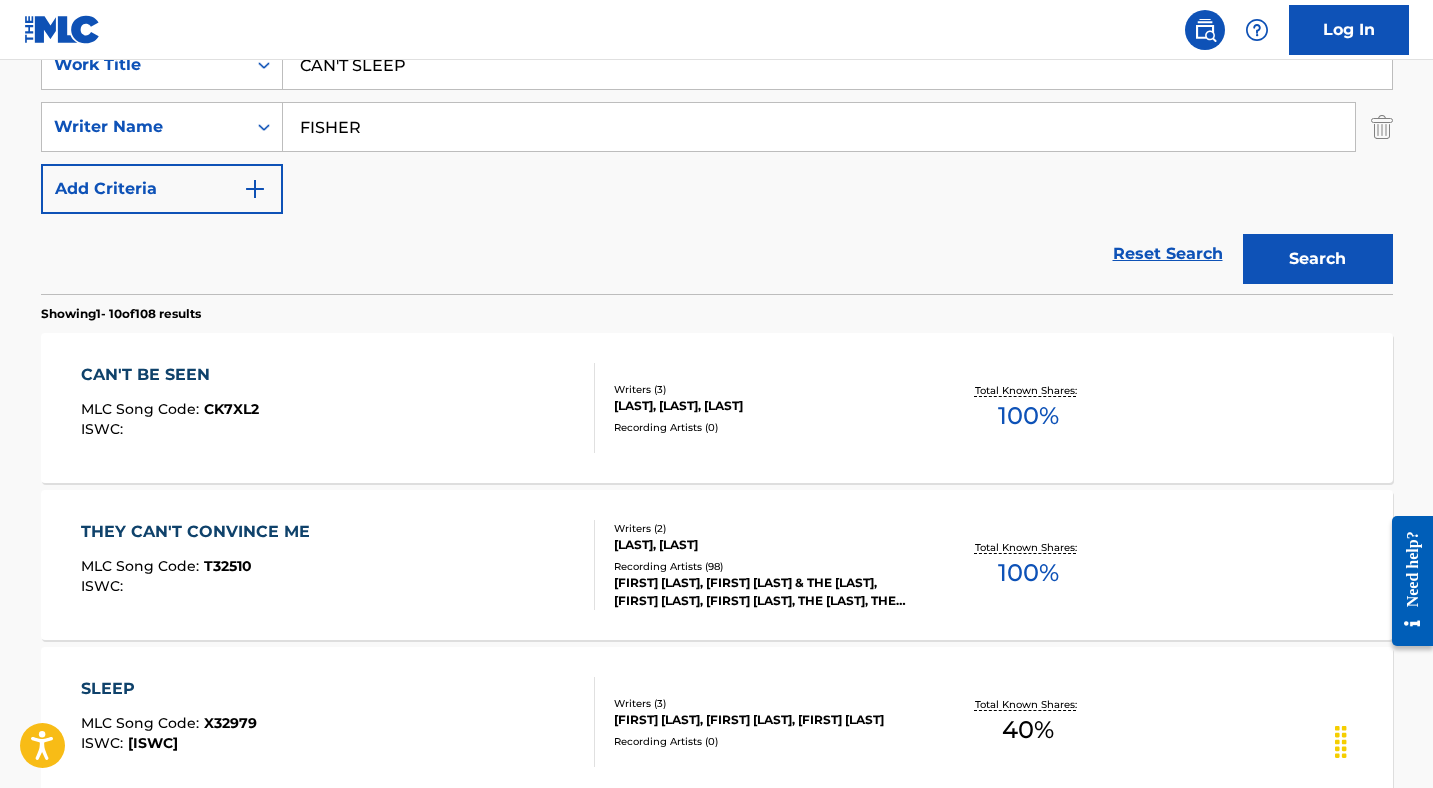 scroll, scrollTop: 392, scrollLeft: 0, axis: vertical 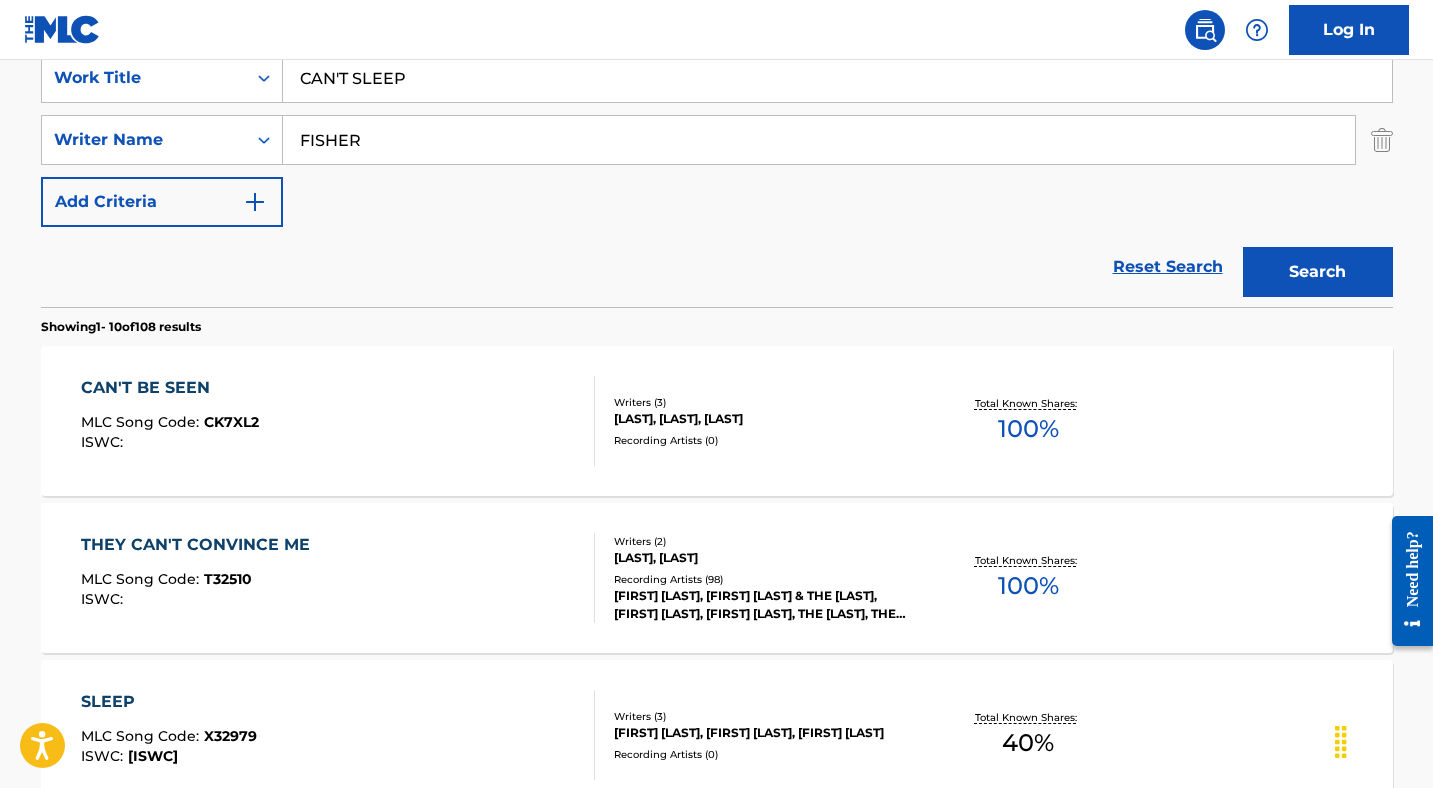 click on "CAN'T SLEEP" at bounding box center [837, 78] 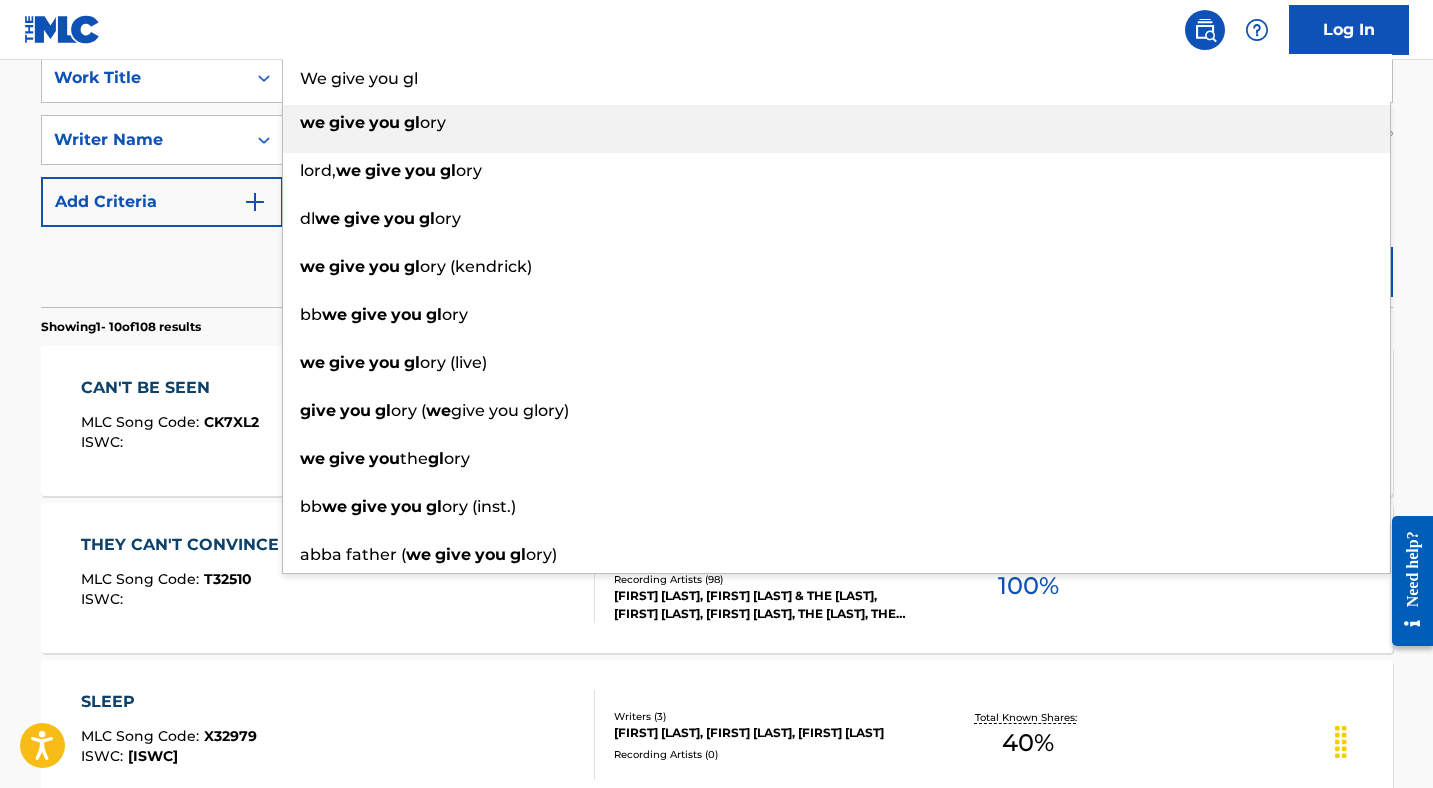 click on "we   give   you   gl ory" at bounding box center [836, 123] 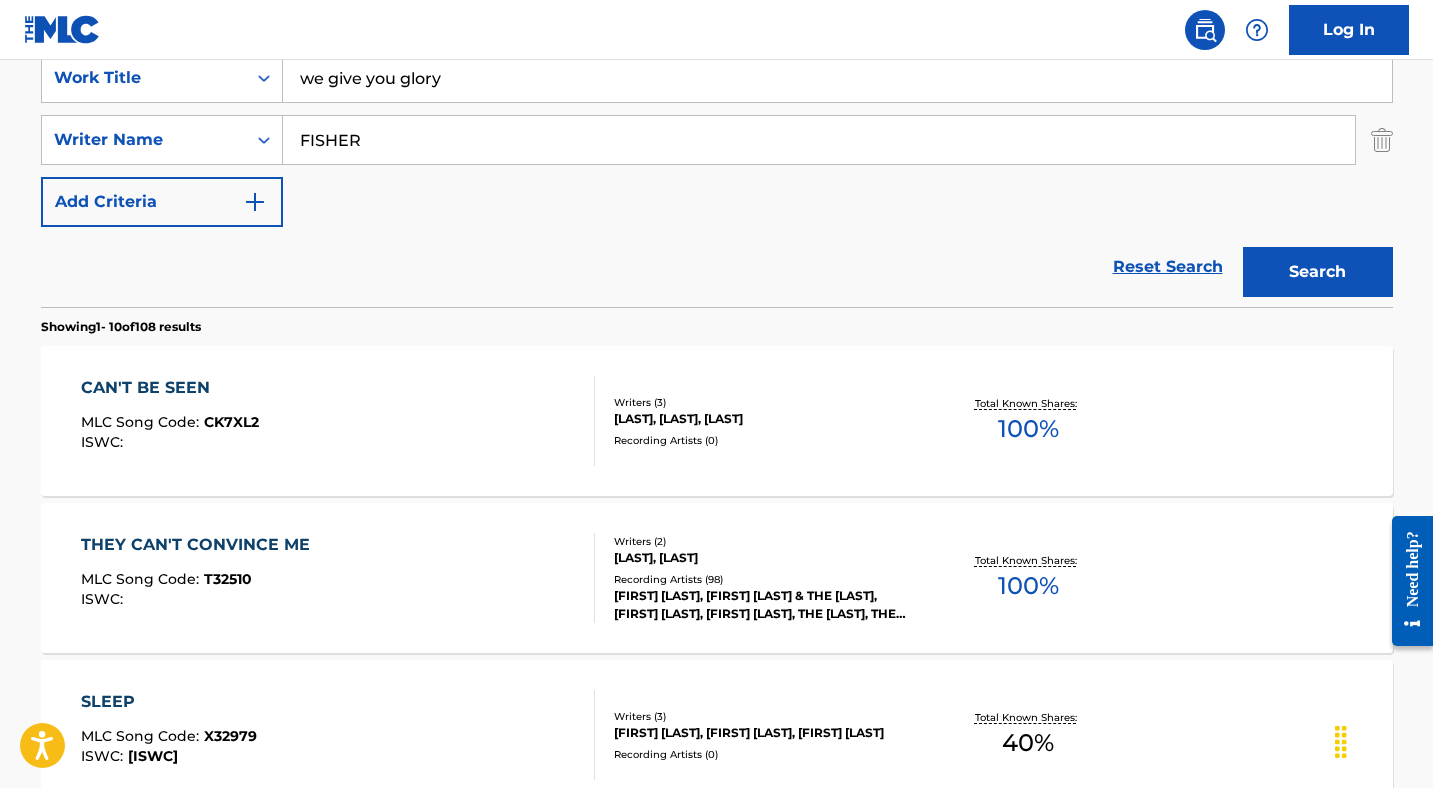 click on "FISHER" at bounding box center [819, 140] 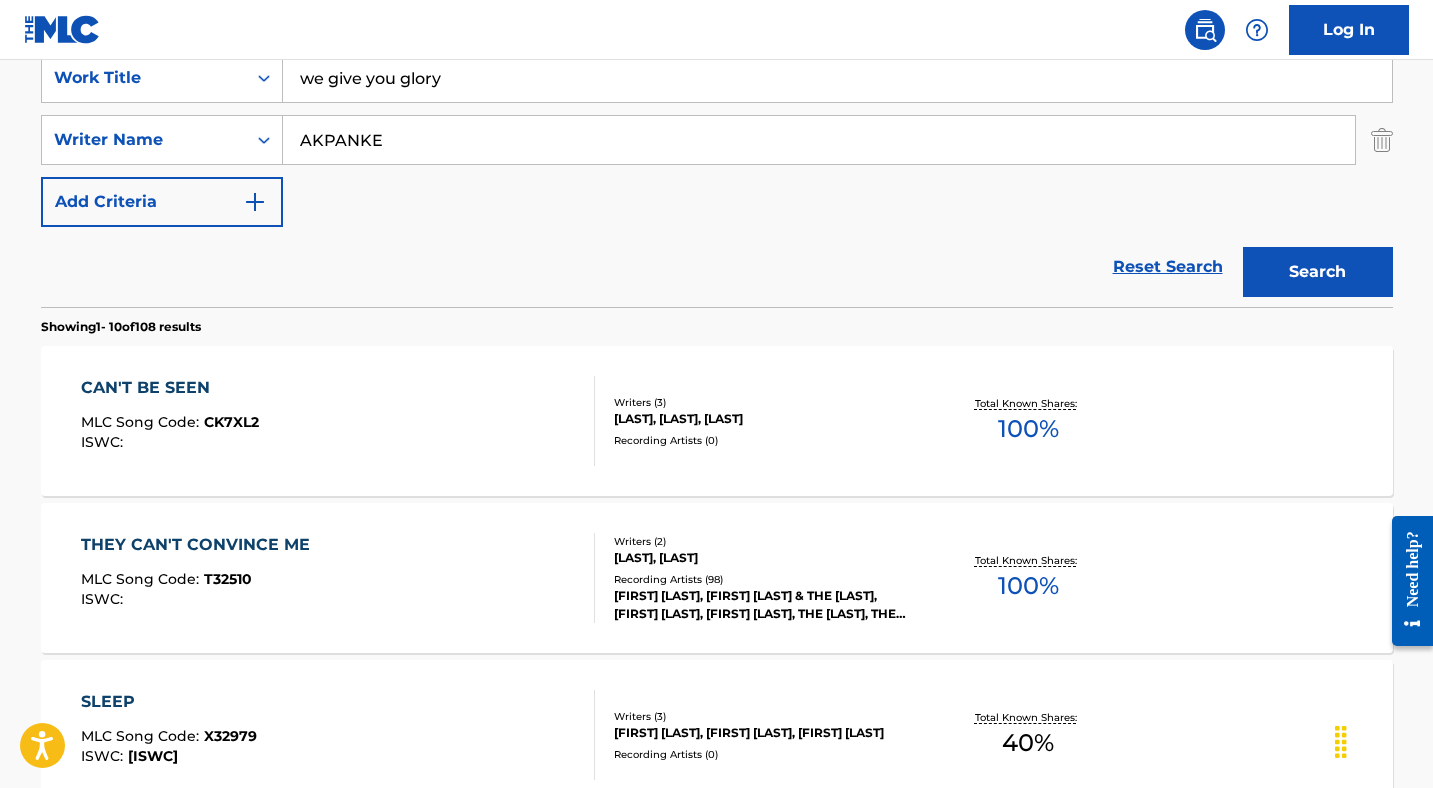 type on "AKPANKE" 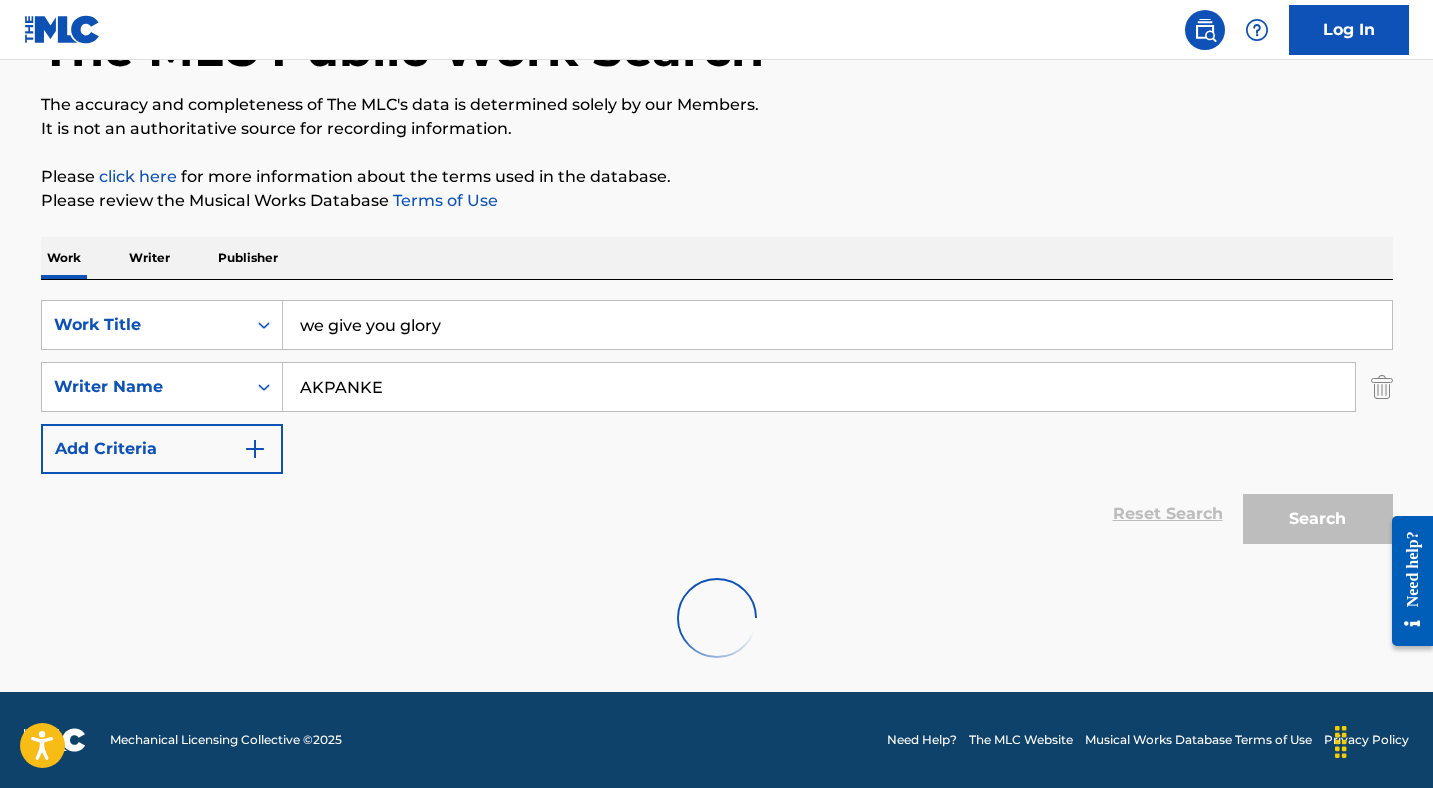 scroll, scrollTop: 392, scrollLeft: 0, axis: vertical 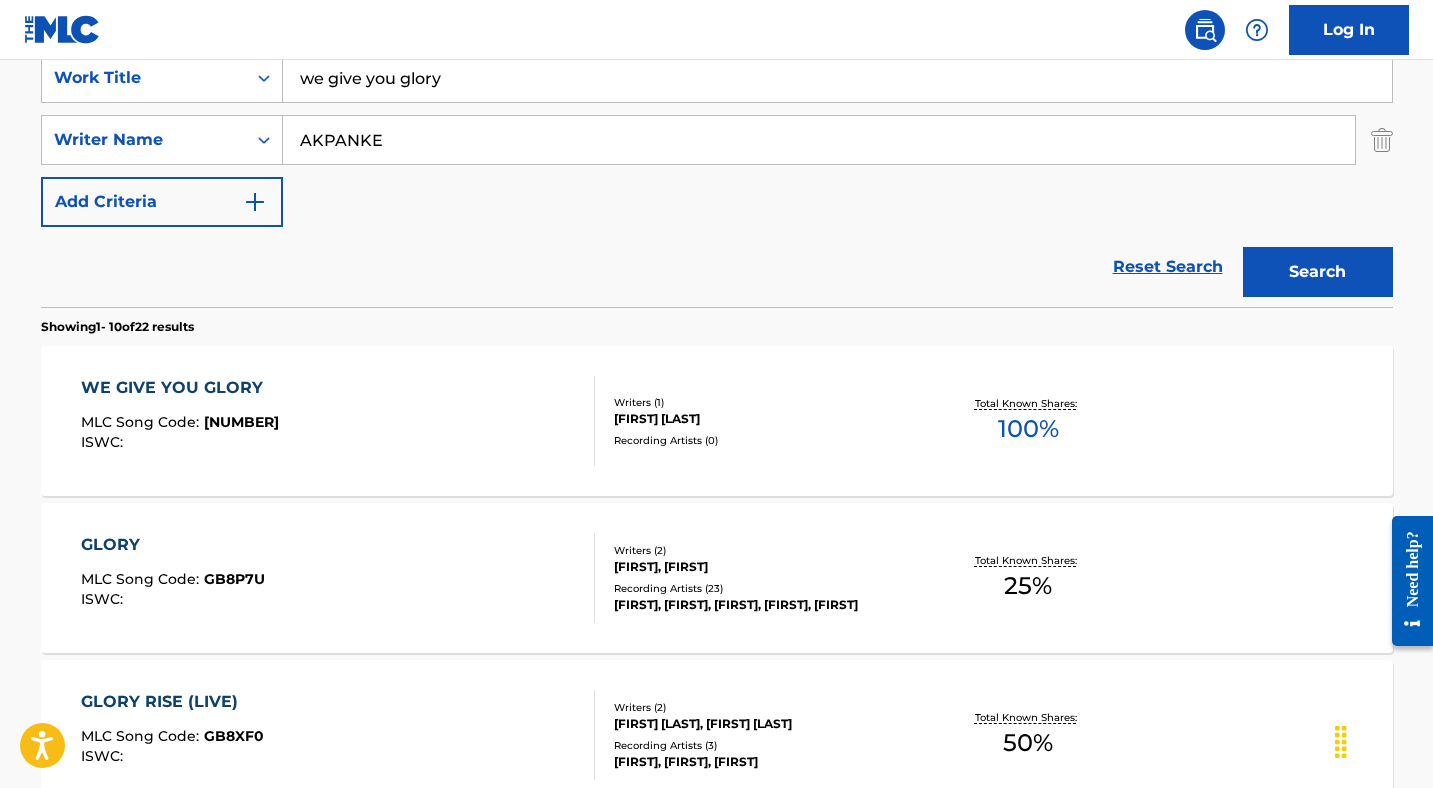 click on "WE GIVE YOU GLORY MLC Song Code : [NUMBER] ISWC :" at bounding box center [338, 421] 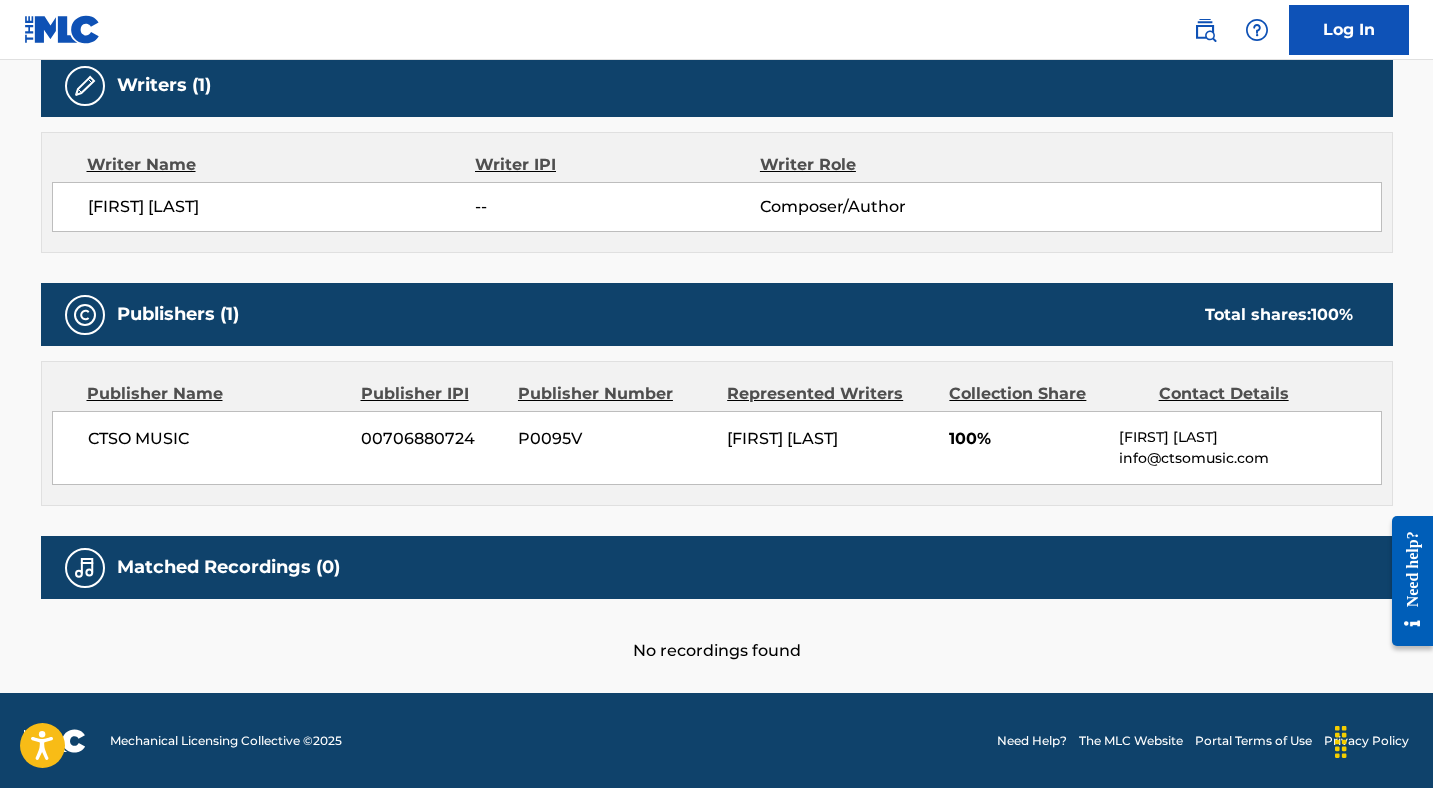 scroll, scrollTop: 0, scrollLeft: 0, axis: both 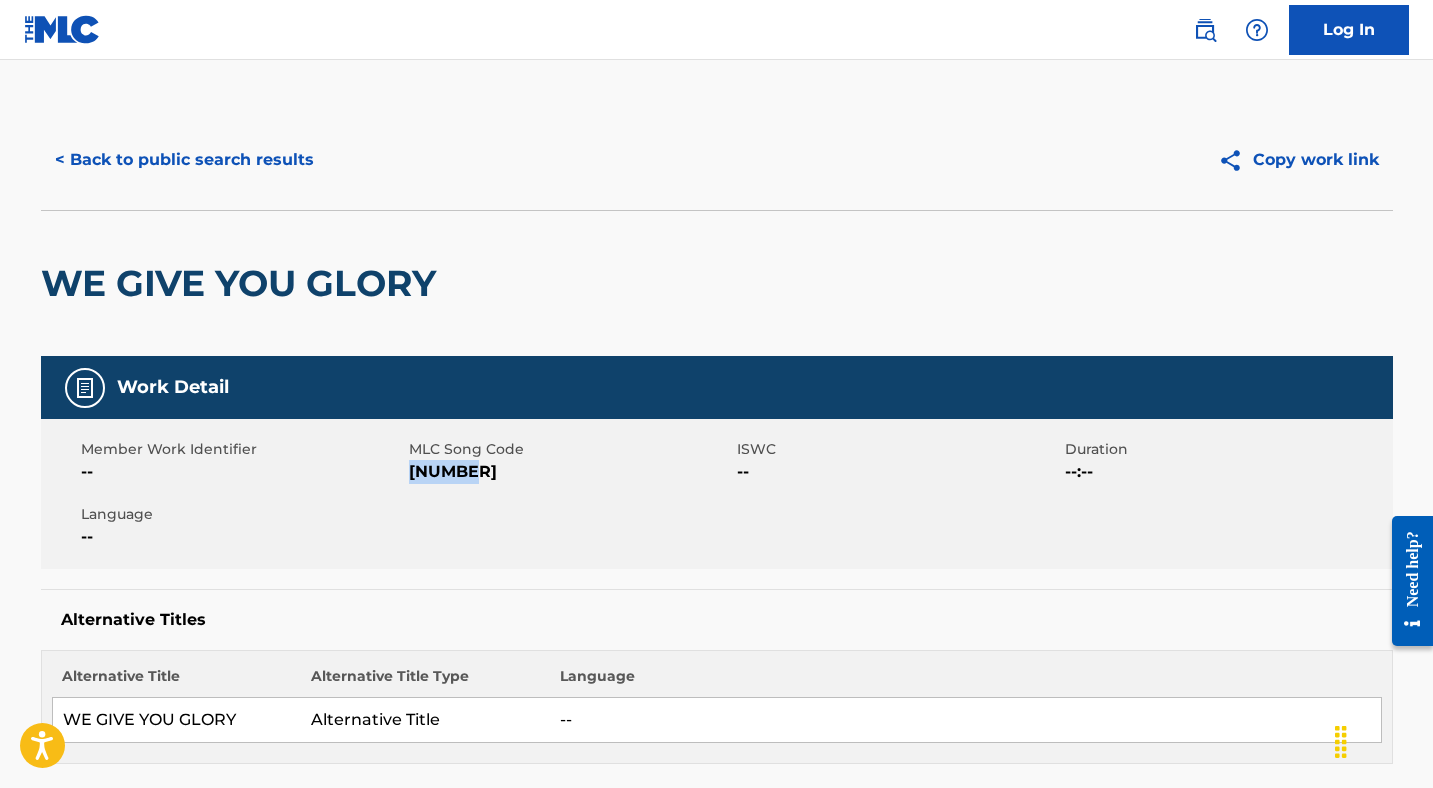 drag, startPoint x: 488, startPoint y: 471, endPoint x: 415, endPoint y: 472, distance: 73.00685 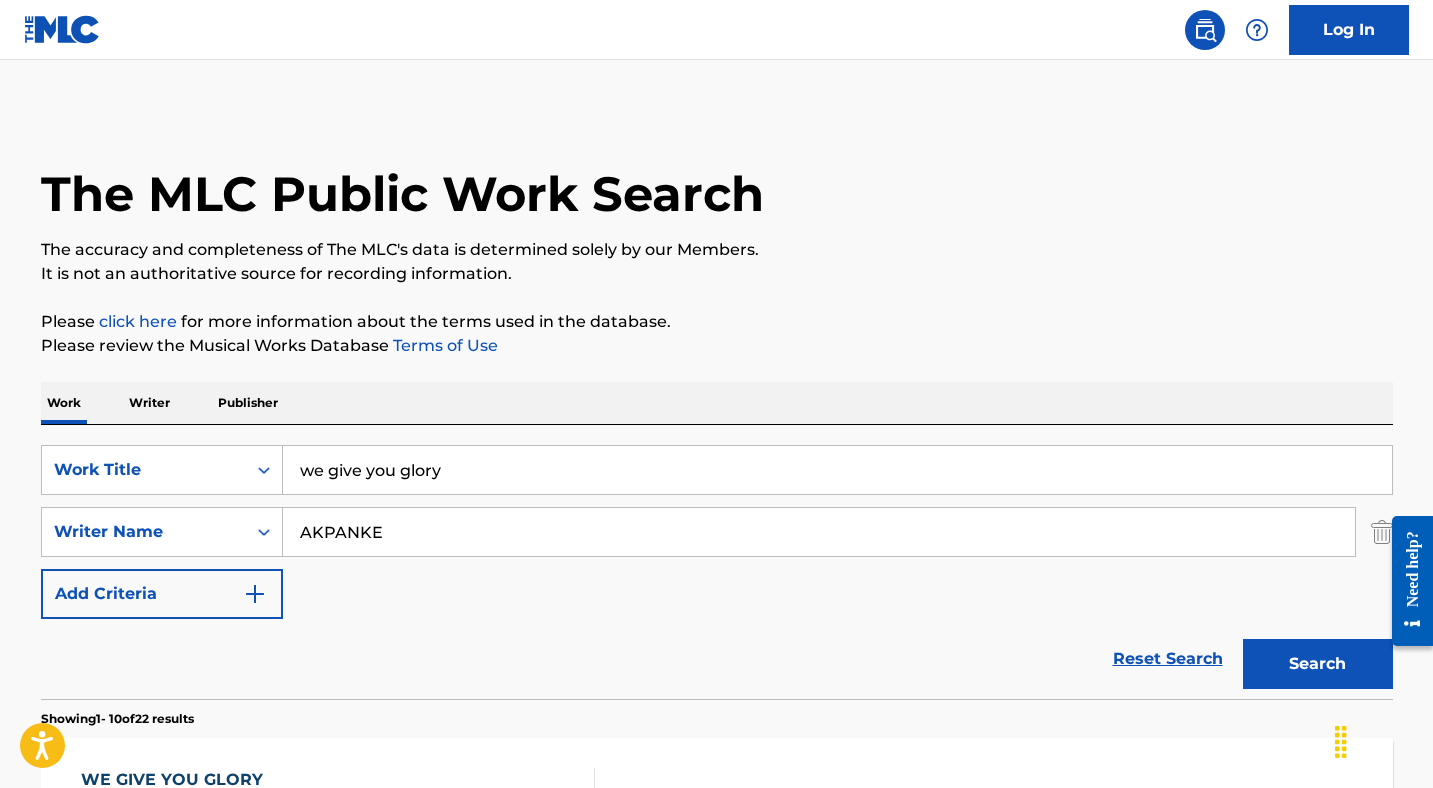 scroll, scrollTop: 392, scrollLeft: 0, axis: vertical 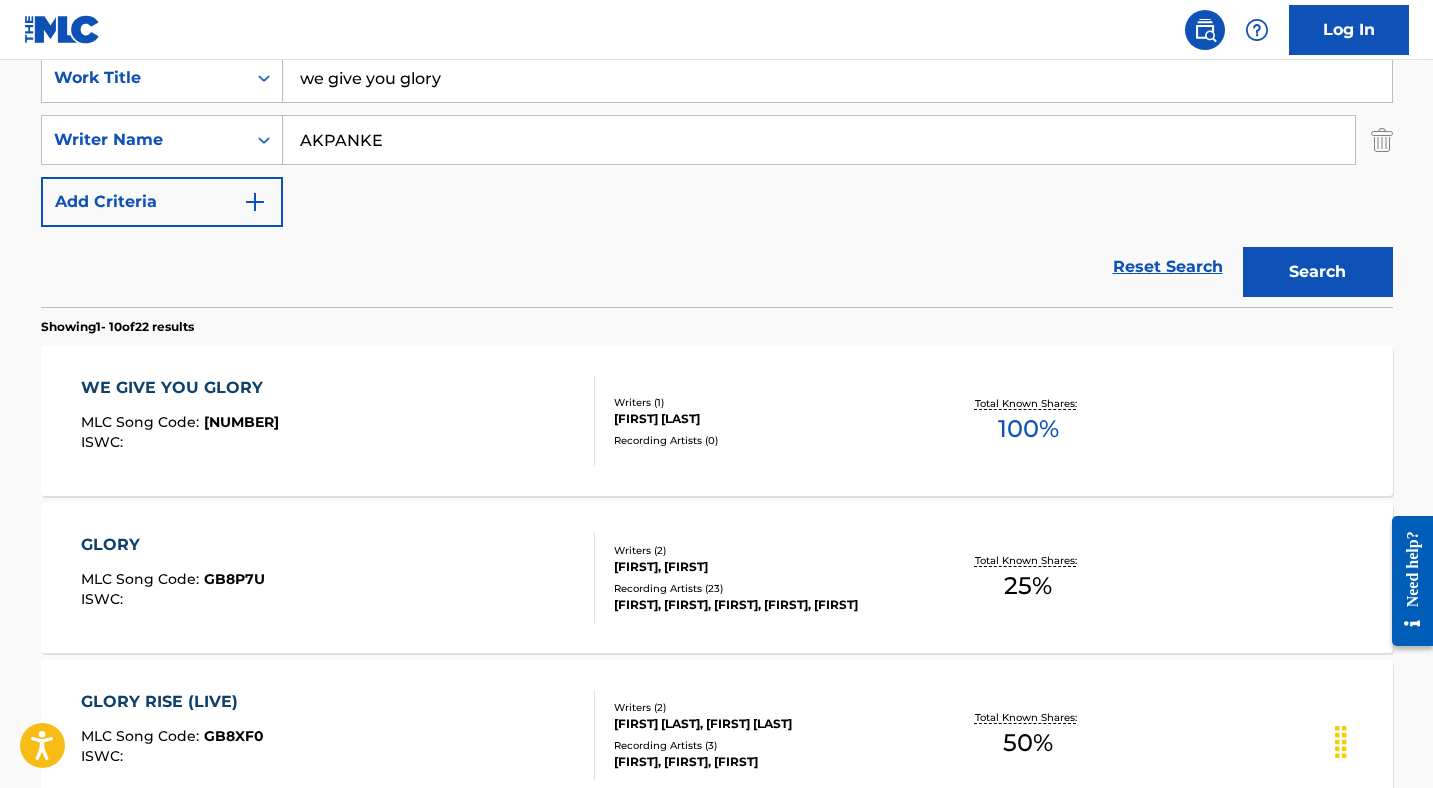 click on "Log In" at bounding box center (716, 30) 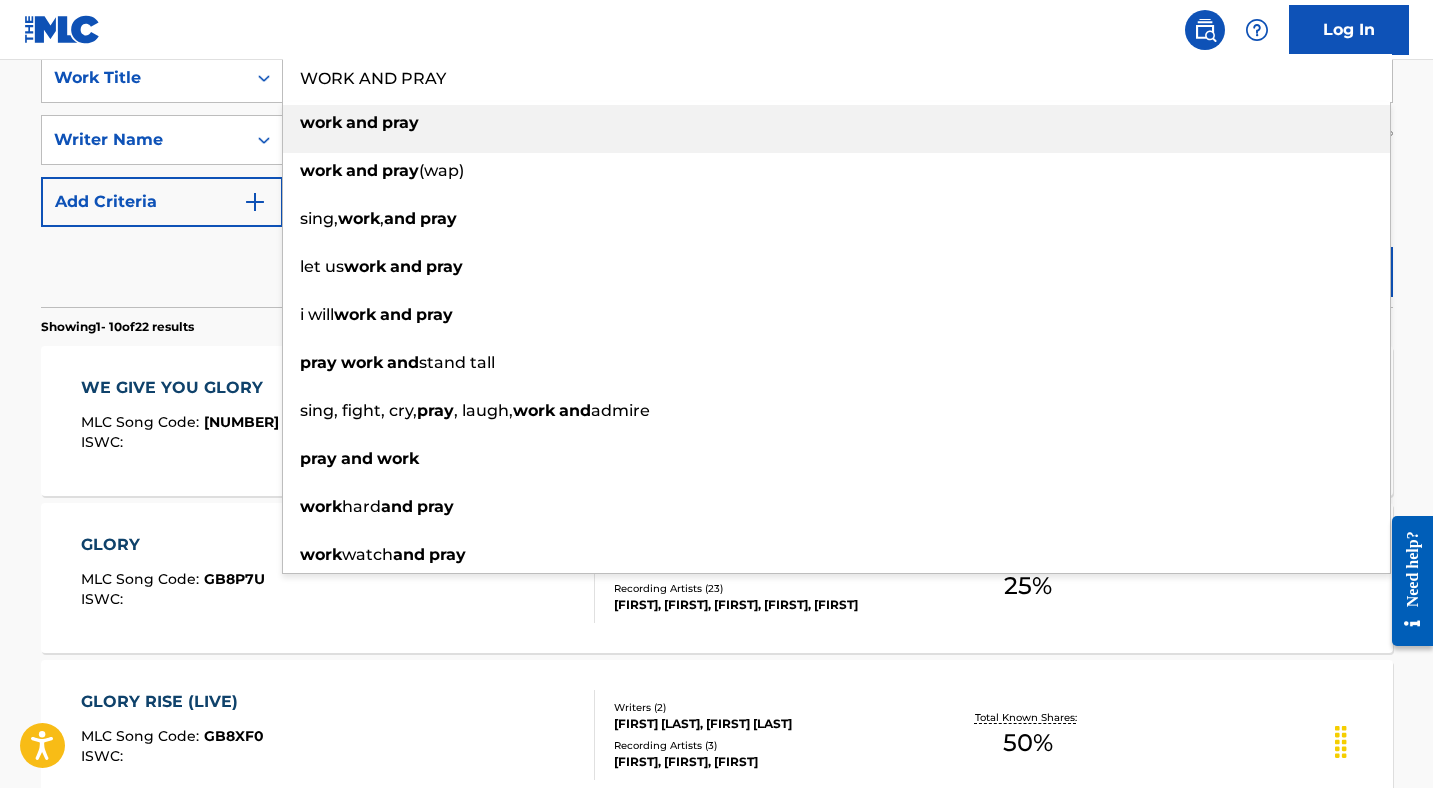 click on "pray" at bounding box center (400, 122) 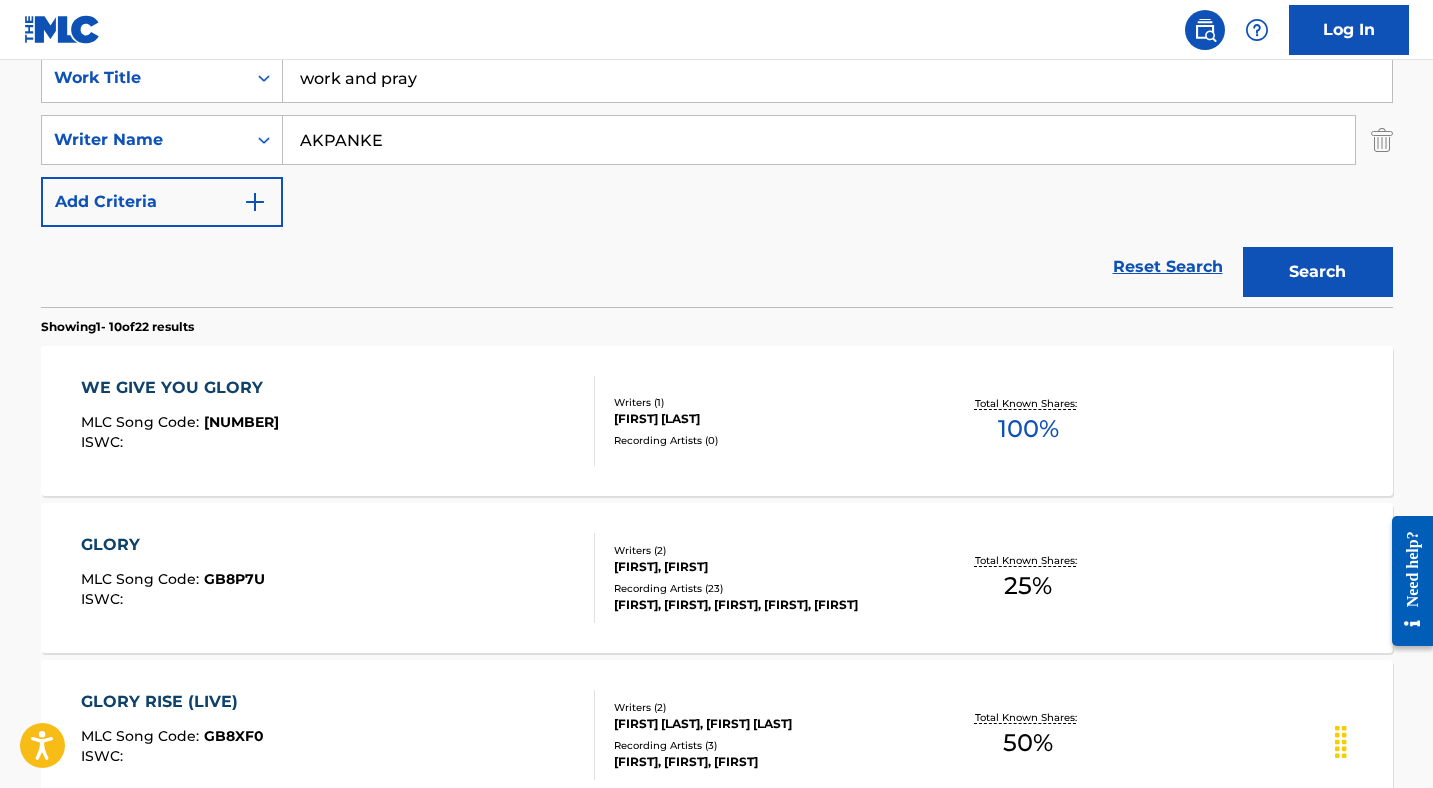click on "AKPANKE" at bounding box center (819, 140) 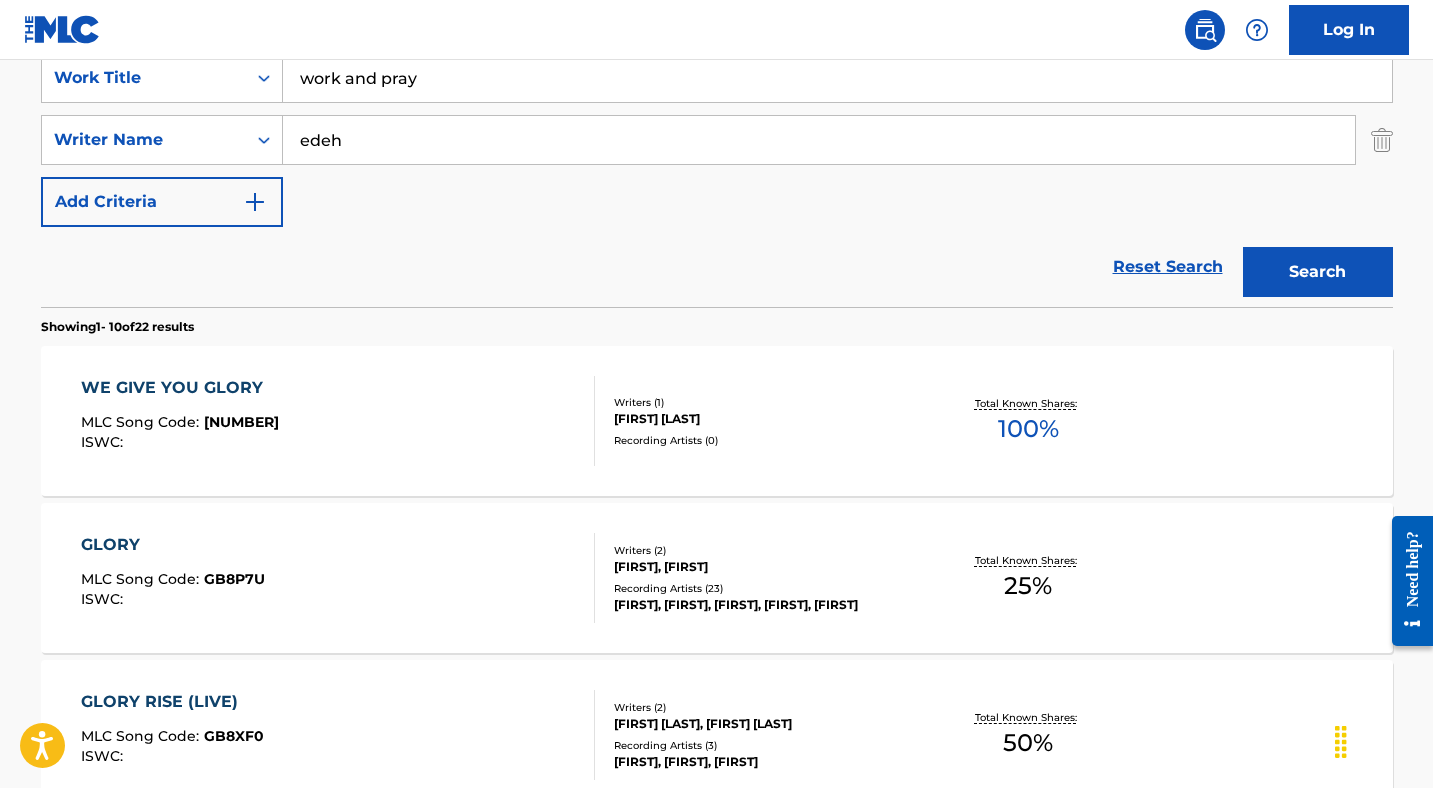 type on "edeh" 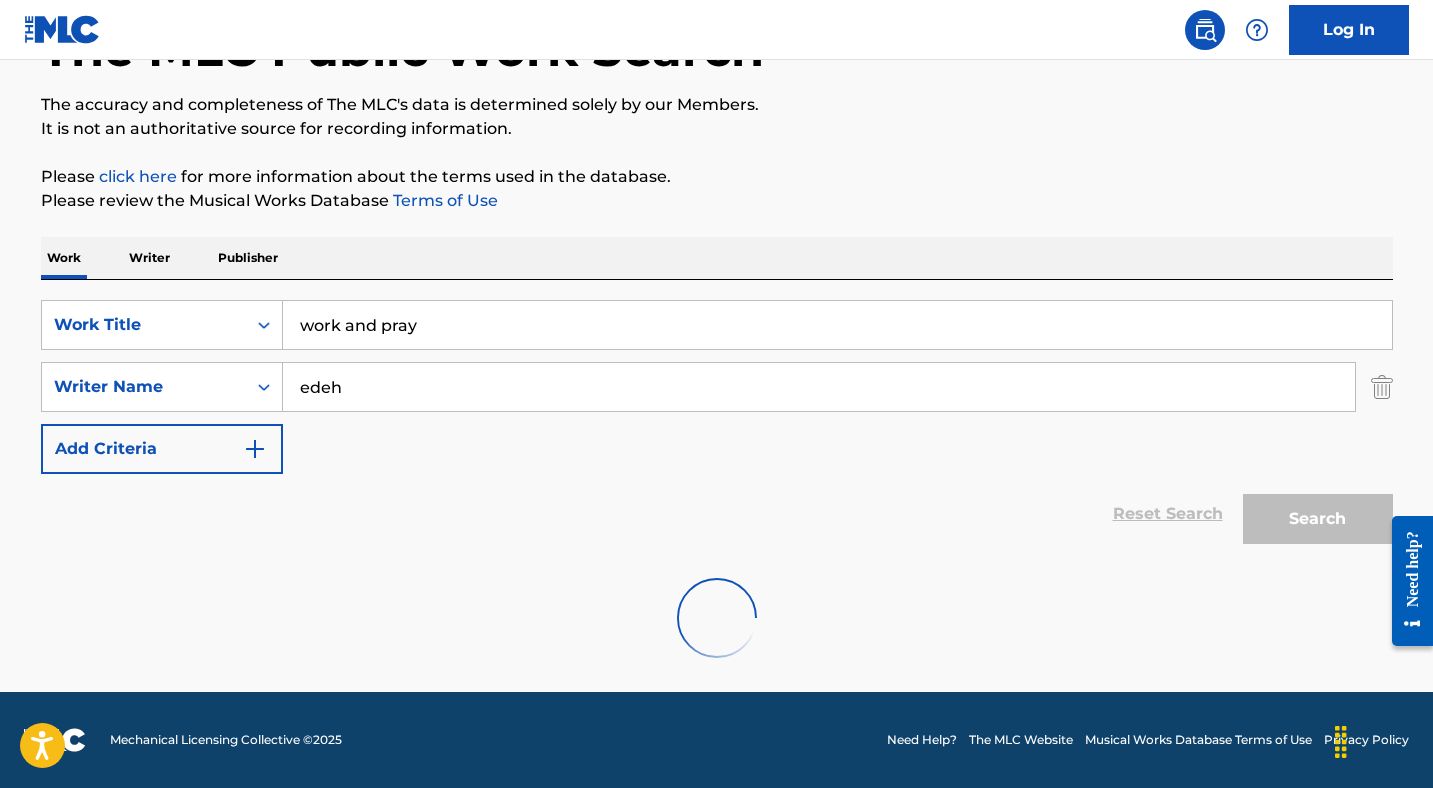 scroll, scrollTop: 80, scrollLeft: 0, axis: vertical 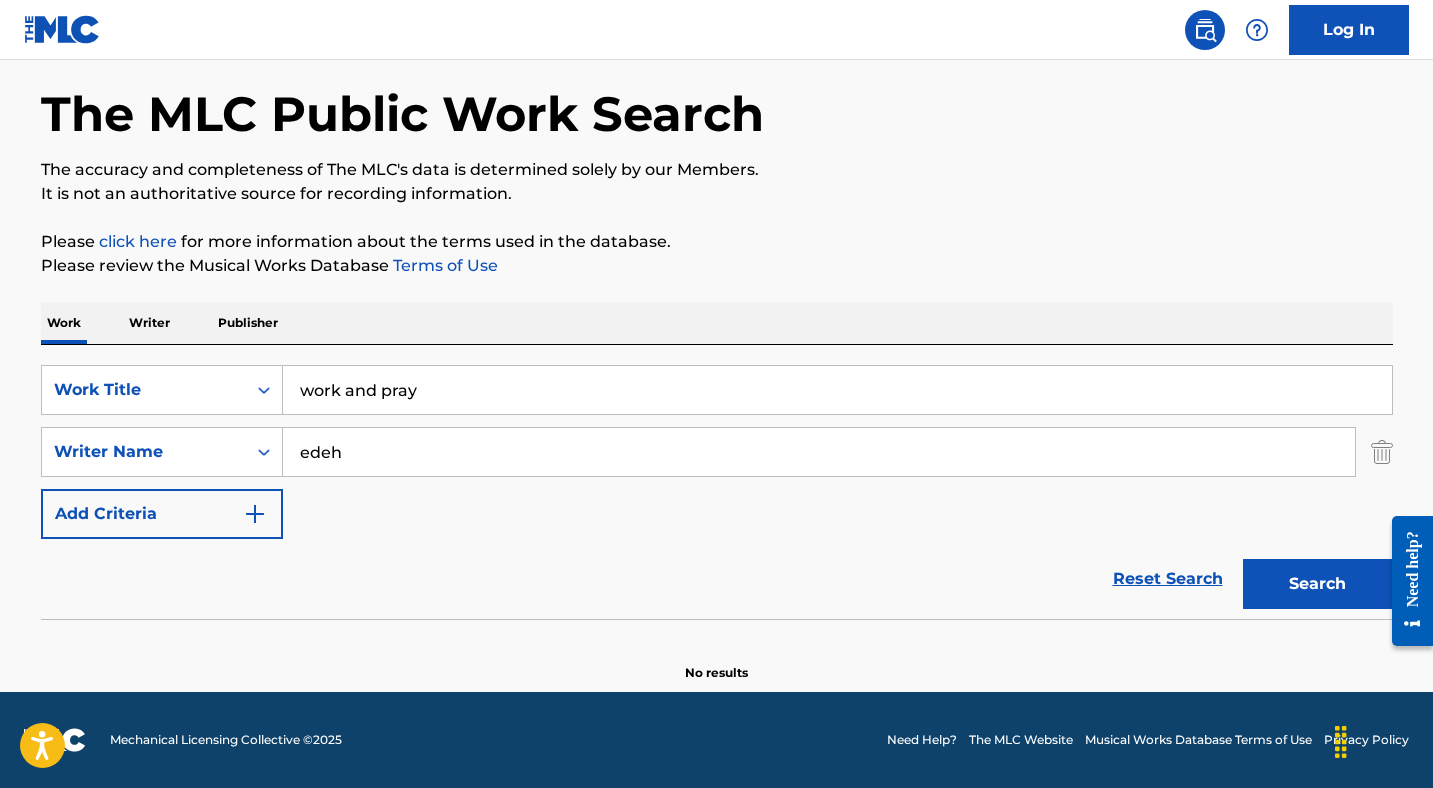 click on "work and pray" at bounding box center (837, 390) 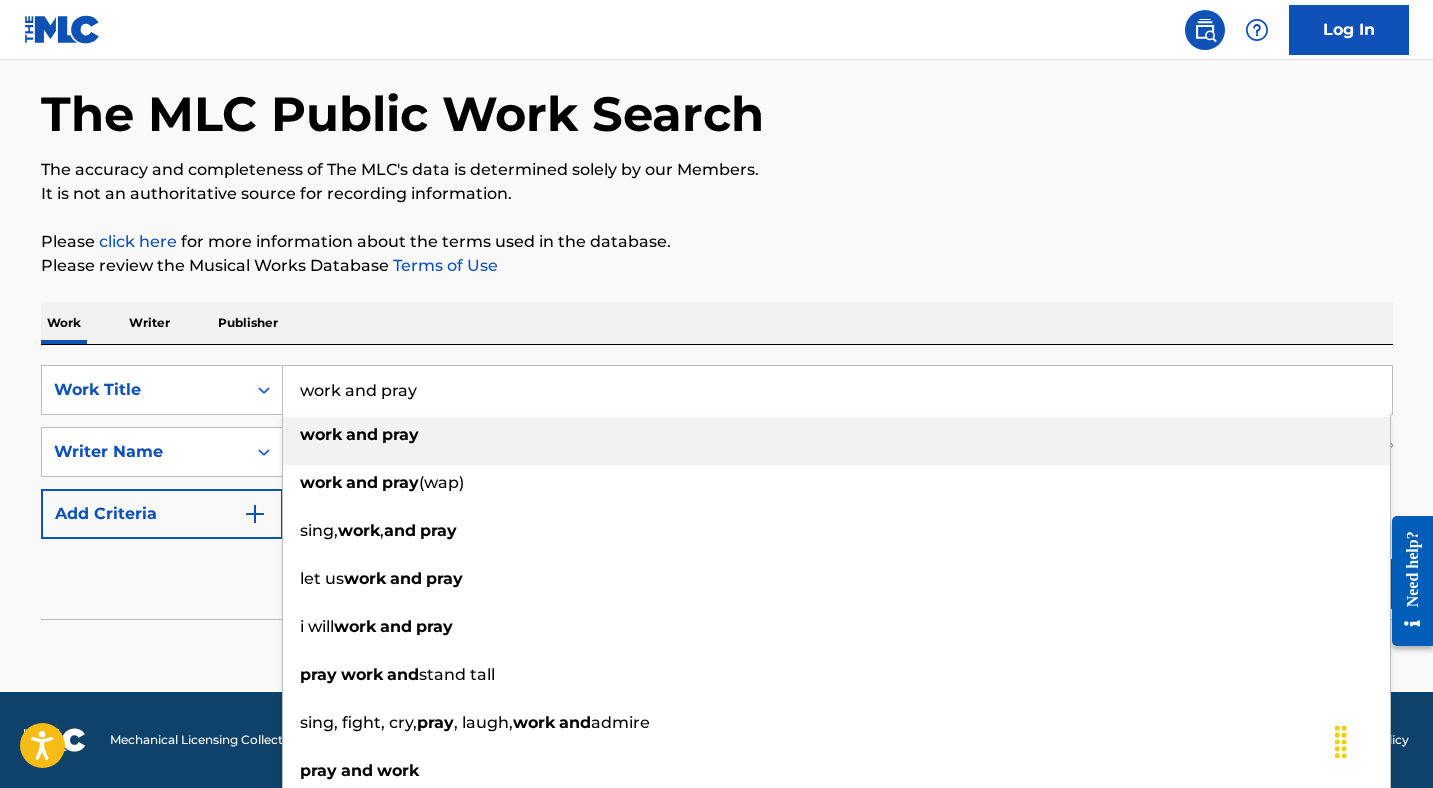 paste on "WORK IT GIRL" 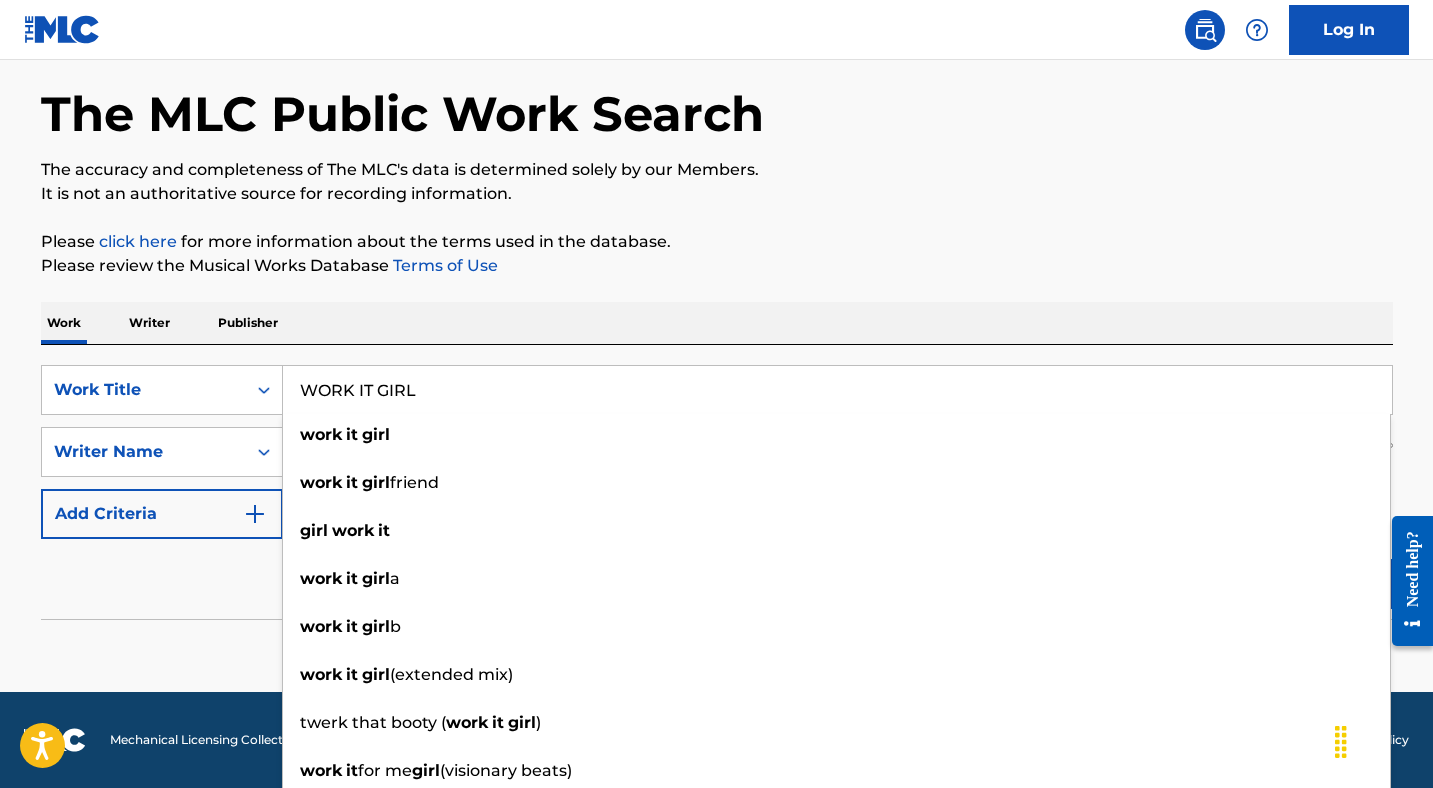 type on "WORK IT GIRL" 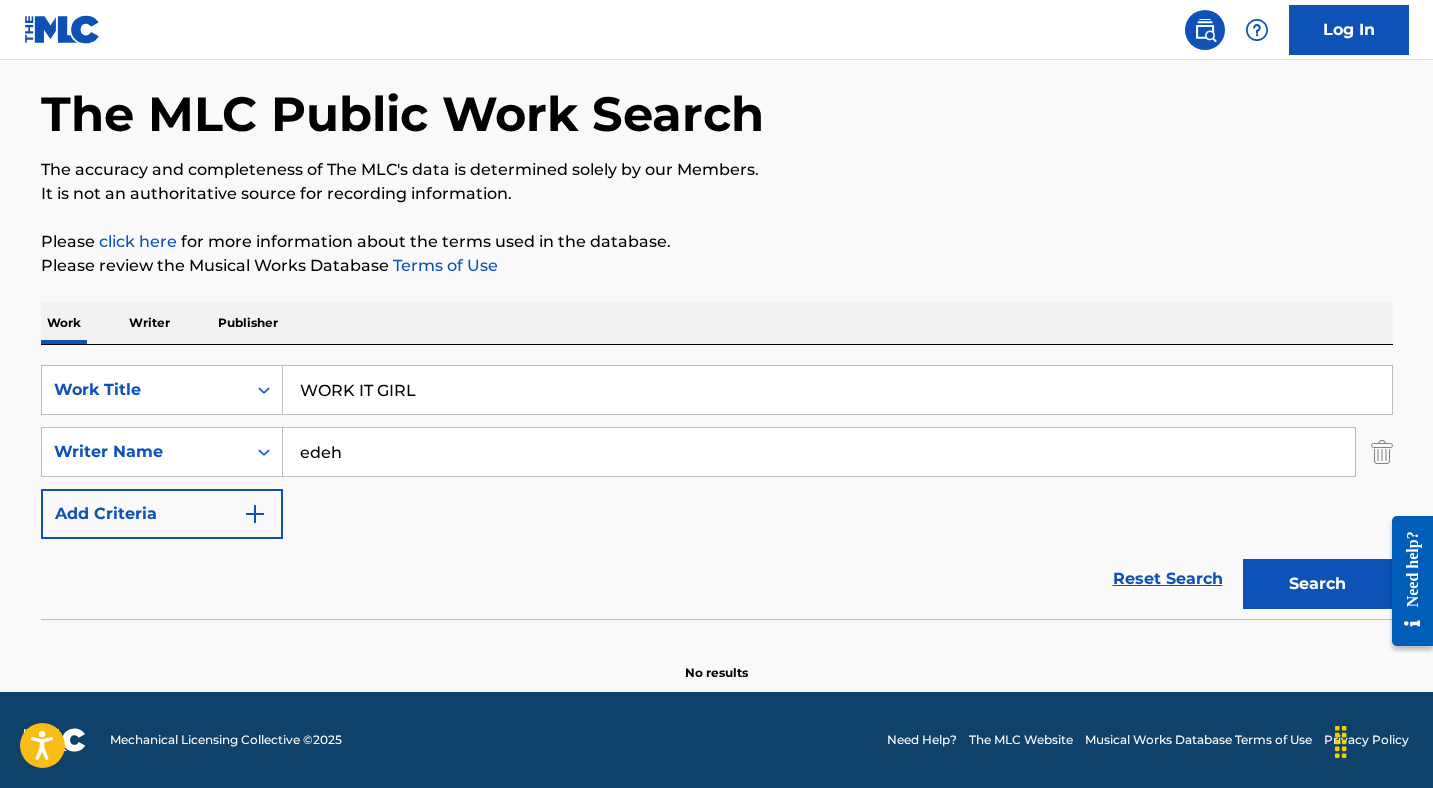 click on "edeh" at bounding box center (819, 452) 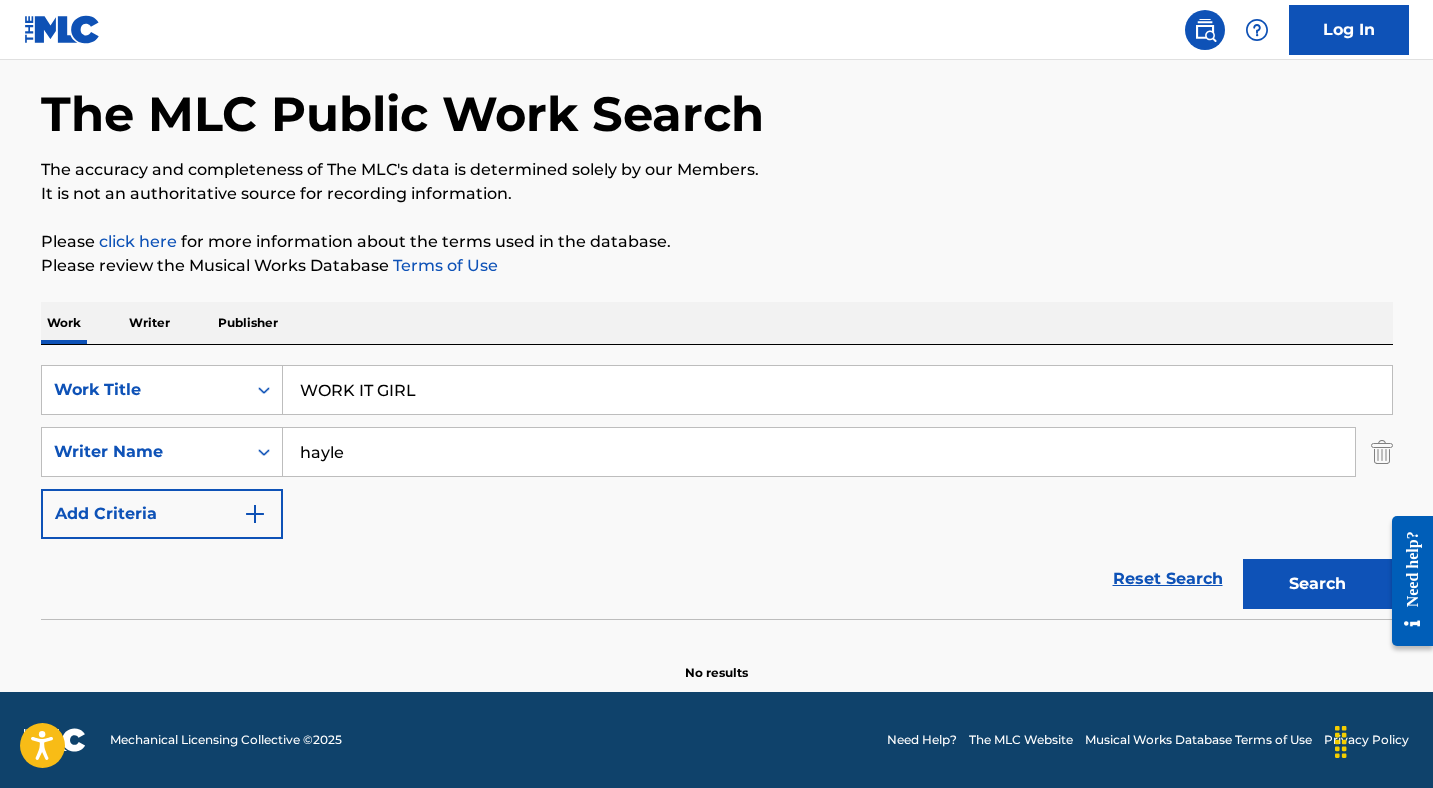 type on "hayle" 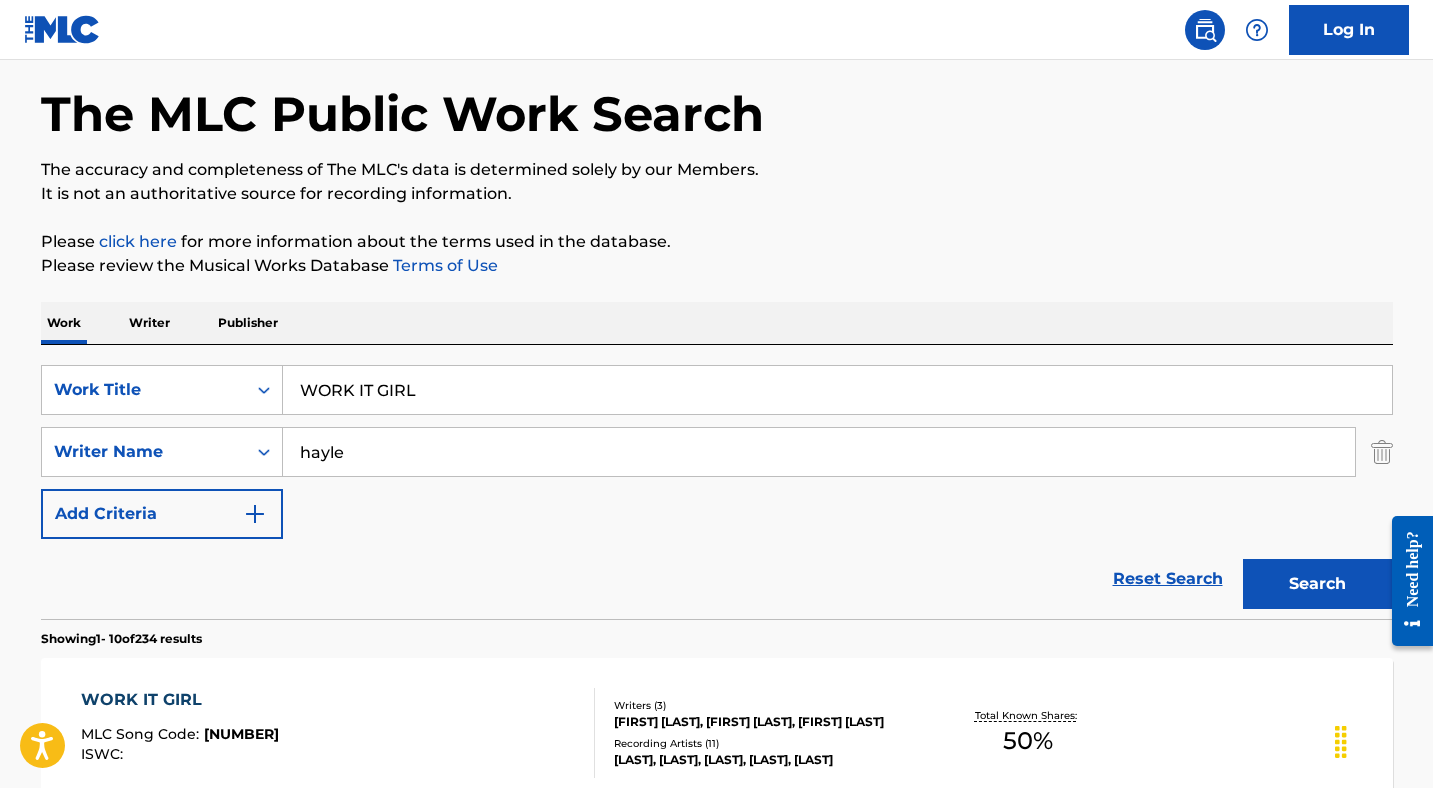 scroll, scrollTop: 310, scrollLeft: 0, axis: vertical 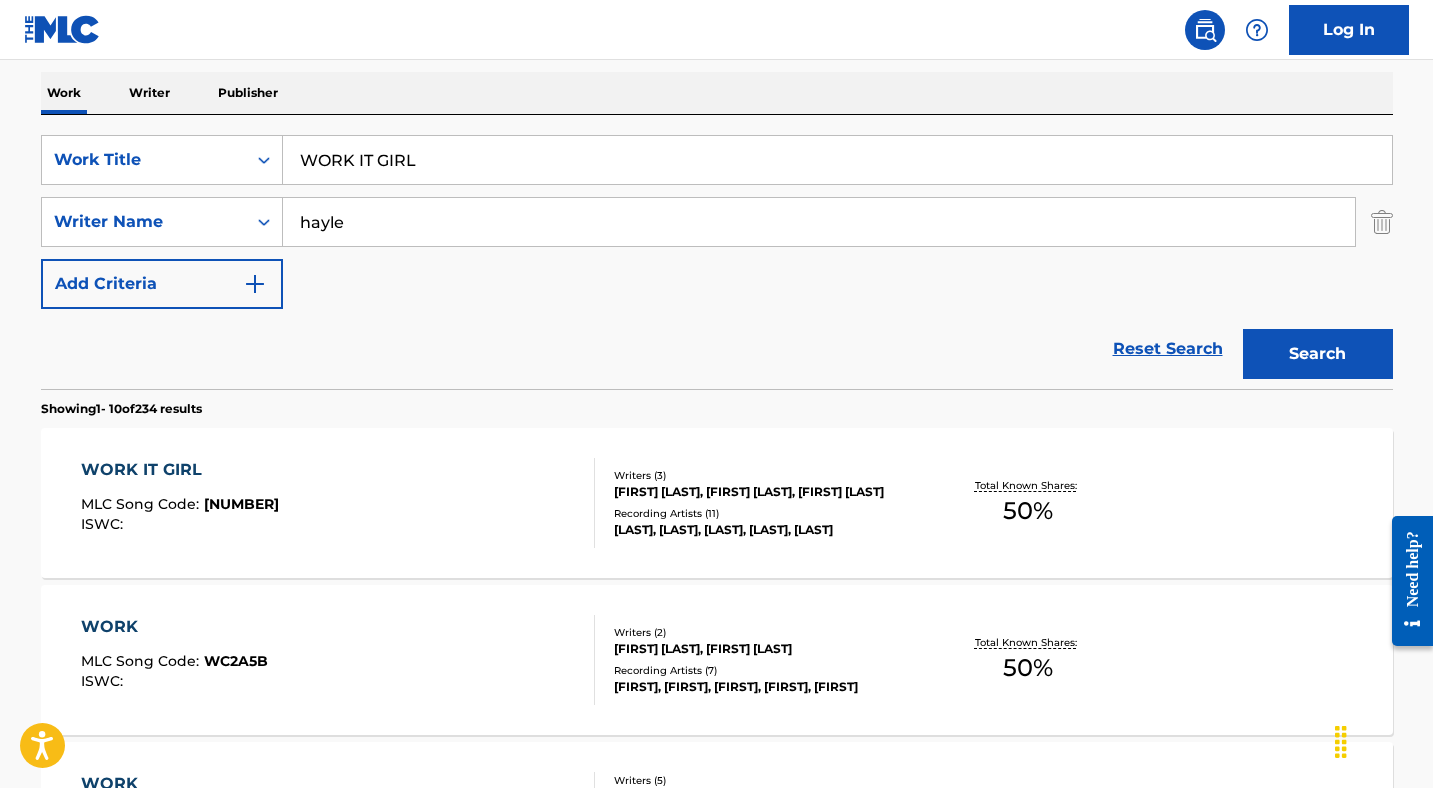 click on "WORK IT GIRL" at bounding box center [180, 470] 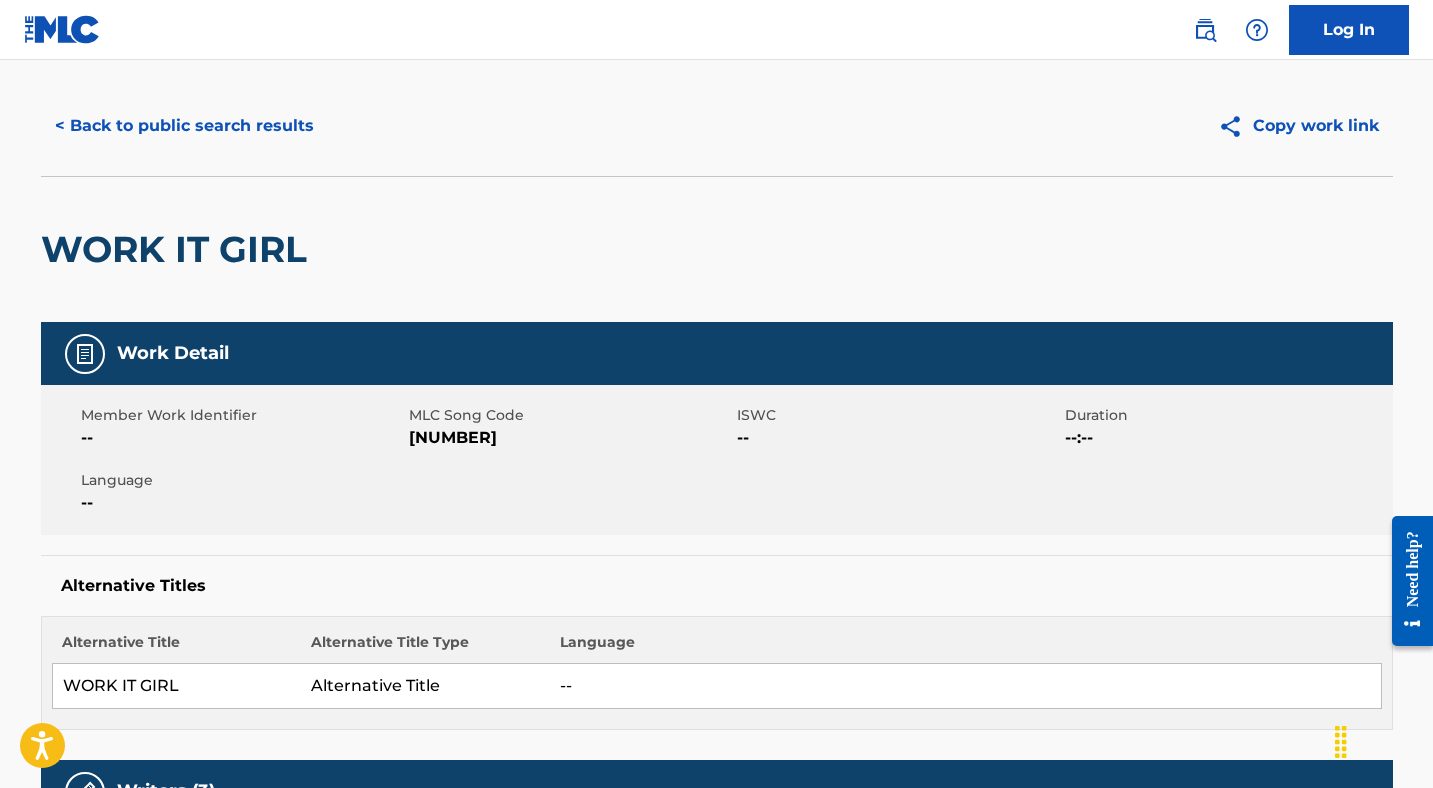 scroll, scrollTop: 0, scrollLeft: 0, axis: both 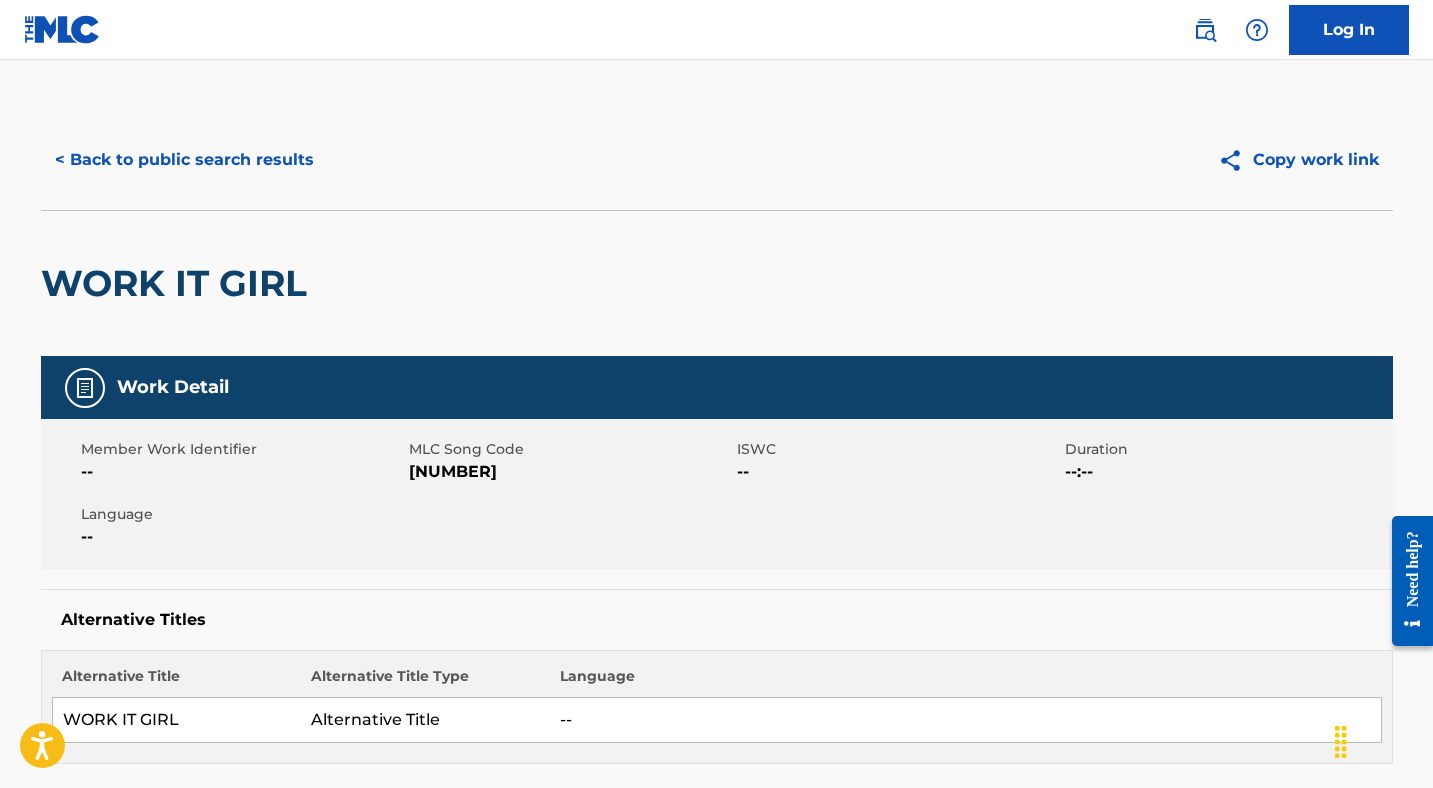 click on "< Back to public search results" at bounding box center [184, 160] 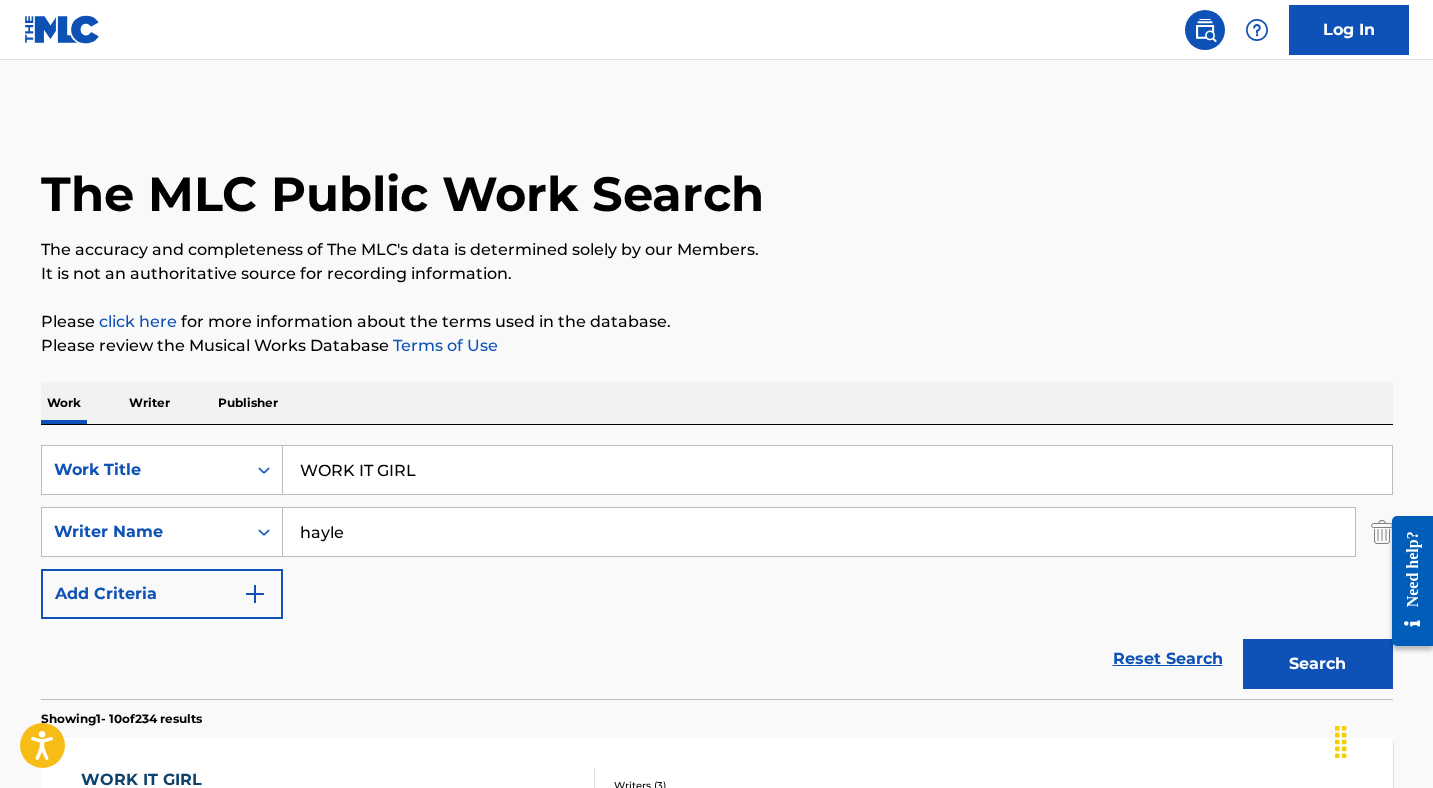 scroll, scrollTop: 310, scrollLeft: 0, axis: vertical 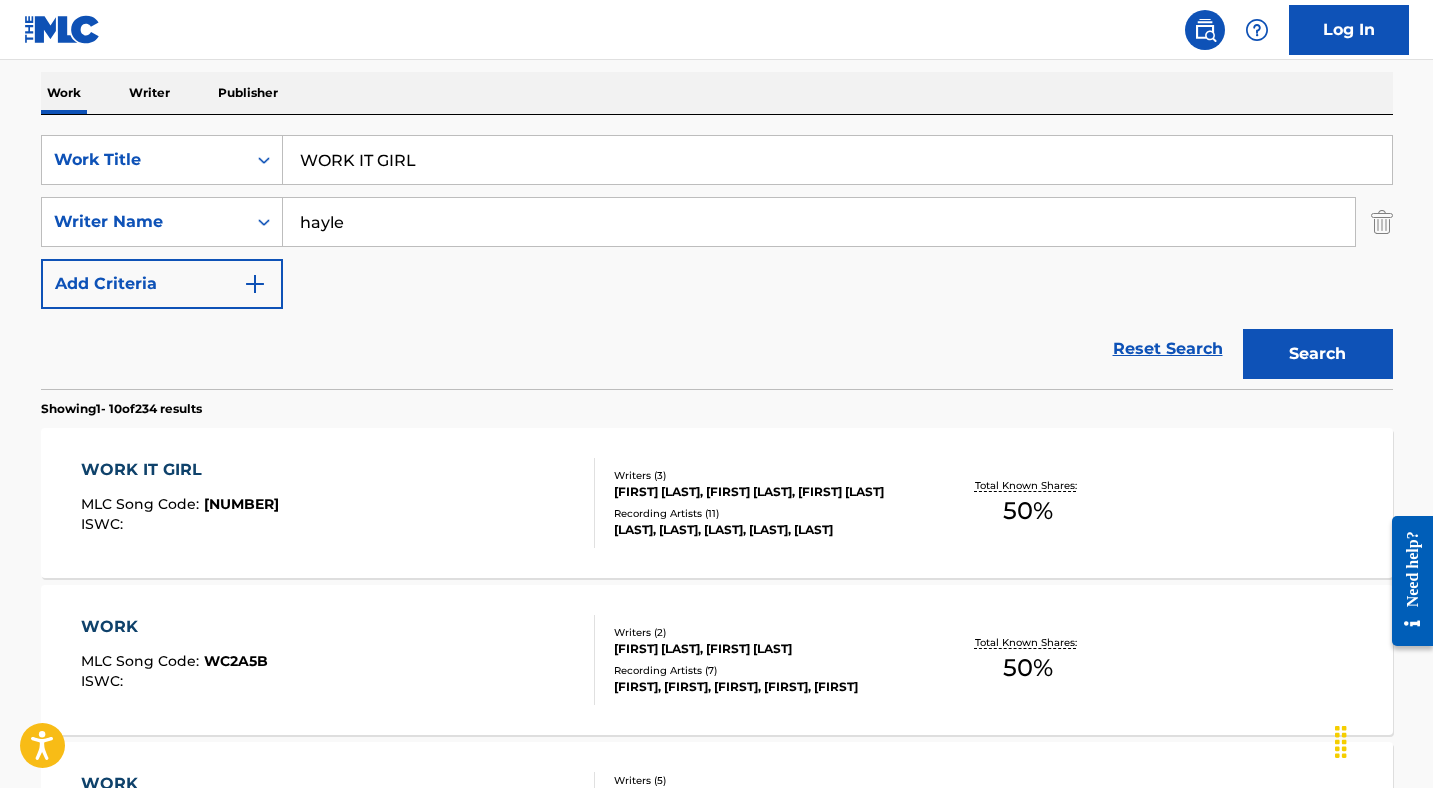 click on "hayle" at bounding box center (819, 222) 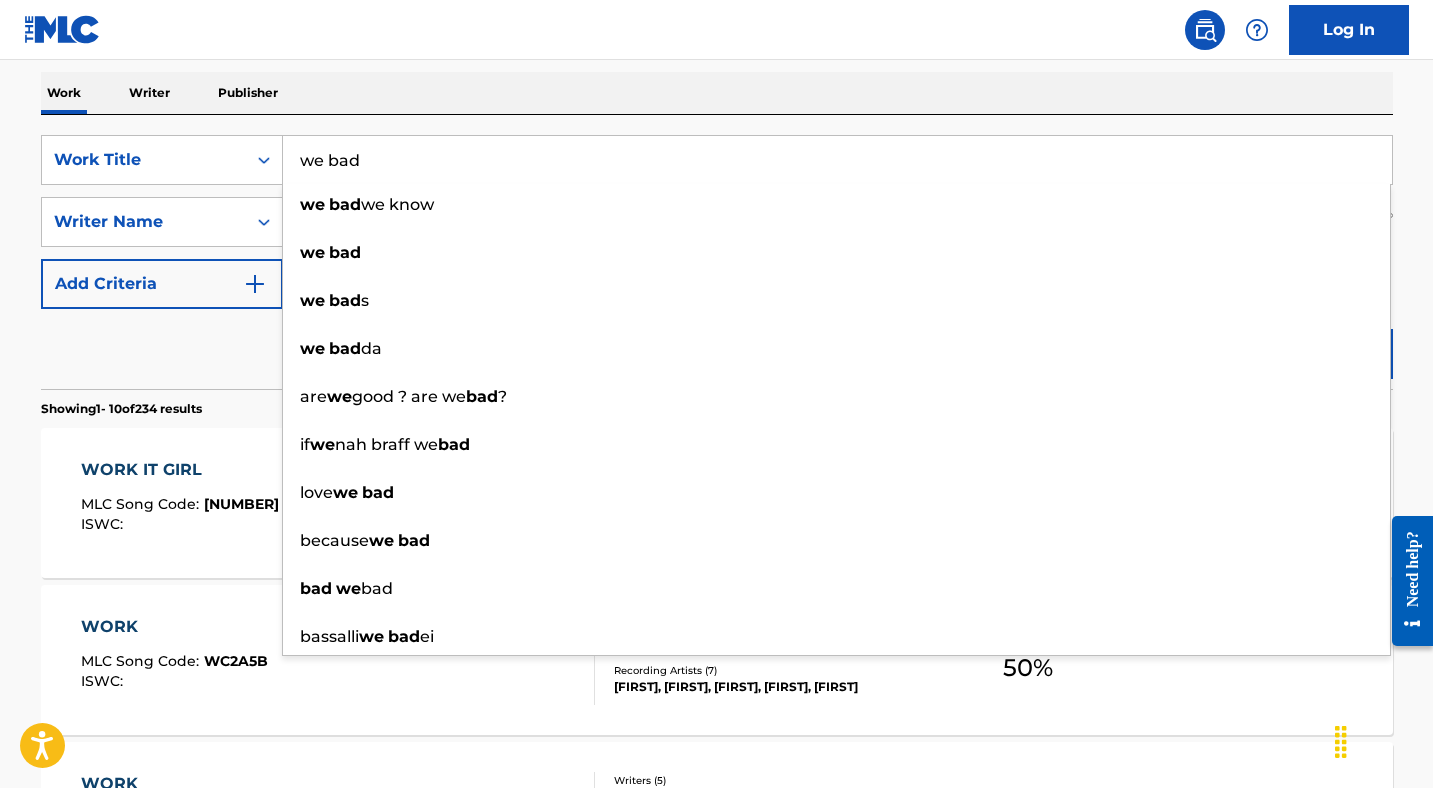 type on "we bad" 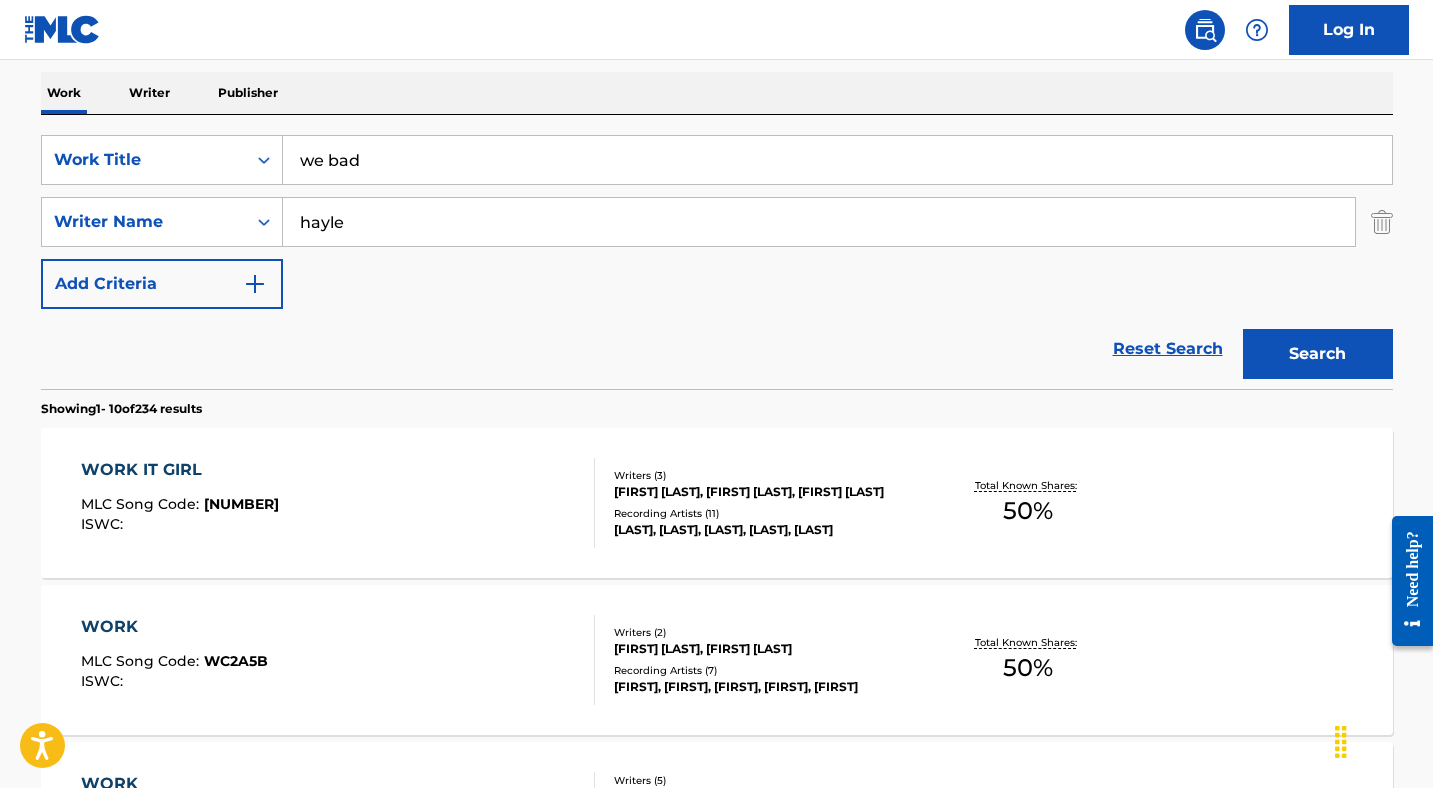 click on "Reset Search Search" at bounding box center [717, 349] 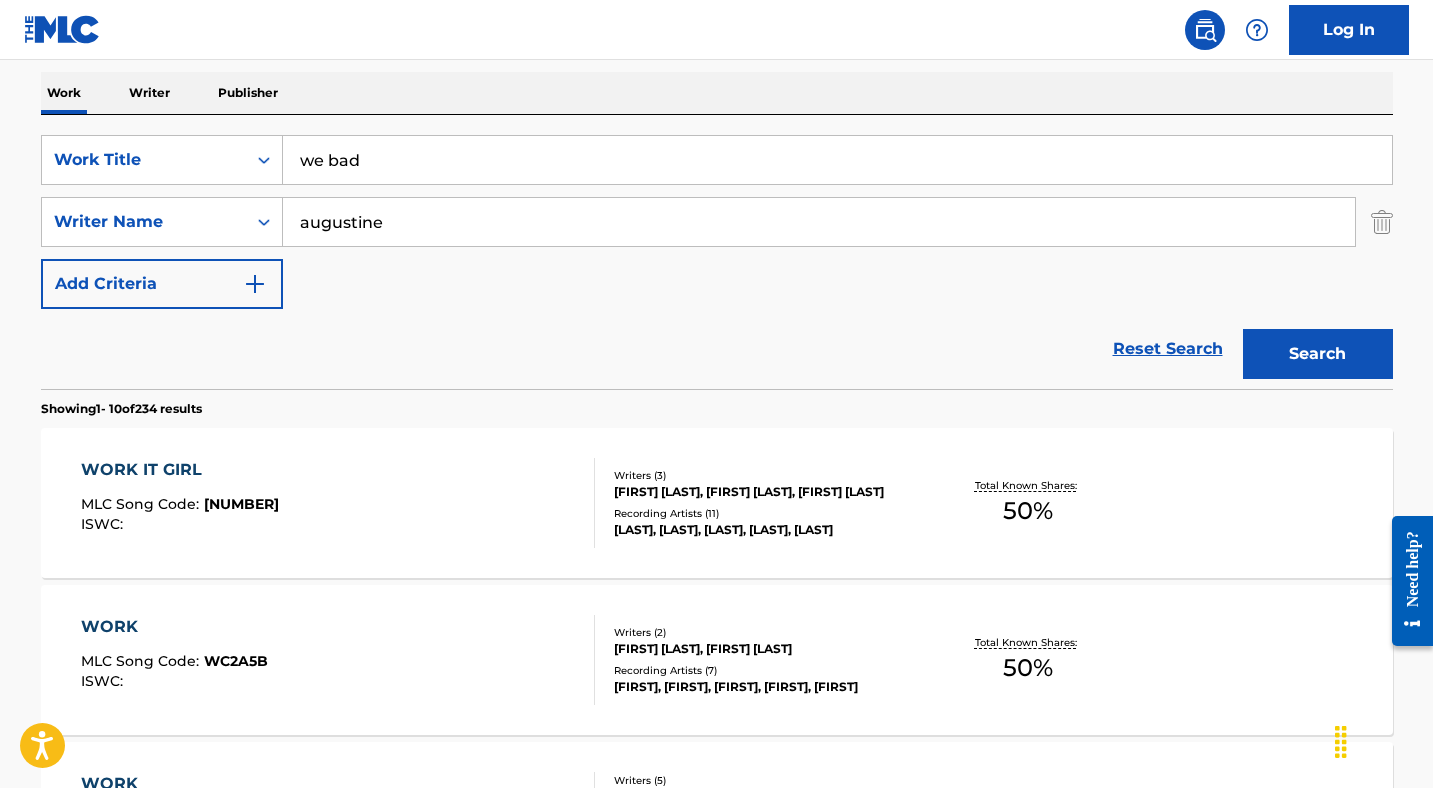 type on "augustine" 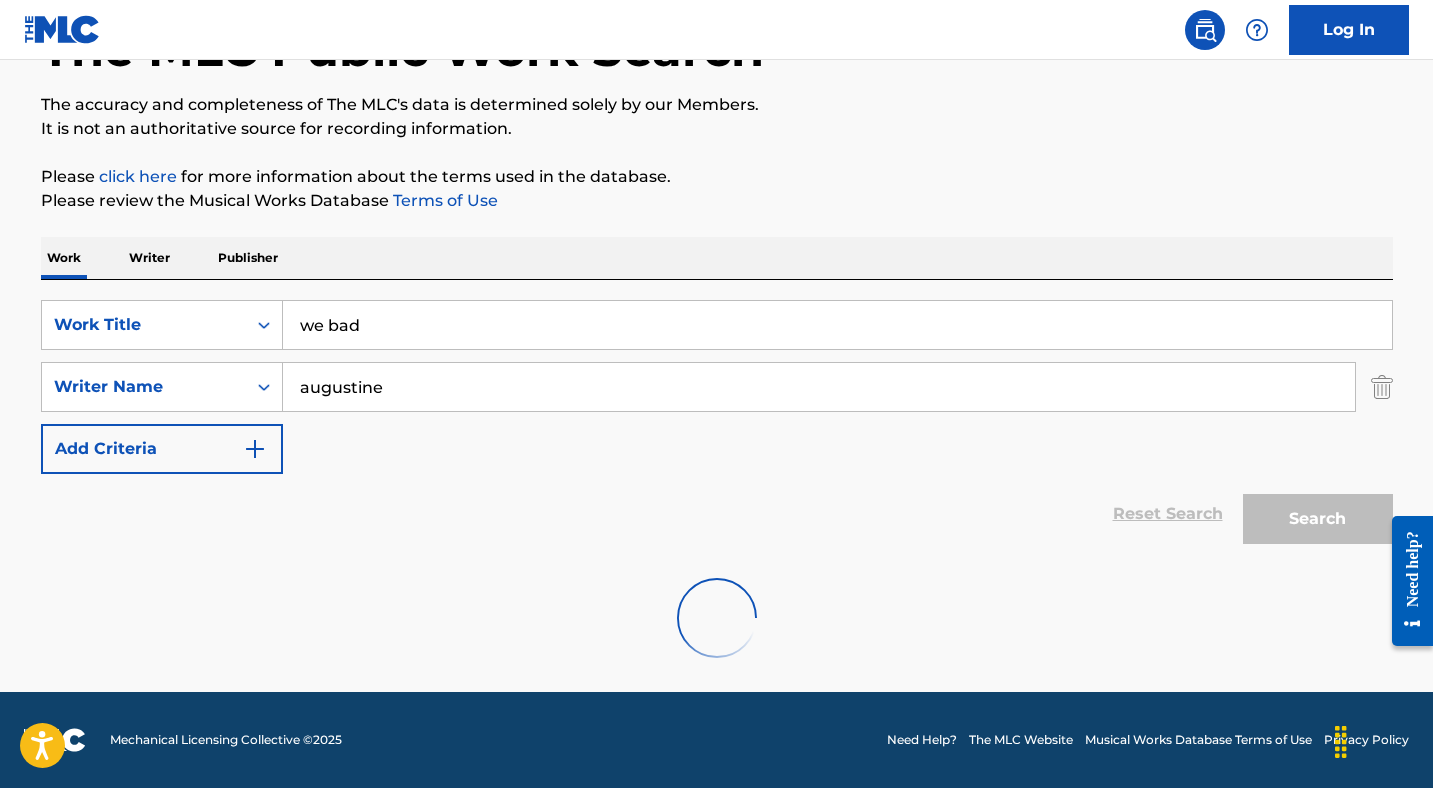 scroll, scrollTop: 310, scrollLeft: 0, axis: vertical 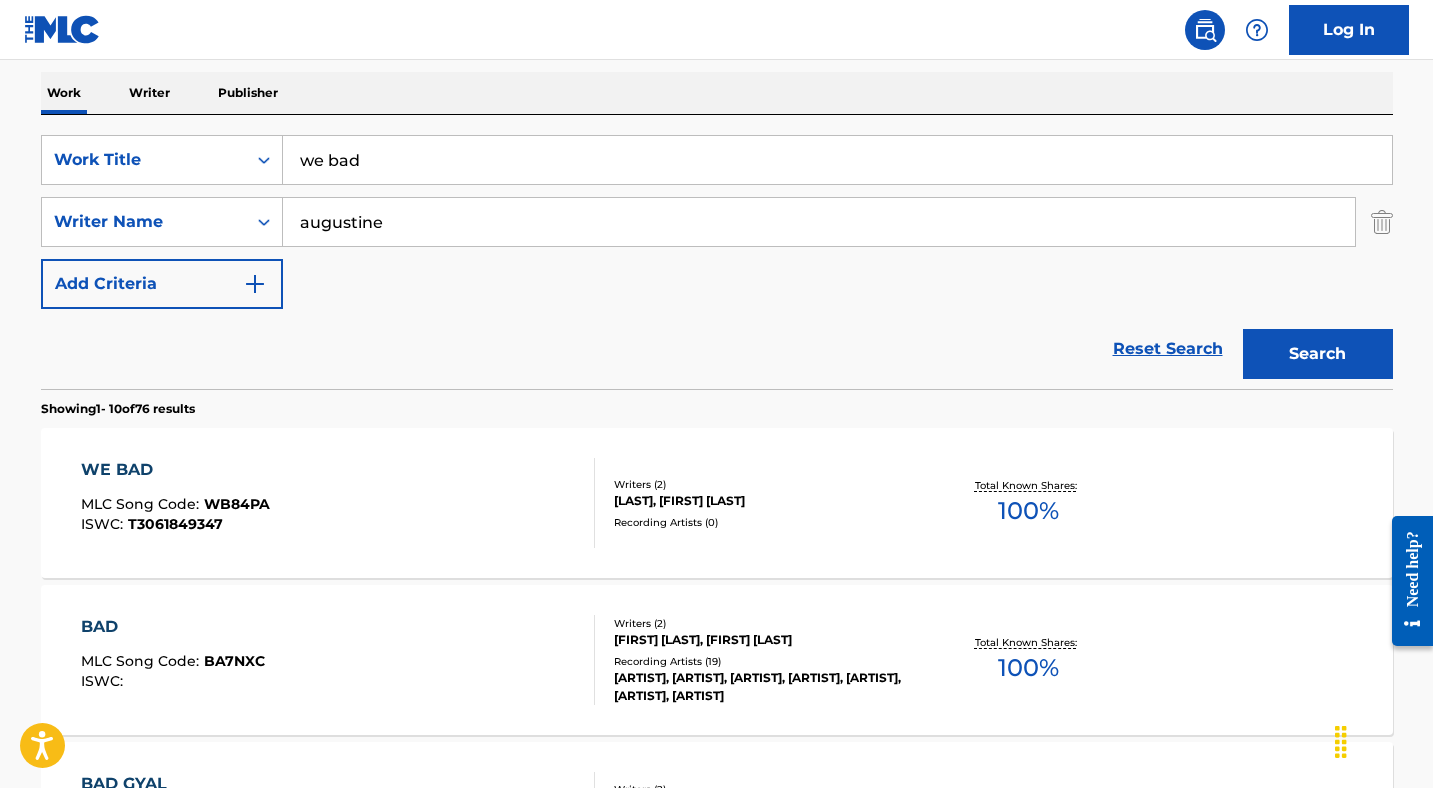 click on "WE BAD MLC Song Code : WB84PA ISWC : T3061849347" at bounding box center (338, 503) 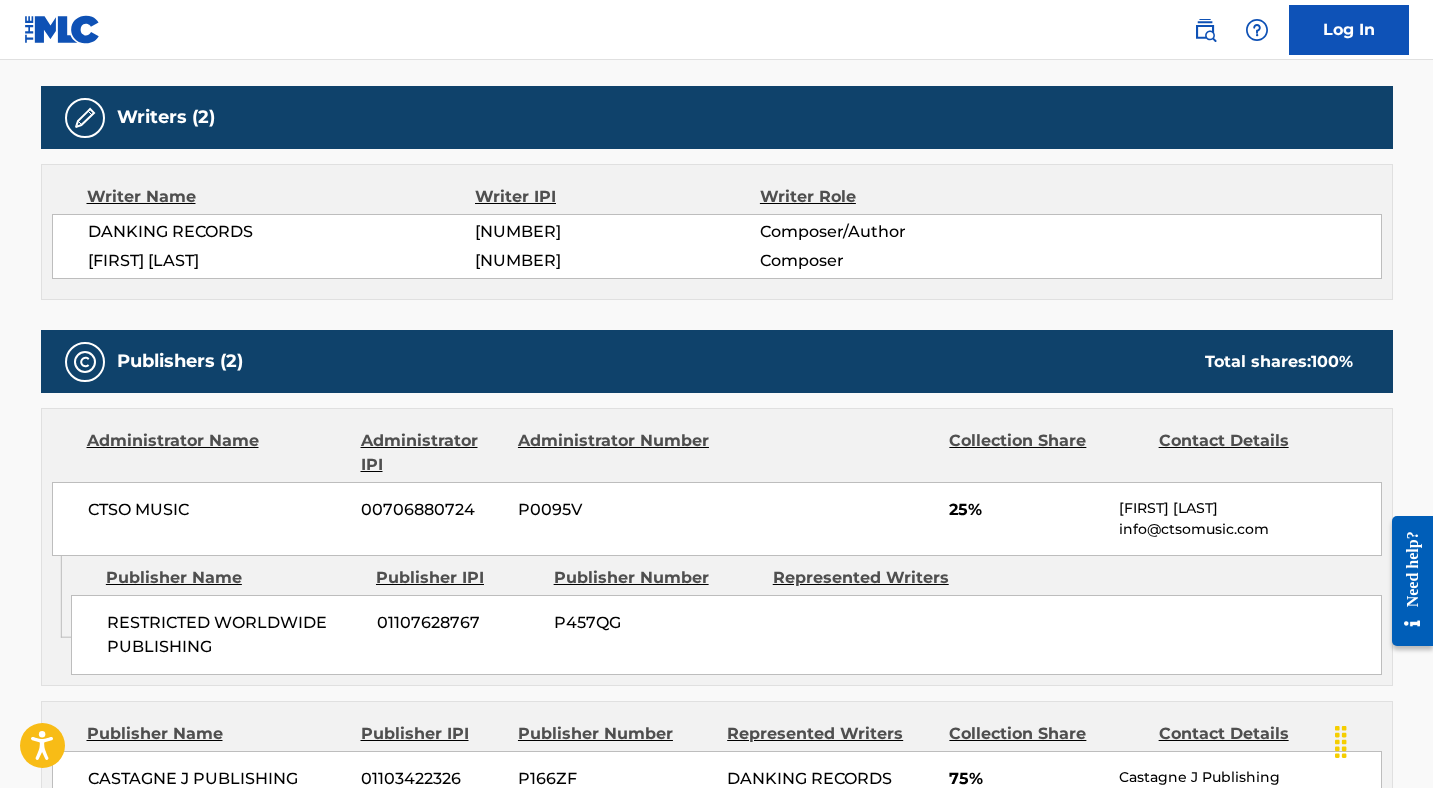 scroll, scrollTop: 151, scrollLeft: 0, axis: vertical 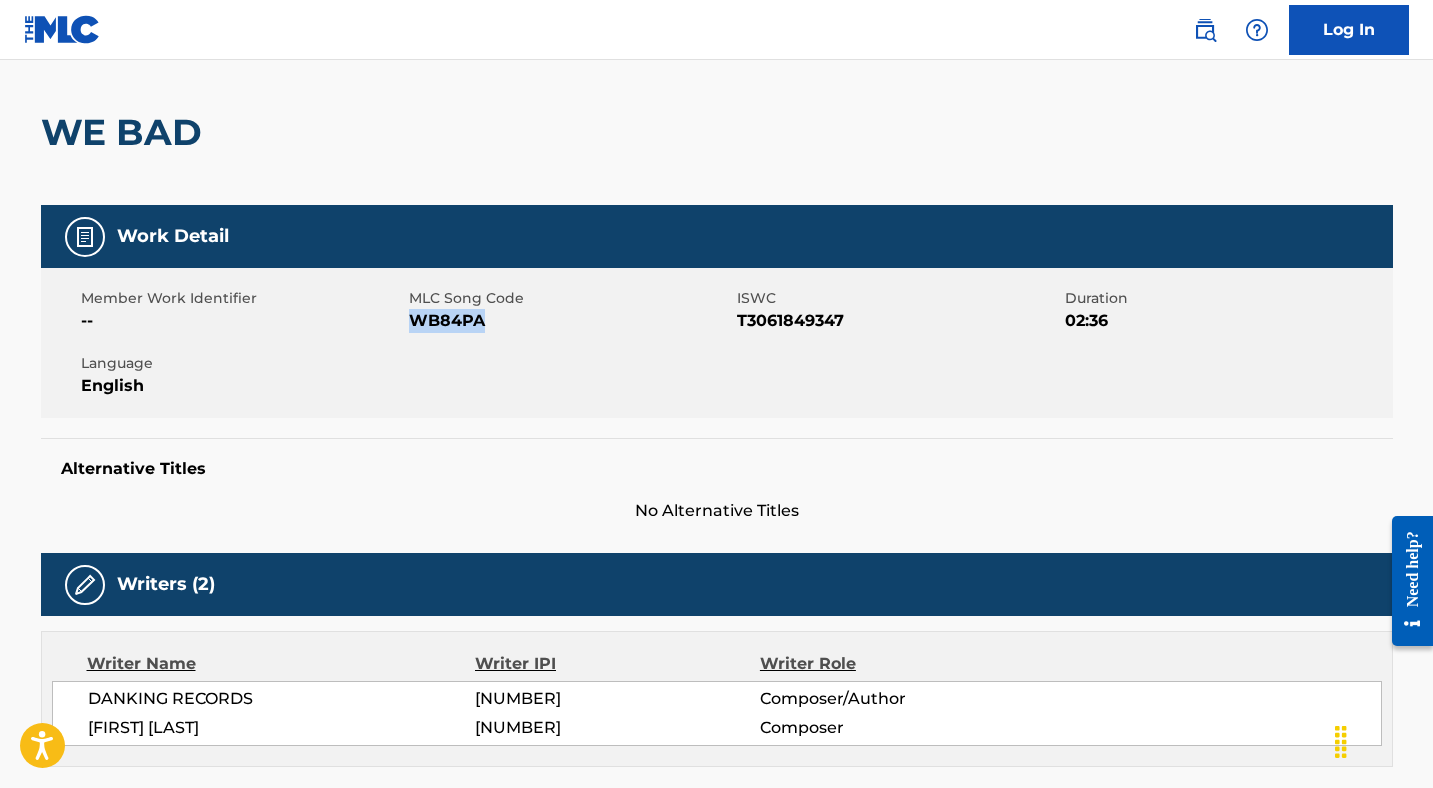 drag, startPoint x: 497, startPoint y: 328, endPoint x: 411, endPoint y: 327, distance: 86.00581 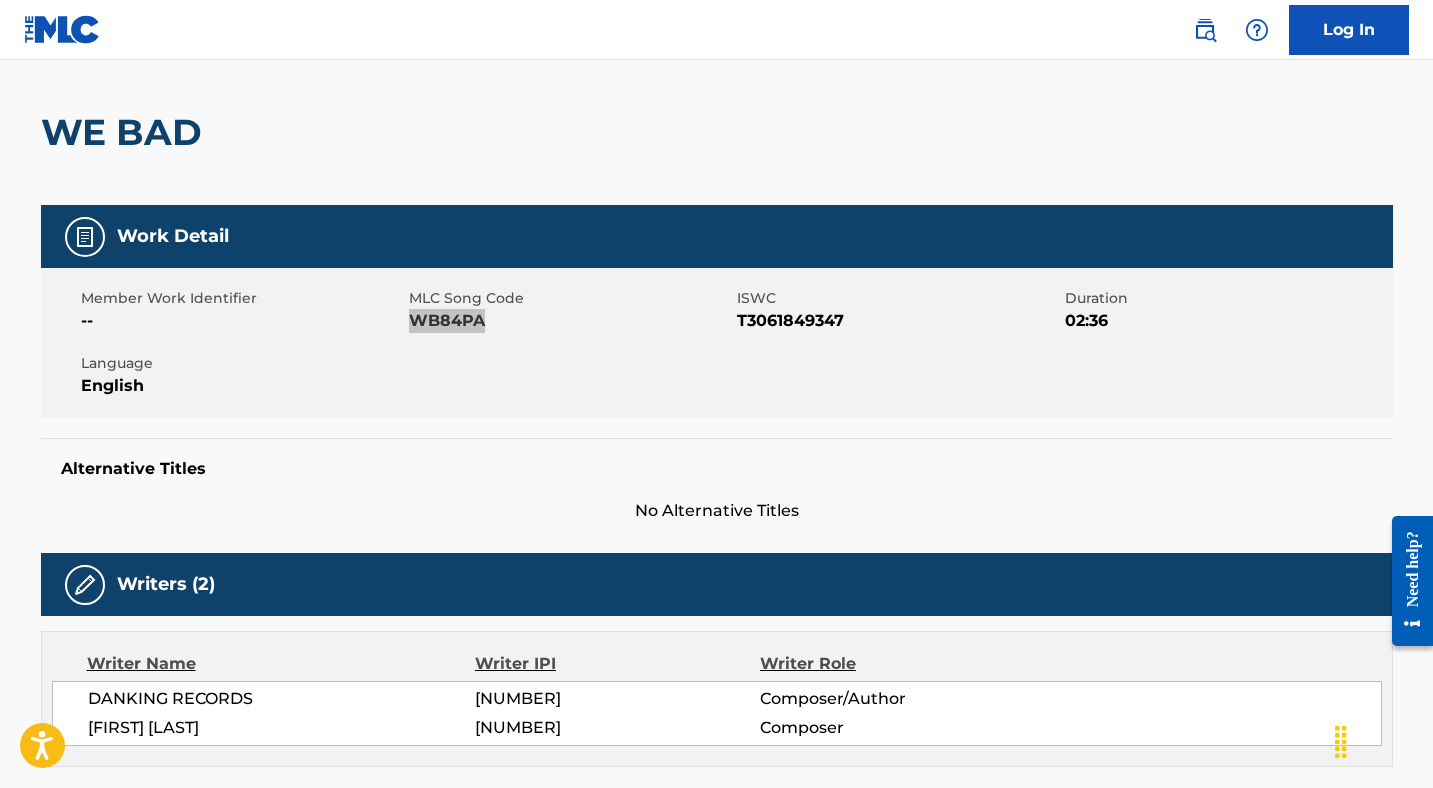 scroll, scrollTop: 0, scrollLeft: 0, axis: both 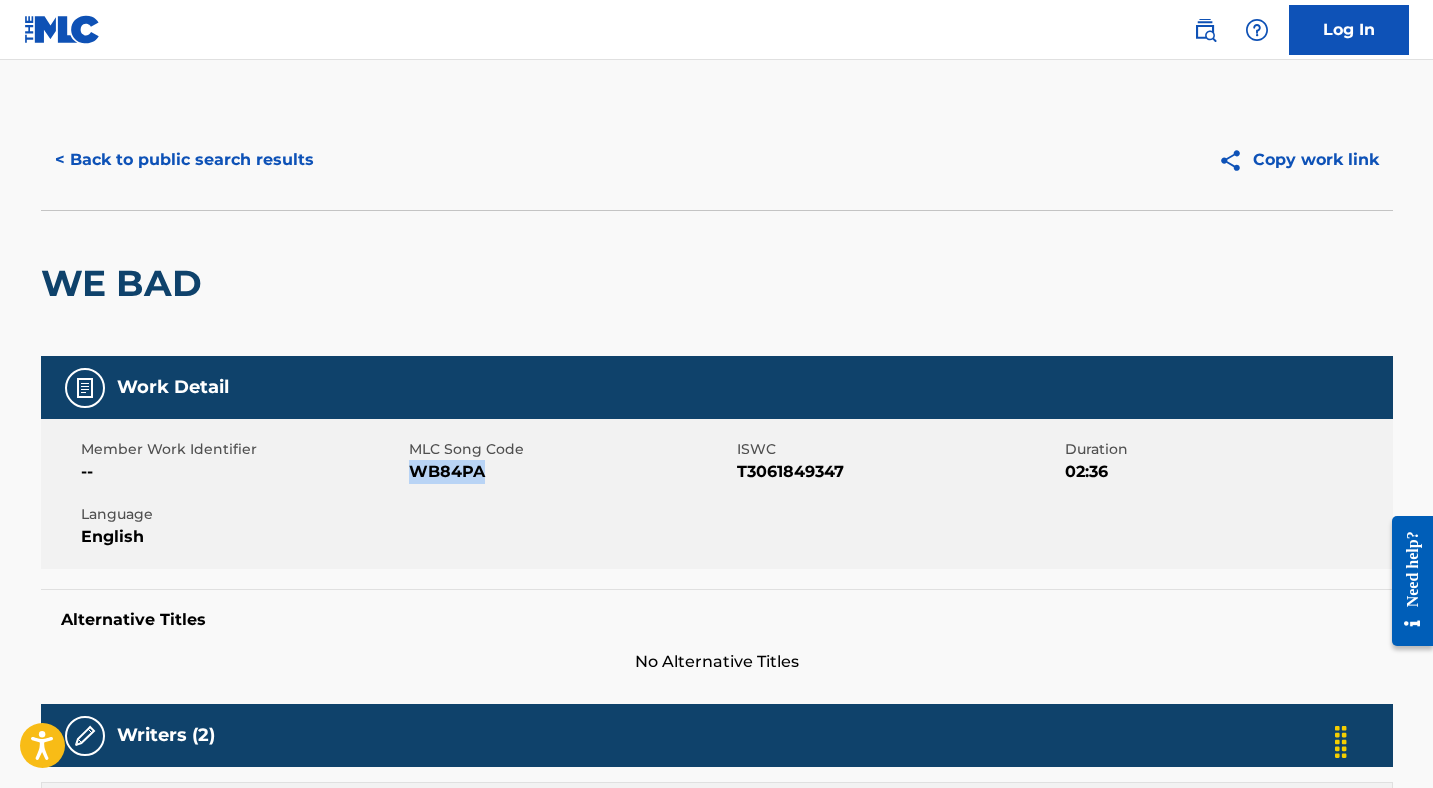 click on "< Back to public search results" at bounding box center (184, 160) 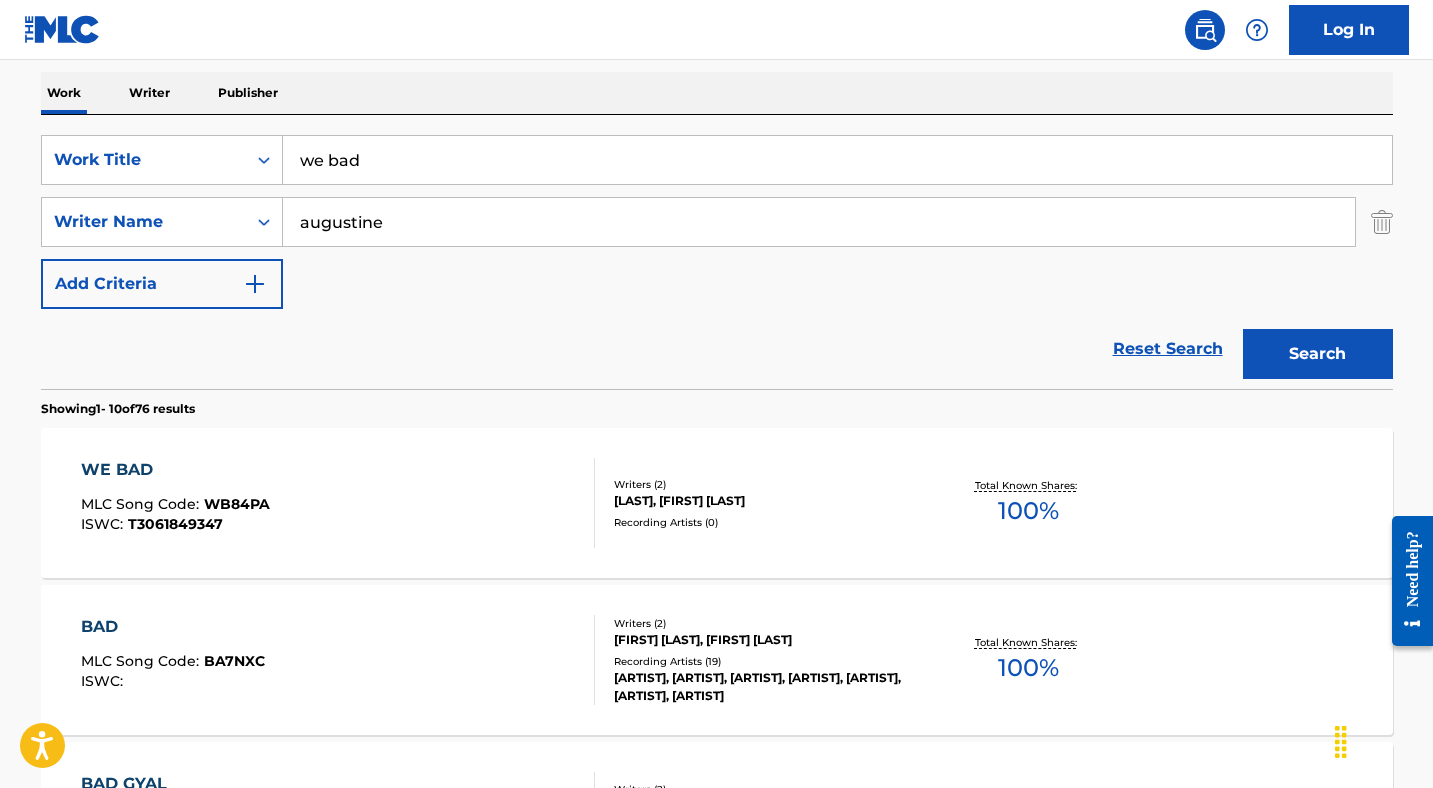 scroll, scrollTop: 0, scrollLeft: 0, axis: both 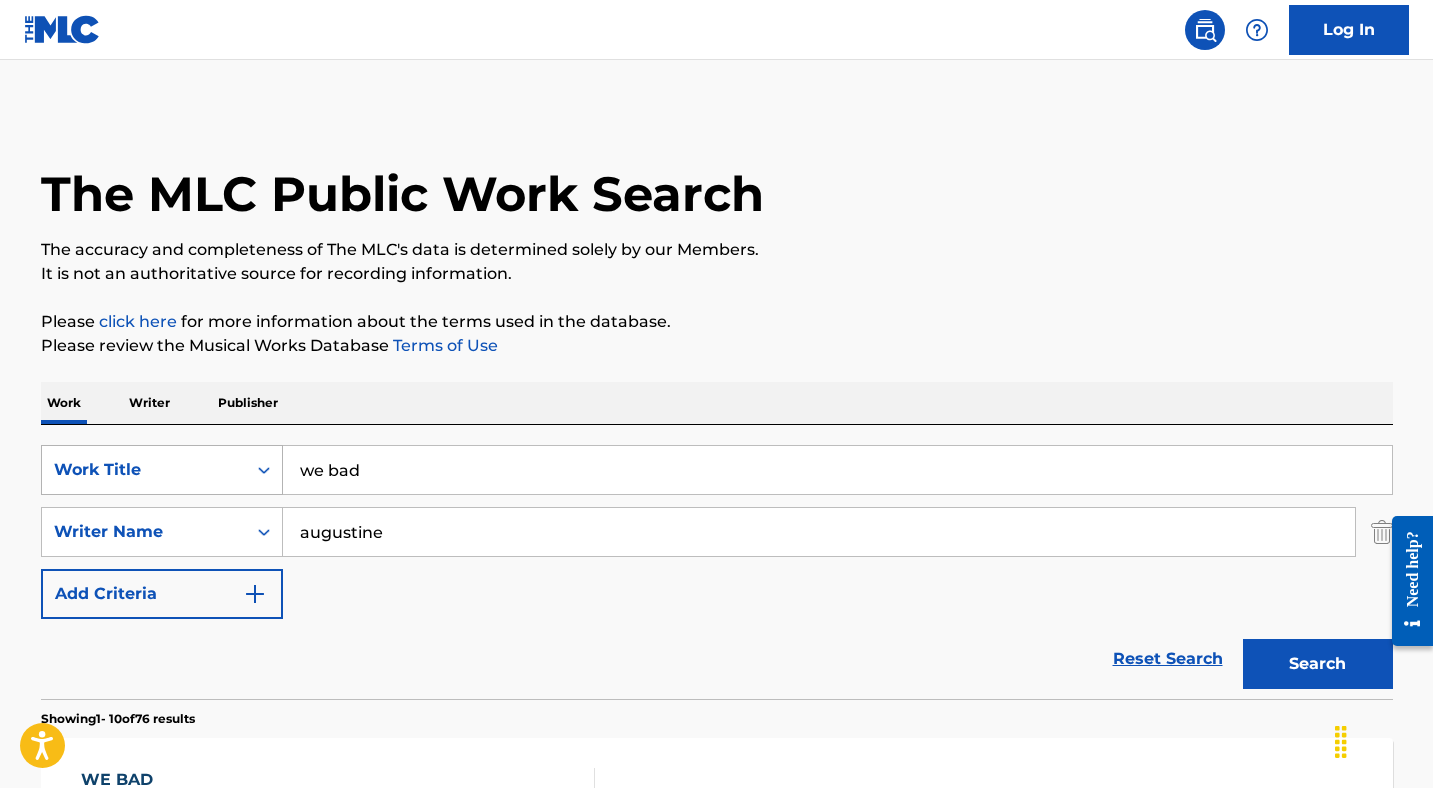 click on "Work Title" at bounding box center (144, 470) 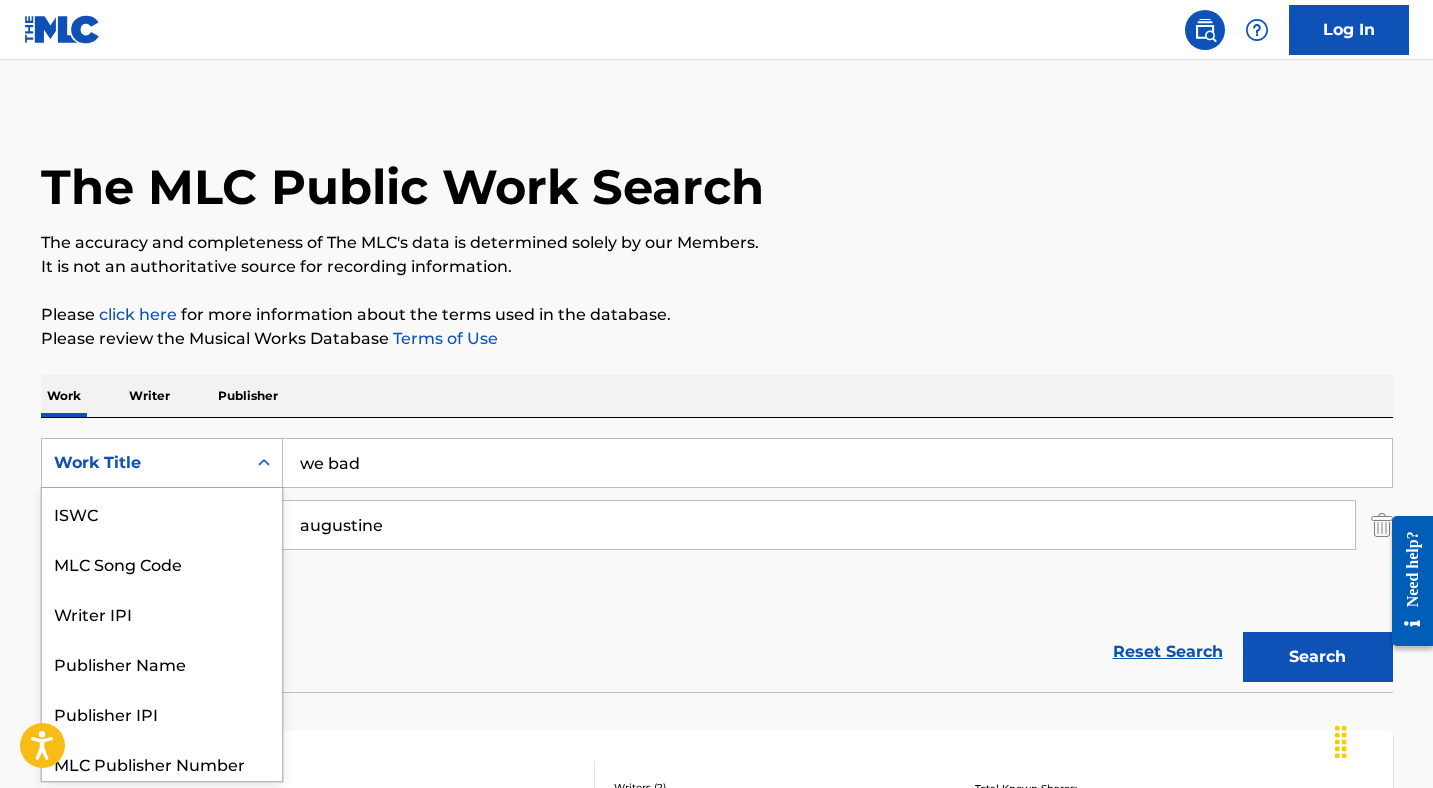 scroll, scrollTop: 8, scrollLeft: 0, axis: vertical 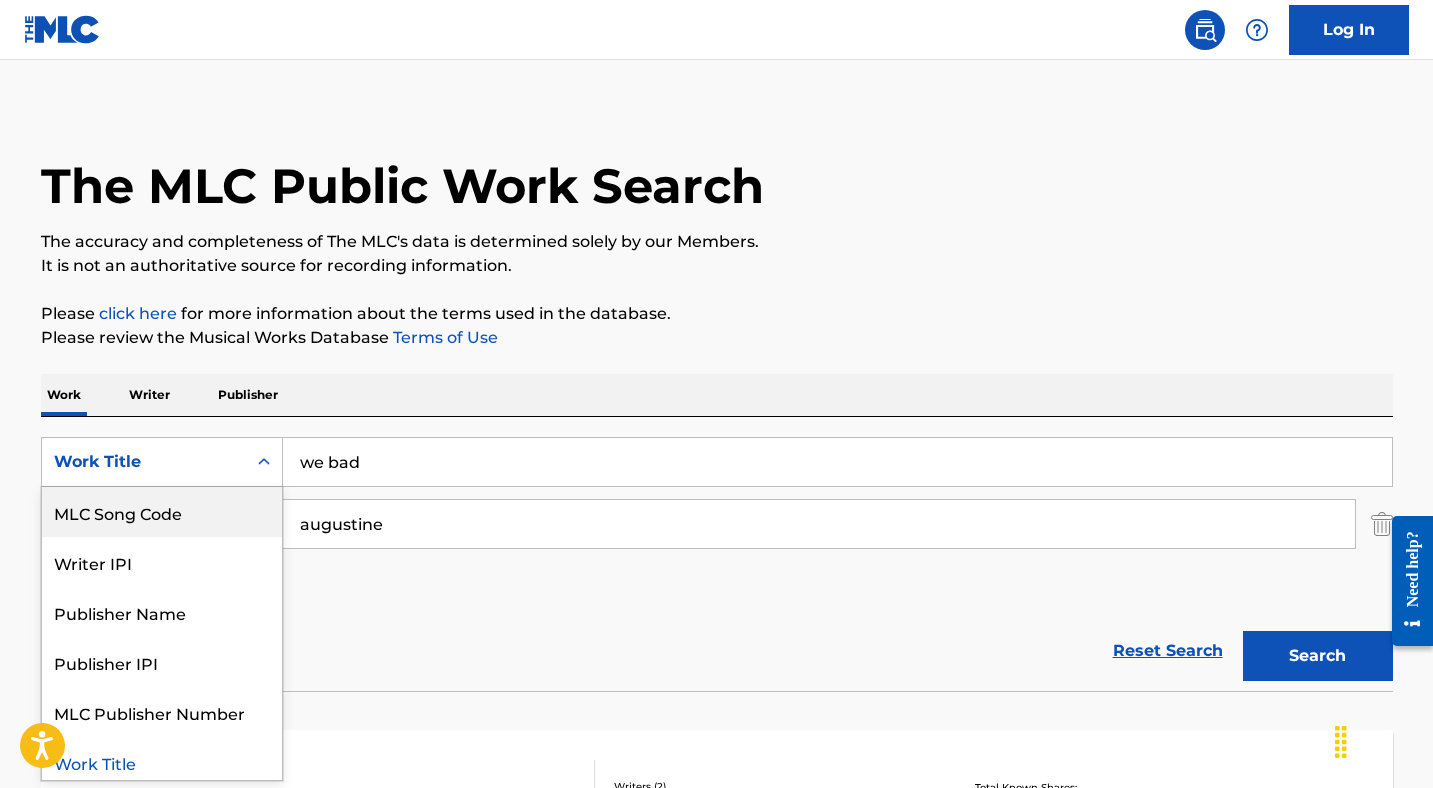 click on "MLC Song Code" at bounding box center [162, 512] 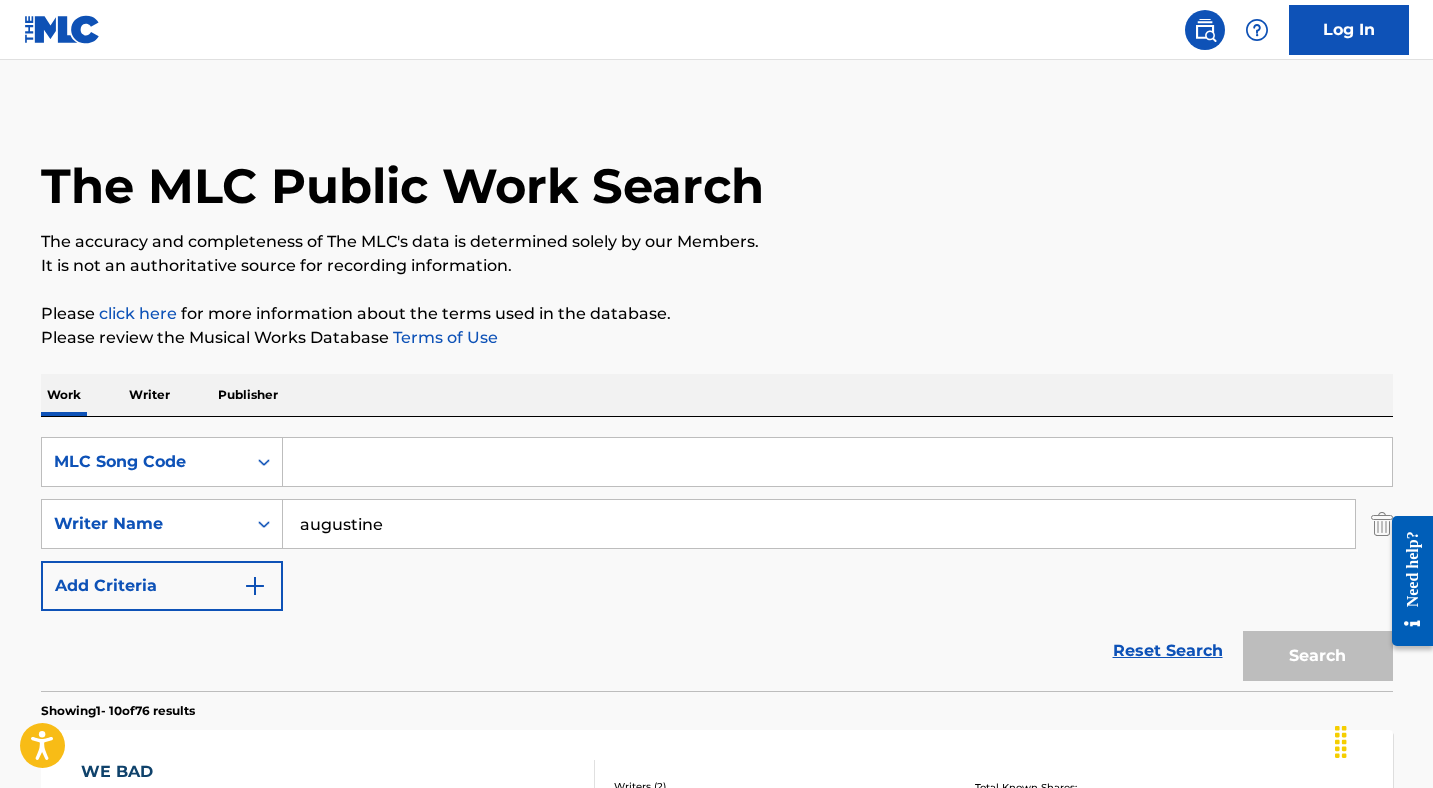click at bounding box center (837, 462) 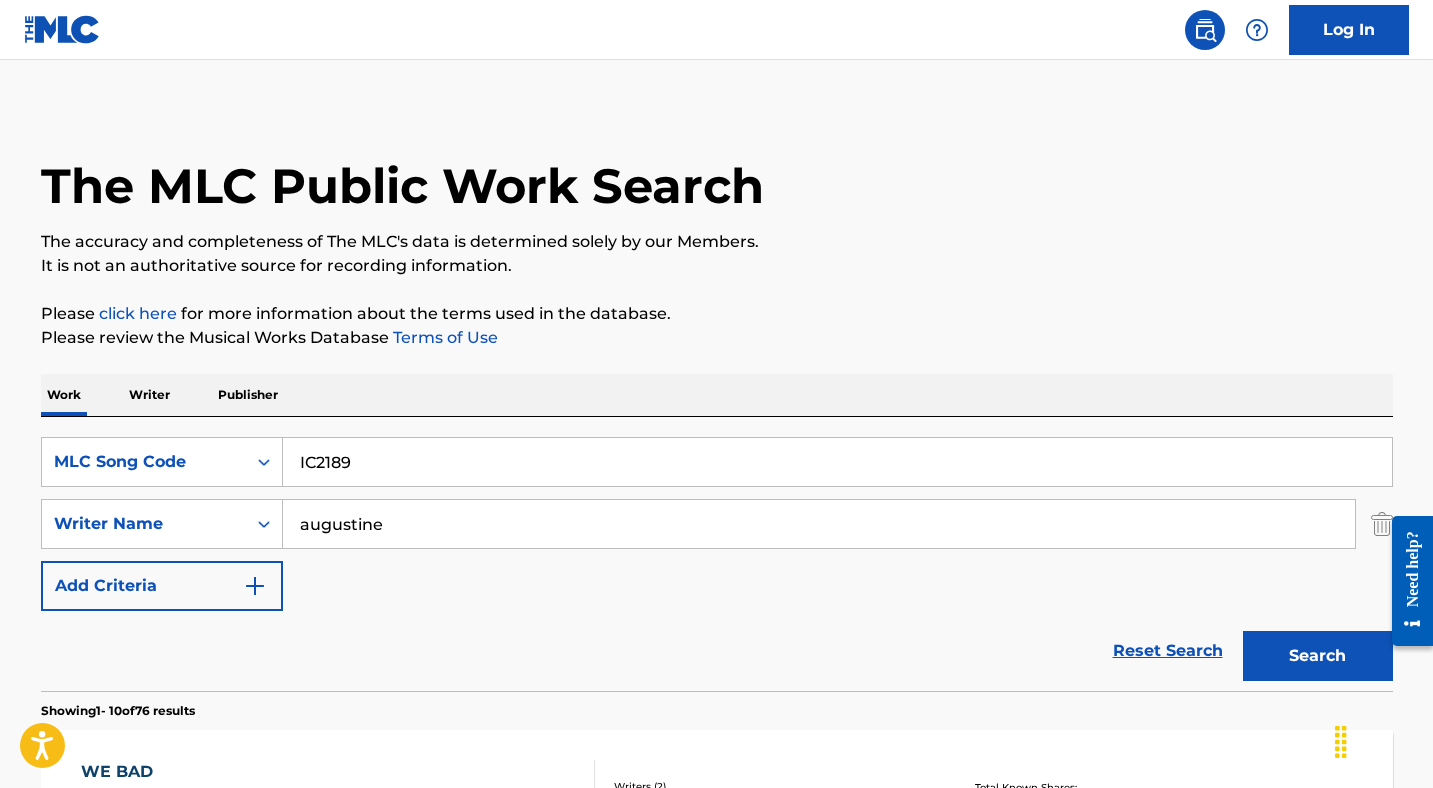 type on "IC2189" 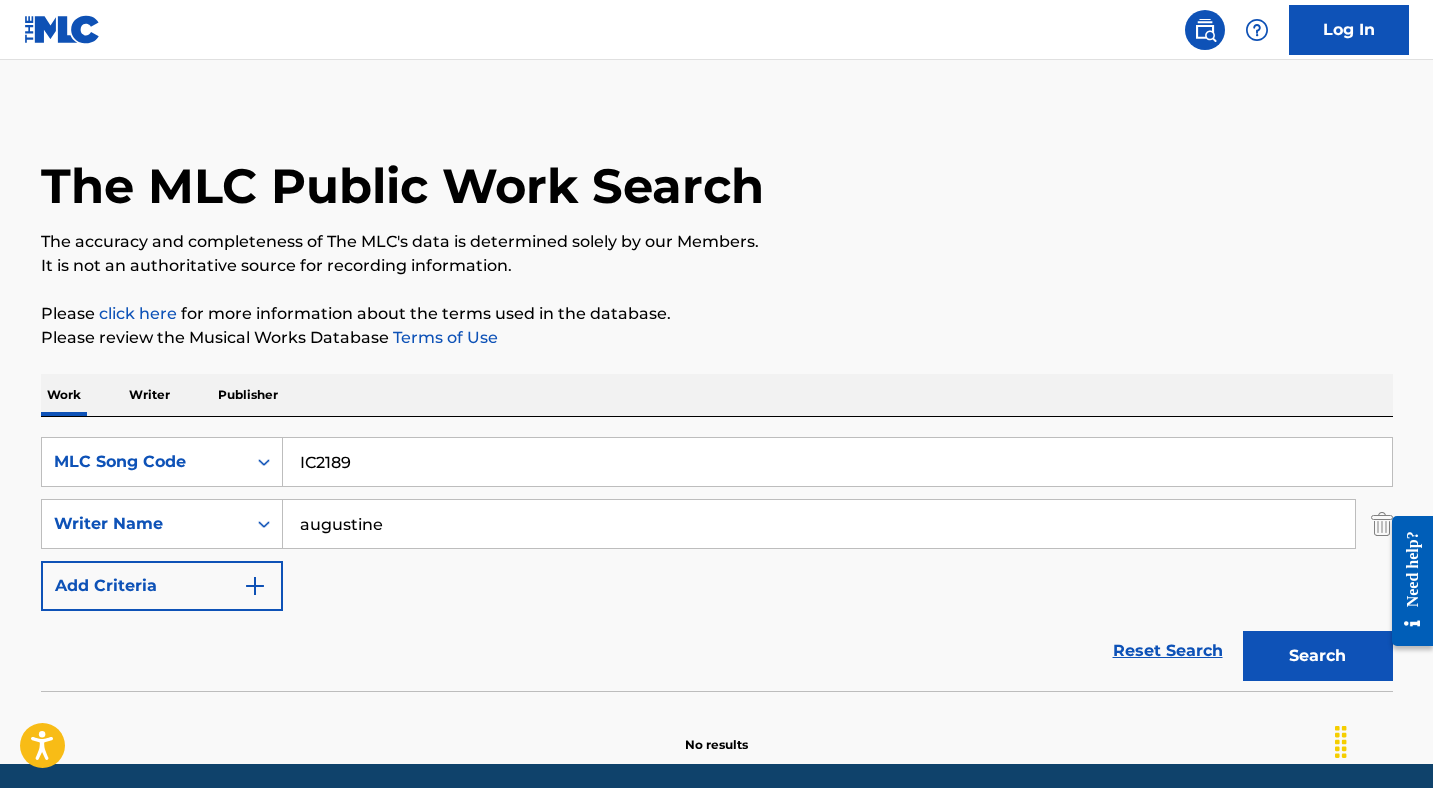 click at bounding box center [1382, 524] 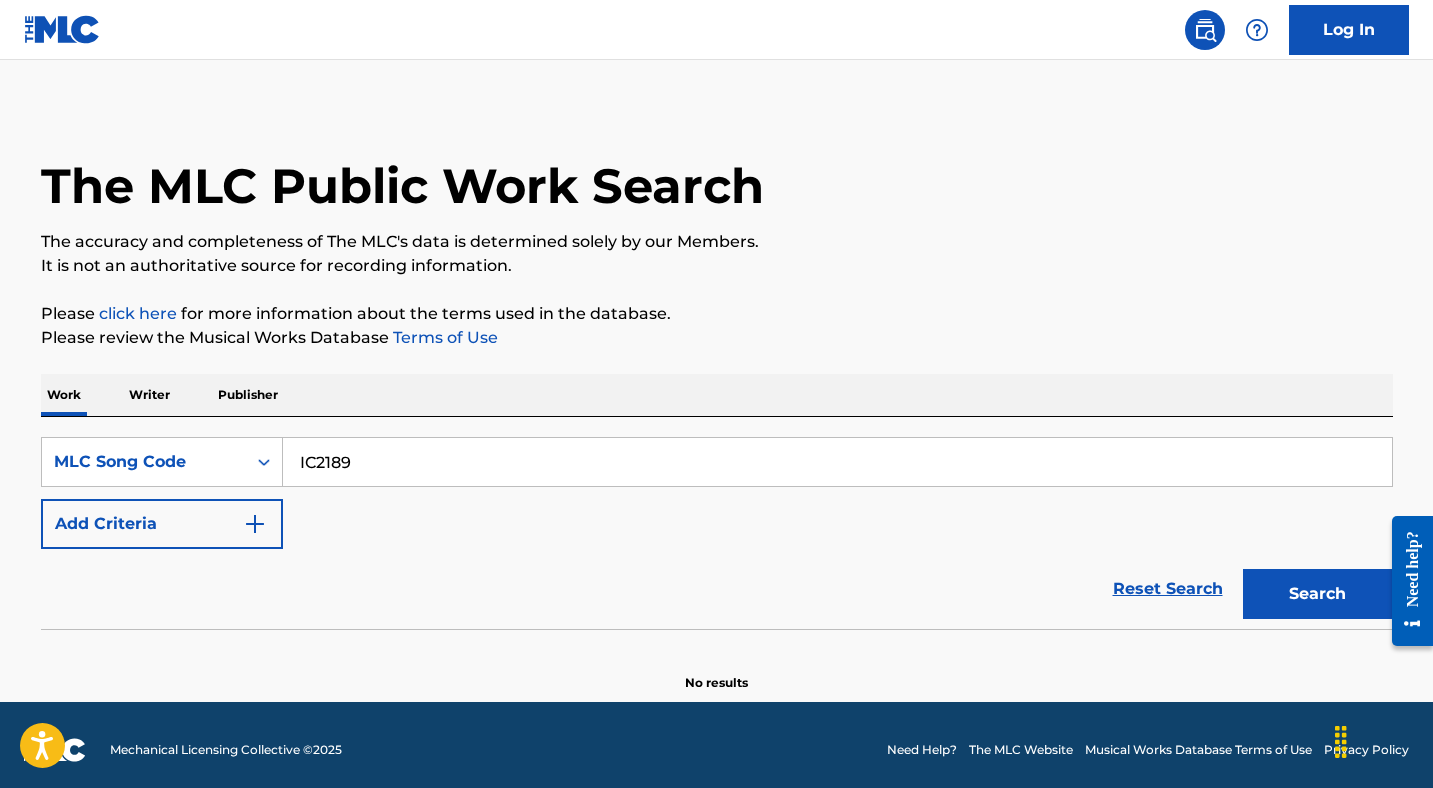 click on "Search" at bounding box center [1318, 594] 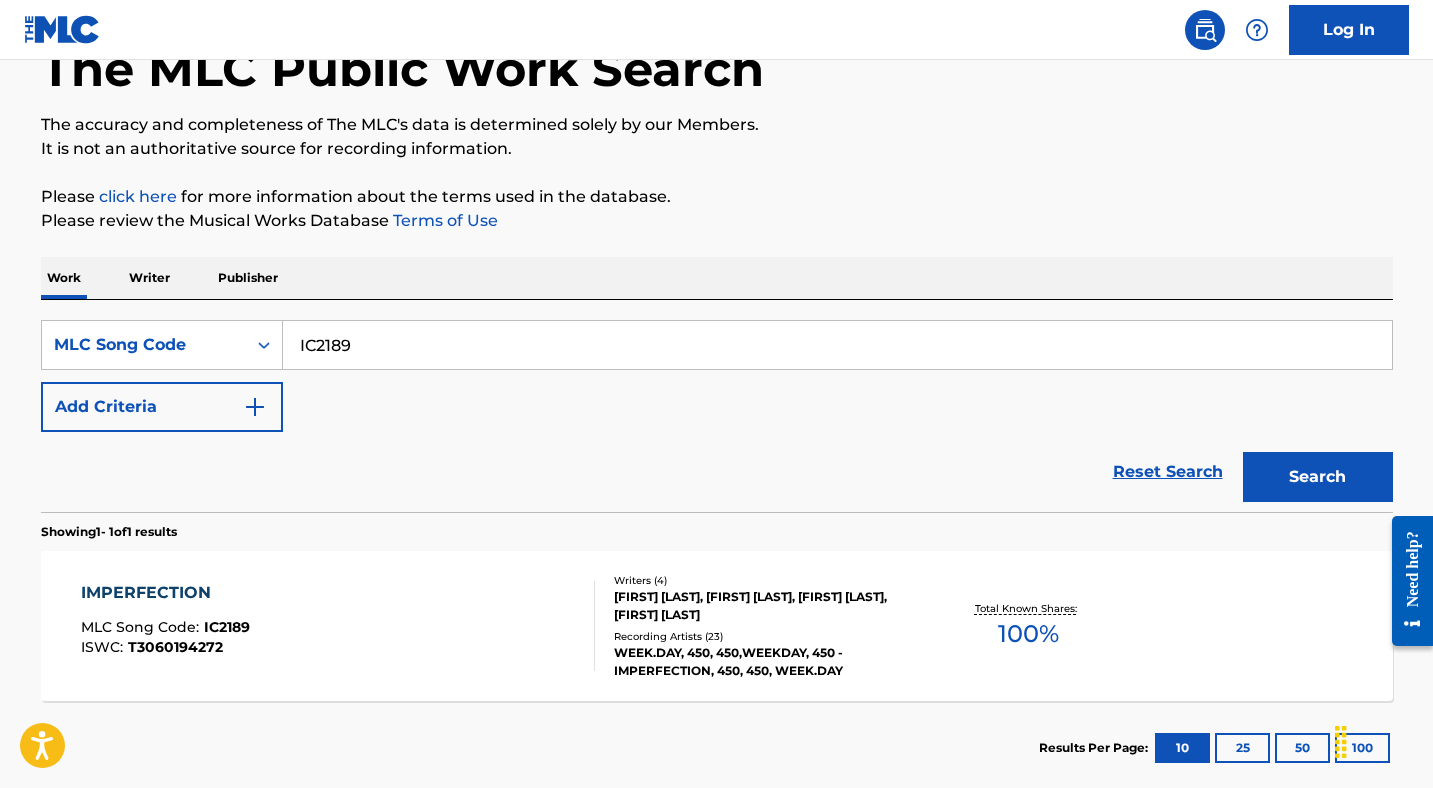 scroll, scrollTop: 238, scrollLeft: 0, axis: vertical 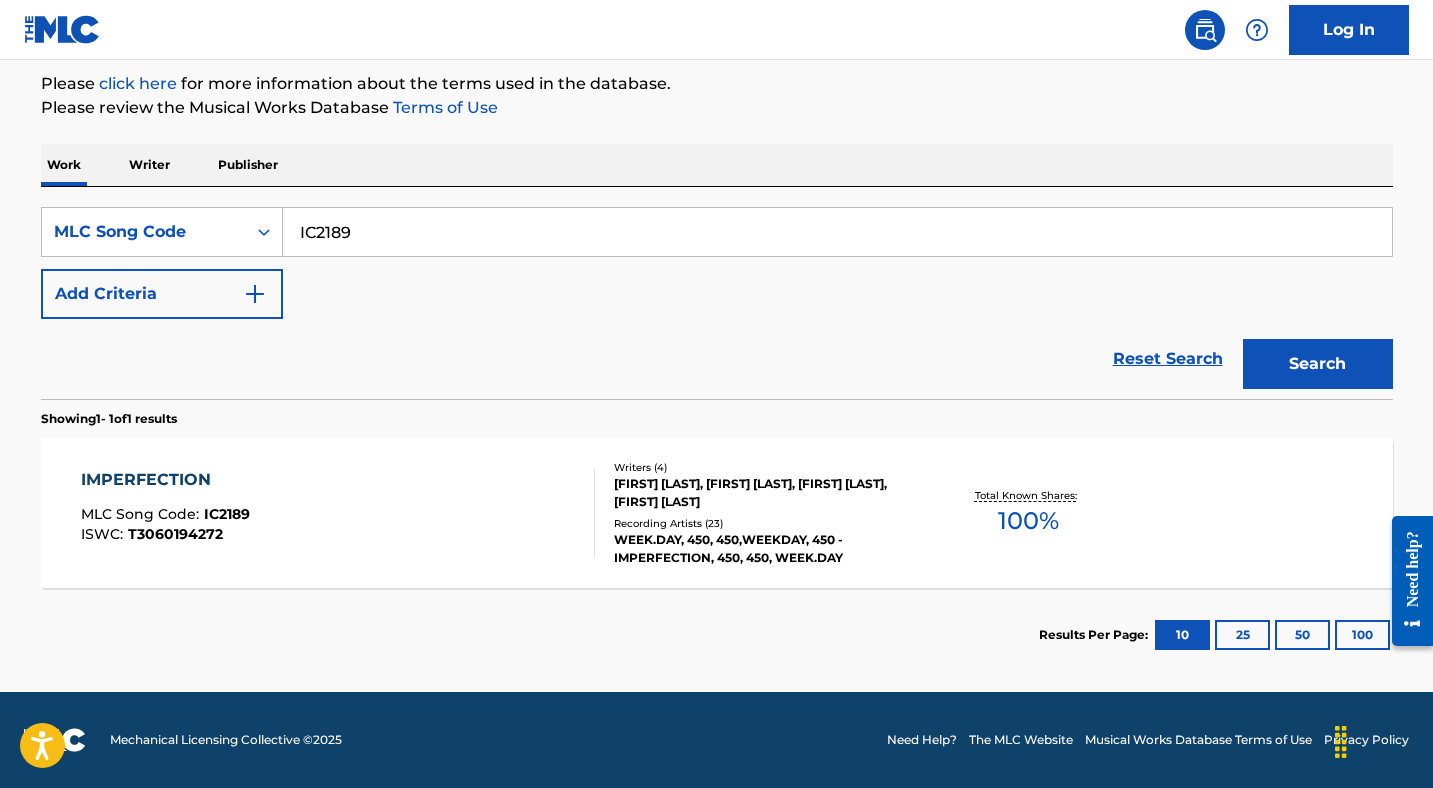 click on "IMPERFECTION MLC Song Code : IC2189 ISWC : T3060194272" at bounding box center (338, 513) 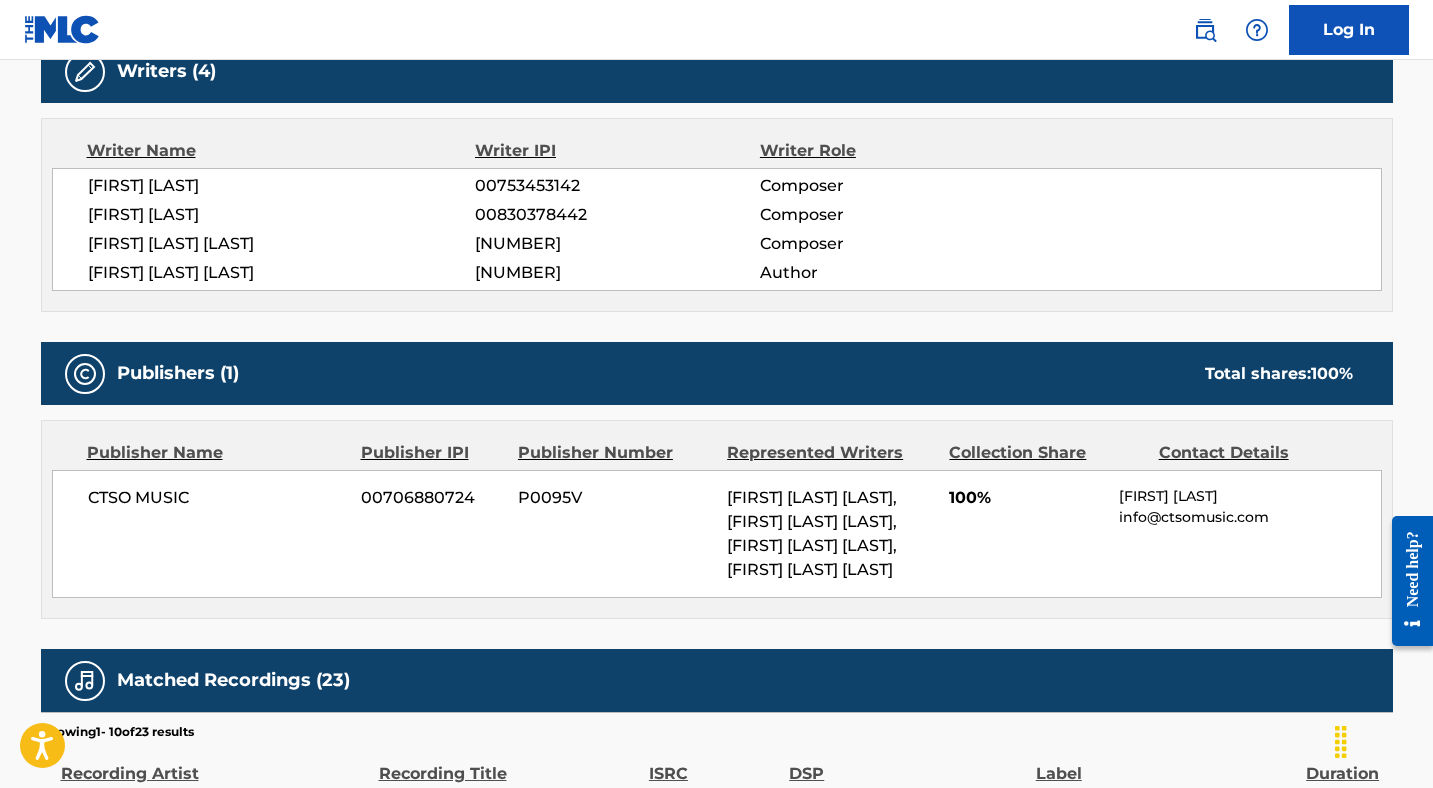 scroll, scrollTop: 180, scrollLeft: 0, axis: vertical 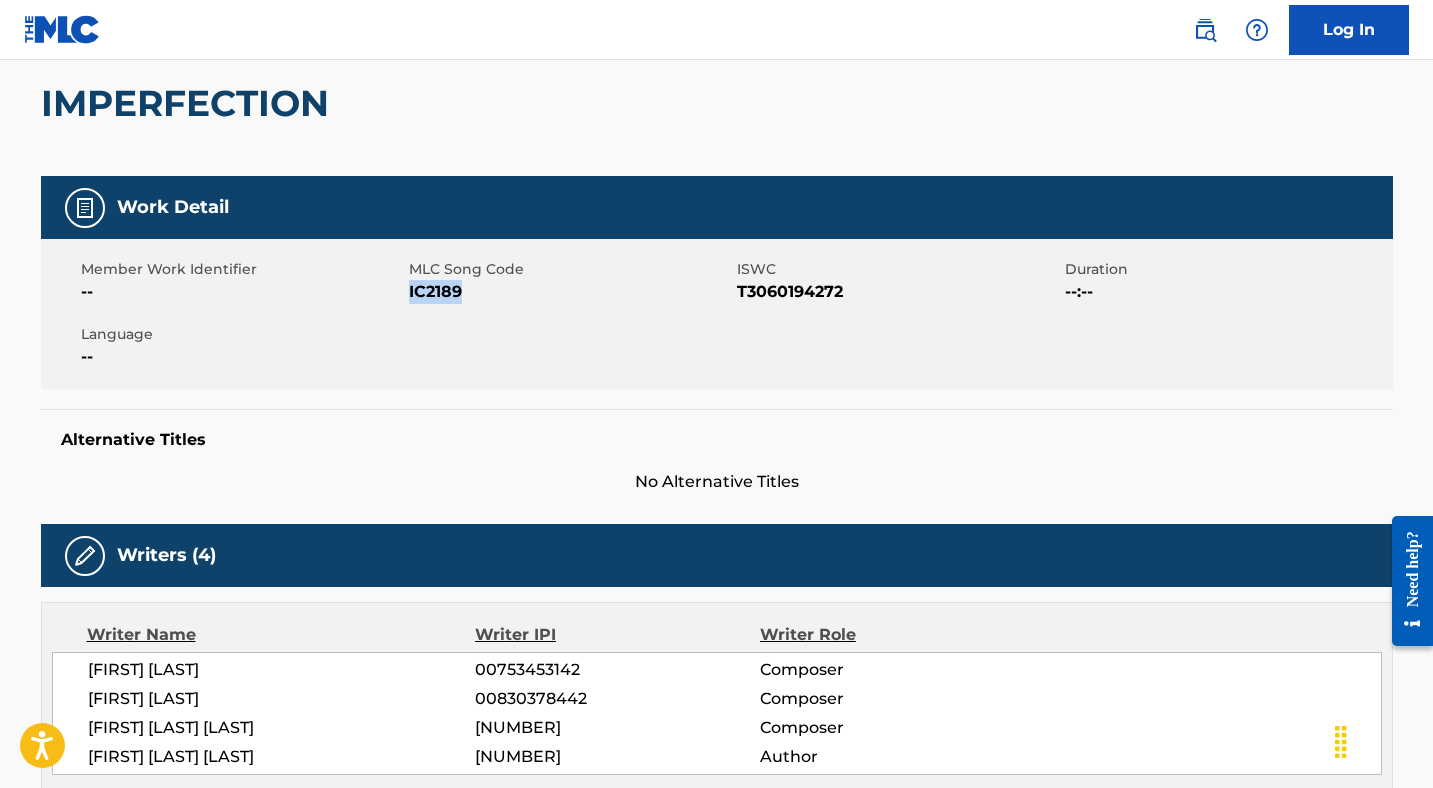 drag, startPoint x: 477, startPoint y: 285, endPoint x: 410, endPoint y: 284, distance: 67.00746 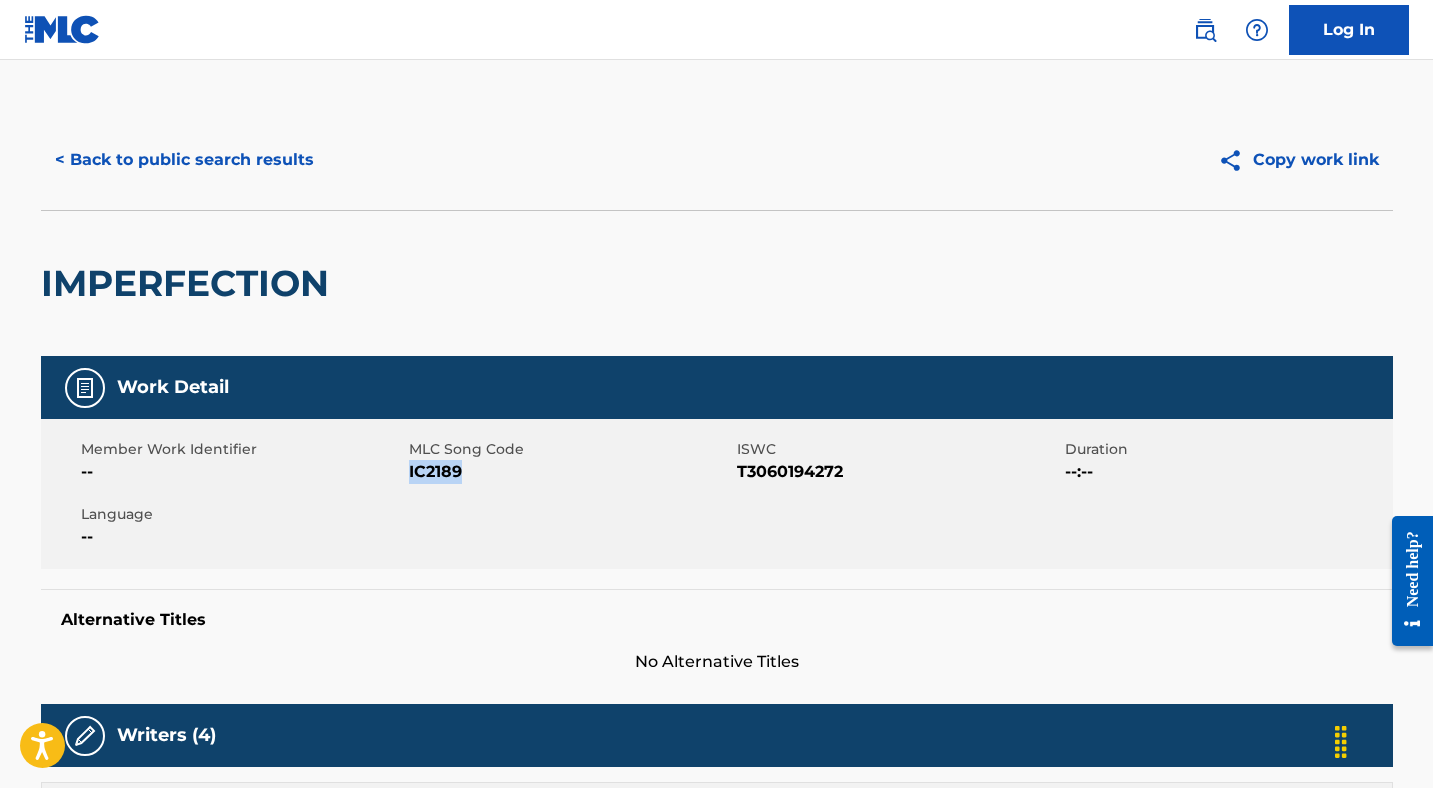 click on "< Back to public search results" at bounding box center (184, 160) 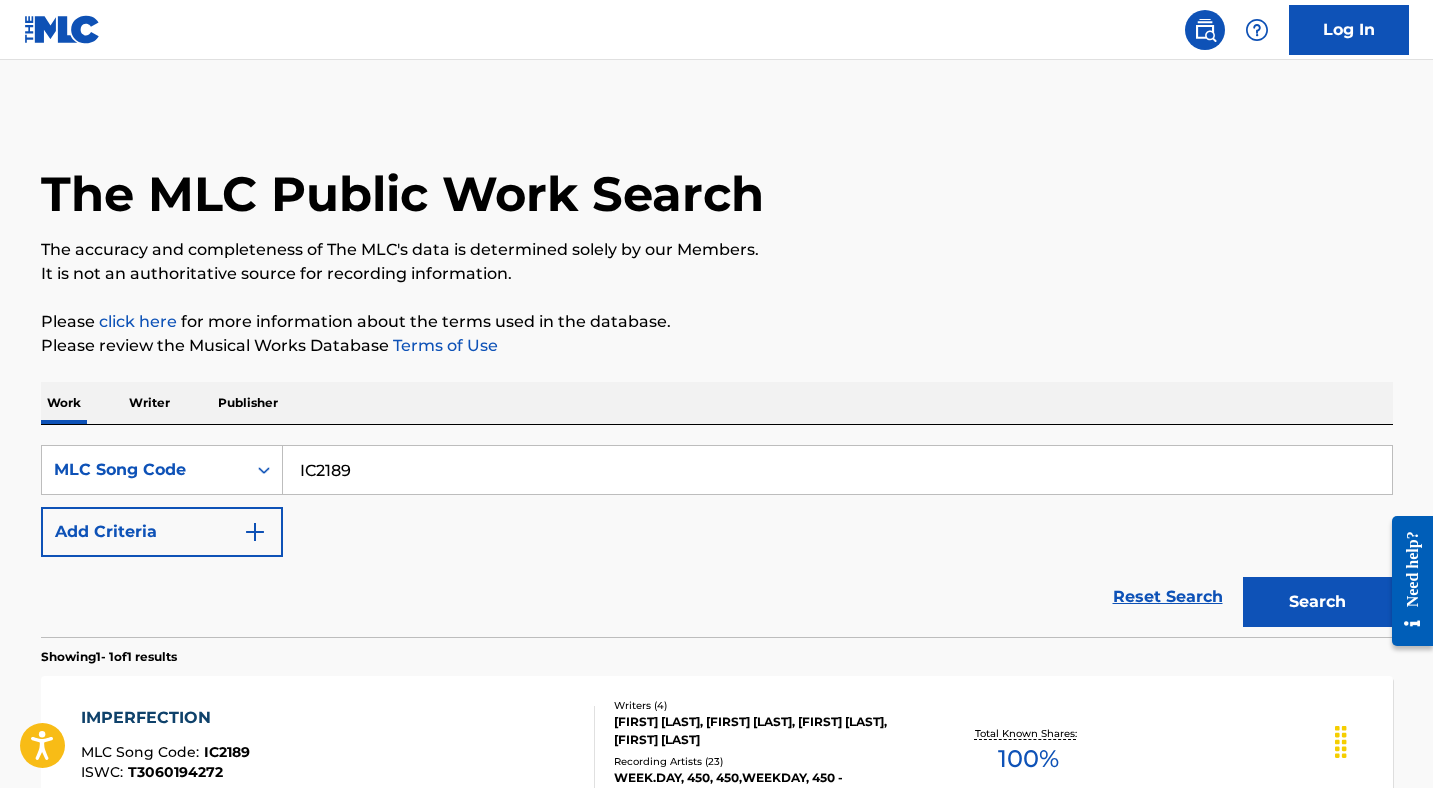 scroll, scrollTop: 186, scrollLeft: 0, axis: vertical 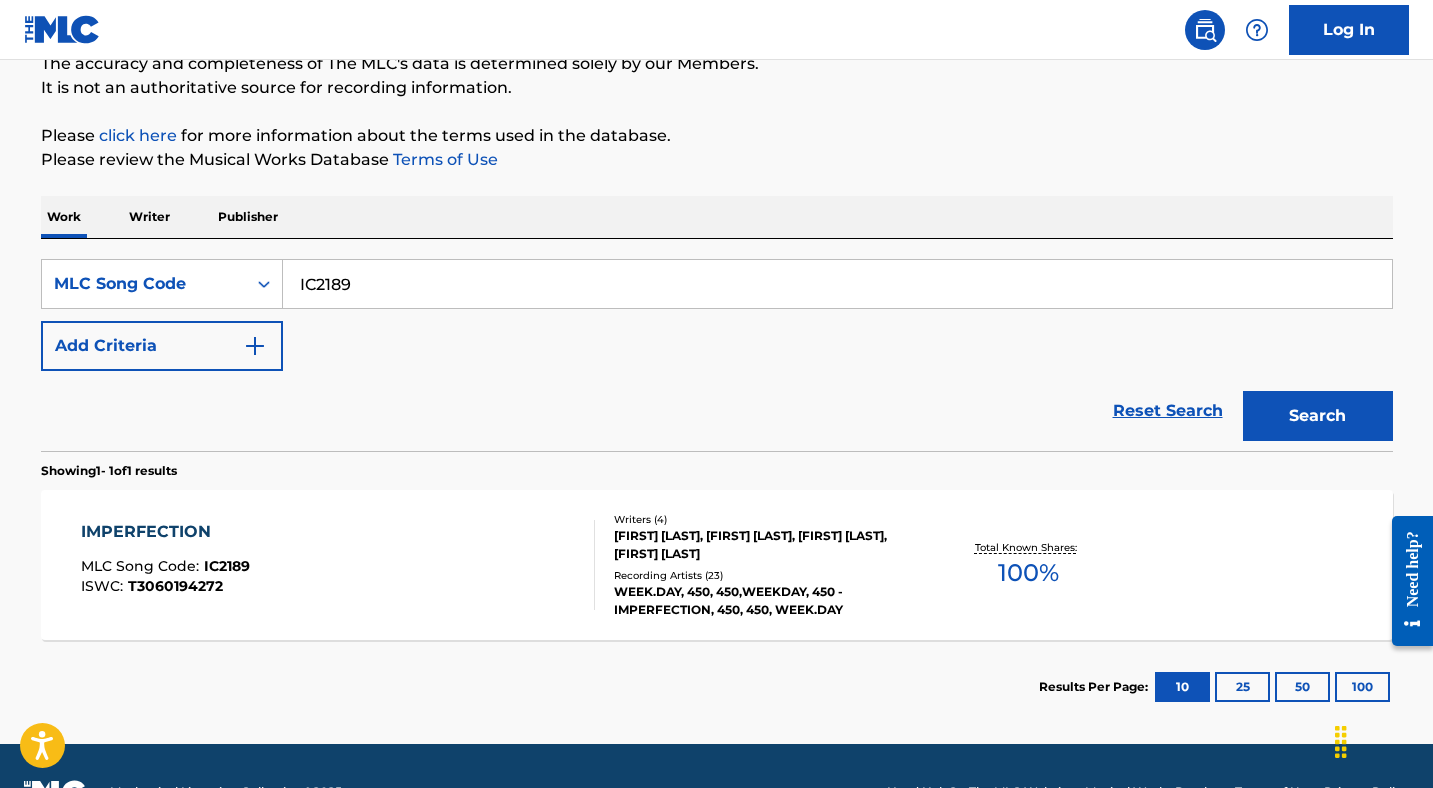 click on "IC2189" at bounding box center (837, 284) 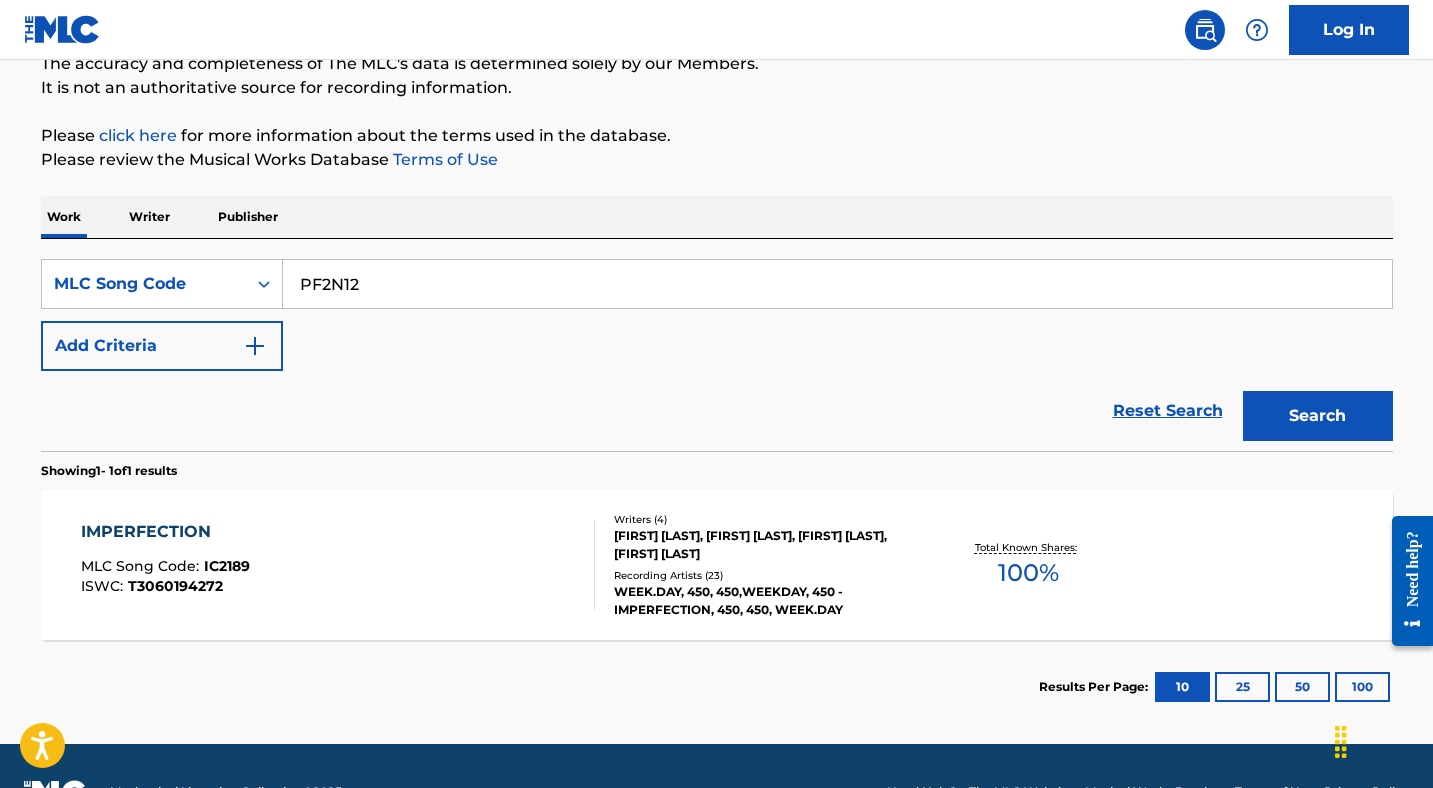 type on "PF2N12" 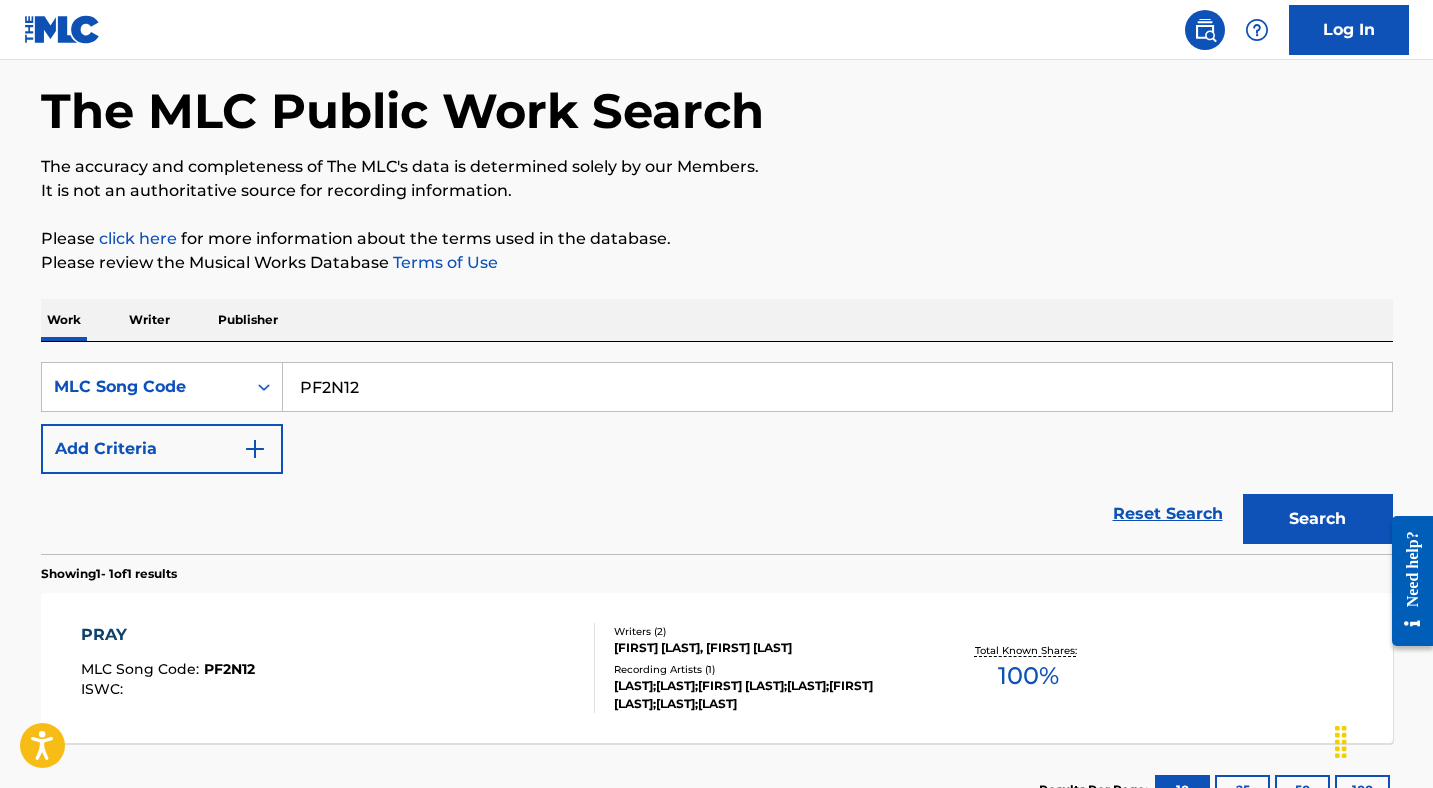 scroll, scrollTop: 186, scrollLeft: 0, axis: vertical 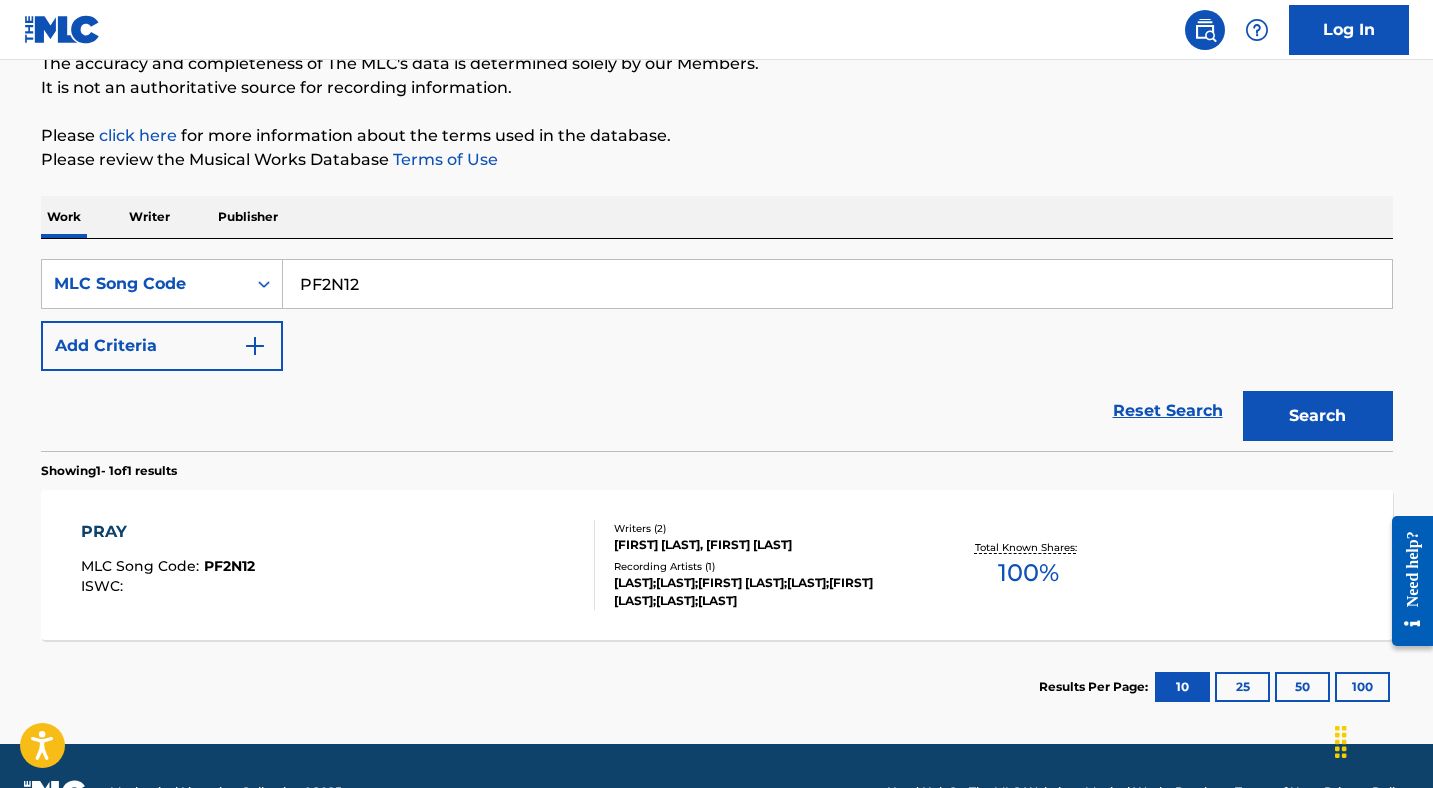 click on "PRAY MLC Song Code : PF2N12 ISWC :" at bounding box center (338, 565) 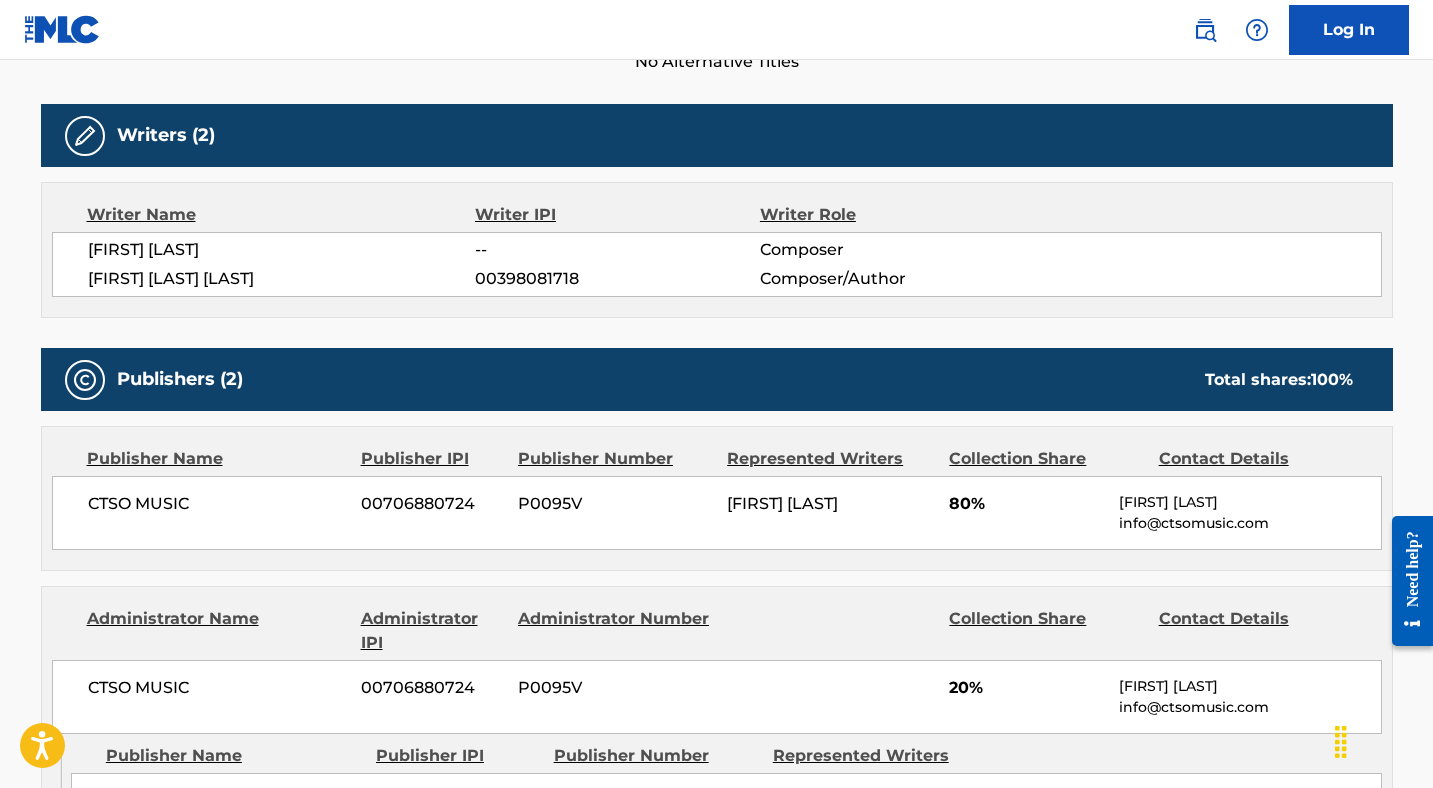 scroll, scrollTop: 0, scrollLeft: 0, axis: both 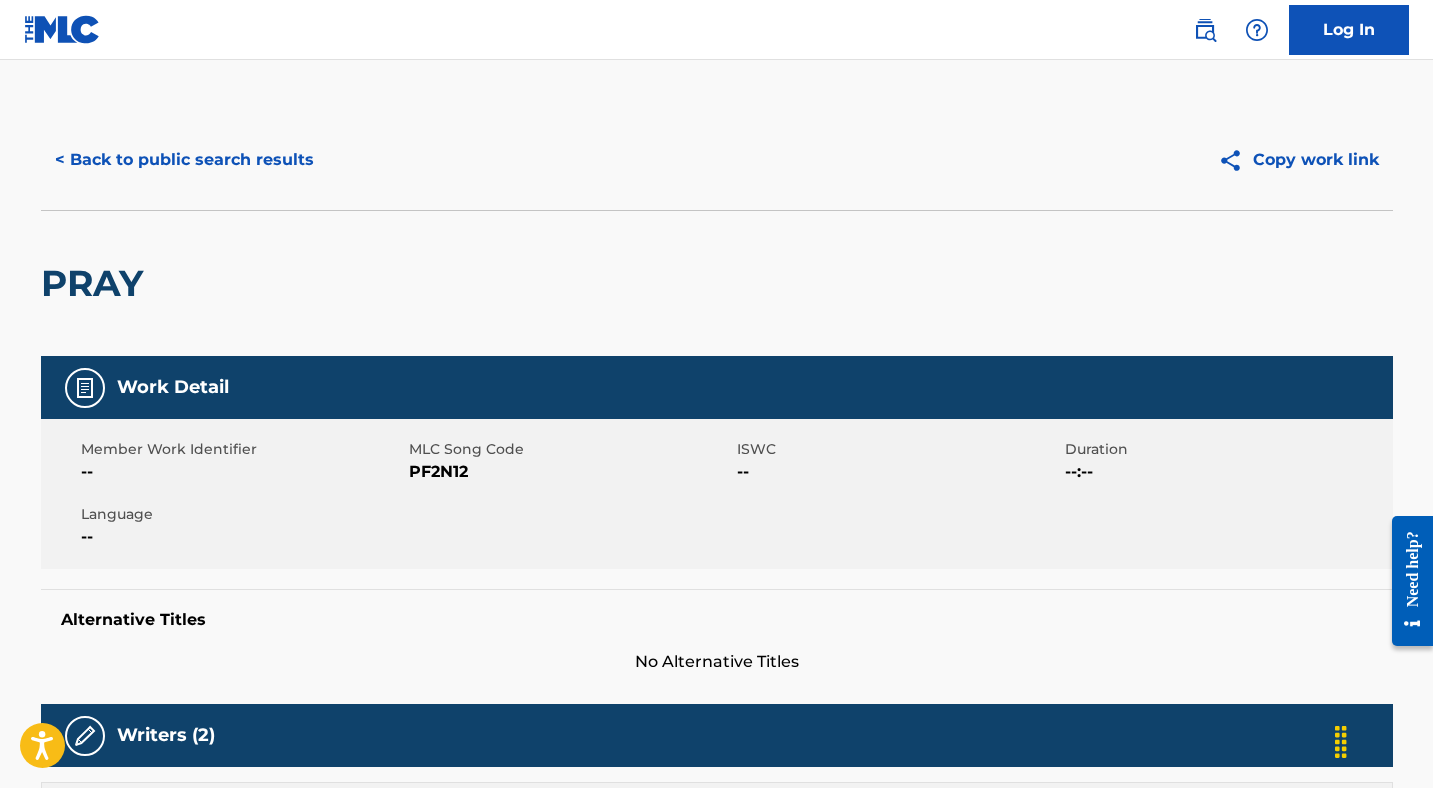 click on "< Back to public search results" at bounding box center [184, 160] 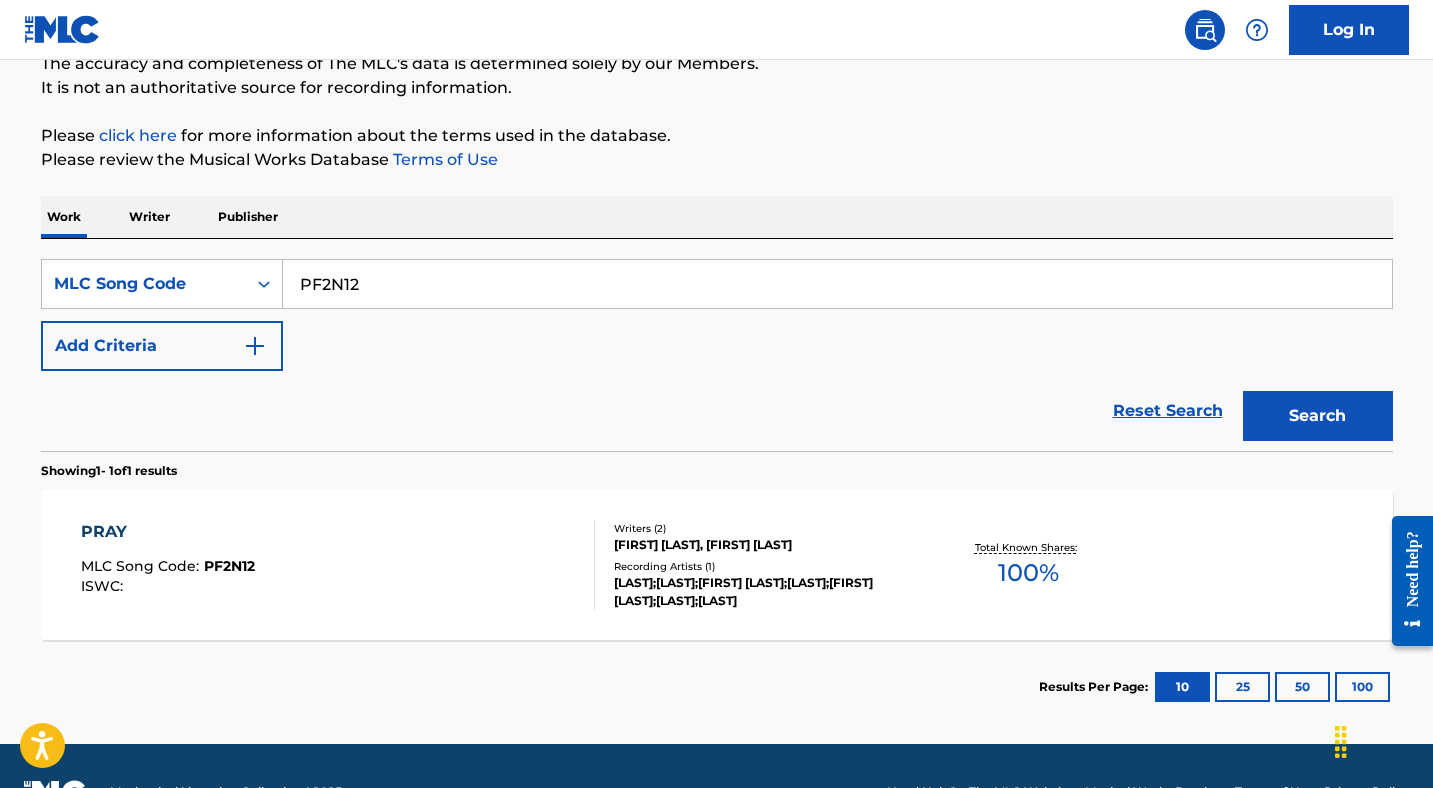 click on "PF2N12" at bounding box center (837, 284) 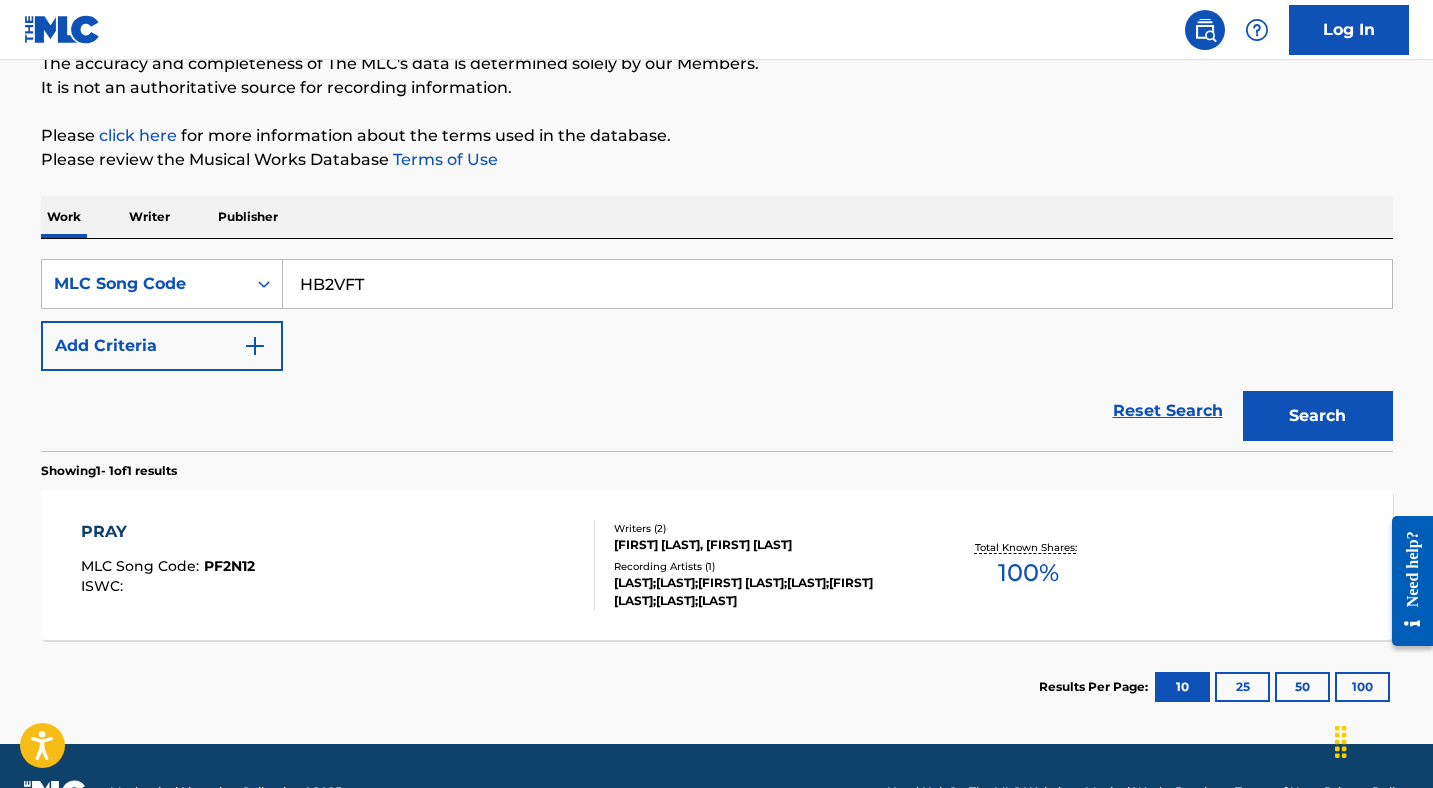 type on "HB2VFT" 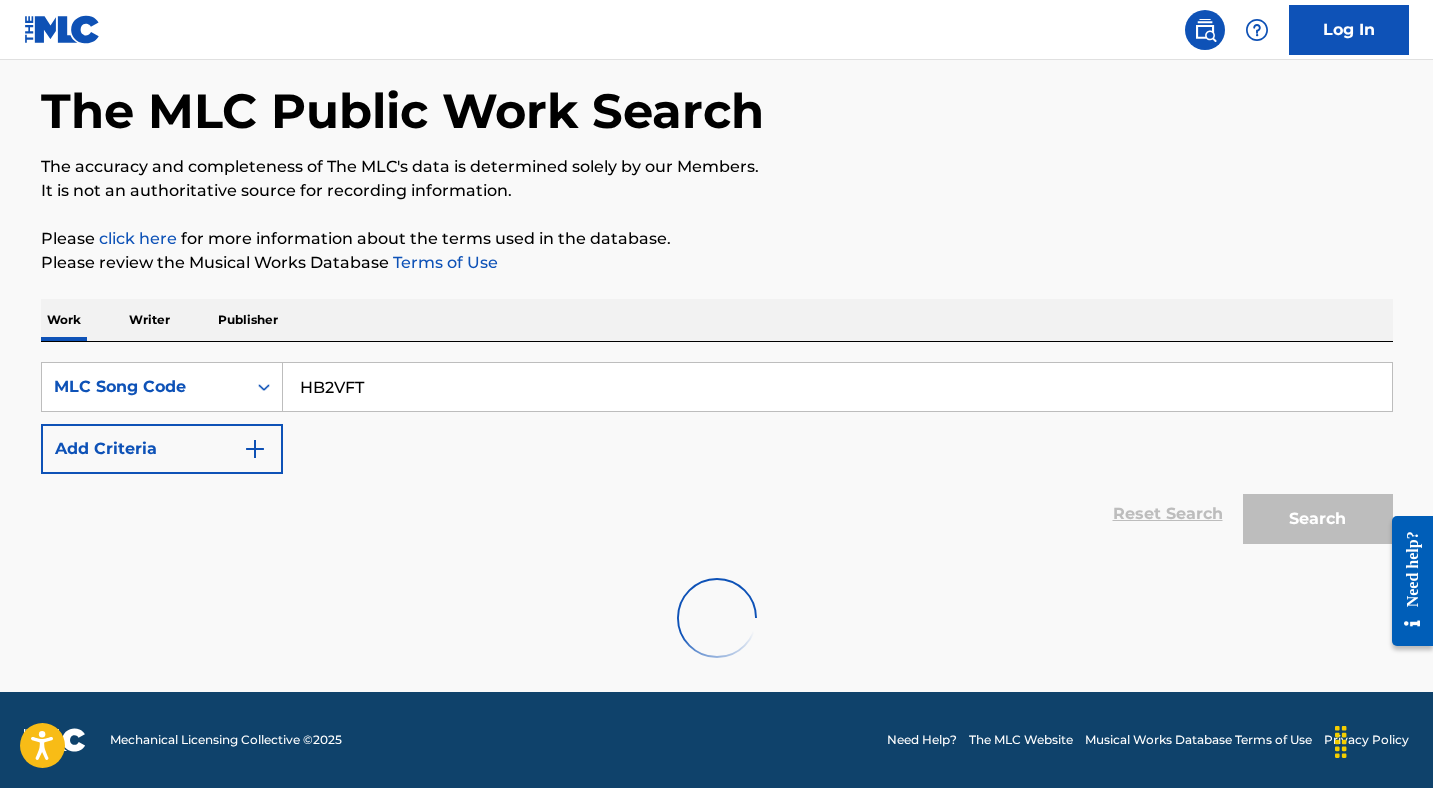 scroll, scrollTop: 186, scrollLeft: 0, axis: vertical 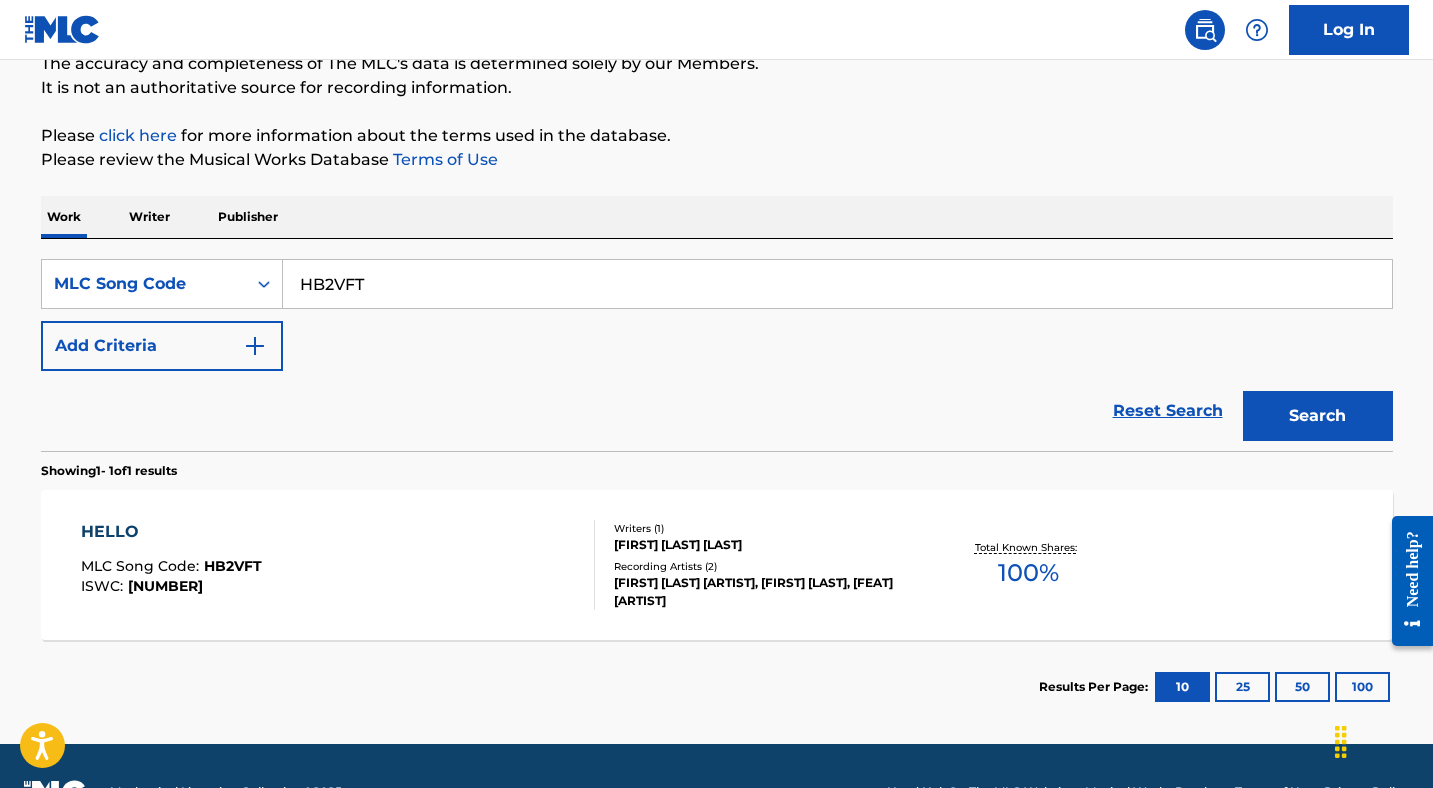 click on "HELLO" at bounding box center (171, 532) 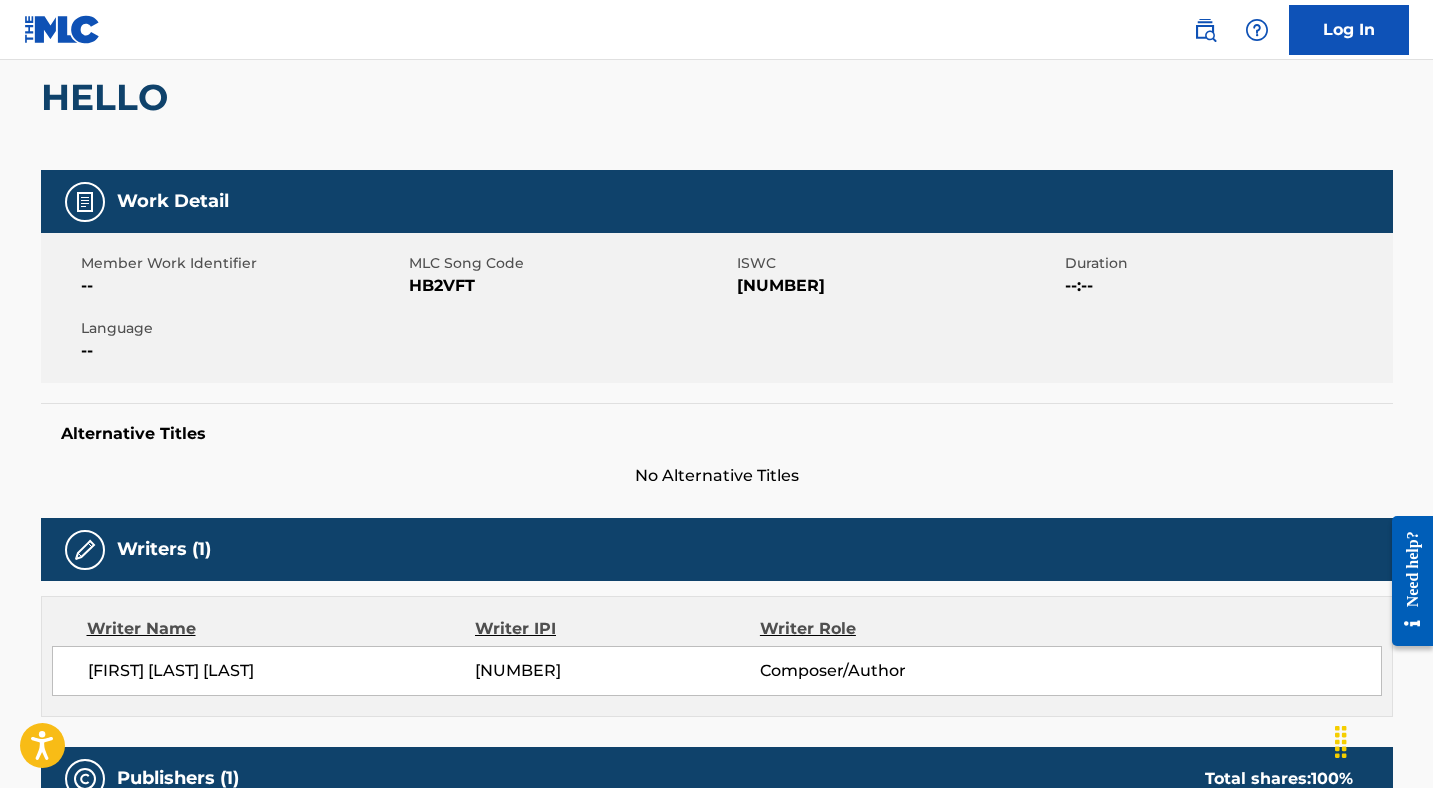 scroll, scrollTop: 0, scrollLeft: 0, axis: both 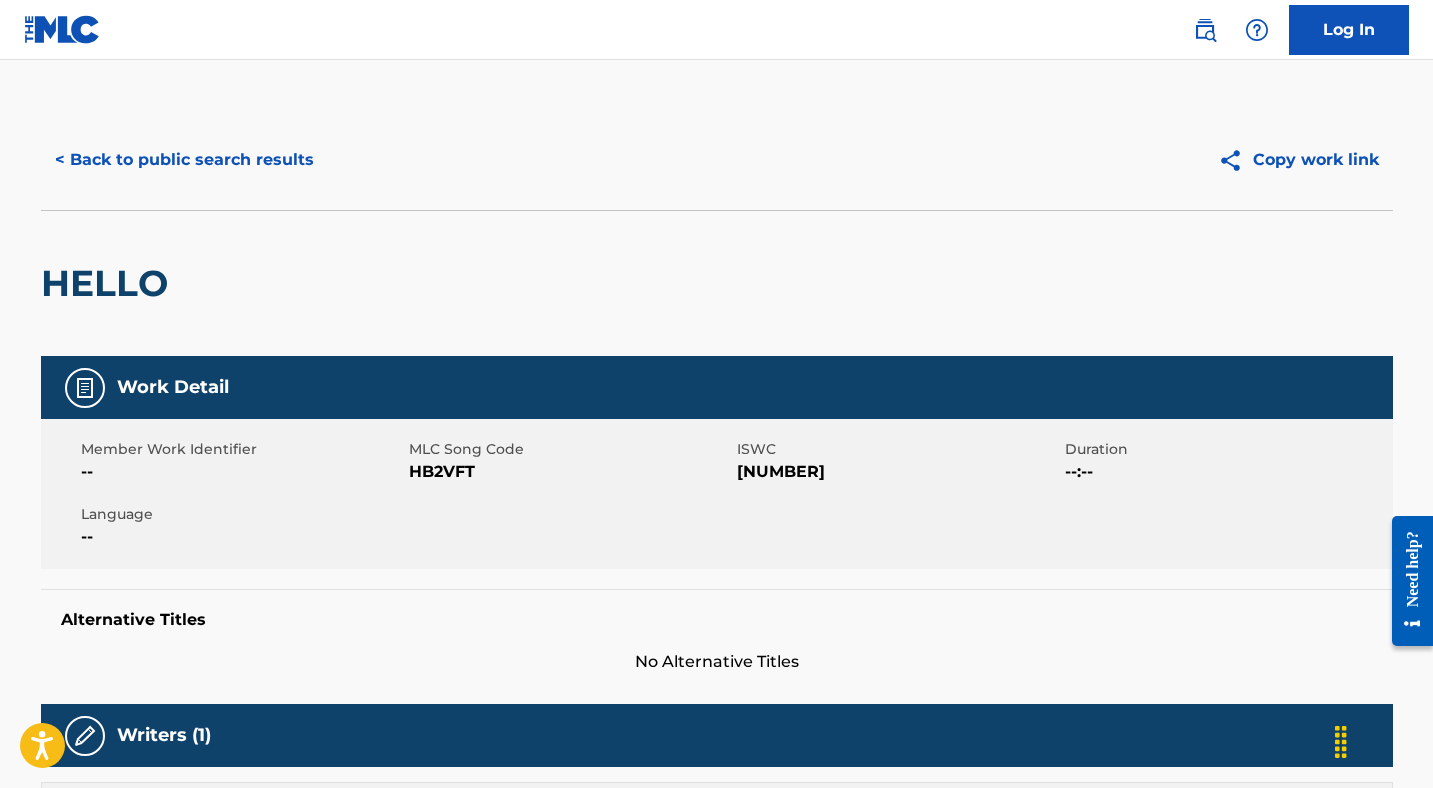 click on "< Back to public search results" at bounding box center [184, 160] 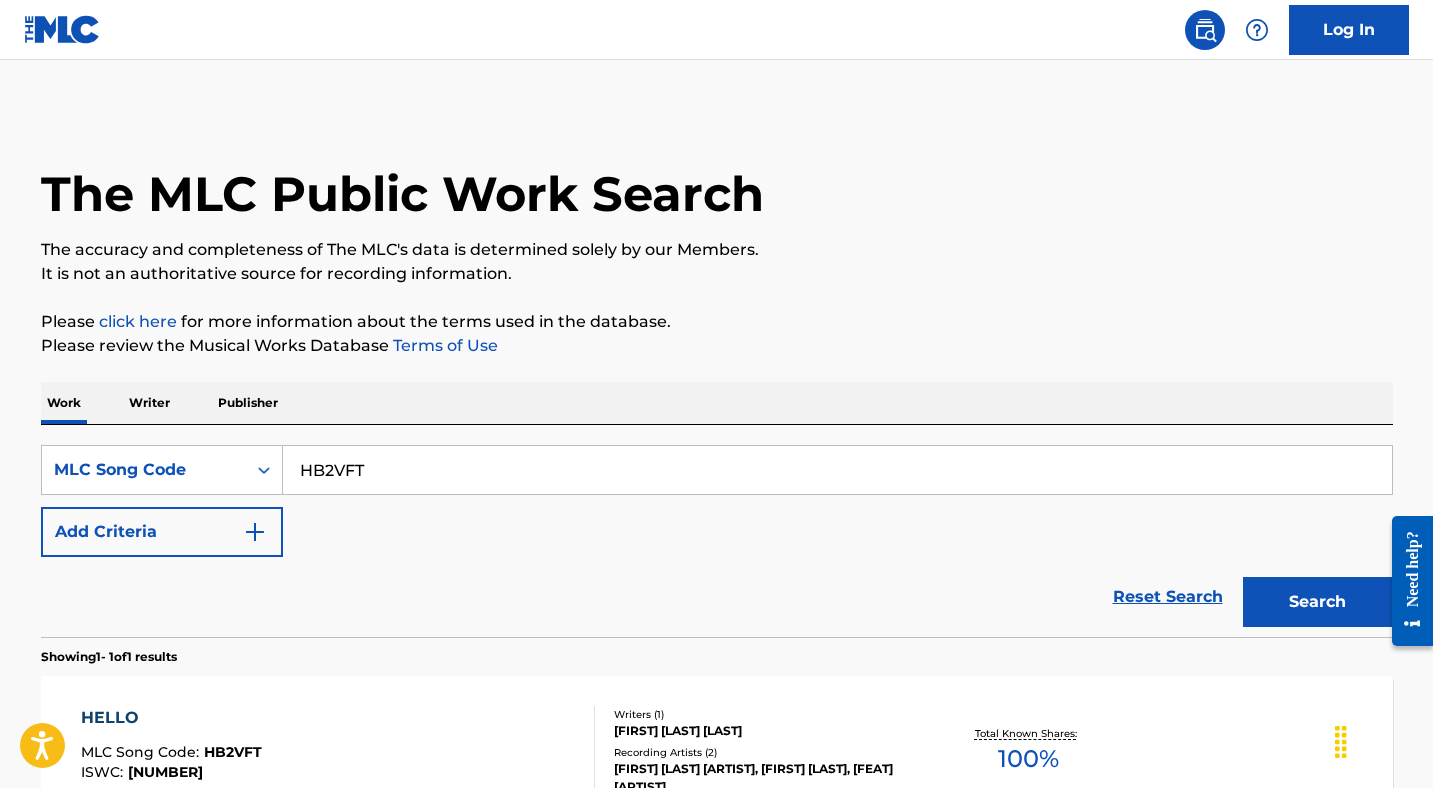 scroll, scrollTop: 186, scrollLeft: 0, axis: vertical 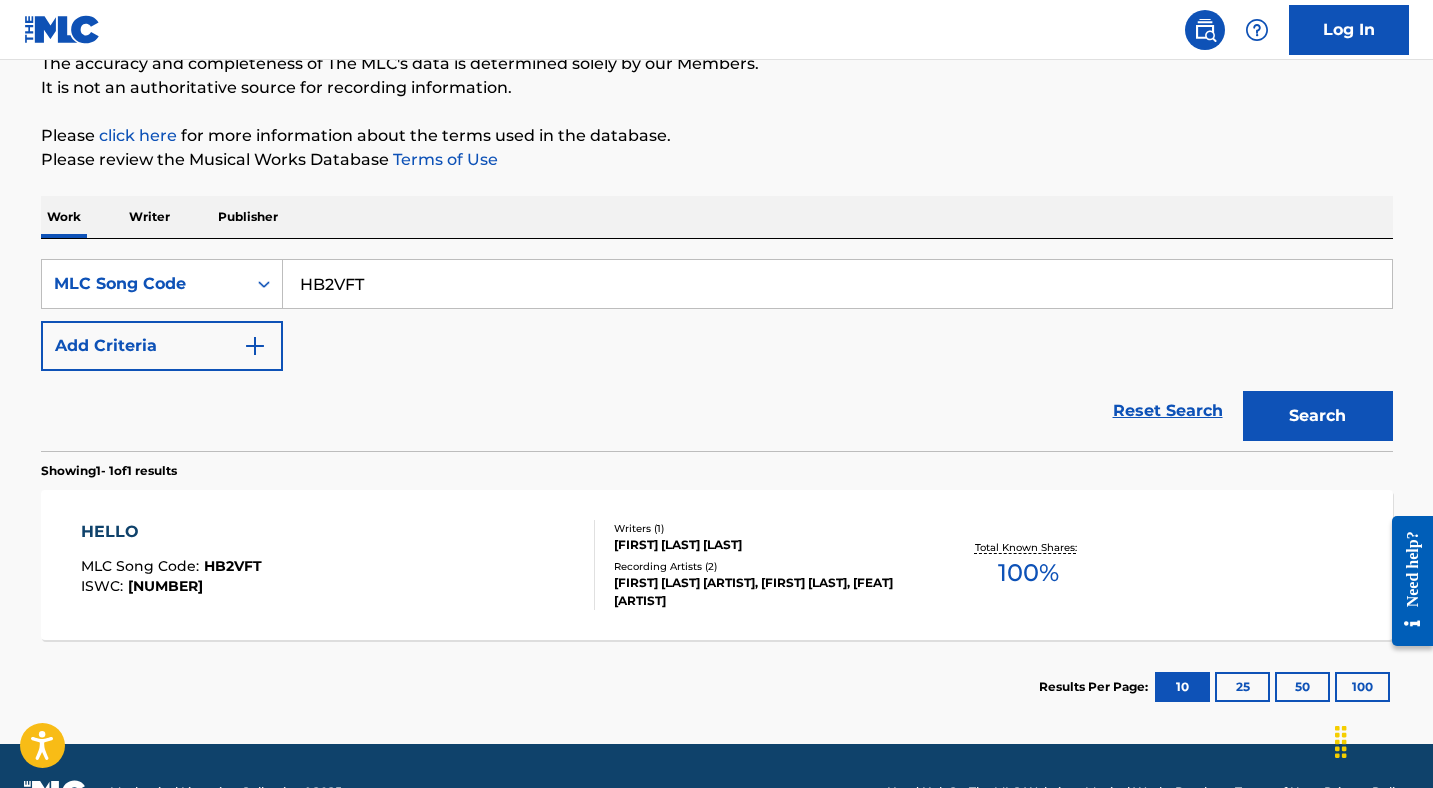 click on "HB2VFT" at bounding box center [837, 284] 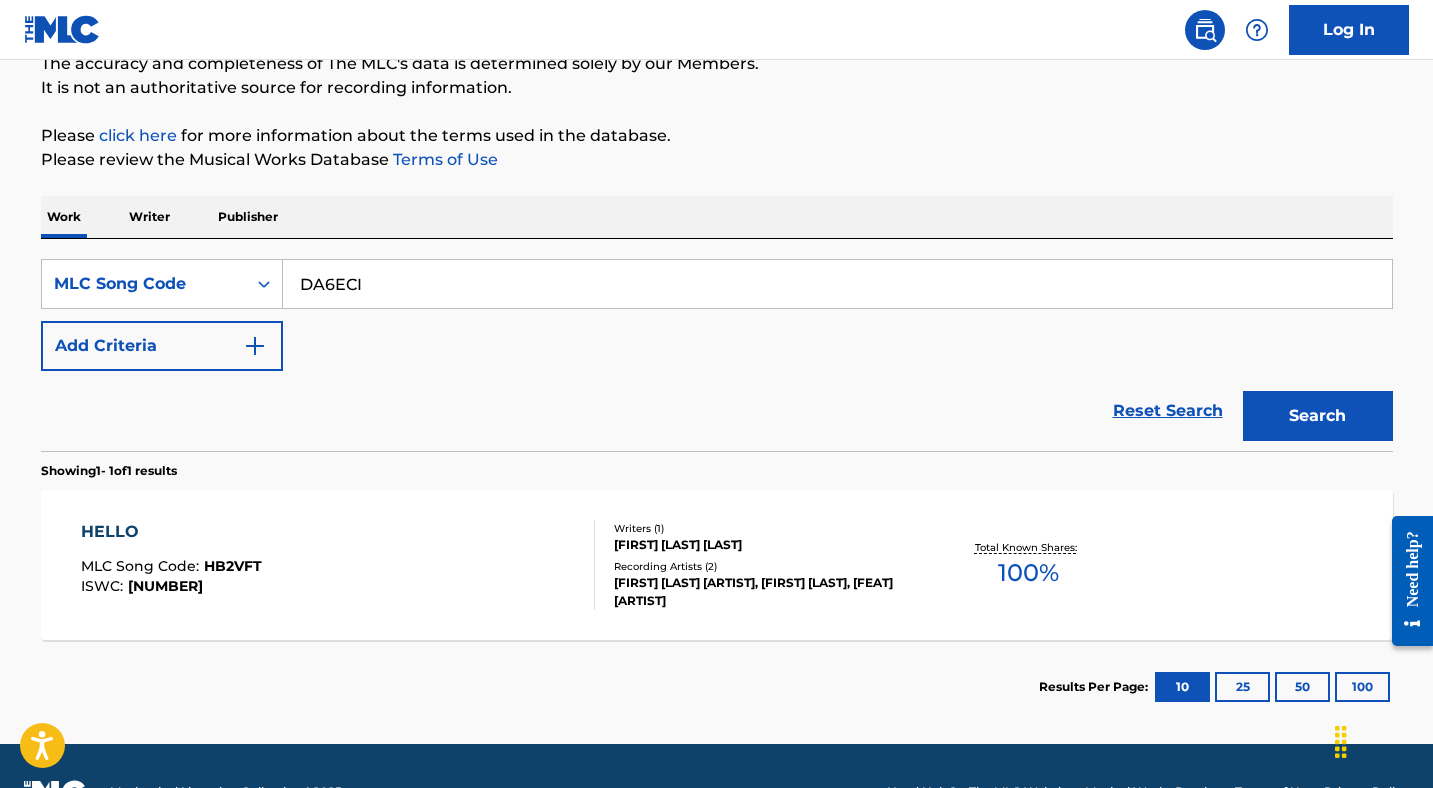 type on "DA6ECI" 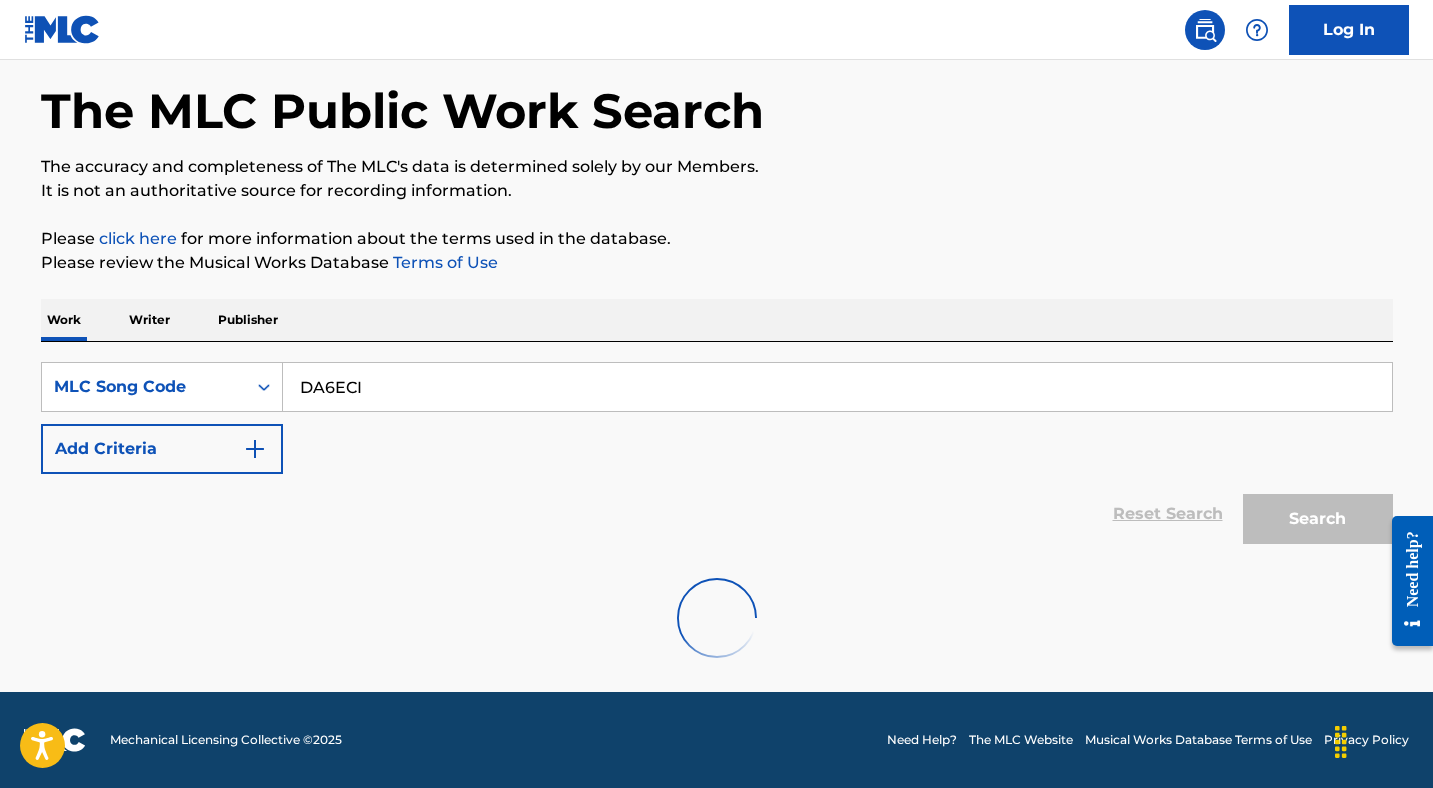 scroll, scrollTop: 186, scrollLeft: 0, axis: vertical 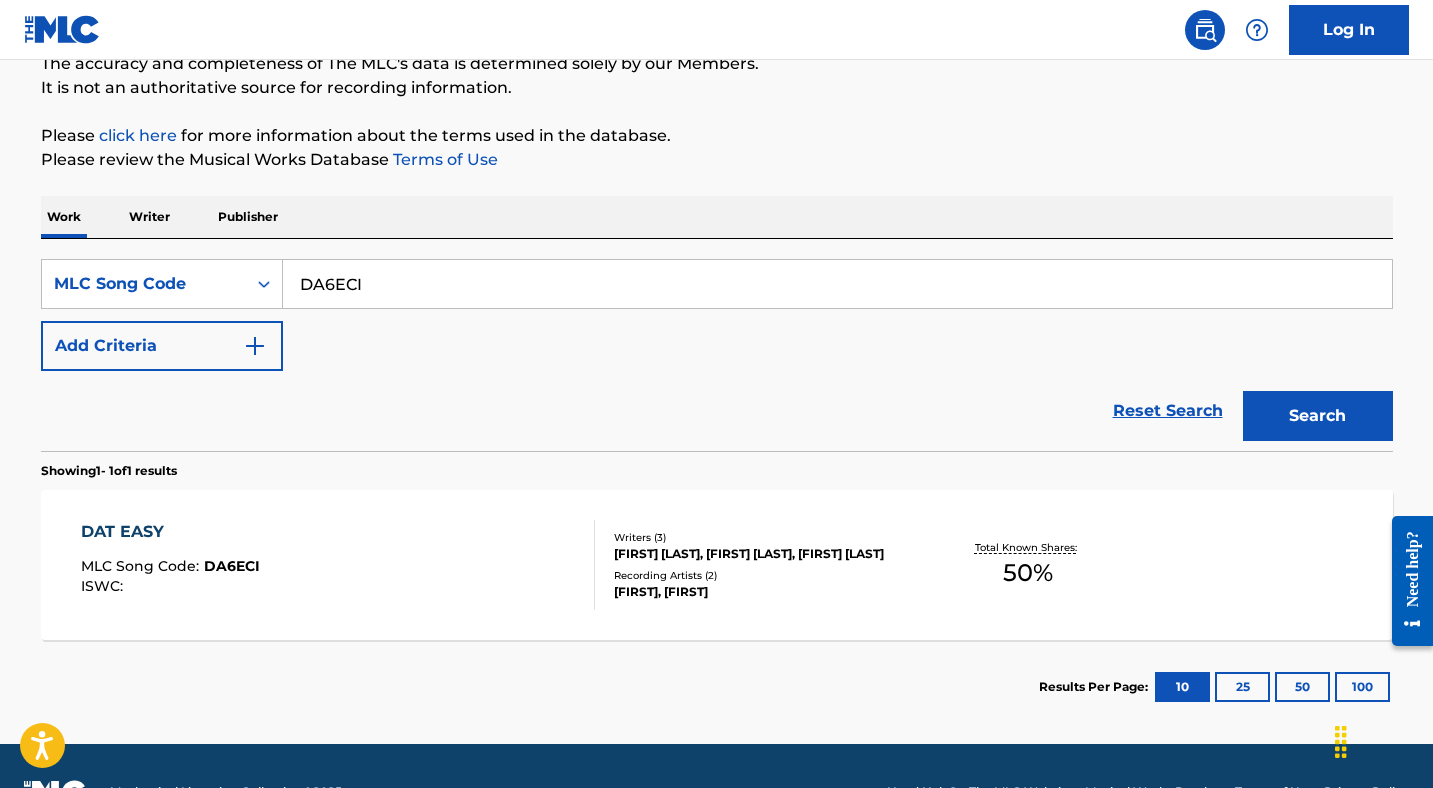 click on "DAT EASY MLC Song Code : [NUMBER] ISWC :" at bounding box center [170, 565] 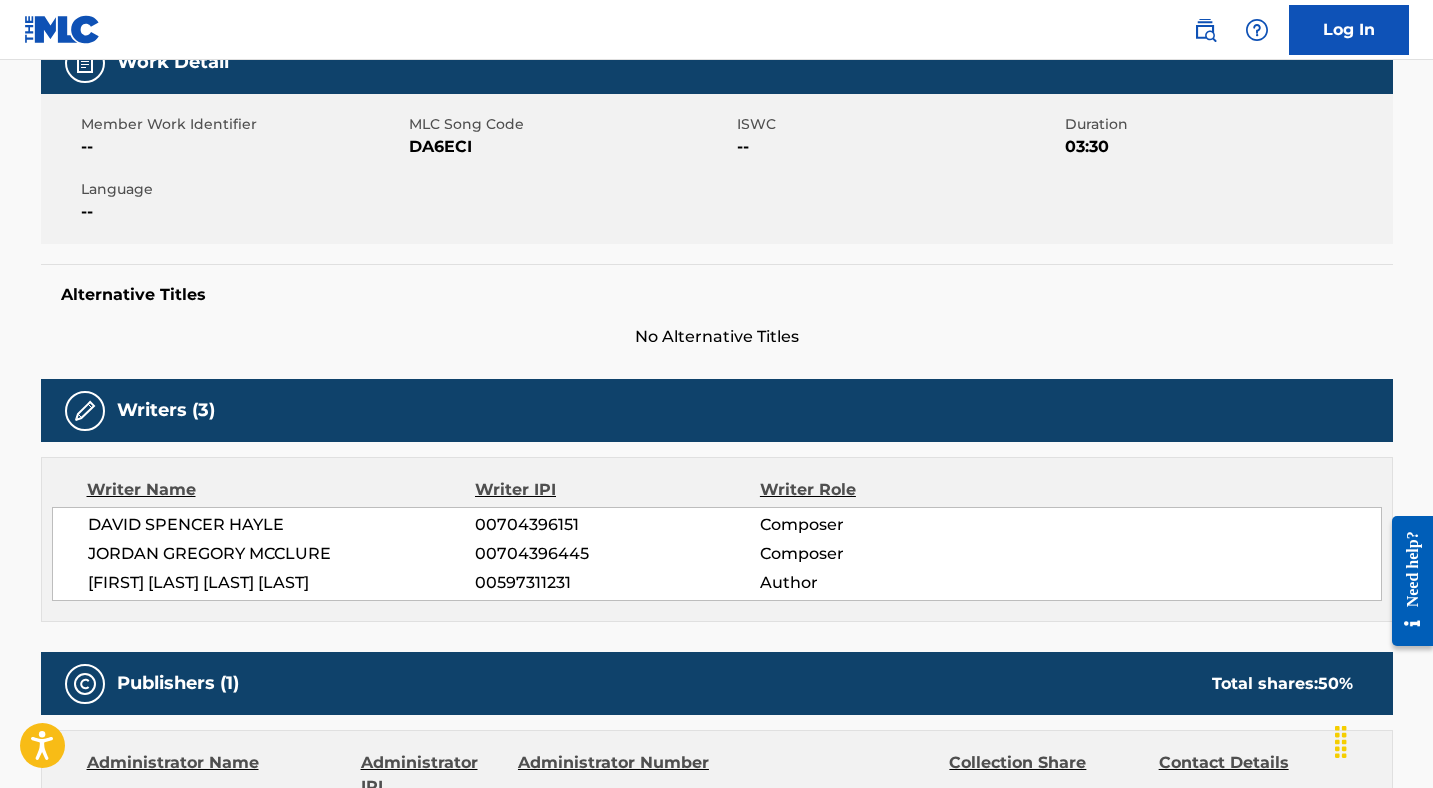 scroll, scrollTop: 34, scrollLeft: 0, axis: vertical 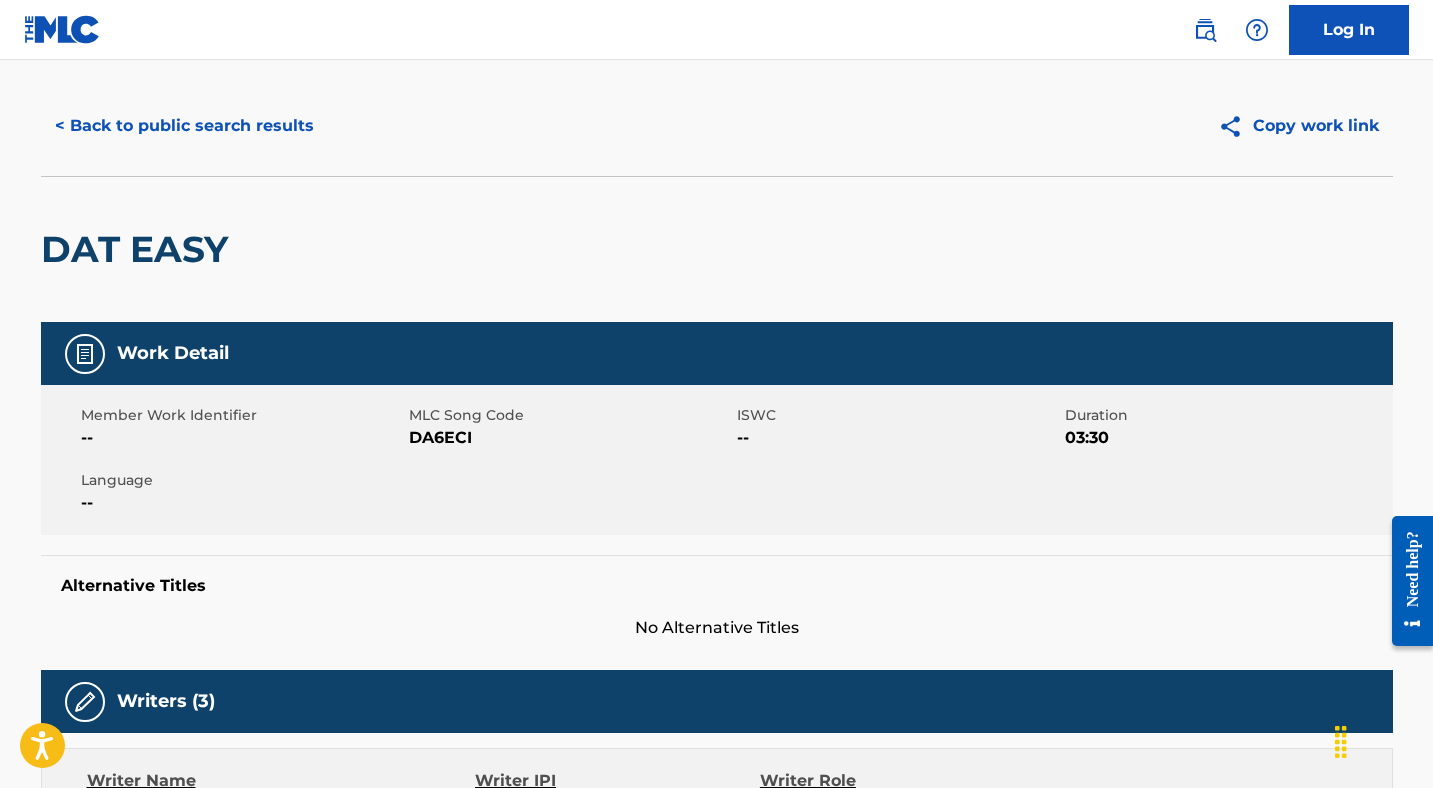 click on "< Back to public search results" at bounding box center (184, 126) 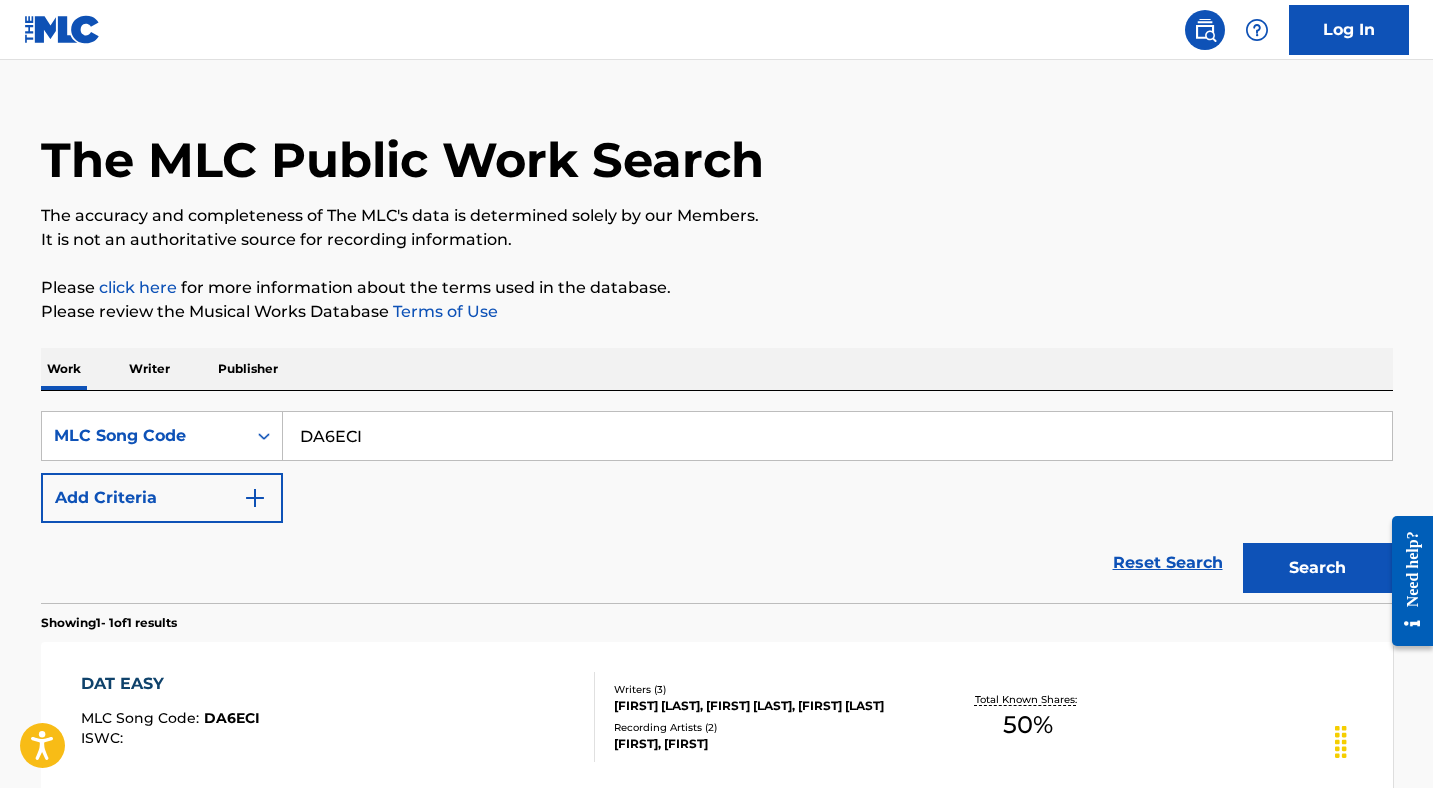 scroll, scrollTop: 186, scrollLeft: 0, axis: vertical 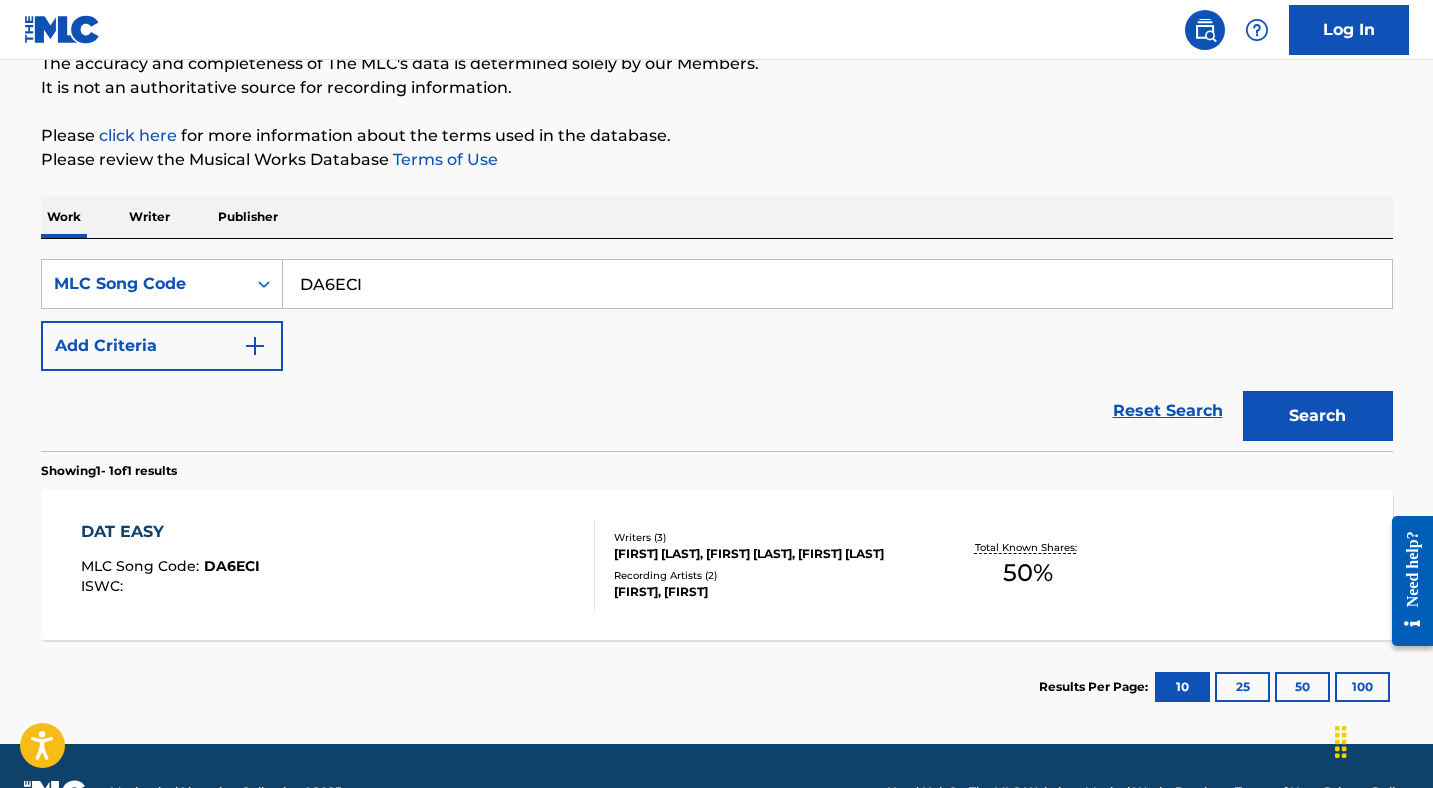 click on "DA6ECI" at bounding box center [837, 284] 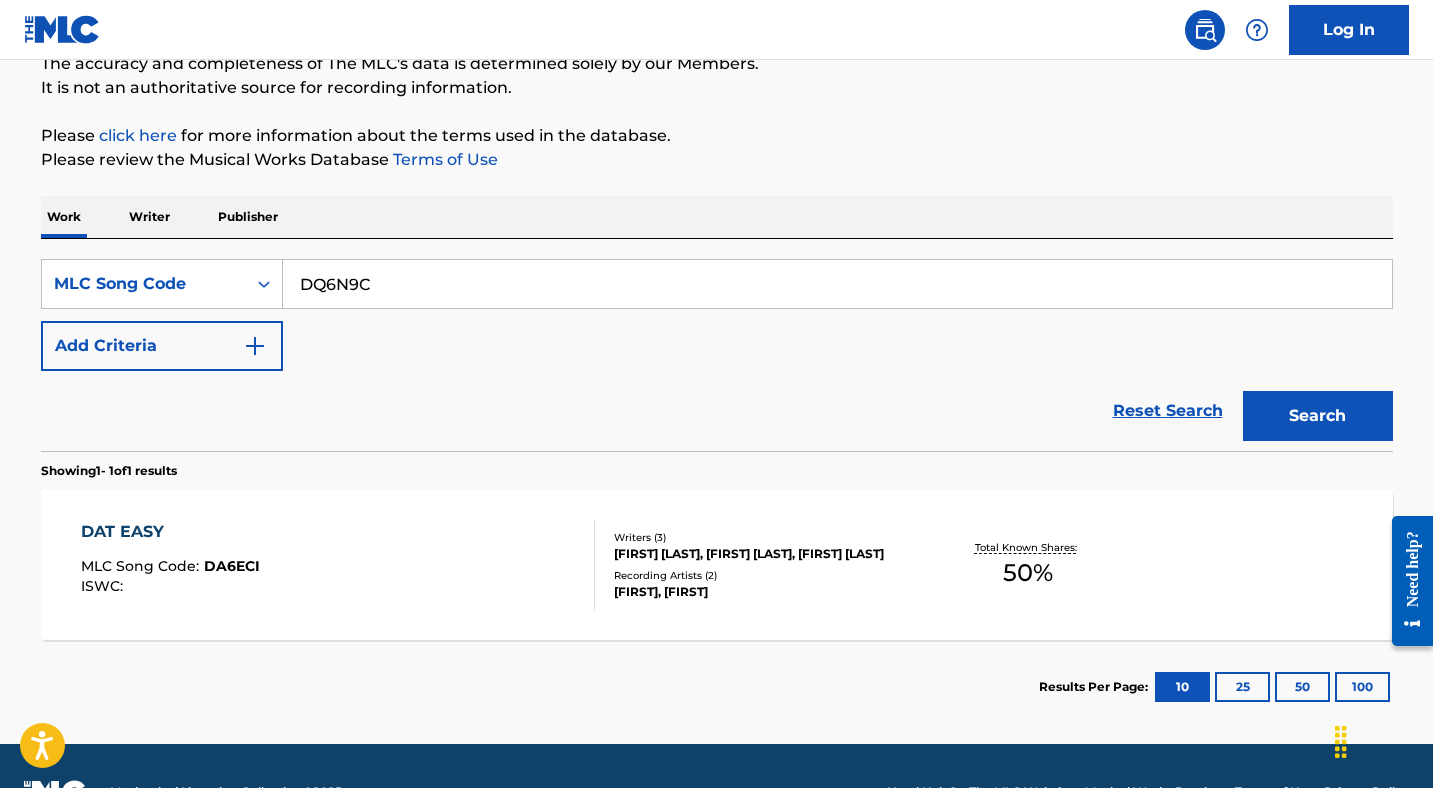 type on "DQ6N9C" 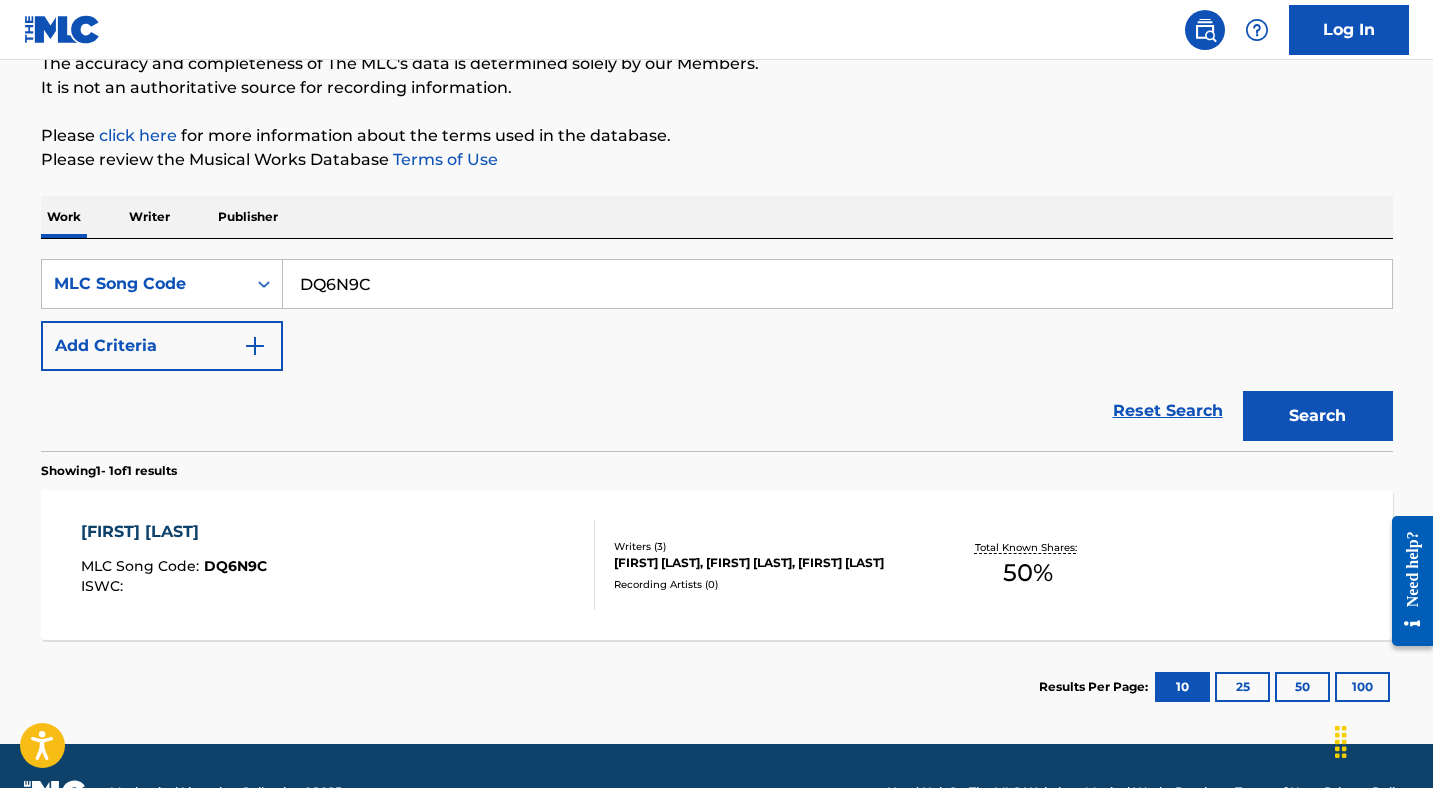 scroll, scrollTop: 197, scrollLeft: 0, axis: vertical 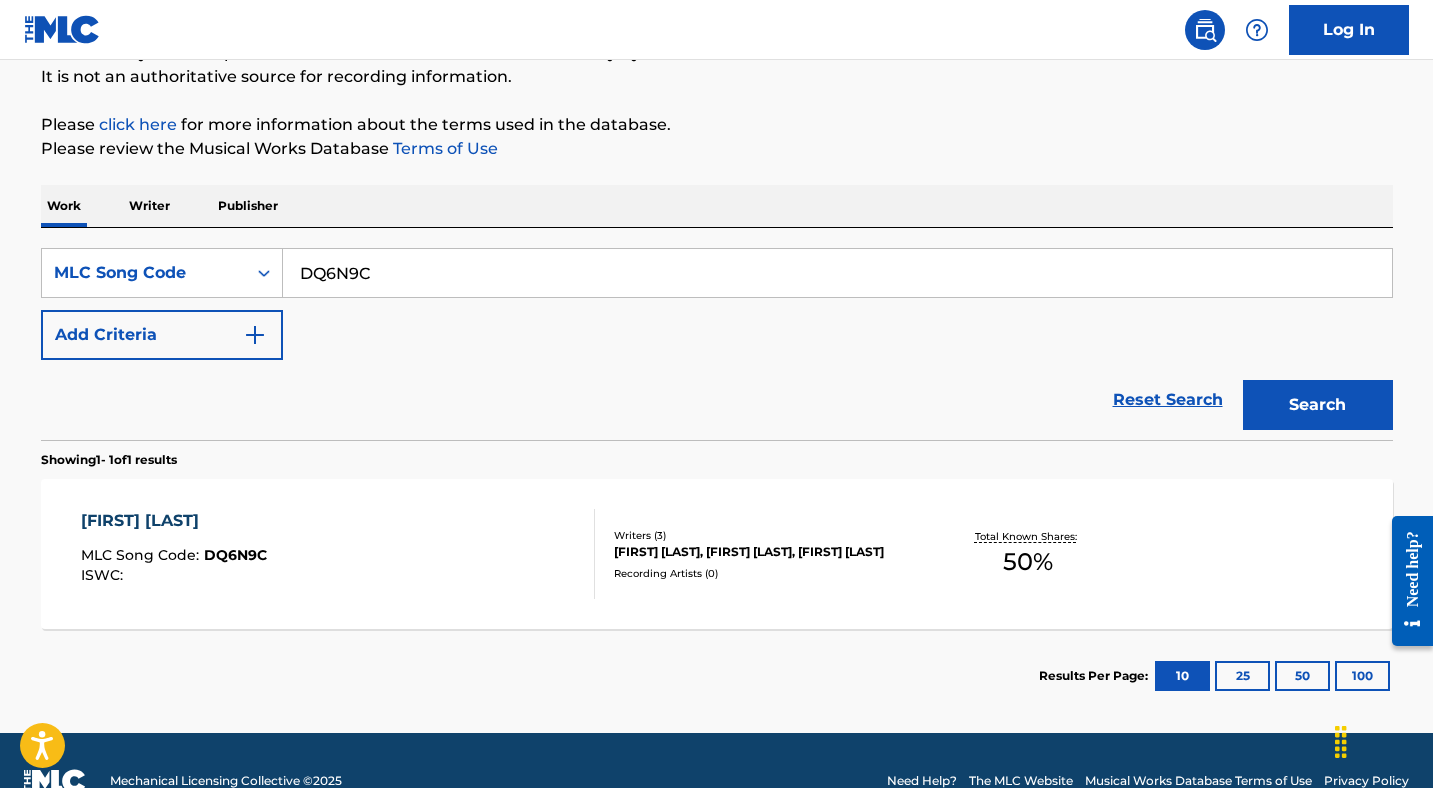 click on "[FIRST] [LAST]" at bounding box center (174, 554) 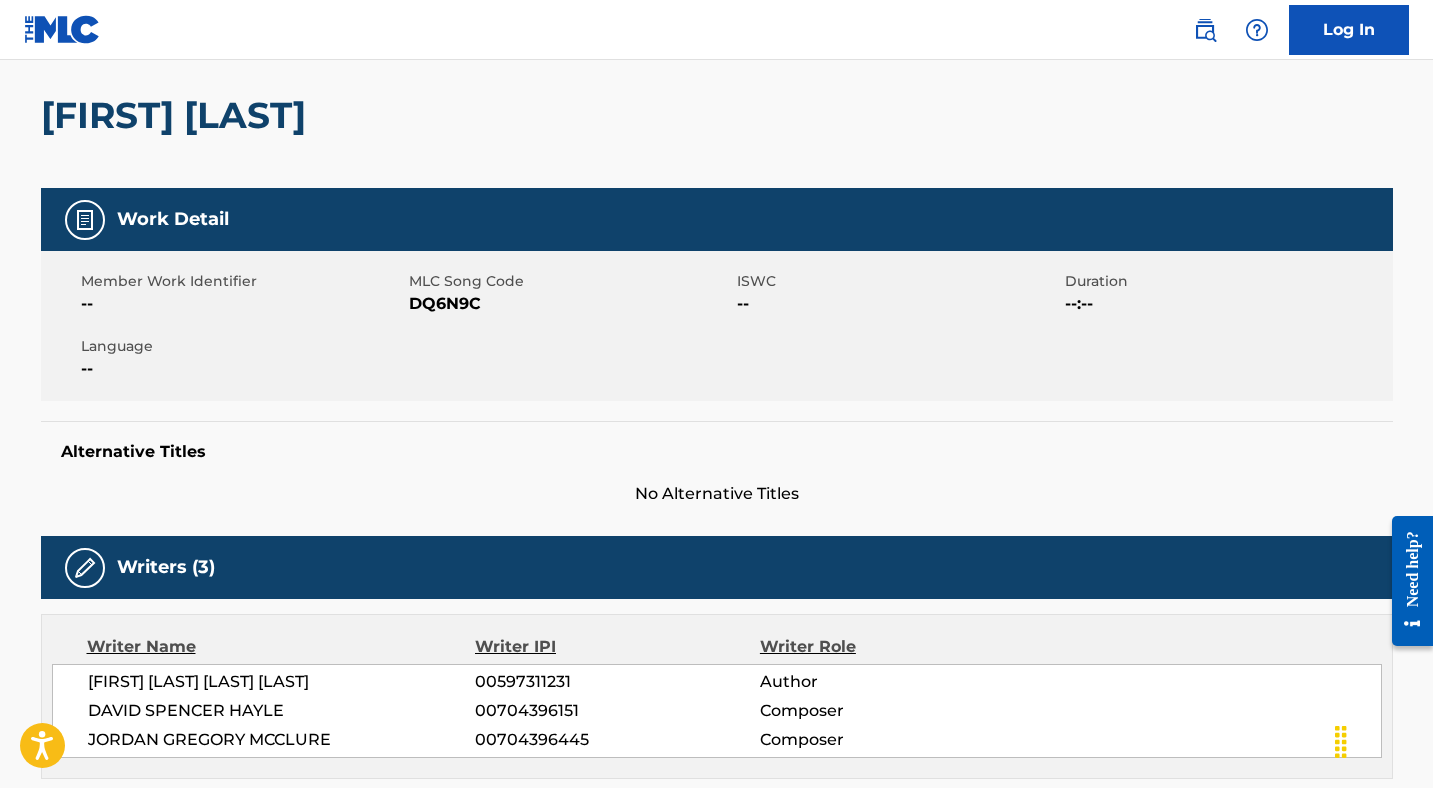scroll, scrollTop: 0, scrollLeft: 0, axis: both 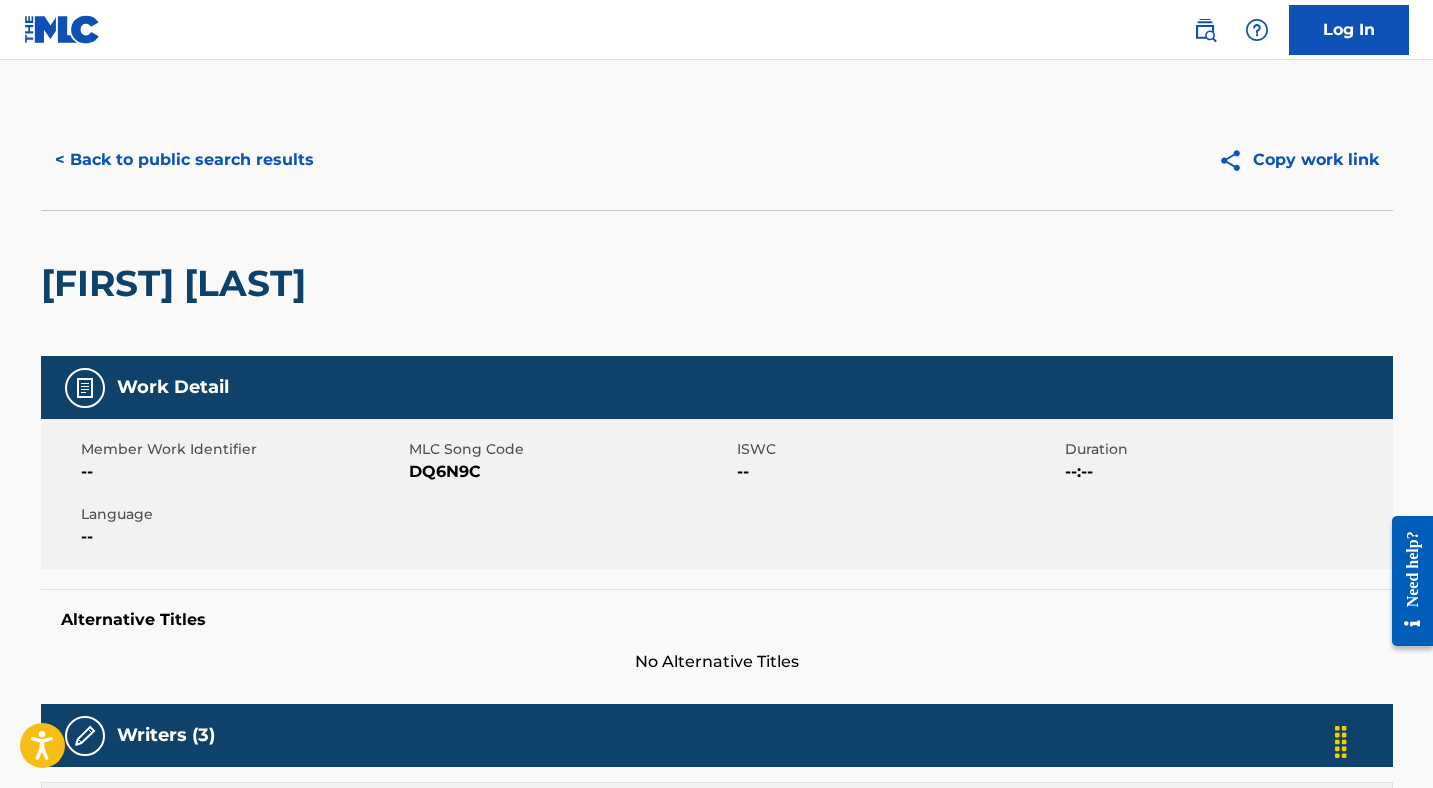 click on "< Back to public search results" at bounding box center (184, 160) 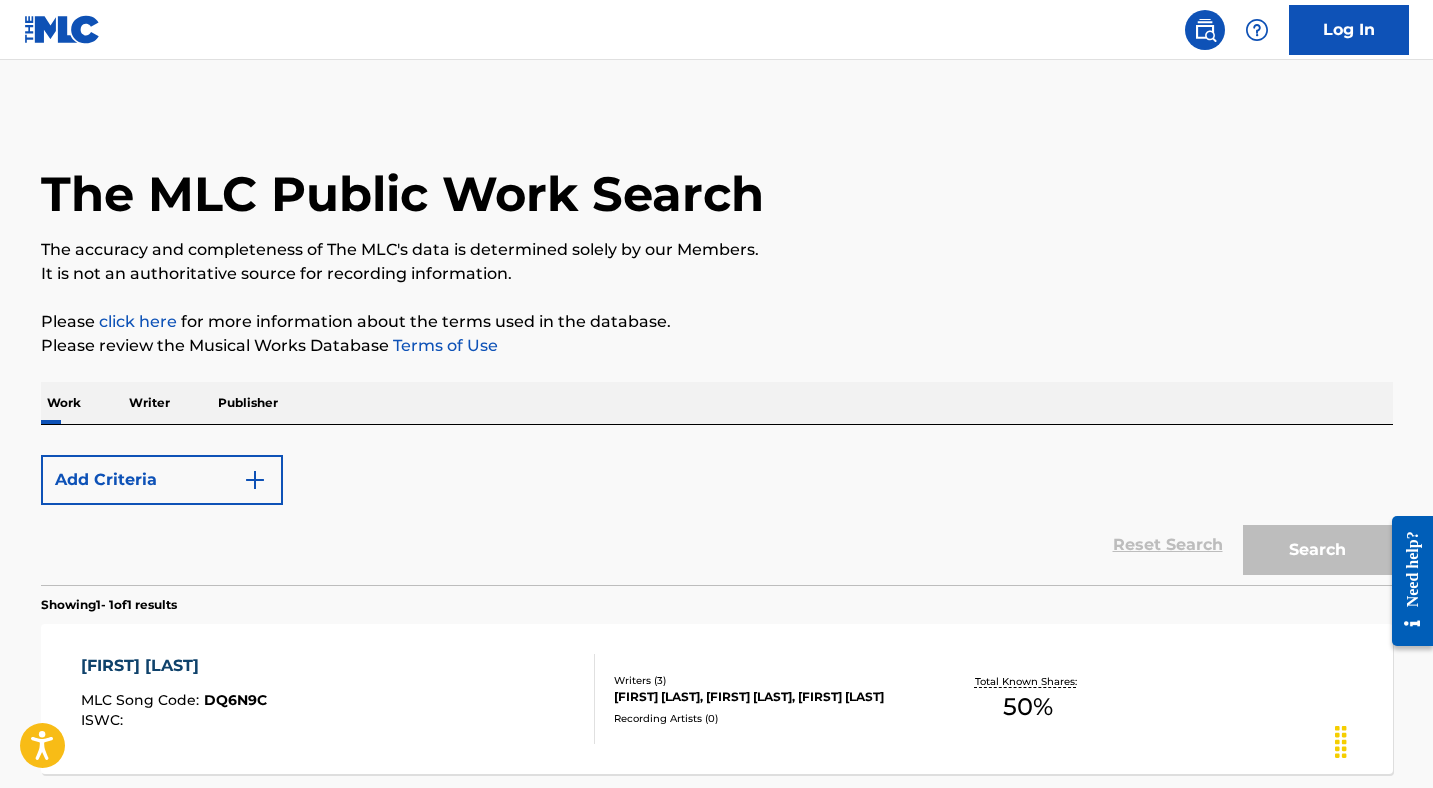 scroll, scrollTop: 186, scrollLeft: 0, axis: vertical 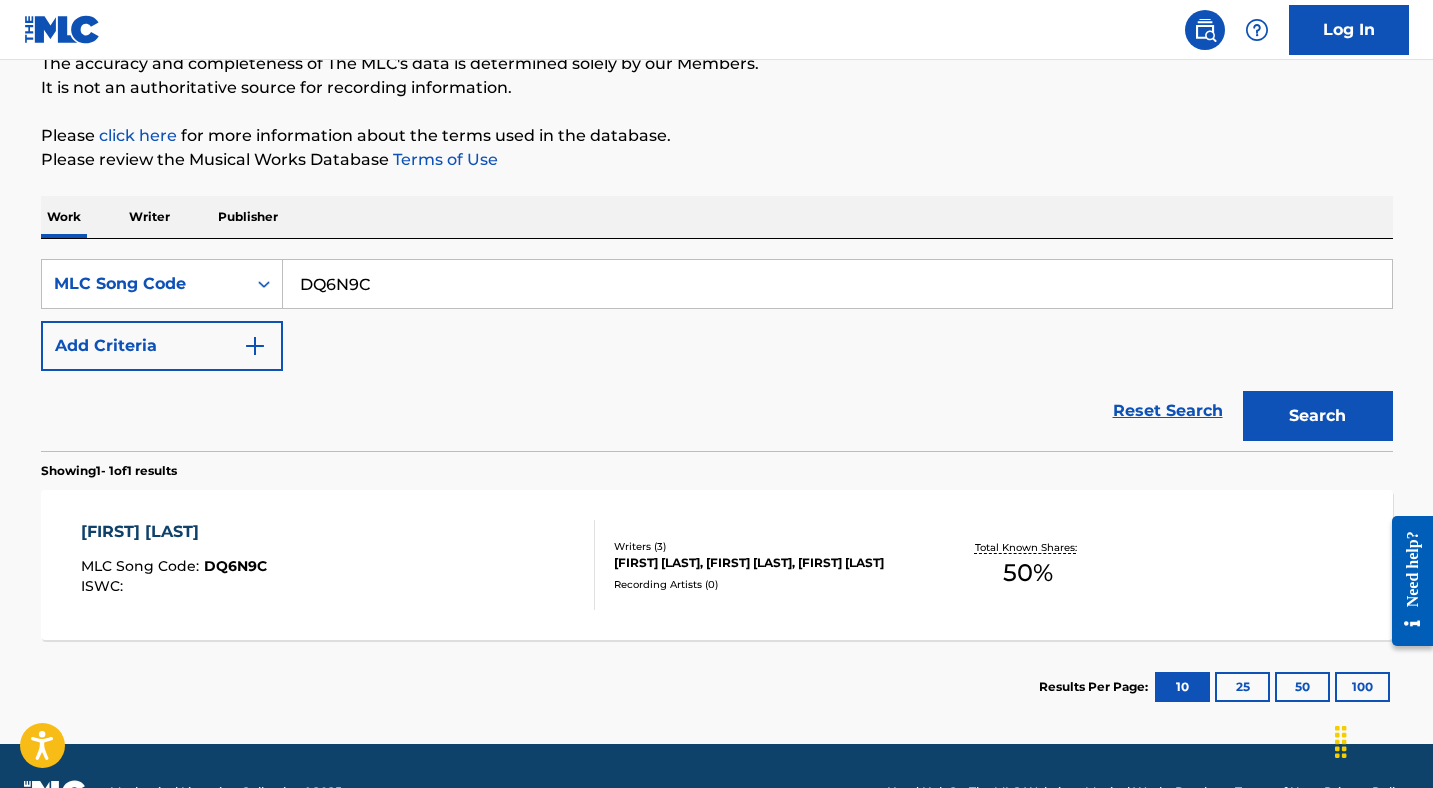 click on "DQ6N9C" at bounding box center [837, 284] 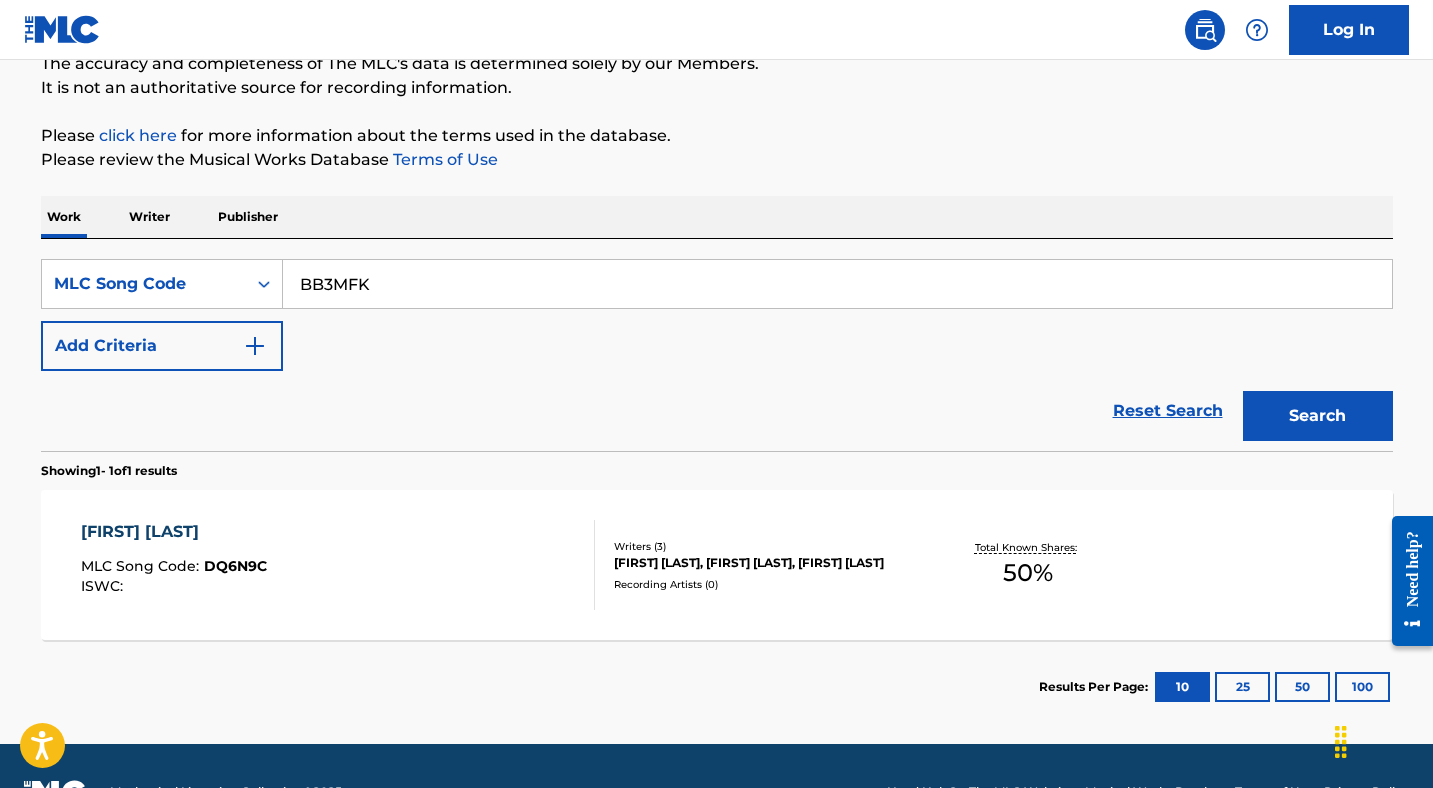 type on "BB3MFK" 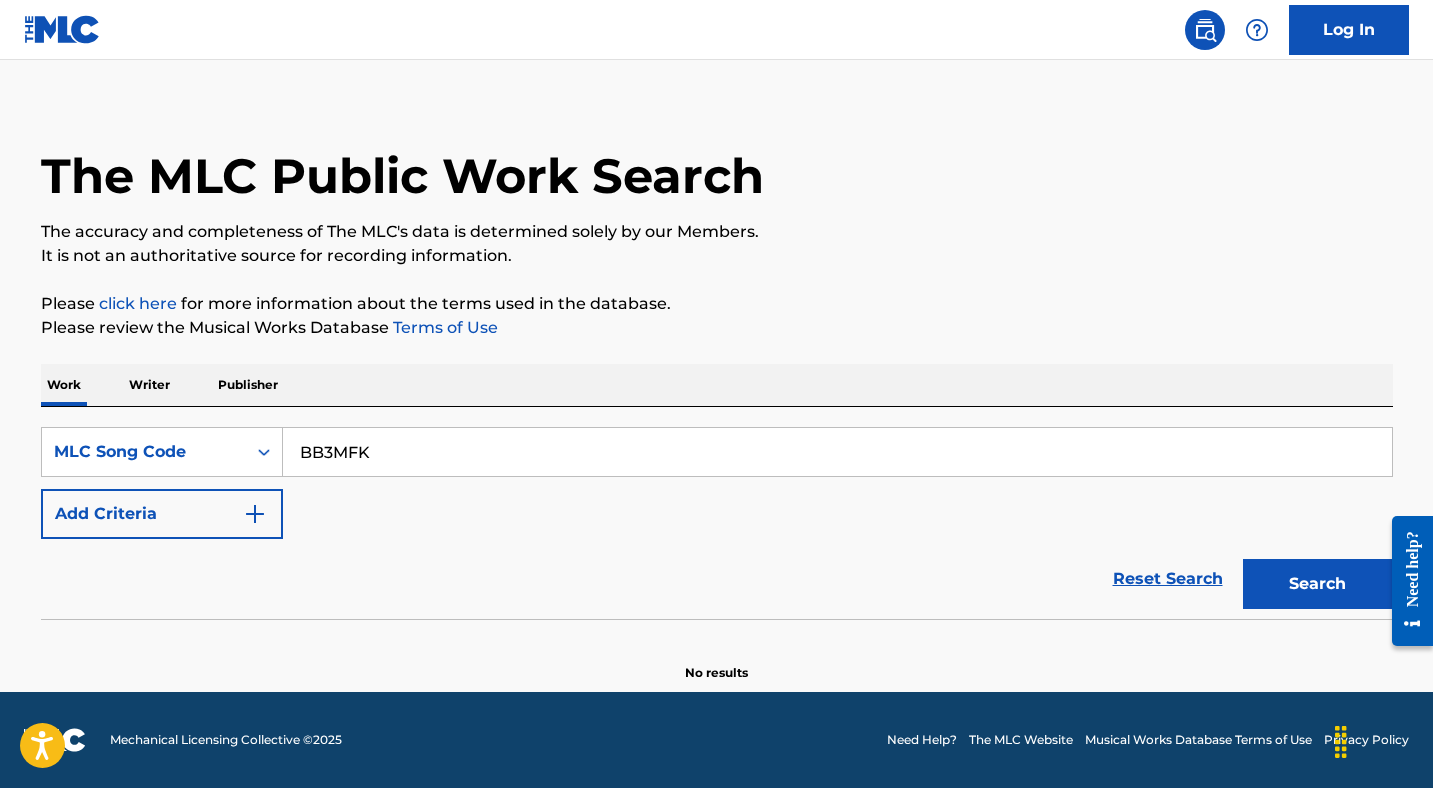 scroll, scrollTop: 18, scrollLeft: 0, axis: vertical 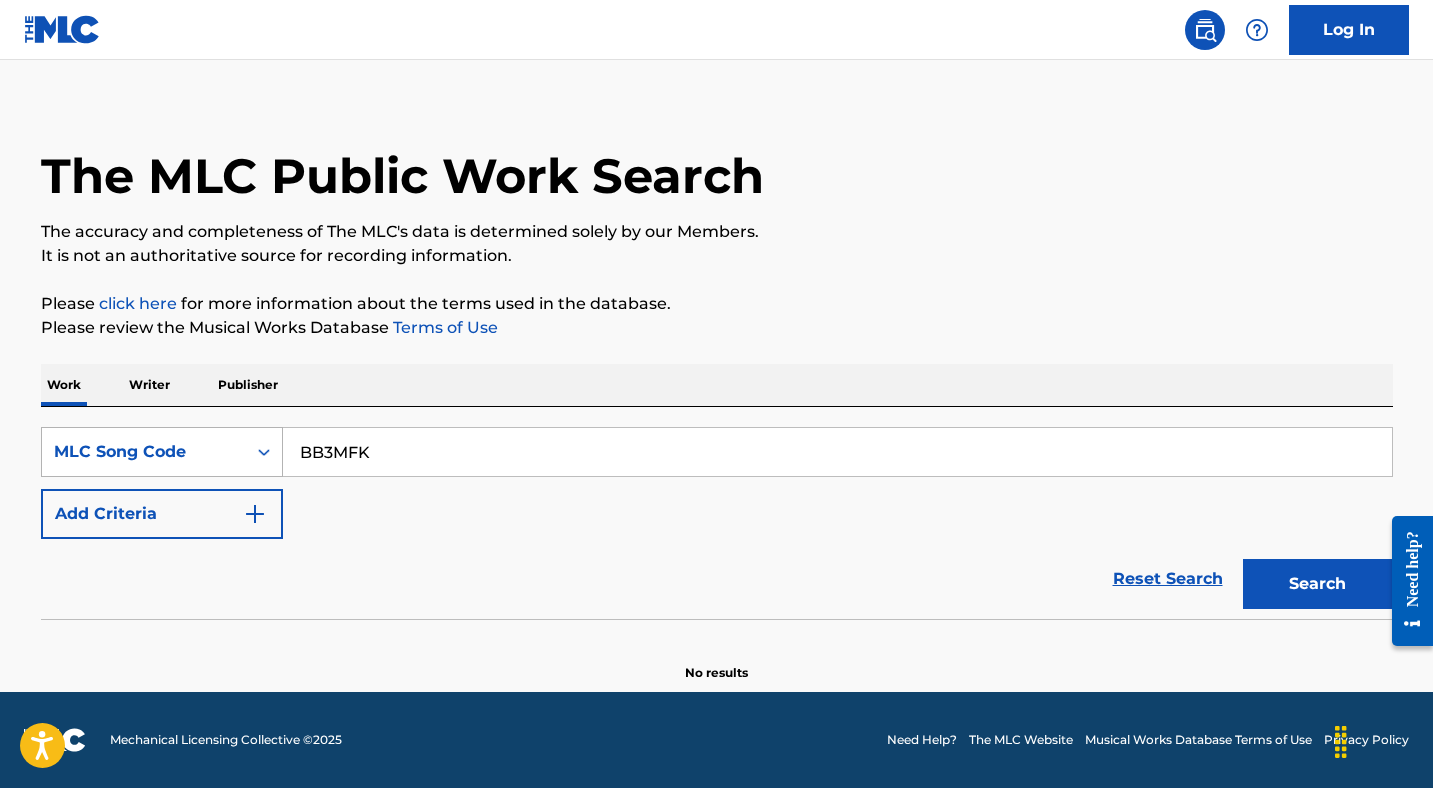 click on "MLC Song Code" at bounding box center (144, 452) 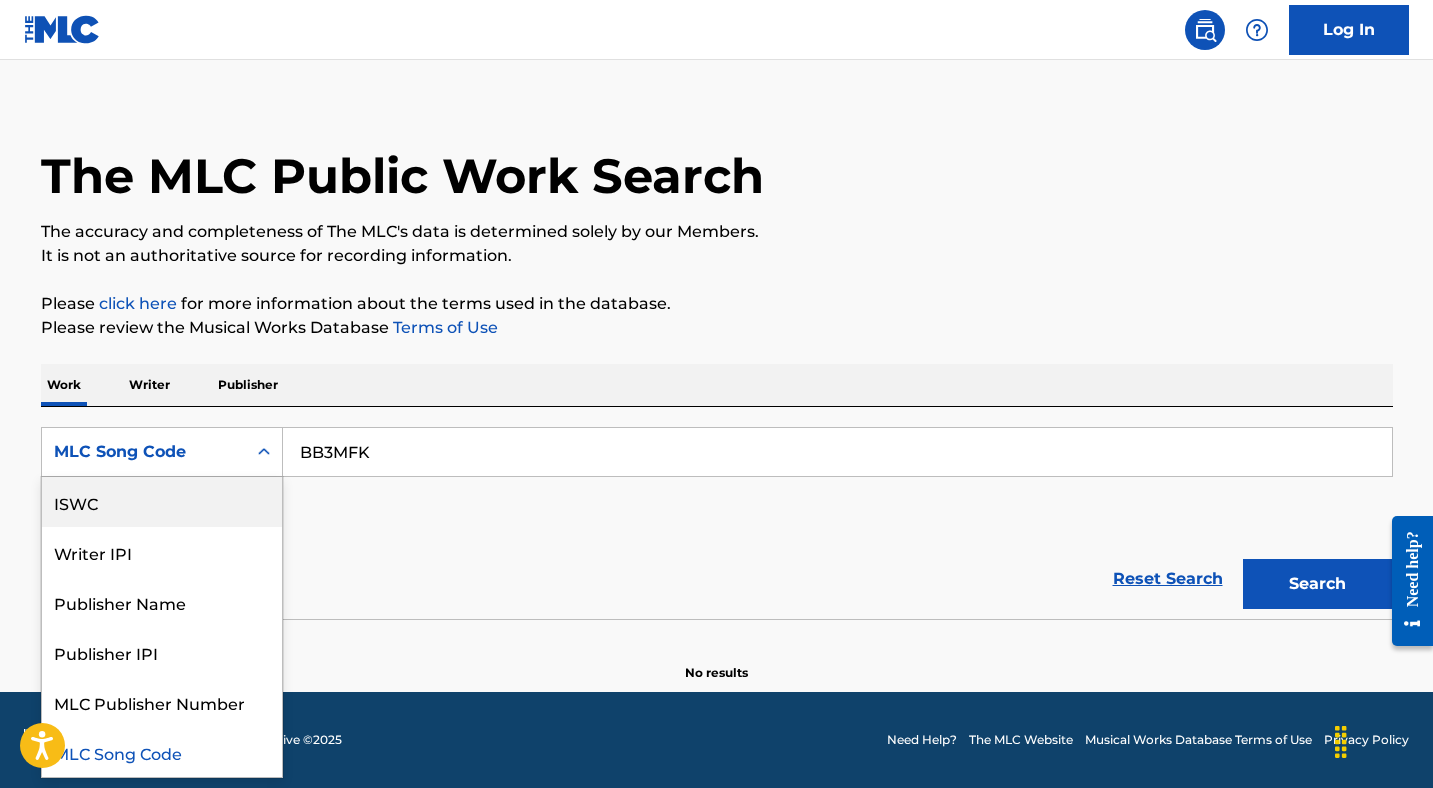 scroll, scrollTop: 0, scrollLeft: 0, axis: both 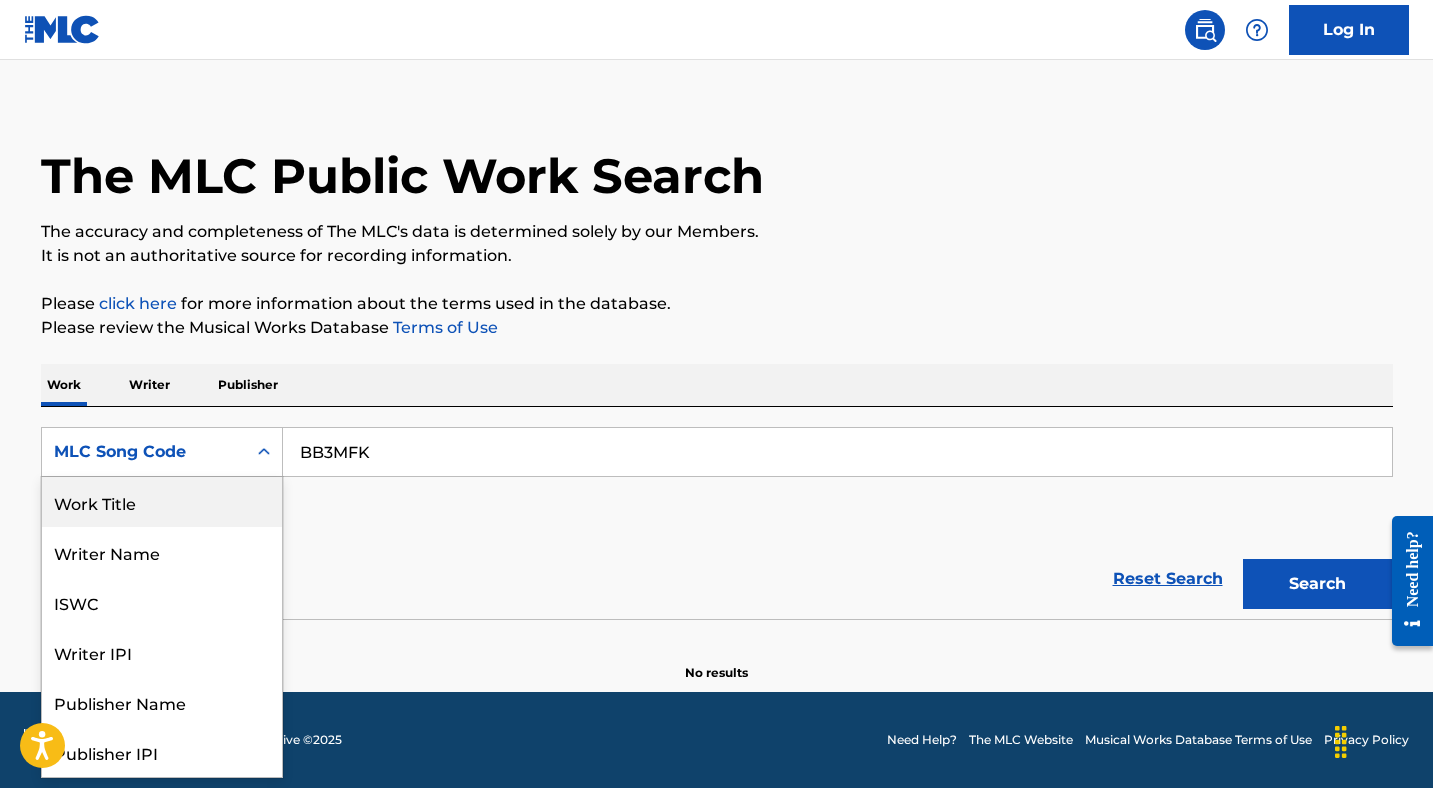 click on "Work Title" at bounding box center [162, 502] 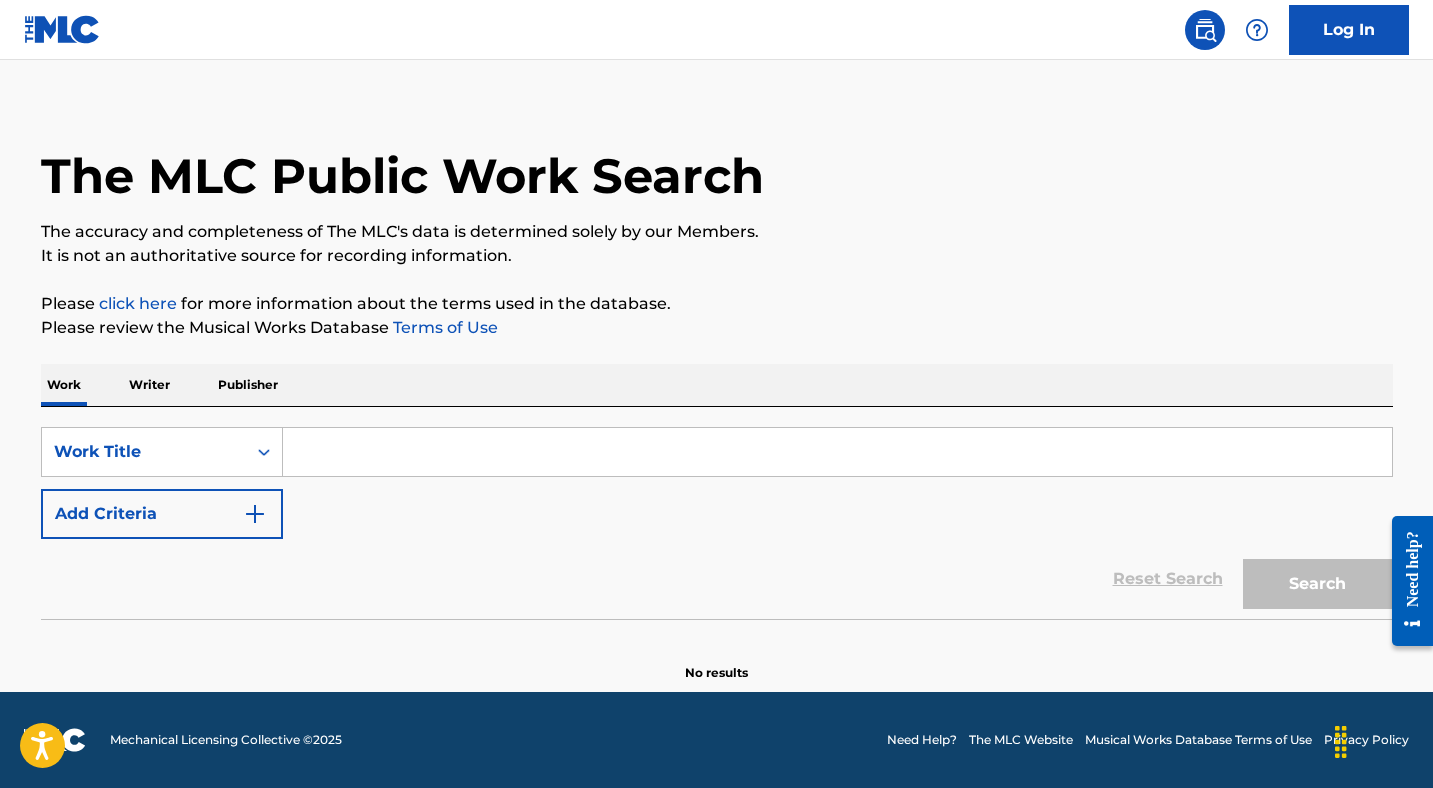 click at bounding box center [837, 452] 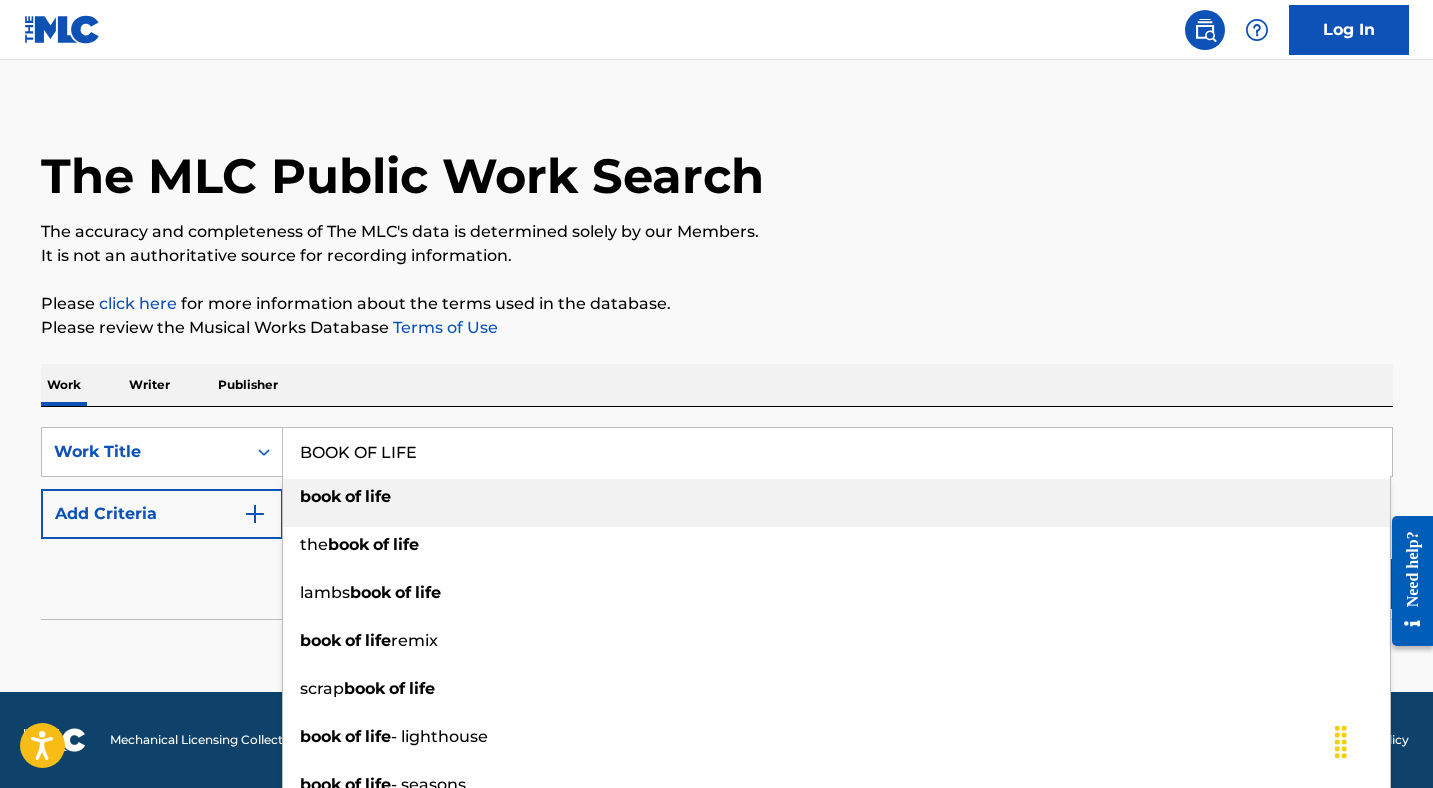 type on "BOOK OF LIFE" 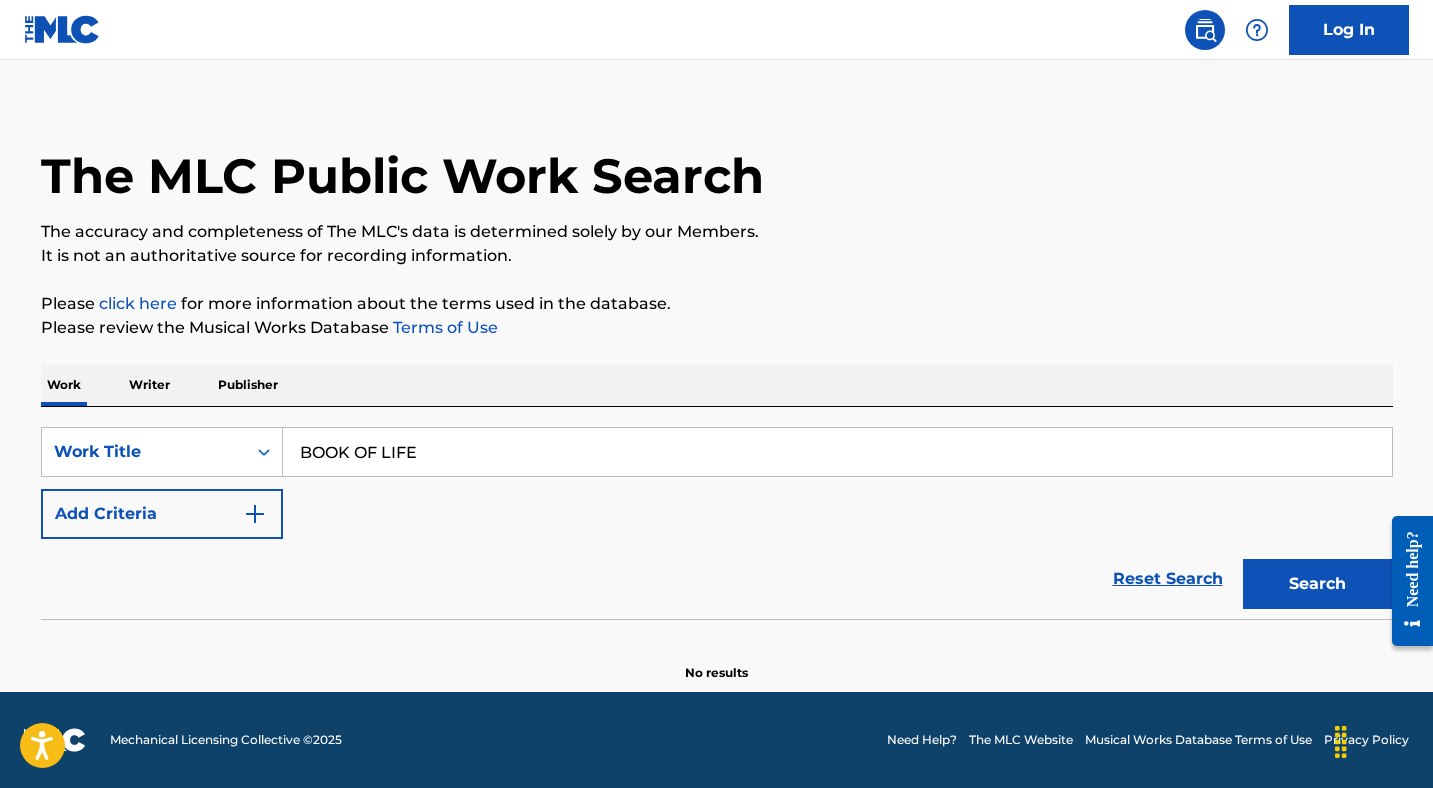 click on "Add Criteria" at bounding box center [162, 514] 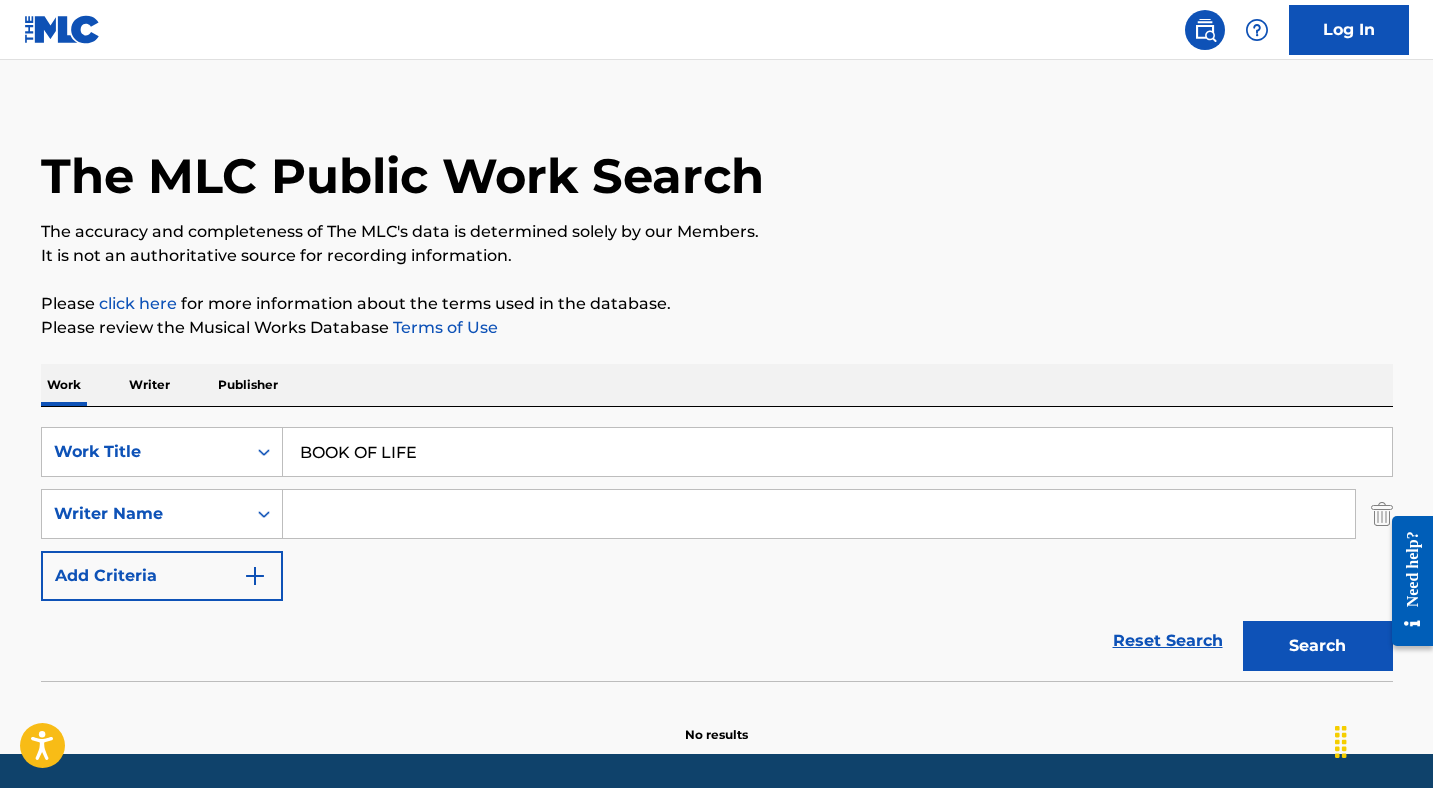 click at bounding box center [819, 514] 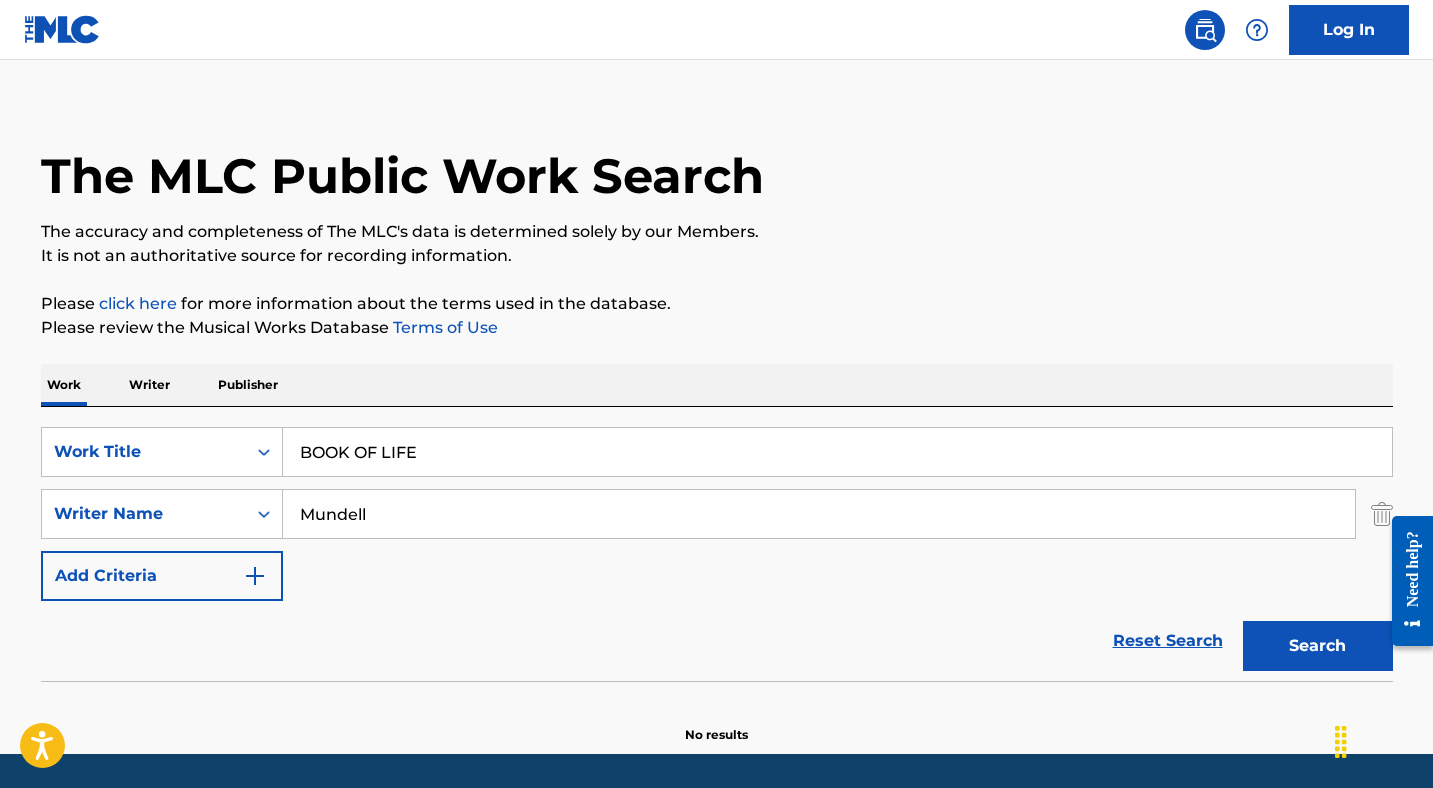 type on "Mundell" 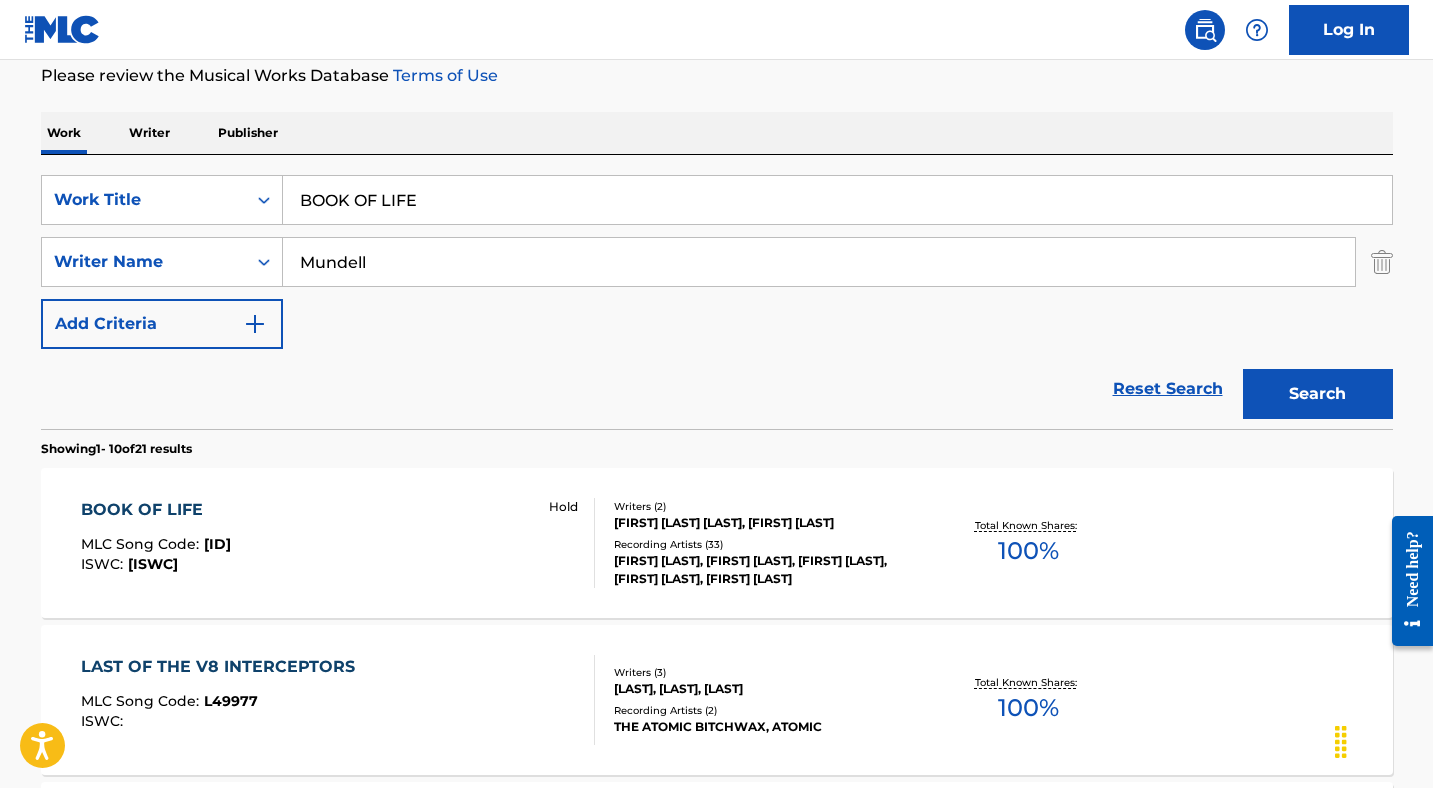 scroll, scrollTop: 284, scrollLeft: 0, axis: vertical 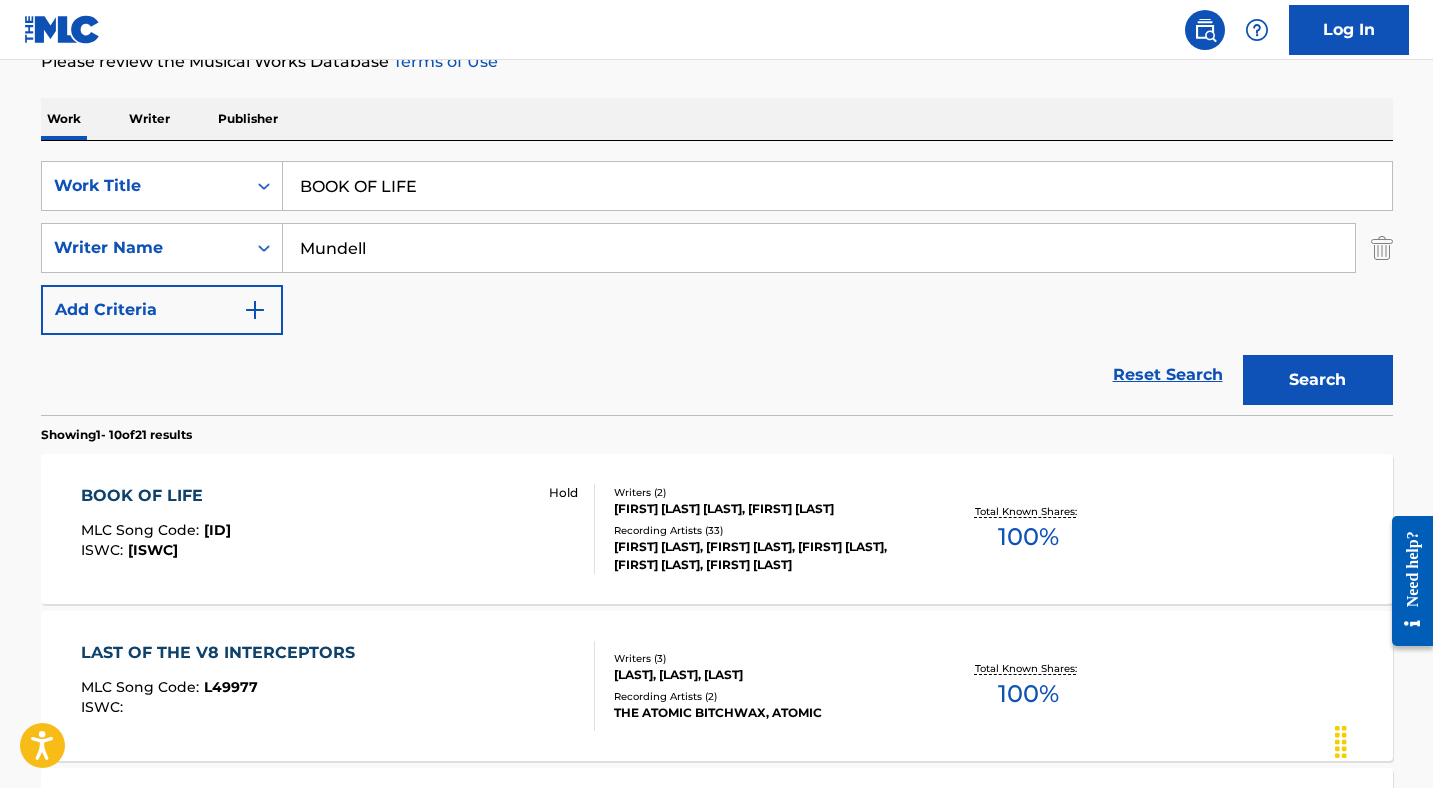 click on "BOOK OF LIFE MLC Song Code : BB6A76 ISWC : T0106294910   Hold" at bounding box center [338, 529] 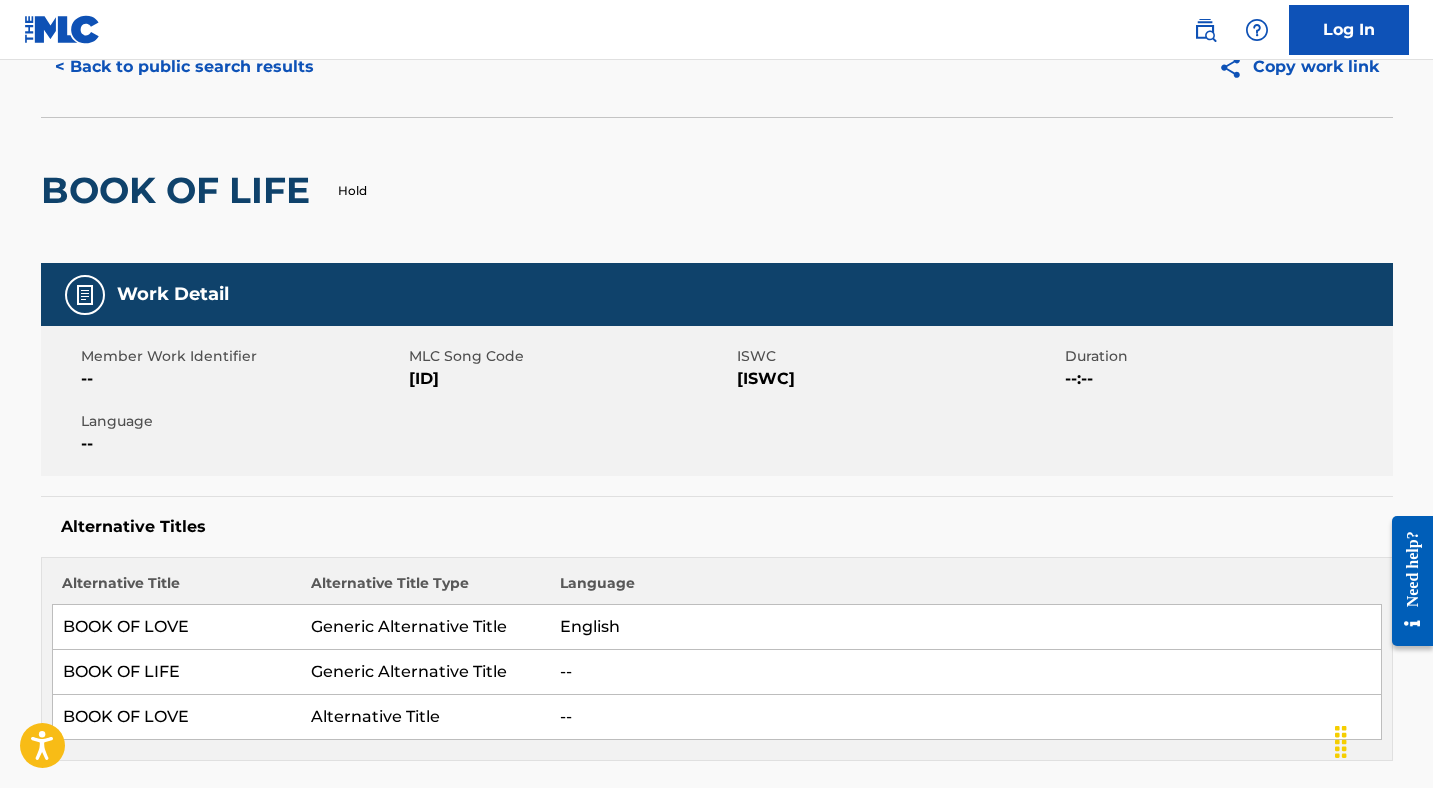 scroll, scrollTop: 0, scrollLeft: 0, axis: both 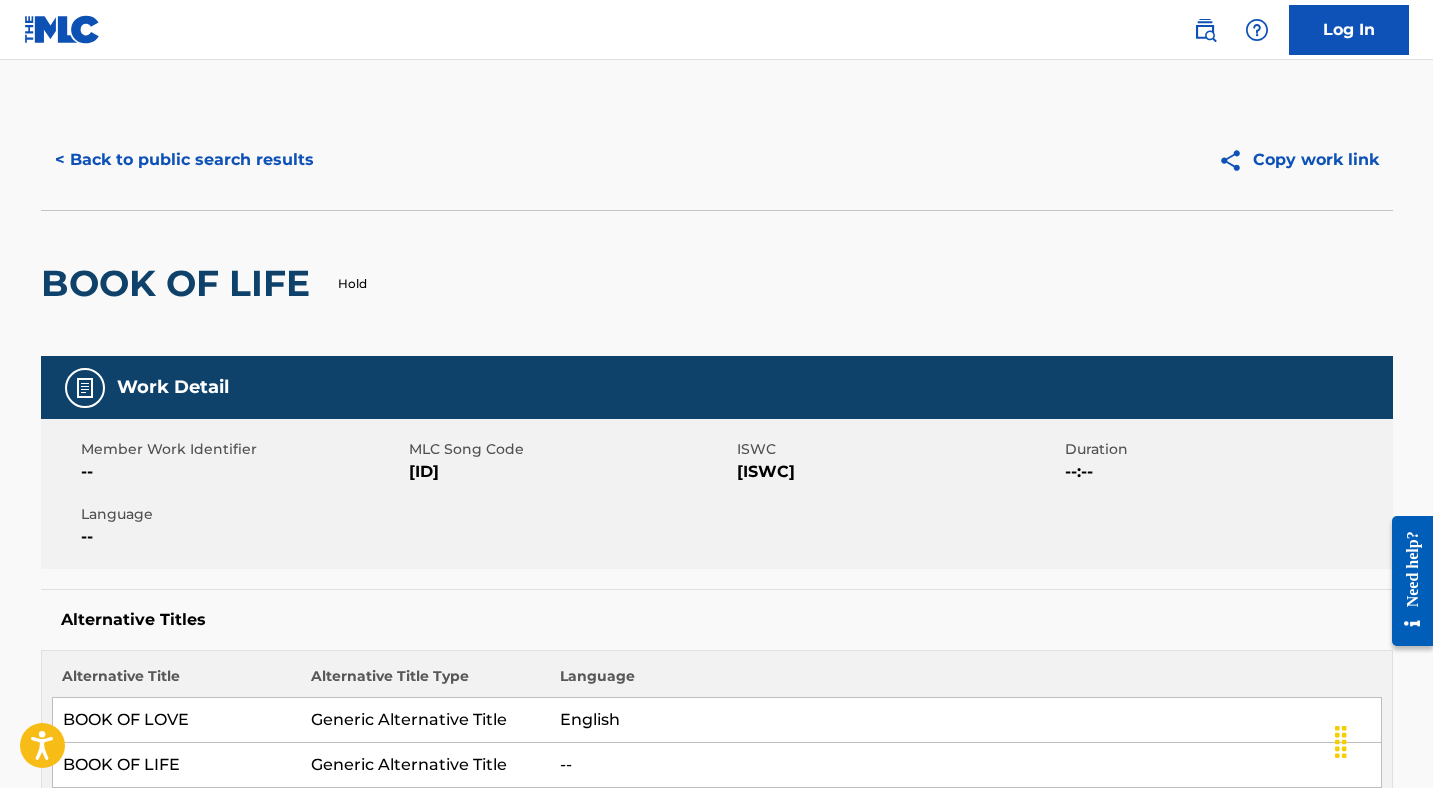 drag, startPoint x: 498, startPoint y: 468, endPoint x: 404, endPoint y: 468, distance: 94 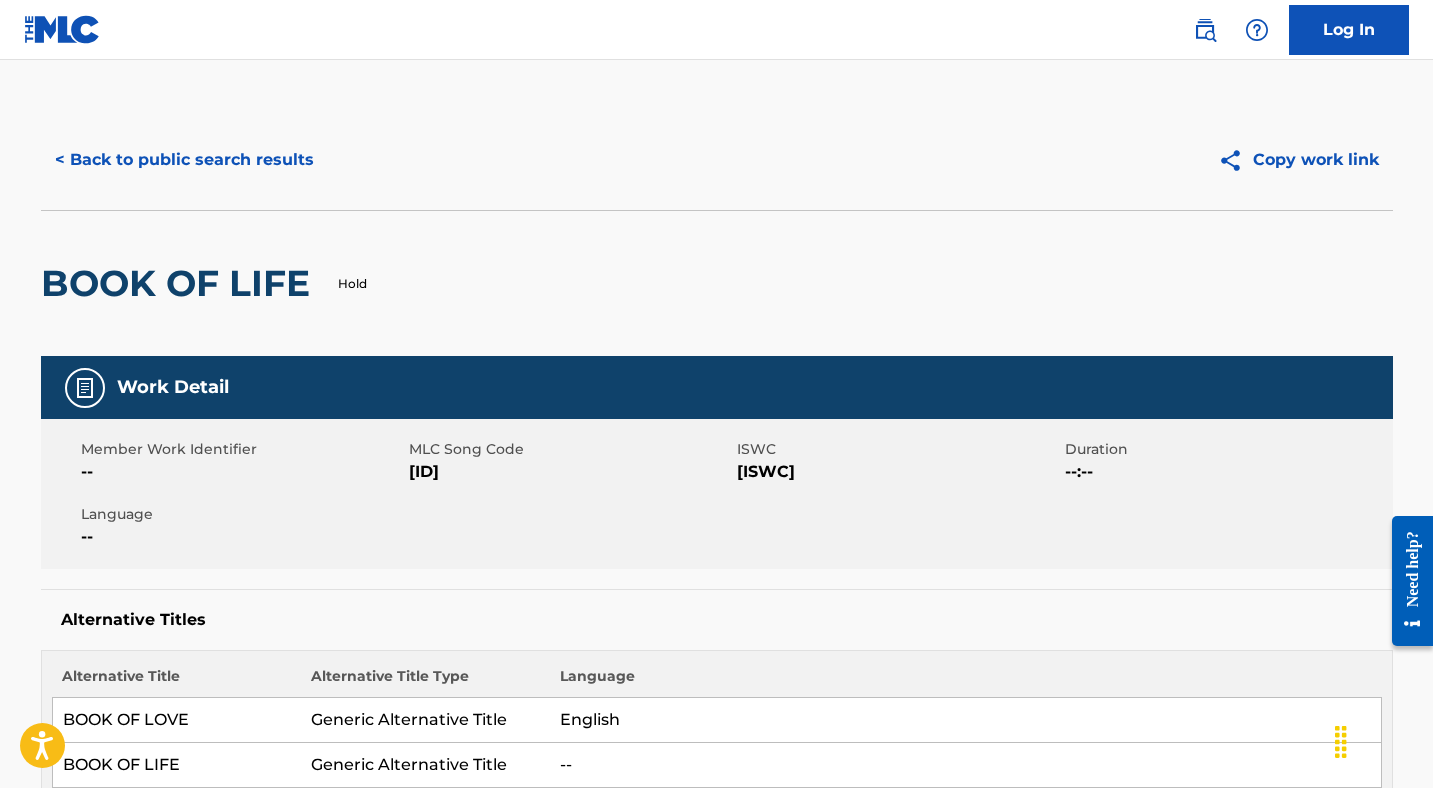 click on "< Back to public search results" at bounding box center (184, 160) 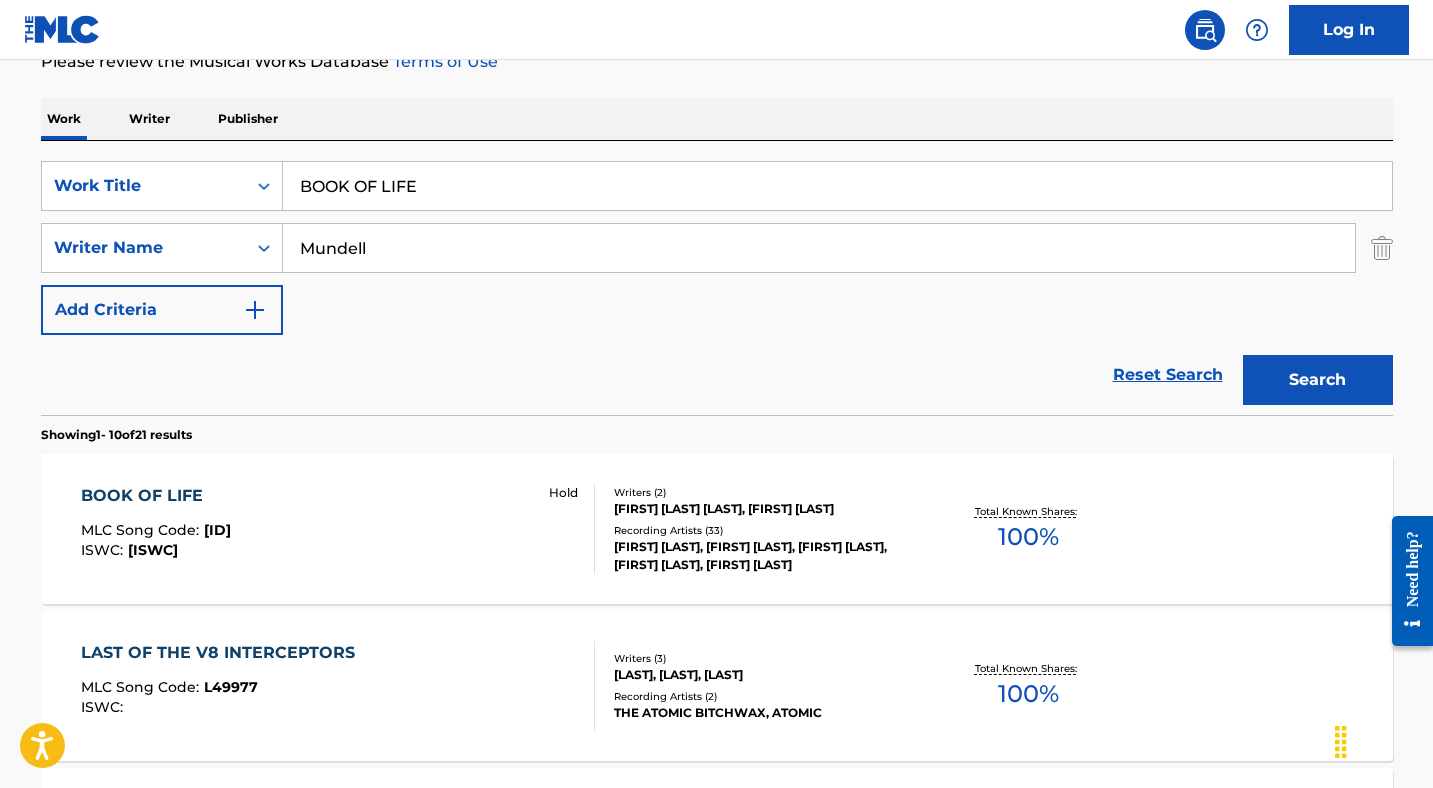 click on "BOOK OF LIFE" at bounding box center (837, 186) 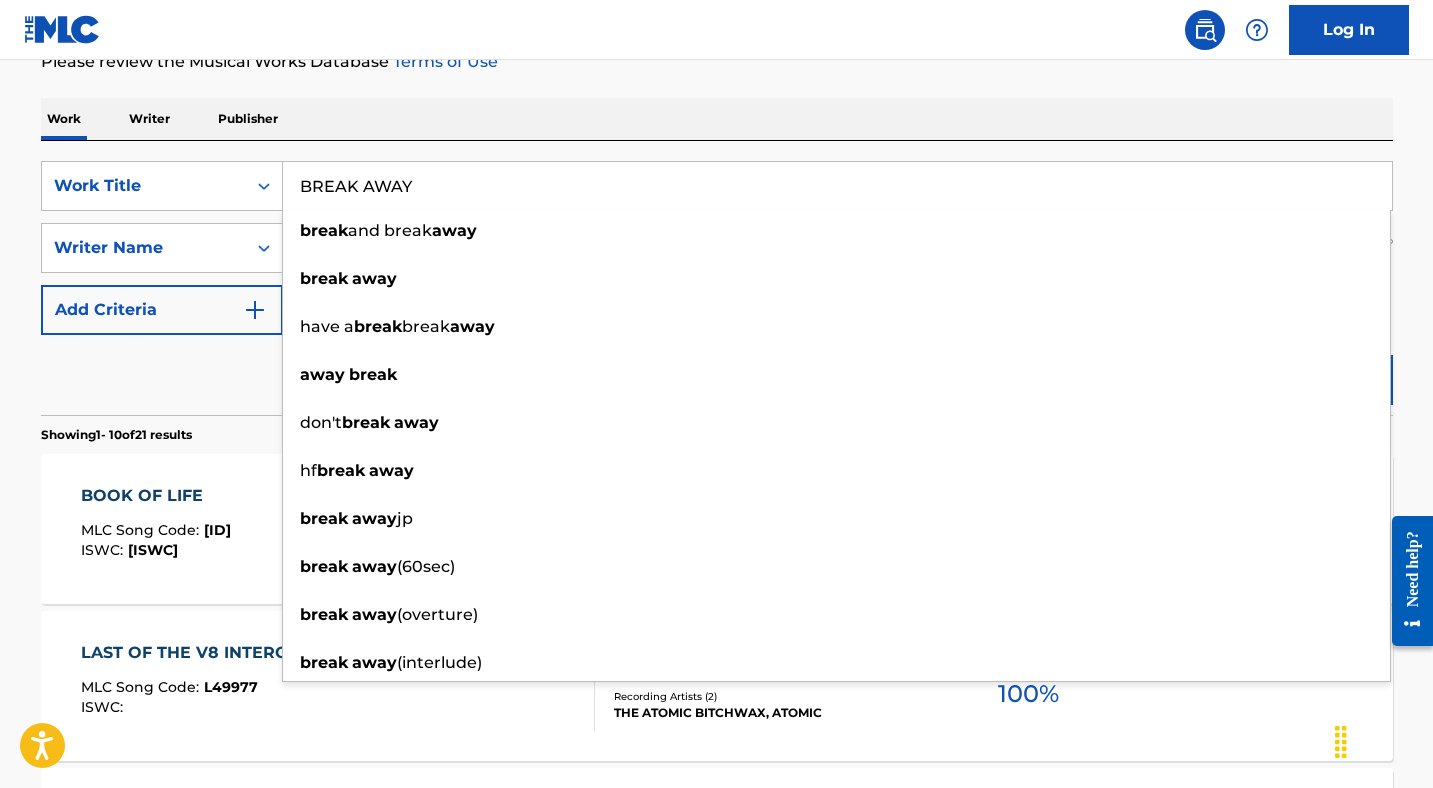 type on "BREAK AWAY" 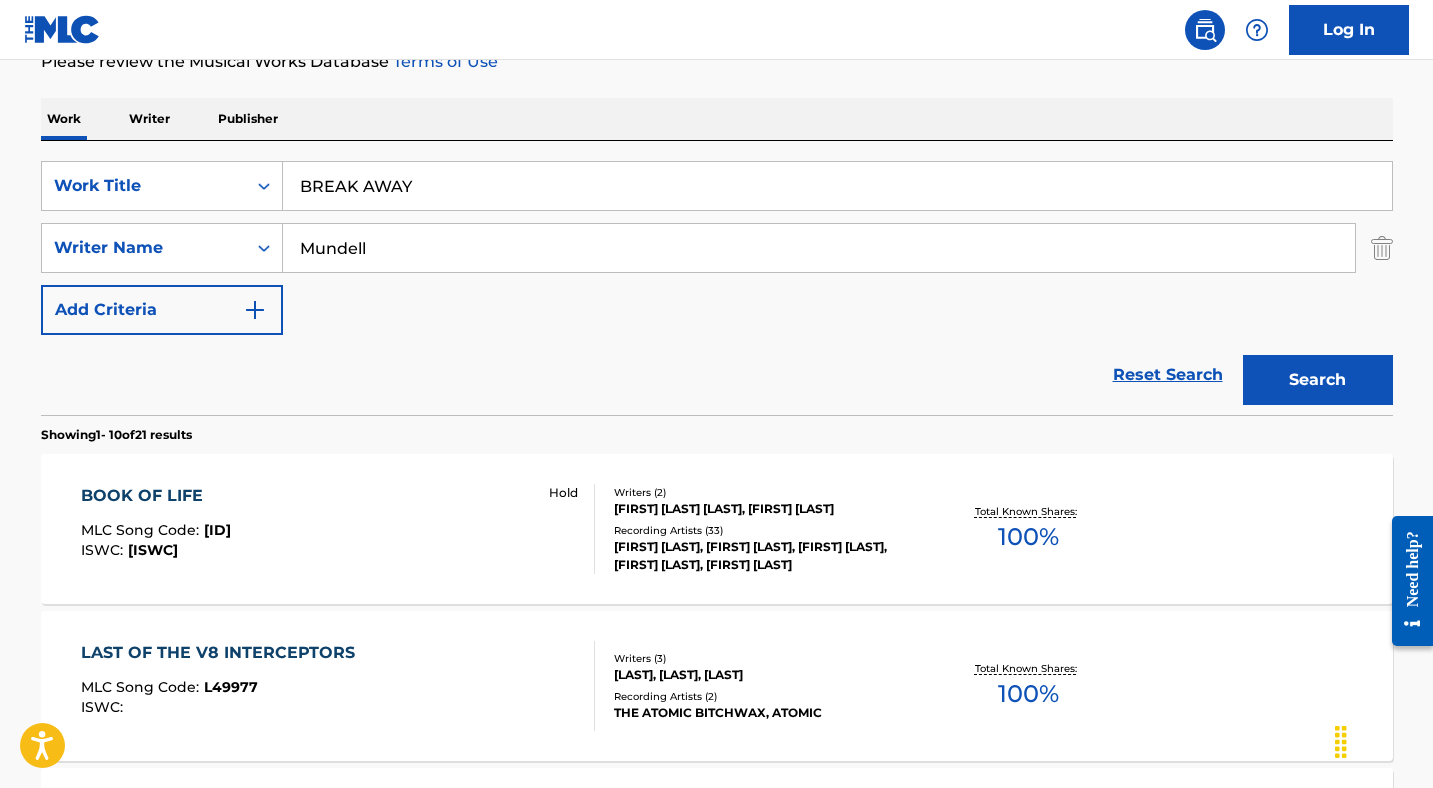 click on "Mundell" at bounding box center (819, 248) 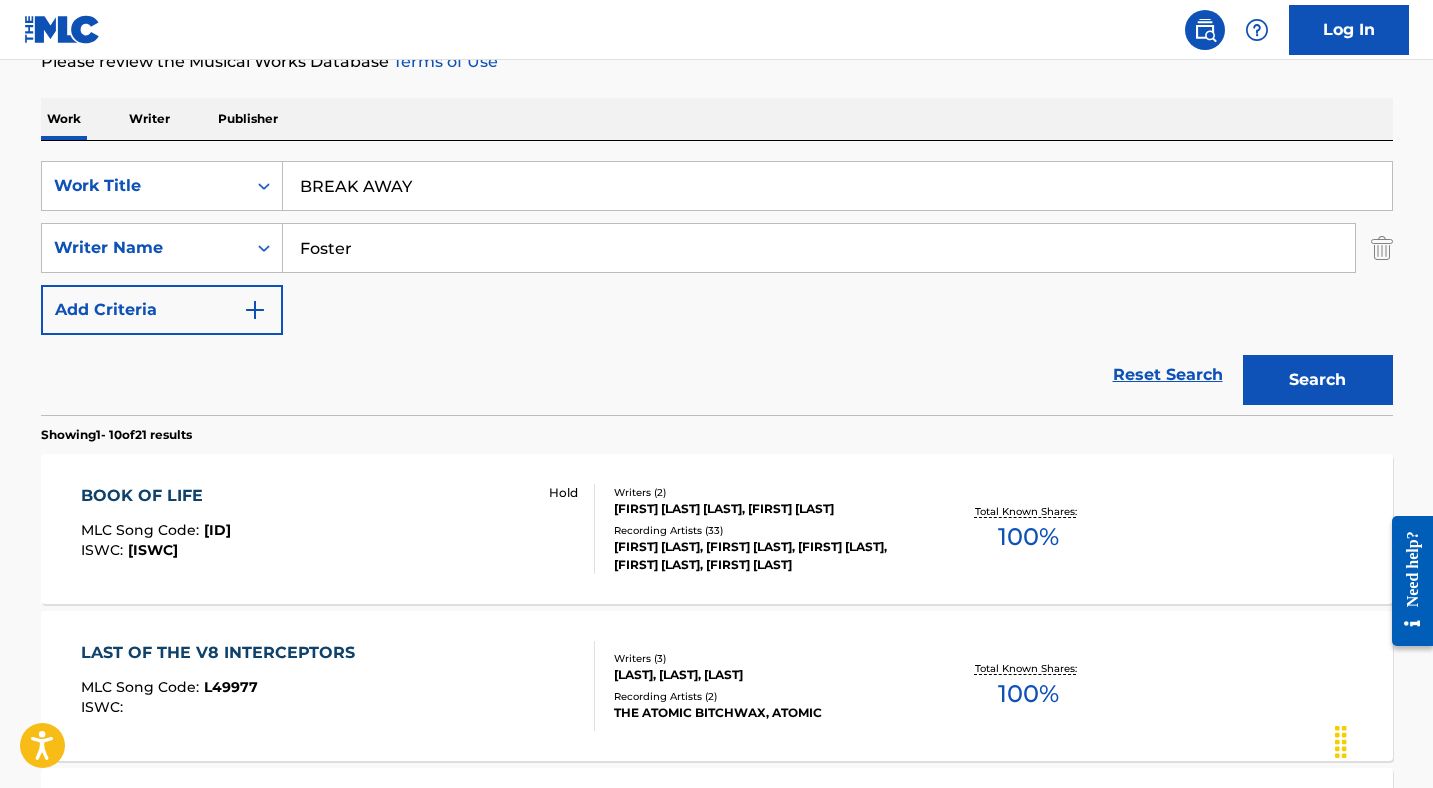 type on "Foster" 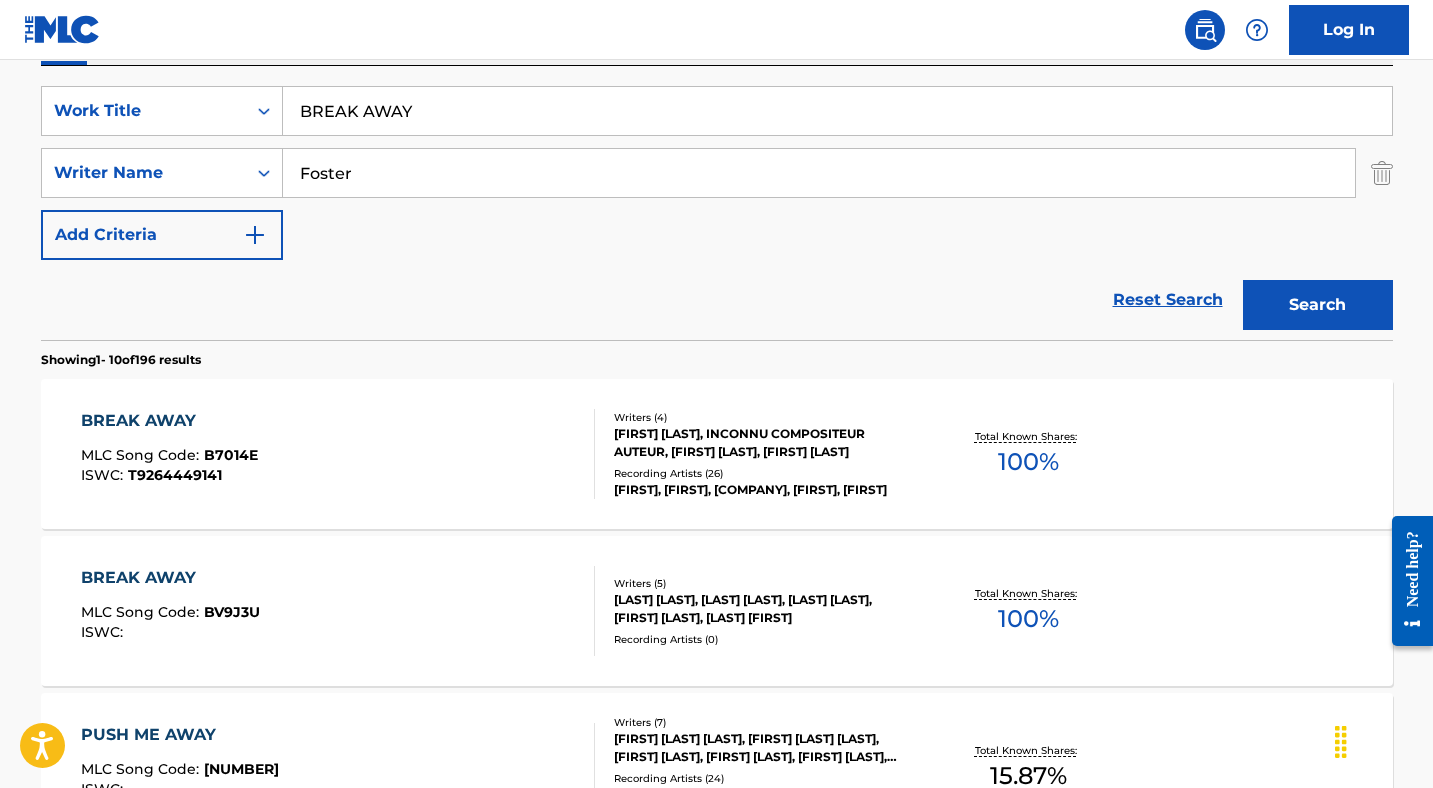 scroll, scrollTop: 372, scrollLeft: 0, axis: vertical 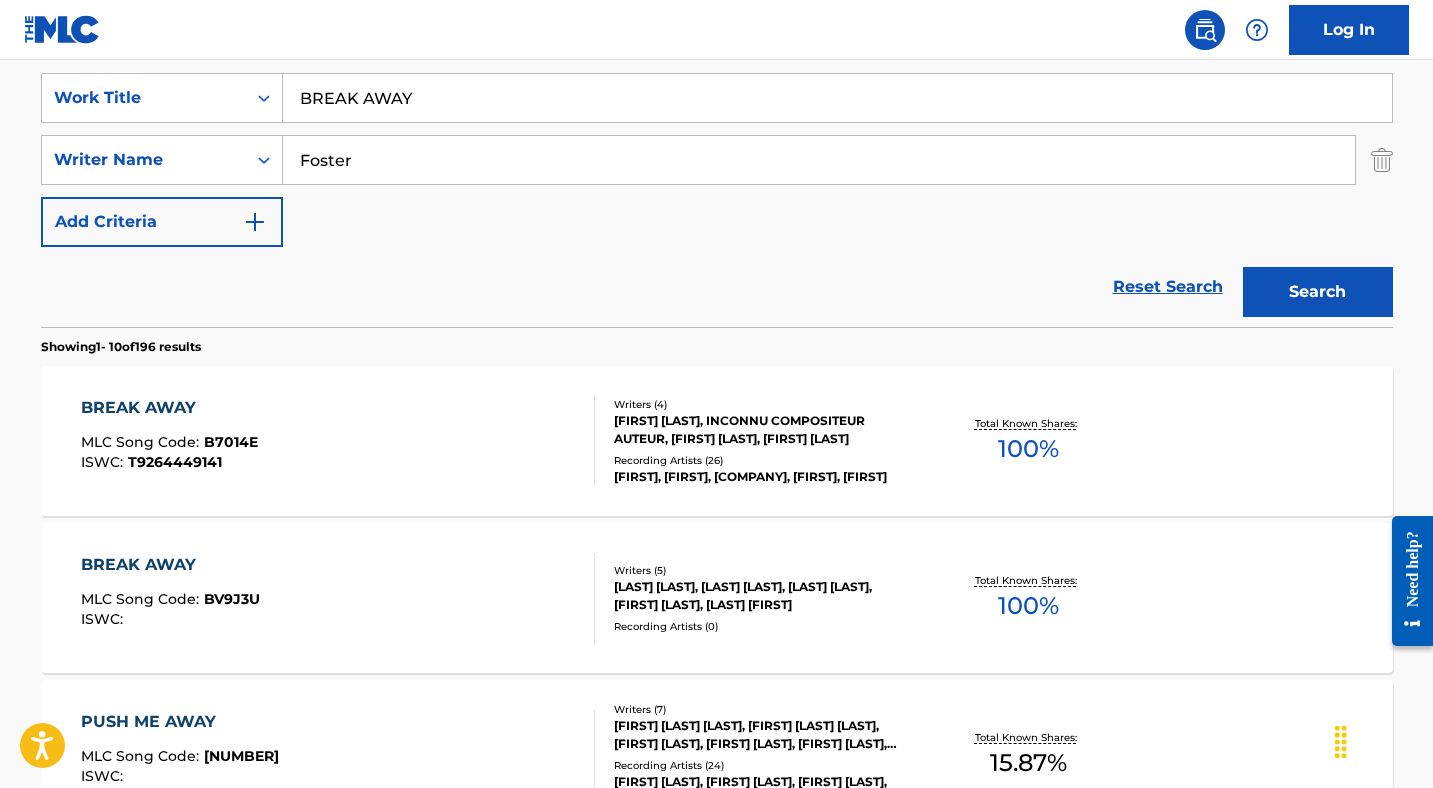 click on "BREAK AWAY MLC Song Code : B7014E ISWC : T9264449141" at bounding box center [338, 441] 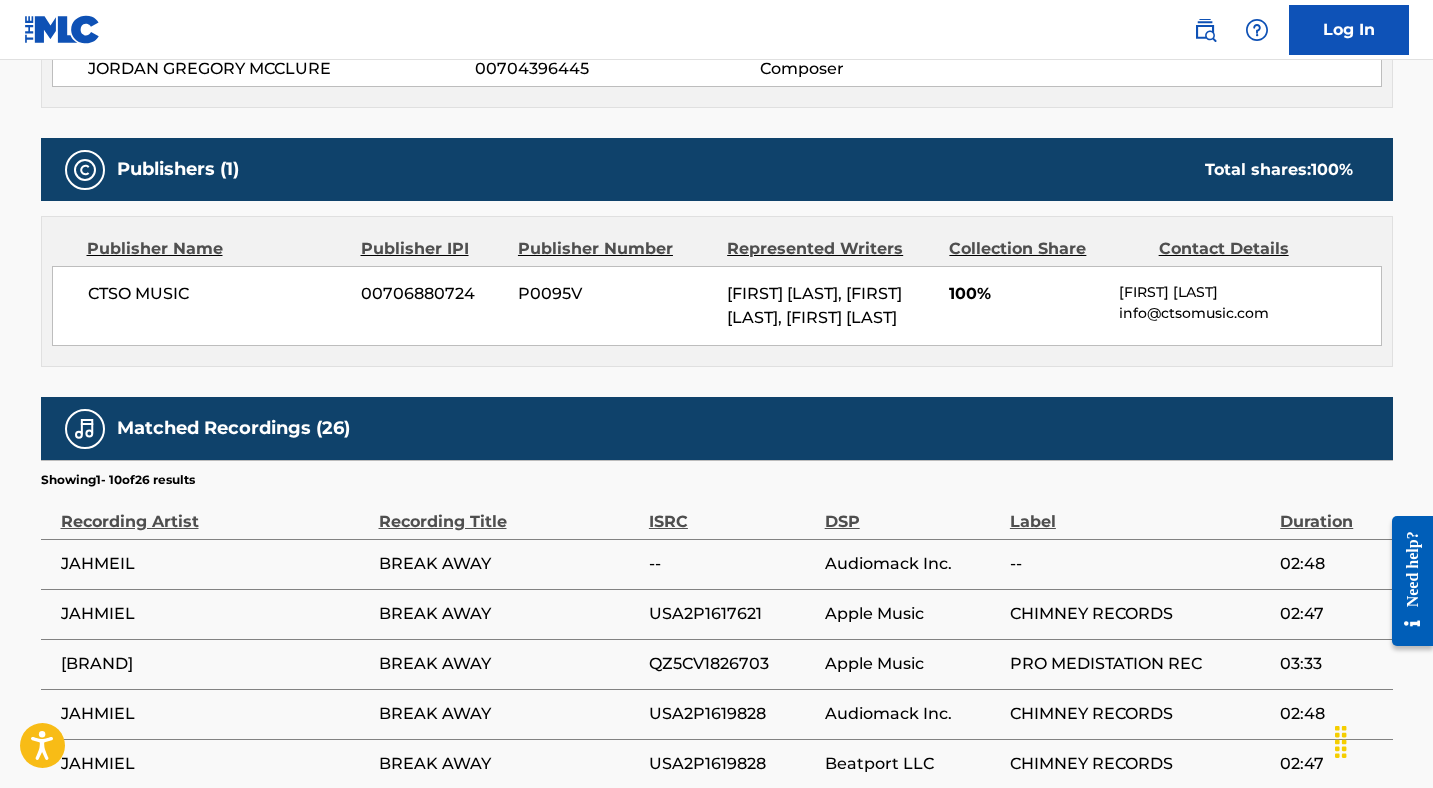 scroll, scrollTop: 37, scrollLeft: 0, axis: vertical 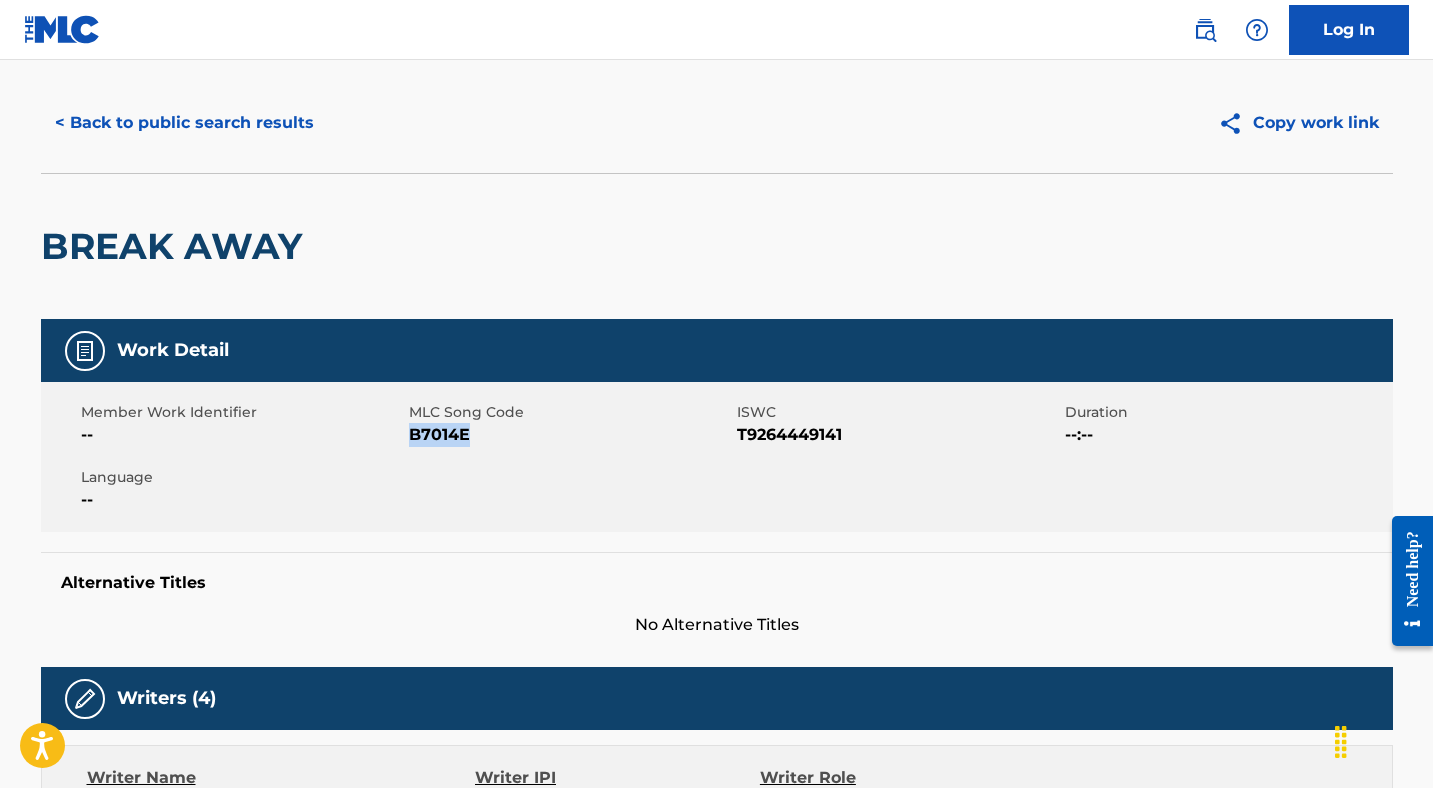 drag, startPoint x: 476, startPoint y: 440, endPoint x: 409, endPoint y: 440, distance: 67 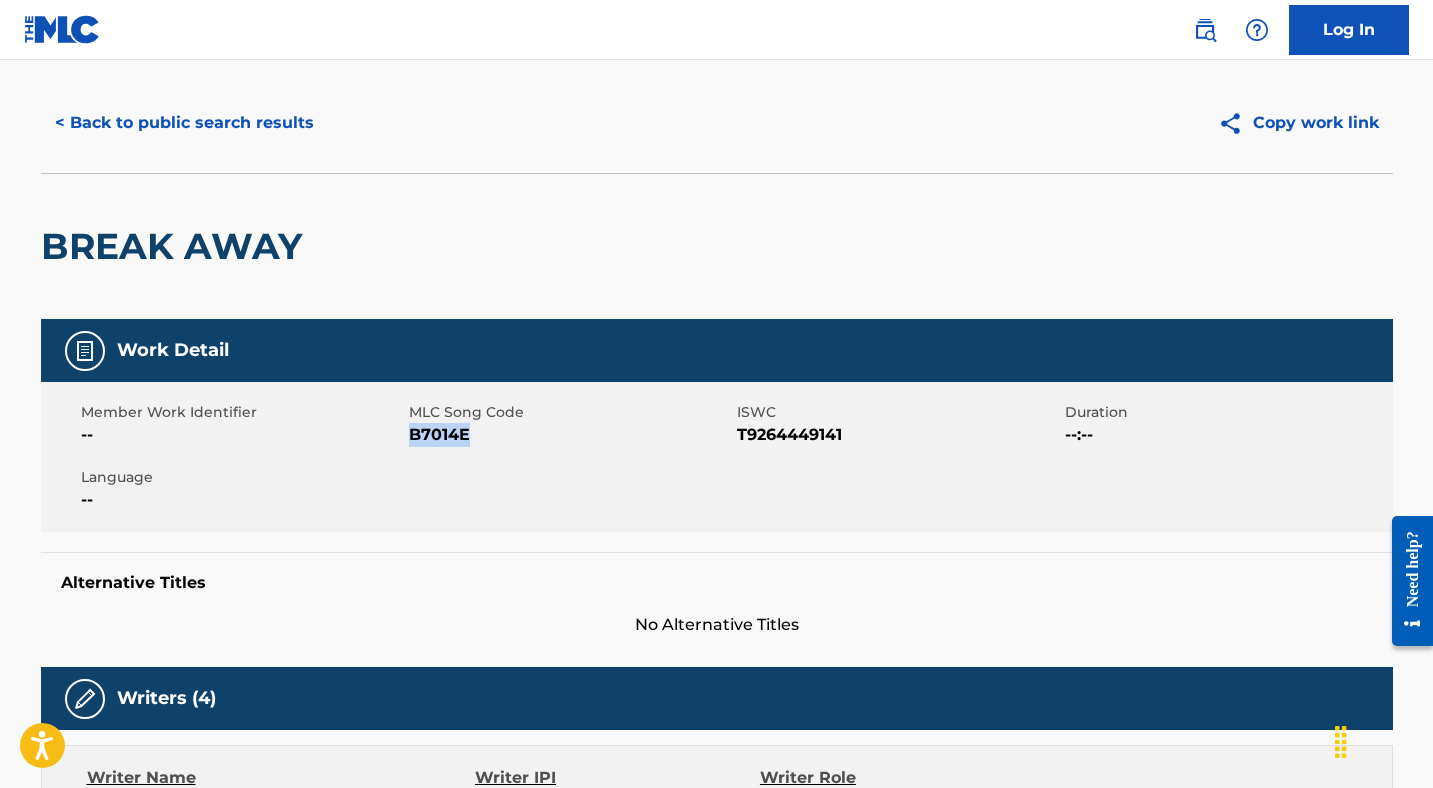 click on "< Back to public search results" at bounding box center [184, 123] 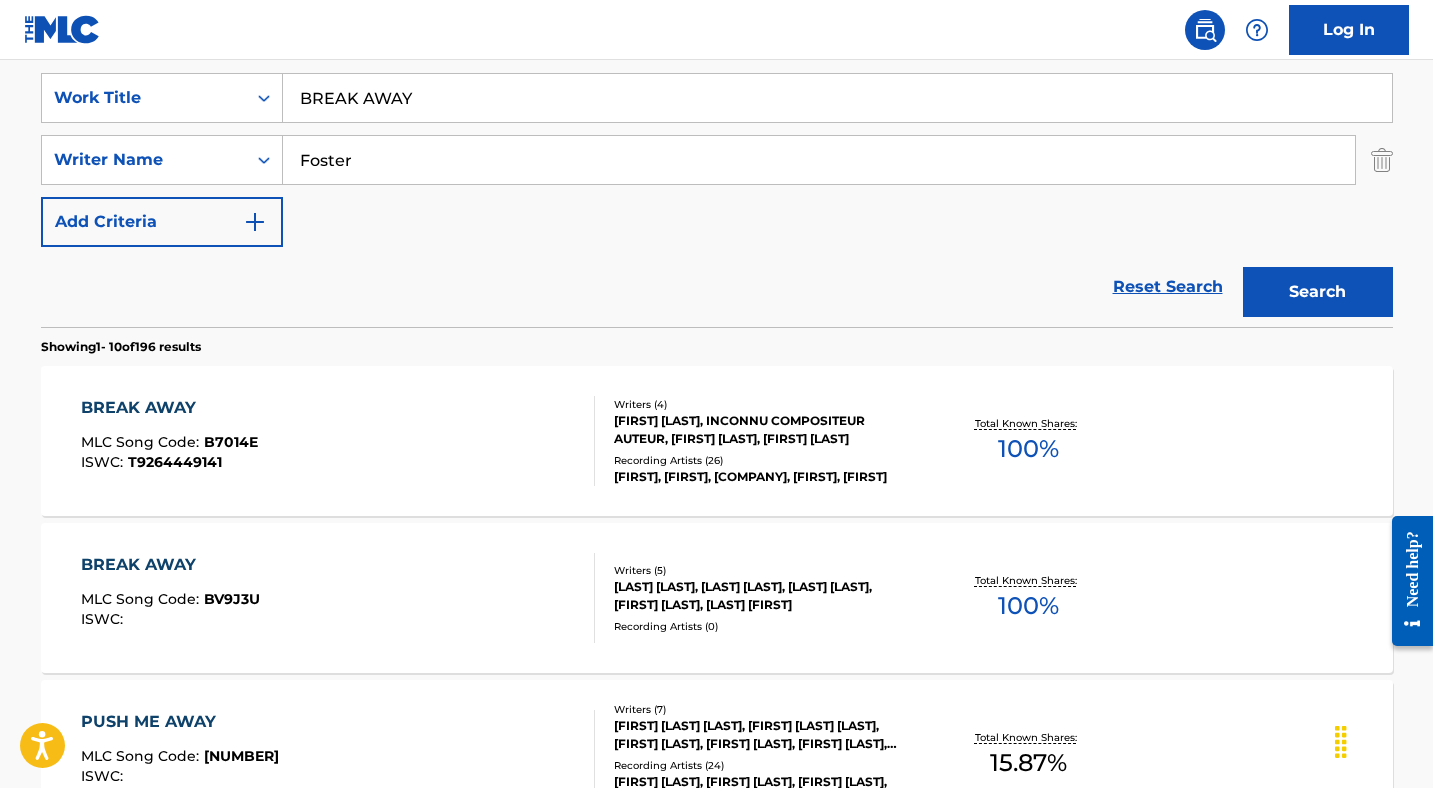 click on "BREAK AWAY" at bounding box center (837, 98) 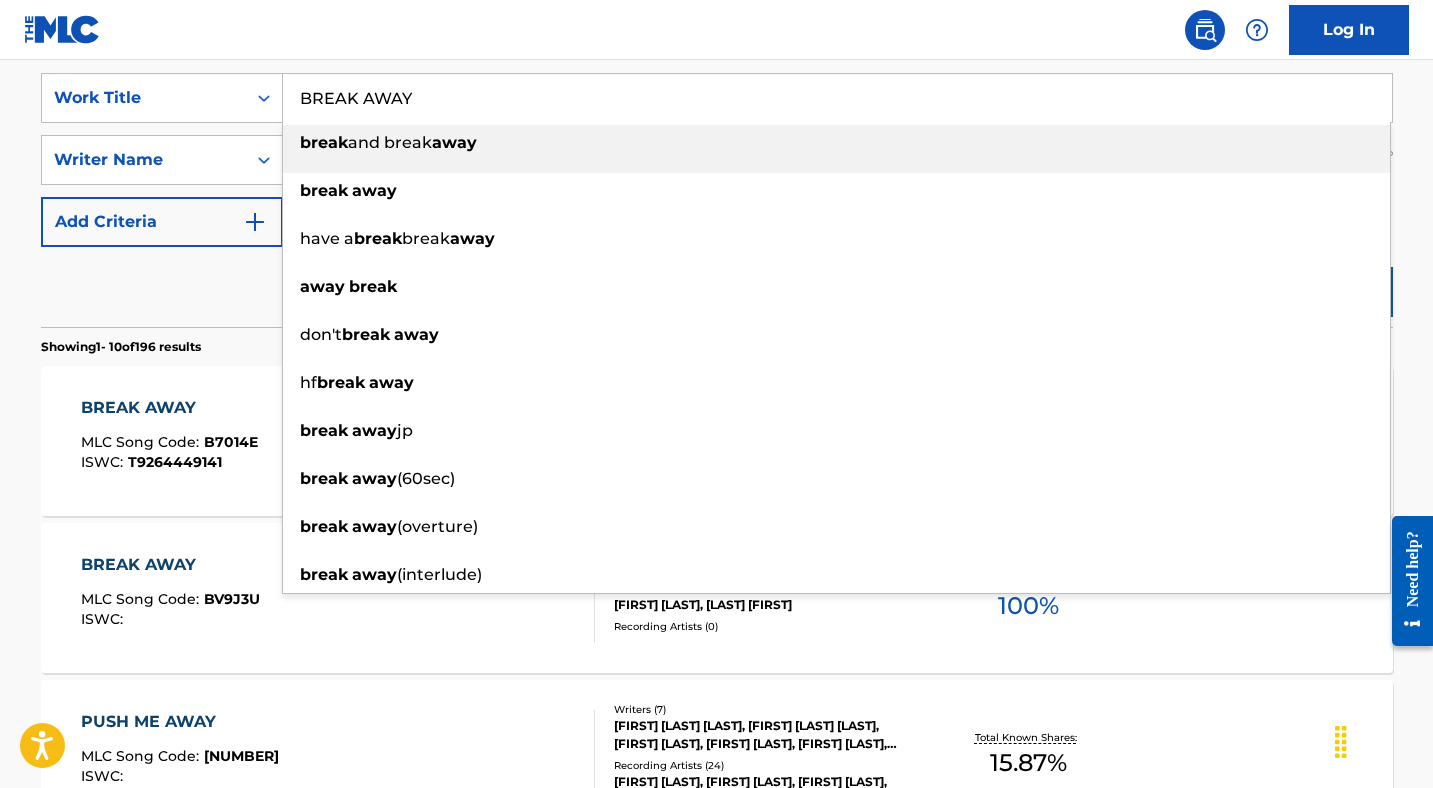 click on "BREAK AWAY" at bounding box center (837, 98) 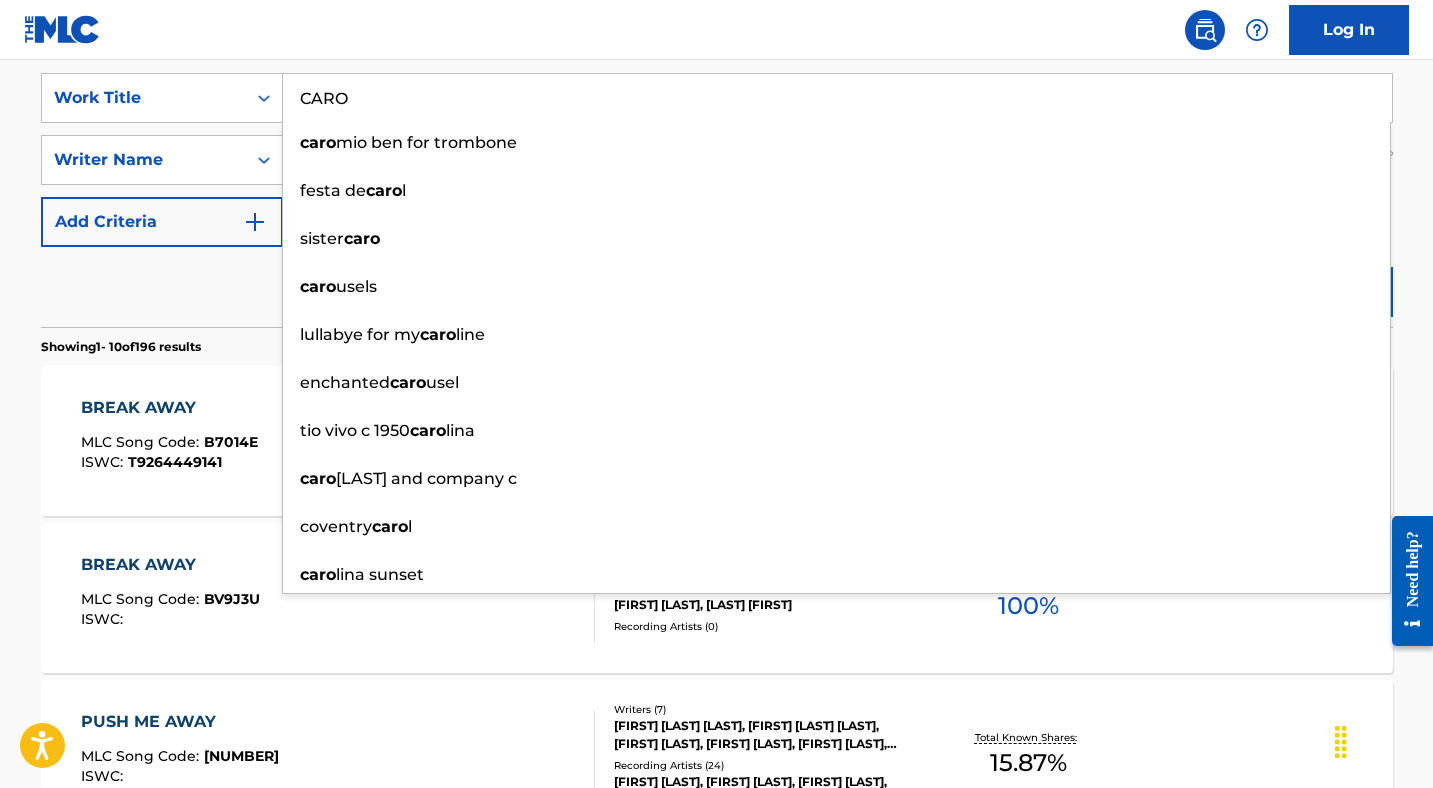 type on "CARO" 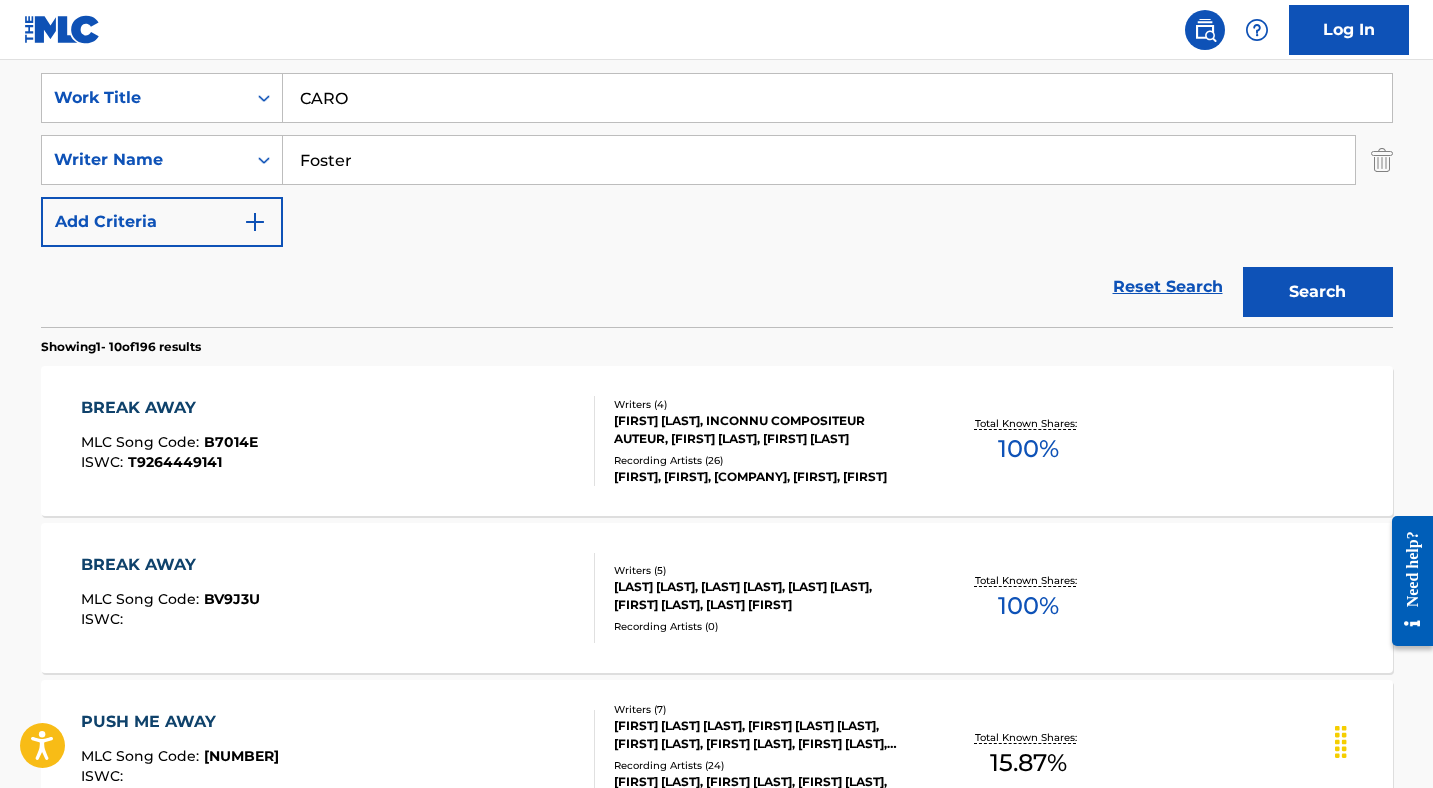 click on "Foster" at bounding box center (819, 160) 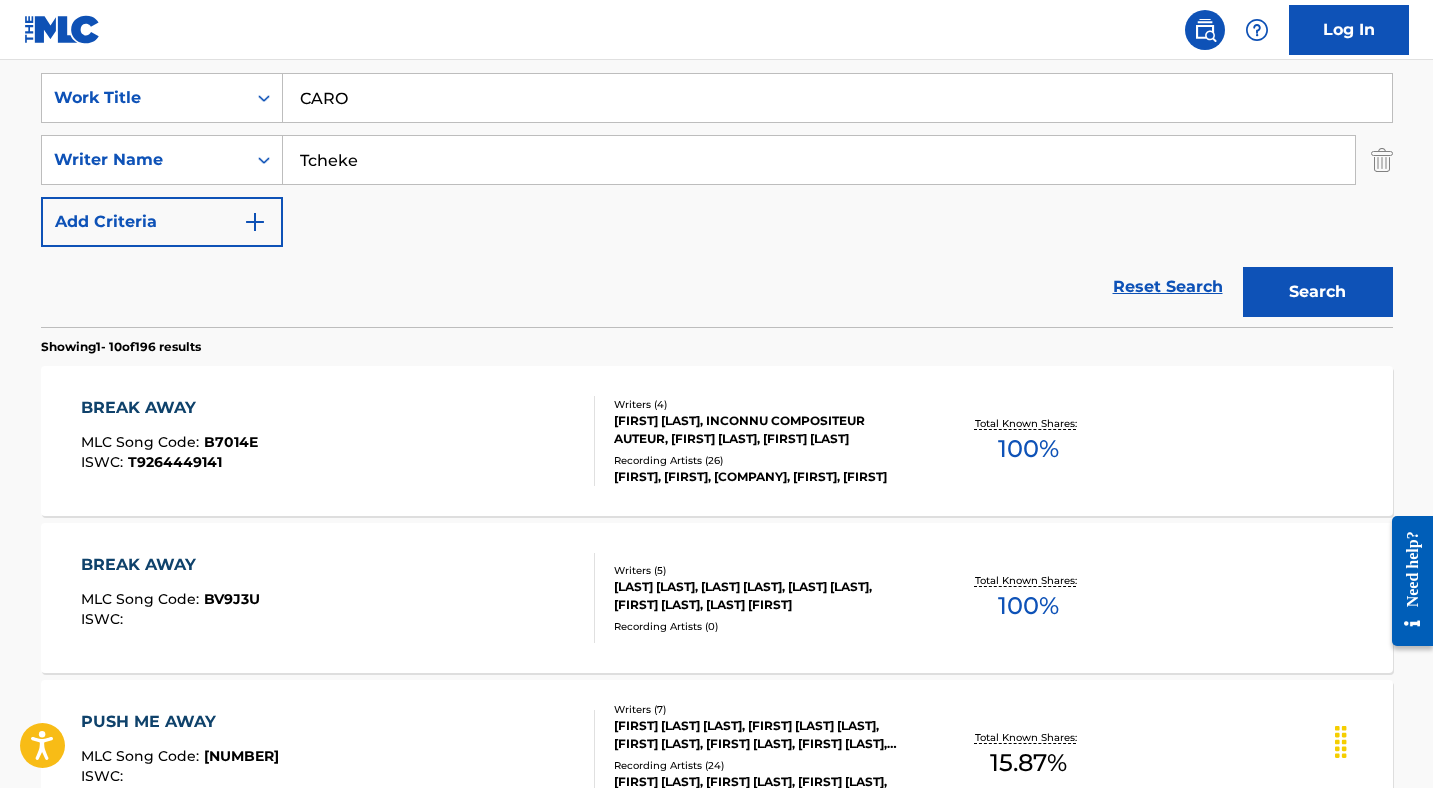 type on "Tcheke" 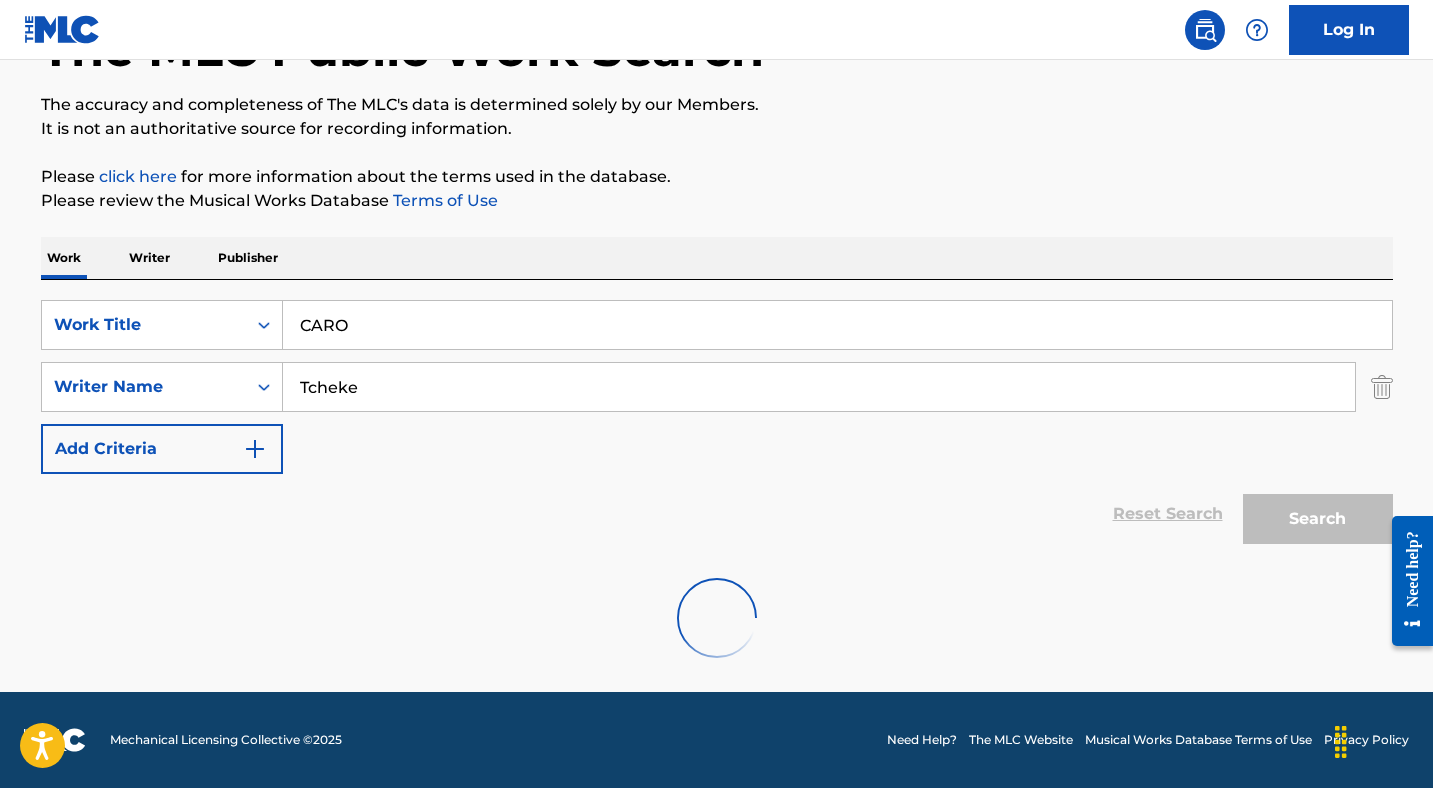 scroll, scrollTop: 300, scrollLeft: 0, axis: vertical 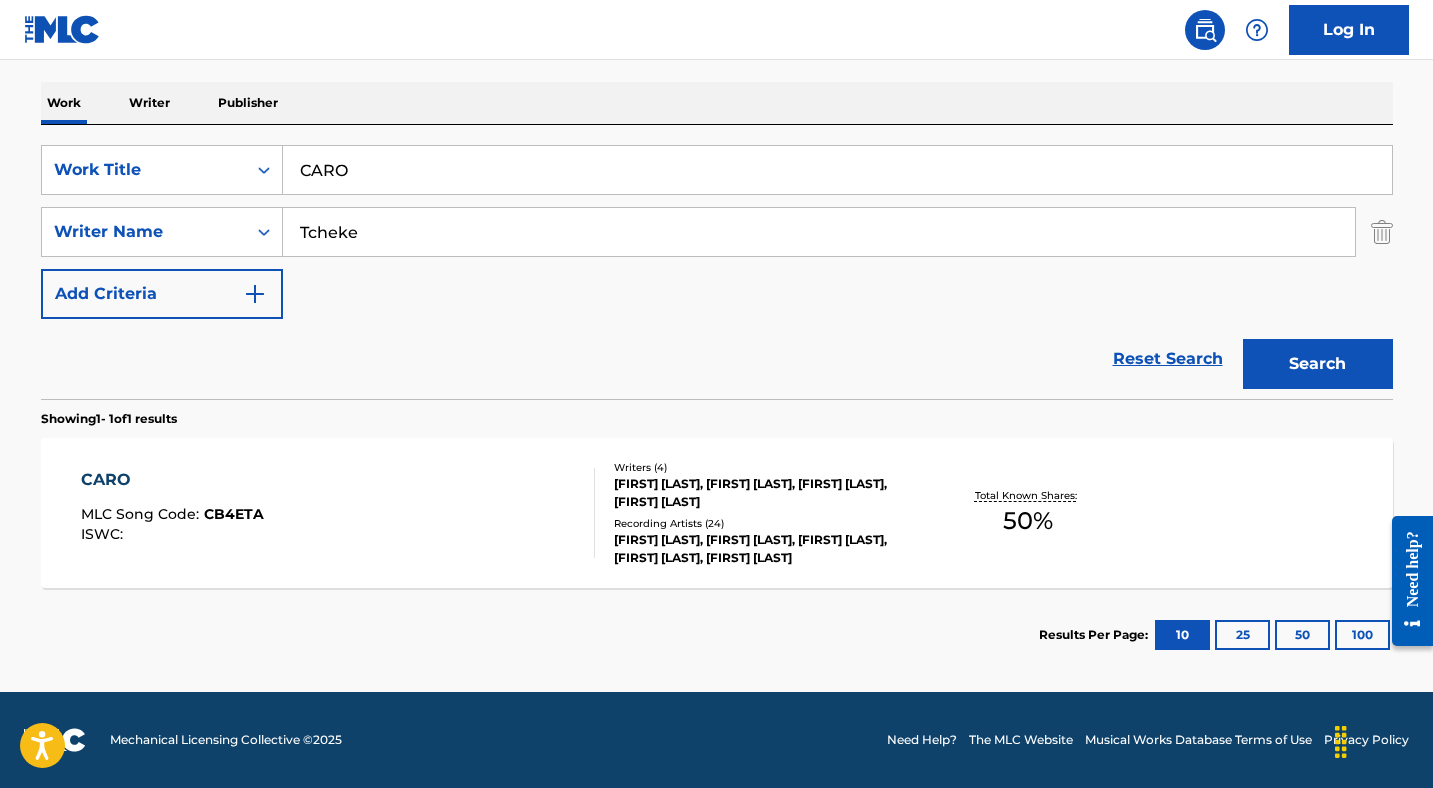 click on "CARO MLC Song Code : [NUMBER] ISWC :" at bounding box center [338, 513] 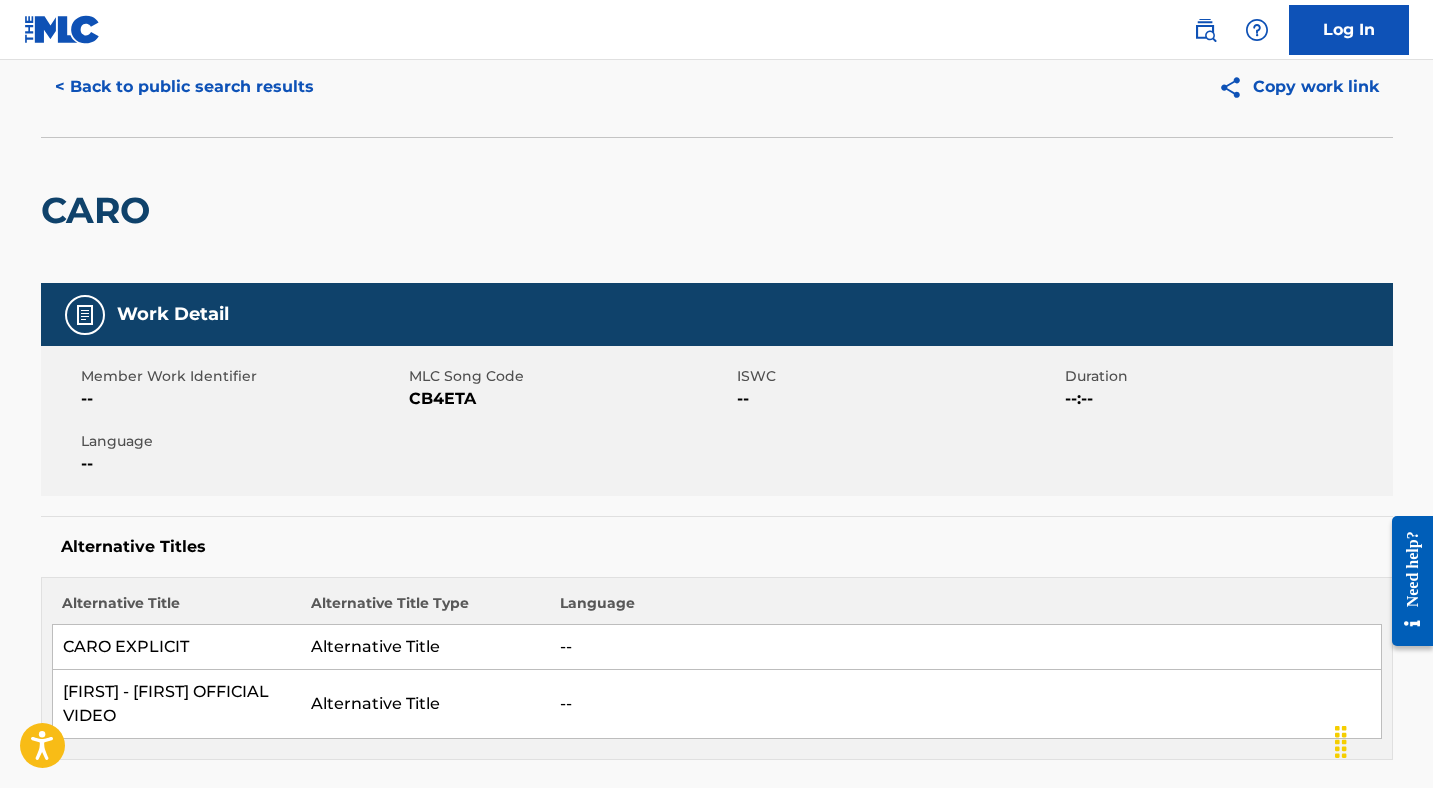 scroll, scrollTop: 0, scrollLeft: 0, axis: both 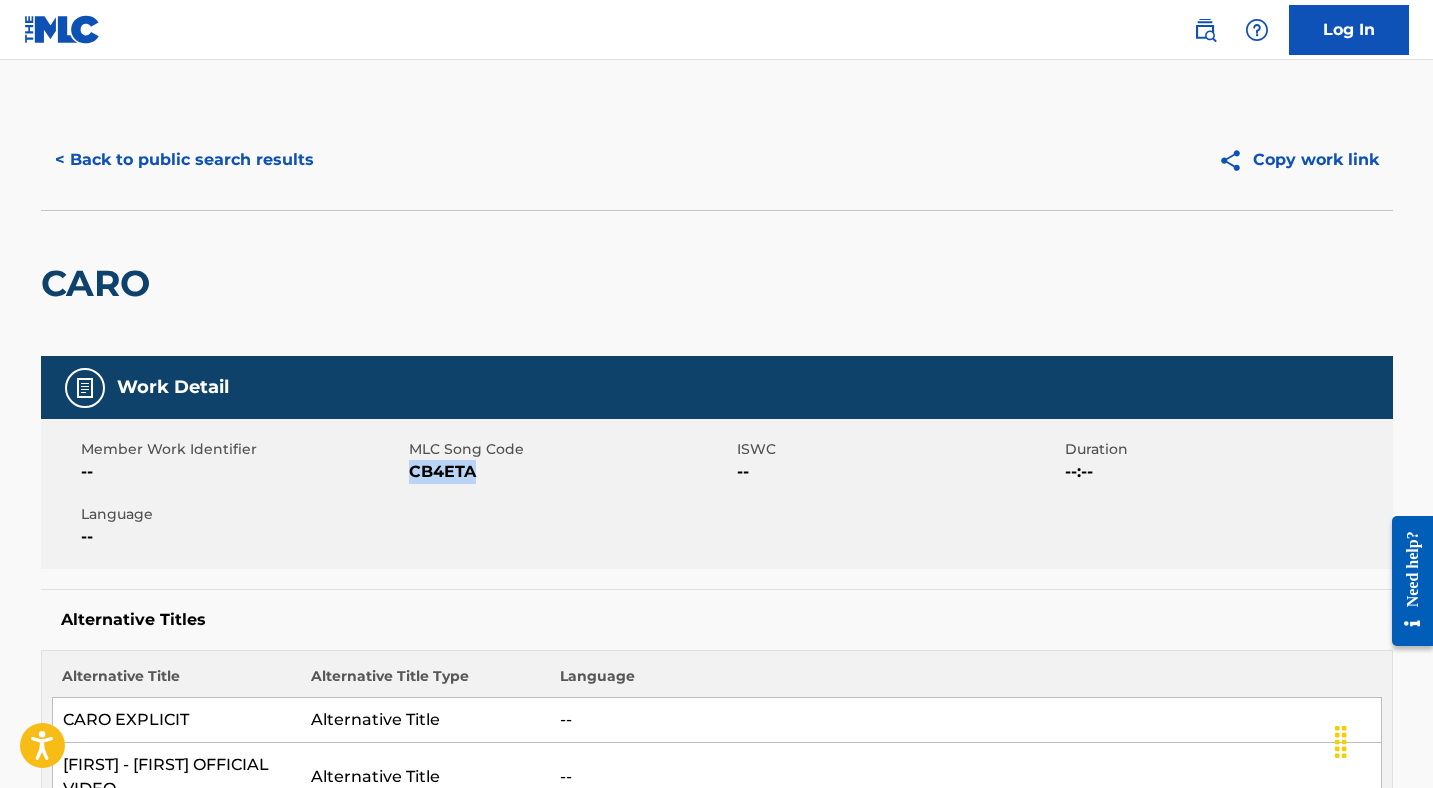 drag, startPoint x: 486, startPoint y: 470, endPoint x: 411, endPoint y: 471, distance: 75.00667 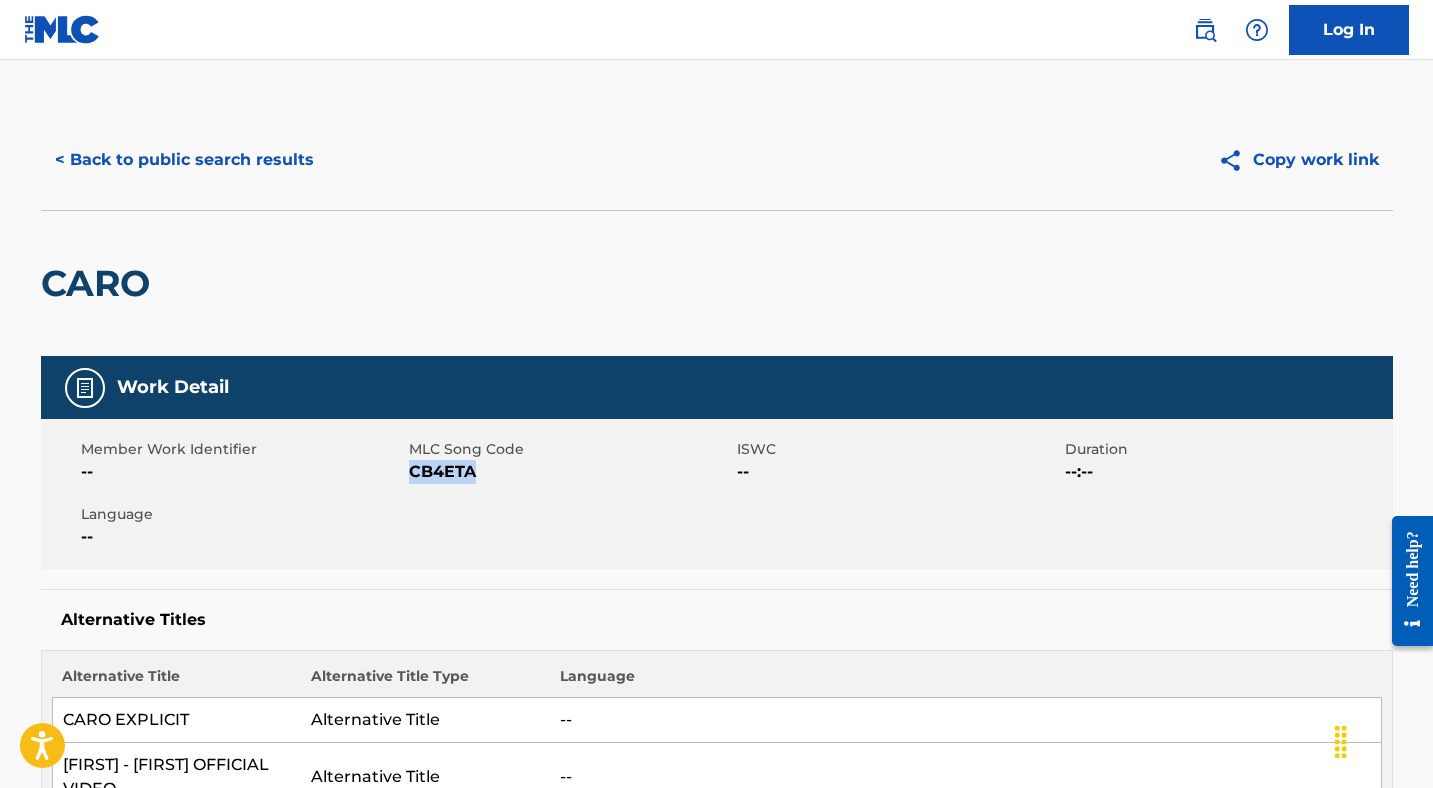 click on "< Back to public search results" at bounding box center (184, 160) 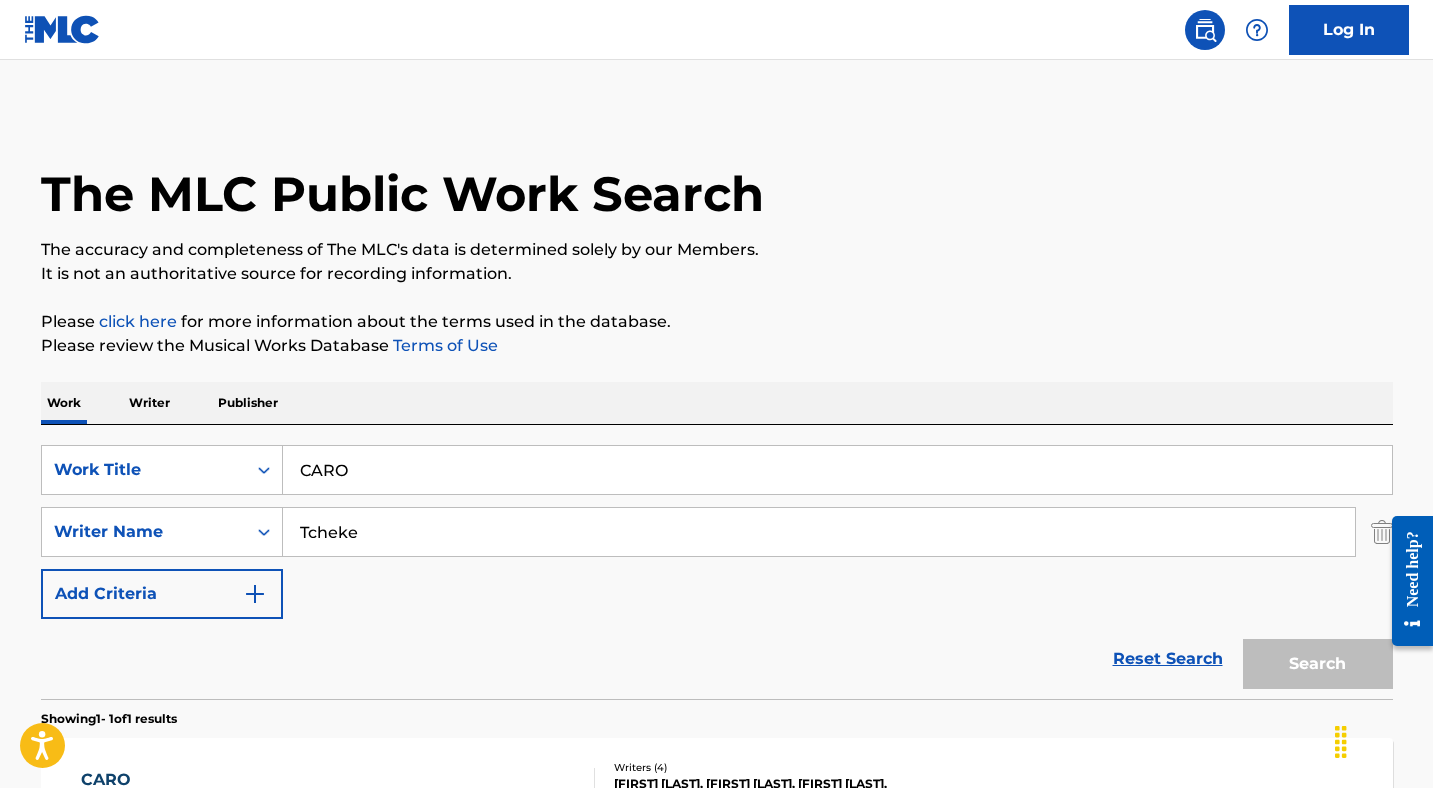 scroll, scrollTop: 186, scrollLeft: 0, axis: vertical 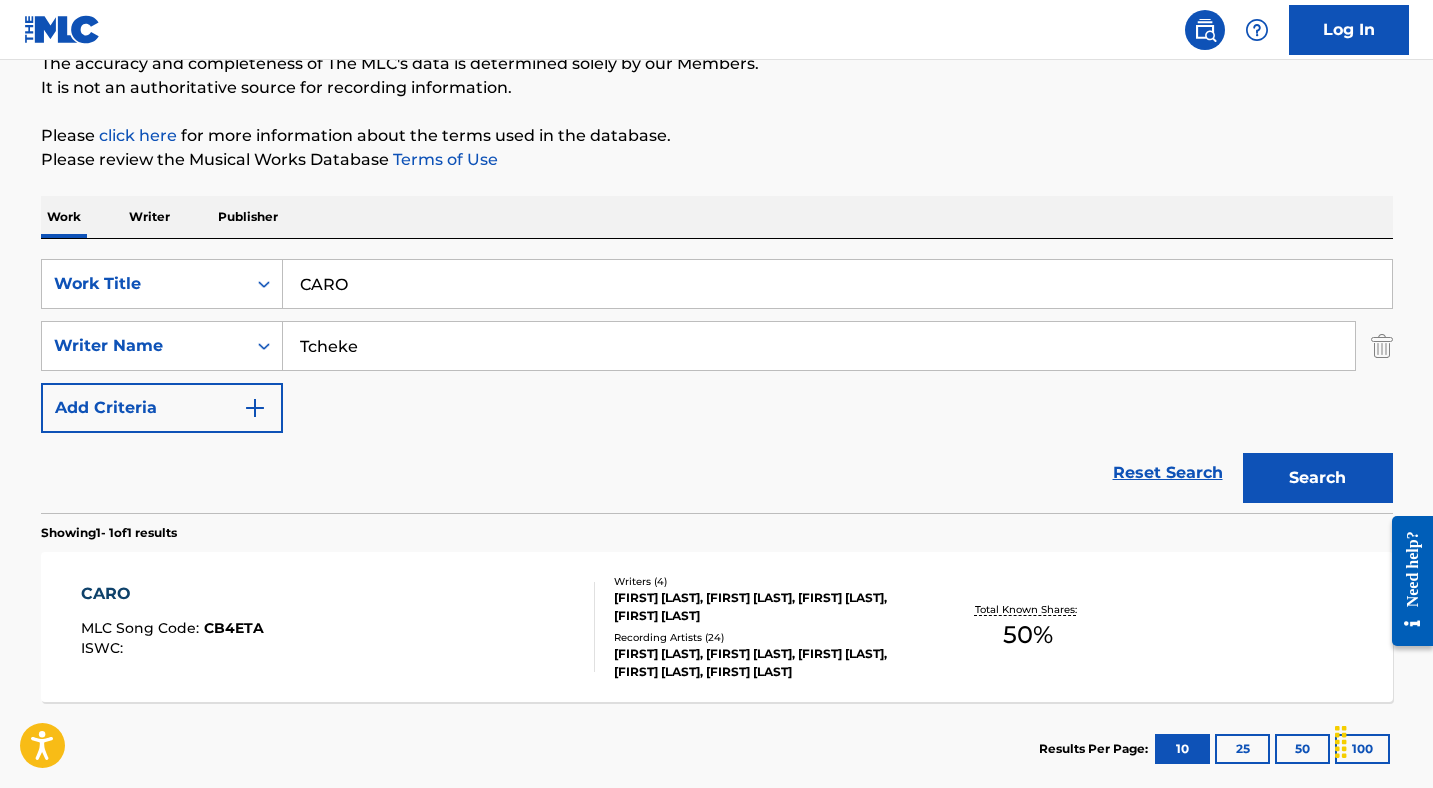 click on "CARO" at bounding box center (837, 284) 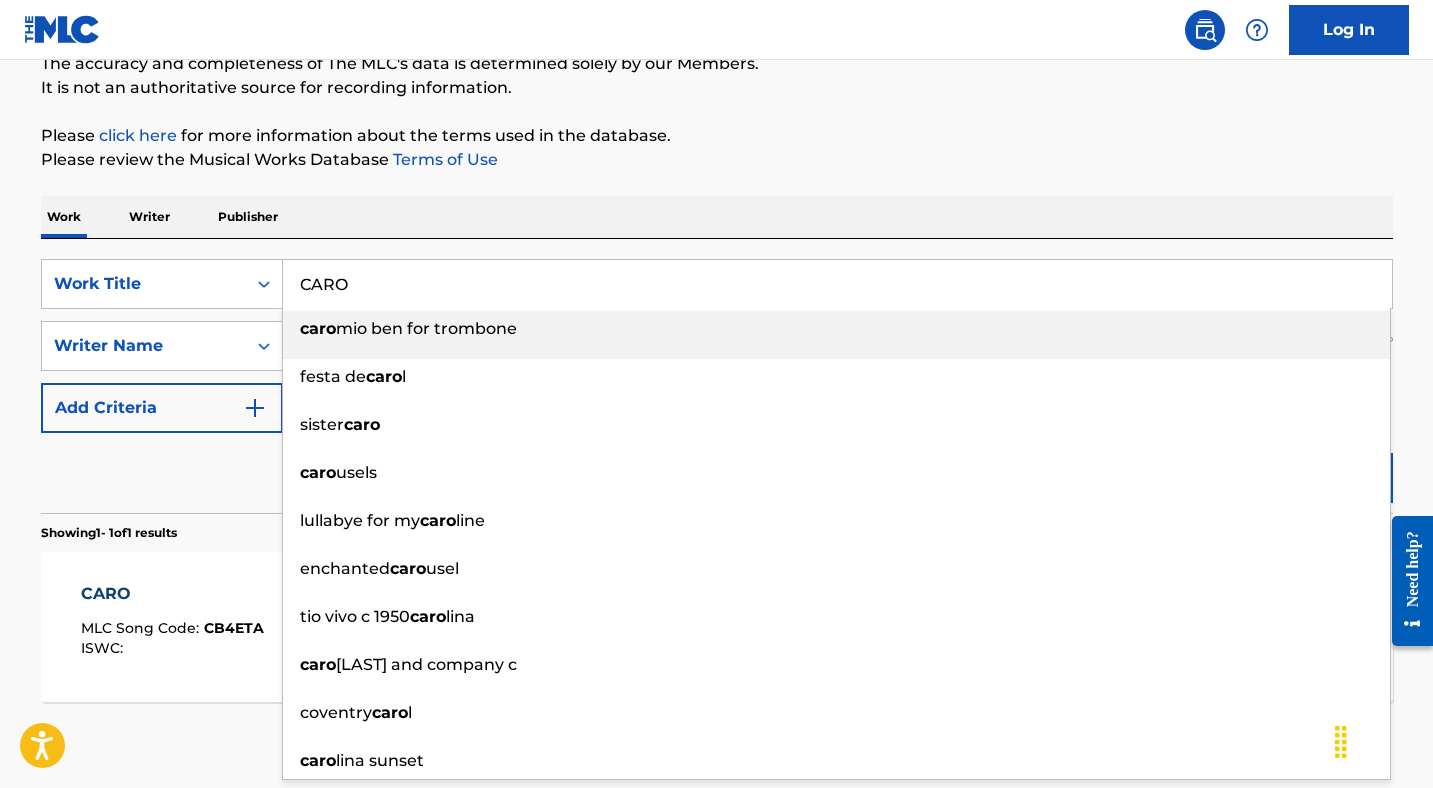 paste on "RAZY LOVE" 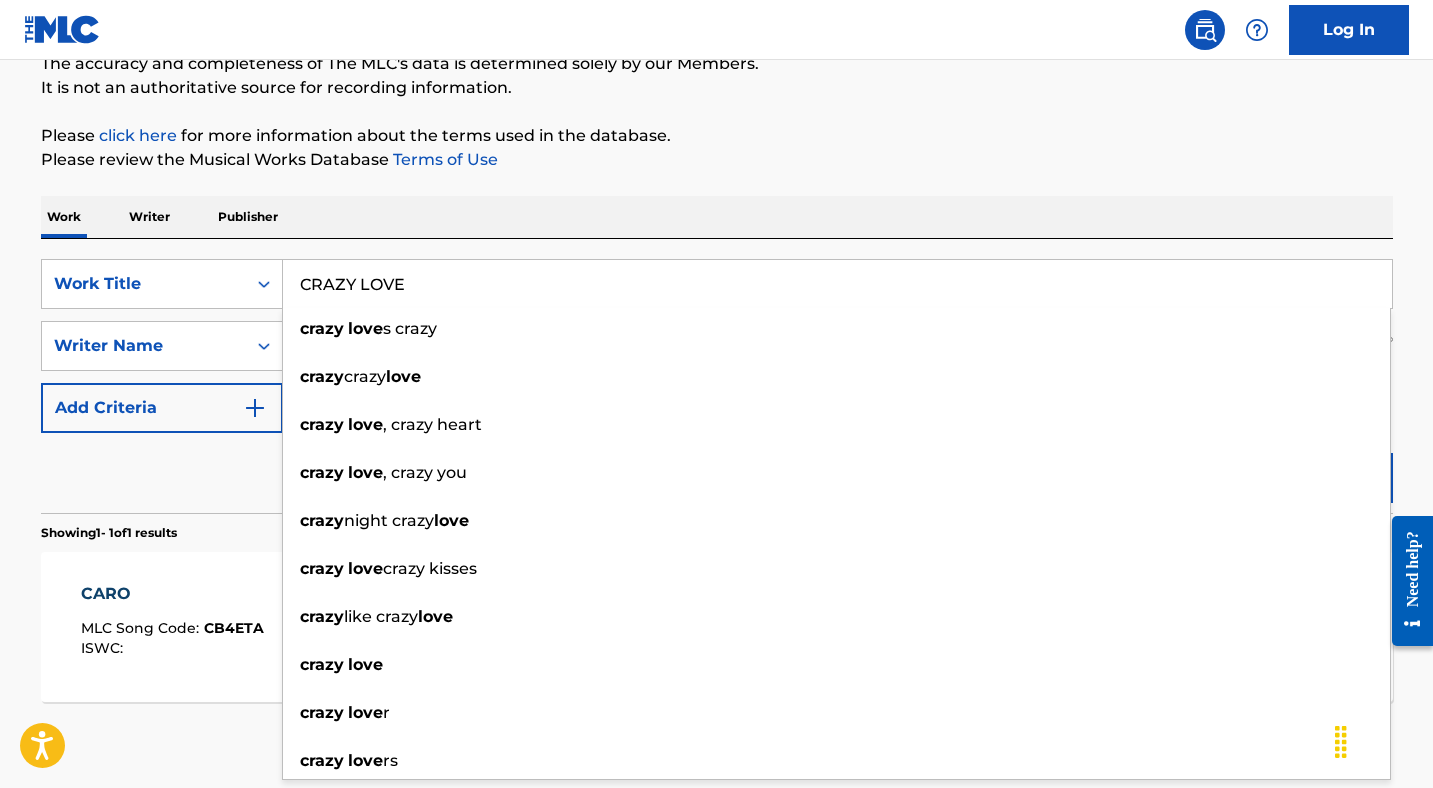 type on "CRAZY LOVE" 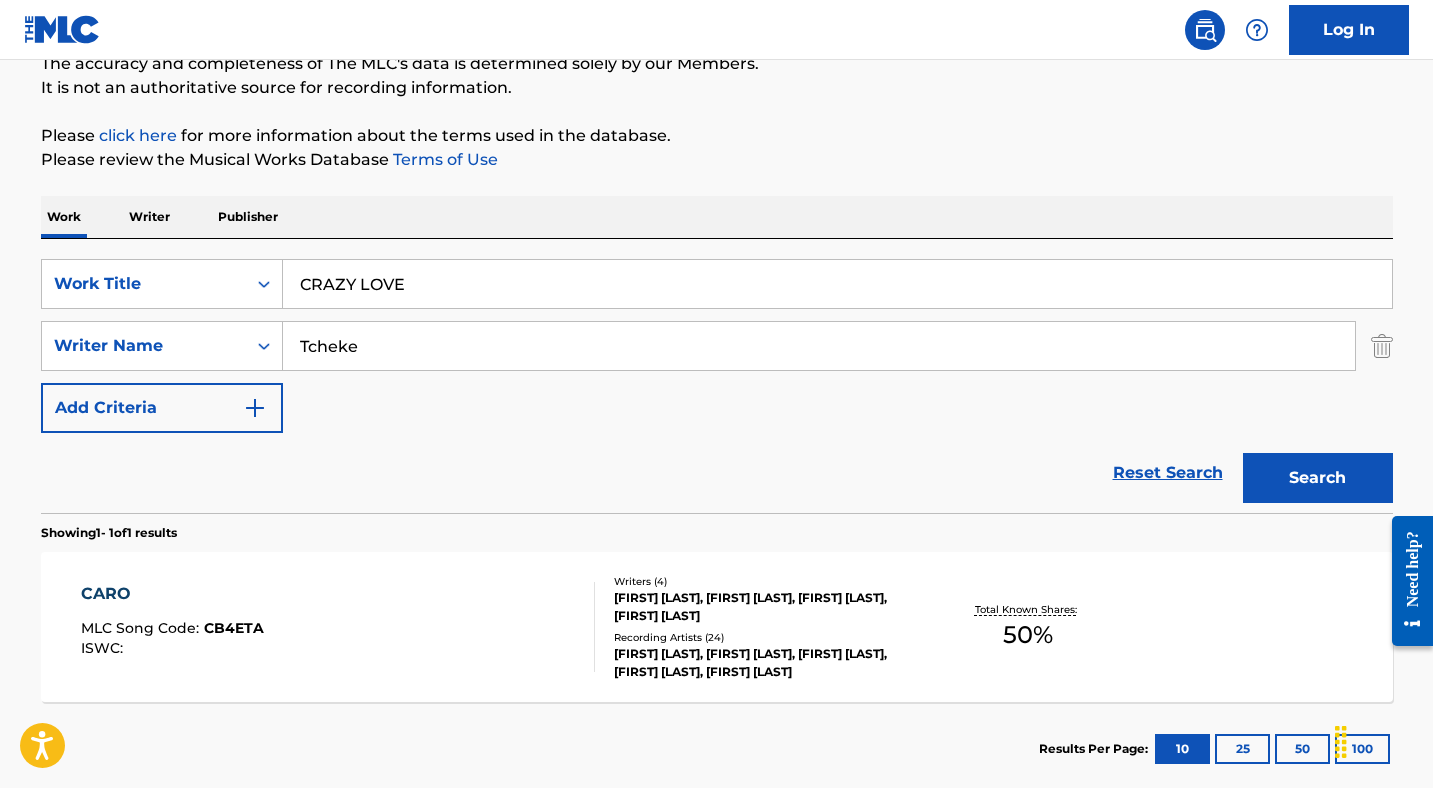 click on "Tcheke" at bounding box center [819, 346] 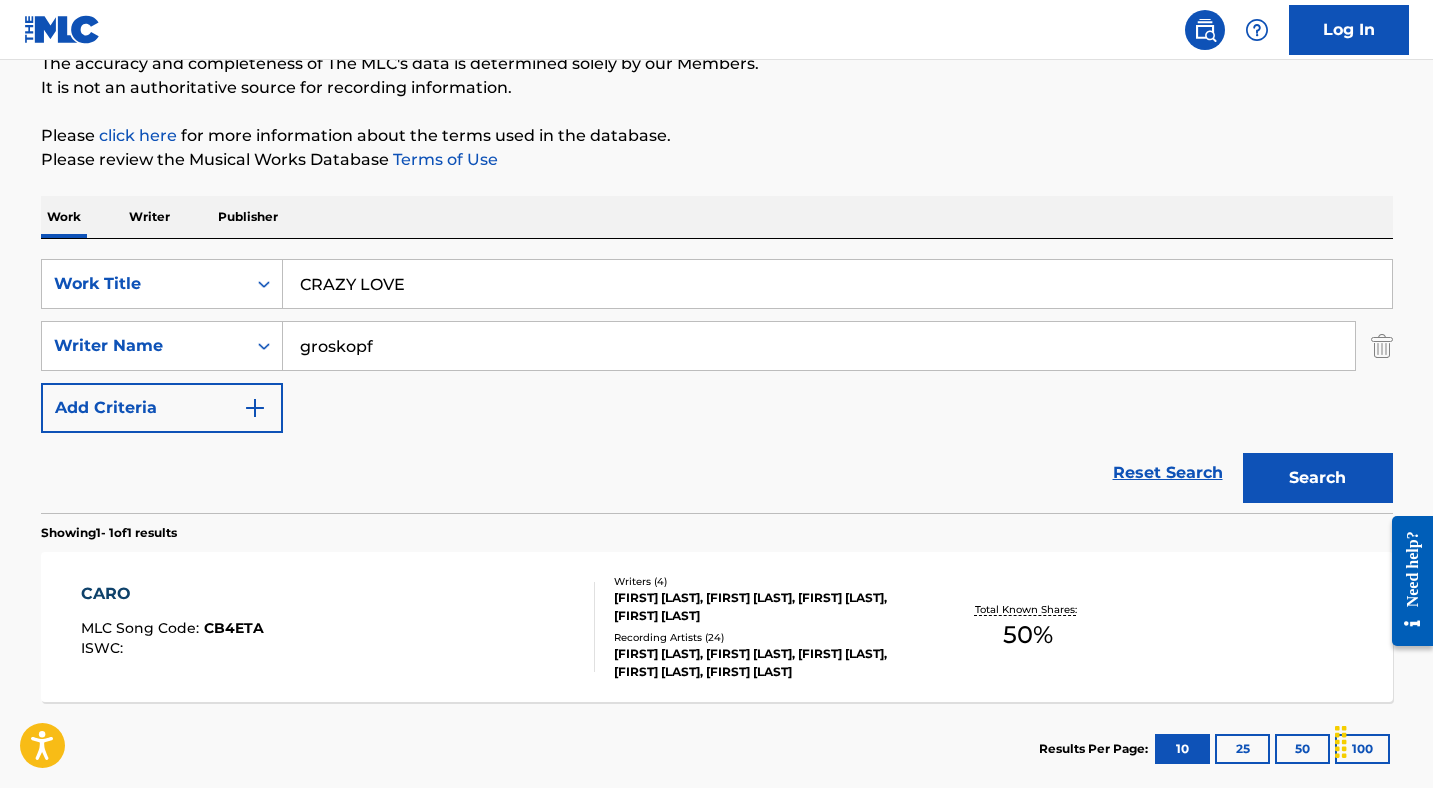 type on "groskopf" 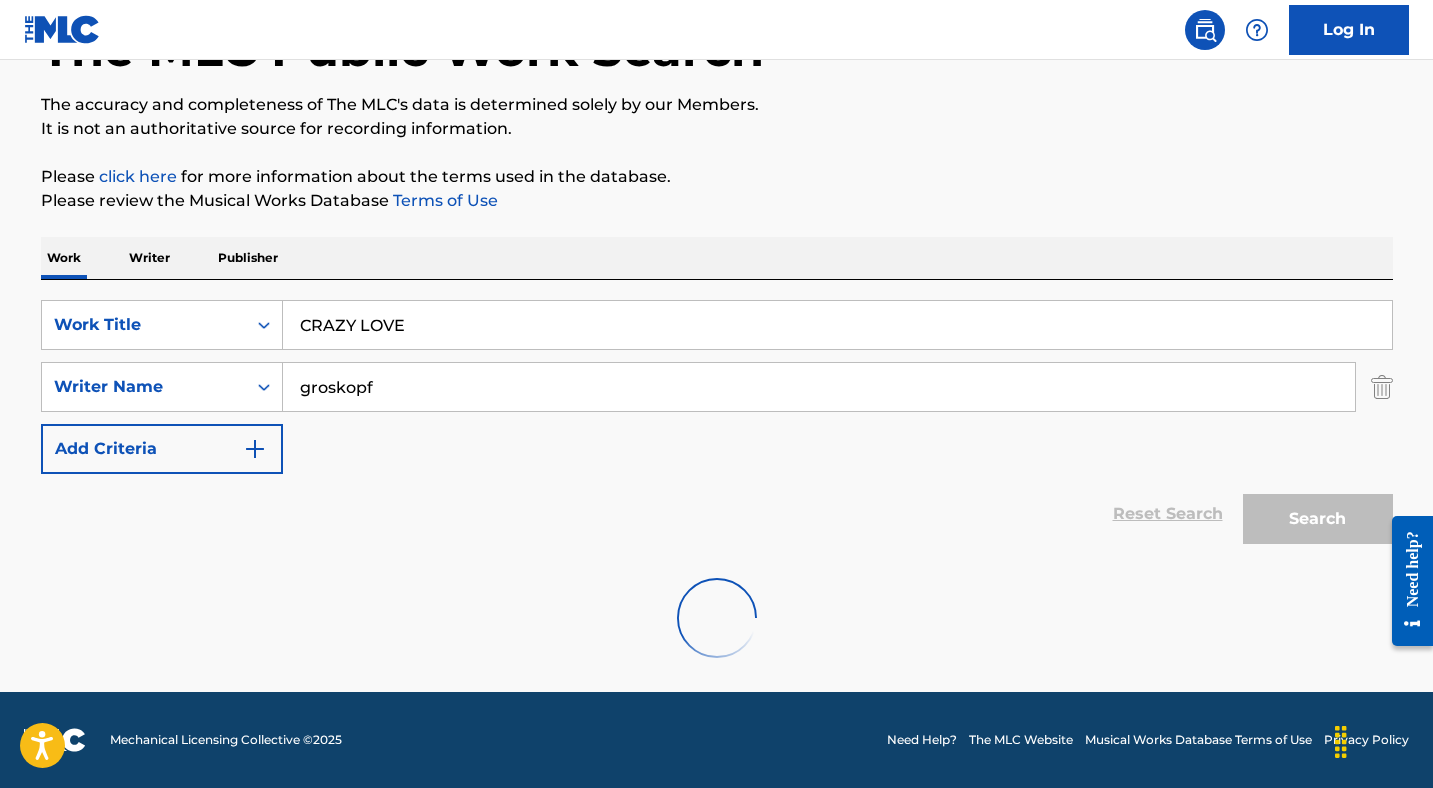scroll, scrollTop: 186, scrollLeft: 0, axis: vertical 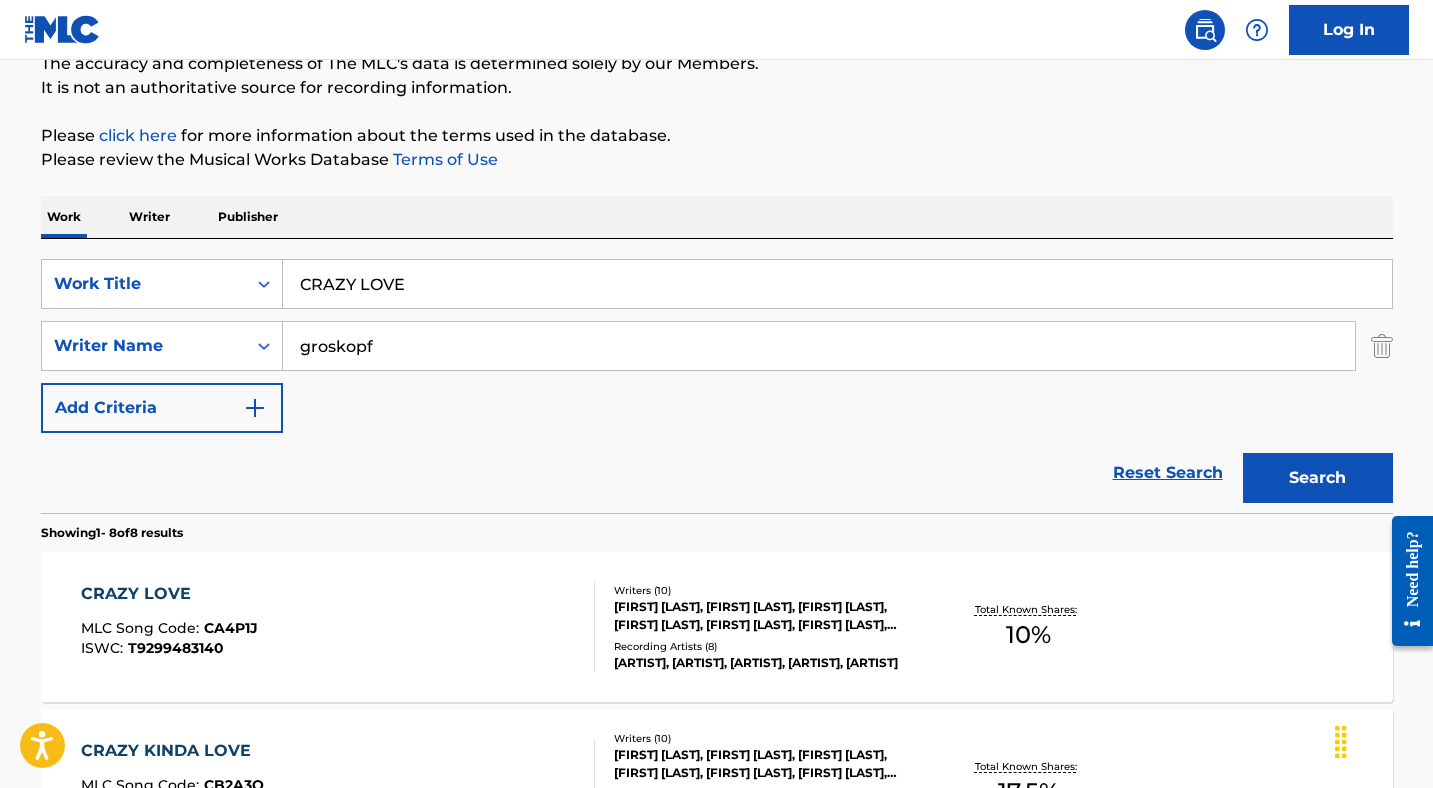 click on "CA4P1J" at bounding box center (231, 628) 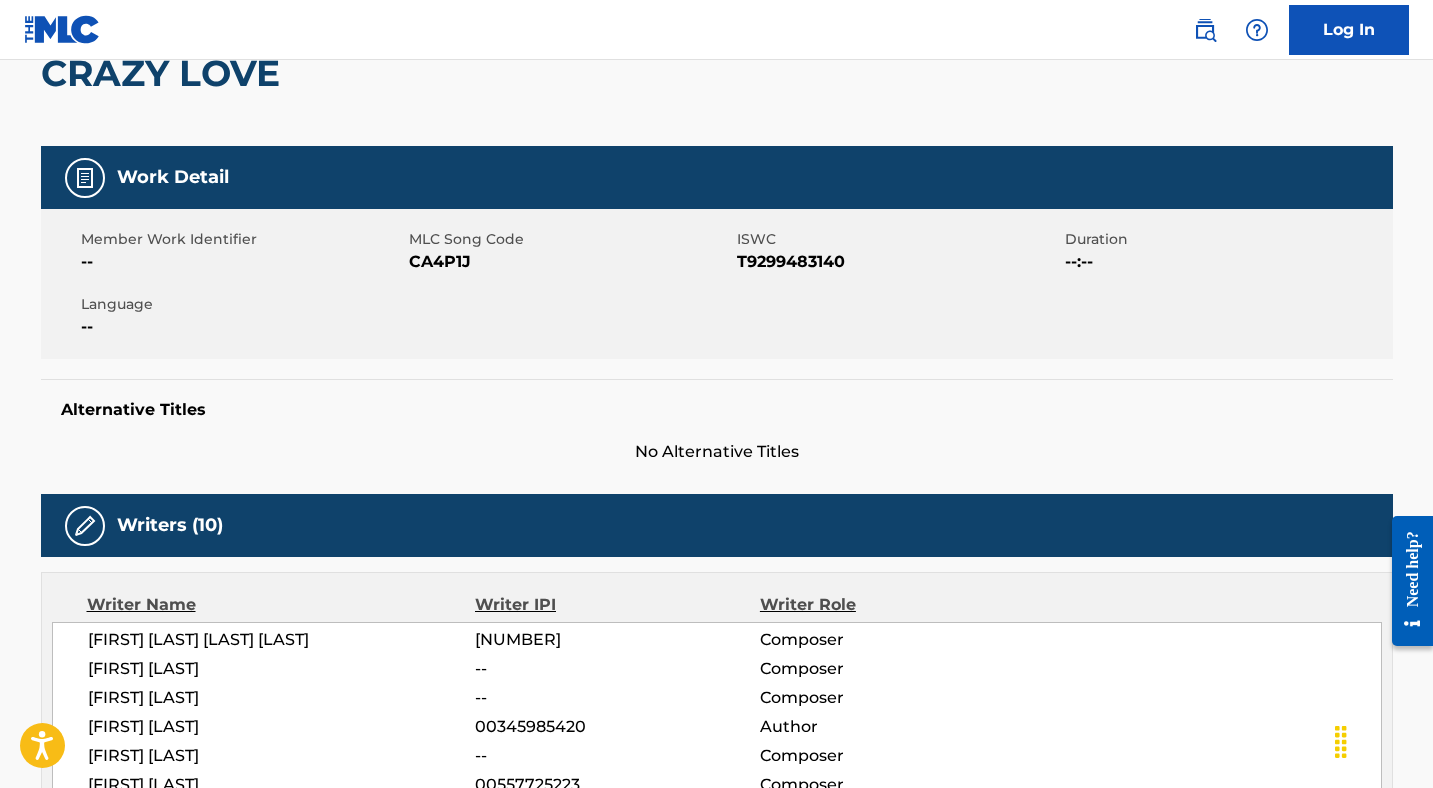 scroll, scrollTop: 0, scrollLeft: 0, axis: both 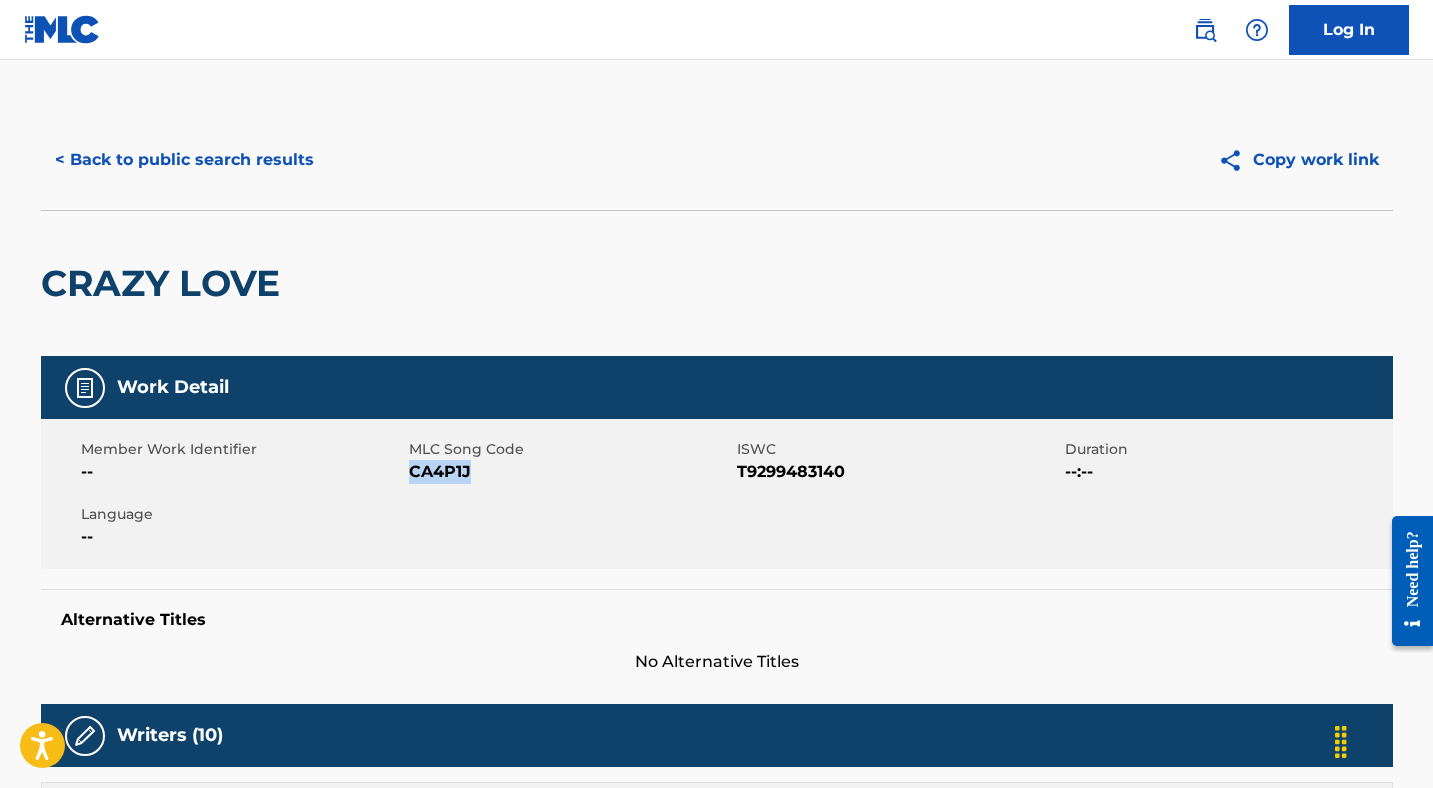 drag, startPoint x: 482, startPoint y: 482, endPoint x: 409, endPoint y: 479, distance: 73.061615 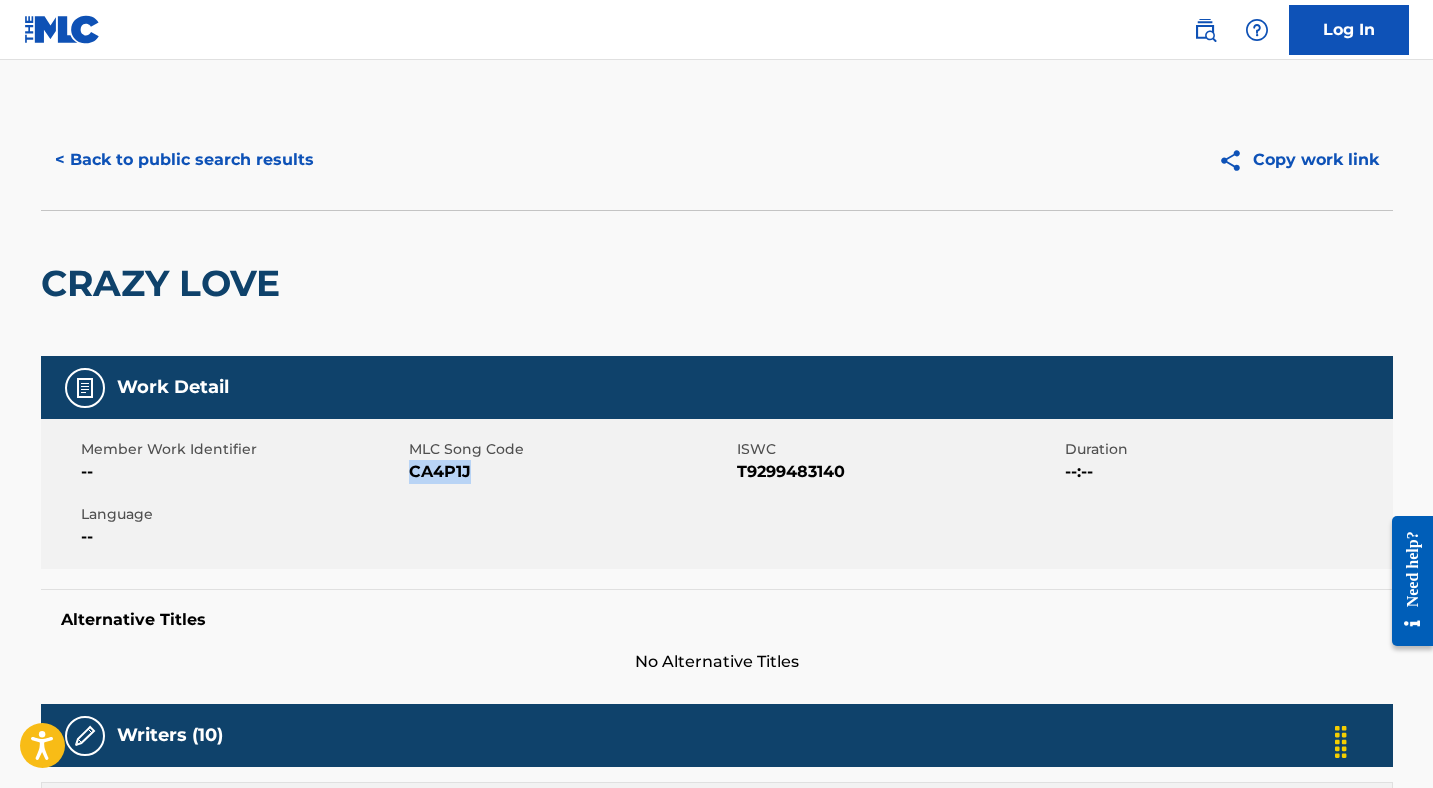 click on "< Back to public search results" at bounding box center [184, 160] 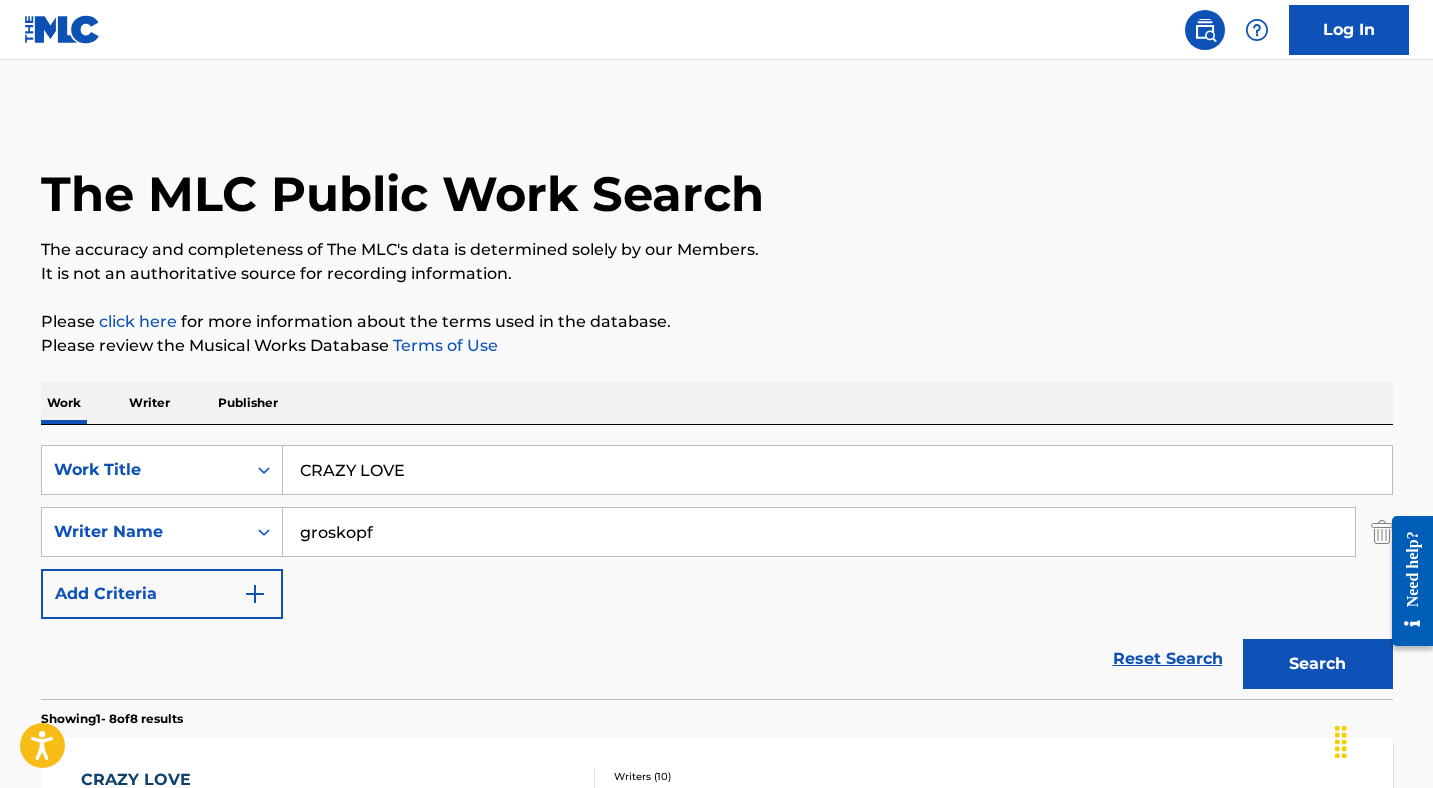 scroll, scrollTop: 186, scrollLeft: 0, axis: vertical 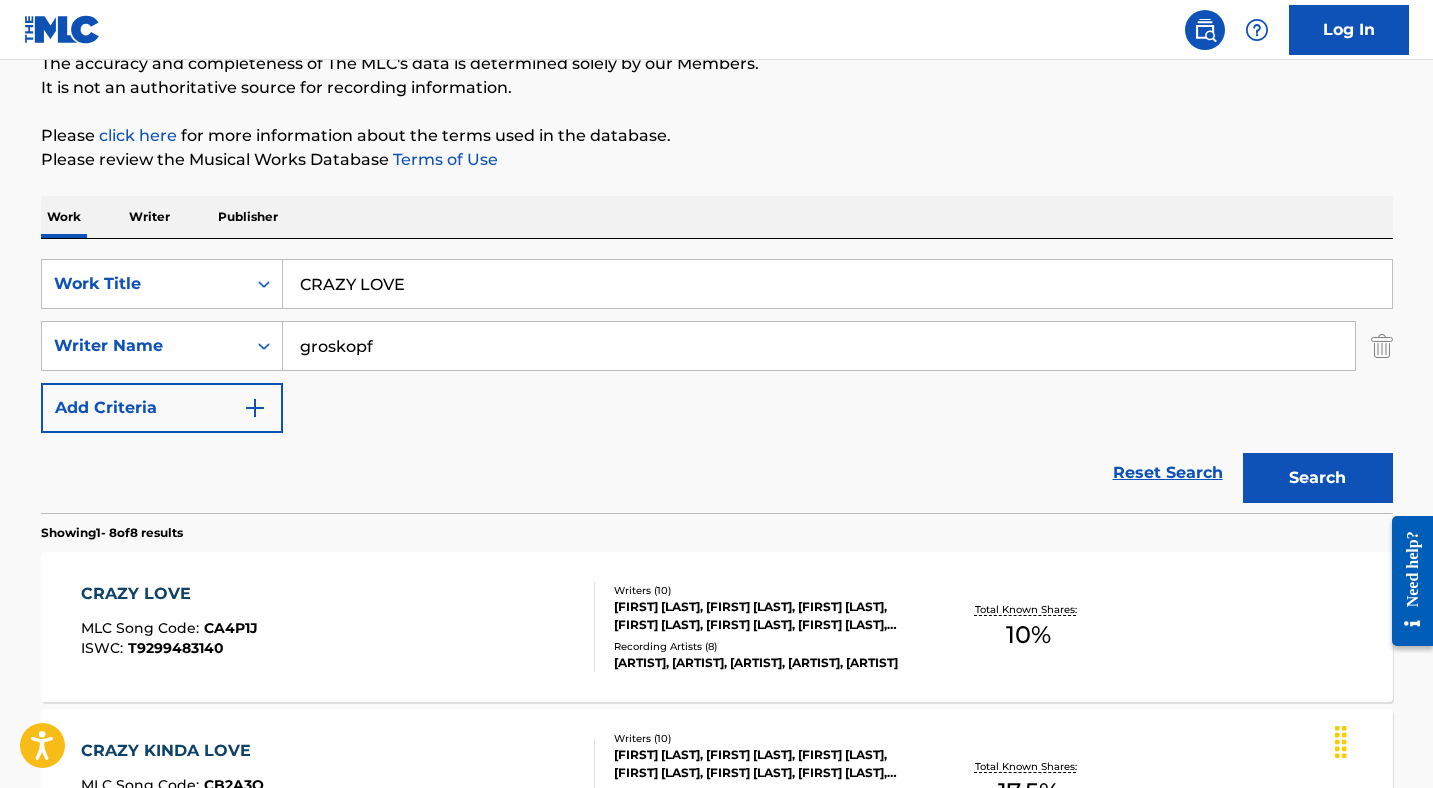 click on "CRAZY LOVE" at bounding box center (837, 284) 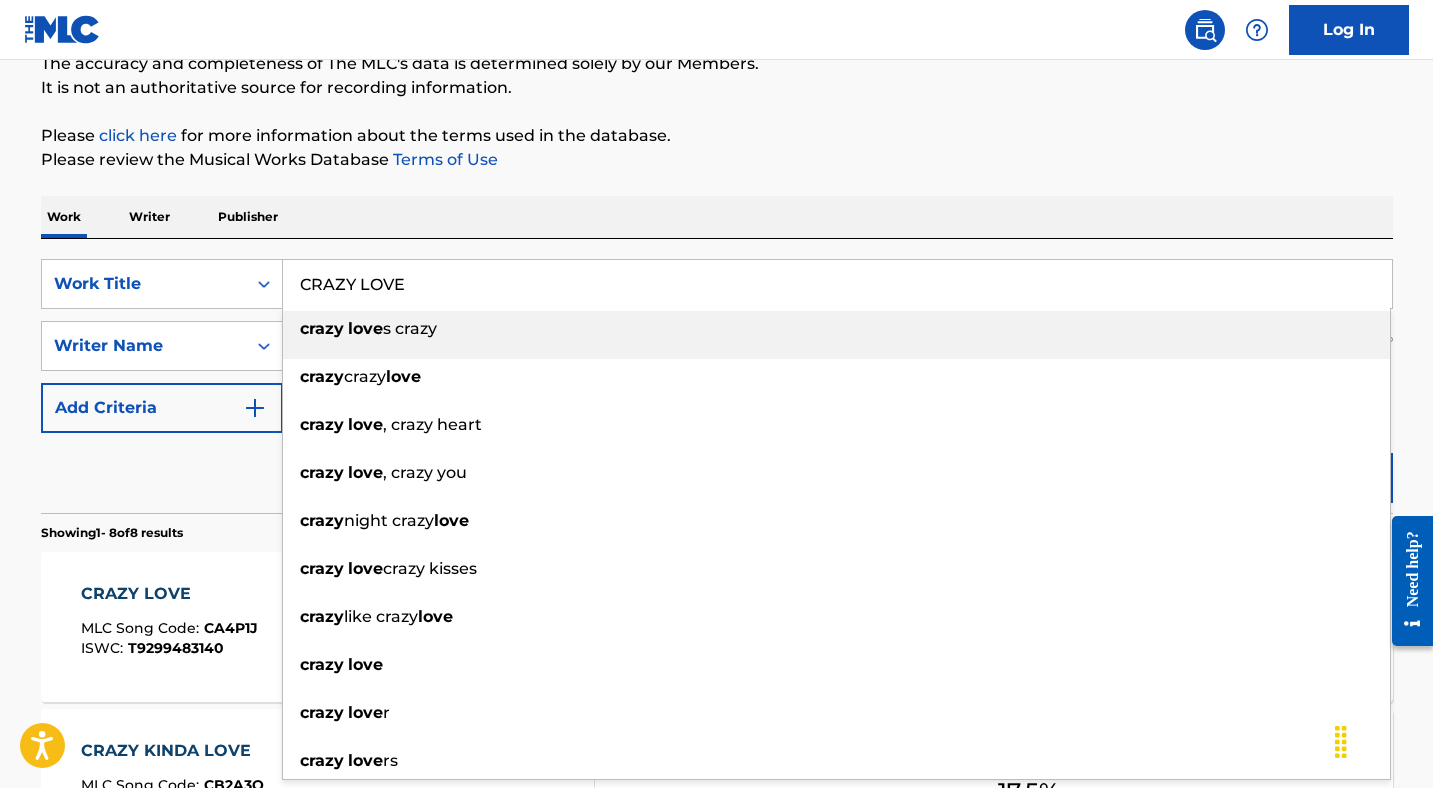 paste on "UT SOAP" 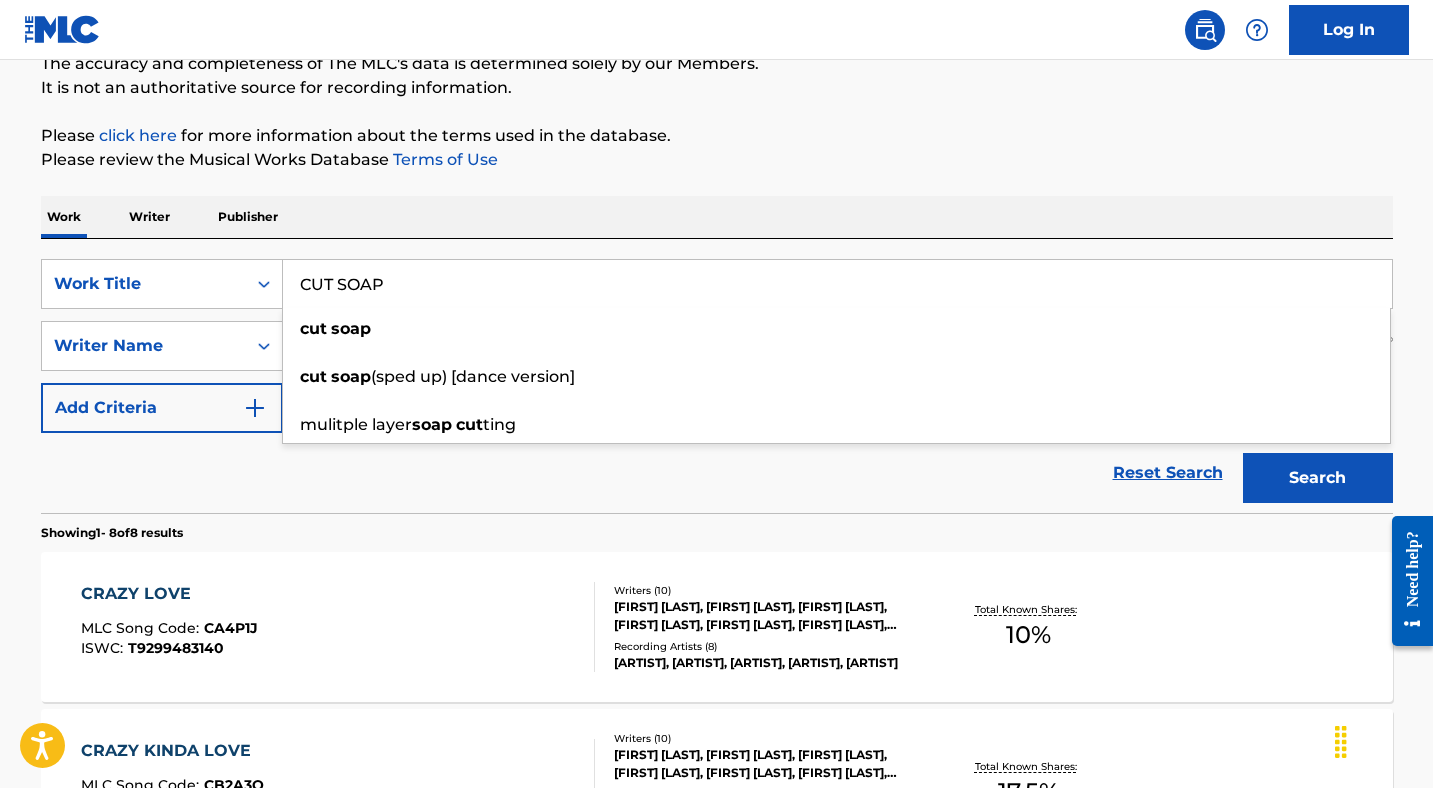 type on "CUT SOAP" 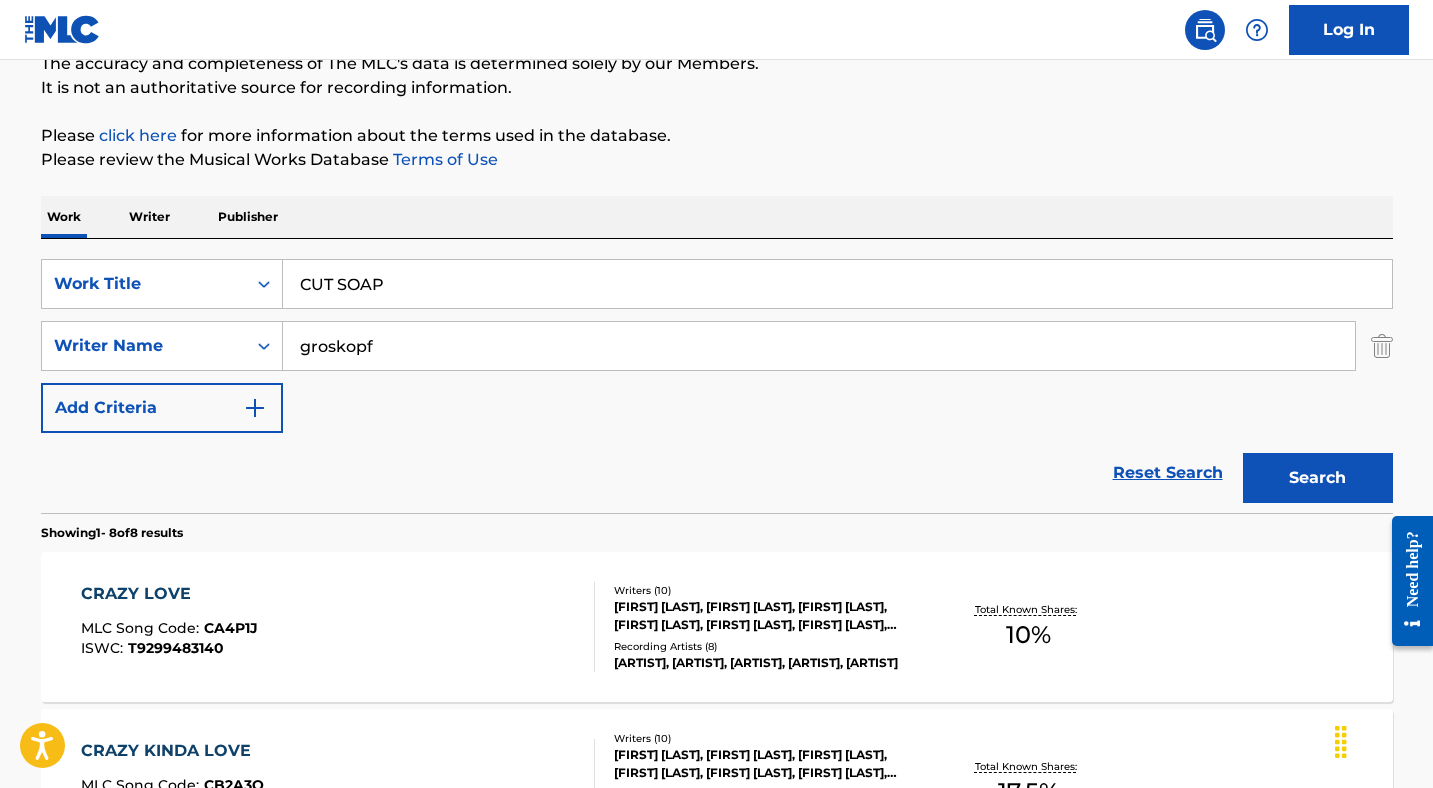 click on "groskopf" at bounding box center [819, 346] 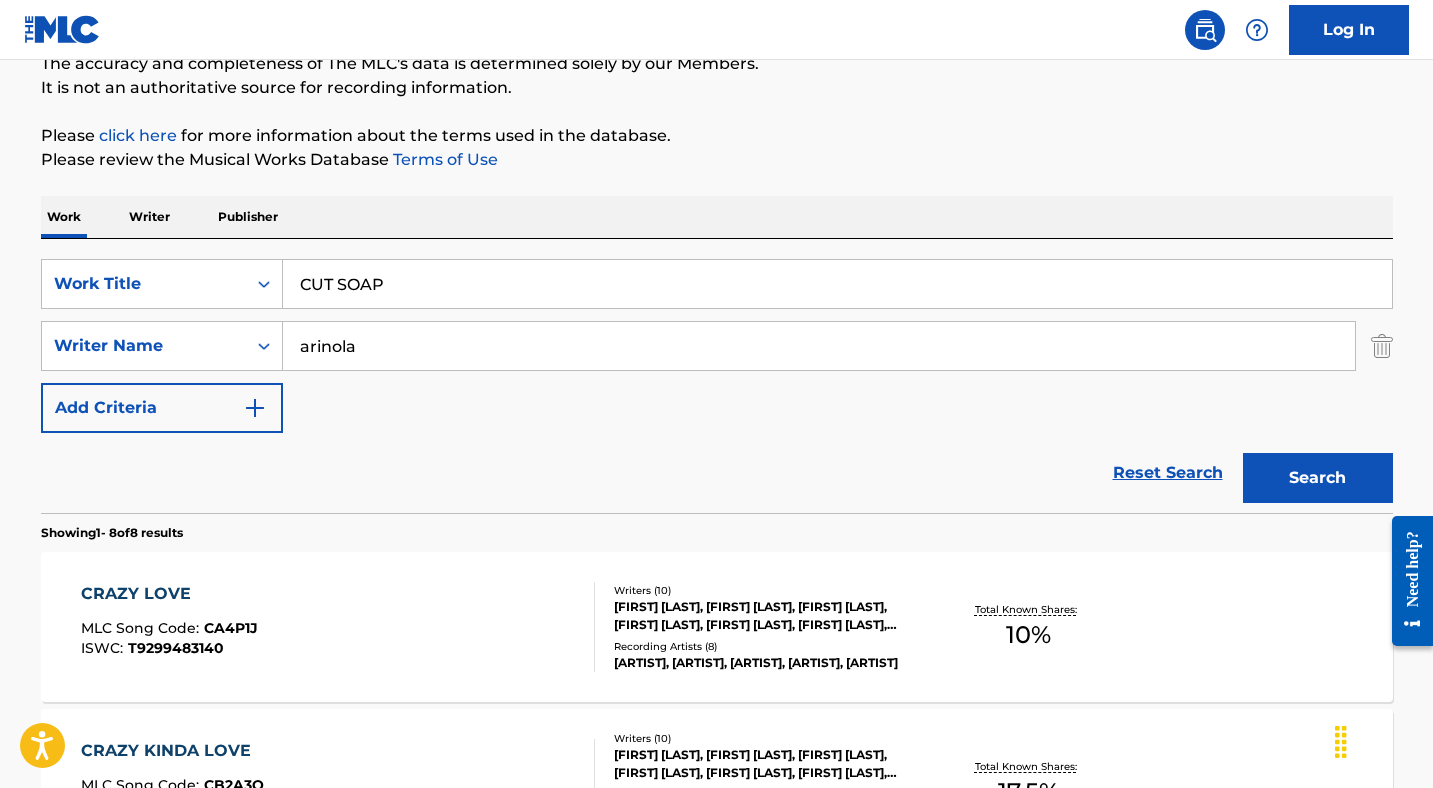 type on "arinola" 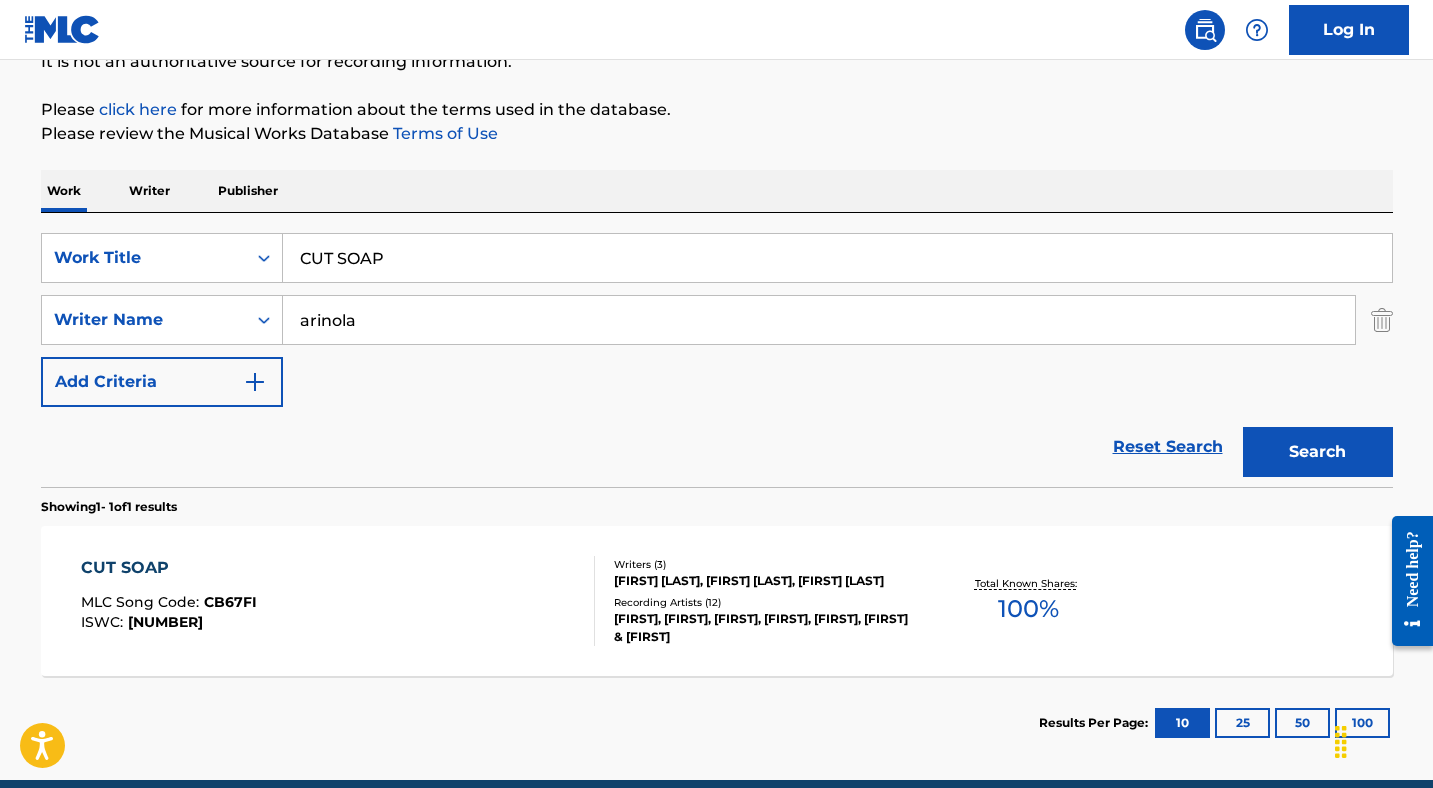 scroll, scrollTop: 240, scrollLeft: 0, axis: vertical 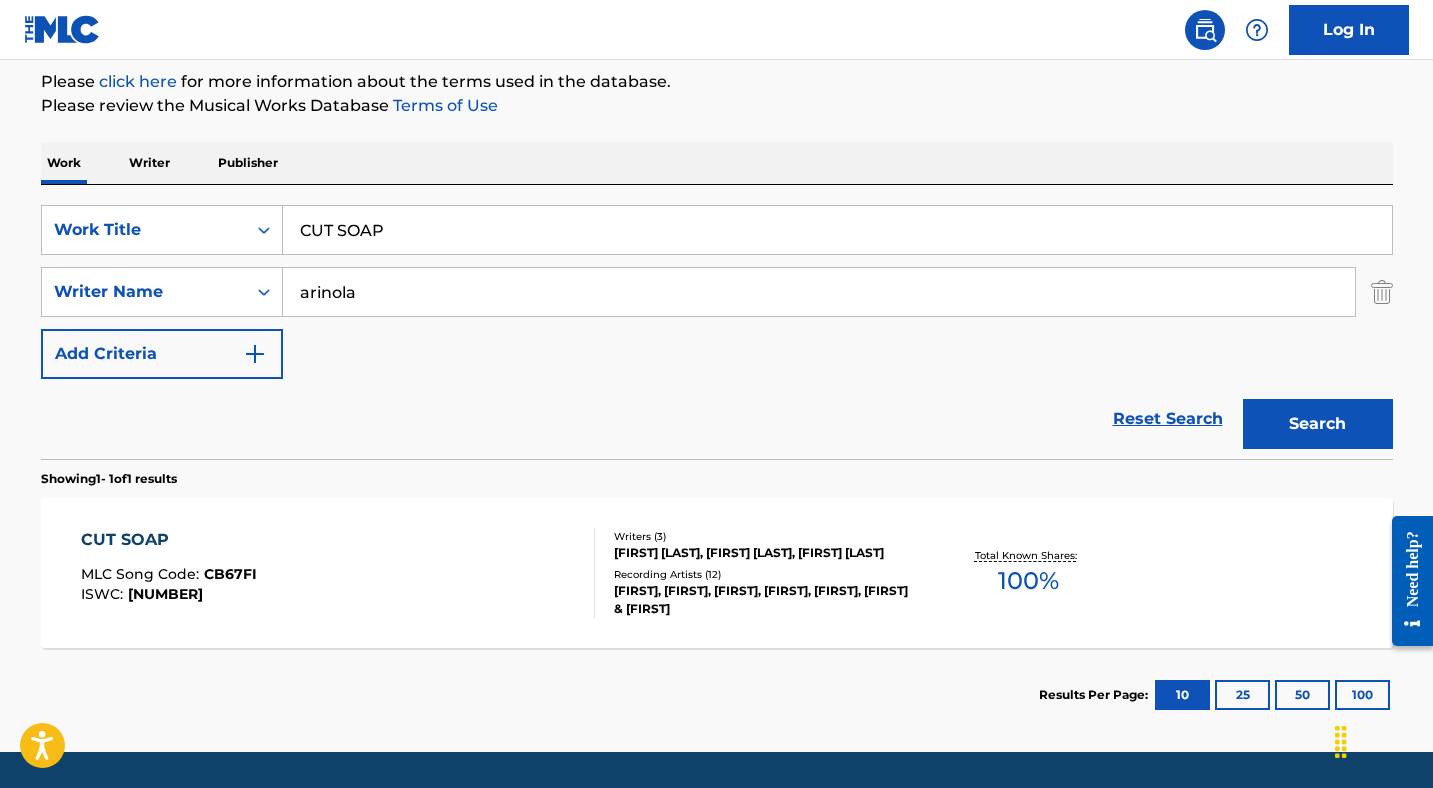 click on "CUT SOAP MLC Song Code : CB67FI ISWC : T3177817204" at bounding box center [338, 573] 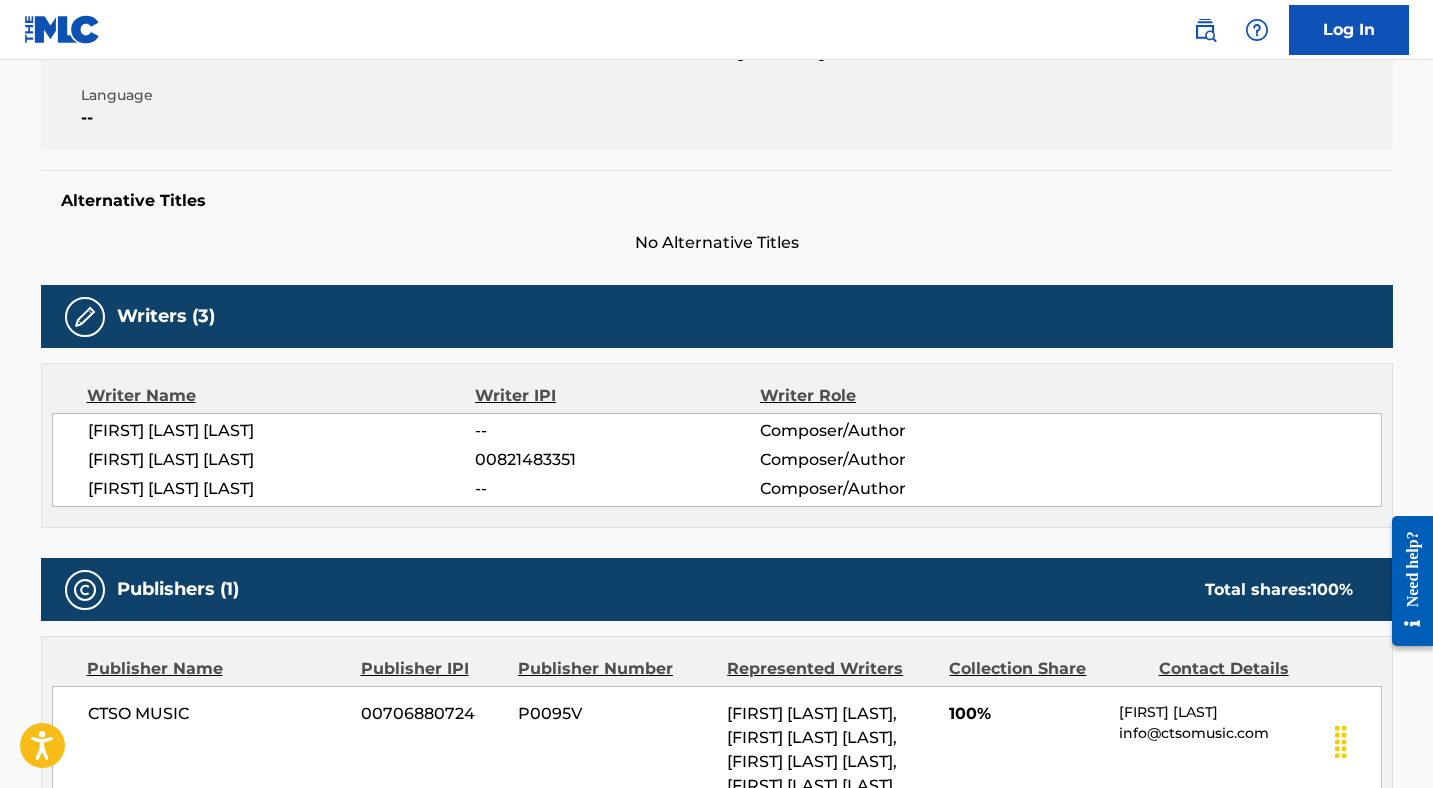 scroll, scrollTop: 248, scrollLeft: 0, axis: vertical 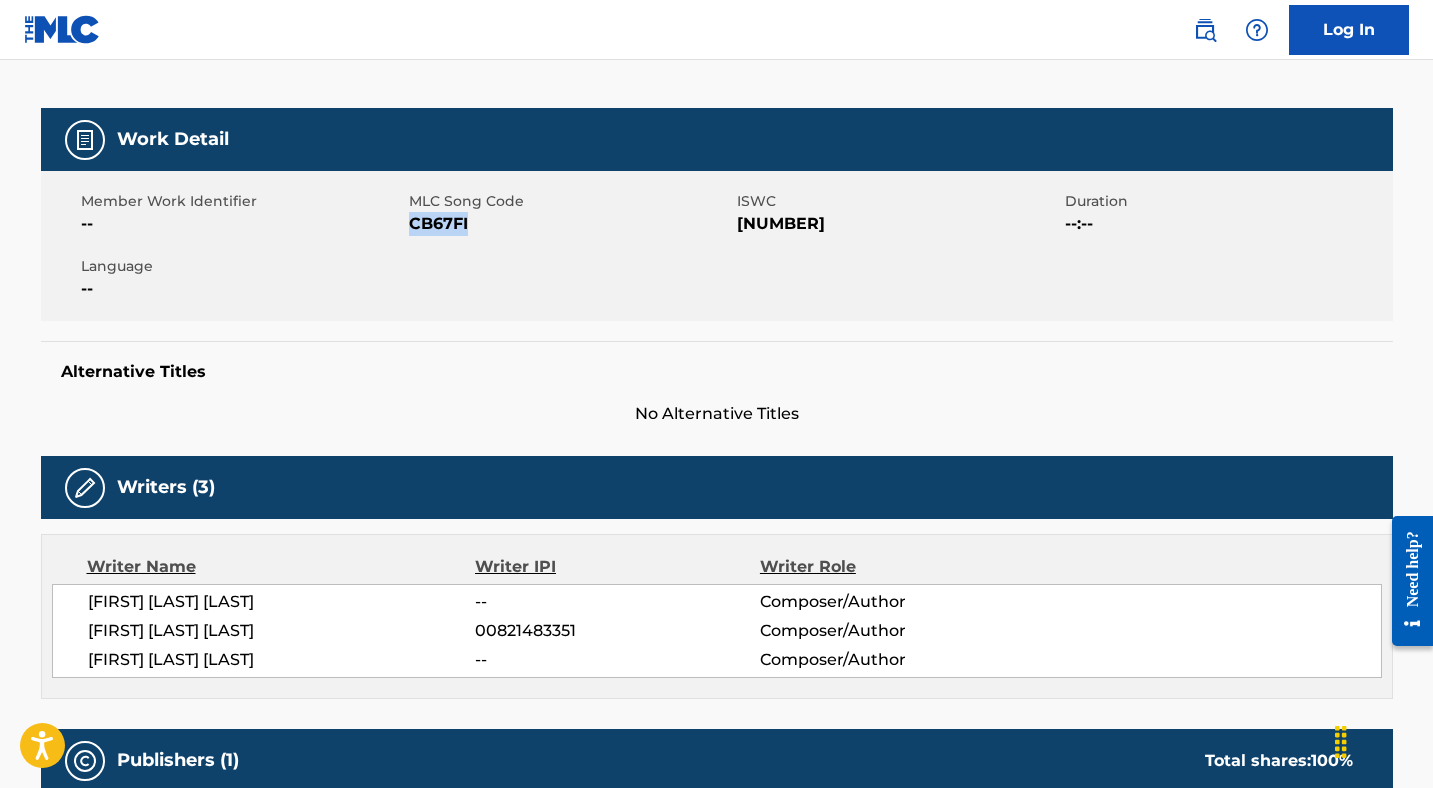 drag, startPoint x: 494, startPoint y: 225, endPoint x: 412, endPoint y: 225, distance: 82 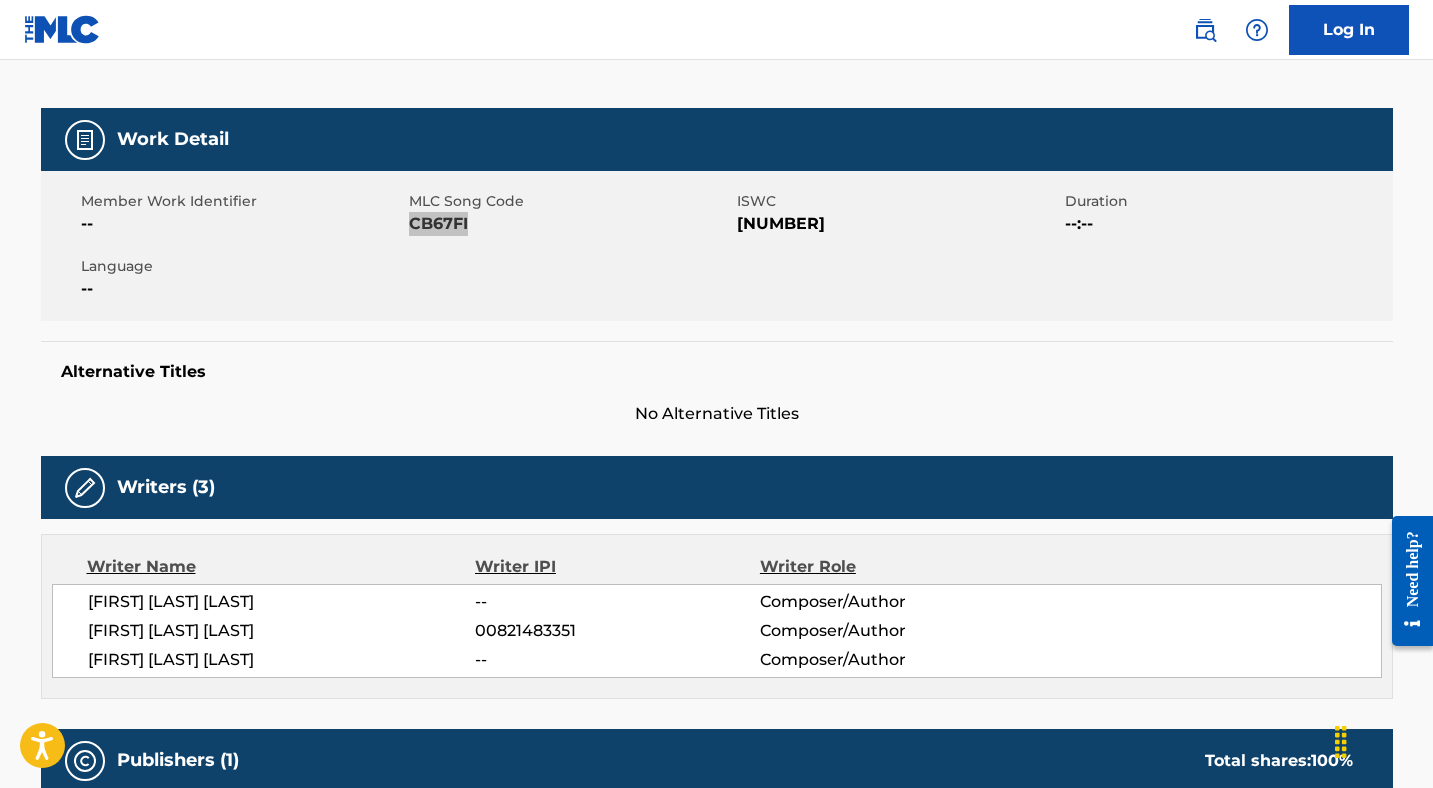 scroll, scrollTop: 0, scrollLeft: 0, axis: both 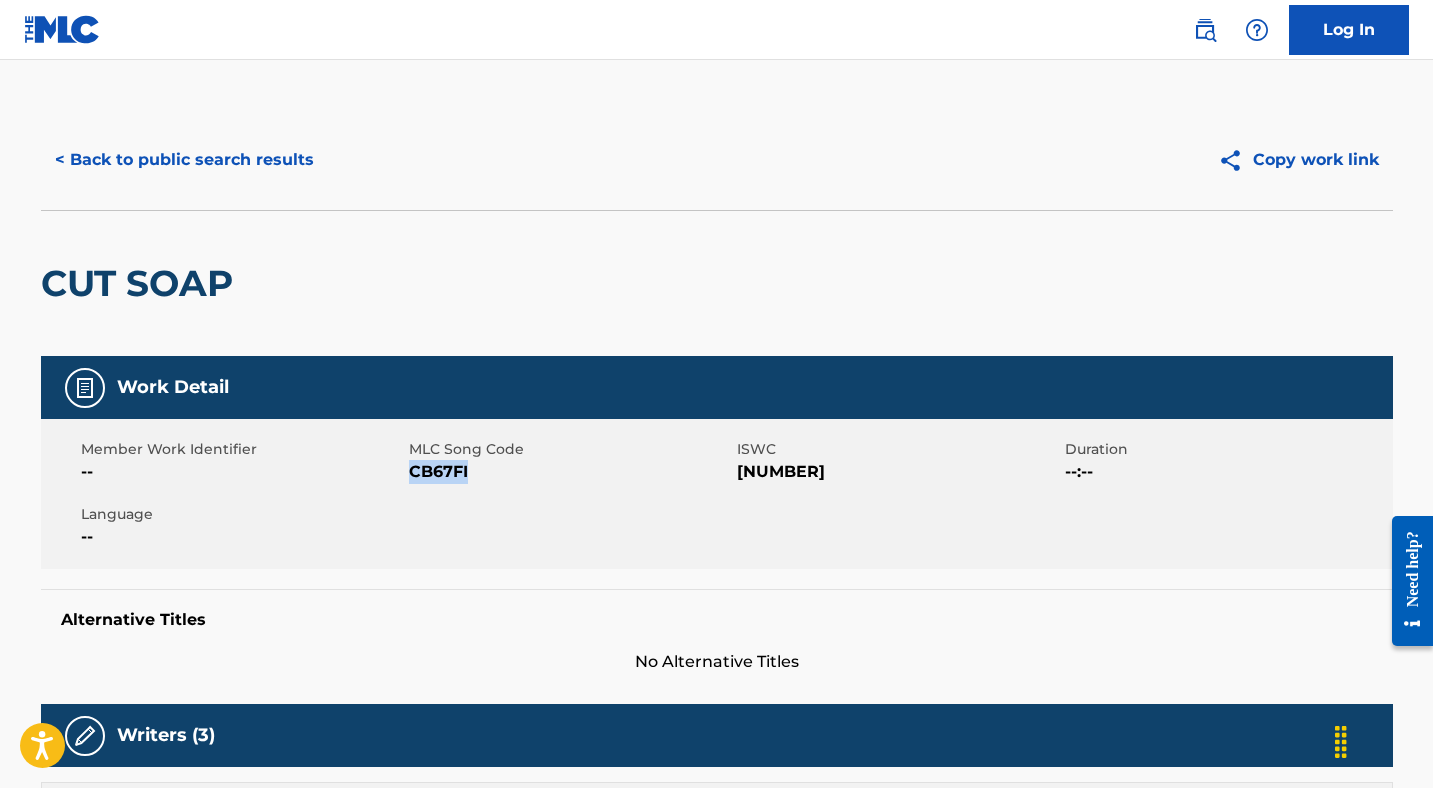 click on "< Back to public search results" at bounding box center (184, 160) 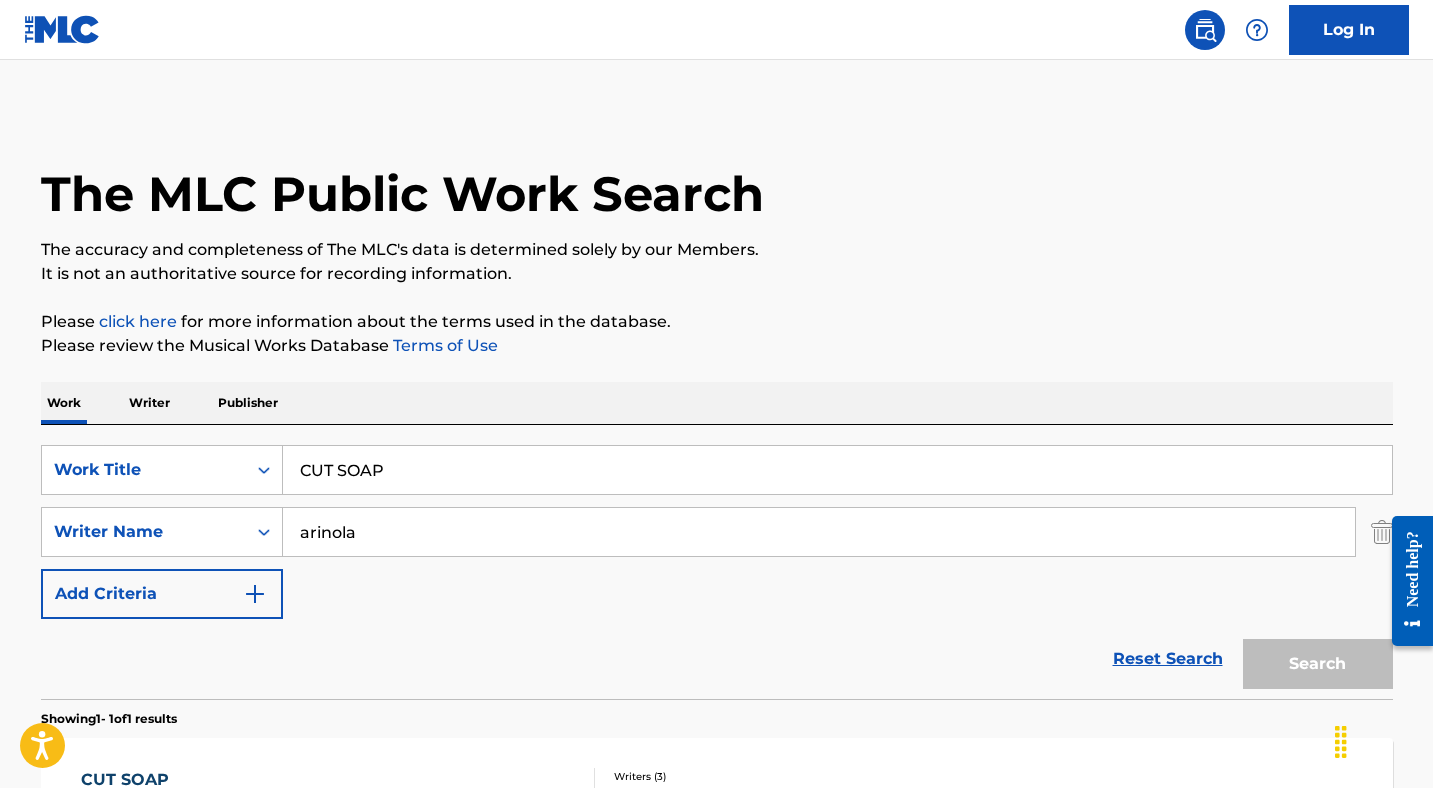 scroll, scrollTop: 186, scrollLeft: 0, axis: vertical 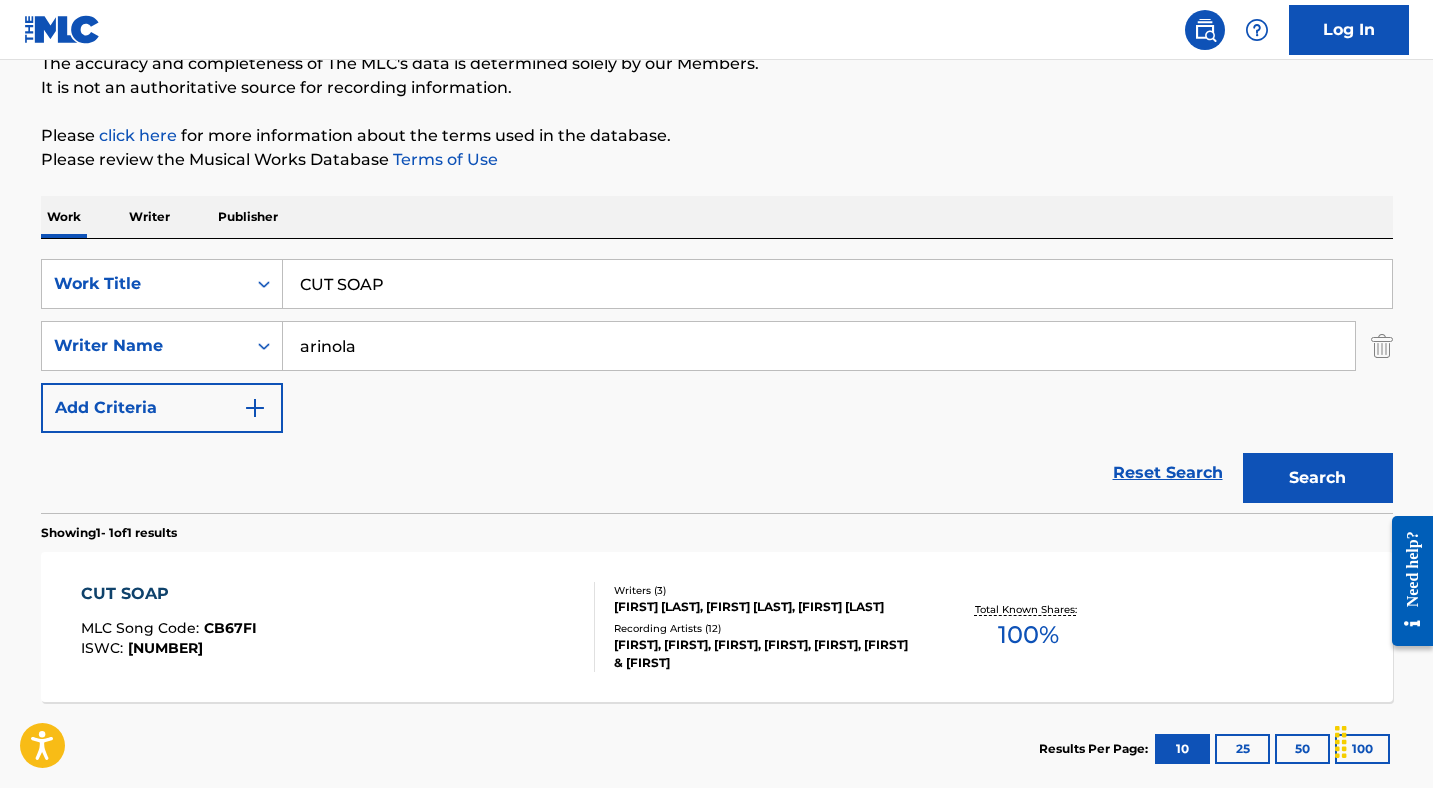 click on "CUT SOAP" at bounding box center [837, 284] 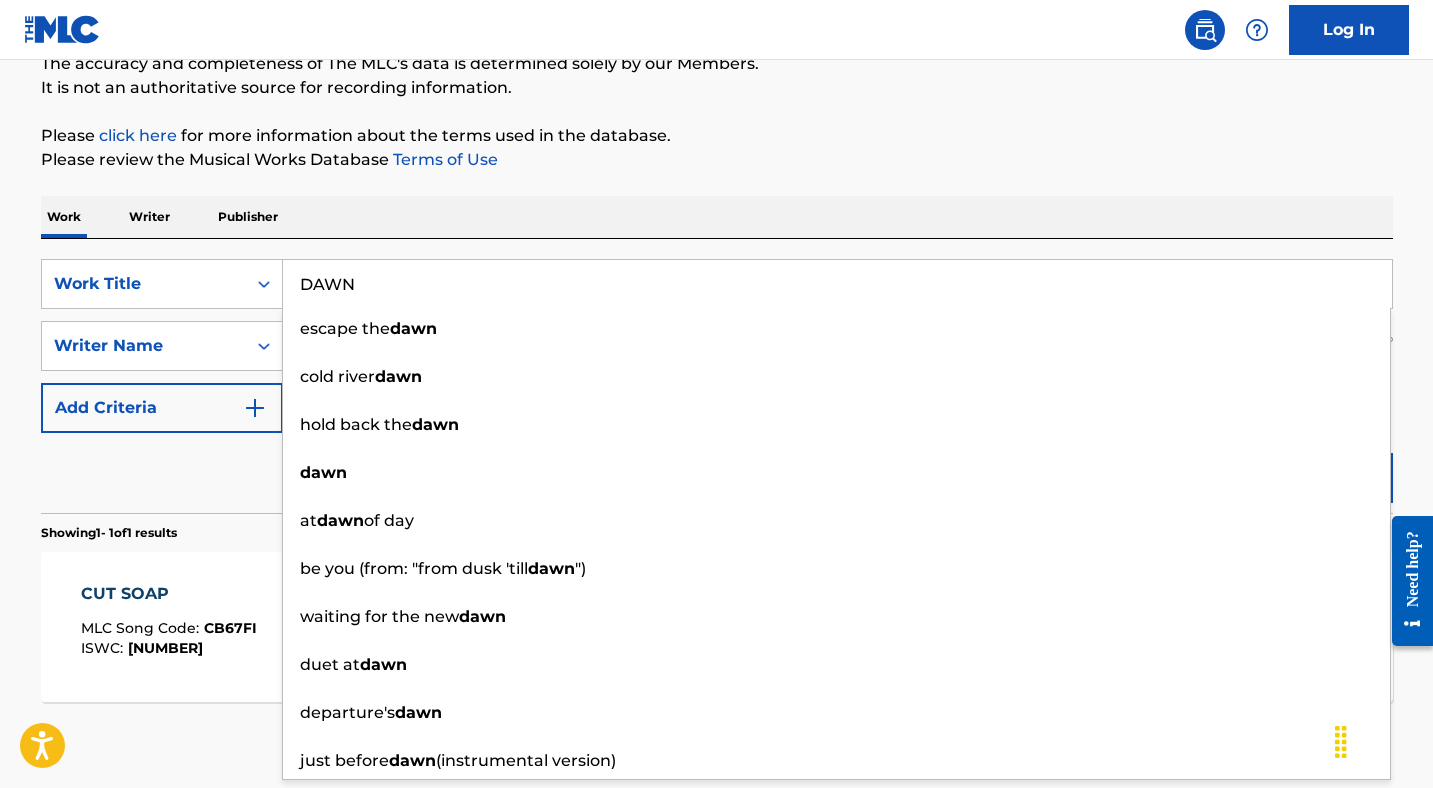 type on "DAWN" 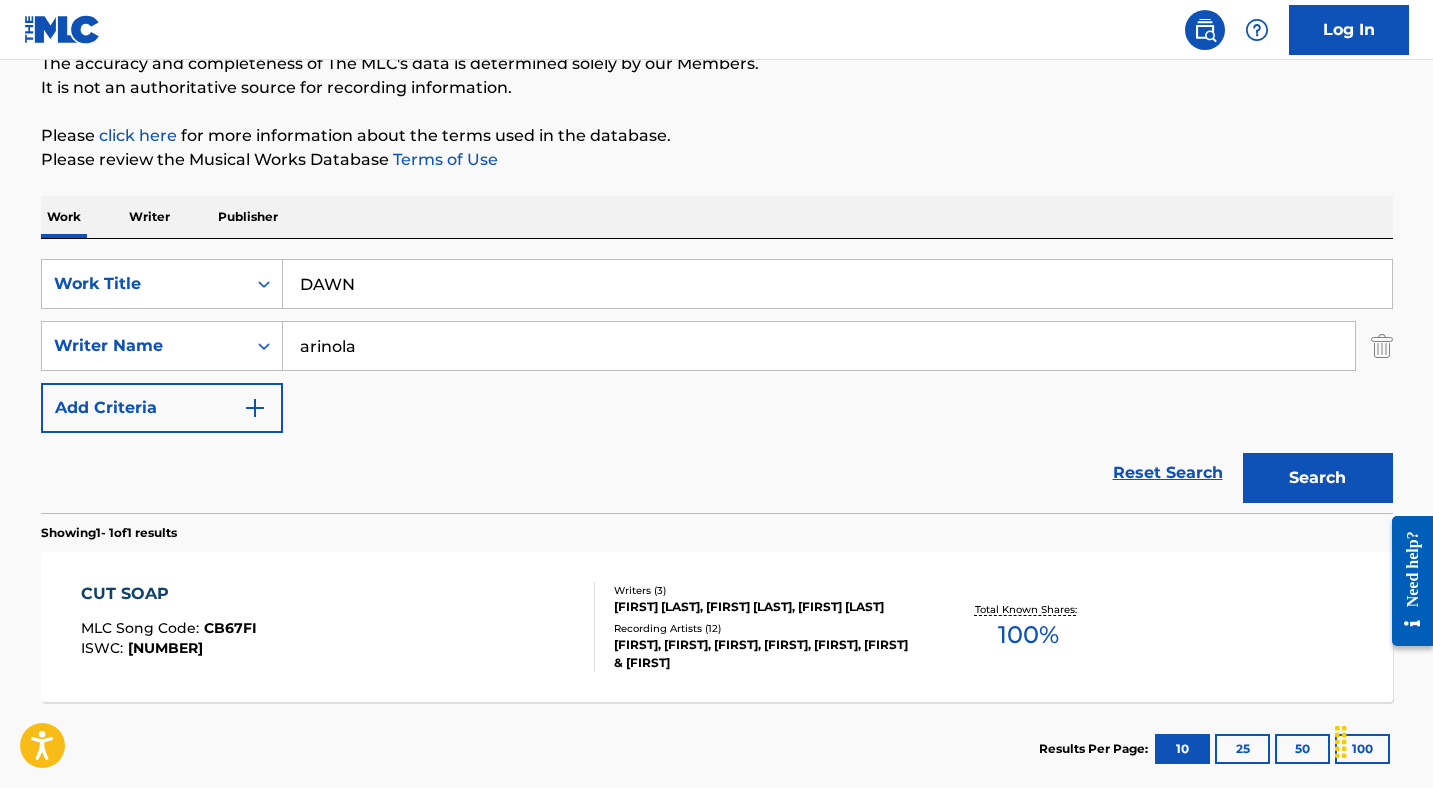 click on "Reset Search Search" at bounding box center [717, 473] 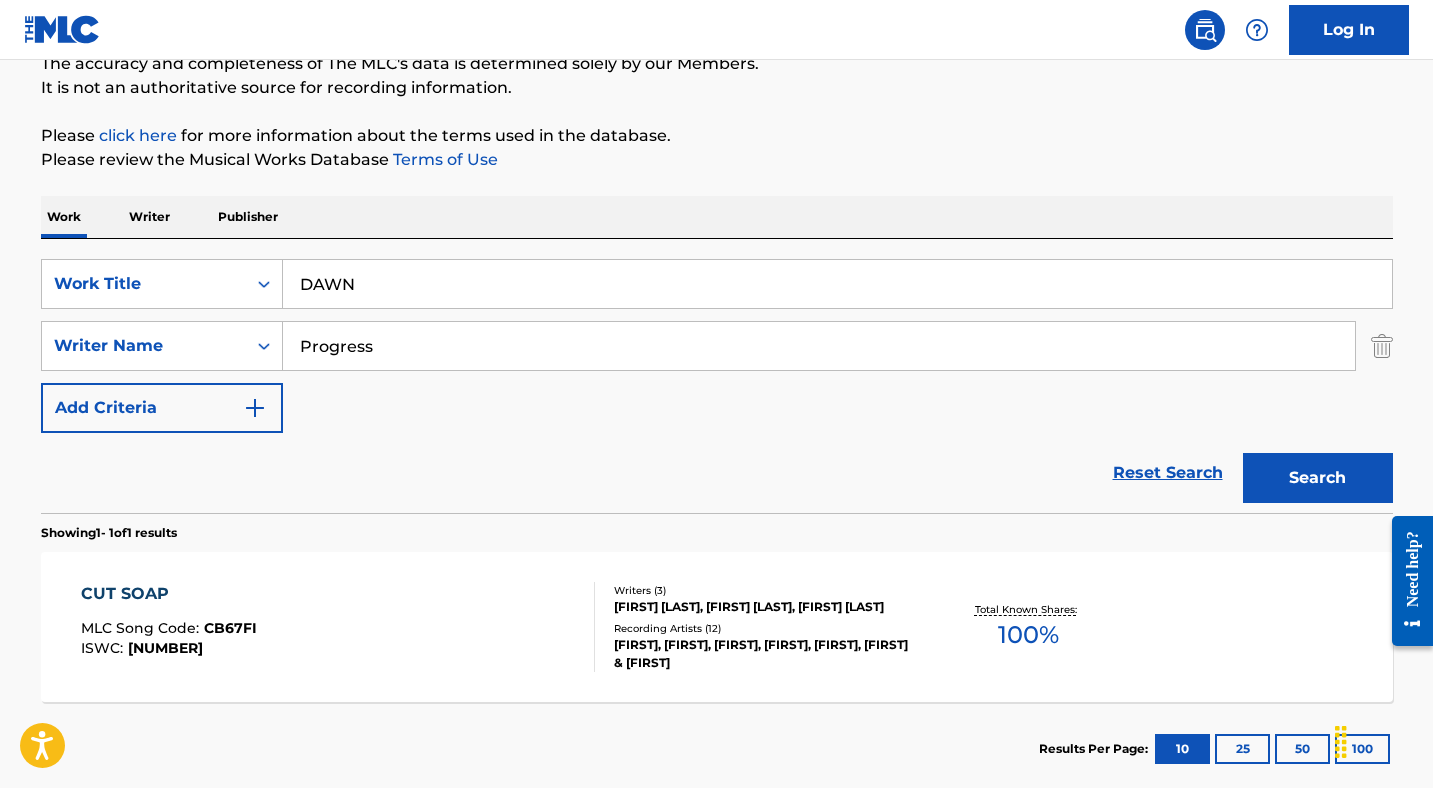 type on "Progress" 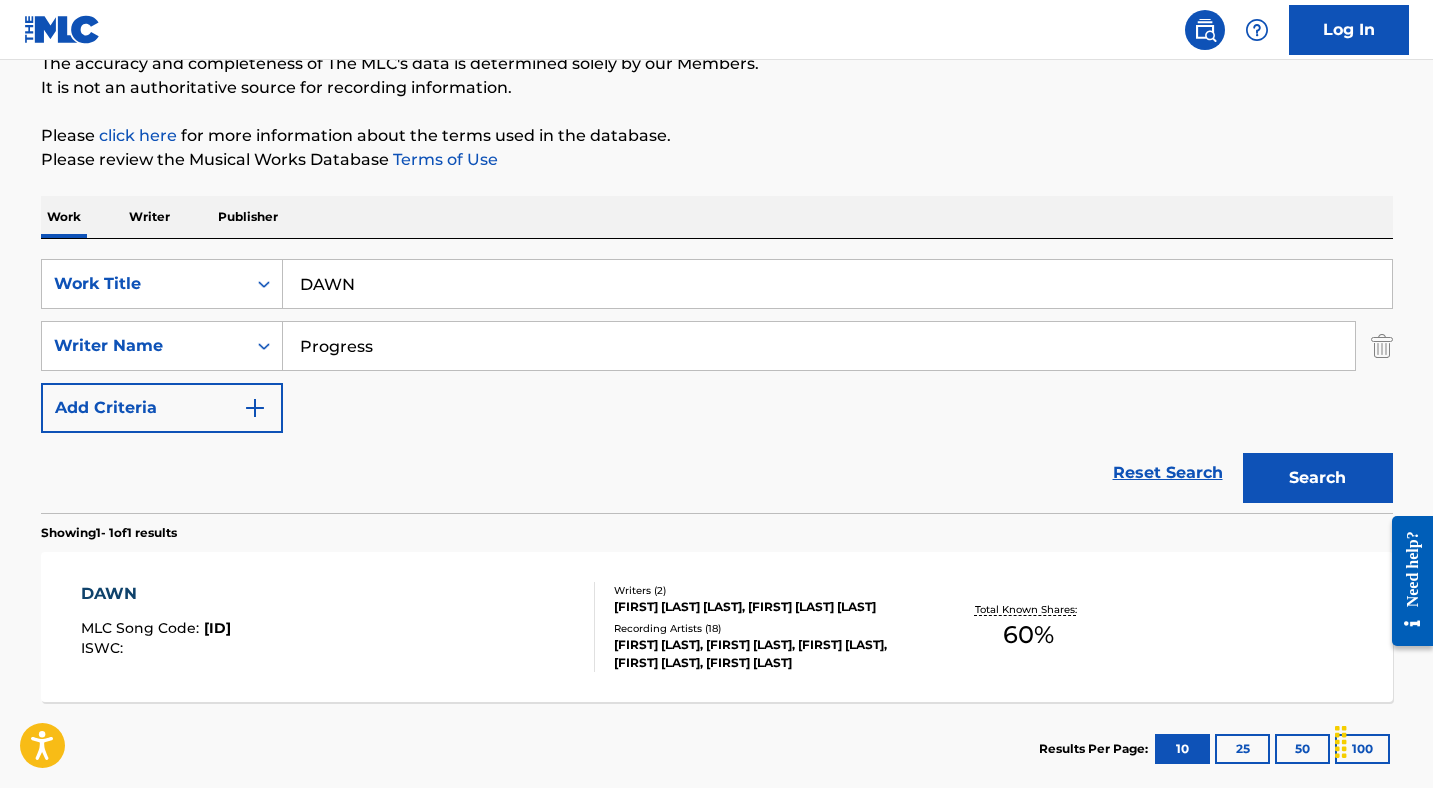 scroll, scrollTop: 300, scrollLeft: 0, axis: vertical 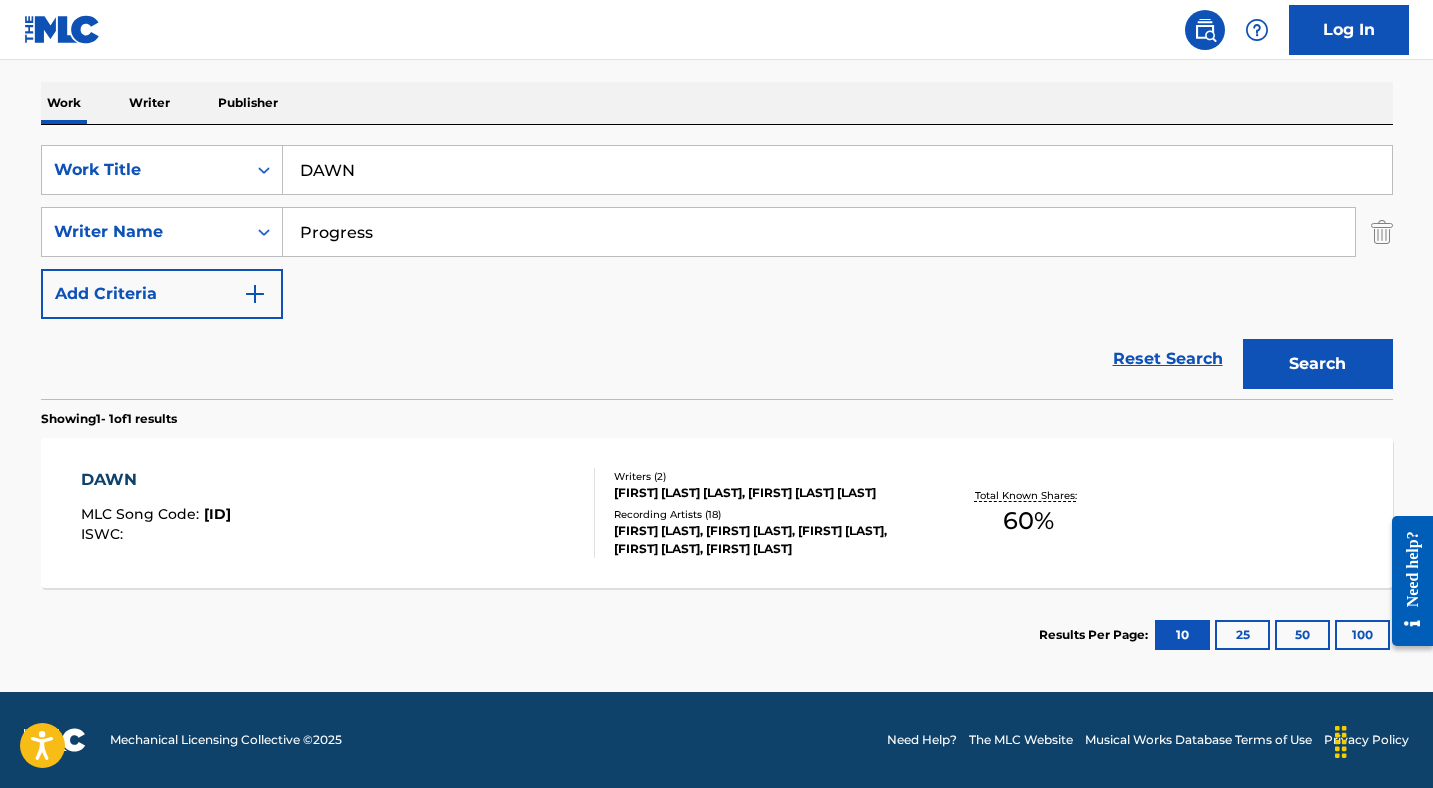 click on "DAWN MLC Song Code : DQ2K0Z ISWC :" at bounding box center (338, 513) 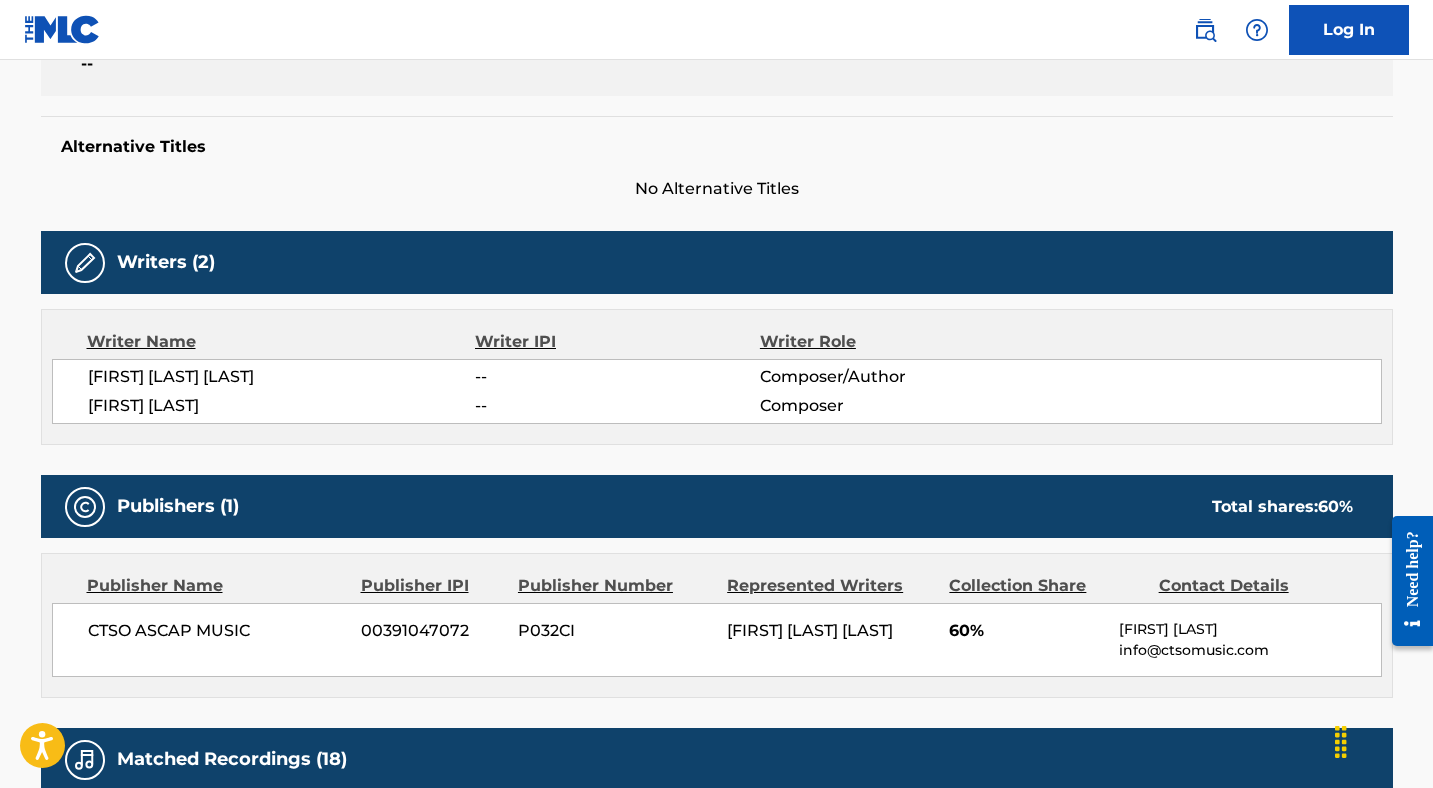 scroll, scrollTop: 180, scrollLeft: 0, axis: vertical 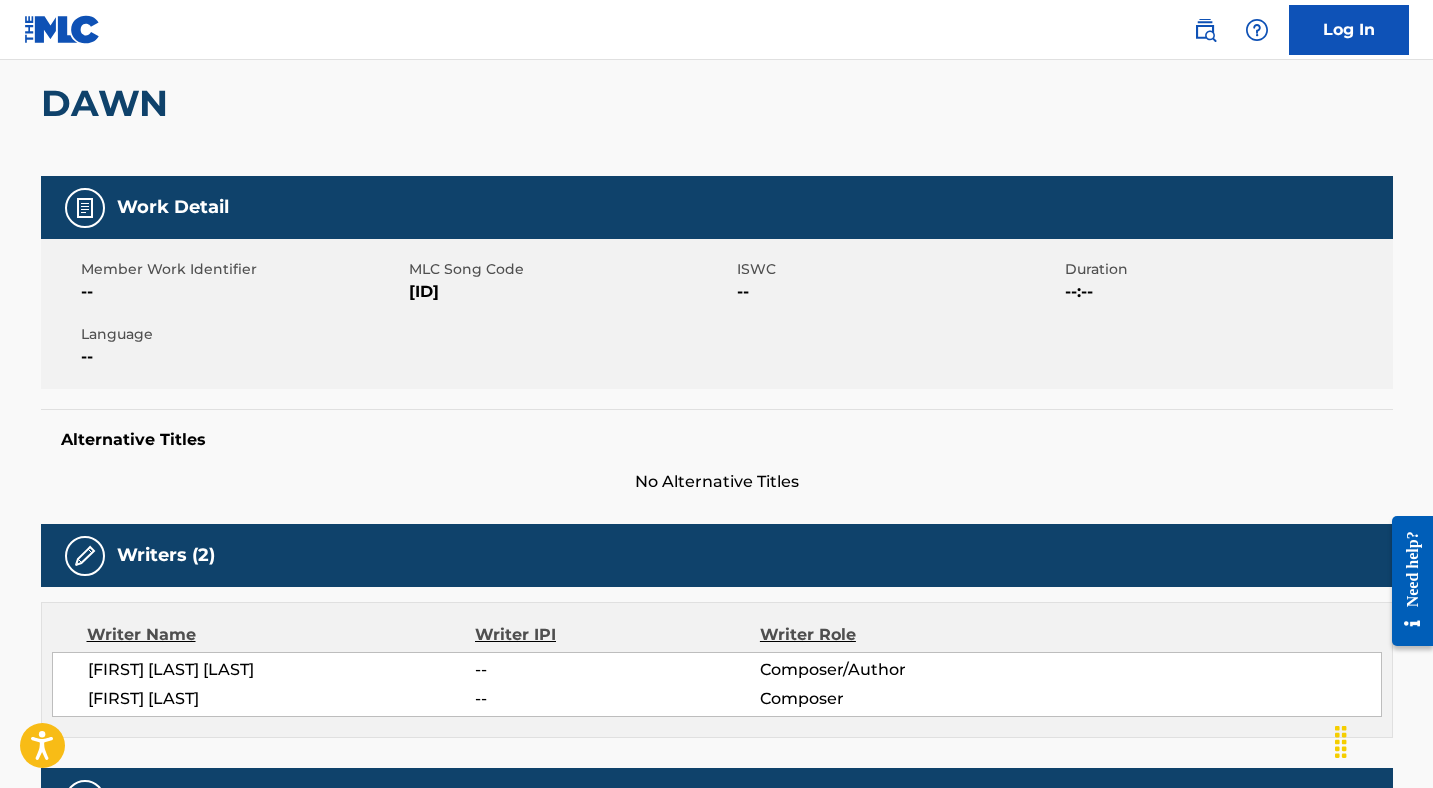 drag, startPoint x: 491, startPoint y: 291, endPoint x: 409, endPoint y: 292, distance: 82.006096 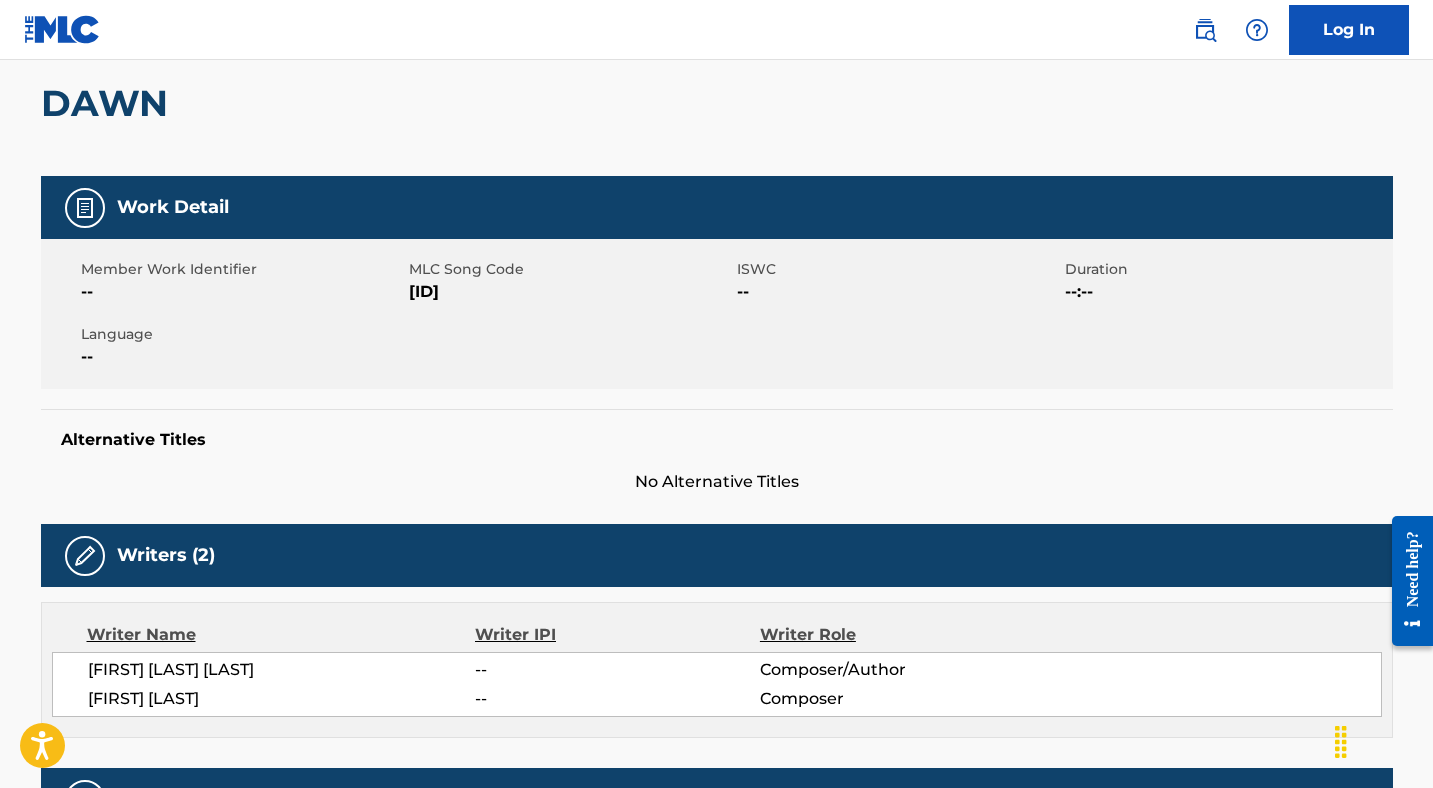 scroll, scrollTop: 0, scrollLeft: 0, axis: both 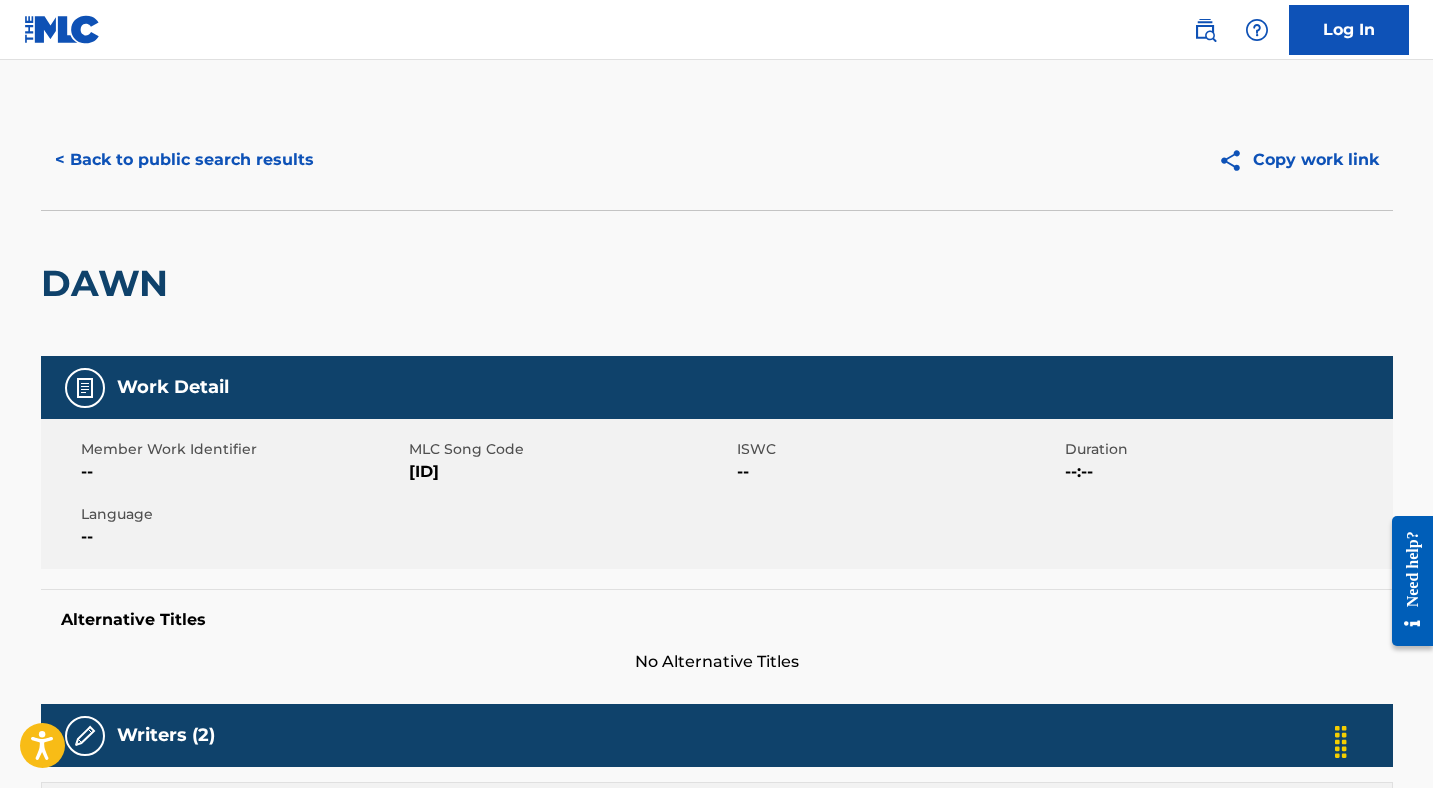 click on "< Back to public search results" at bounding box center (184, 160) 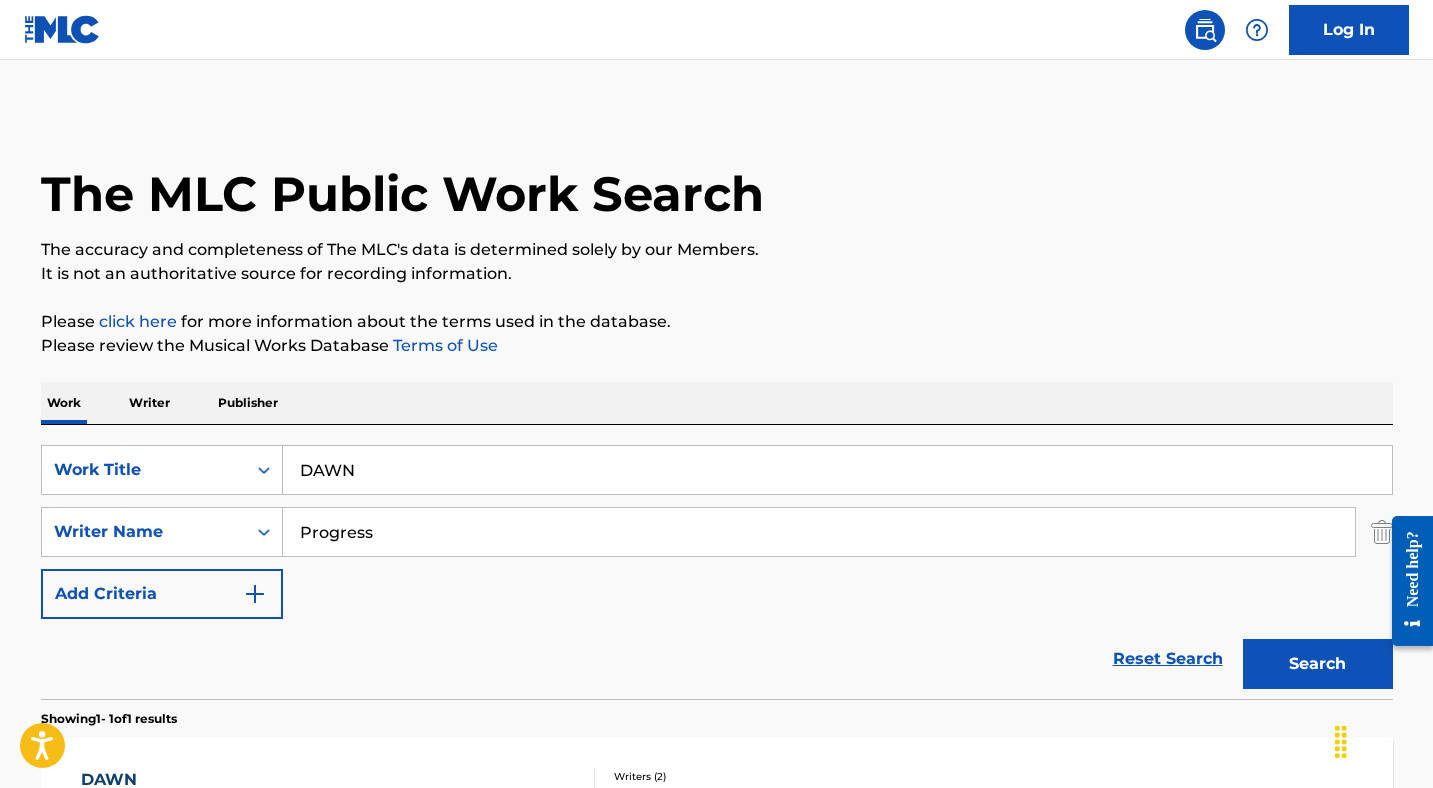 scroll, scrollTop: 186, scrollLeft: 0, axis: vertical 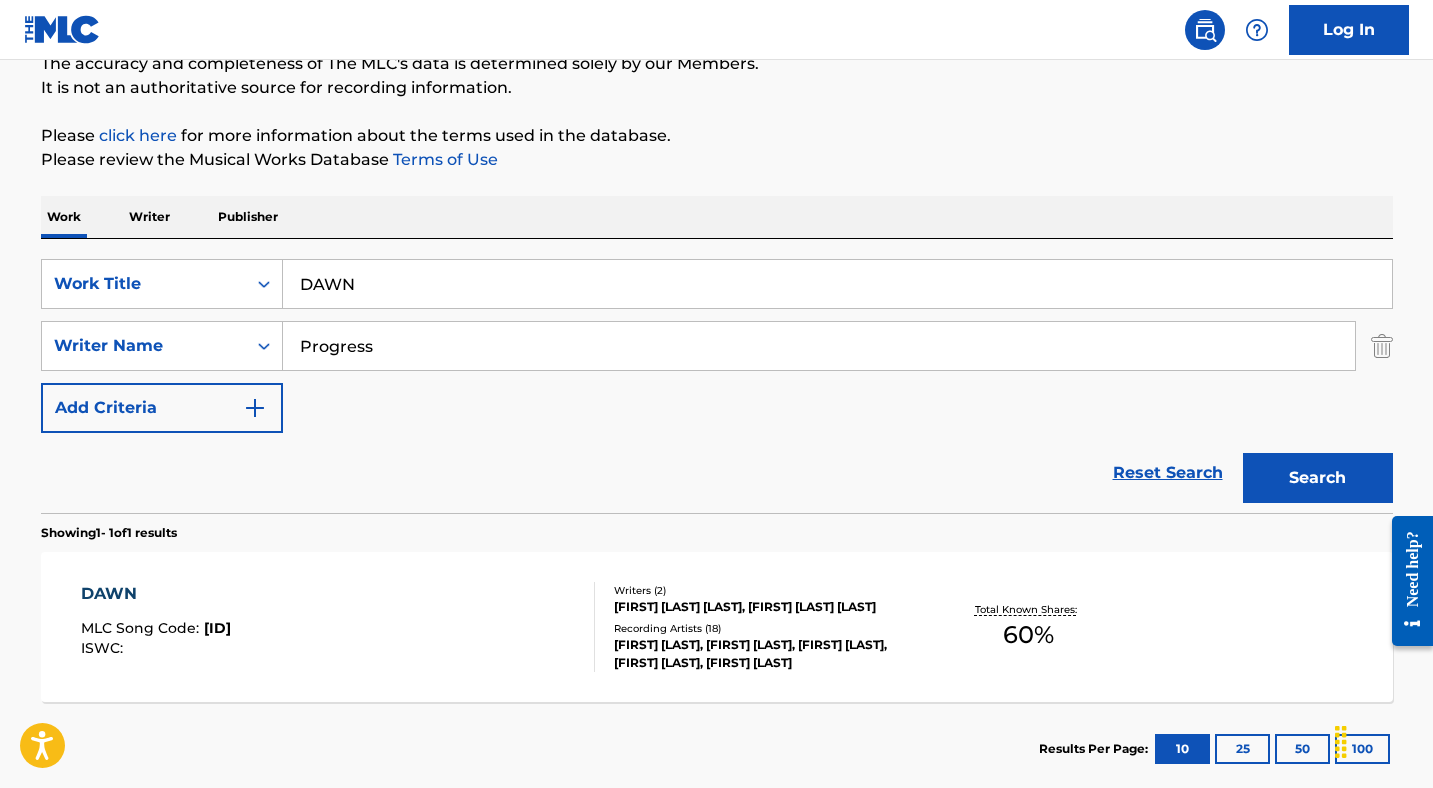 click on "DAWN" at bounding box center (837, 284) 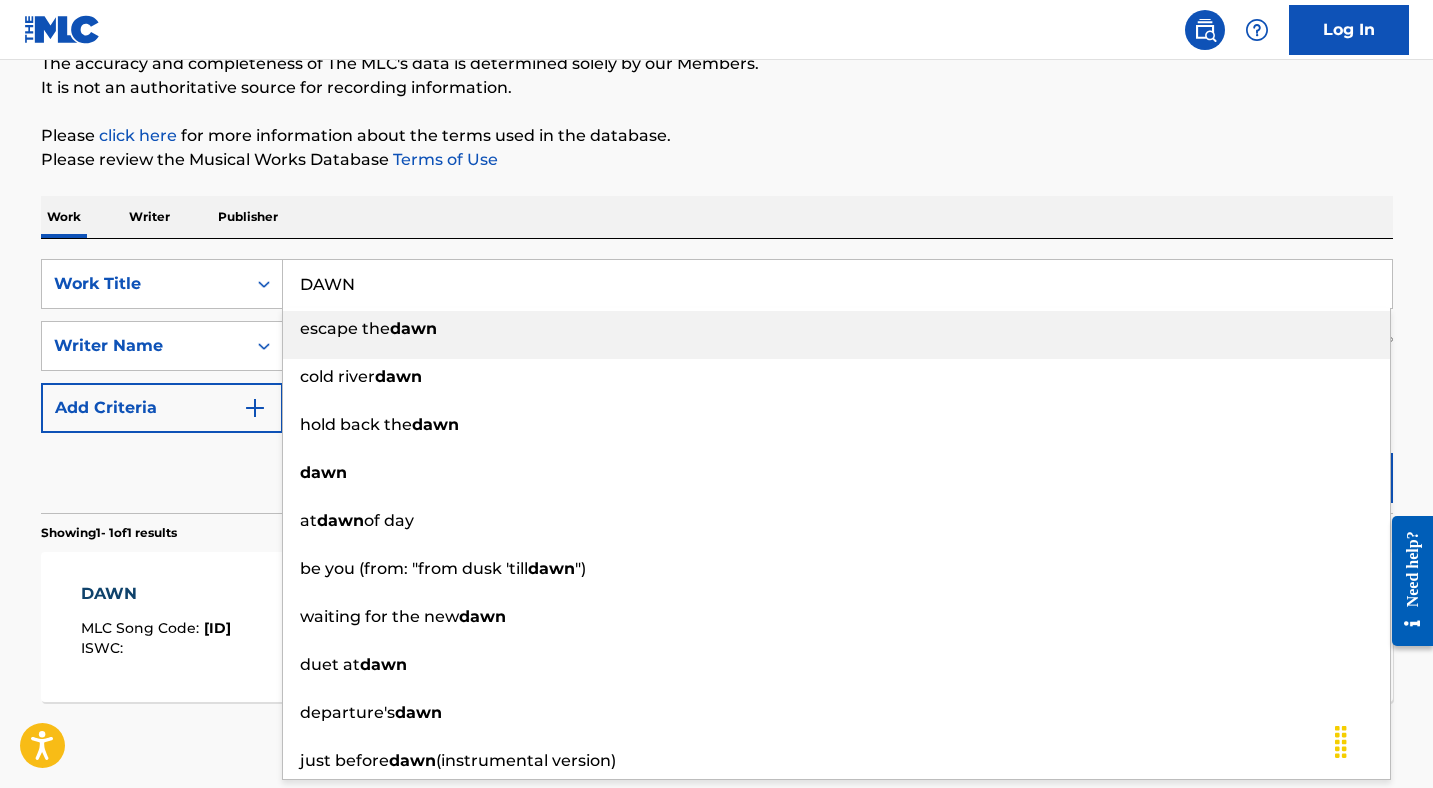 paste on "EPENDABLE" 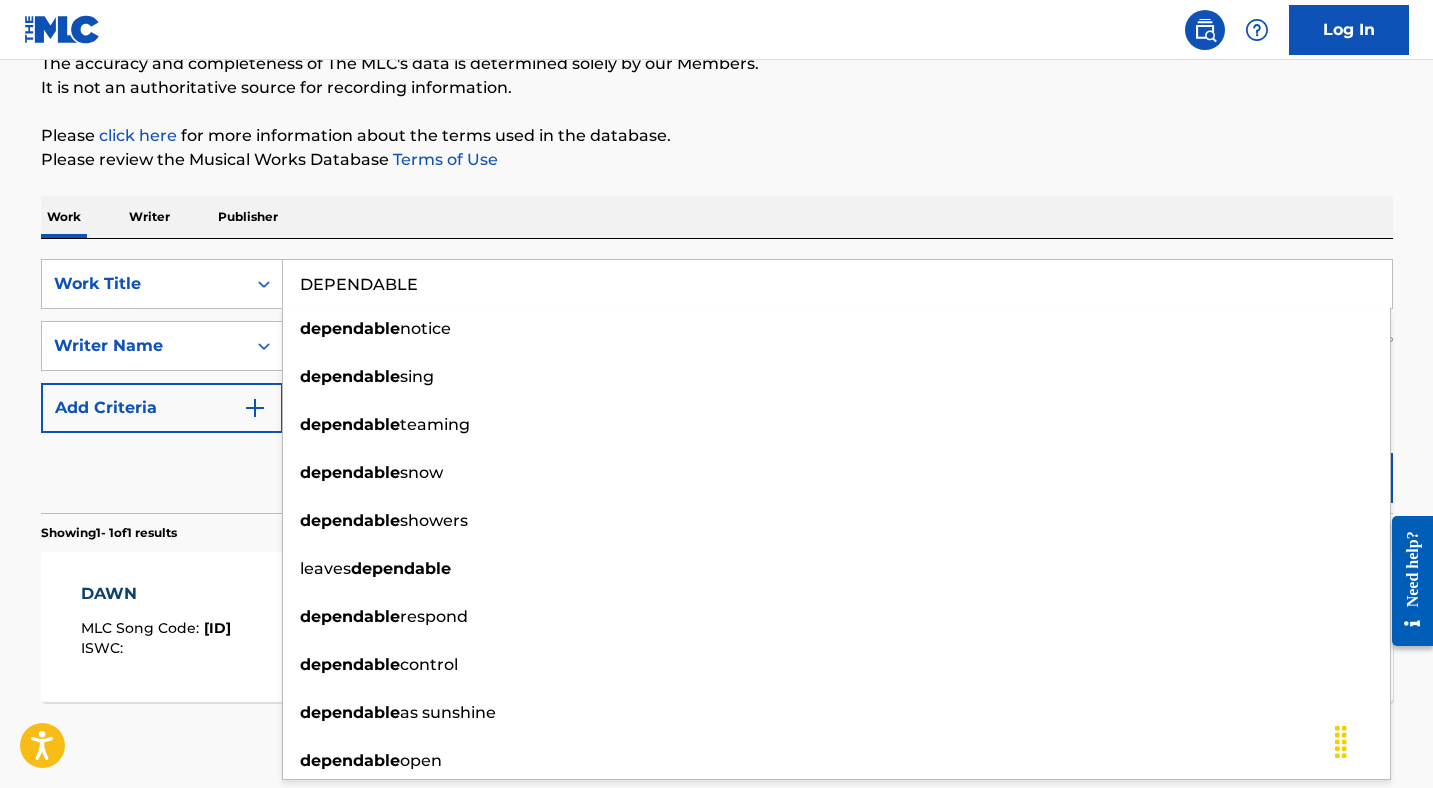 type on "DEPENDABLE" 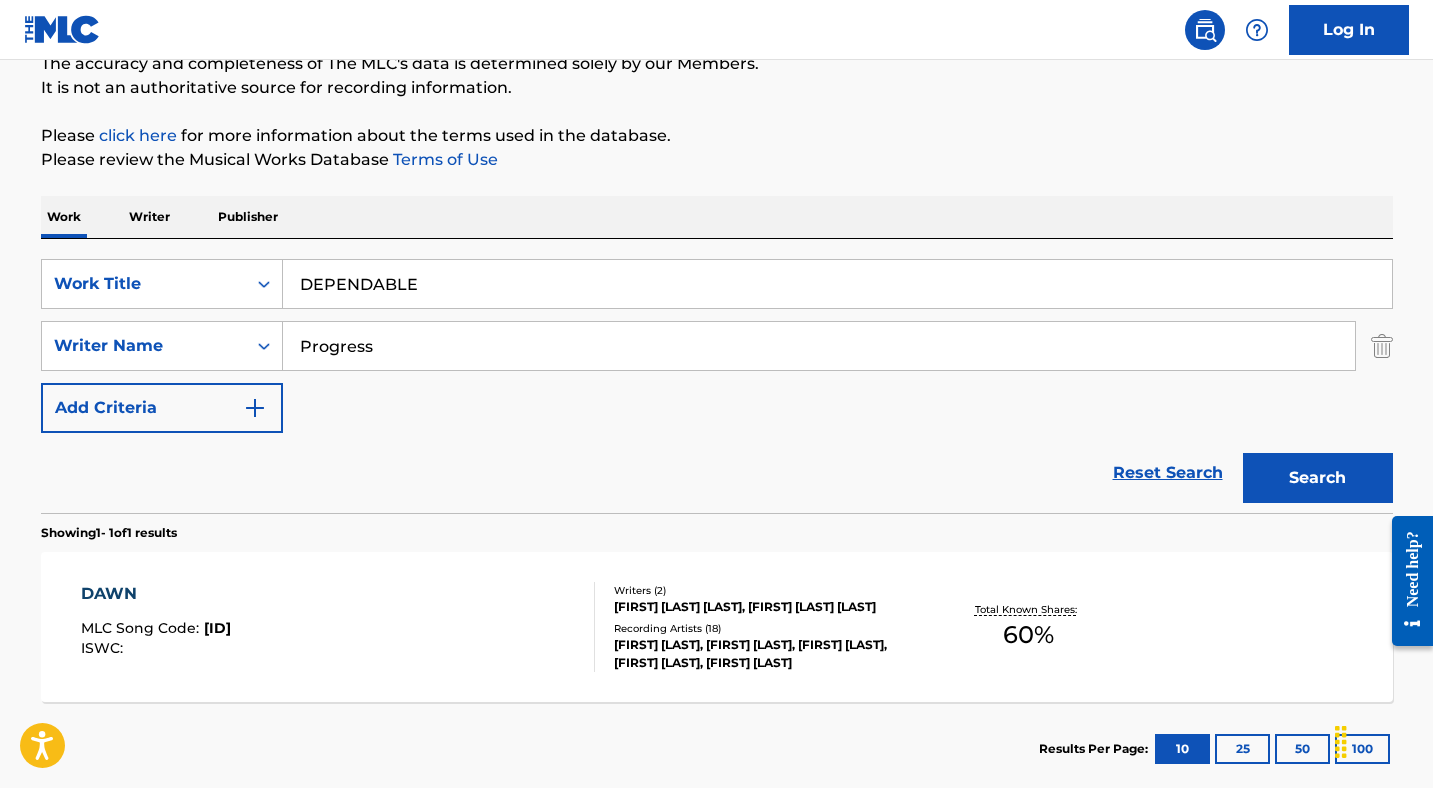 click on "Progress" at bounding box center [819, 346] 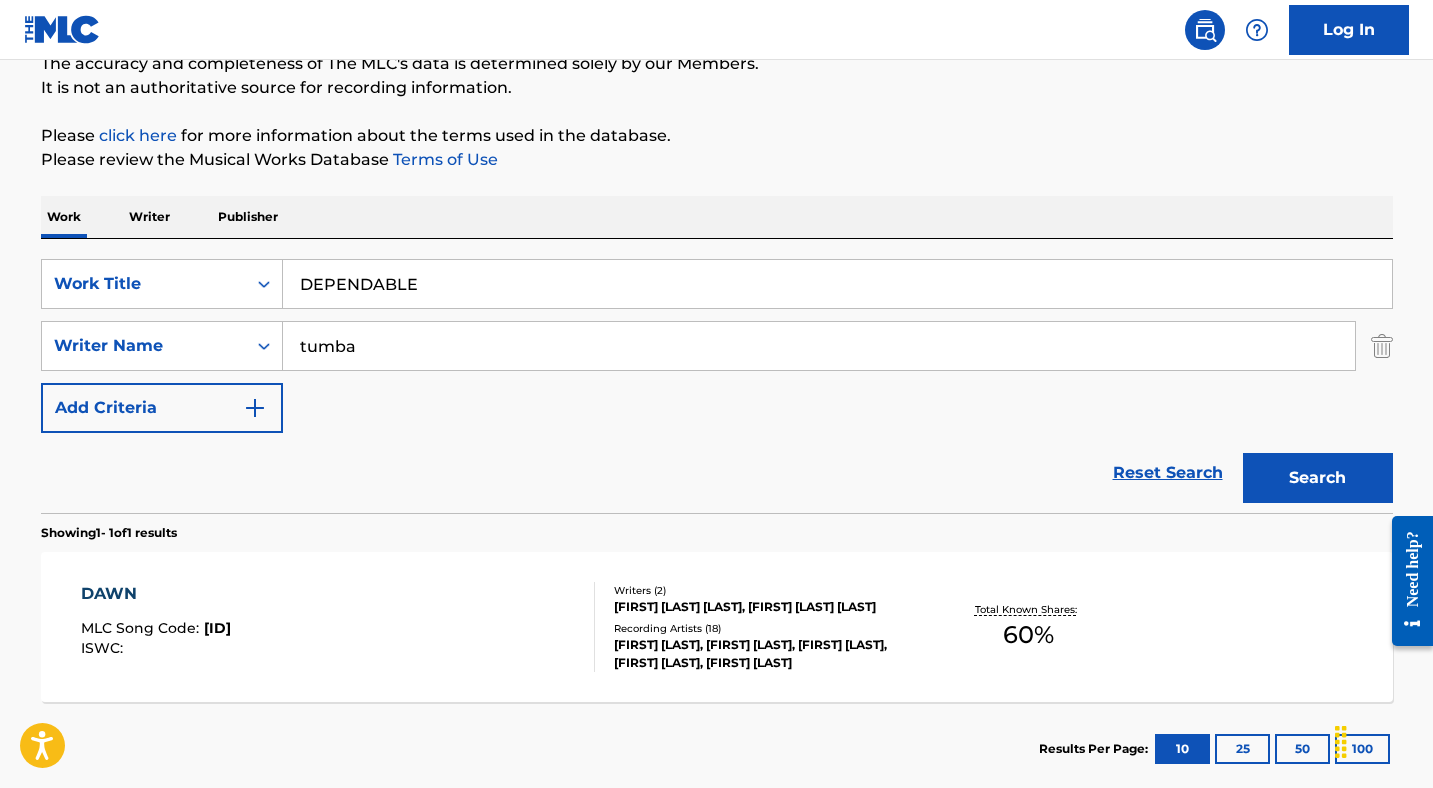 type on "tumba" 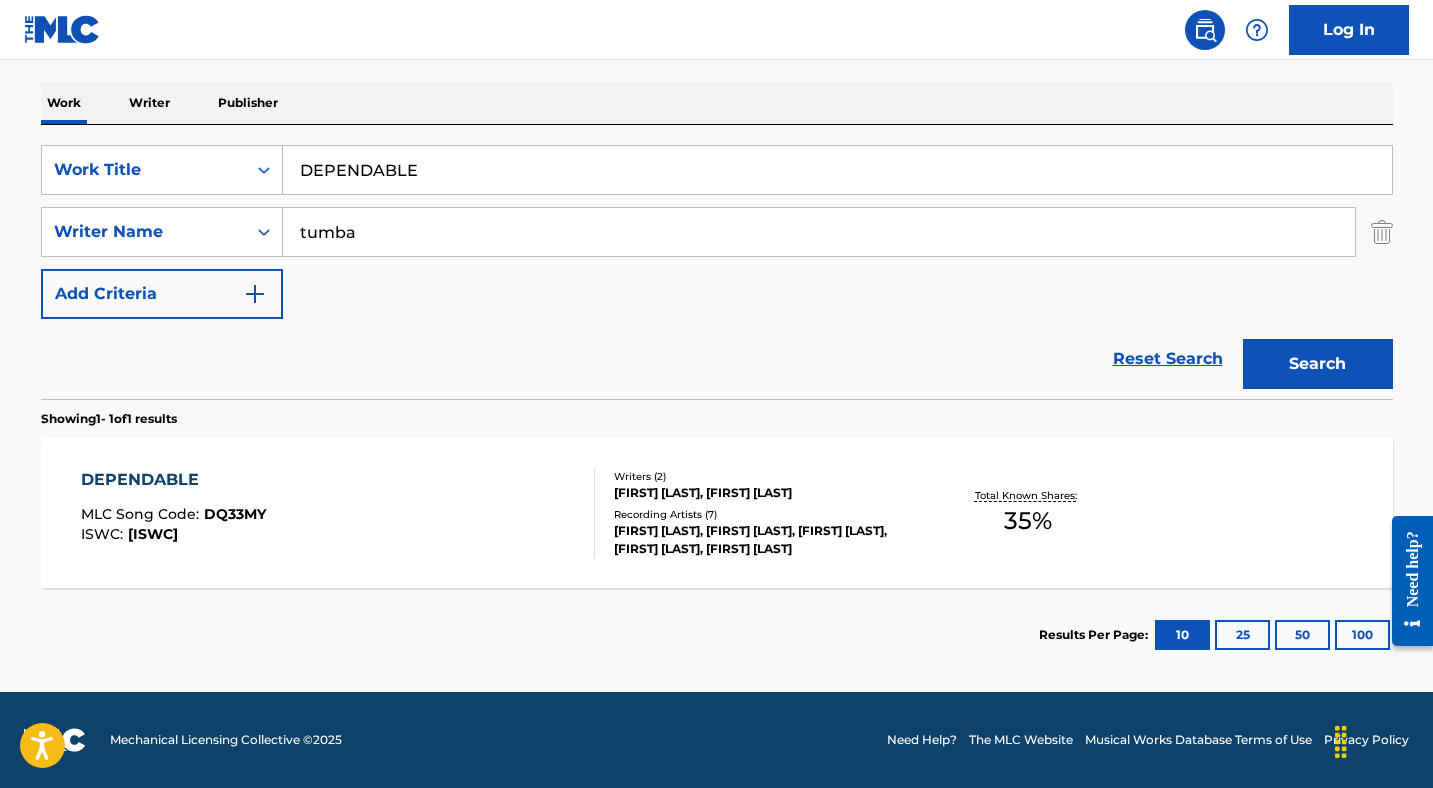 click on "DEPENDABLE MLC Song Code : DQ33MY ISWC : T3293713909" at bounding box center [338, 513] 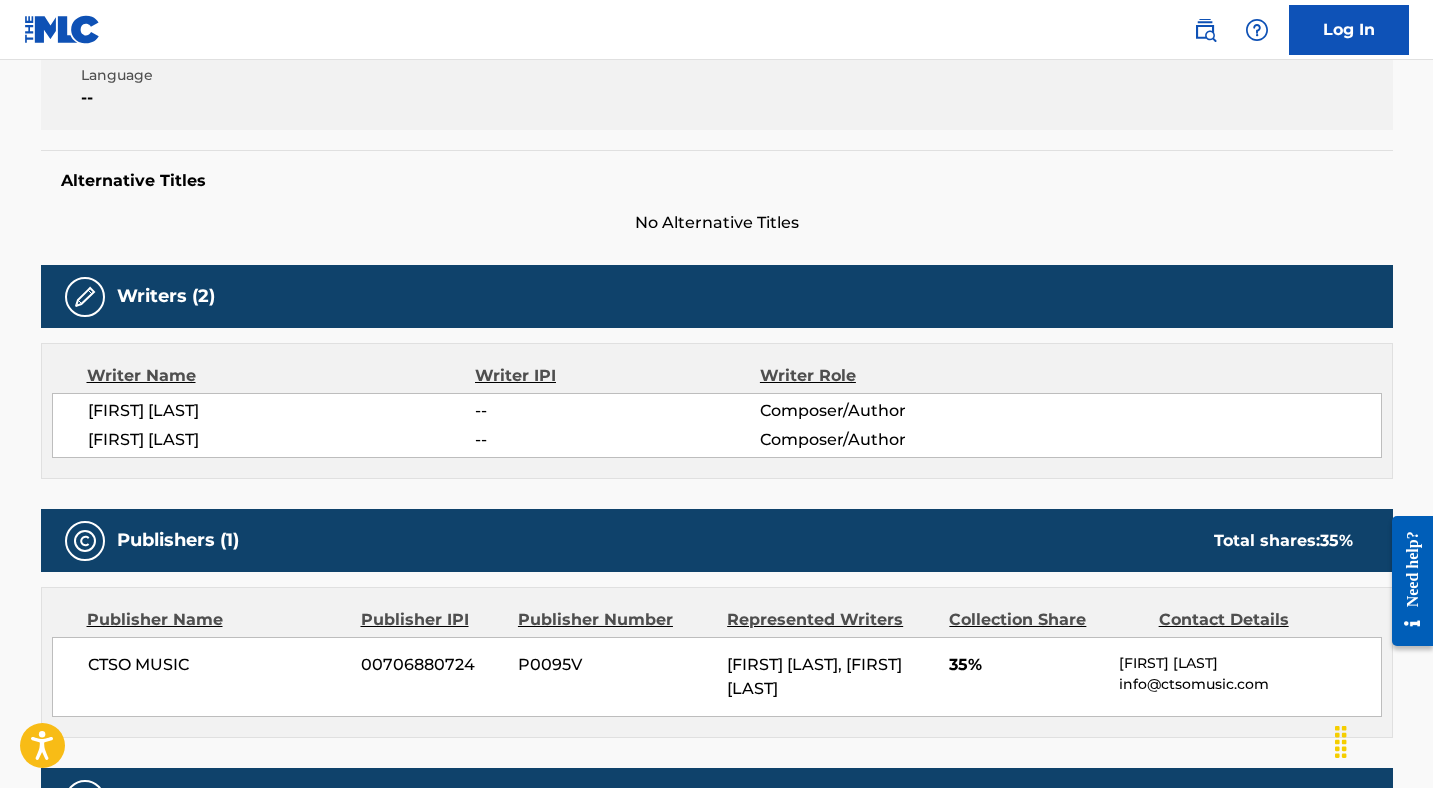 scroll, scrollTop: 189, scrollLeft: 0, axis: vertical 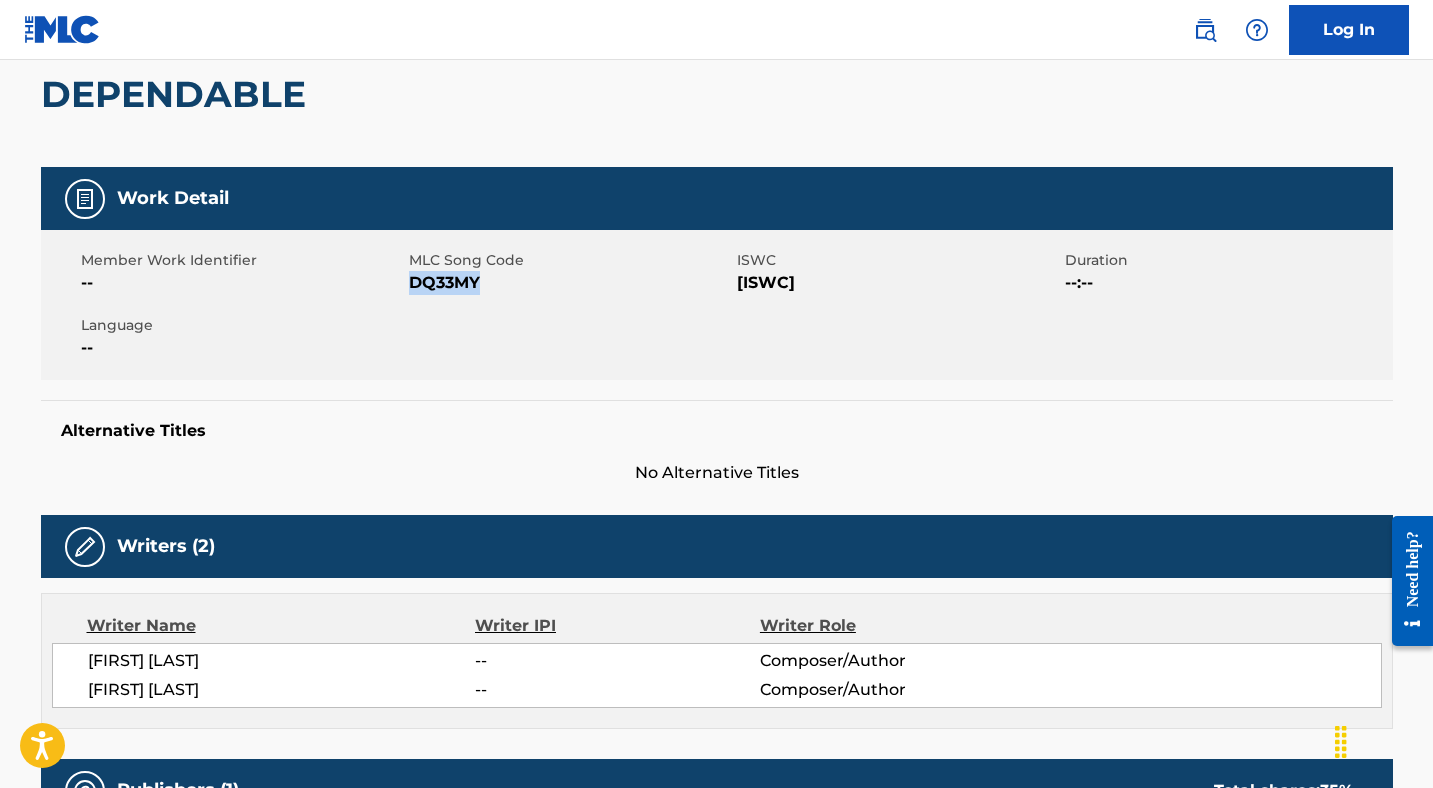 drag, startPoint x: 490, startPoint y: 276, endPoint x: 411, endPoint y: 276, distance: 79 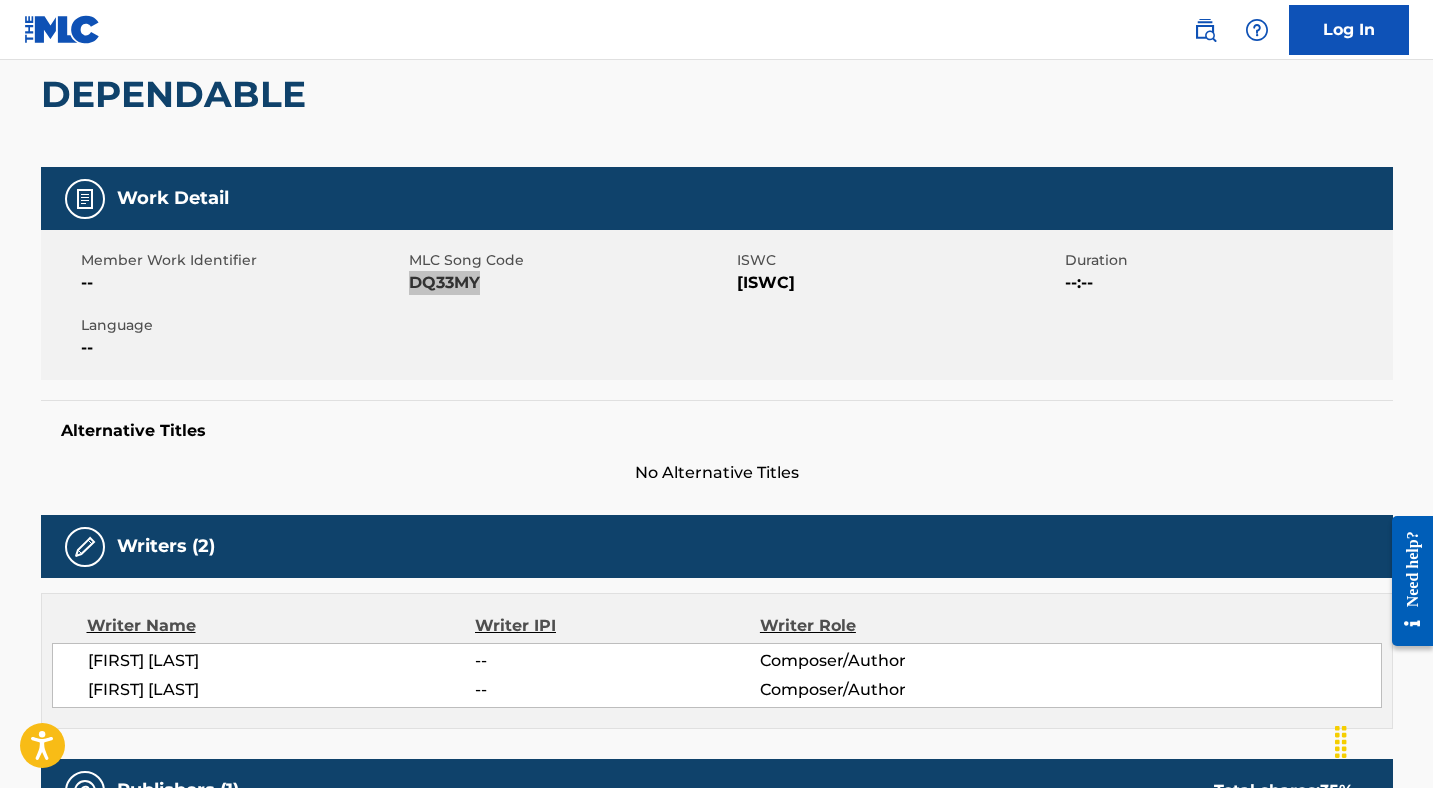 scroll, scrollTop: 0, scrollLeft: 0, axis: both 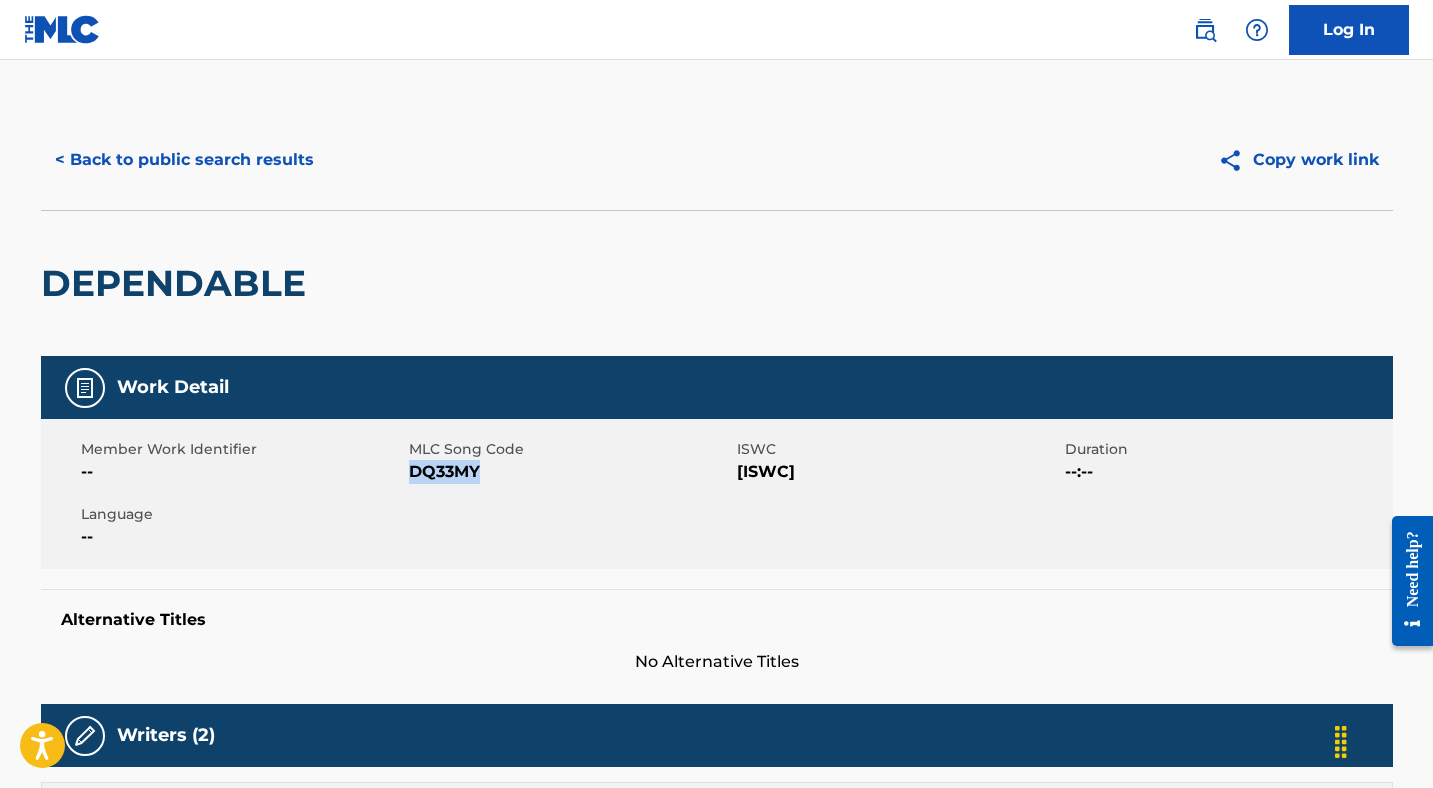 click on "< Back to public search results" at bounding box center [184, 160] 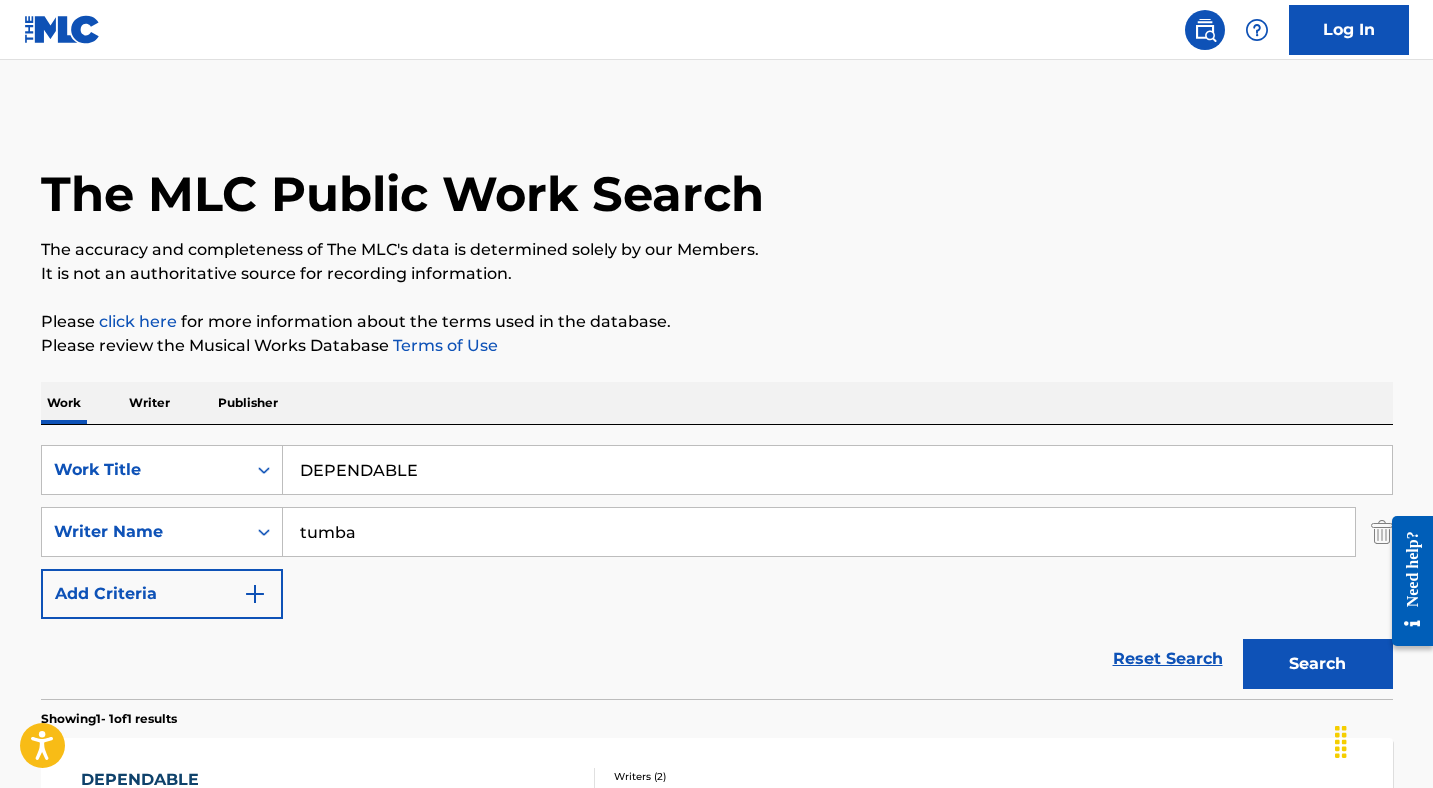 scroll, scrollTop: 186, scrollLeft: 0, axis: vertical 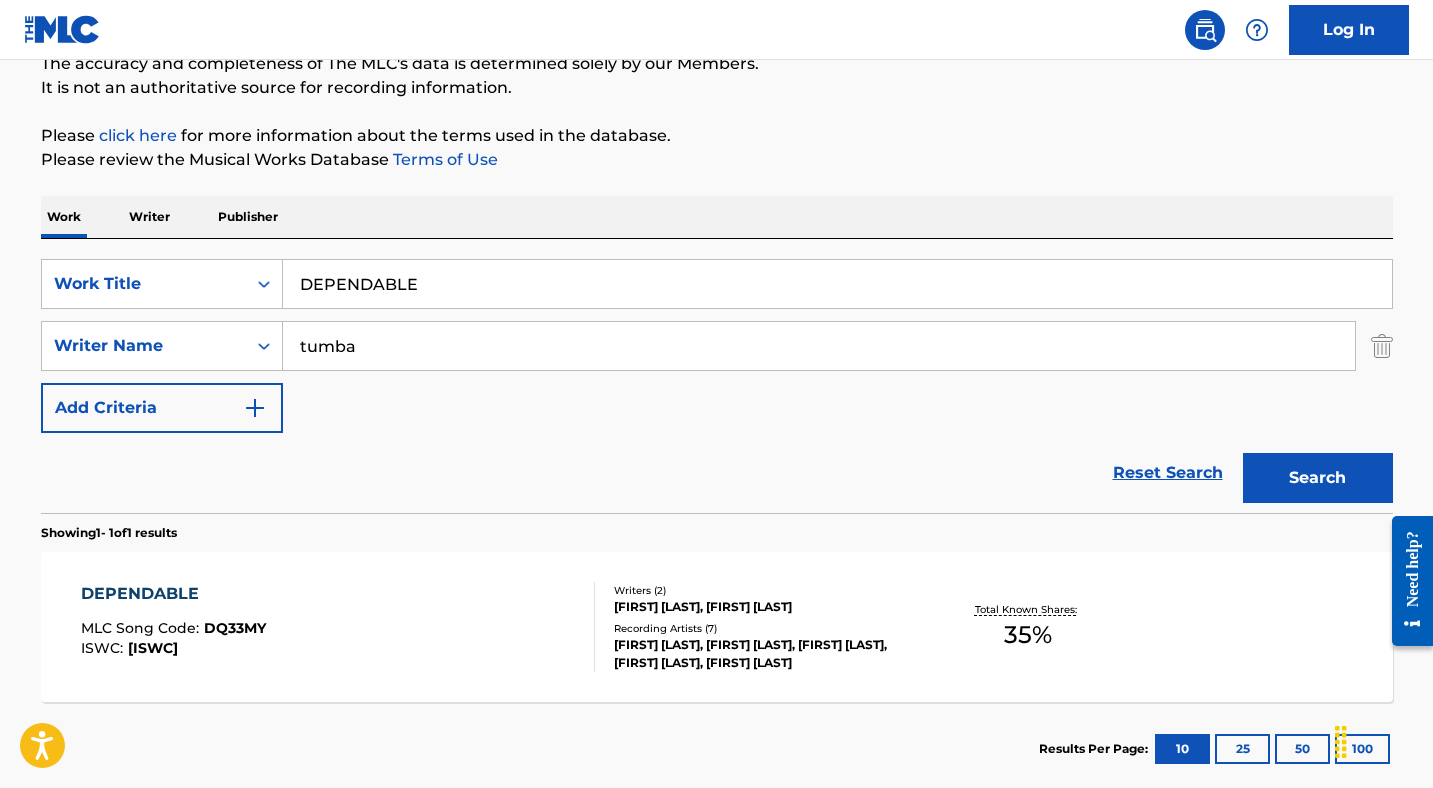 click on "DEPENDABLE" at bounding box center [837, 284] 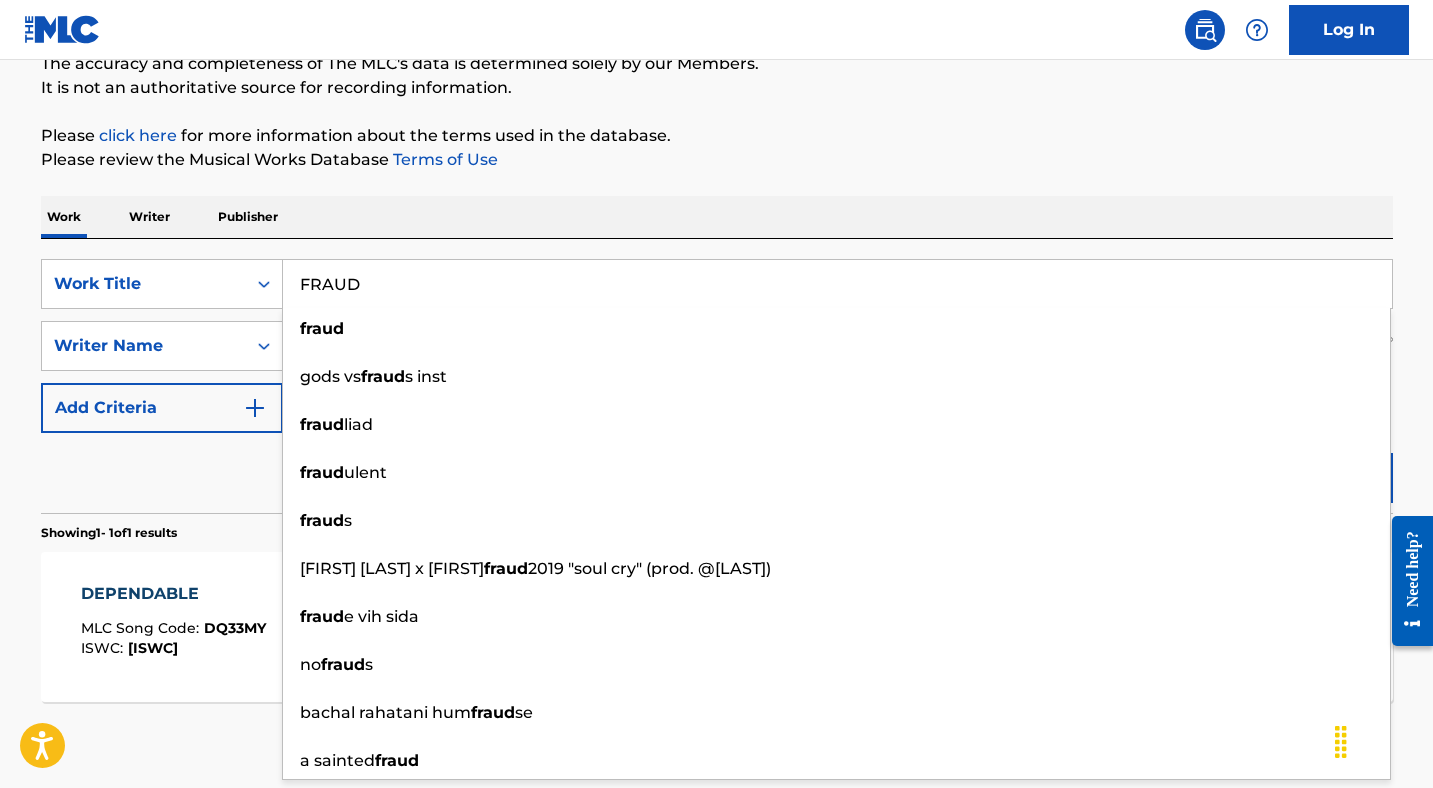 type on "FRAUD" 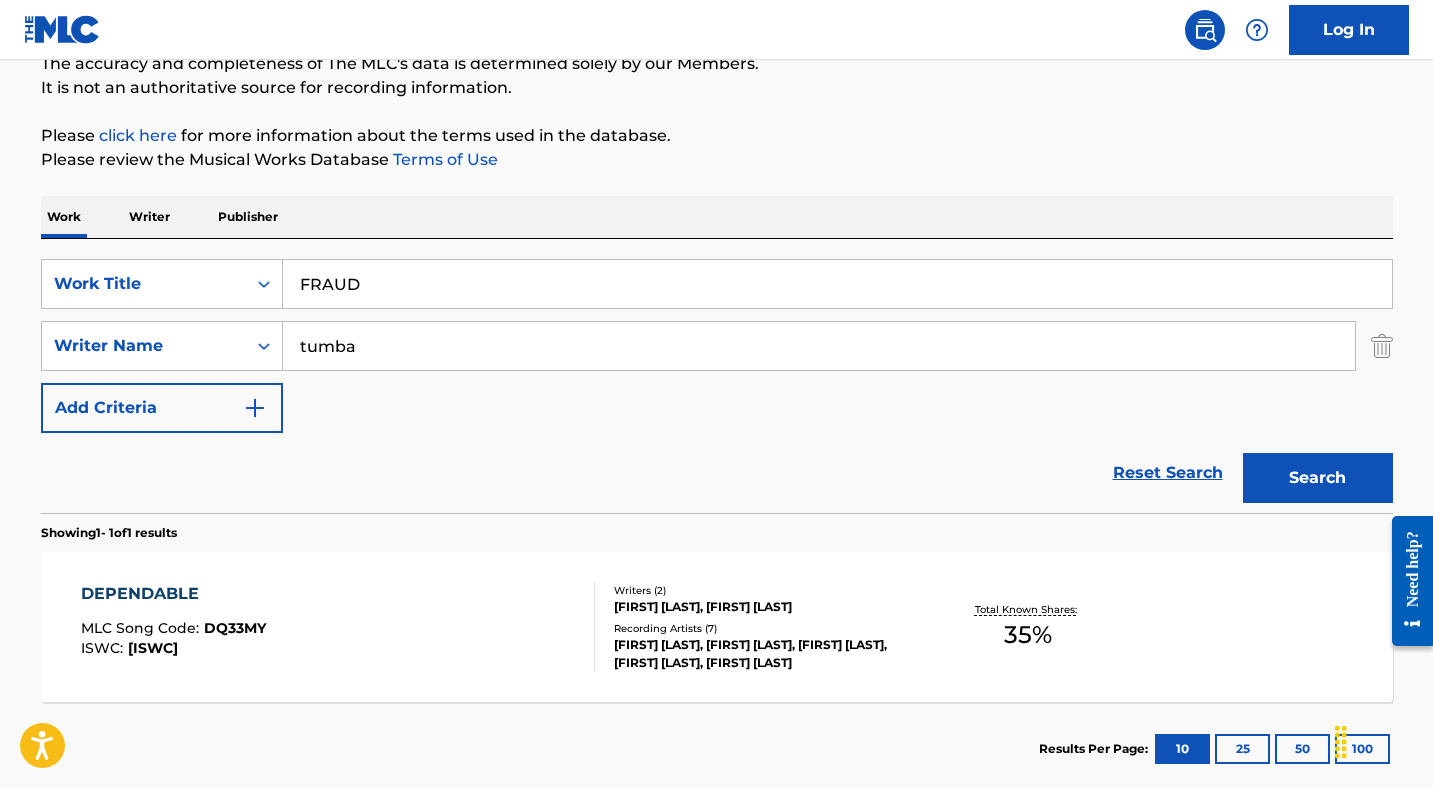 click on "tumba" at bounding box center (819, 346) 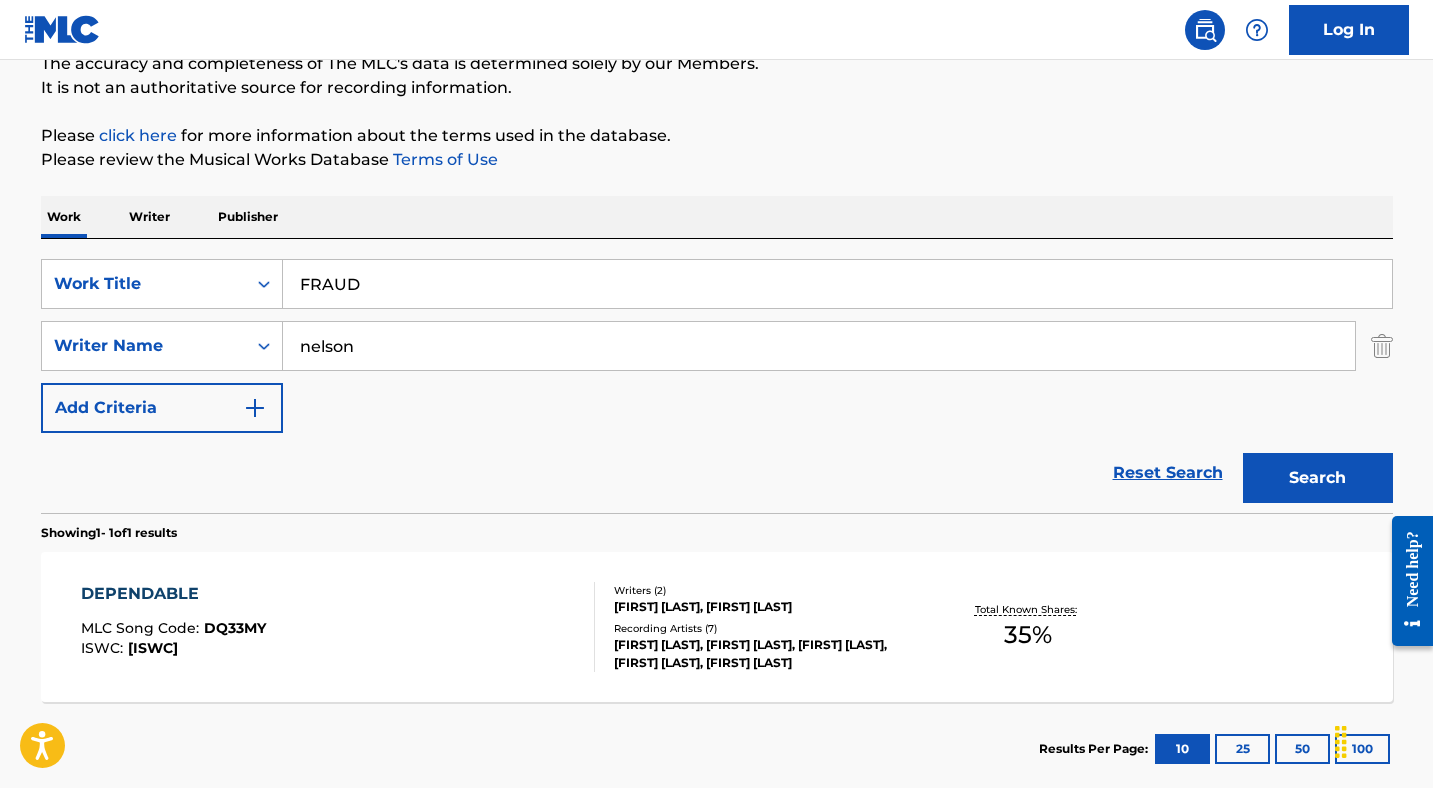 type on "nelson" 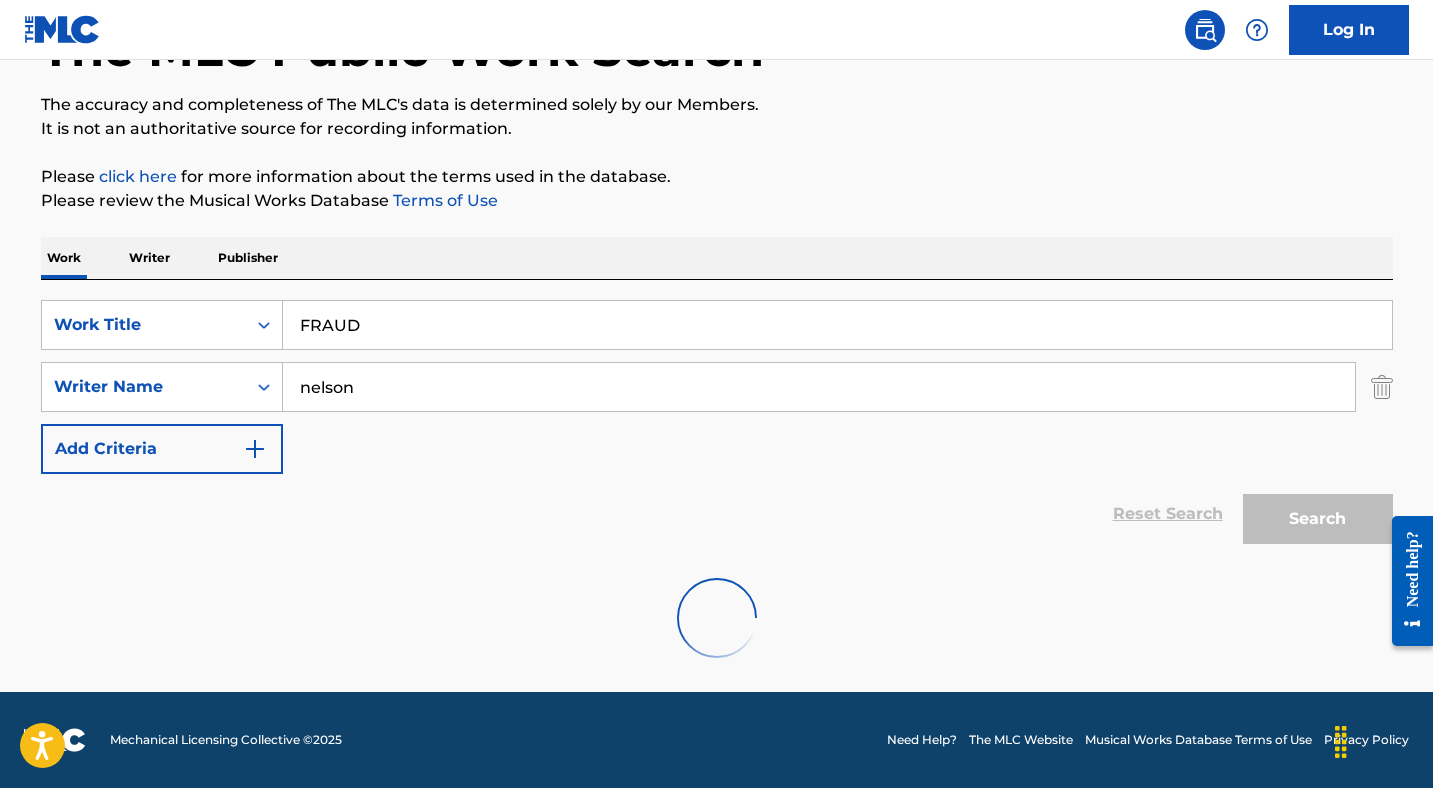 scroll, scrollTop: 186, scrollLeft: 0, axis: vertical 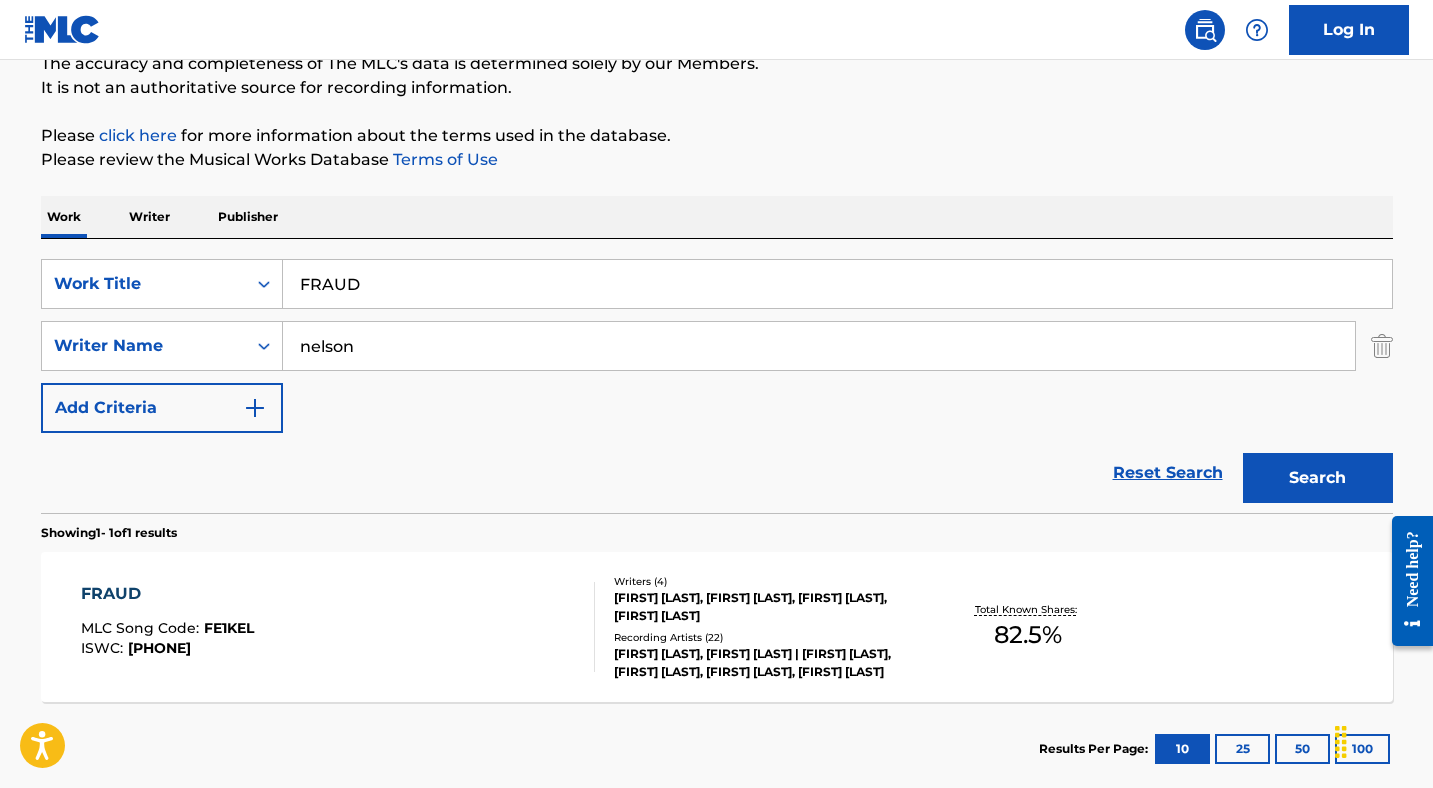 click on "FE1KEL" at bounding box center (229, 628) 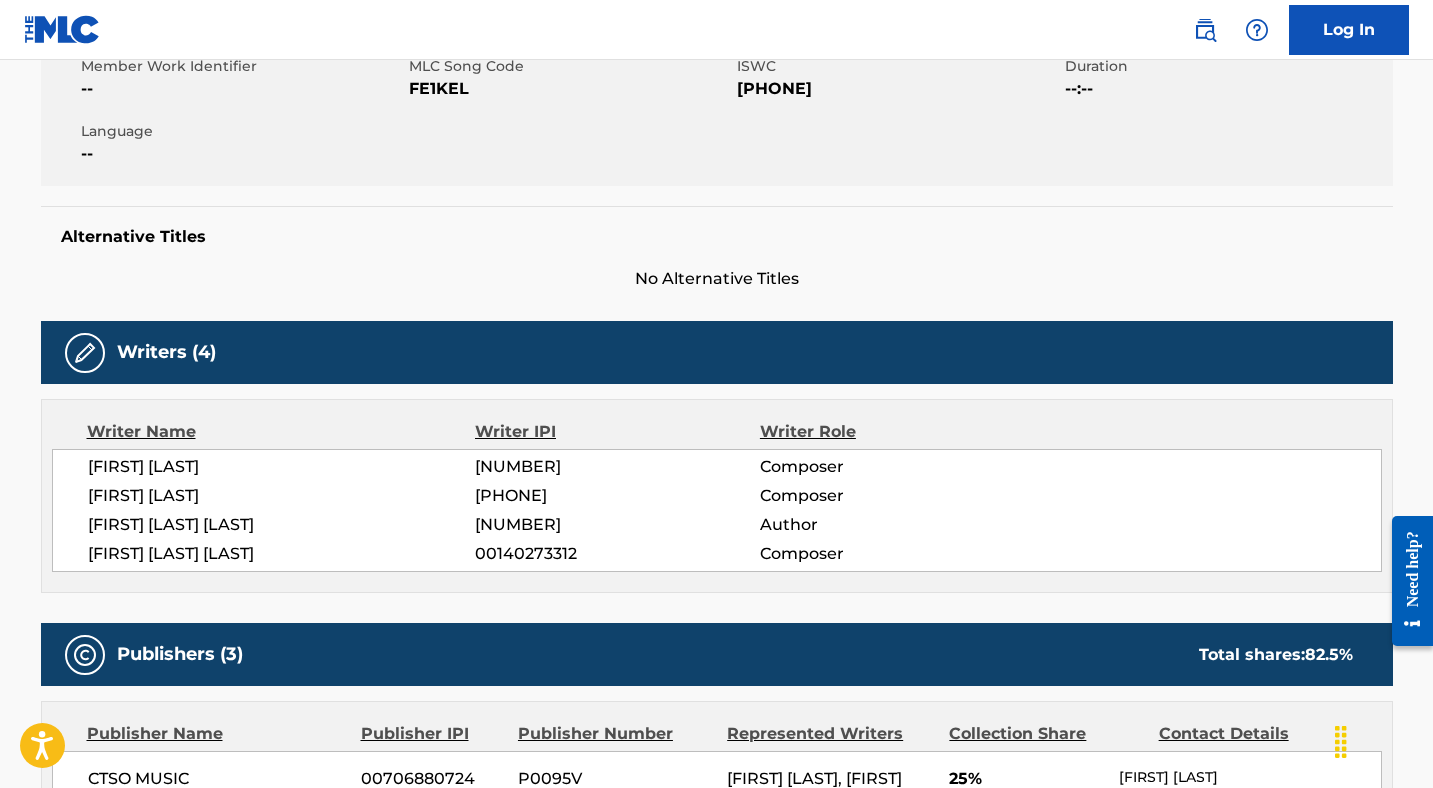 scroll, scrollTop: 138, scrollLeft: 0, axis: vertical 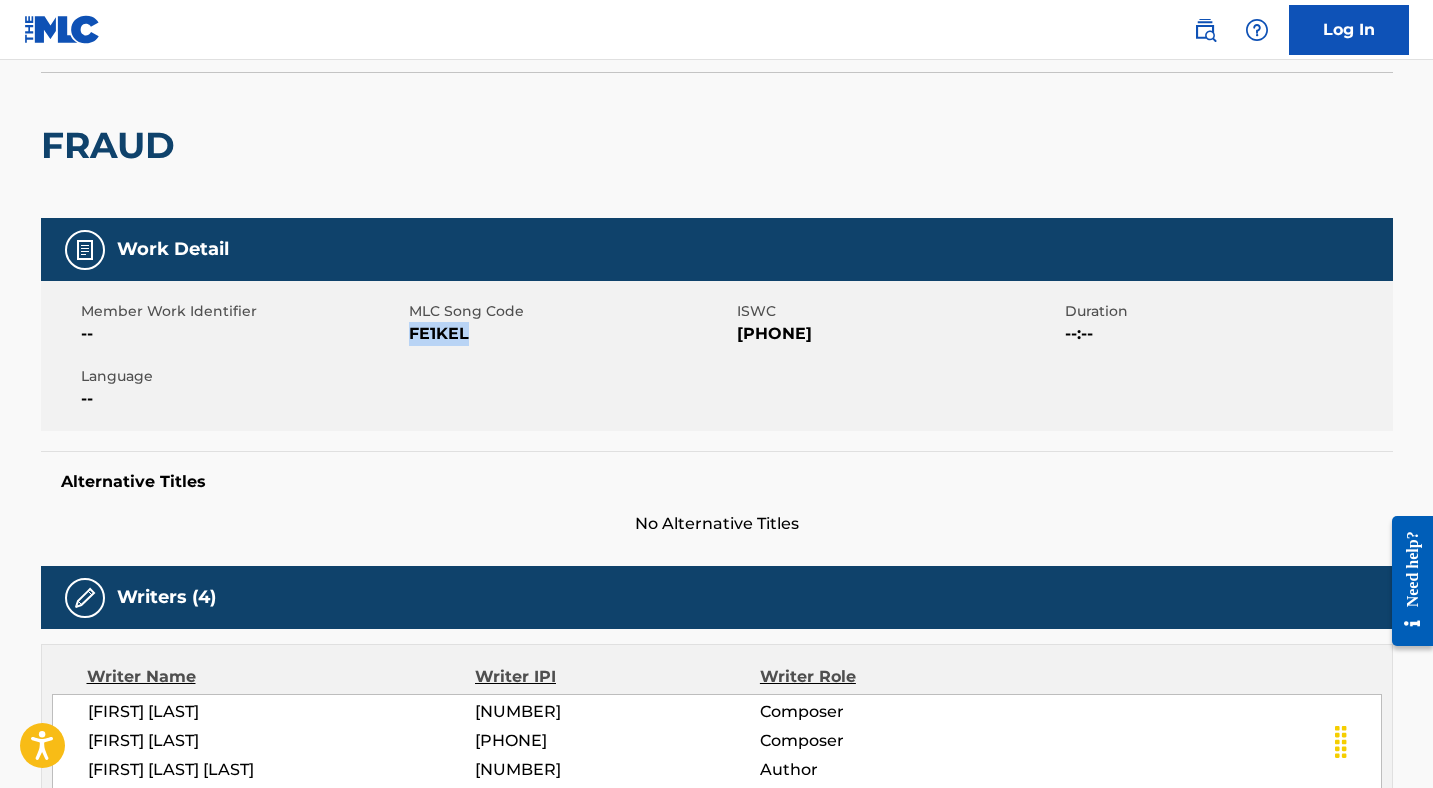 drag, startPoint x: 519, startPoint y: 326, endPoint x: 411, endPoint y: 326, distance: 108 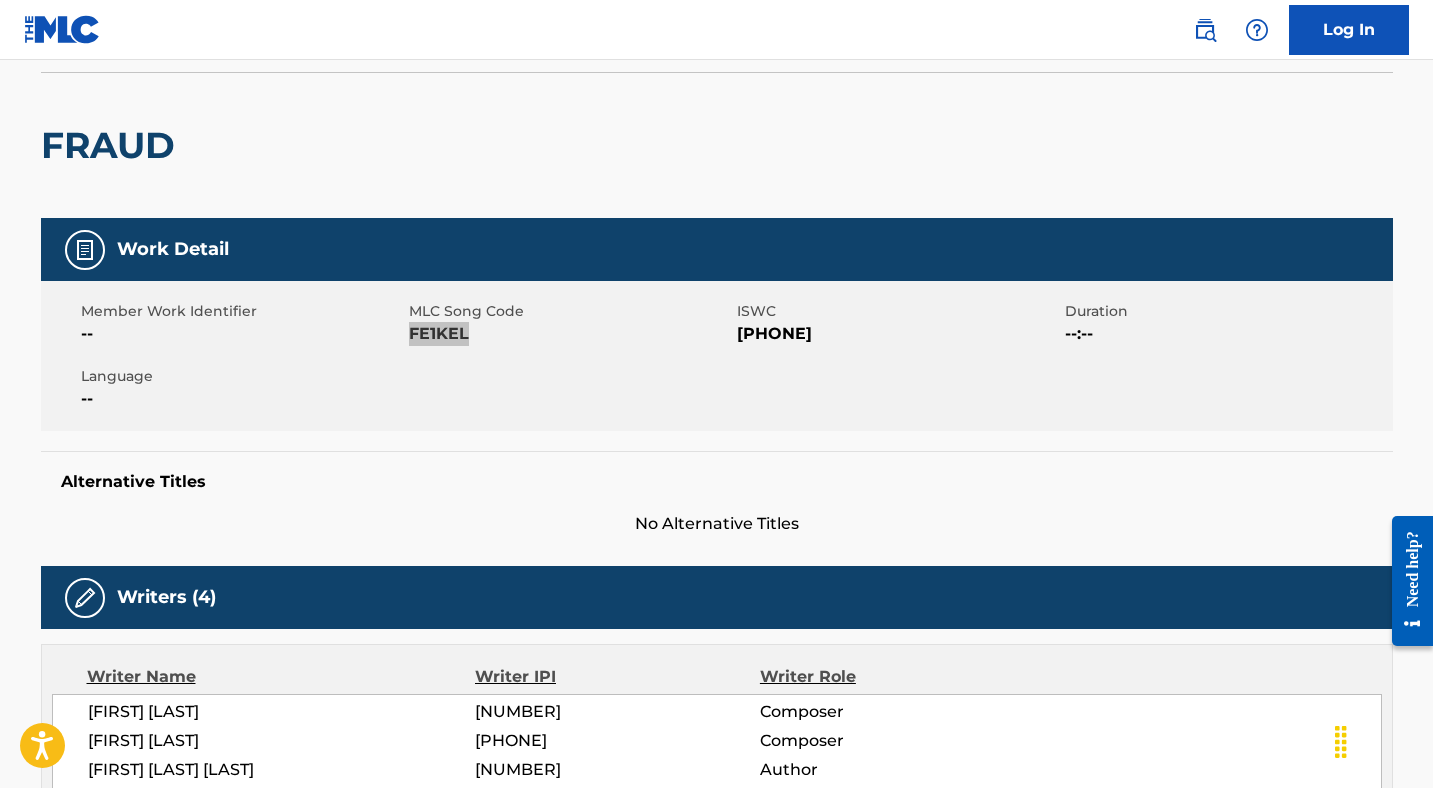 scroll, scrollTop: 0, scrollLeft: 0, axis: both 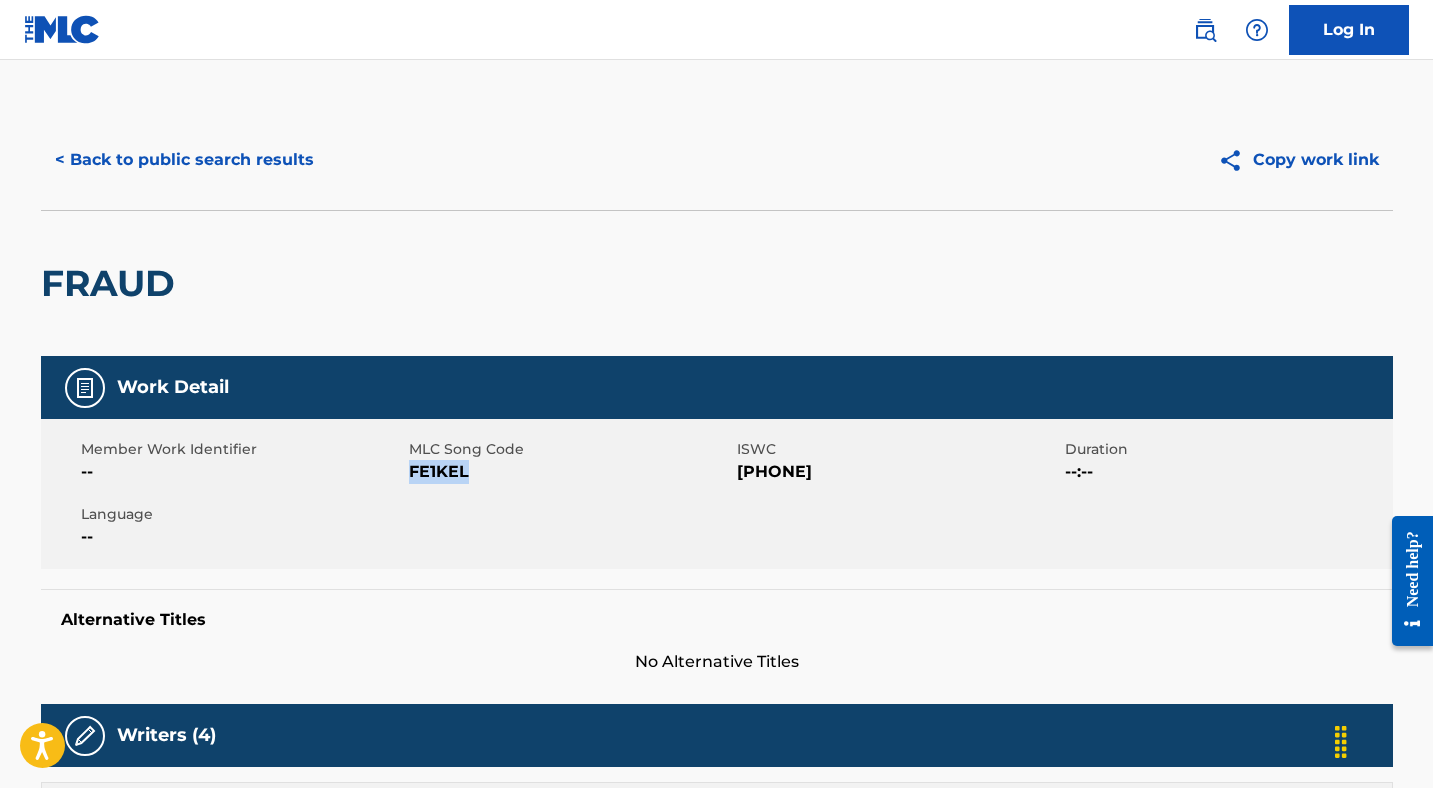 click on "< Back to public search results" at bounding box center [184, 160] 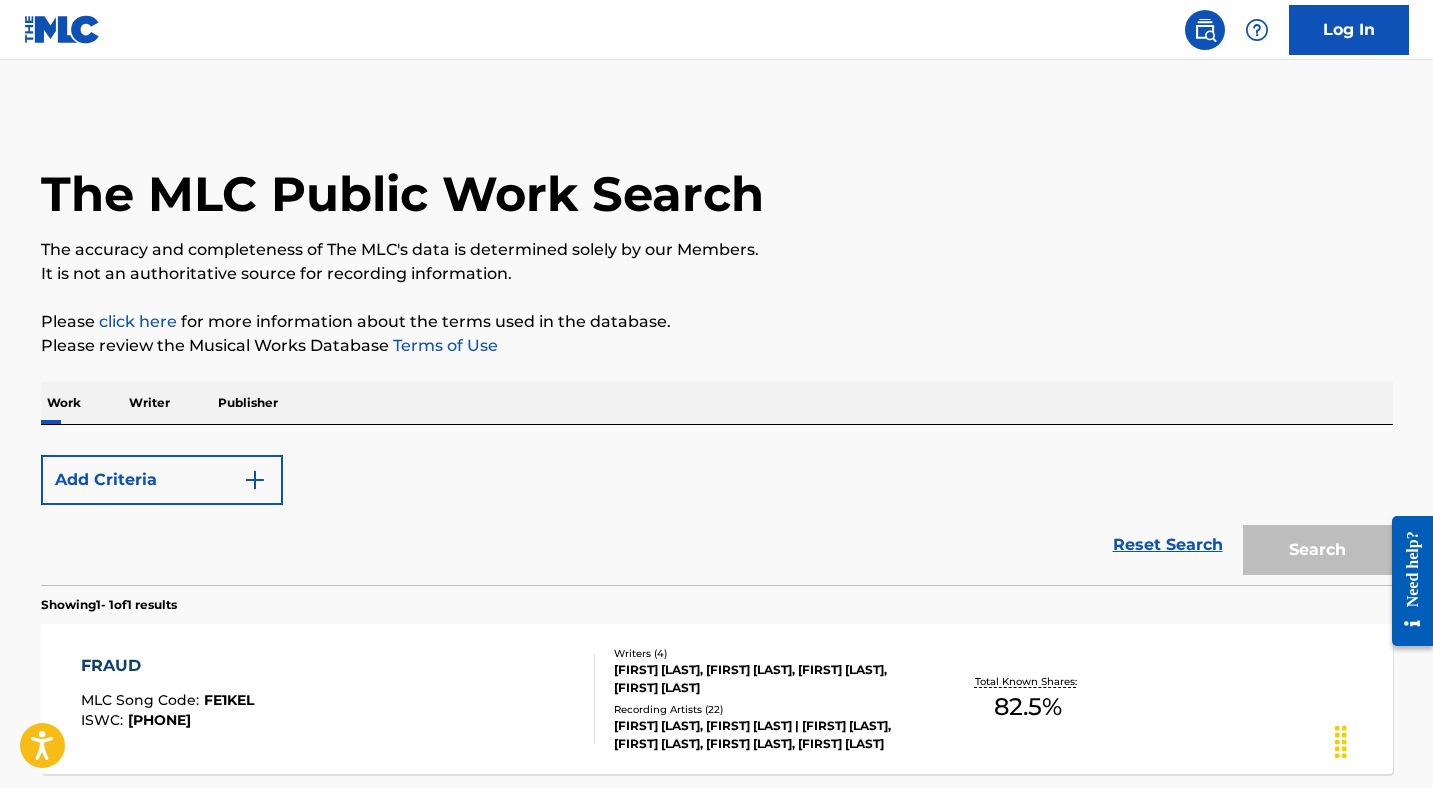 scroll, scrollTop: 186, scrollLeft: 0, axis: vertical 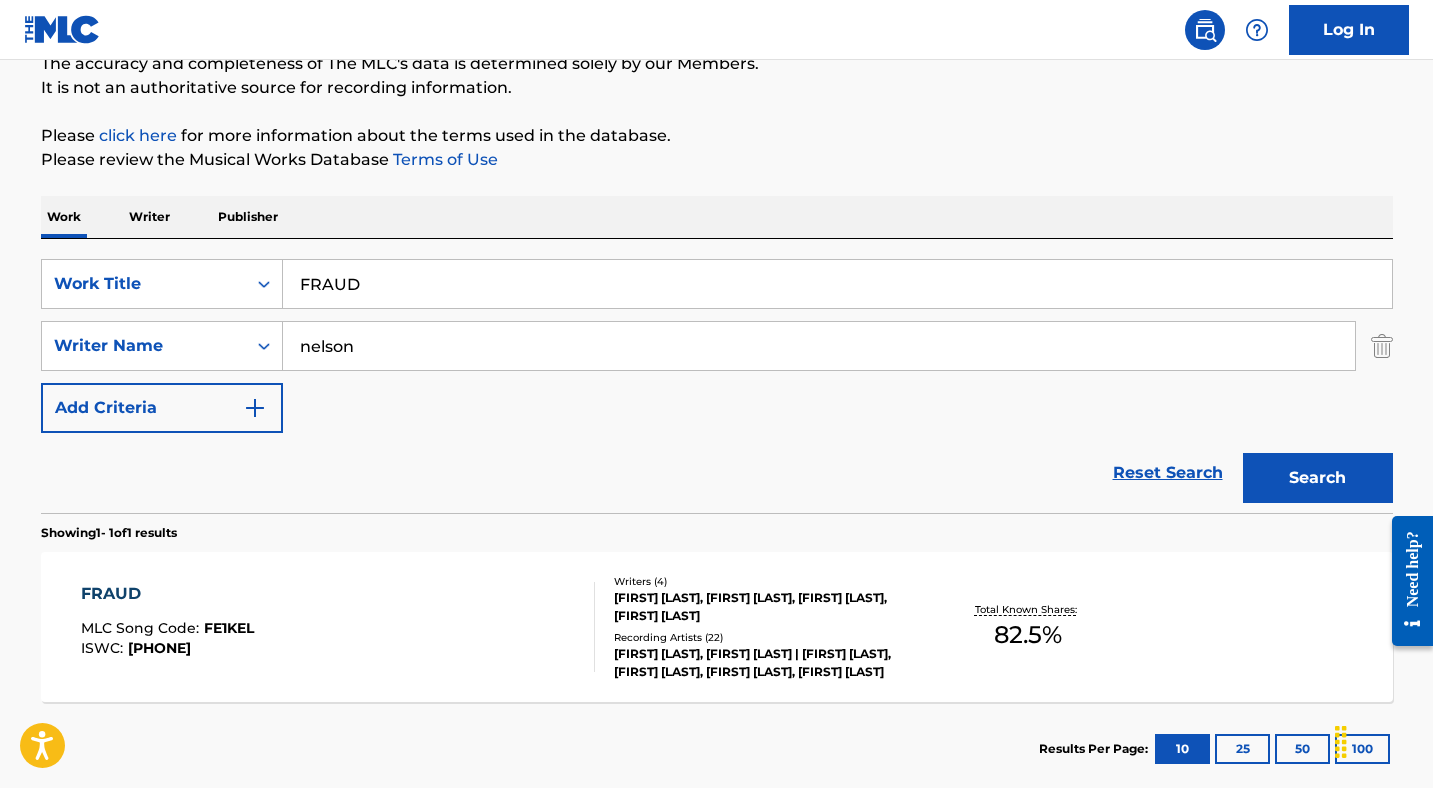 click on "FRAUD" at bounding box center [837, 284] 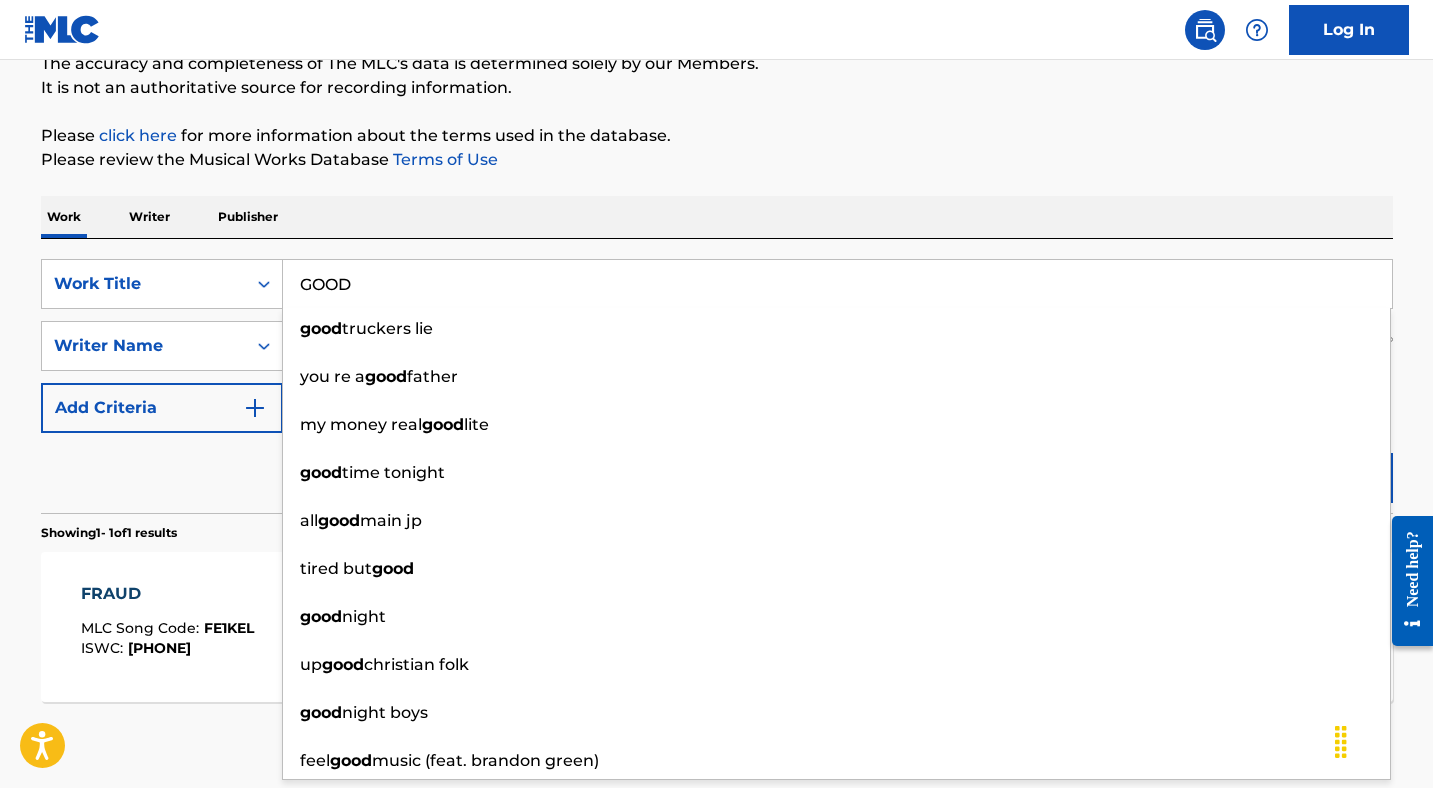 type on "GOOD" 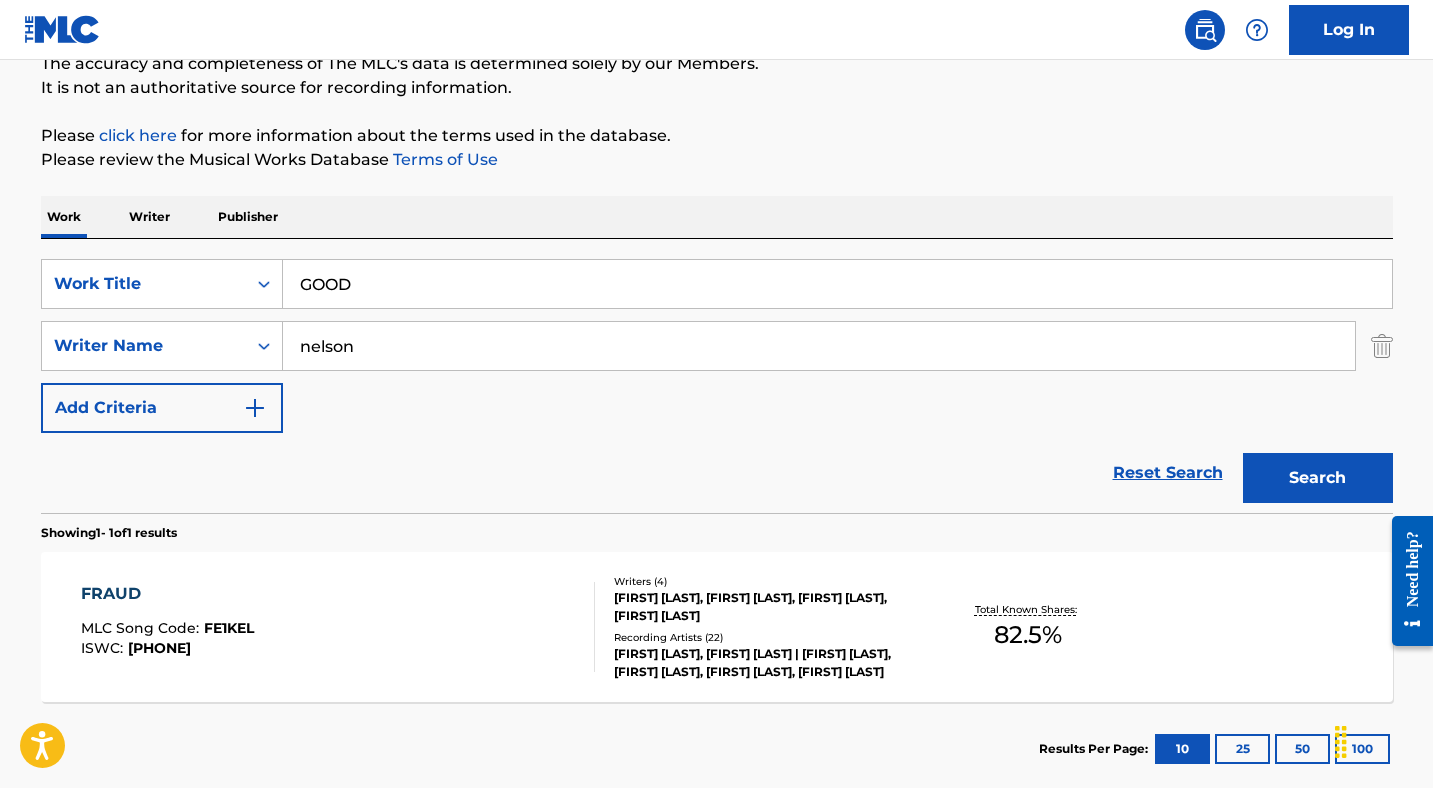 click on "nelson" at bounding box center [819, 346] 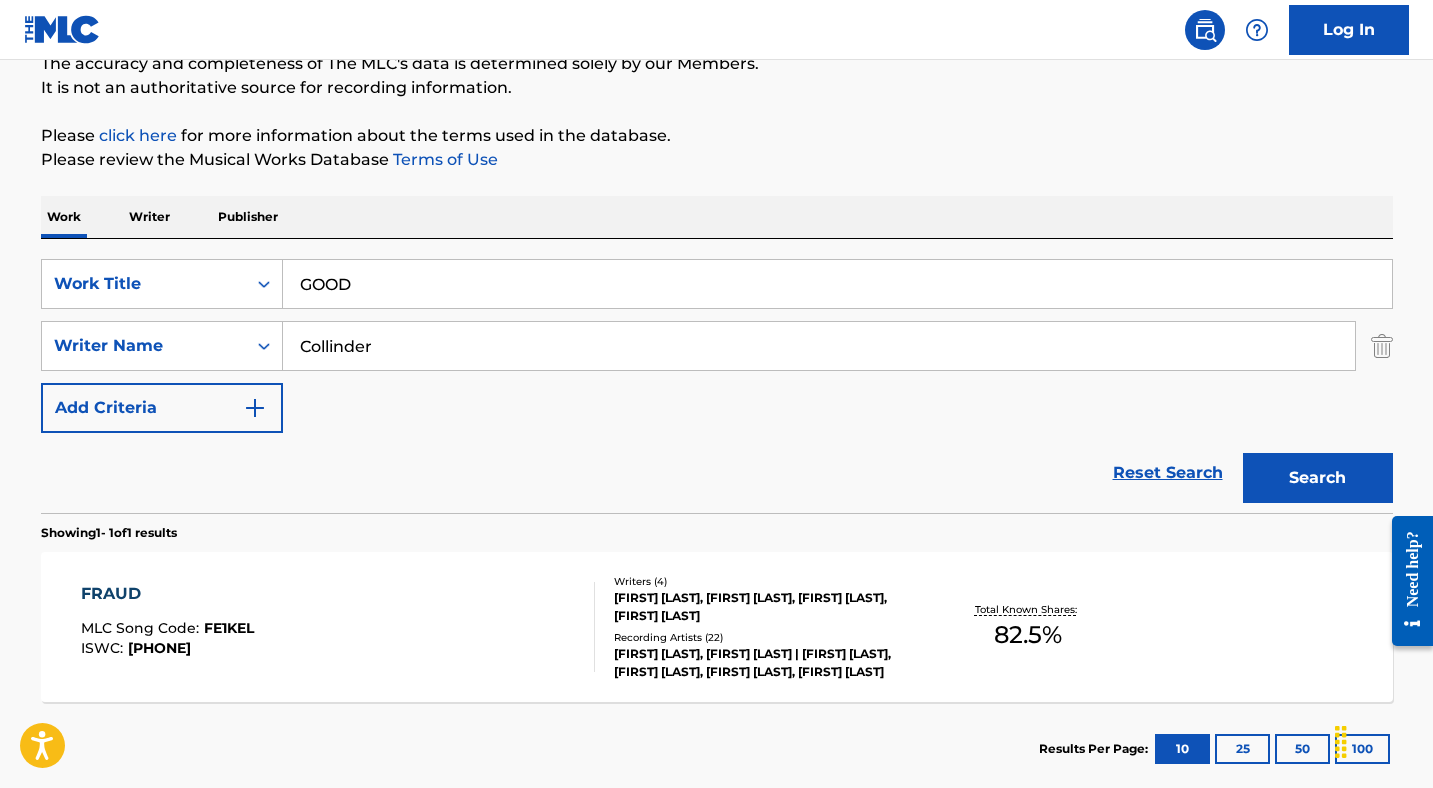 type on "Collinder" 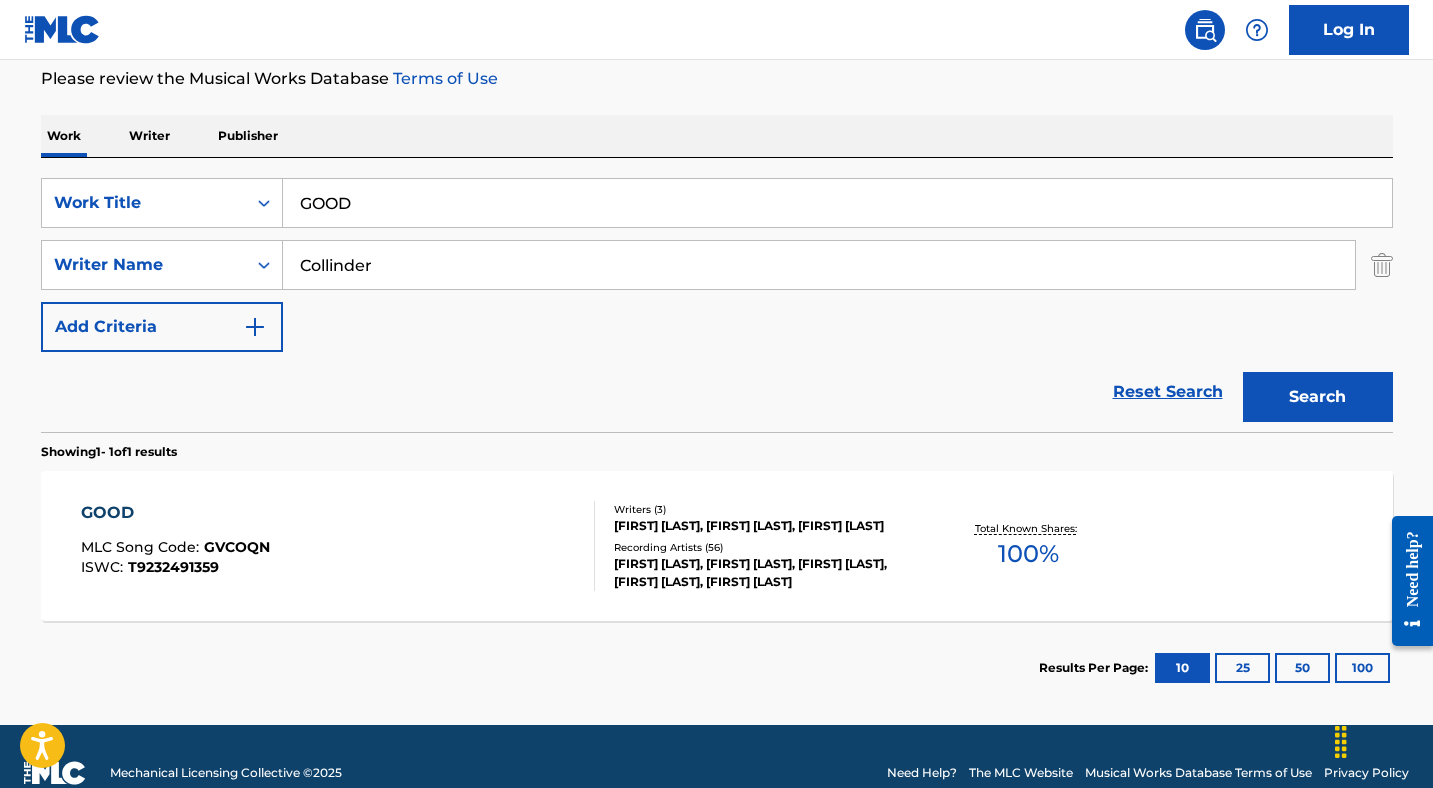 scroll, scrollTop: 273, scrollLeft: 0, axis: vertical 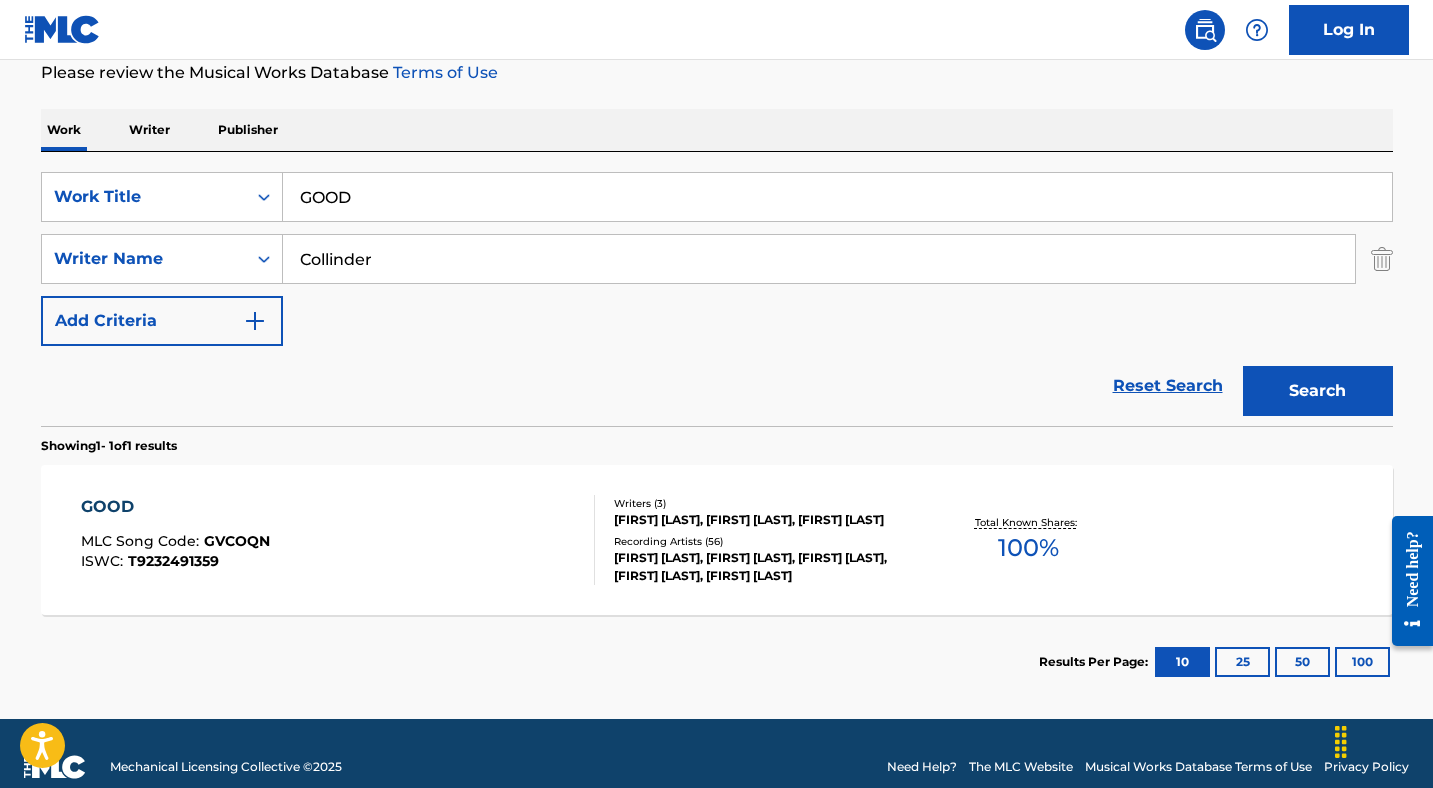 click on "[FIRST] [LAST]" at bounding box center [338, 540] 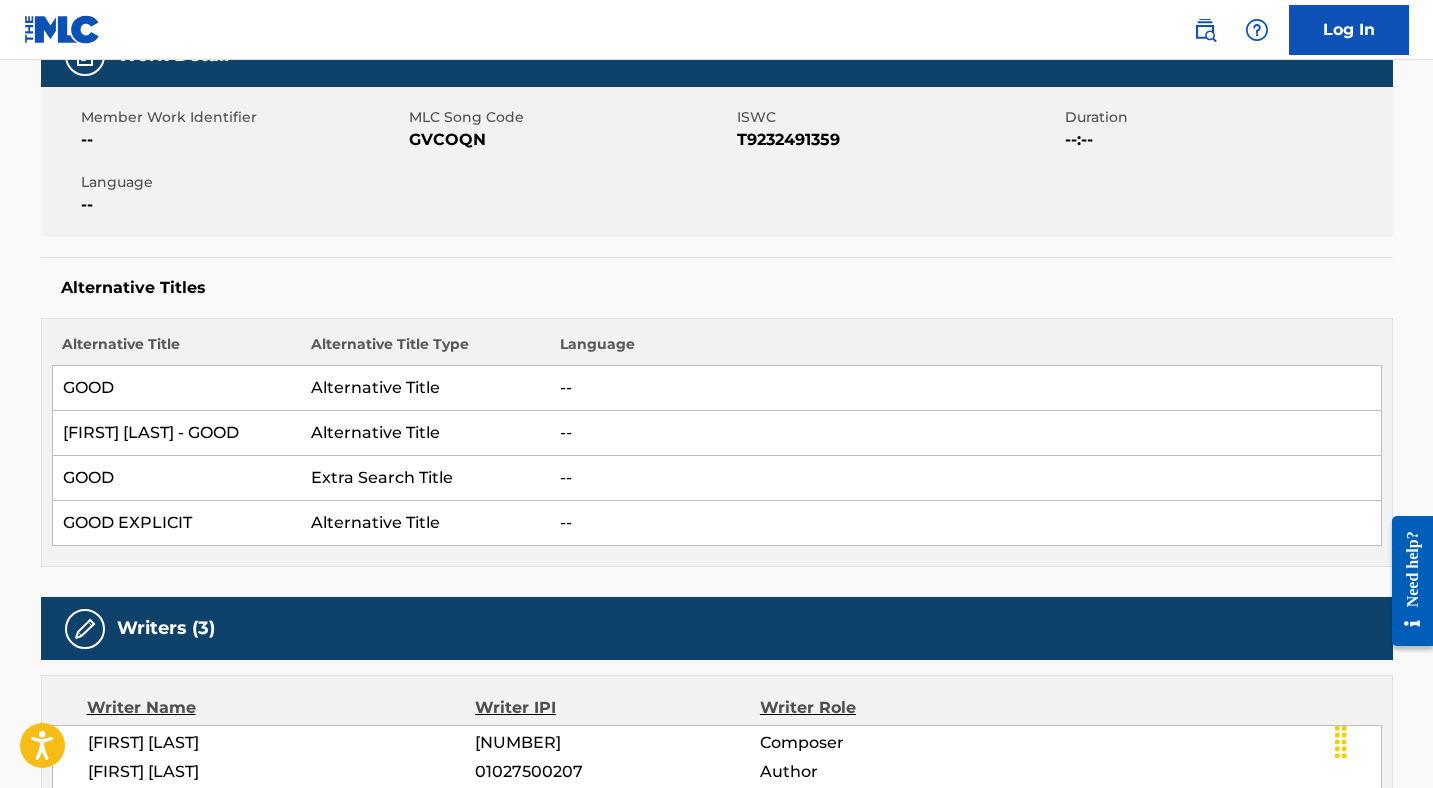 scroll, scrollTop: 0, scrollLeft: 0, axis: both 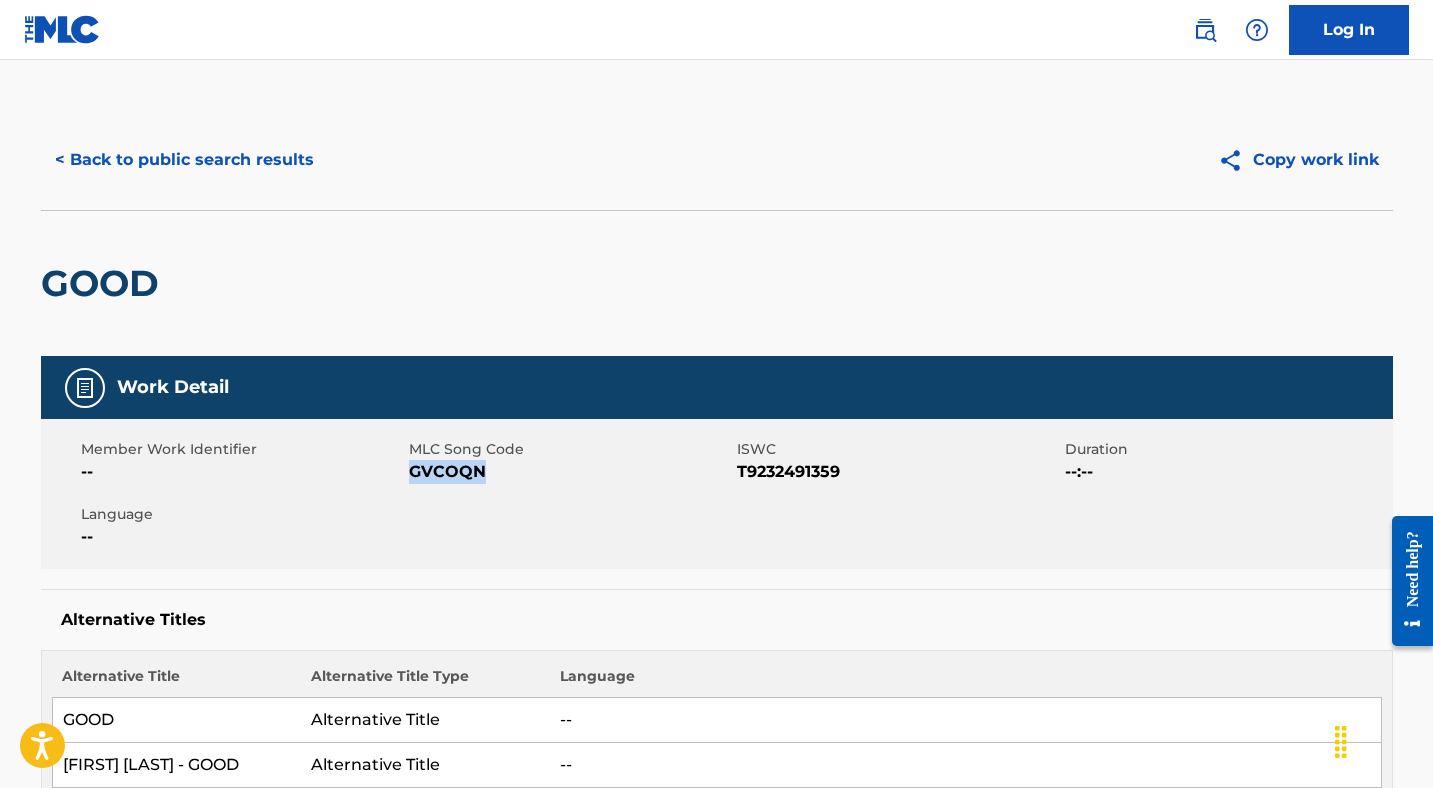 drag, startPoint x: 483, startPoint y: 476, endPoint x: 411, endPoint y: 477, distance: 72.00694 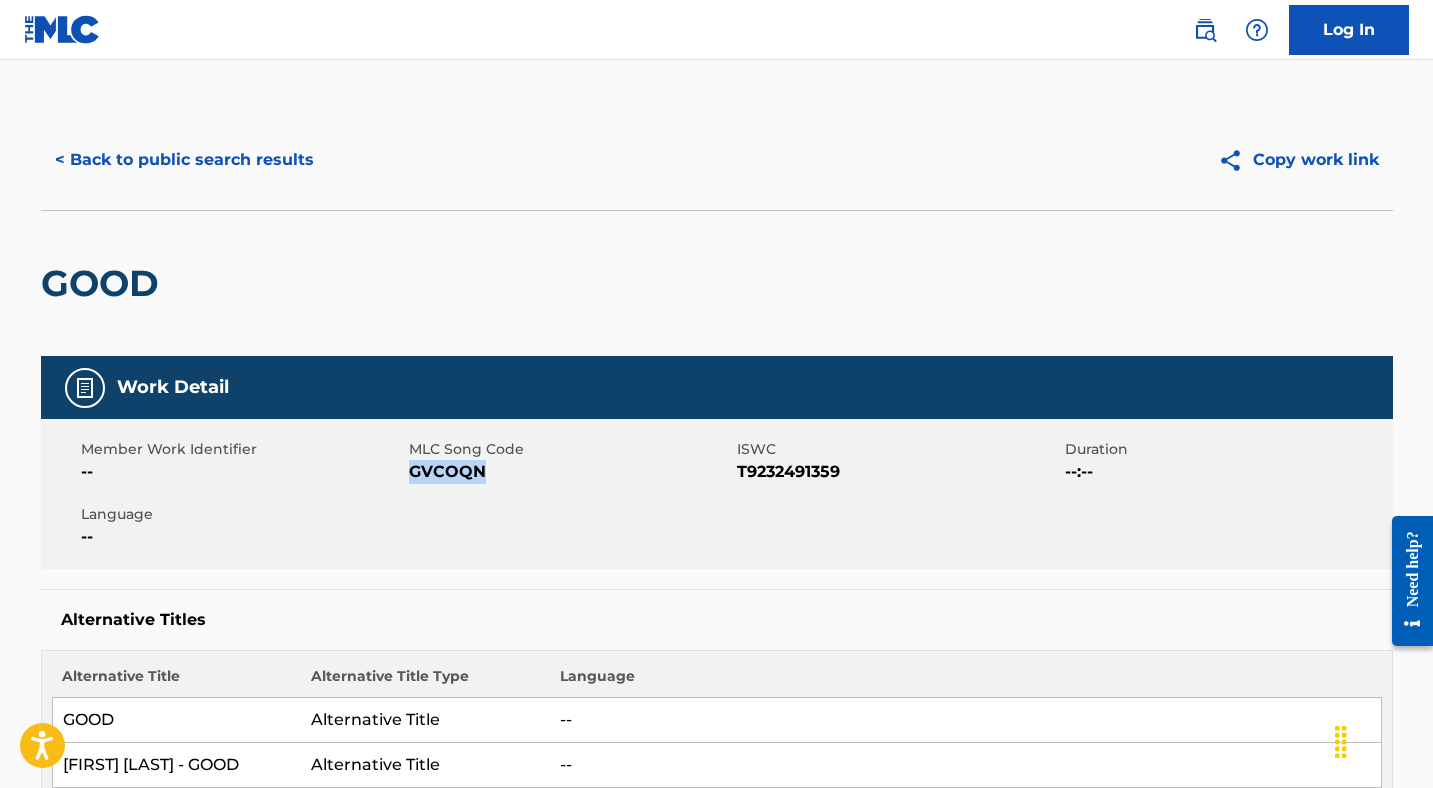 click on "< Back to public search results" at bounding box center (184, 160) 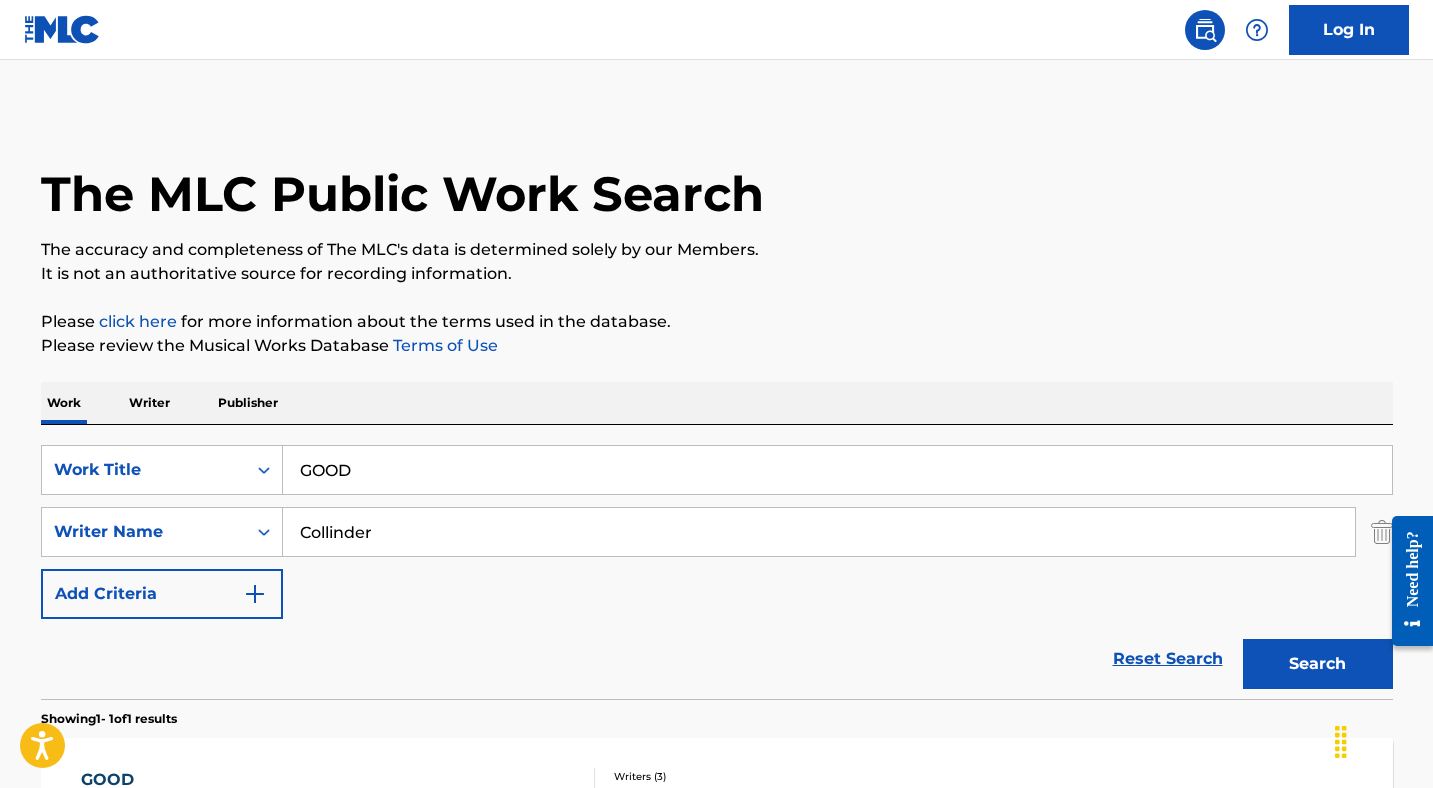 scroll, scrollTop: 186, scrollLeft: 0, axis: vertical 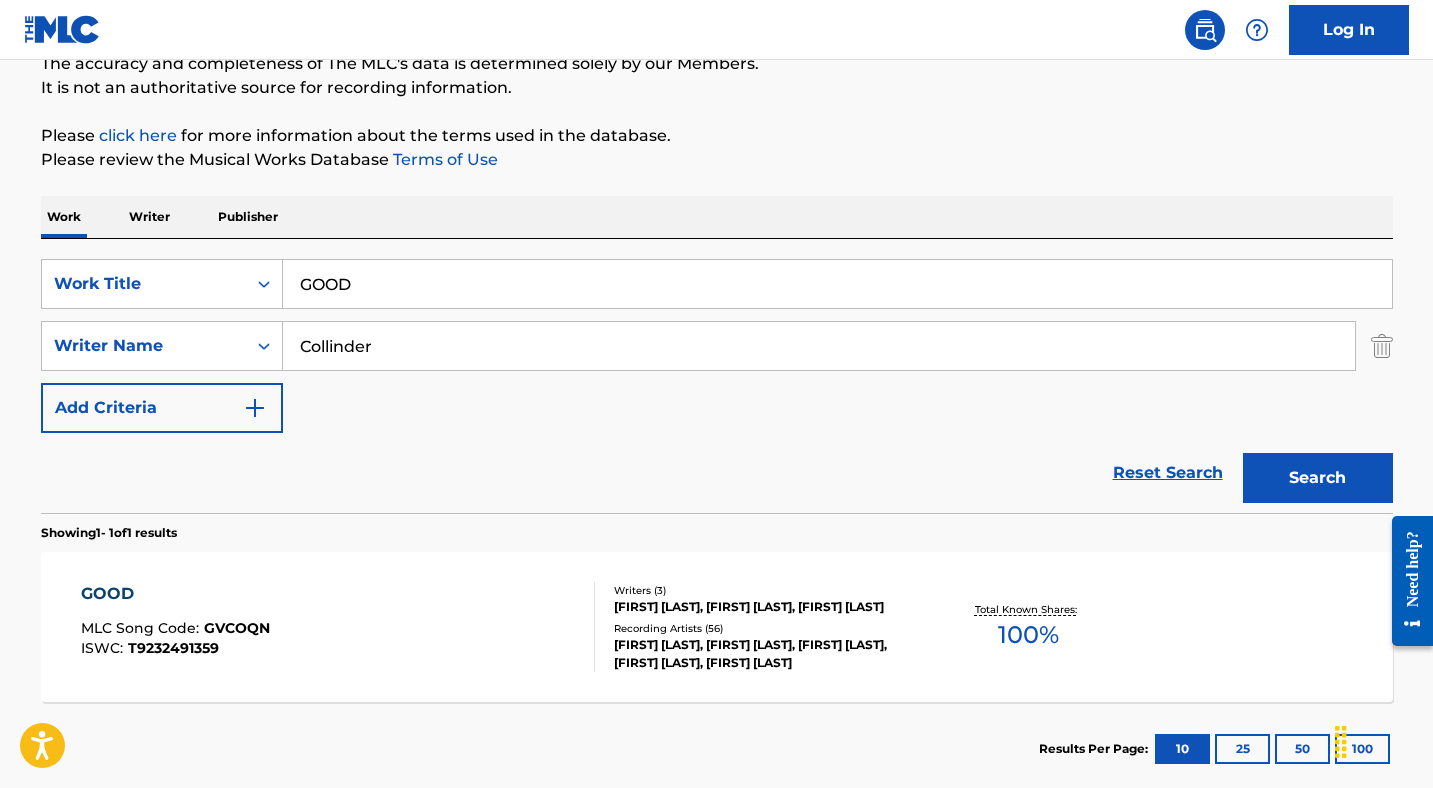 click on "GOOD" at bounding box center (837, 284) 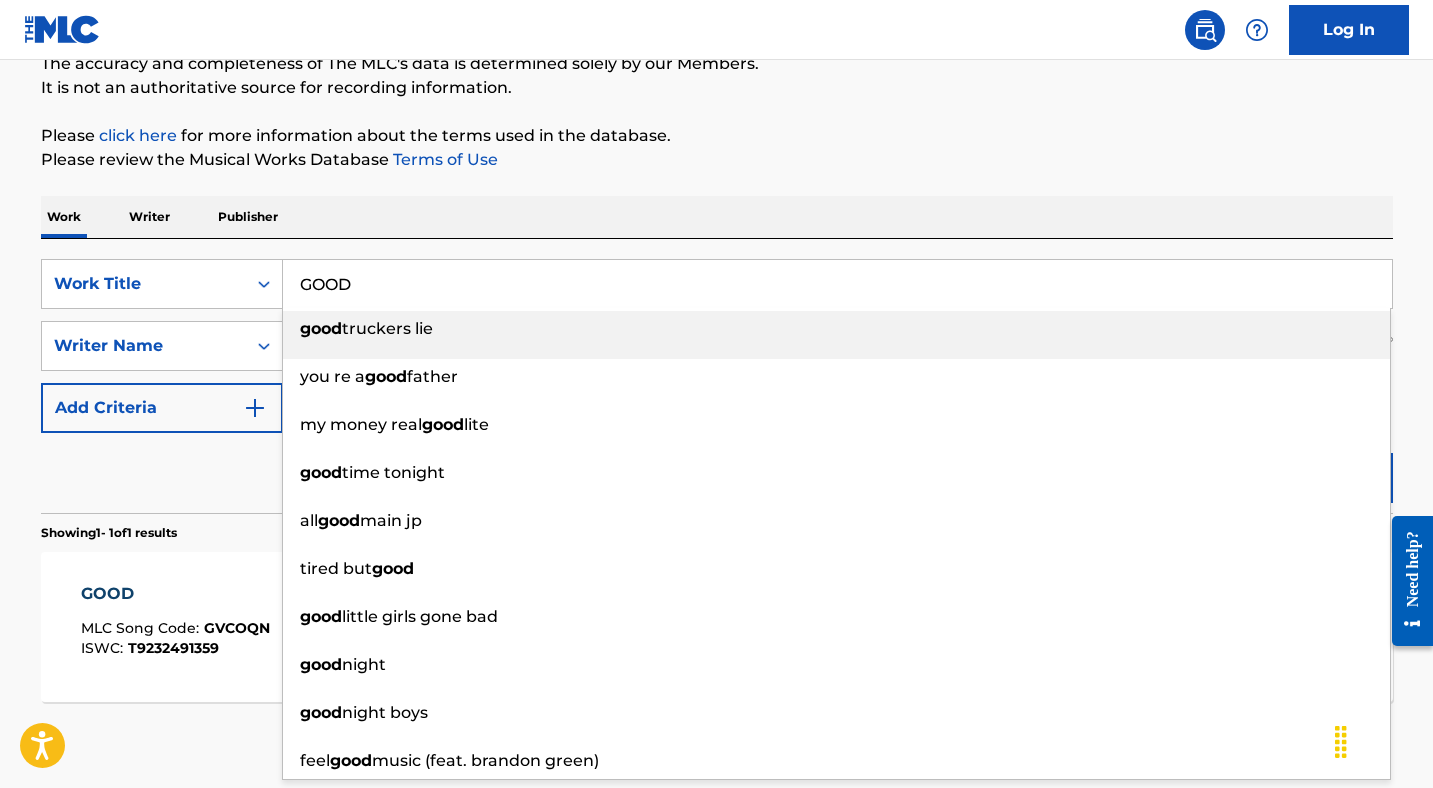 paste on "UNZ" 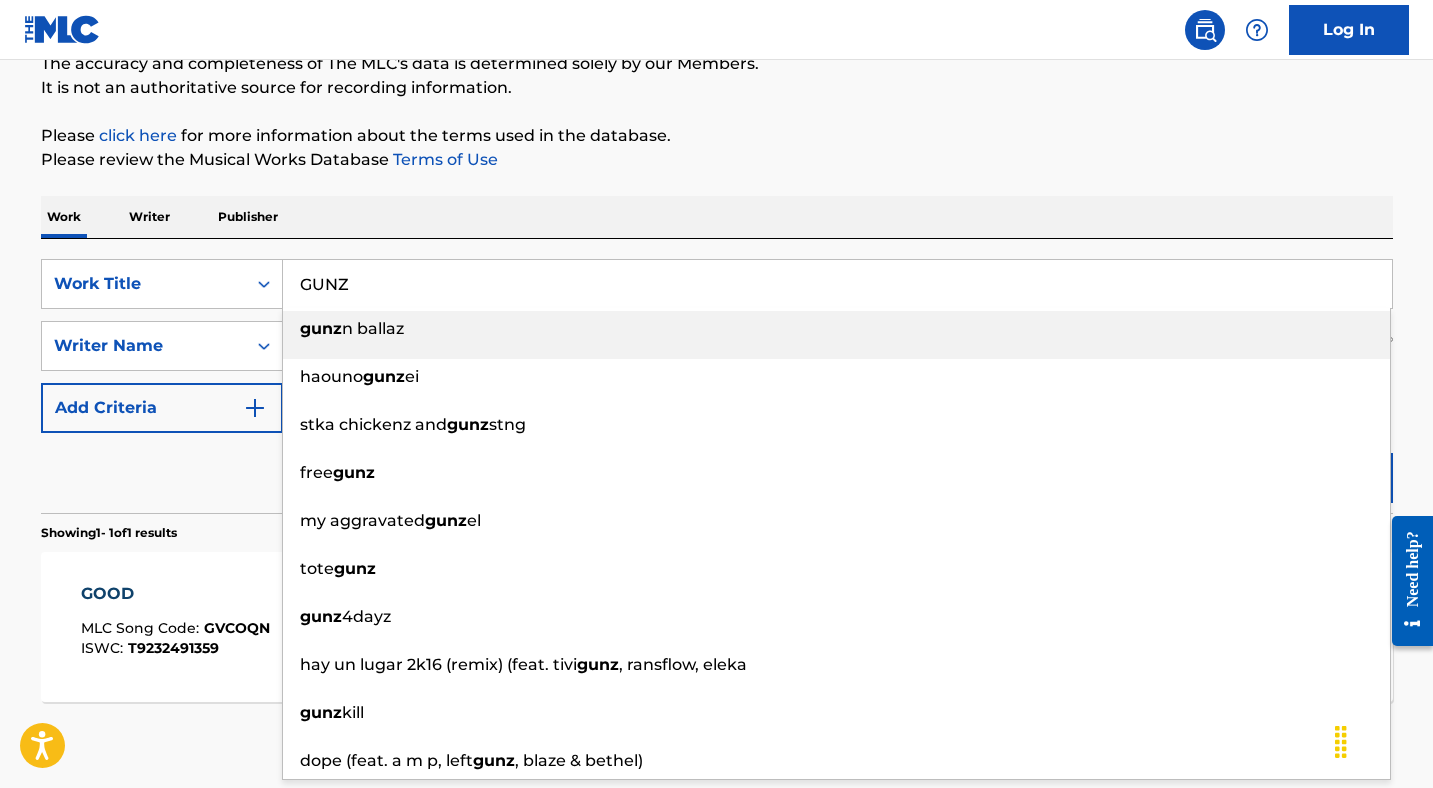 type on "GUNZ" 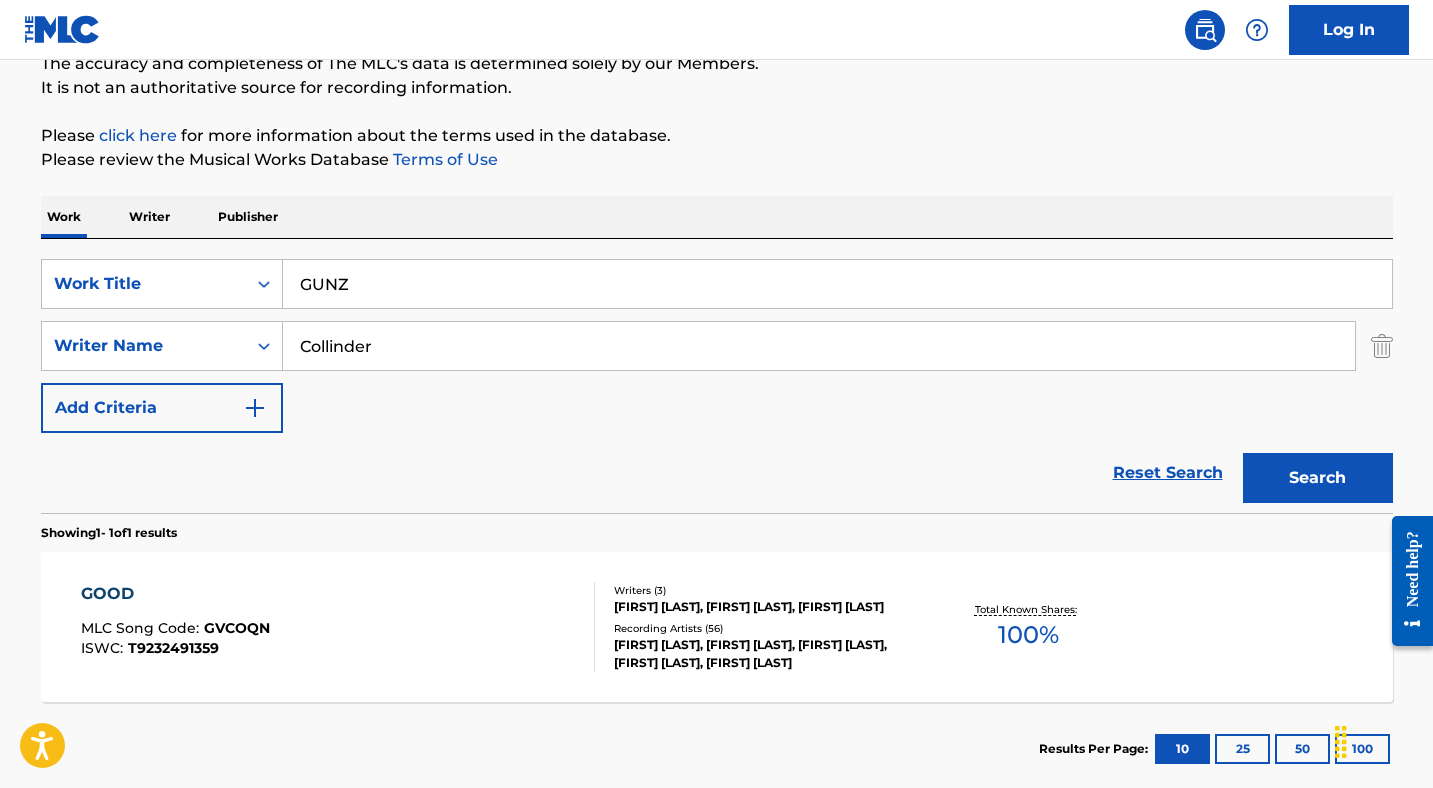 click on "Collinder" at bounding box center [819, 346] 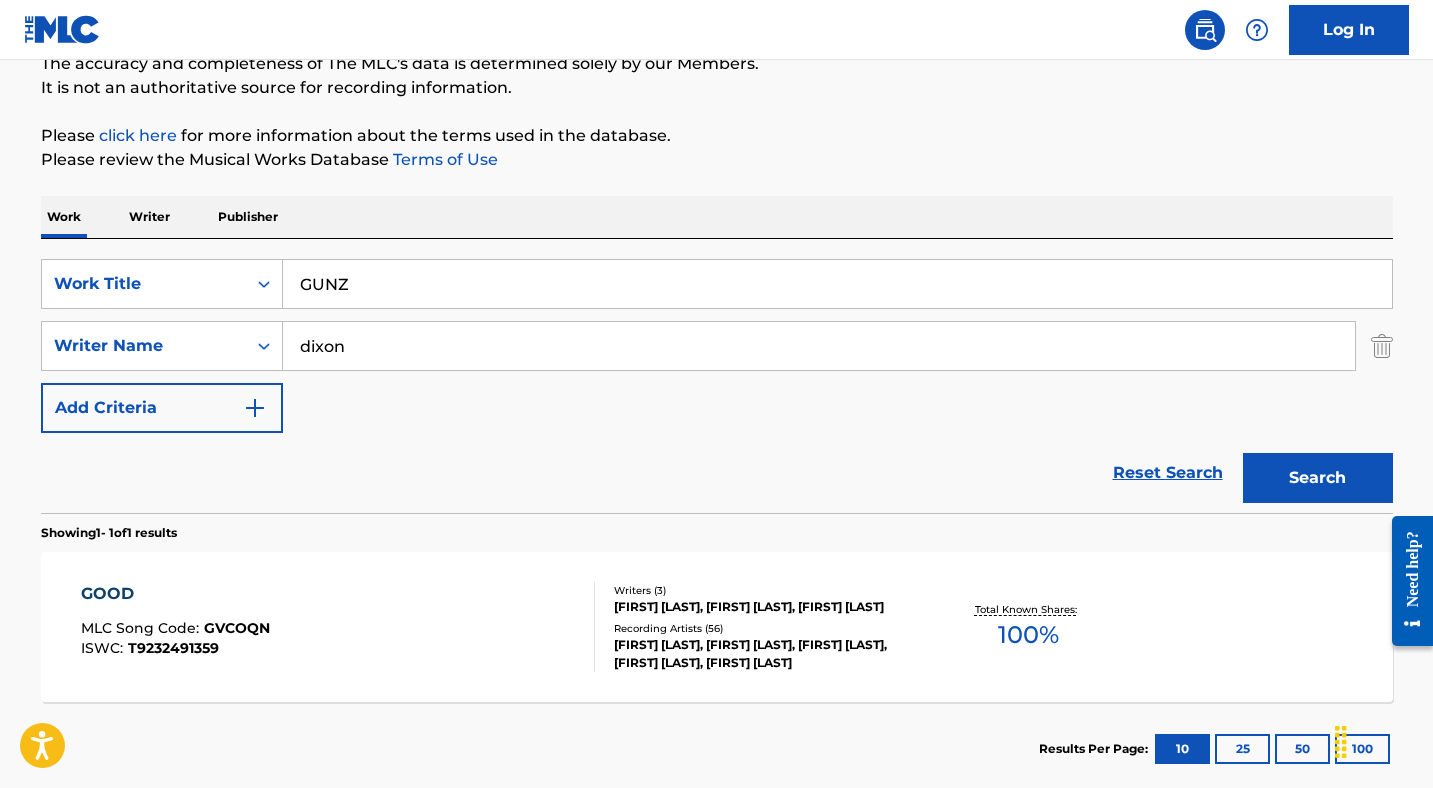 type on "dixon" 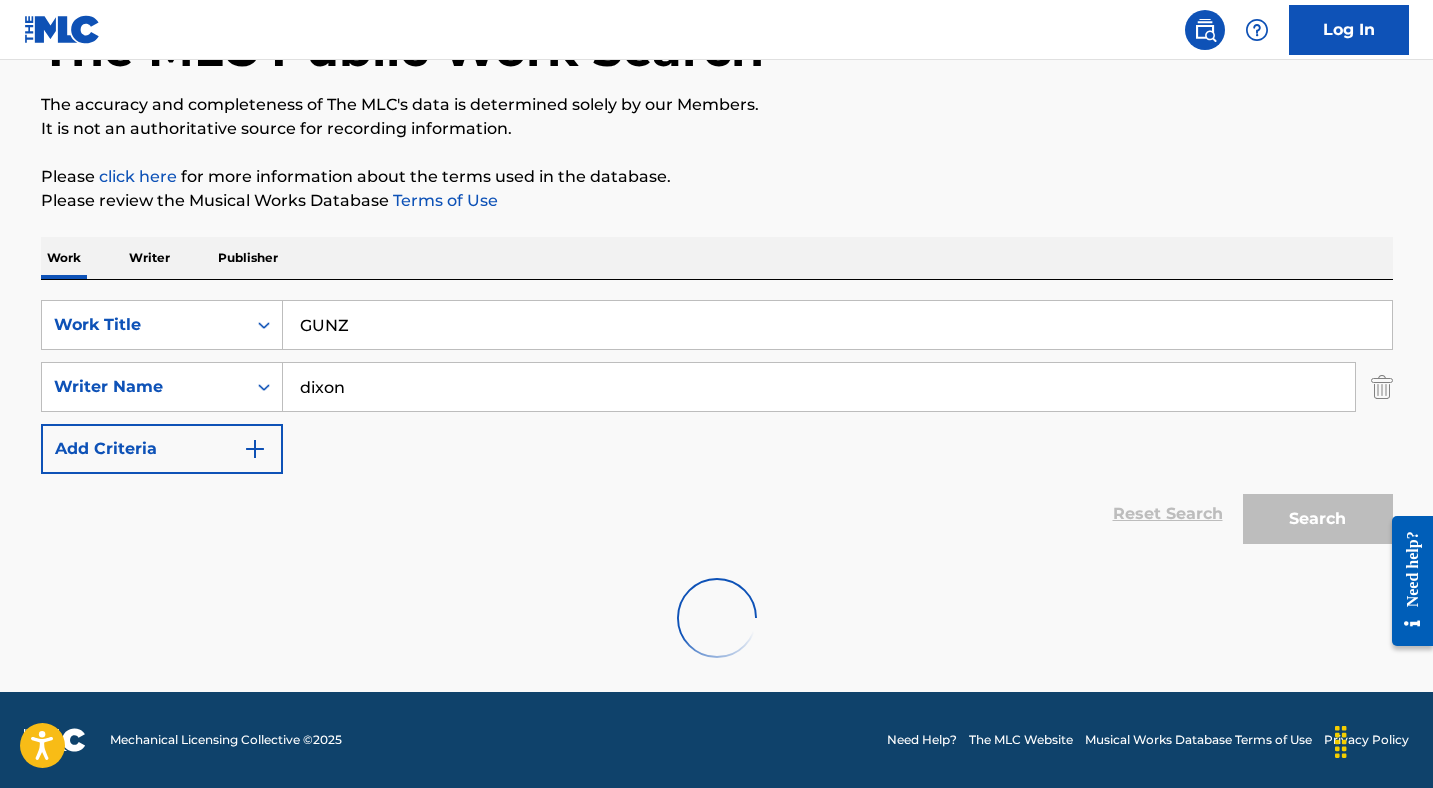 scroll, scrollTop: 186, scrollLeft: 0, axis: vertical 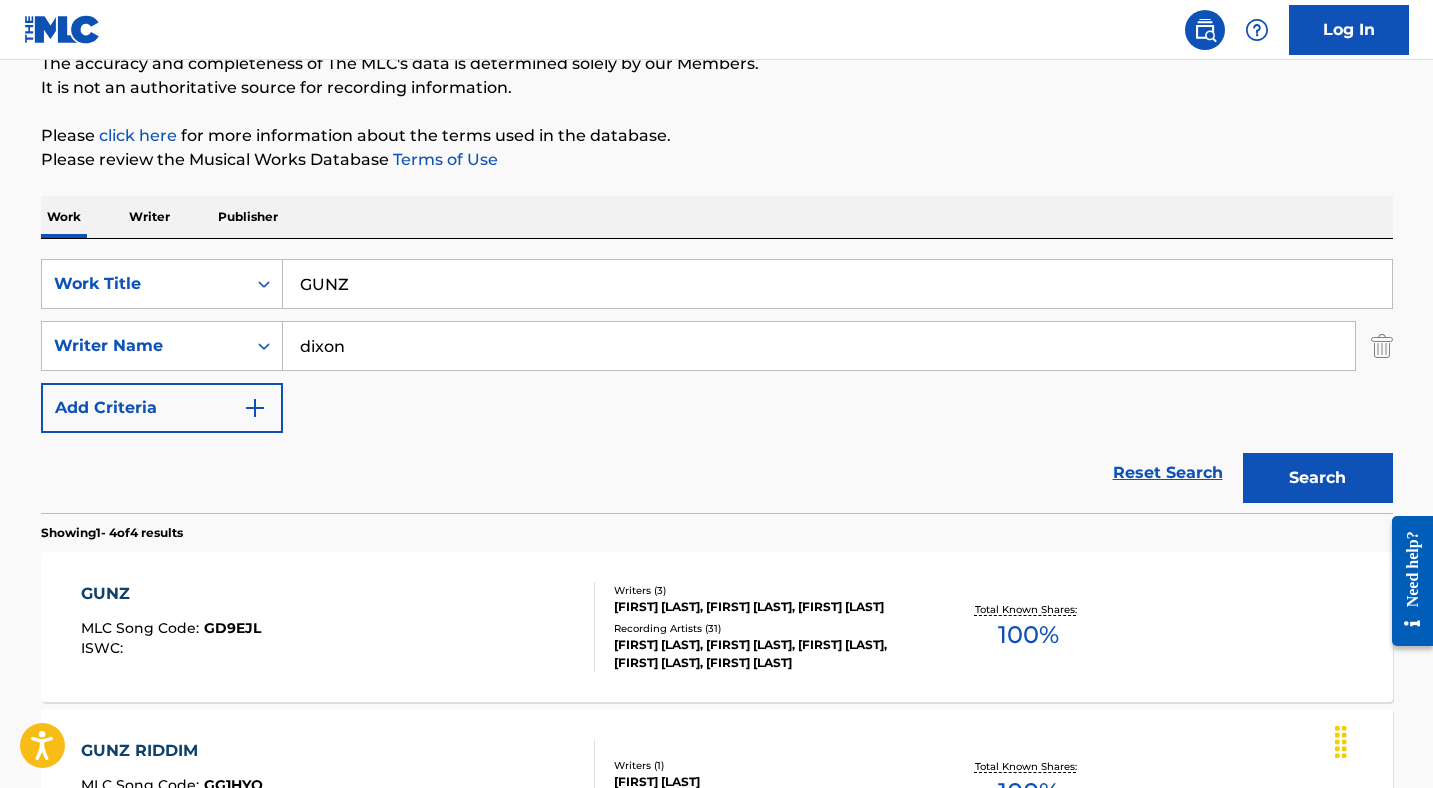click on "GUNZ MLC Song Code : GD9EJL ISWC :" at bounding box center (338, 627) 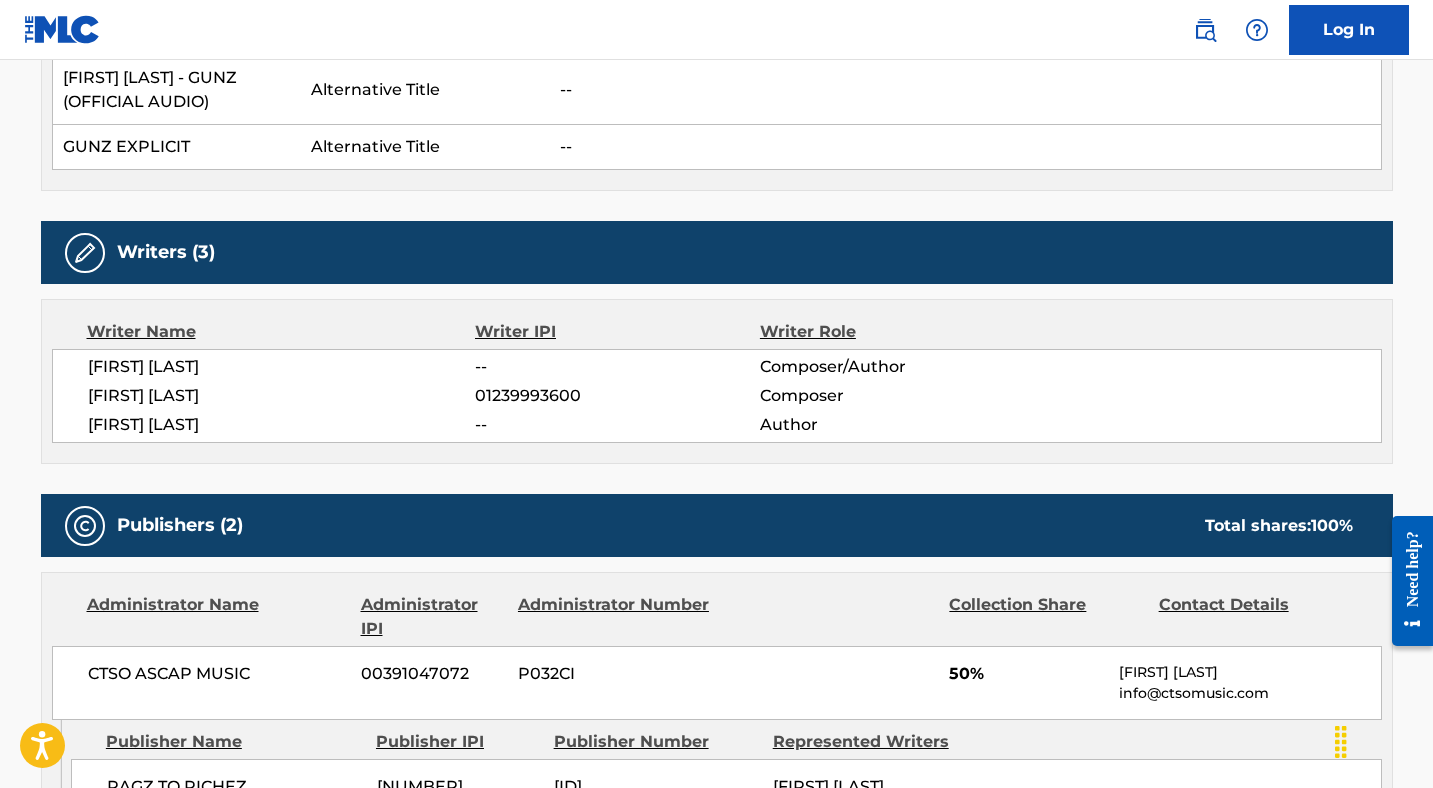 scroll, scrollTop: 183, scrollLeft: 0, axis: vertical 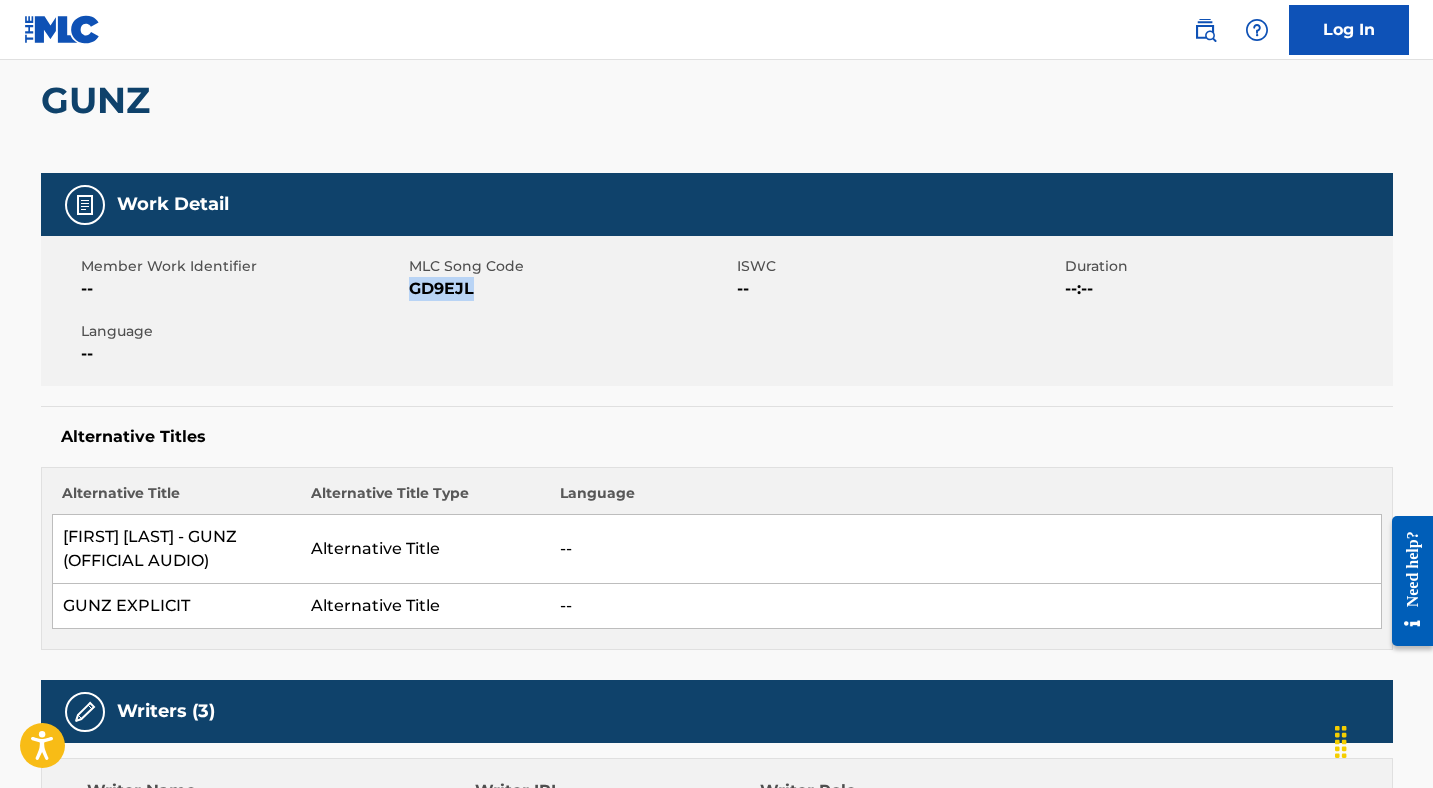 drag, startPoint x: 479, startPoint y: 296, endPoint x: 408, endPoint y: 295, distance: 71.00704 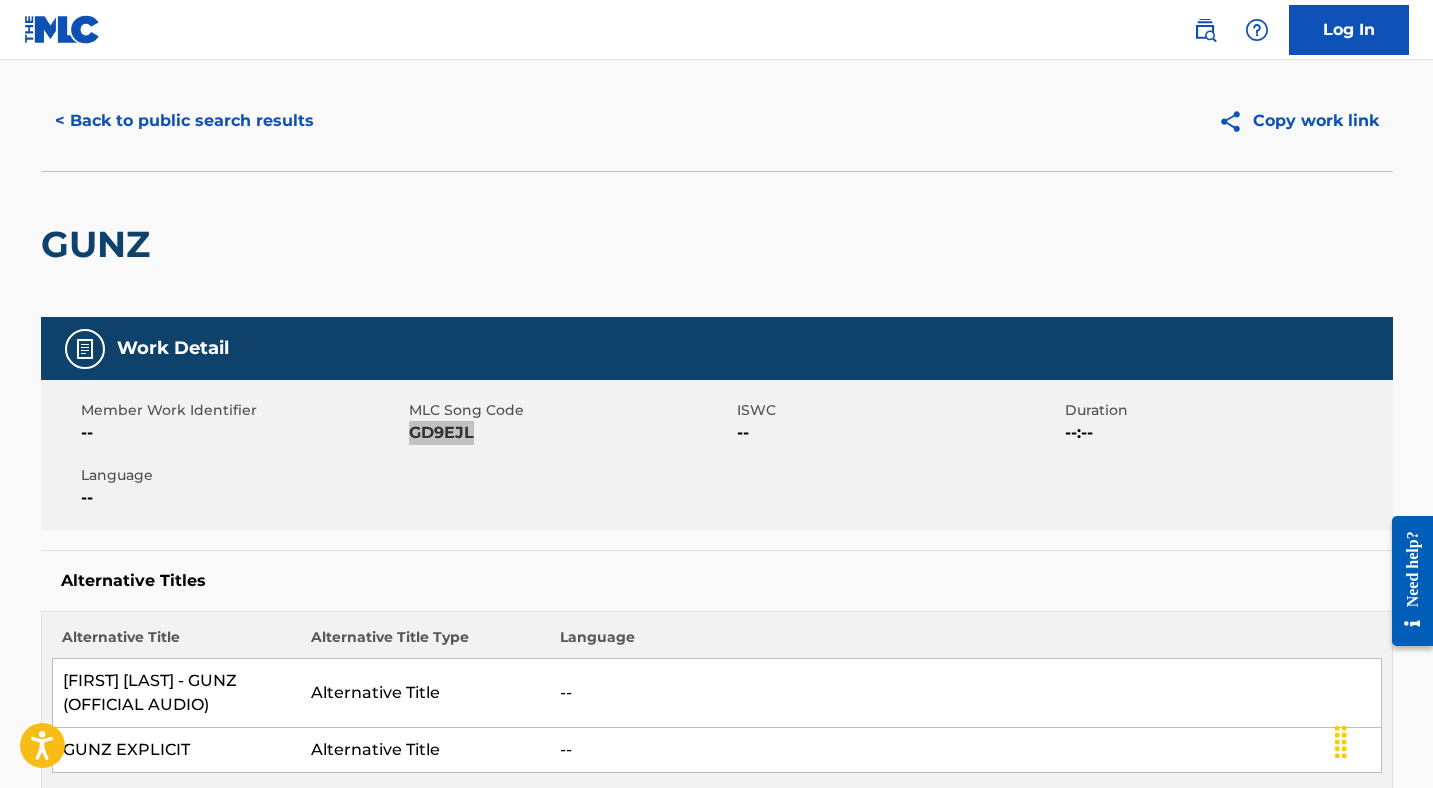 scroll, scrollTop: 0, scrollLeft: 0, axis: both 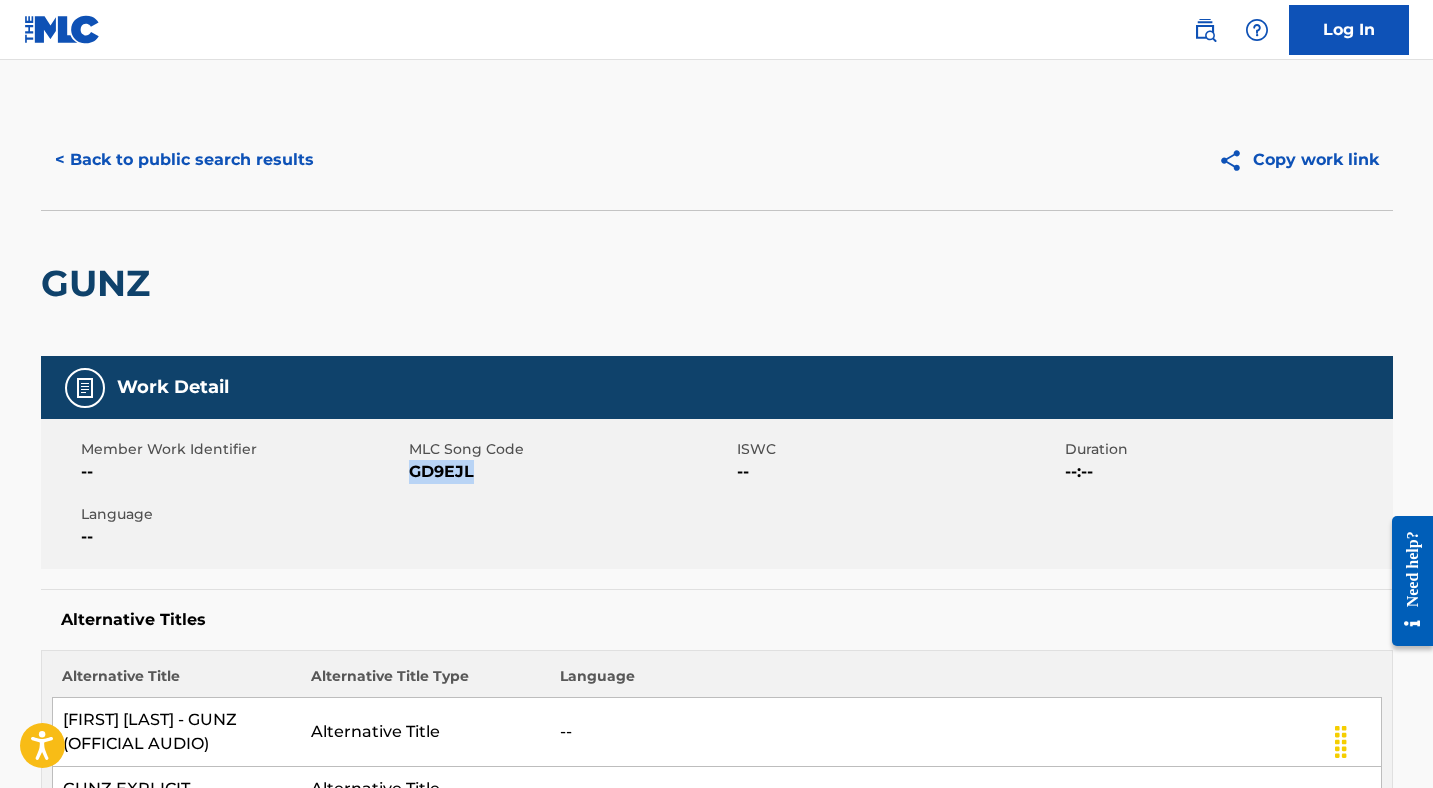 click on "< Back to public search results" at bounding box center [184, 160] 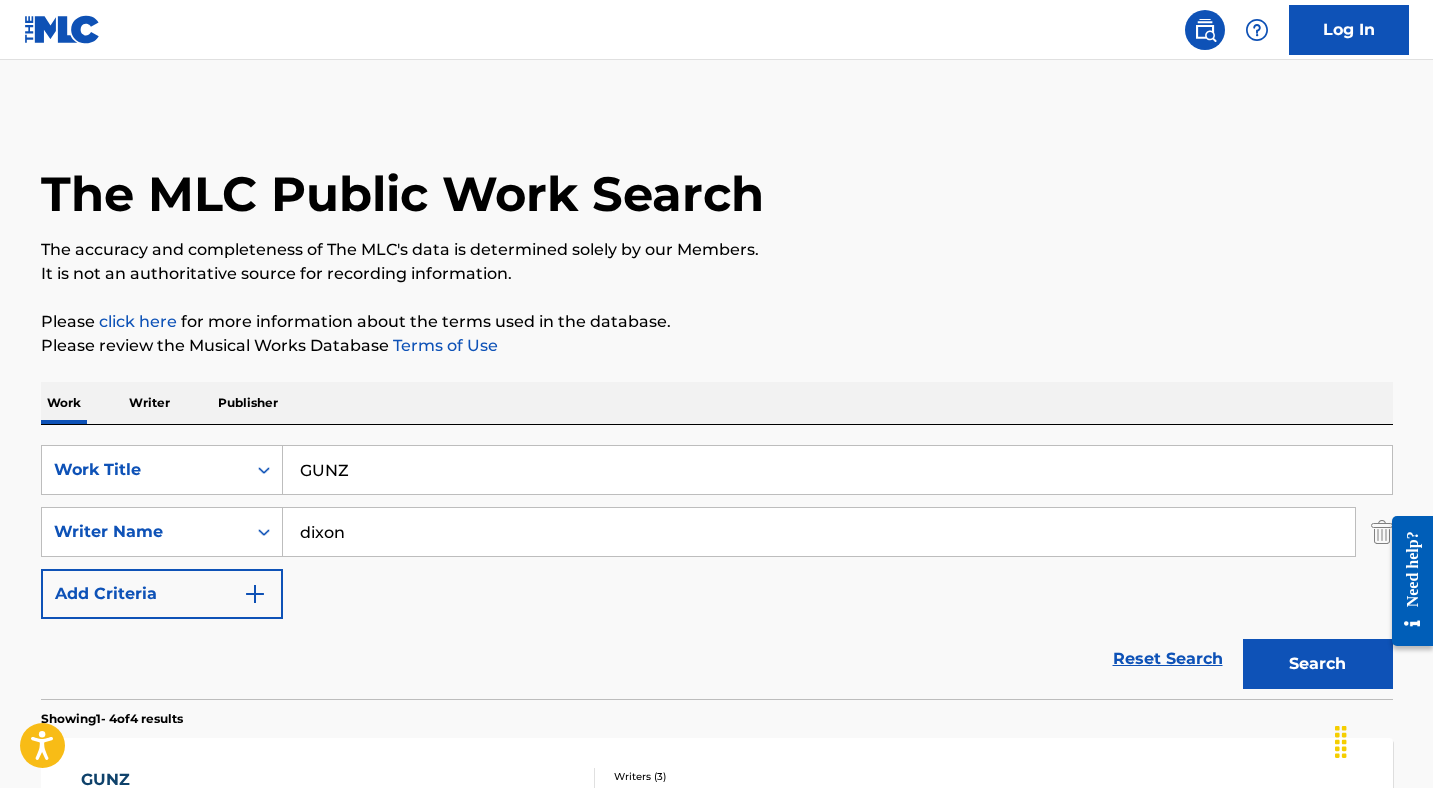scroll, scrollTop: 186, scrollLeft: 0, axis: vertical 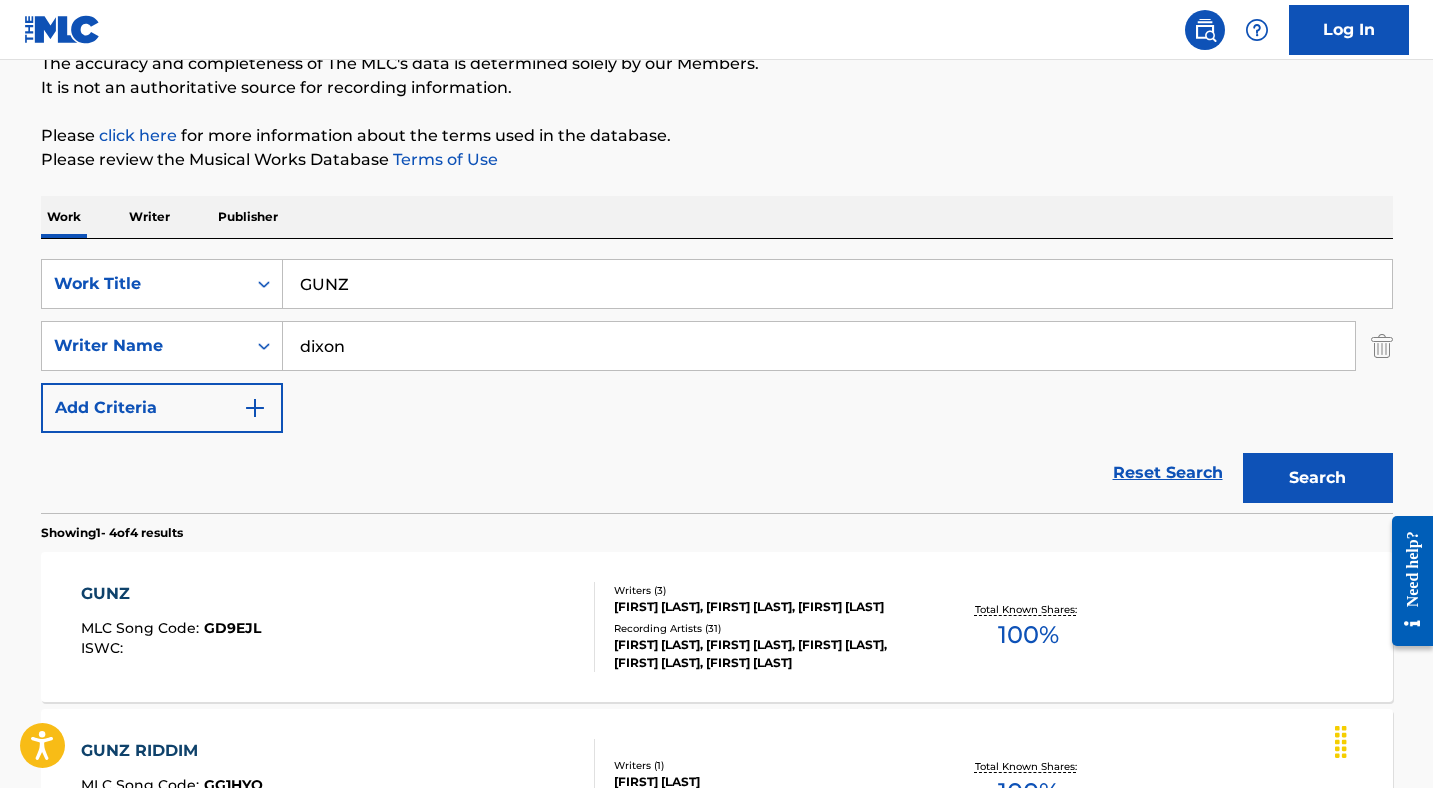 click on "GUNZ" at bounding box center (837, 284) 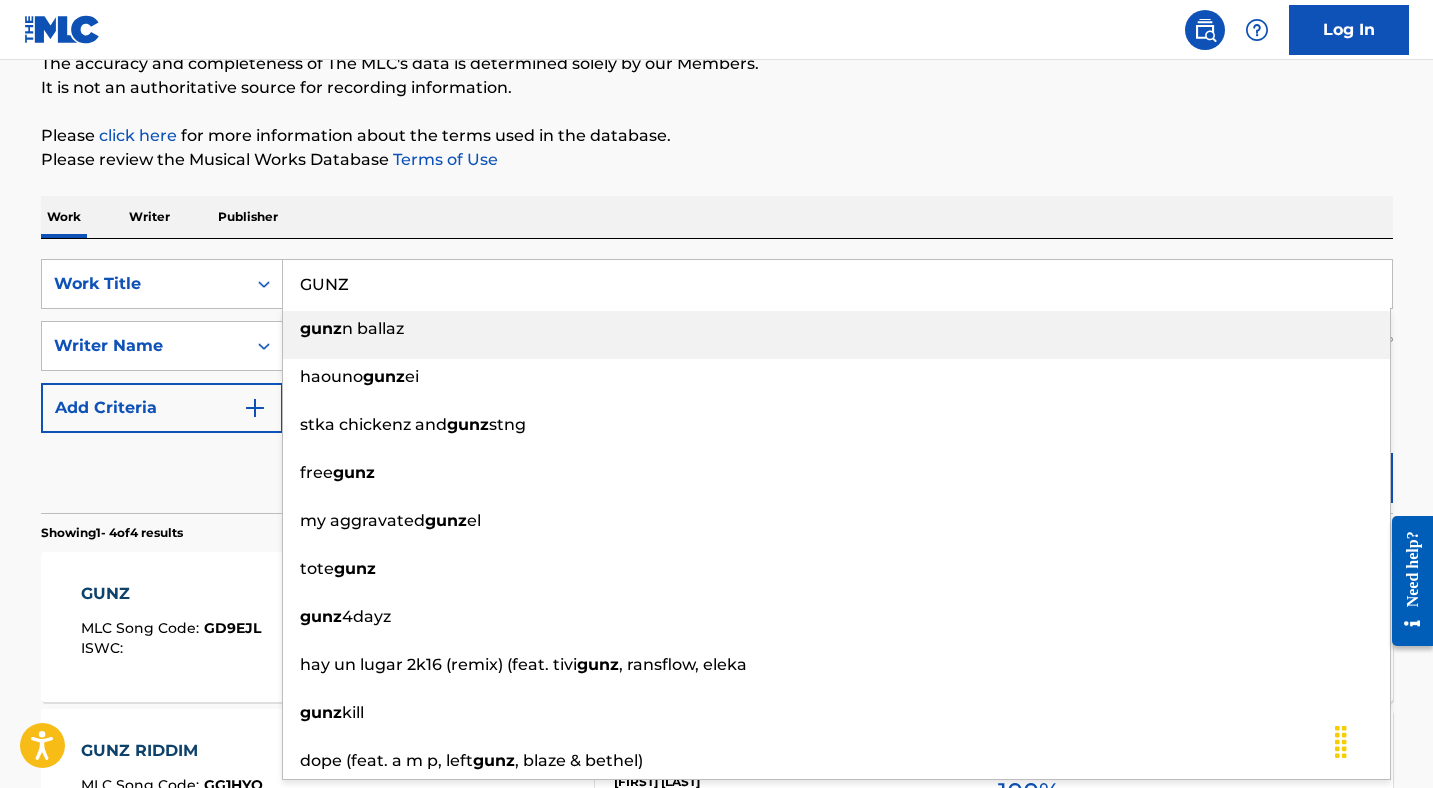 paste on "HOLY GHOST" 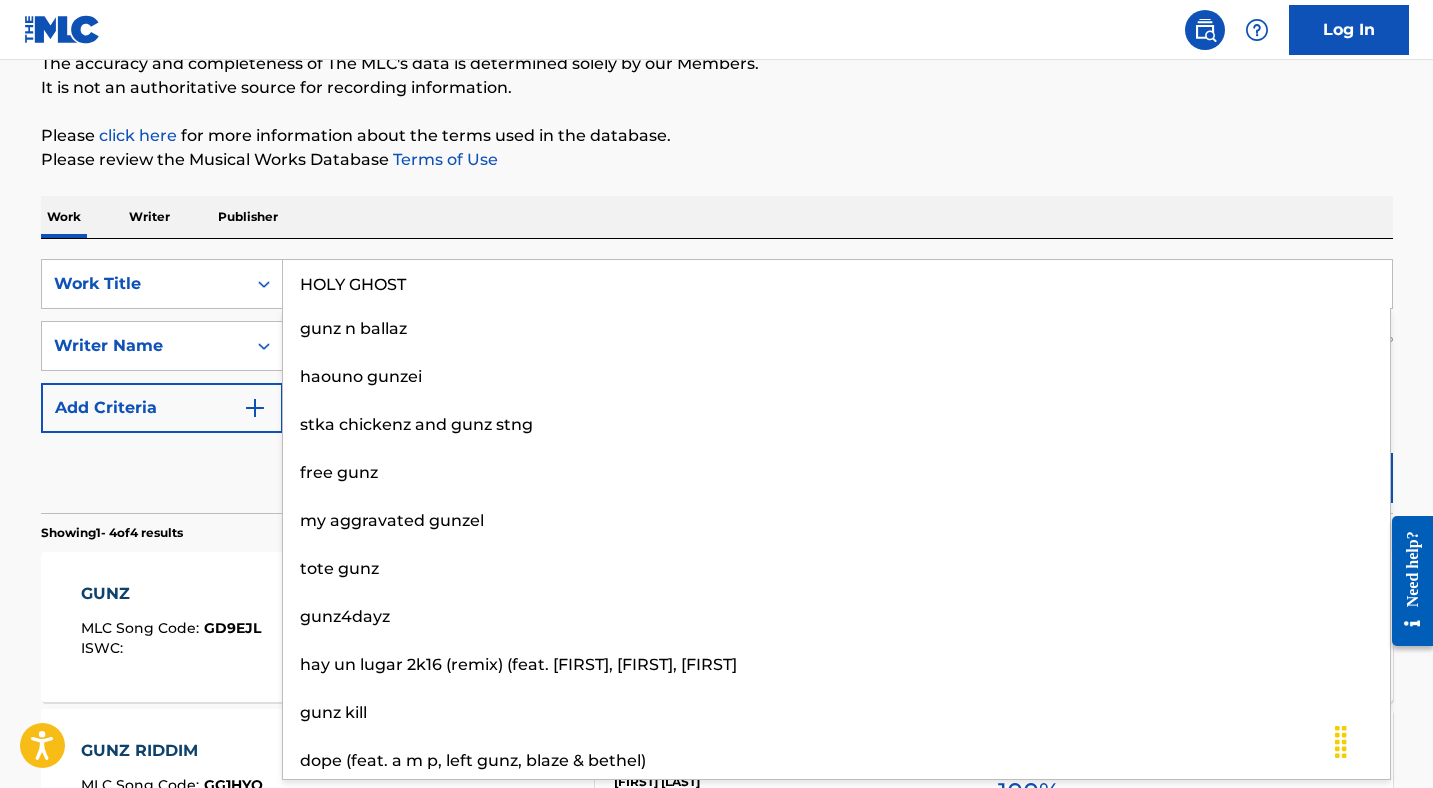 type on "HOLY GHOST" 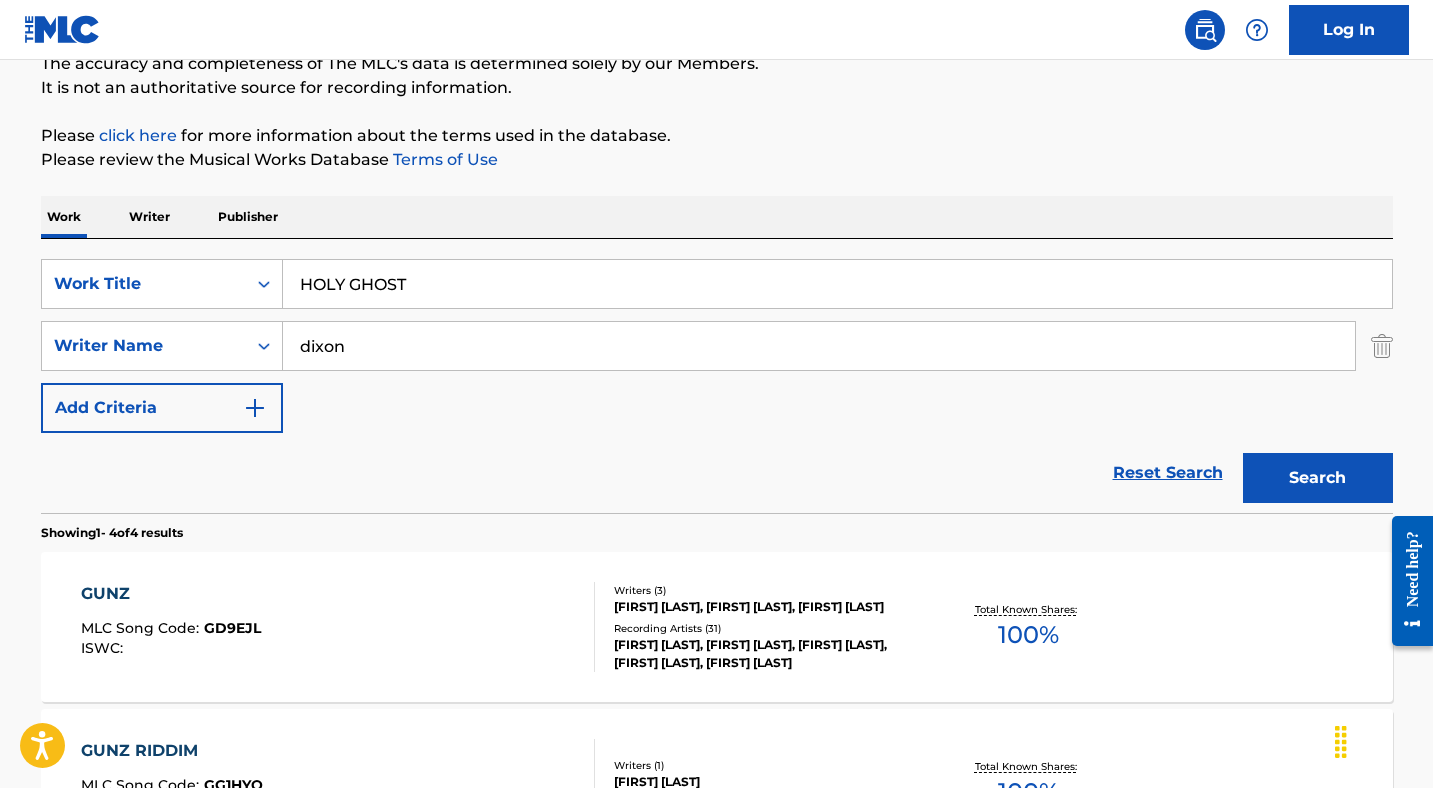 click on "Reset Search Search" at bounding box center [717, 473] 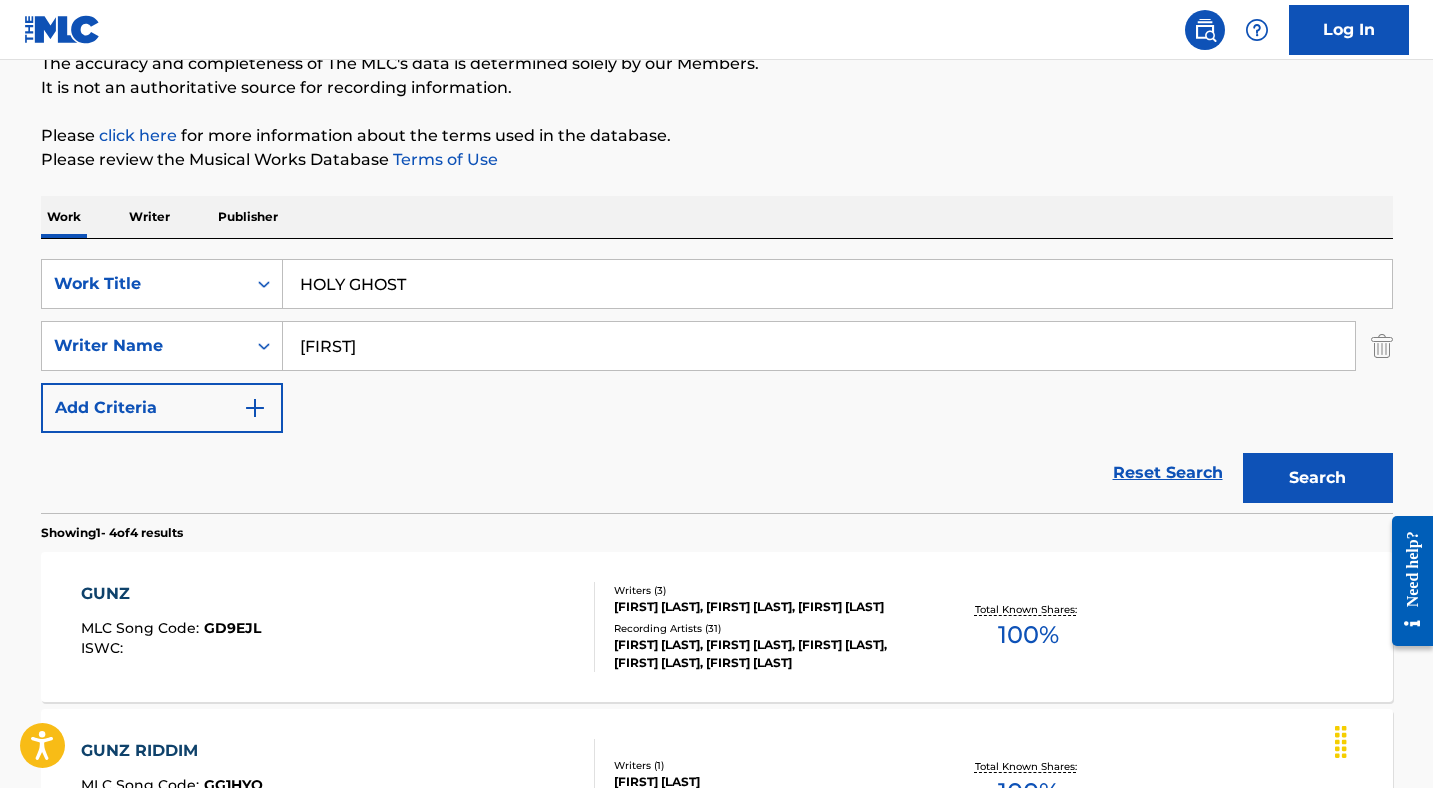 type on "[FIRST]" 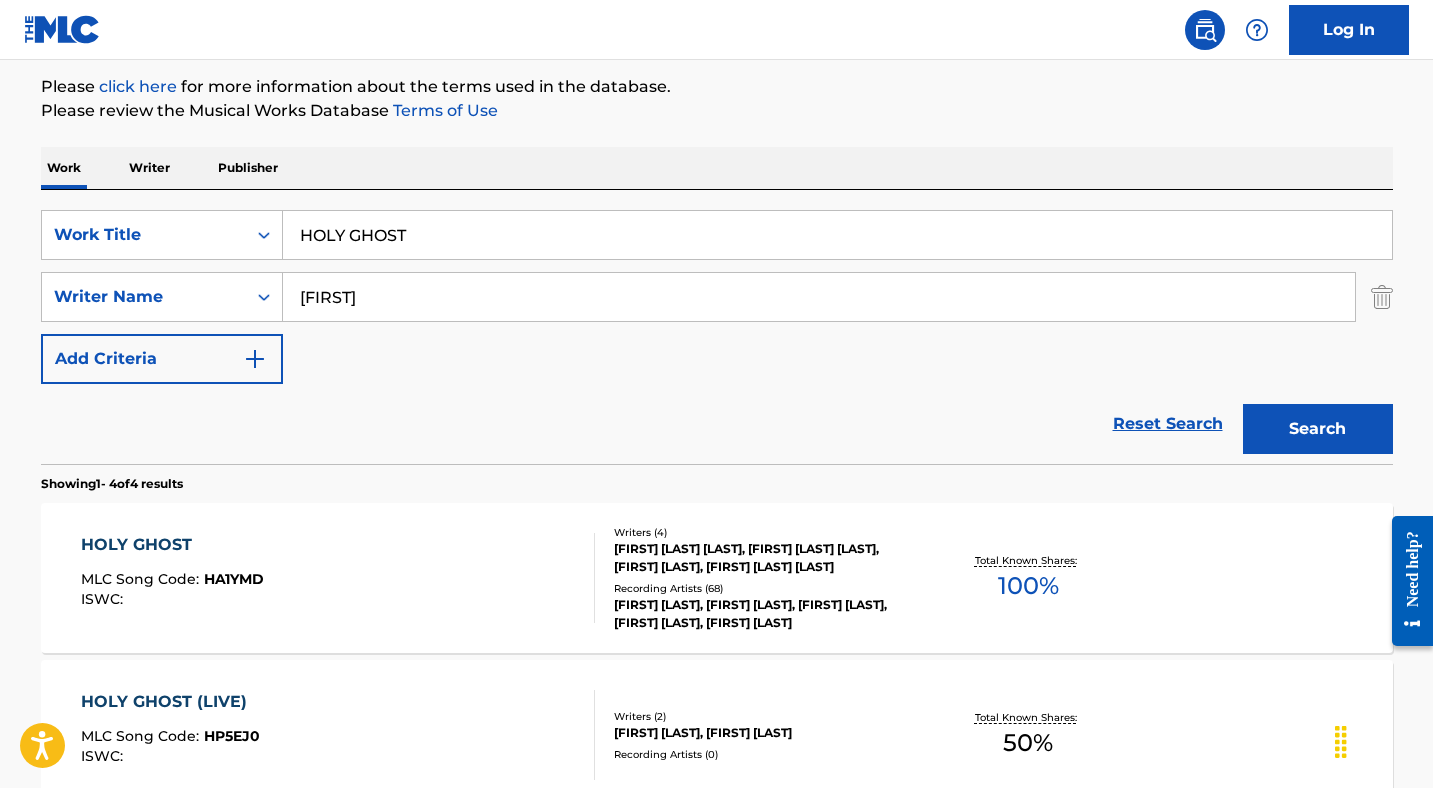 scroll, scrollTop: 263, scrollLeft: 0, axis: vertical 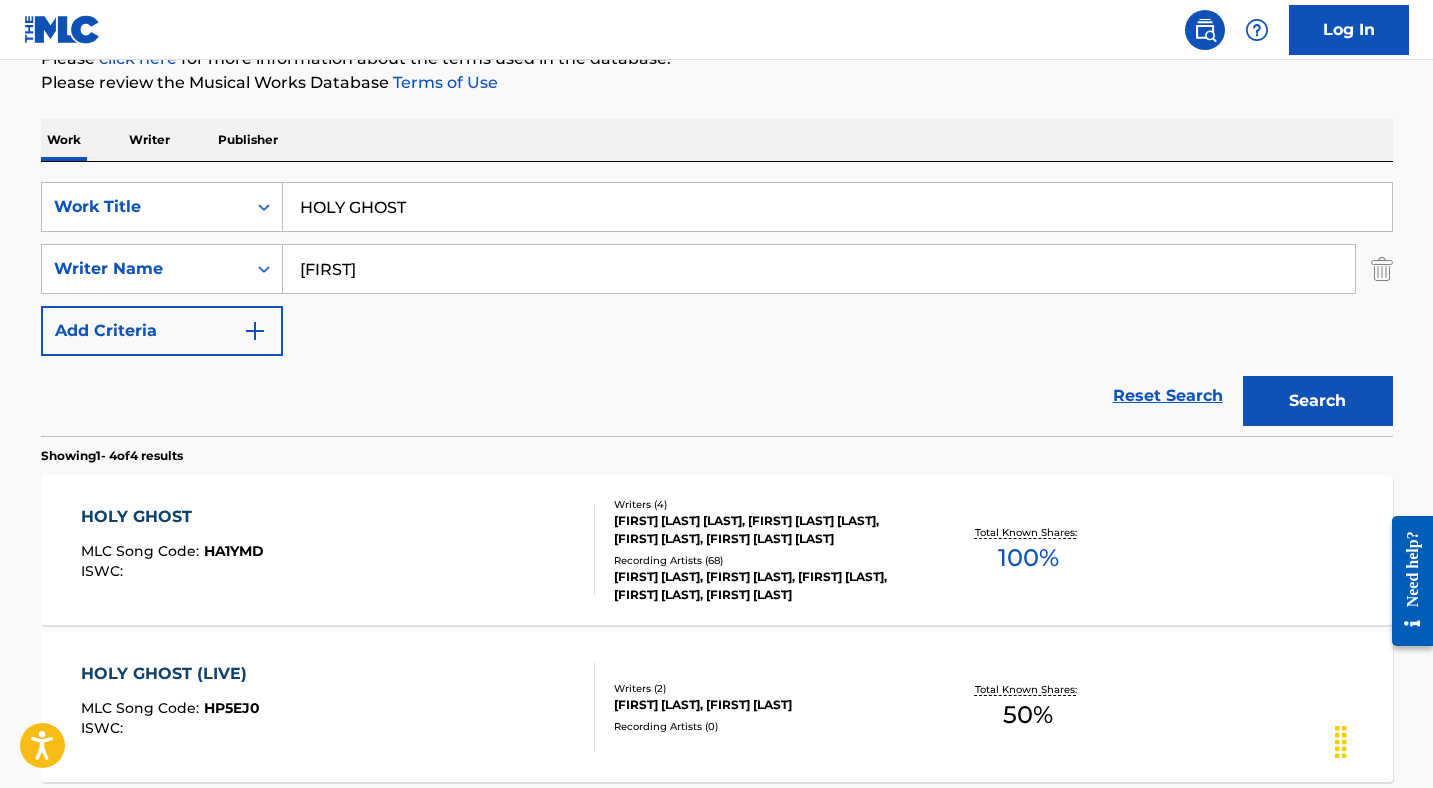 click on "HOLY GHOST MLC Song Code : HA1YMD ISWC :" at bounding box center (338, 550) 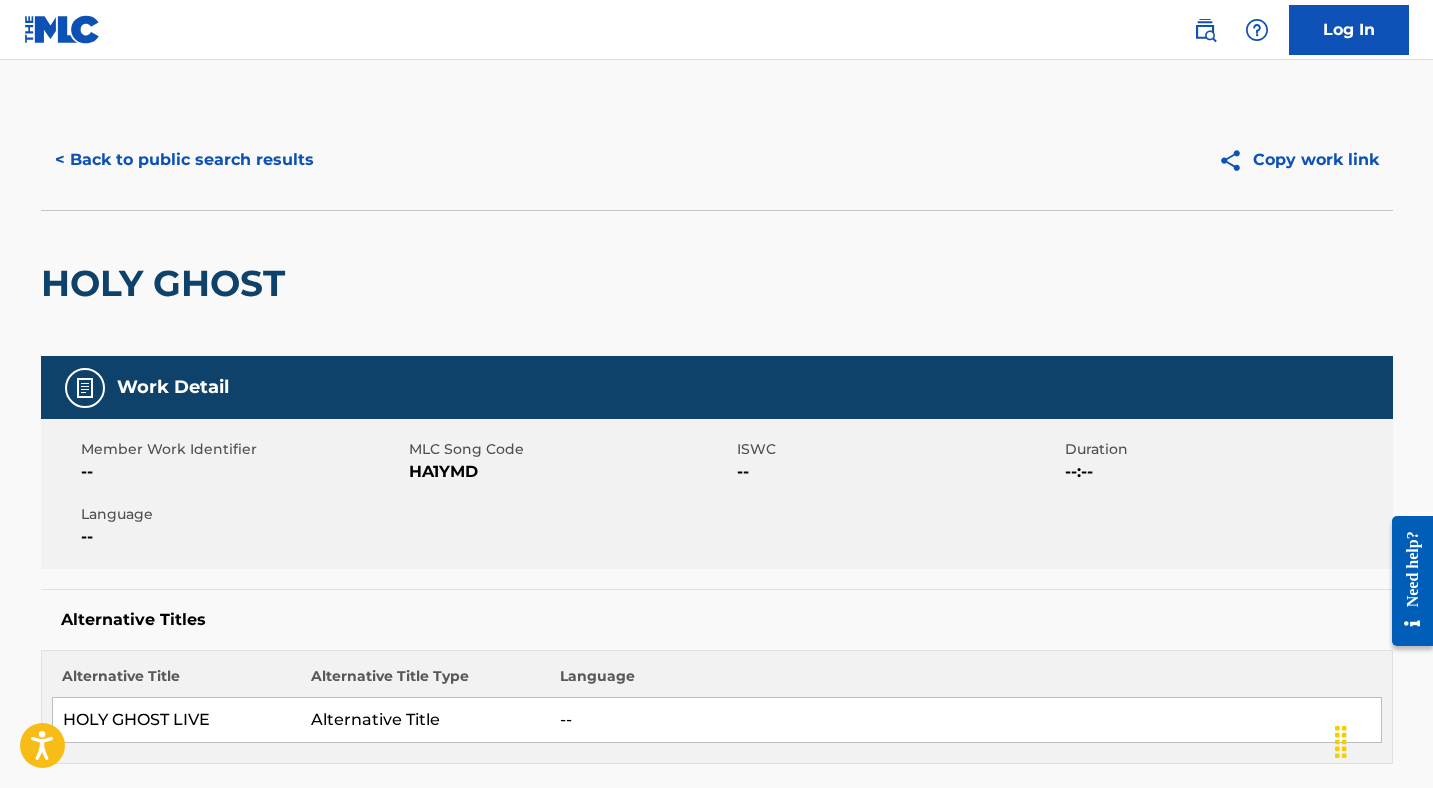 scroll, scrollTop: 367, scrollLeft: 0, axis: vertical 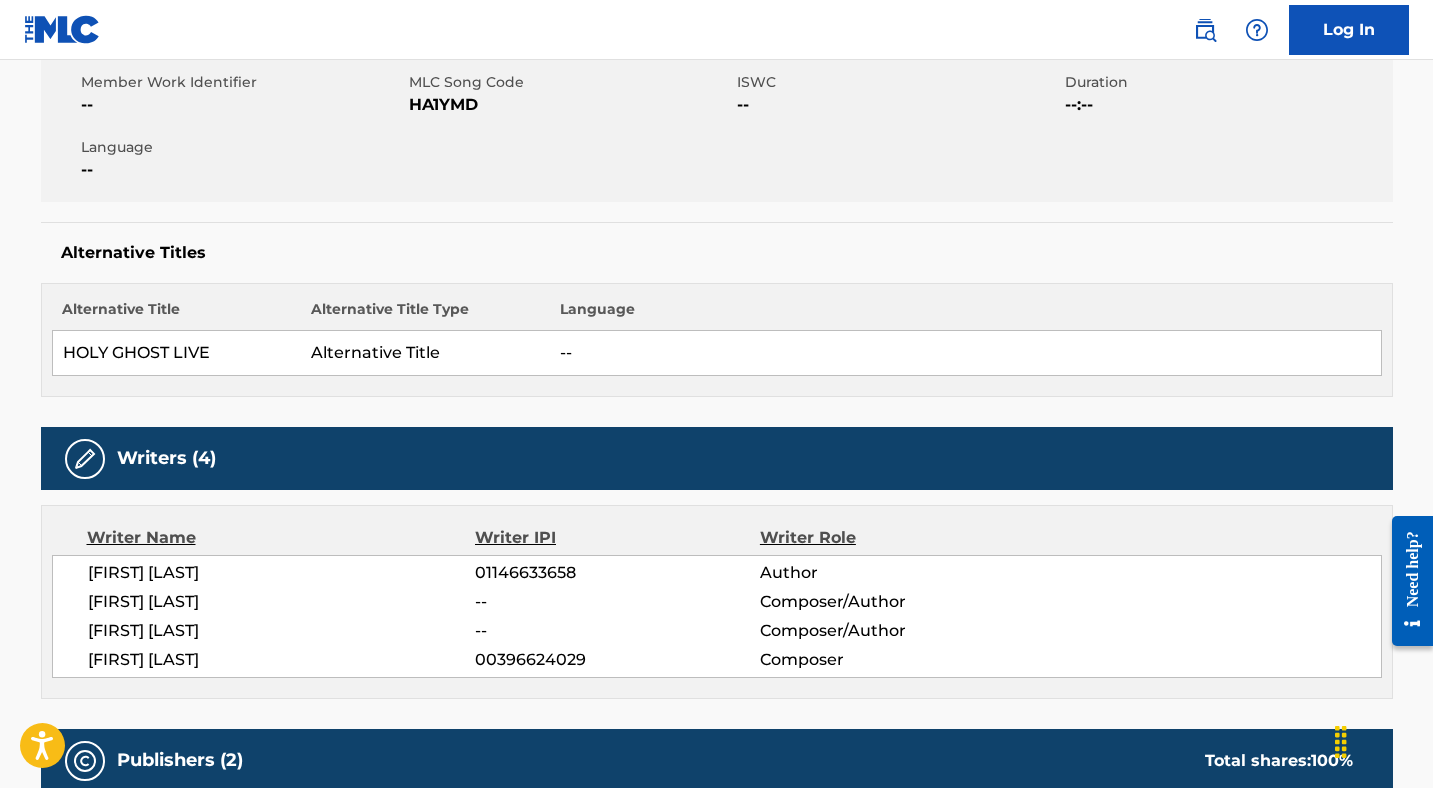 click on "[ID] [BRAND] [ID] [ID] -- [DURATION] --:-- [LANGUAGE] --" at bounding box center [717, 127] 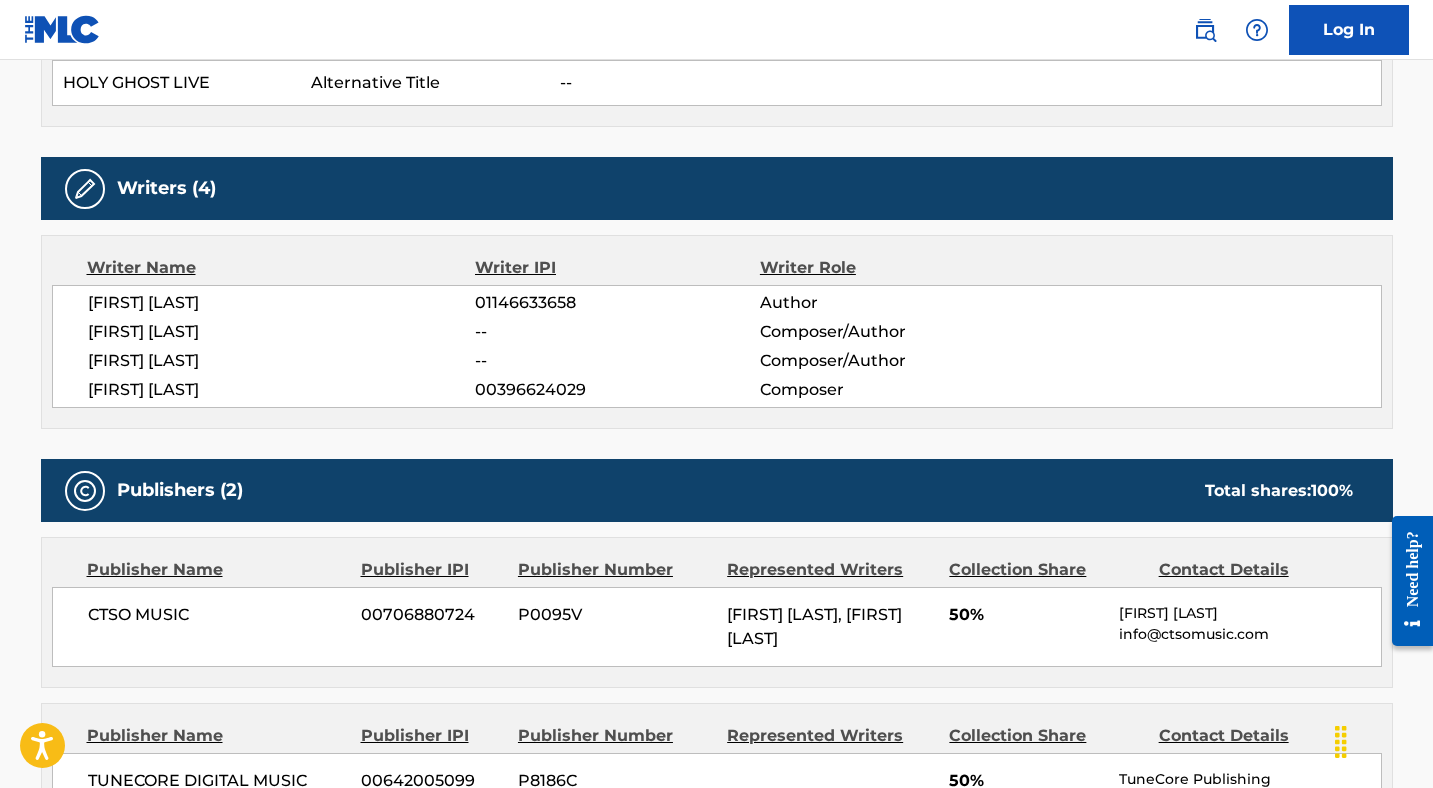 scroll, scrollTop: 209, scrollLeft: 0, axis: vertical 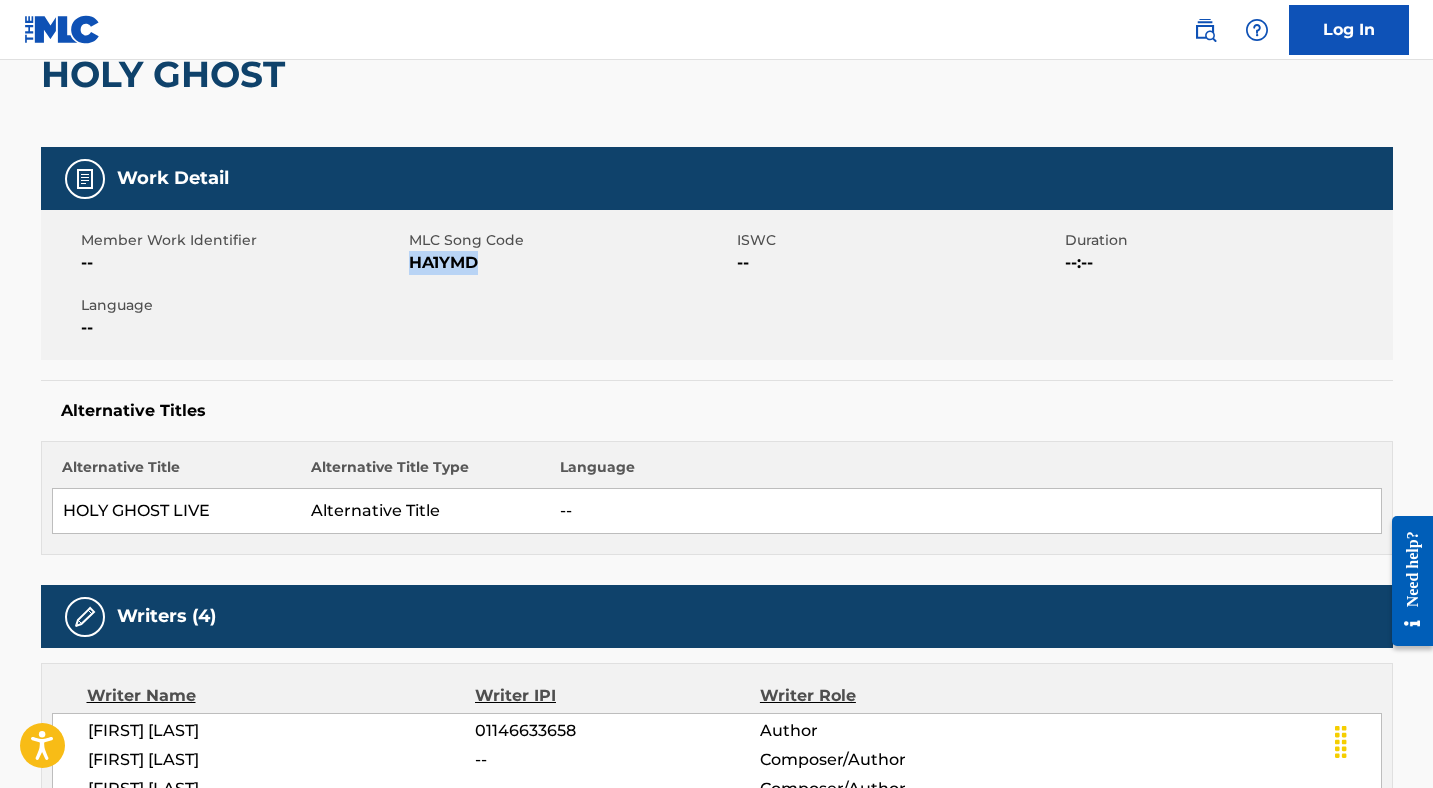 drag, startPoint x: 490, startPoint y: 270, endPoint x: 412, endPoint y: 269, distance: 78.00641 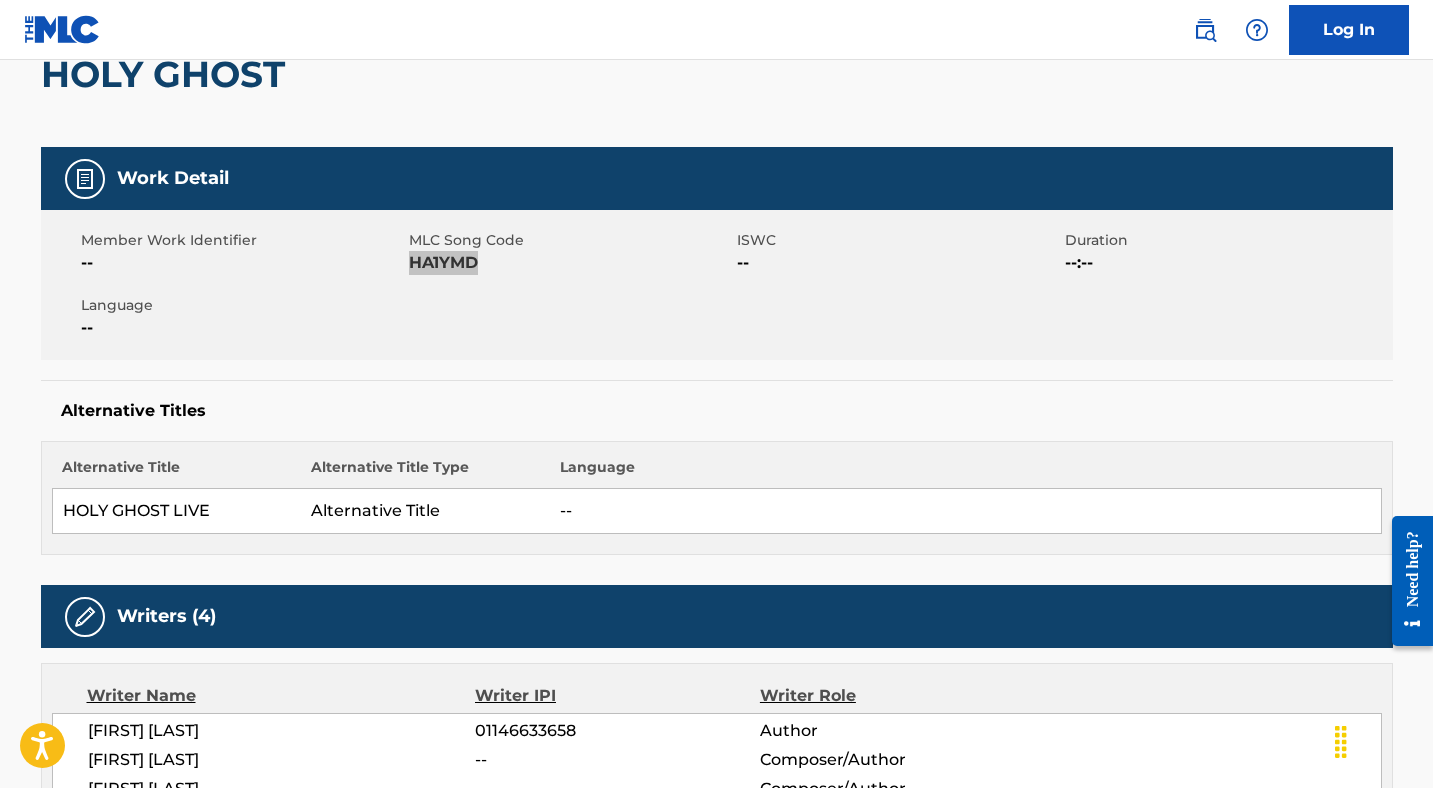 scroll, scrollTop: 0, scrollLeft: 0, axis: both 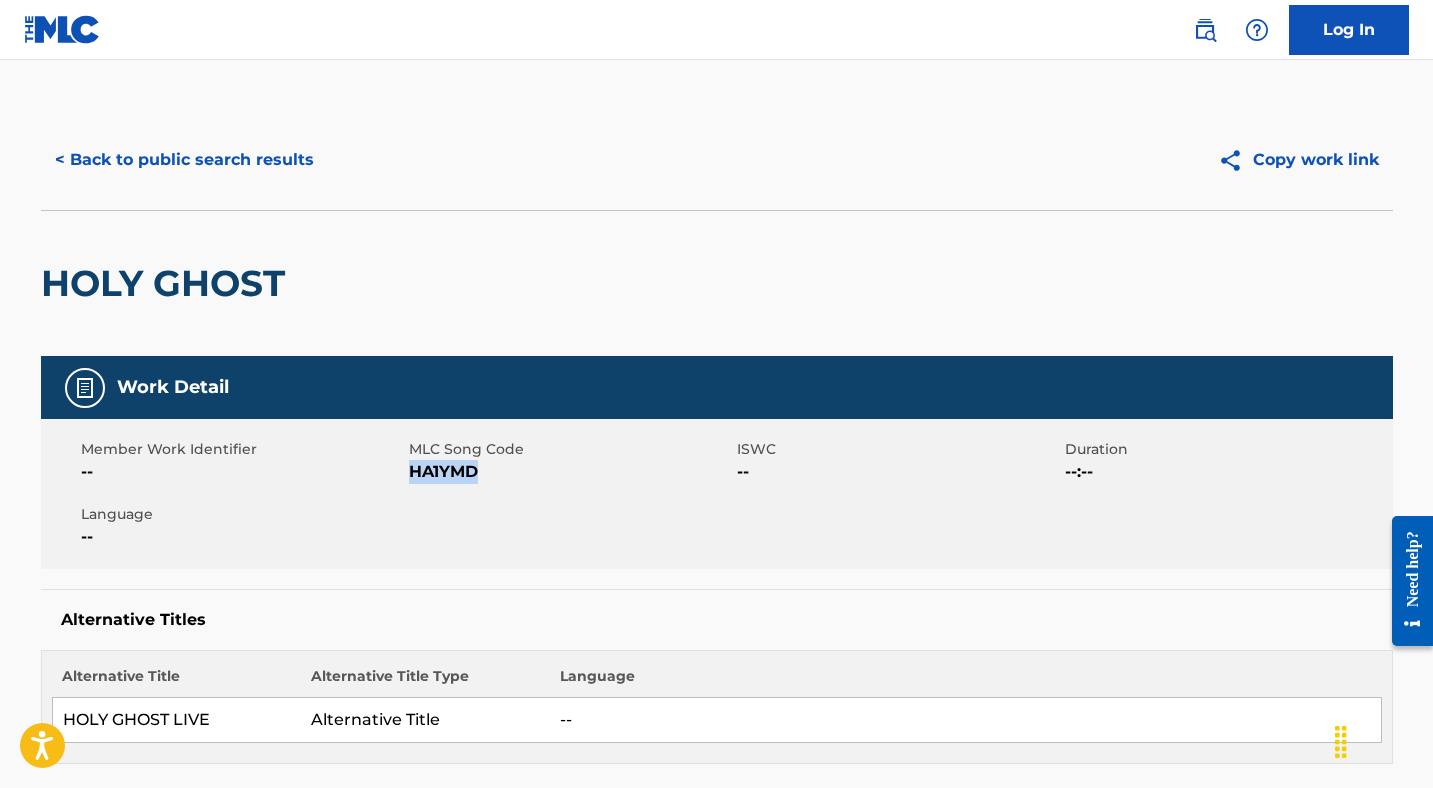 click on "< Back to public search results" at bounding box center (184, 160) 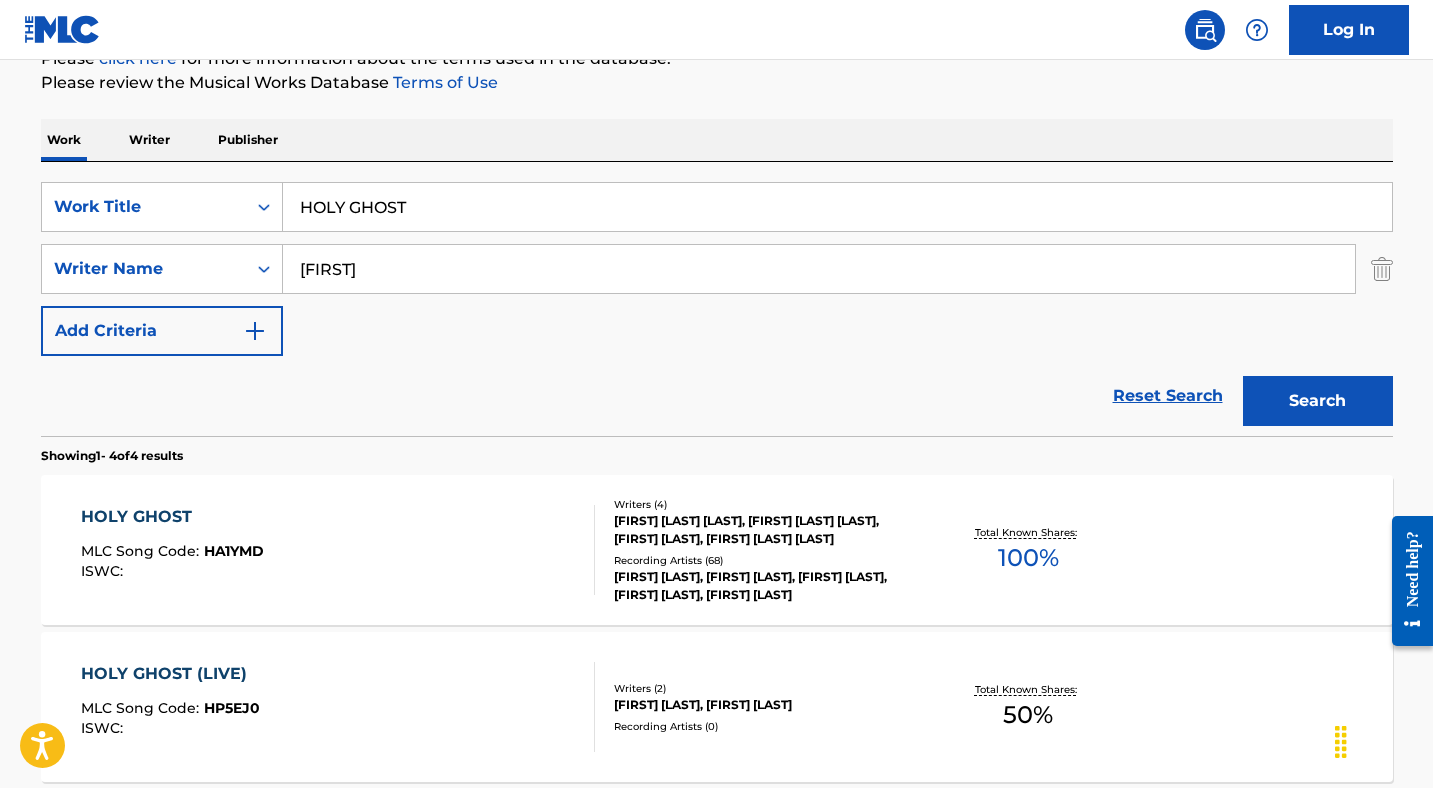 click on "HOLY GHOST" at bounding box center [837, 207] 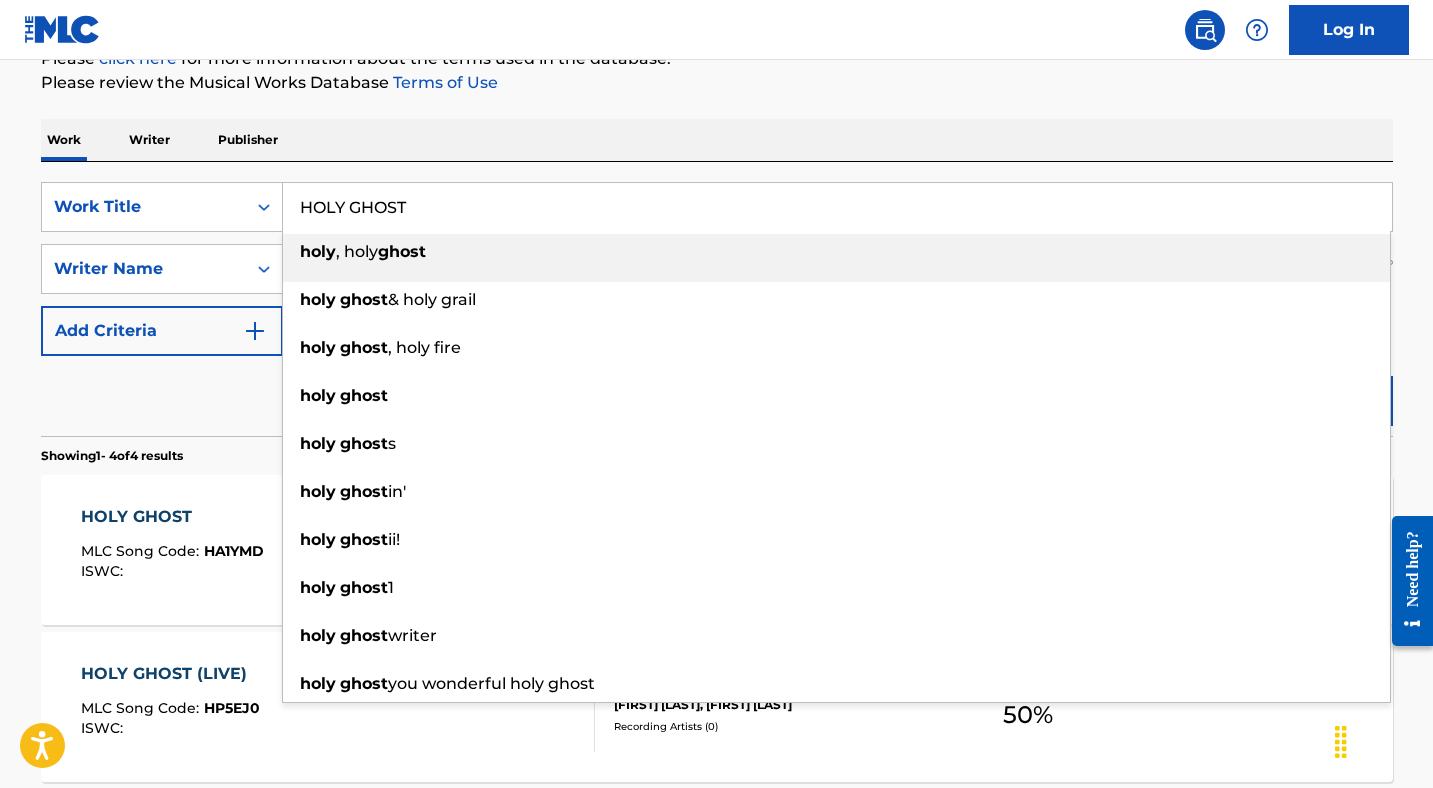 paste on "MAMA" 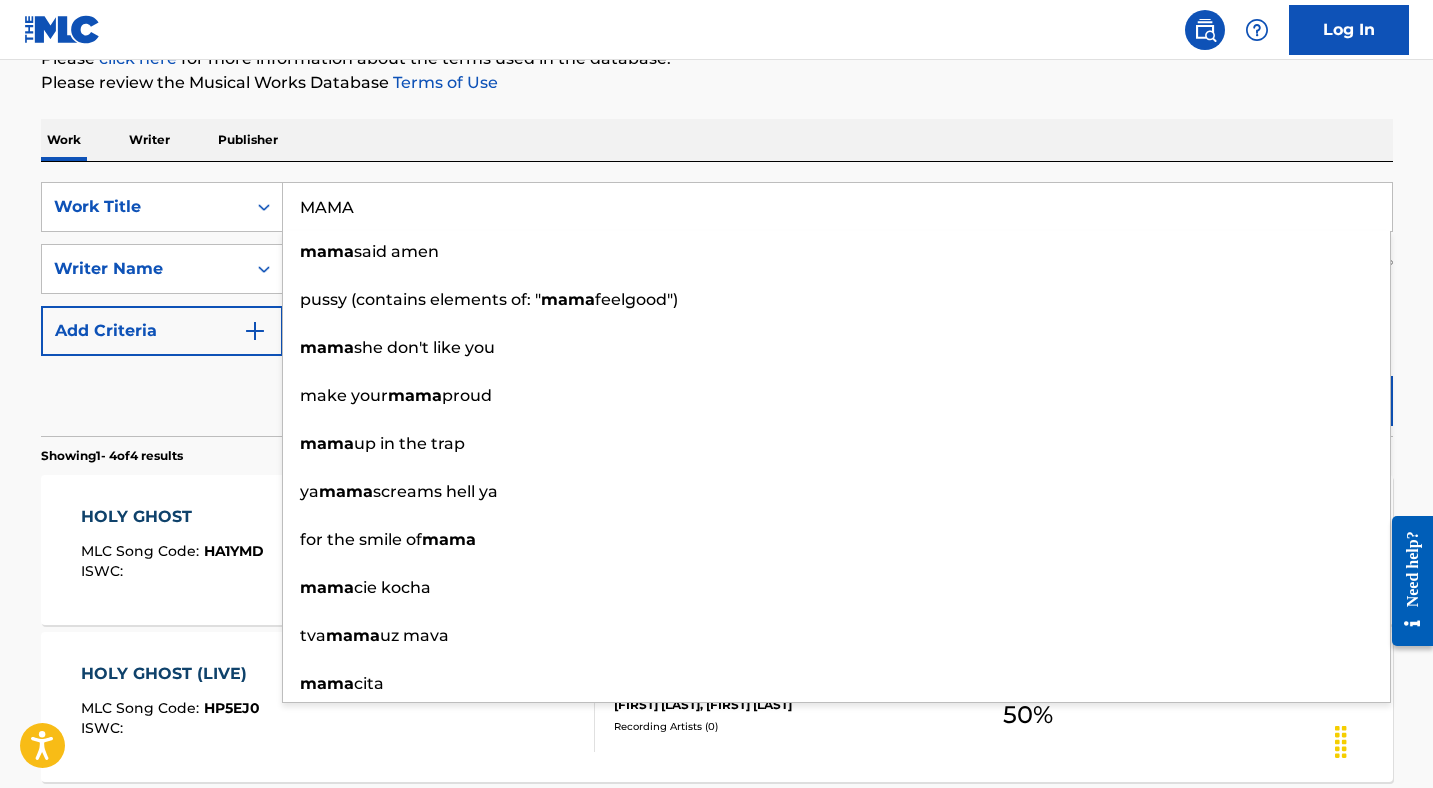 type on "MAMA" 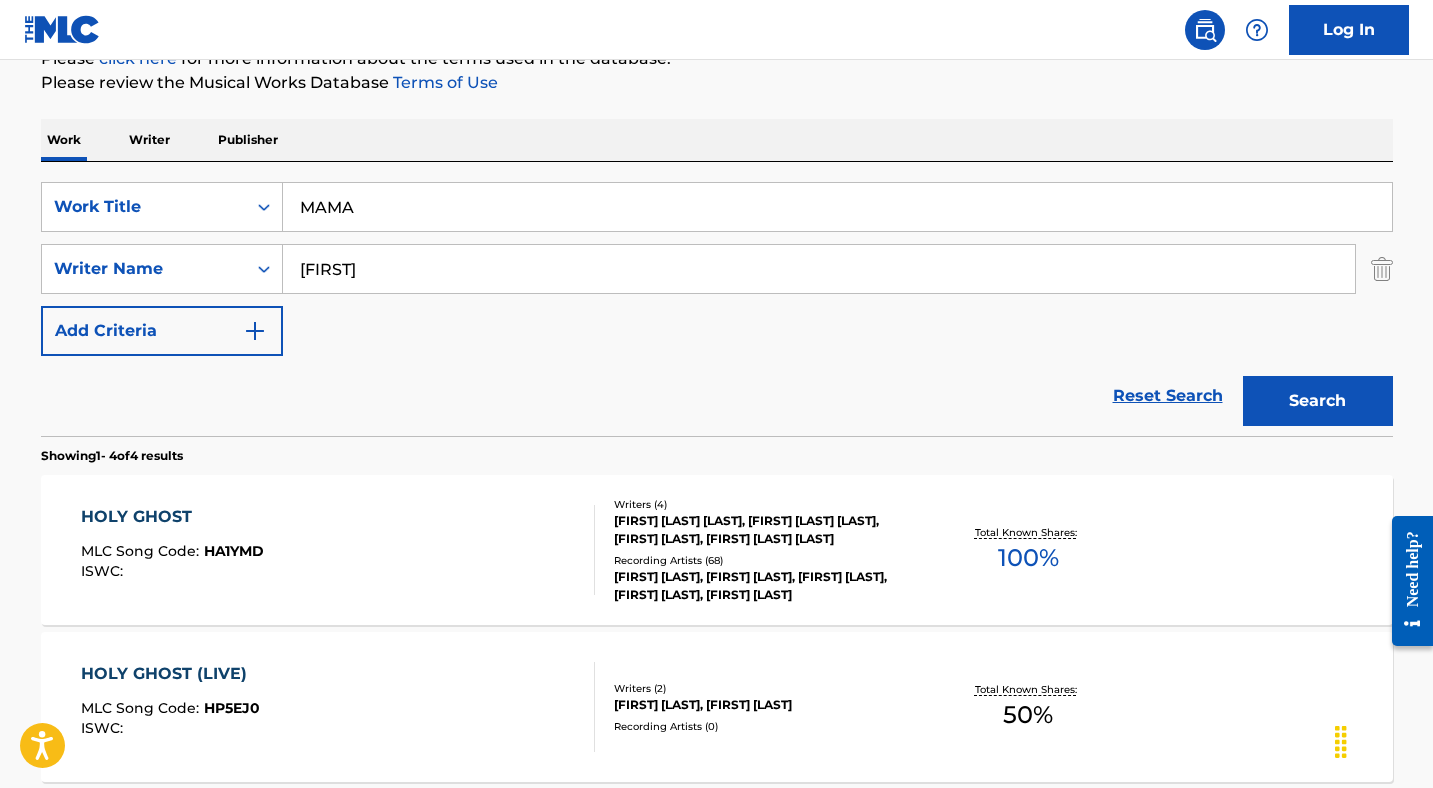 click on "[FIRST]" at bounding box center (819, 269) 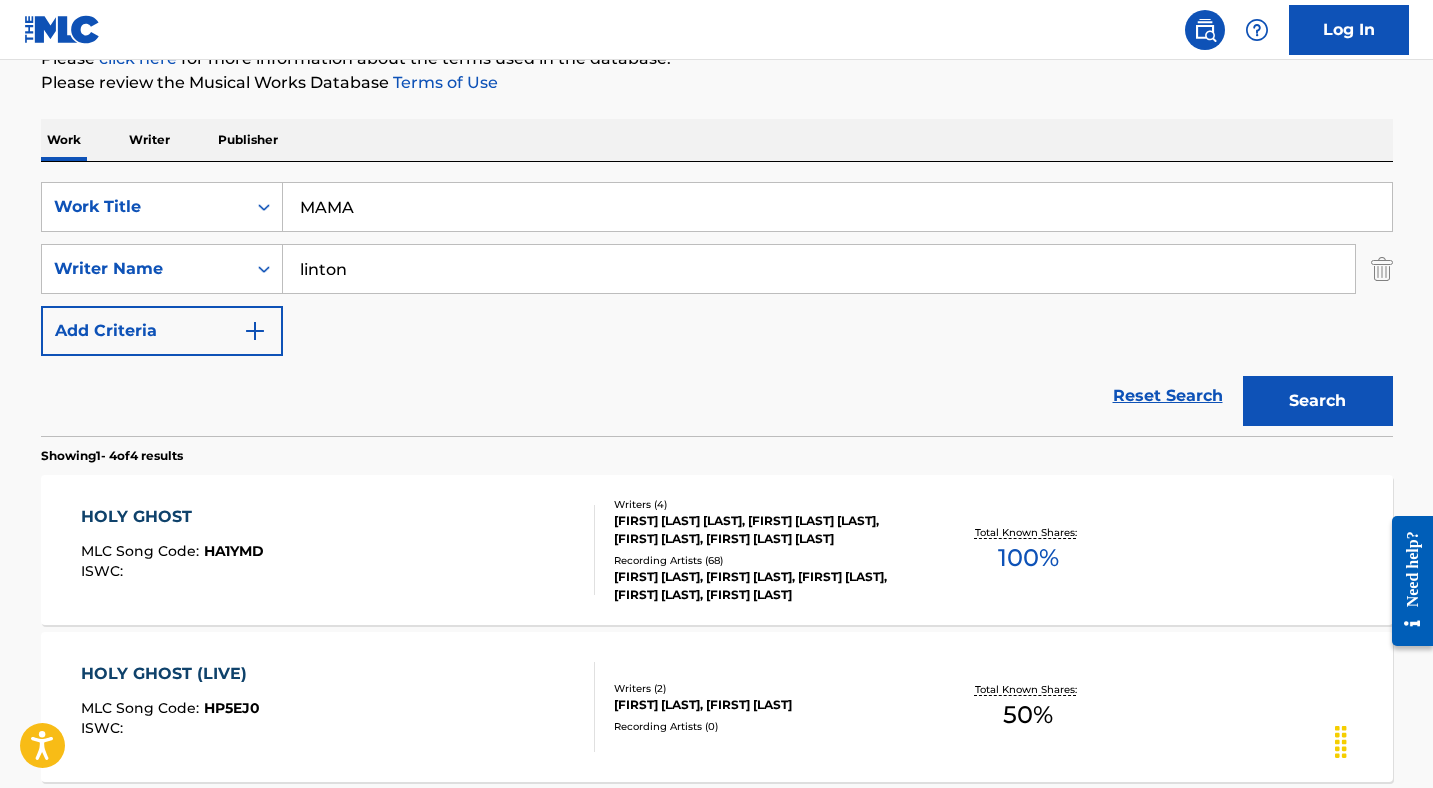 type on "linton" 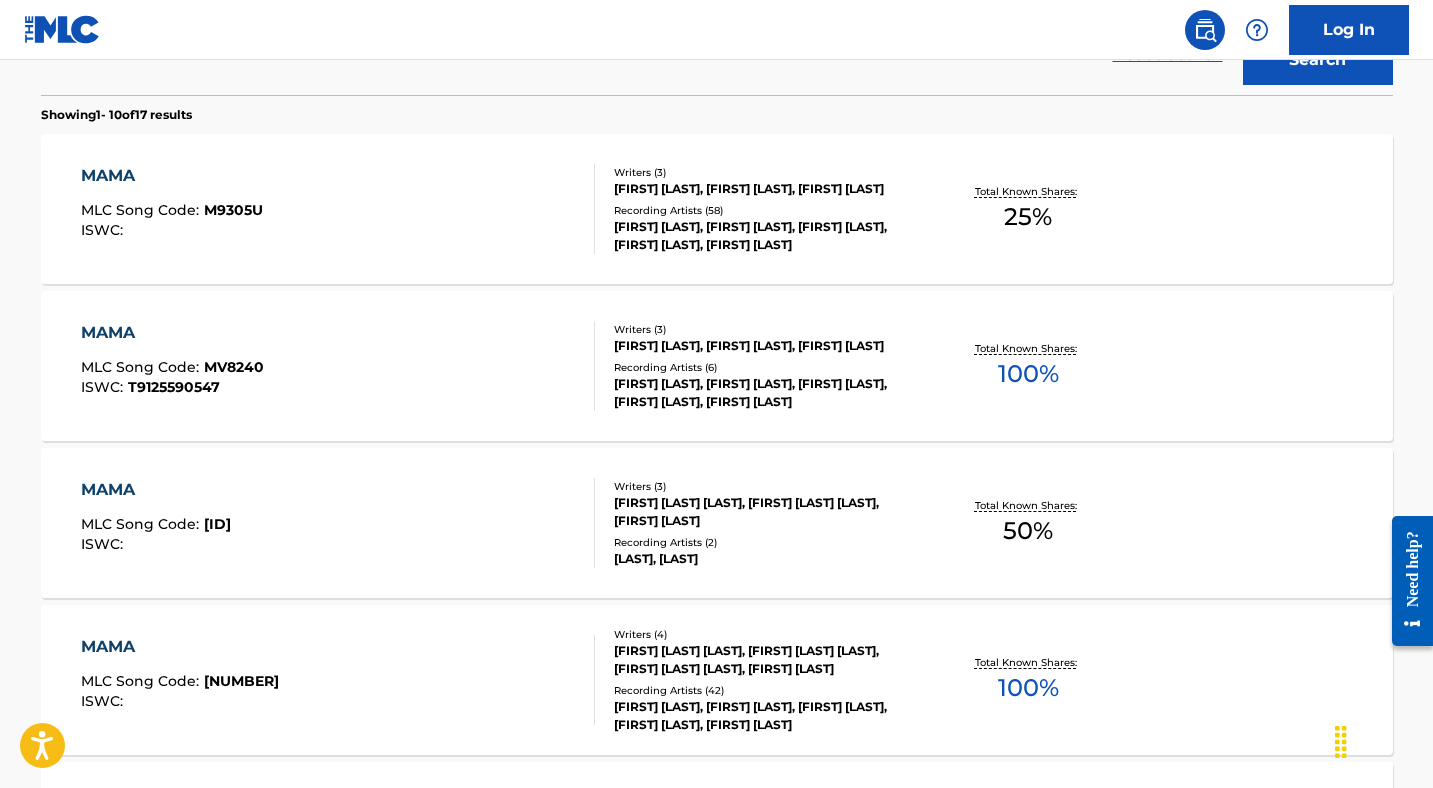 scroll, scrollTop: 609, scrollLeft: 0, axis: vertical 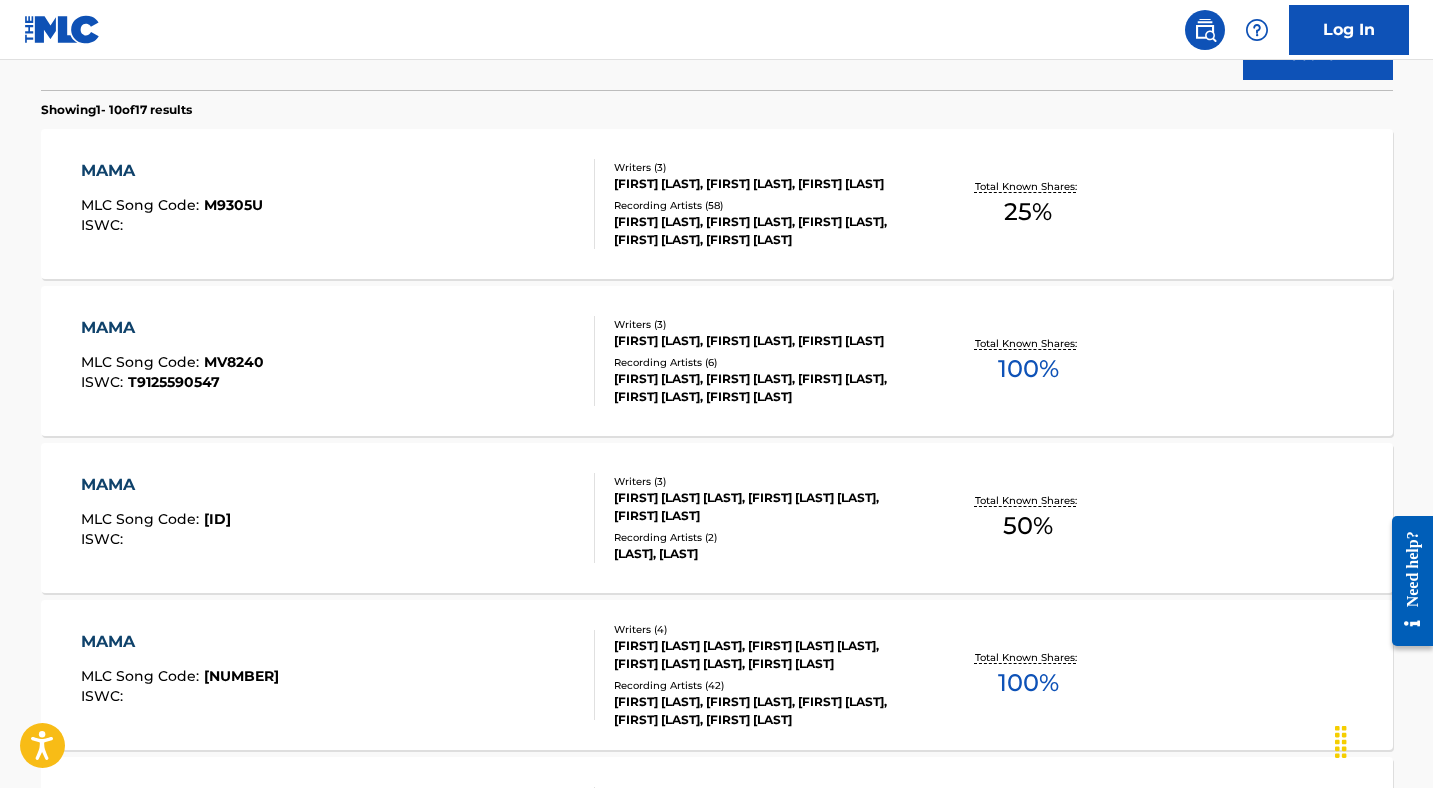 click on "MAMA MLC Song Code : MH2EMQ ISWC :" at bounding box center [338, 518] 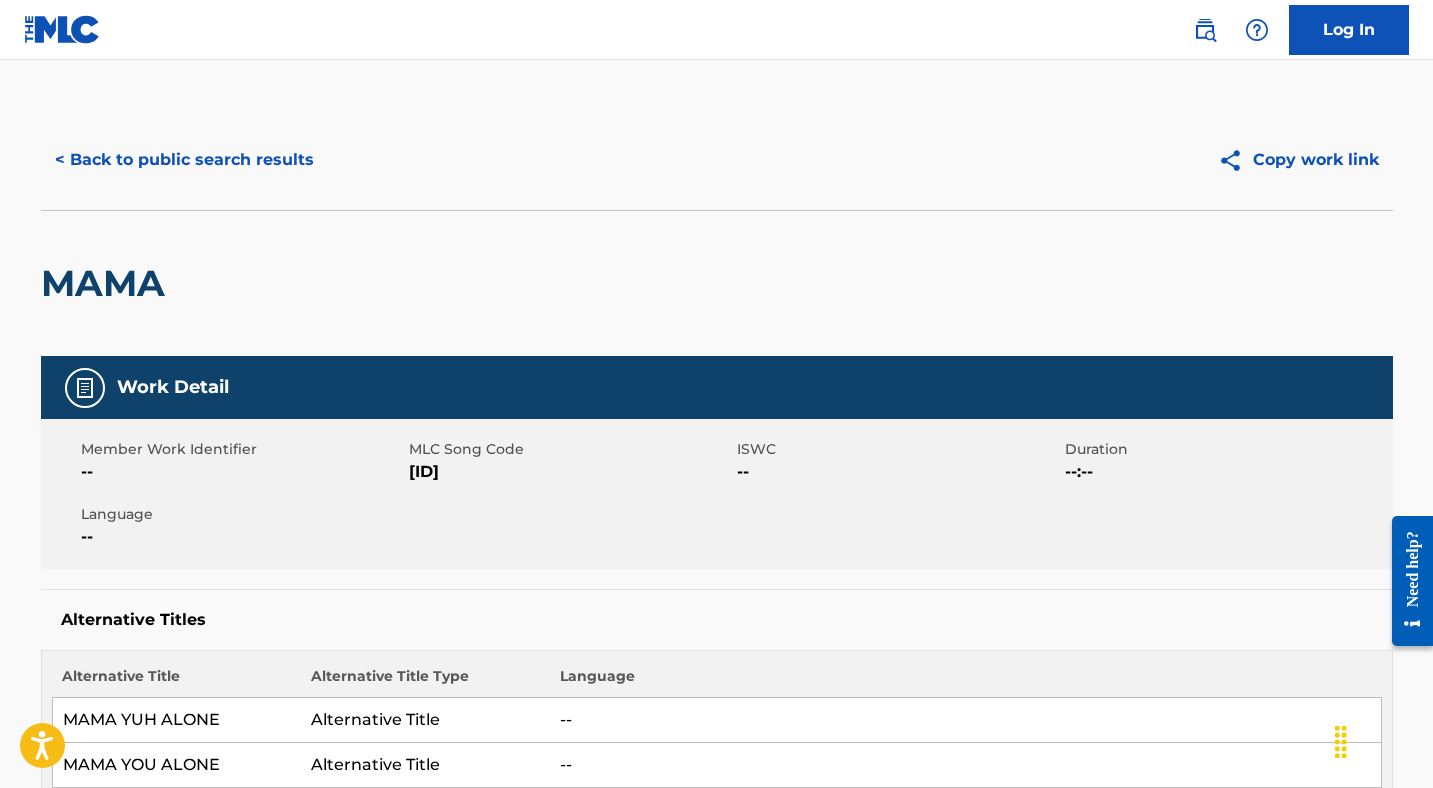 drag, startPoint x: 499, startPoint y: 472, endPoint x: 408, endPoint y: 472, distance: 91 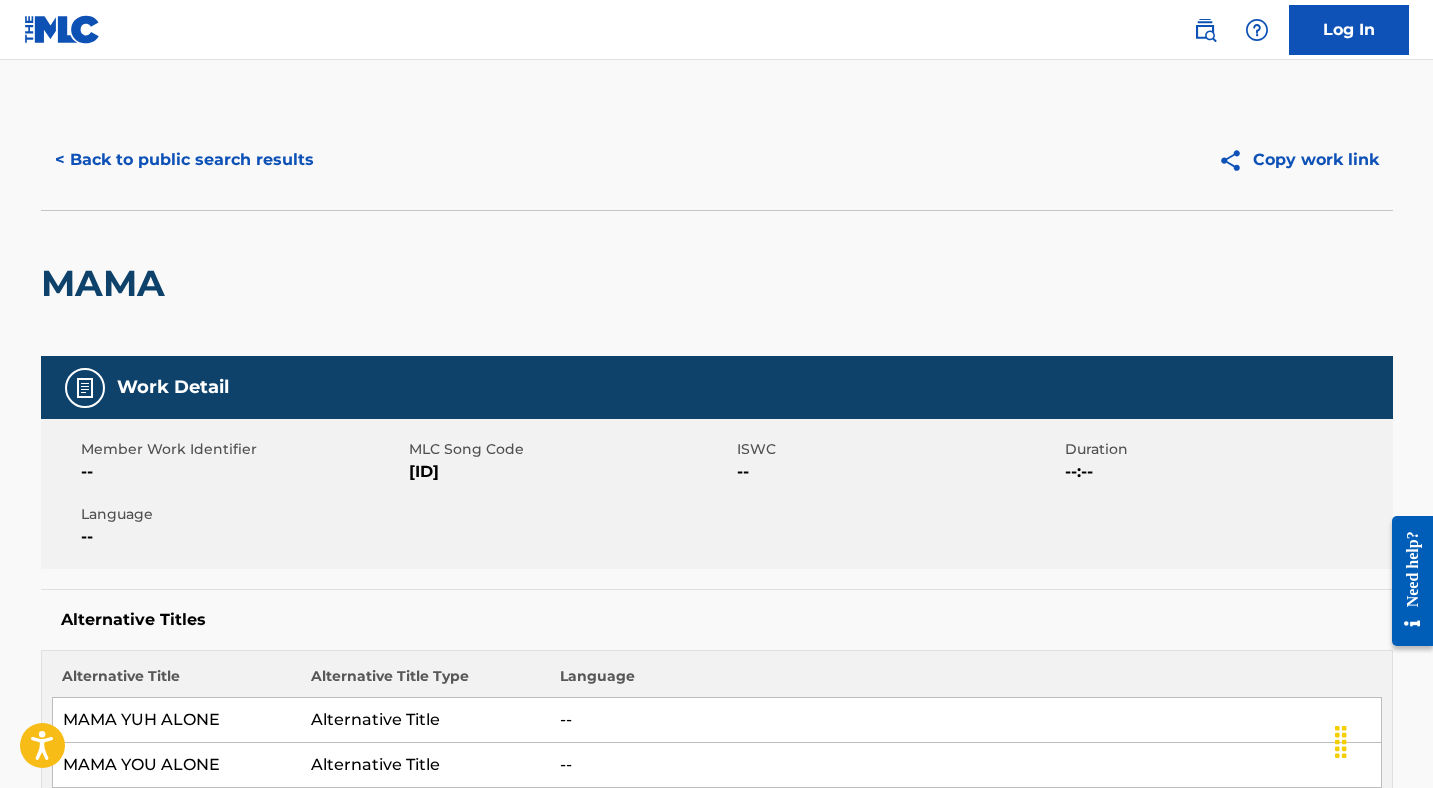 click on "< Back to public search results" at bounding box center [184, 160] 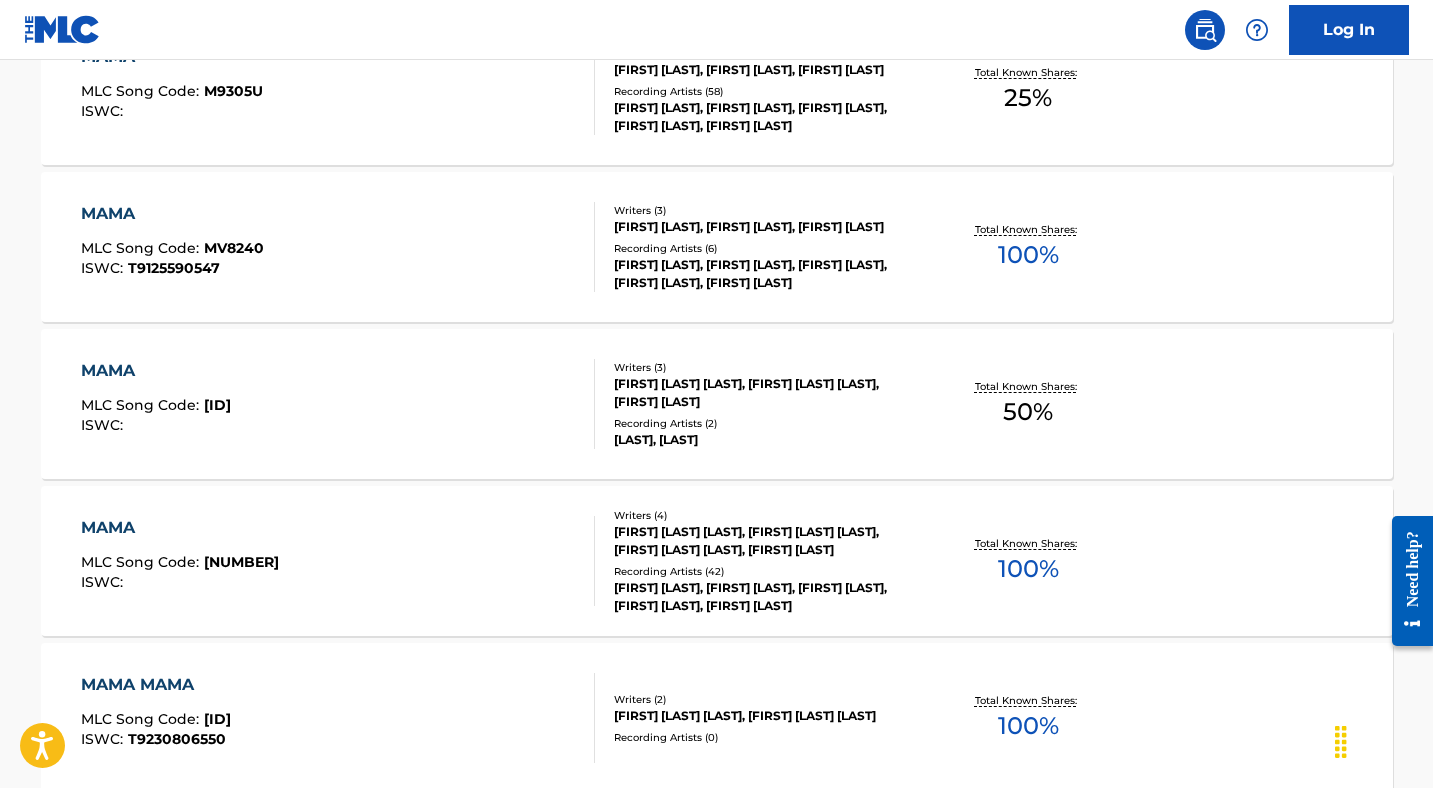scroll, scrollTop: 0, scrollLeft: 0, axis: both 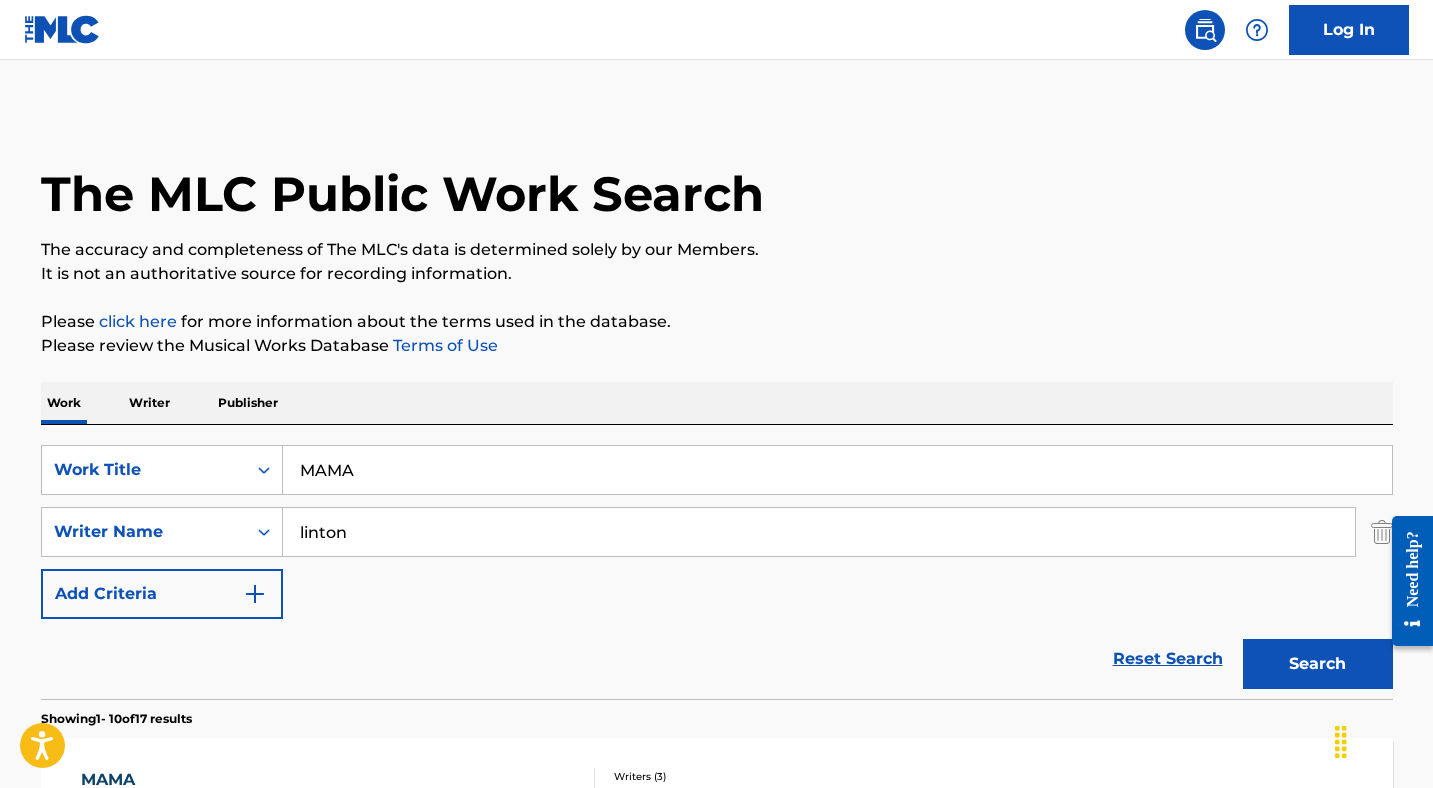 click on "MAMA" at bounding box center [837, 470] 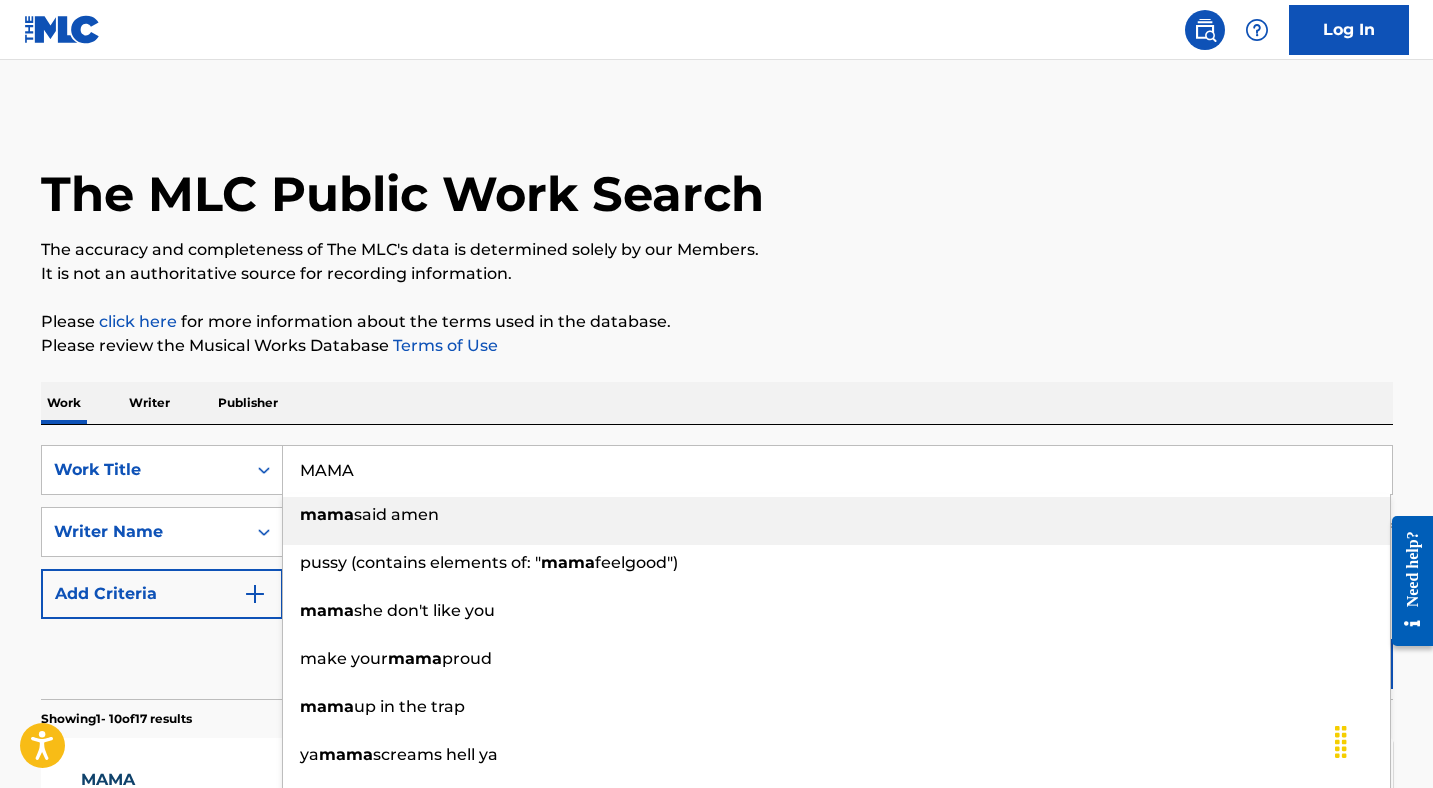 click on "MAMA" at bounding box center (837, 470) 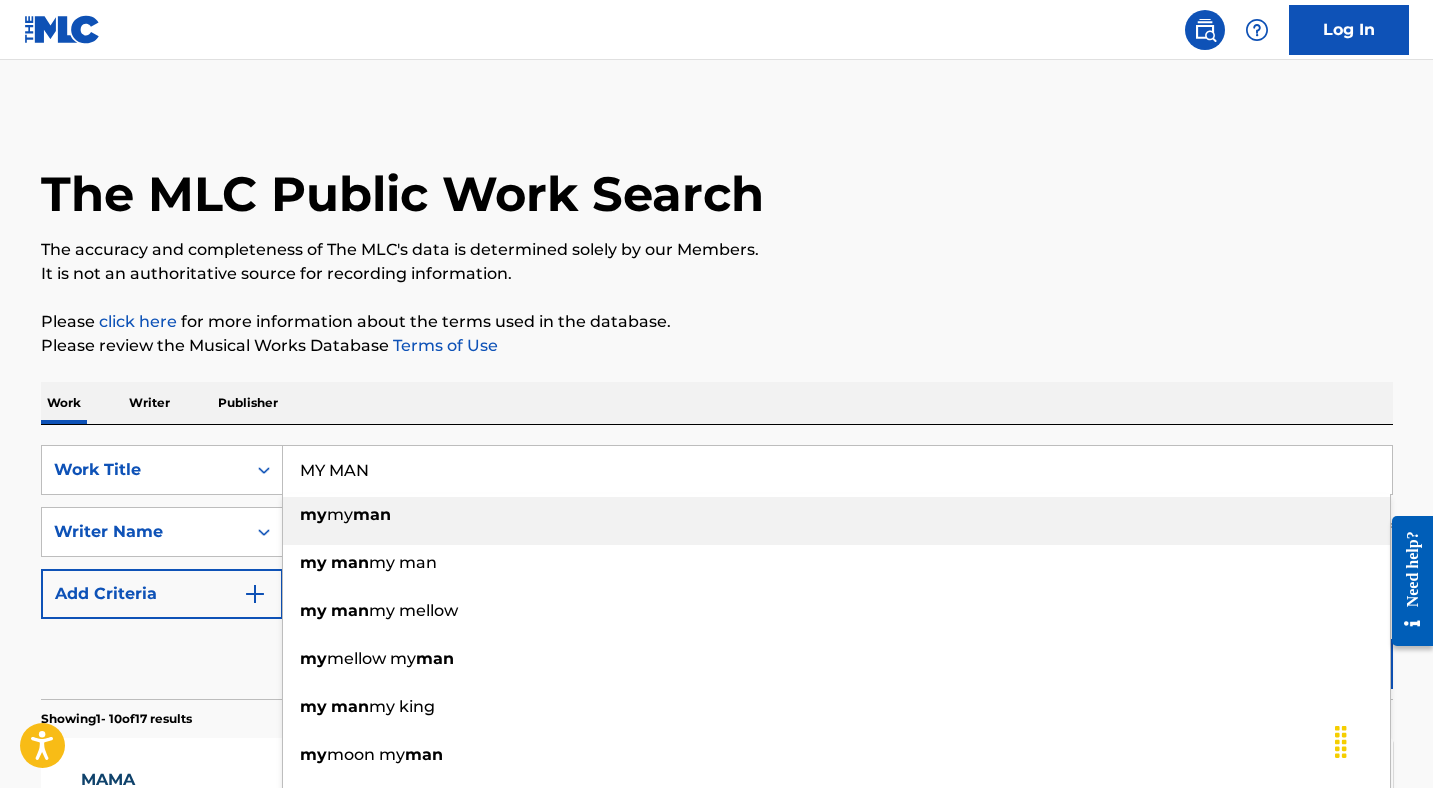 type on "MY MAN" 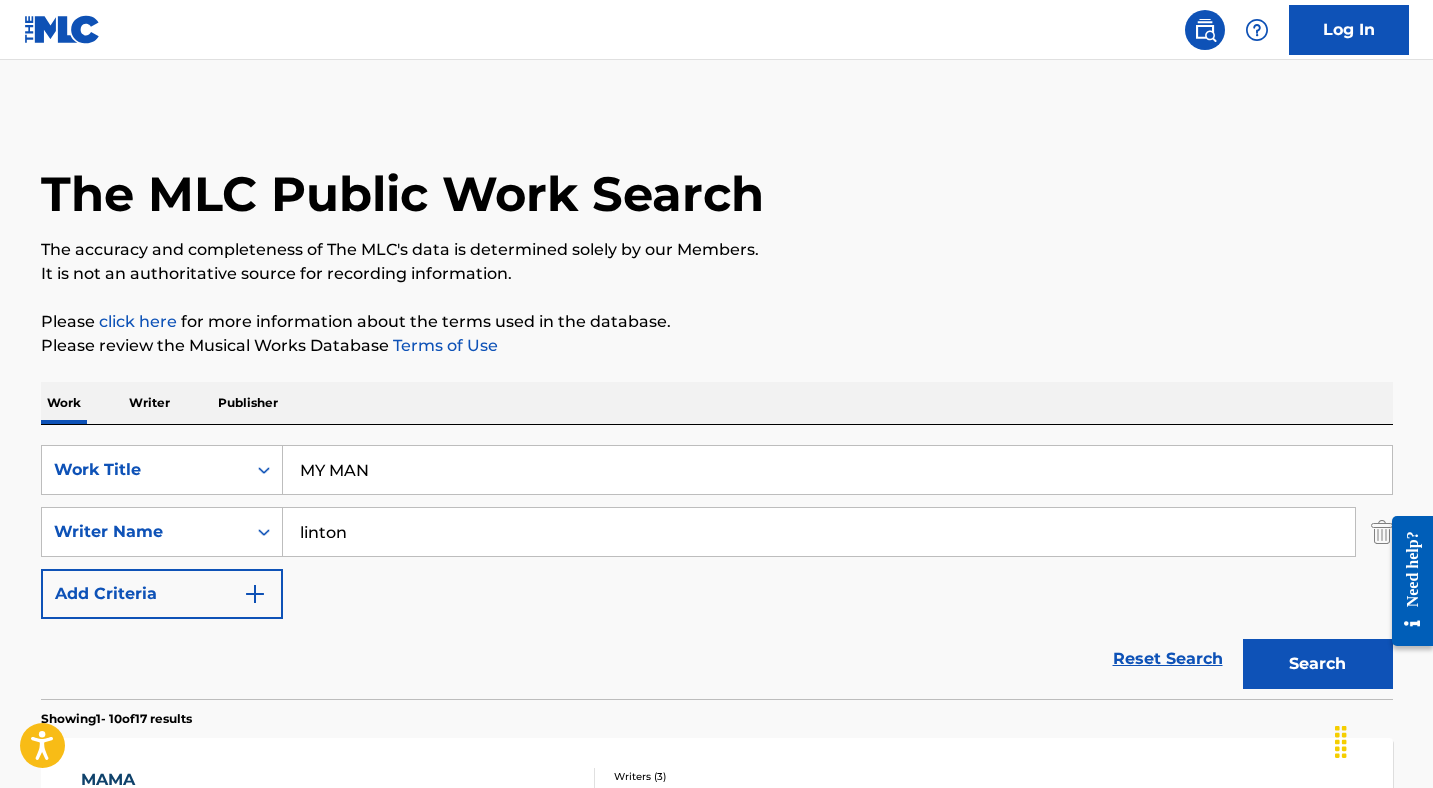 click on "linton" at bounding box center [819, 532] 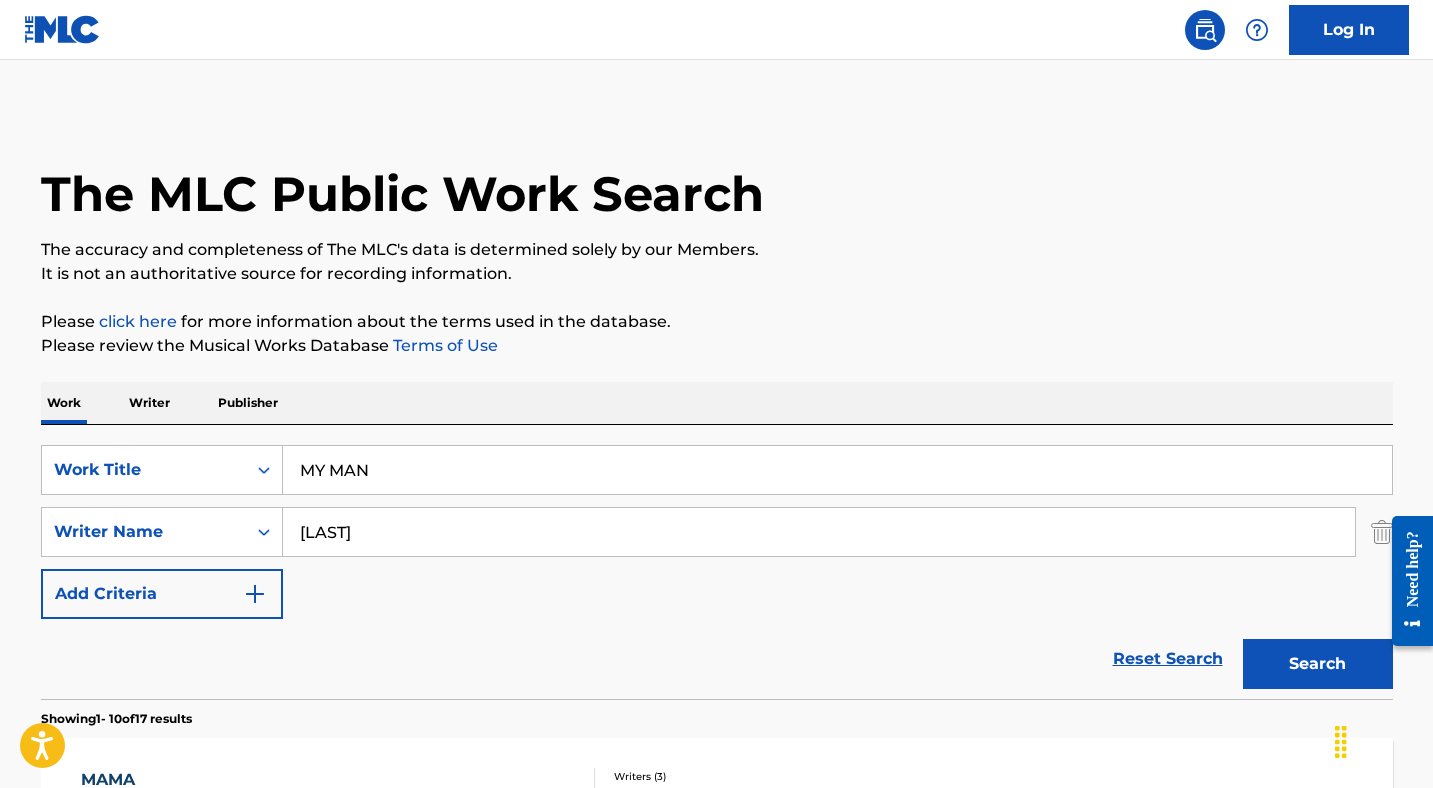 type on "[LAST]" 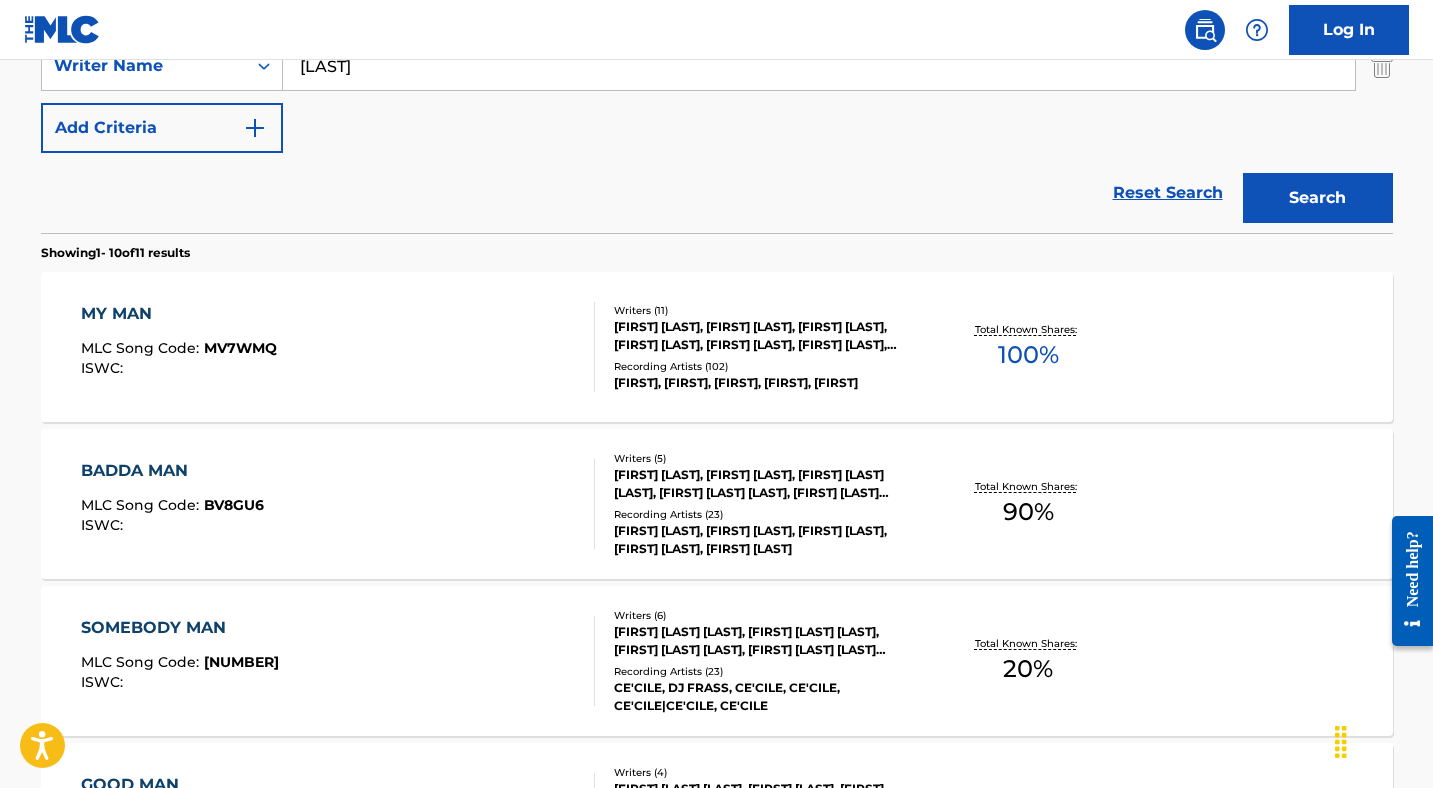 scroll, scrollTop: 470, scrollLeft: 0, axis: vertical 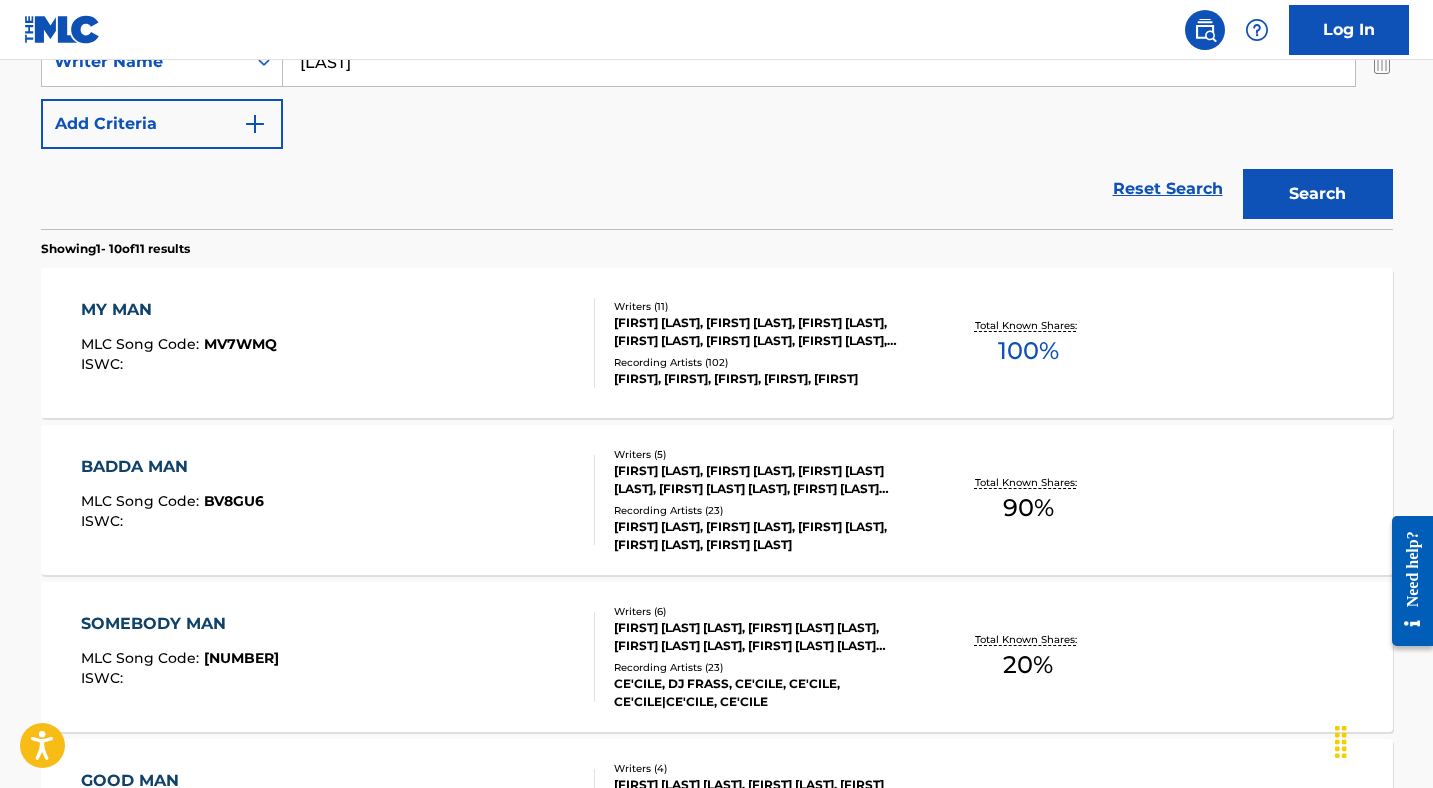 click on "[FIRST] [LAST]" at bounding box center [338, 343] 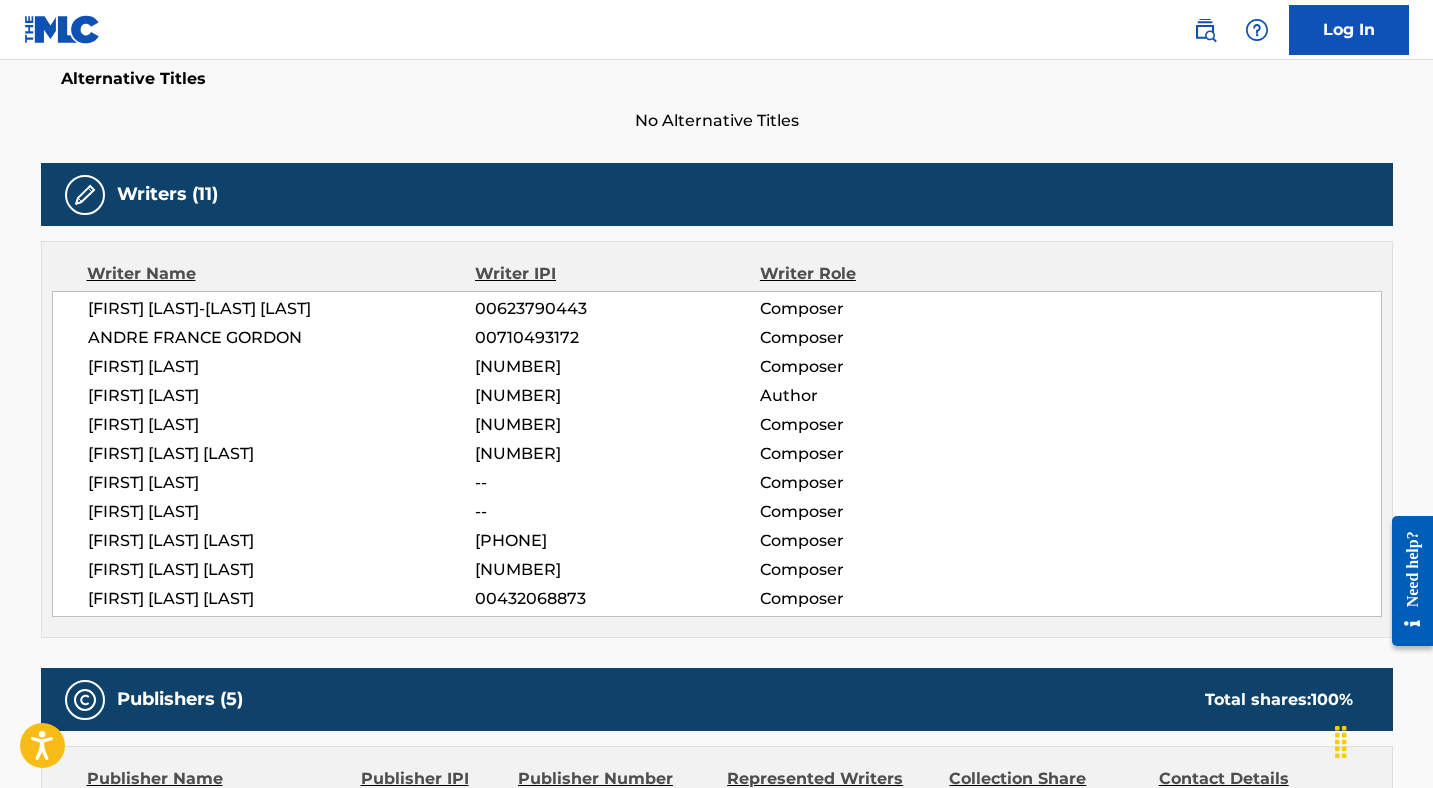 scroll, scrollTop: 0, scrollLeft: 0, axis: both 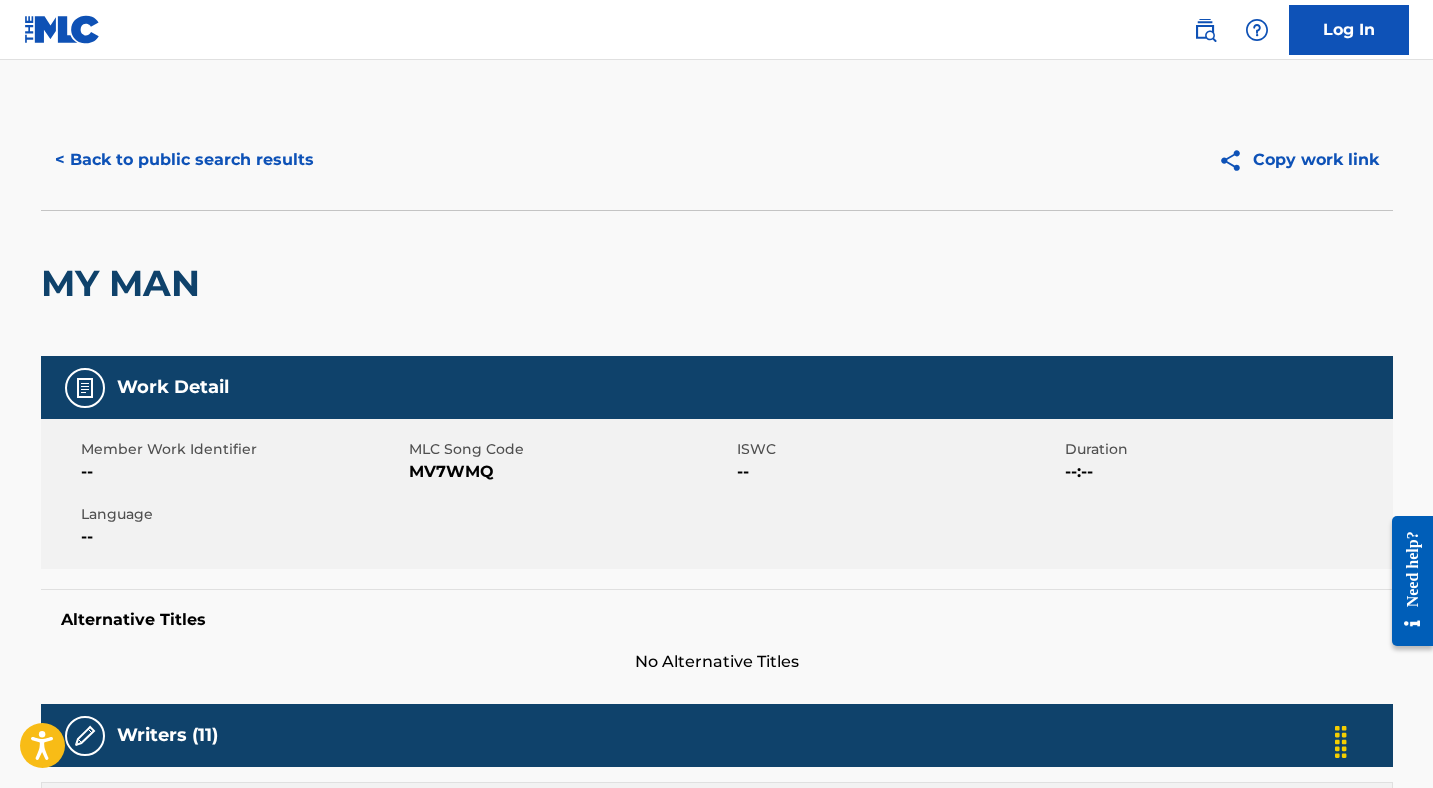 click on "< Back to public search results" at bounding box center (184, 160) 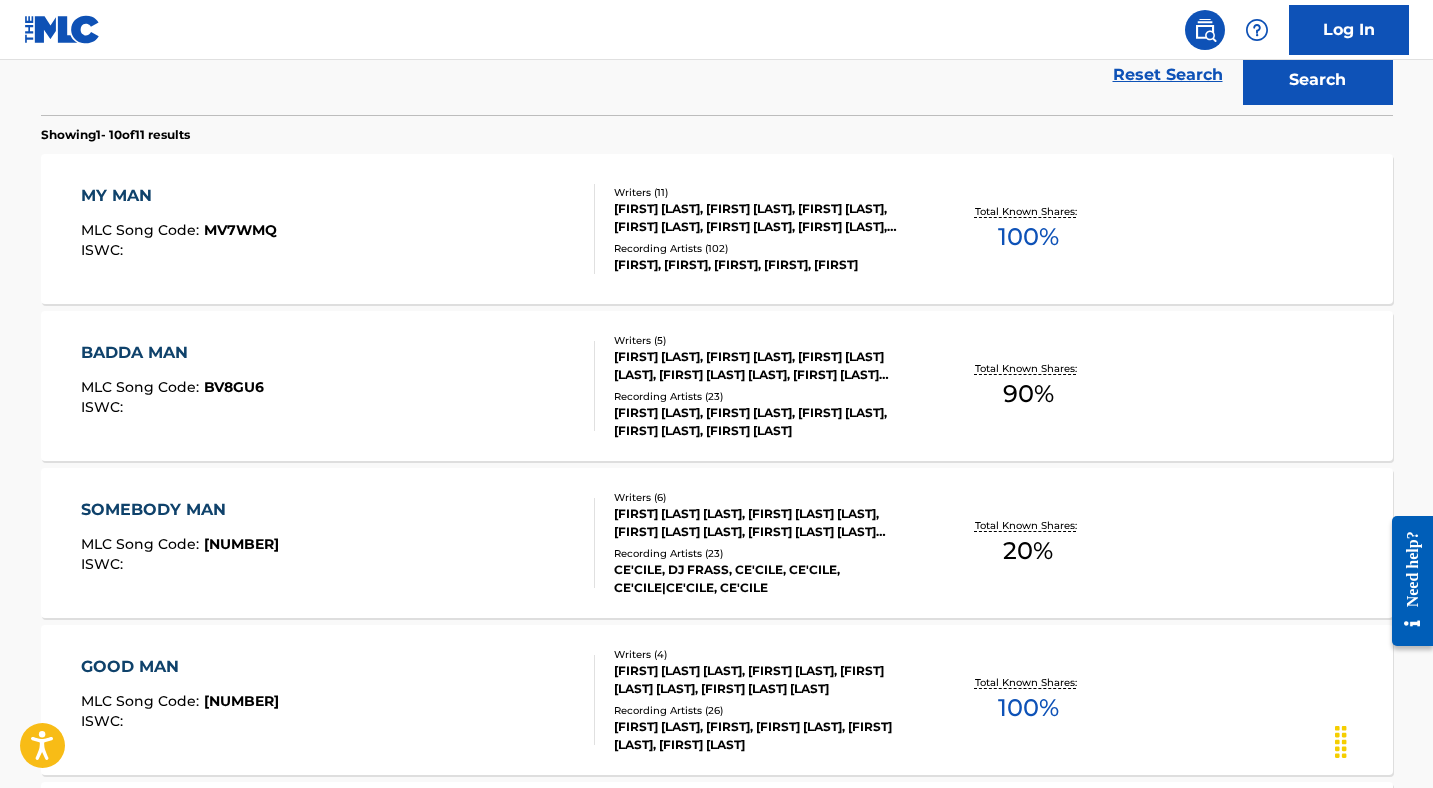 scroll, scrollTop: 21, scrollLeft: 0, axis: vertical 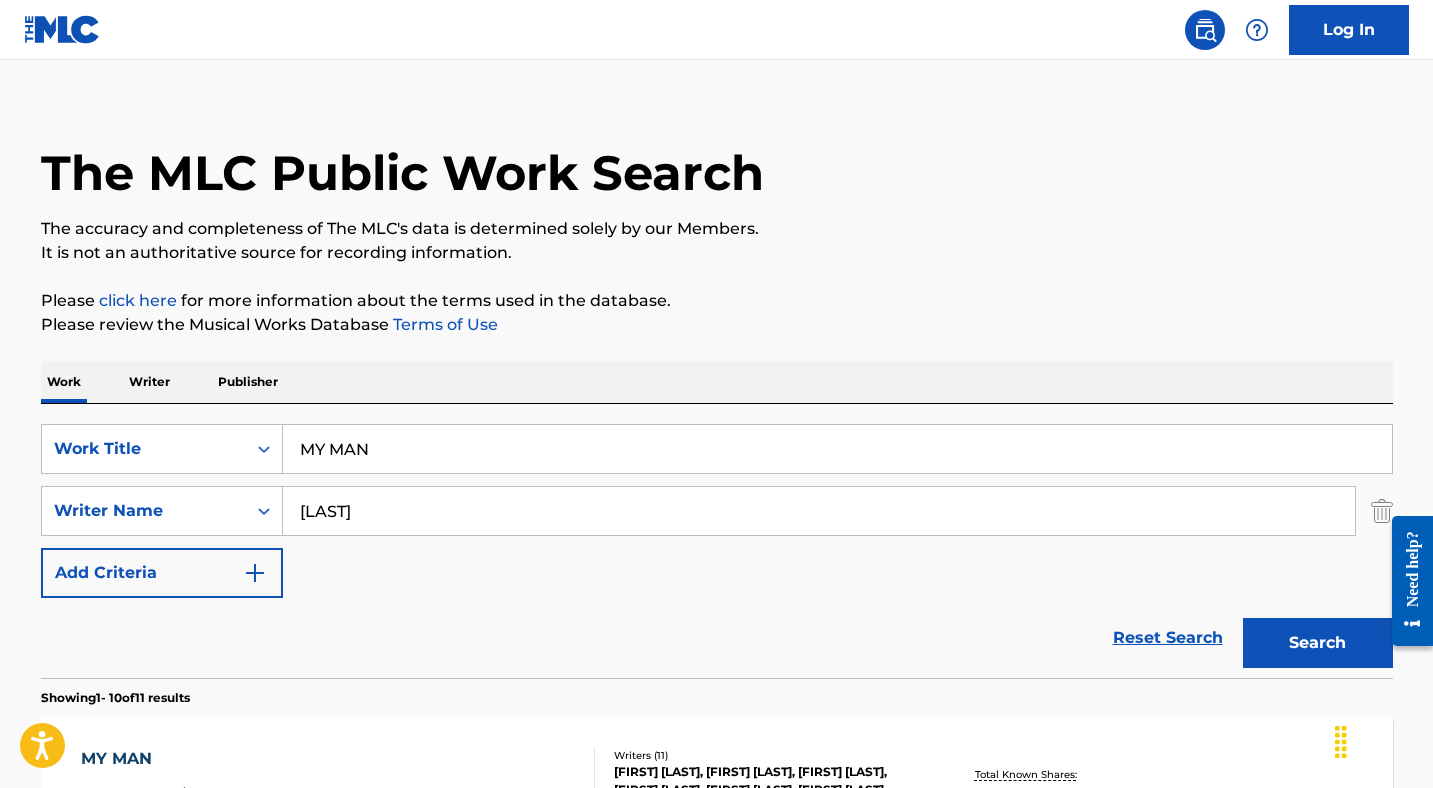 click on "MY MAN" at bounding box center [837, 449] 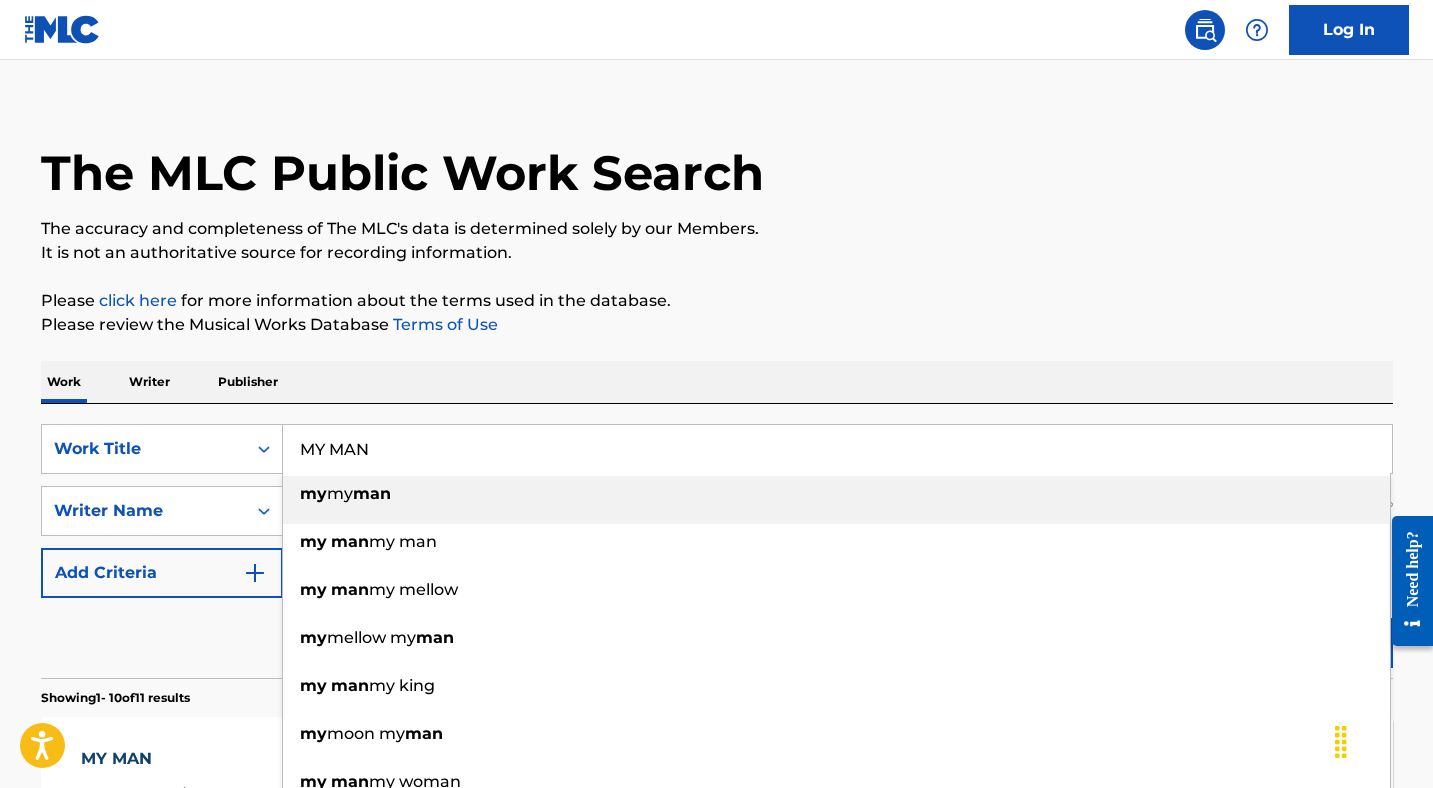 paste on "NUH TRUST FRIEND" 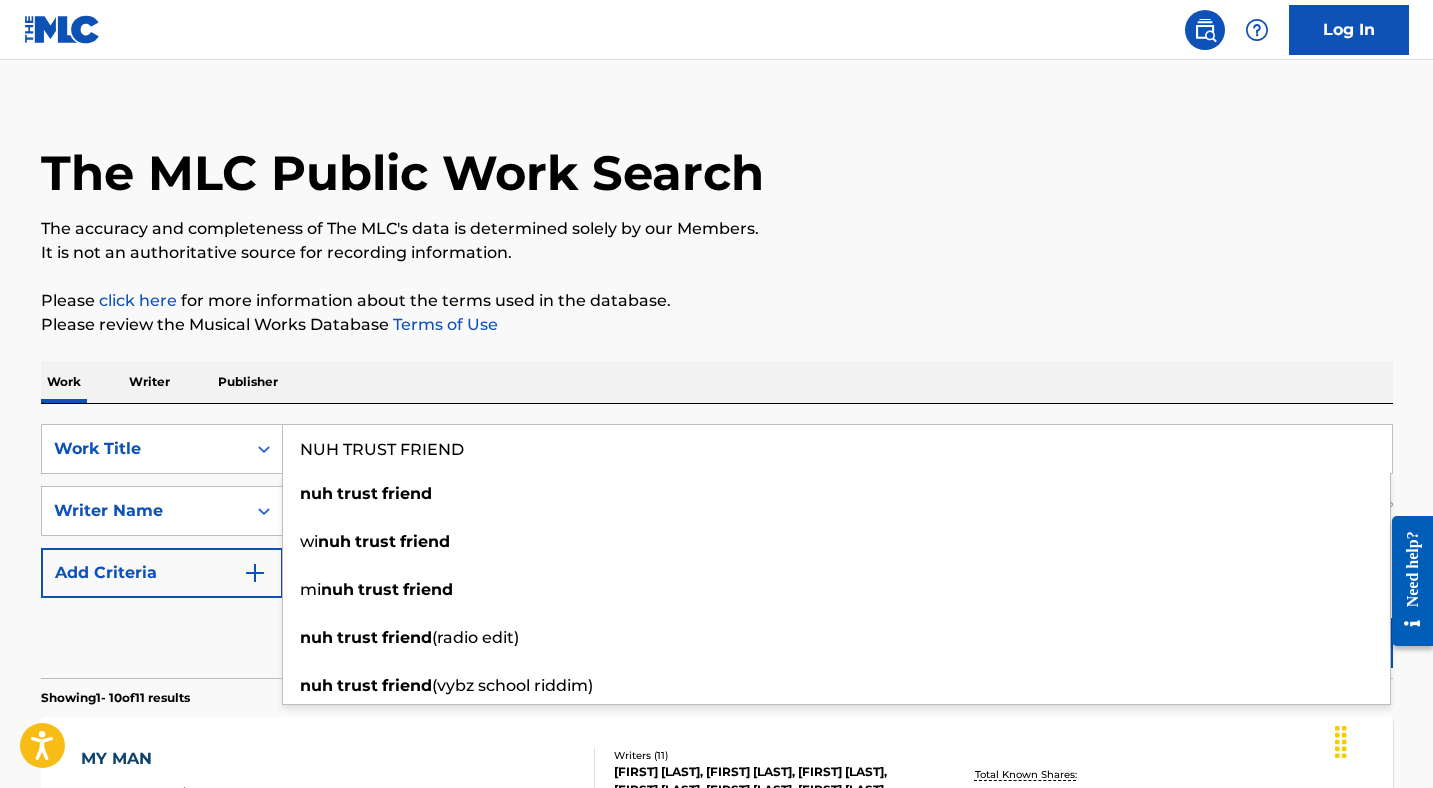 type on "NUH TRUST FRIEND" 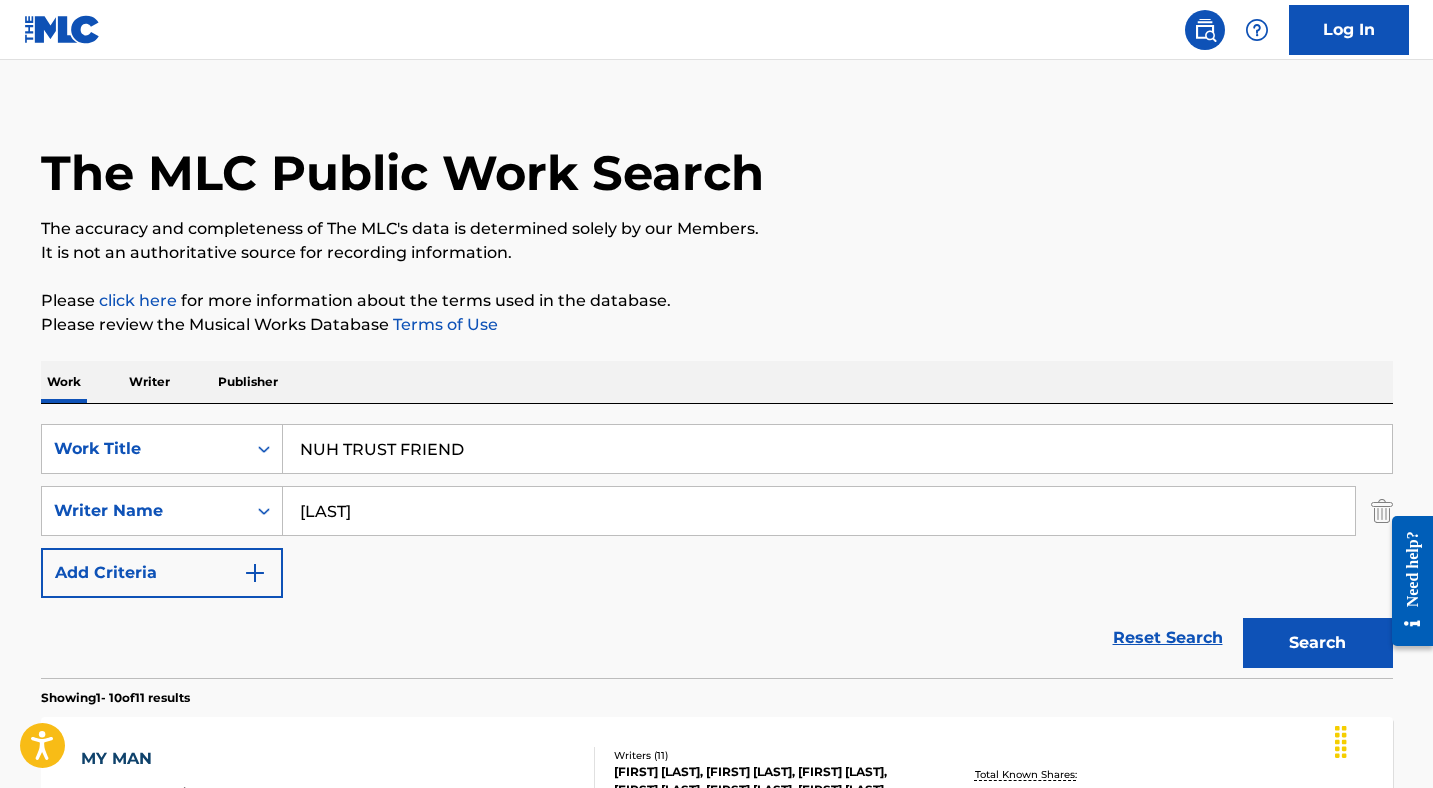 click on "[LAST]" at bounding box center (819, 511) 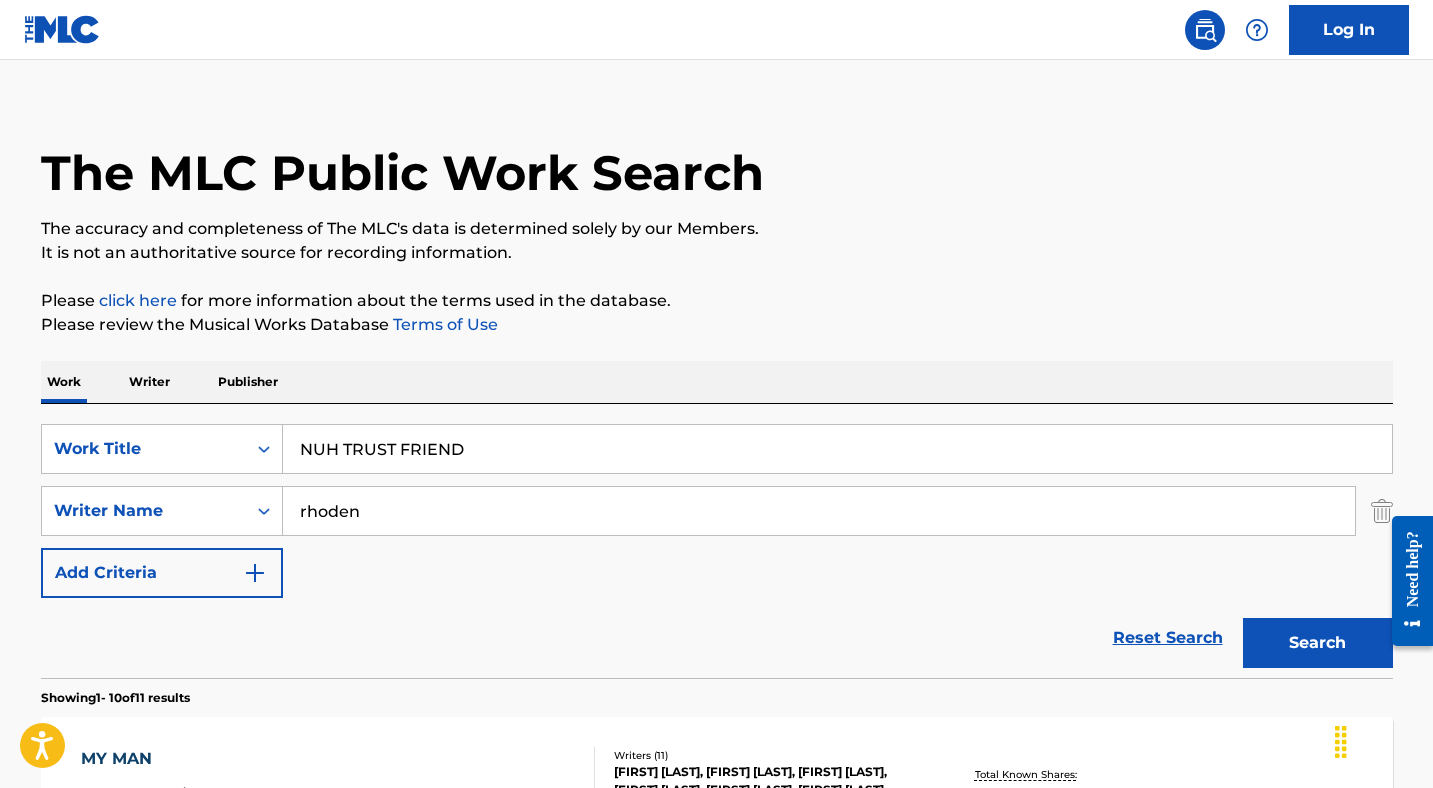 type on "rhoden" 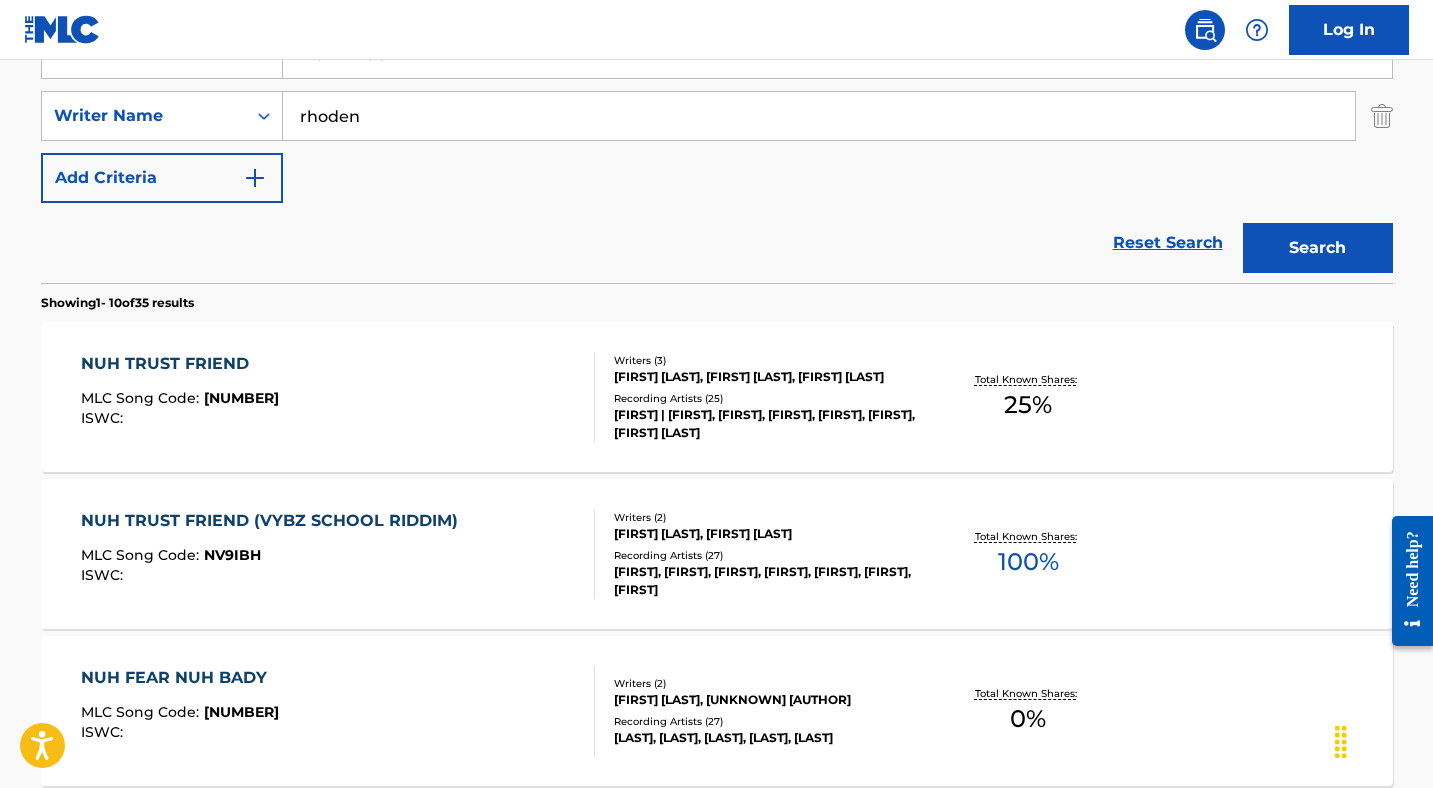 scroll, scrollTop: 453, scrollLeft: 0, axis: vertical 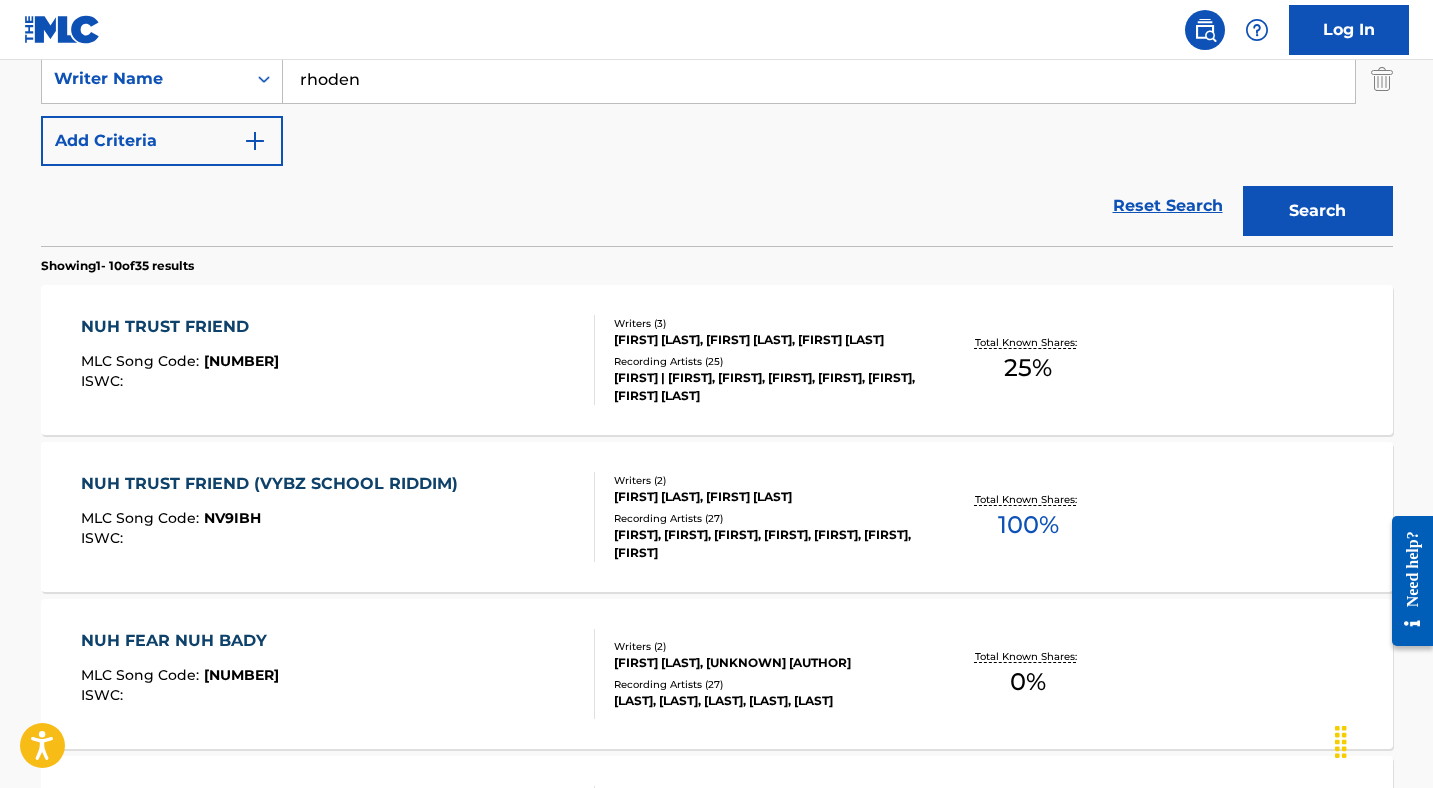 click on "MLC Song Code : NV9IBH" at bounding box center [274, 521] 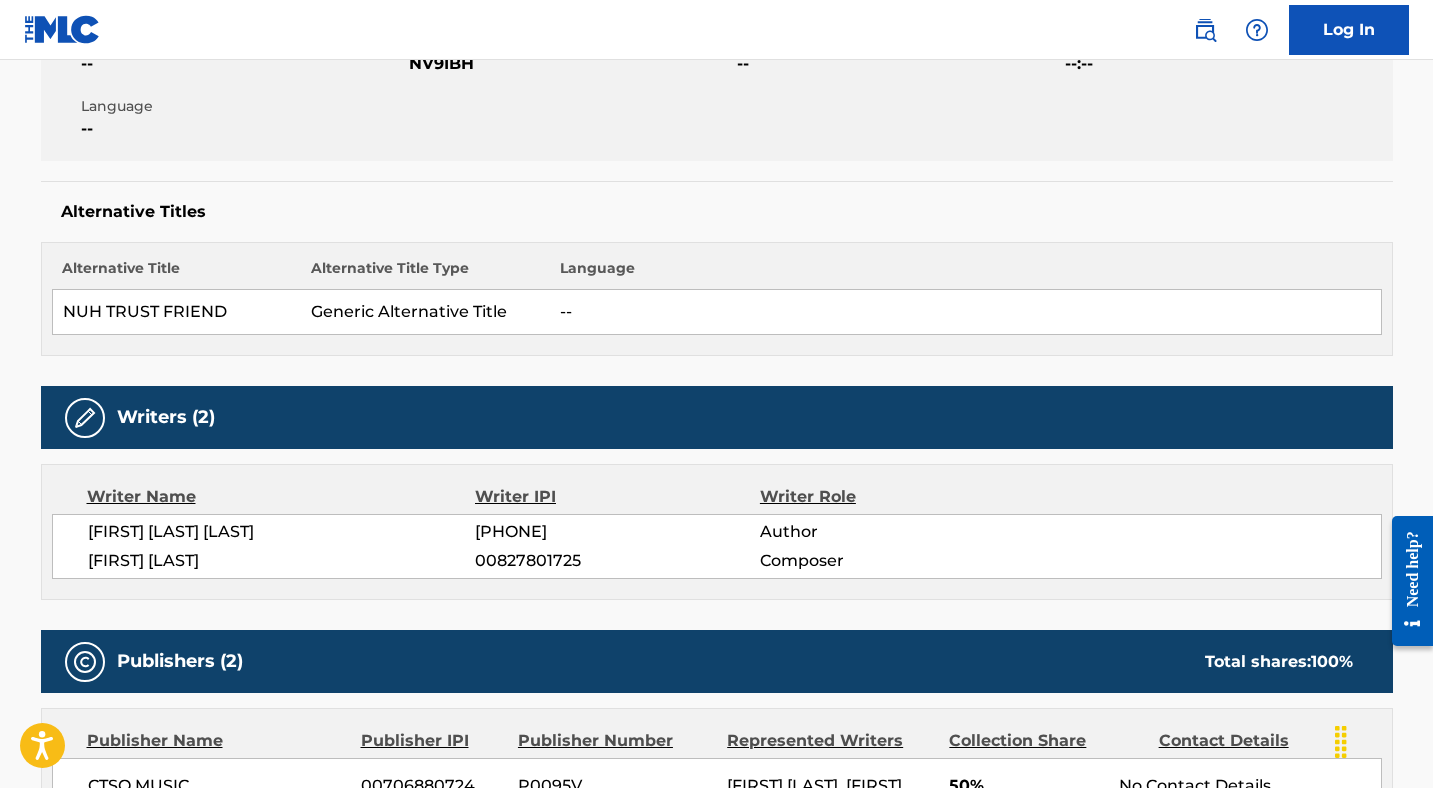 scroll, scrollTop: 0, scrollLeft: 0, axis: both 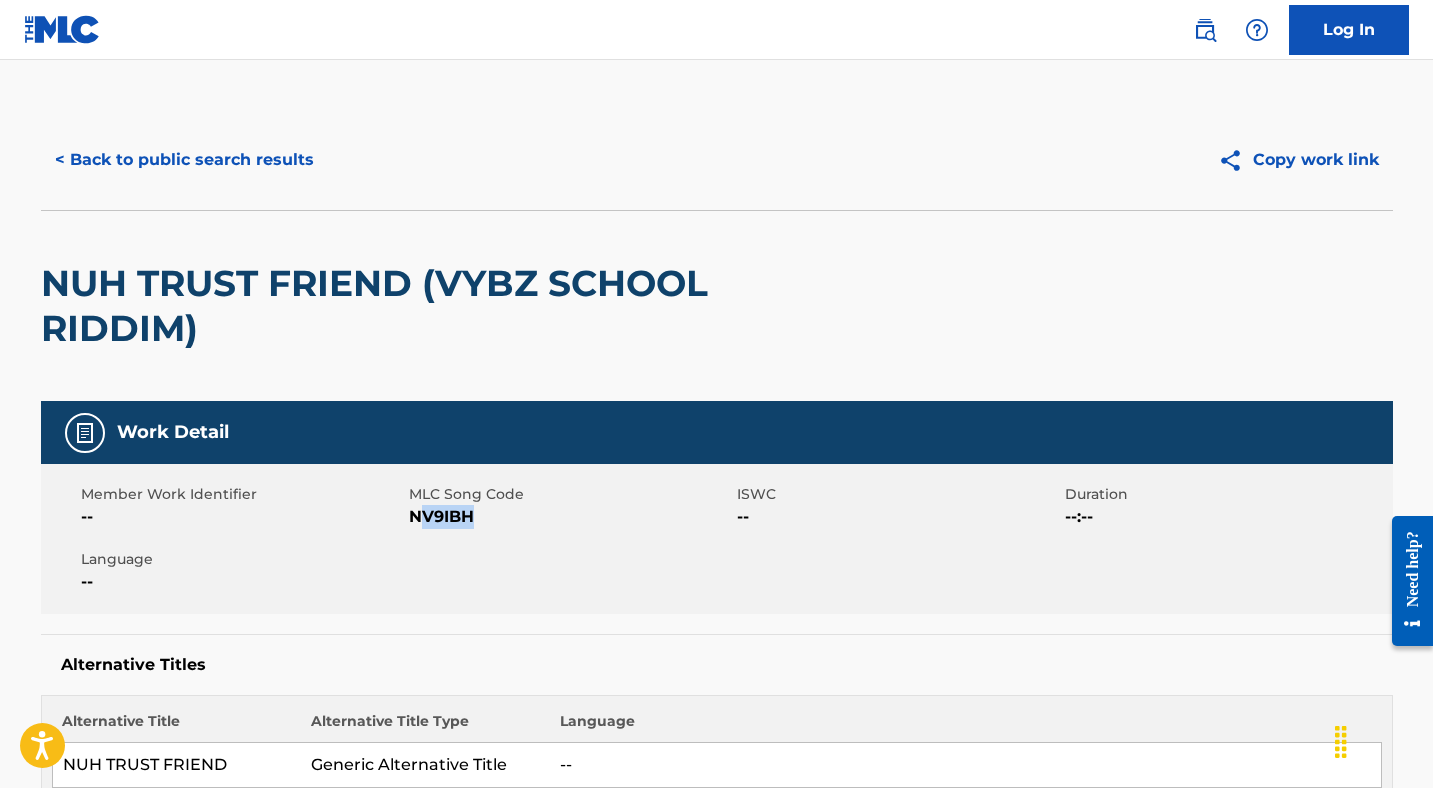 drag, startPoint x: 476, startPoint y: 514, endPoint x: 415, endPoint y: 515, distance: 61.008198 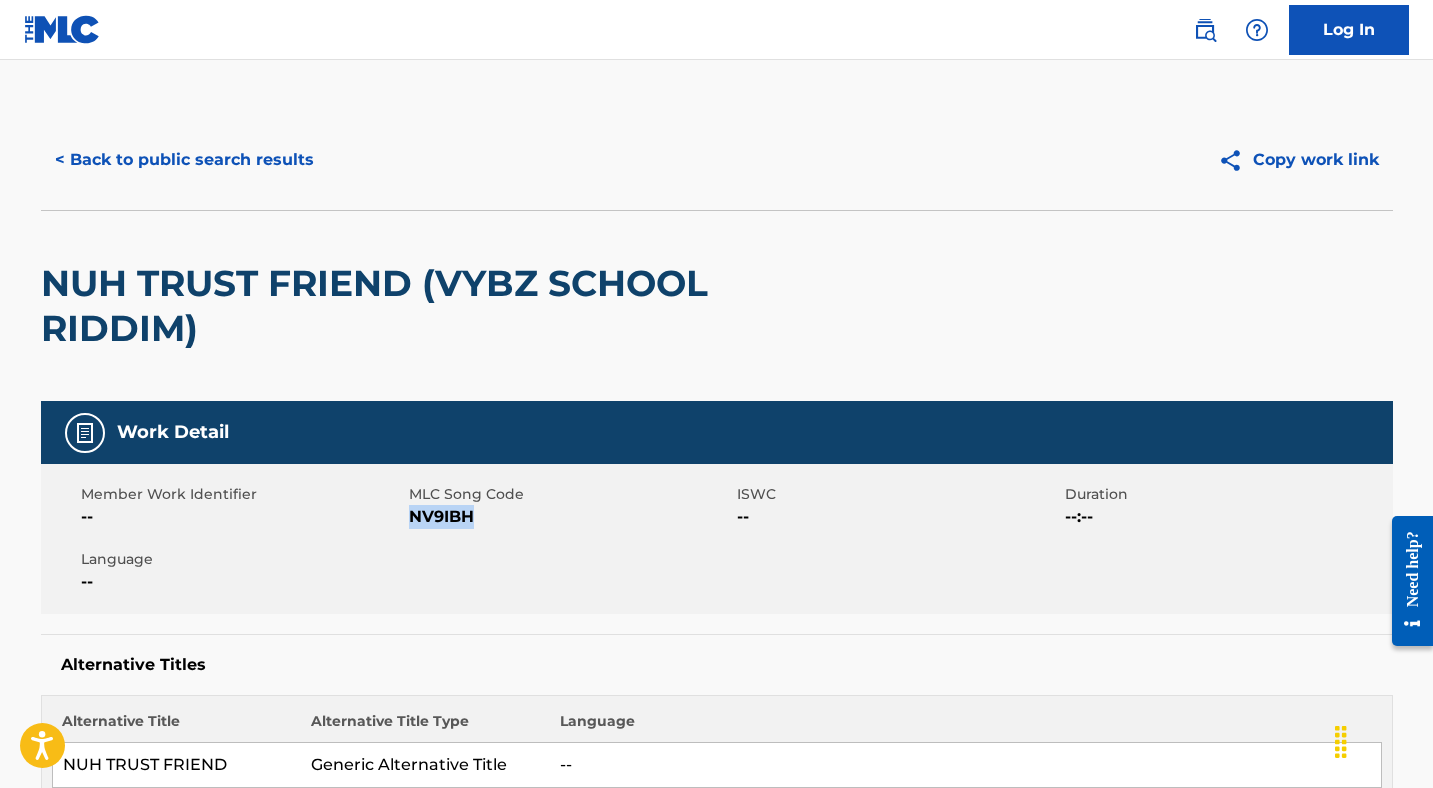 drag, startPoint x: 409, startPoint y: 517, endPoint x: 473, endPoint y: 517, distance: 64 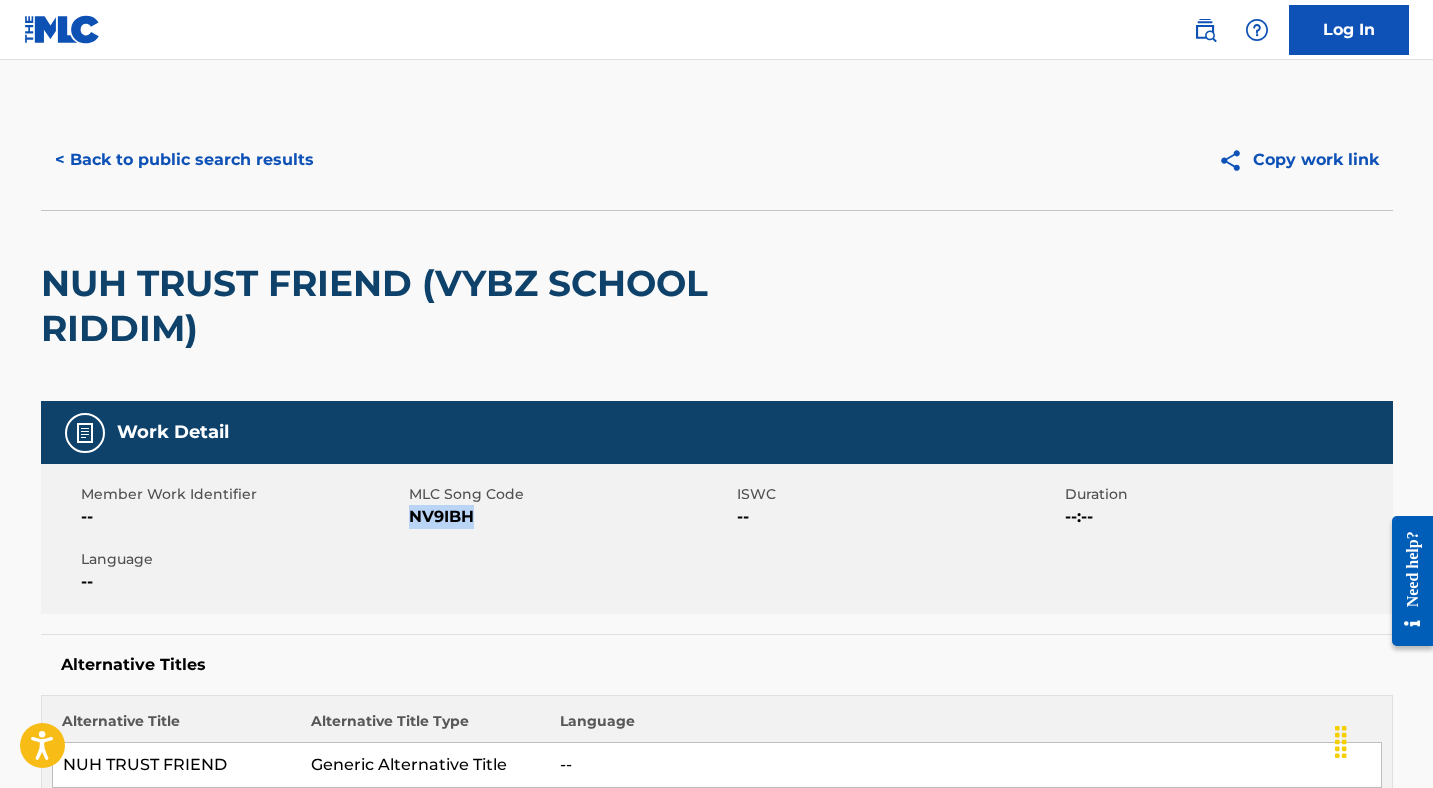 click on "< Back to public search results" at bounding box center [184, 160] 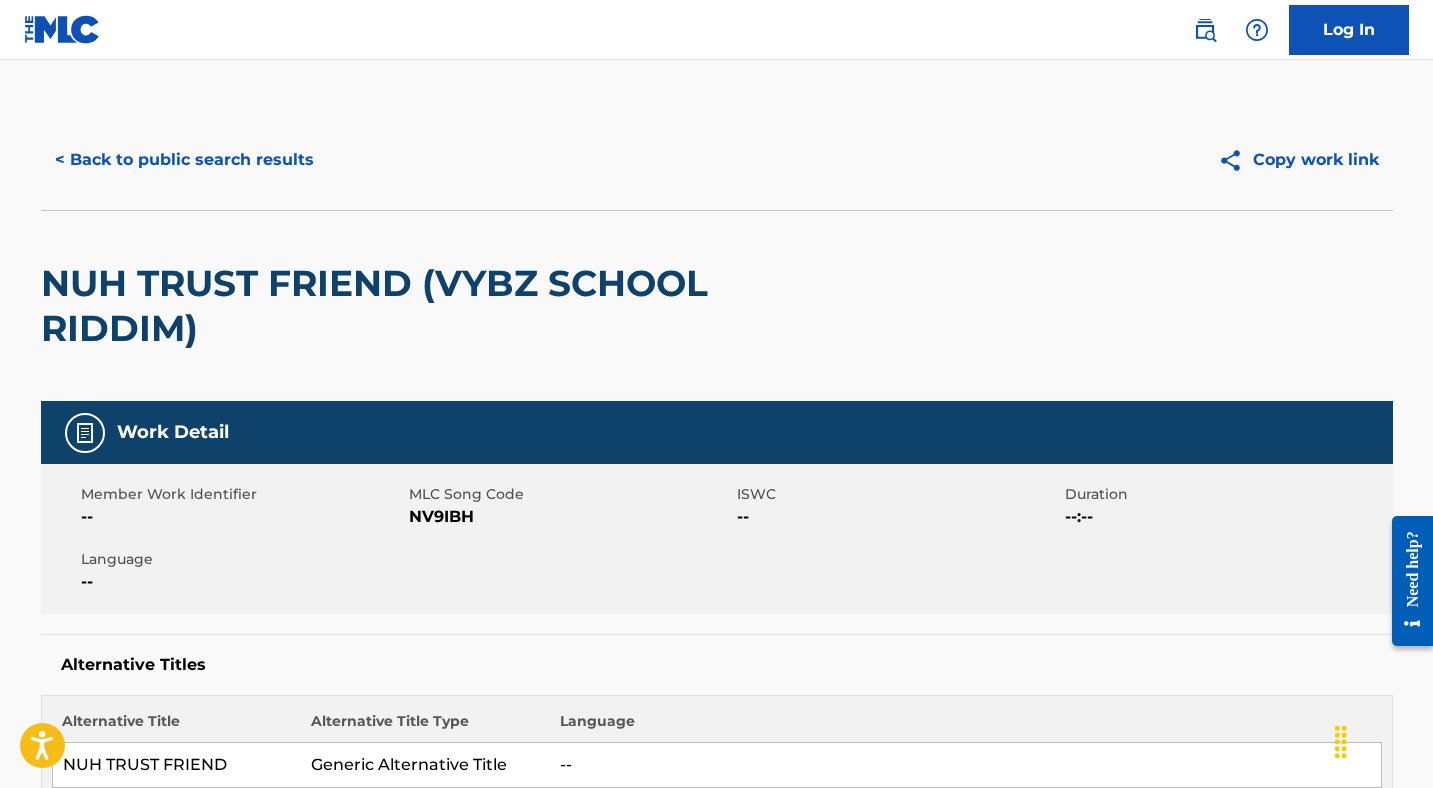 scroll, scrollTop: 443, scrollLeft: 0, axis: vertical 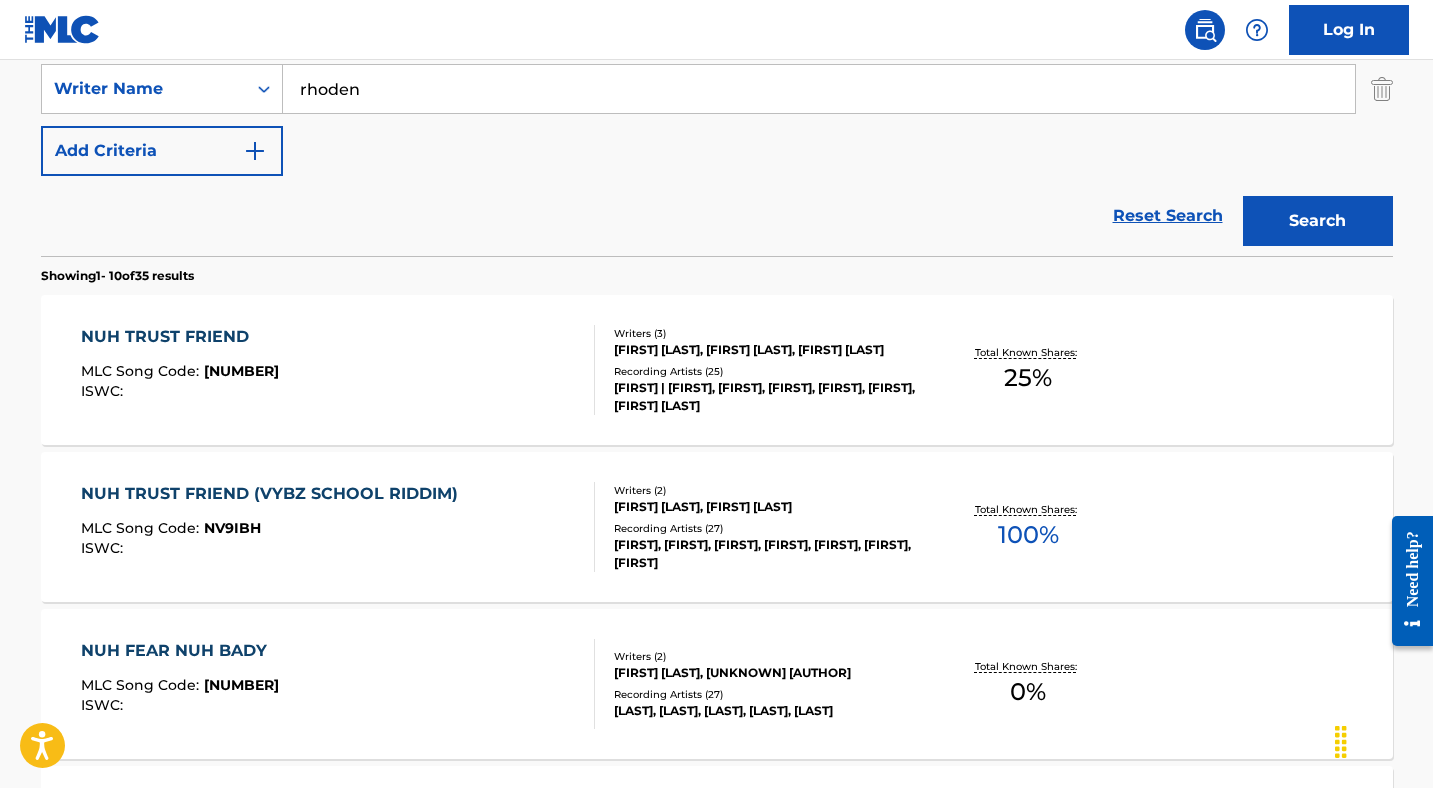 click on "rhoden" at bounding box center (819, 89) 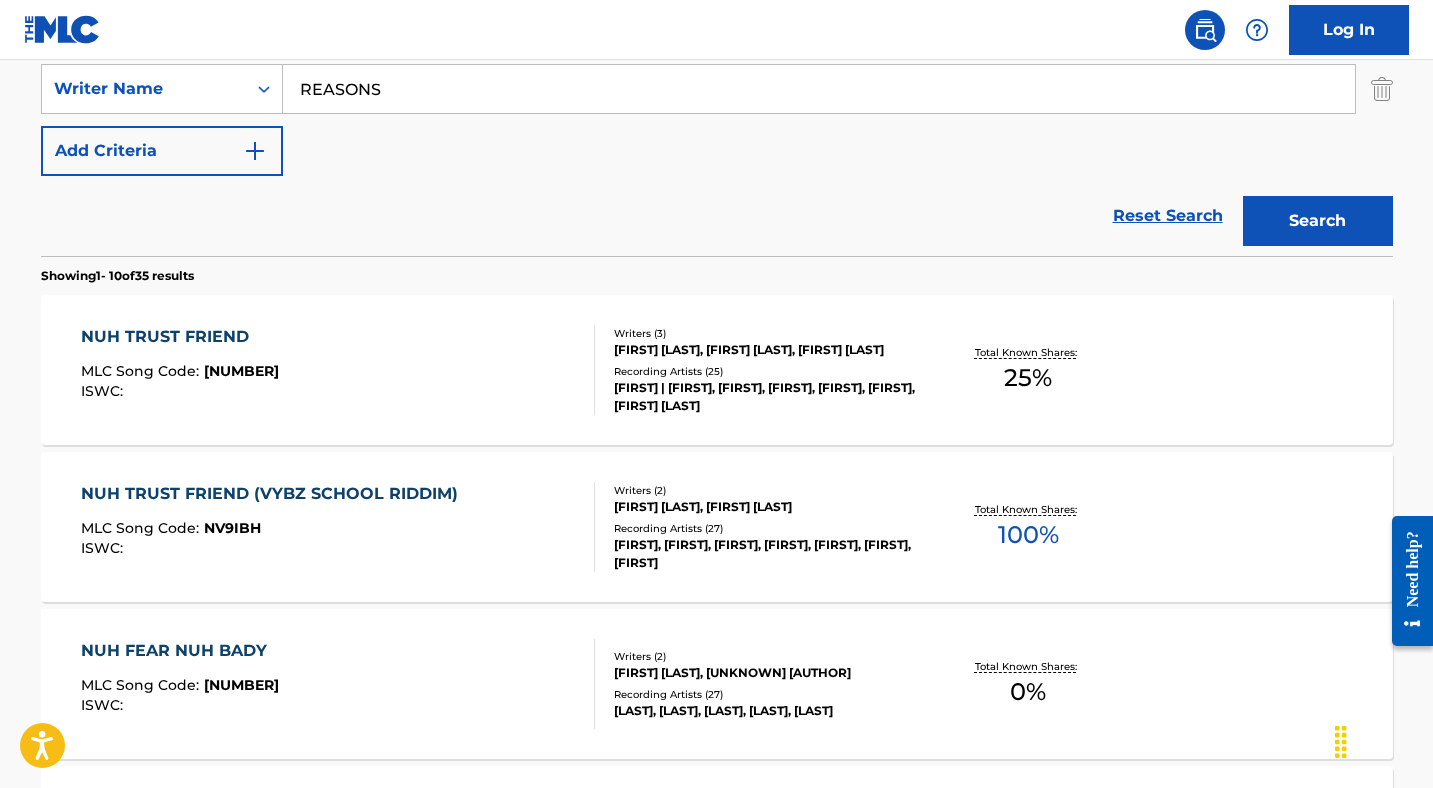 type on "REASONS" 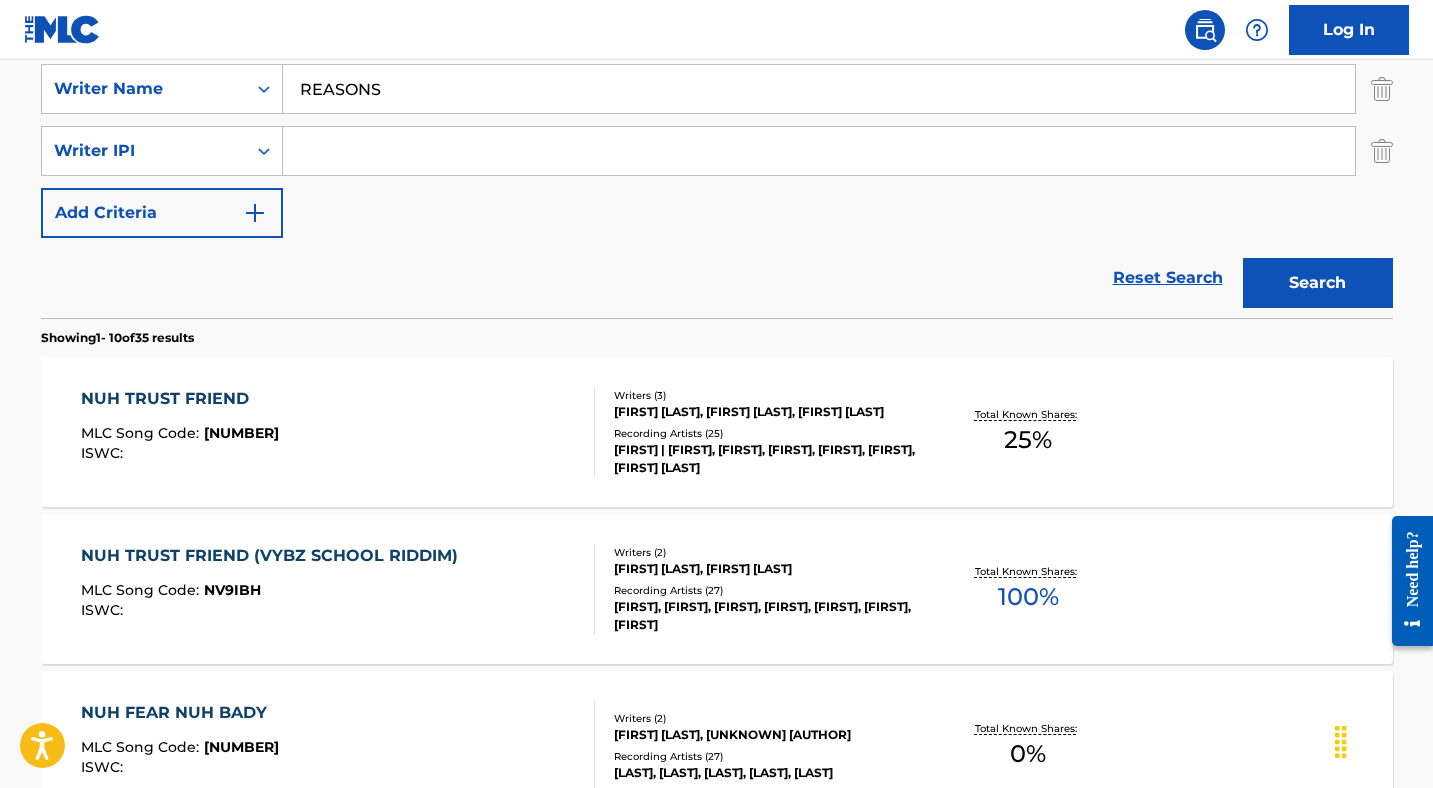 click at bounding box center [819, 151] 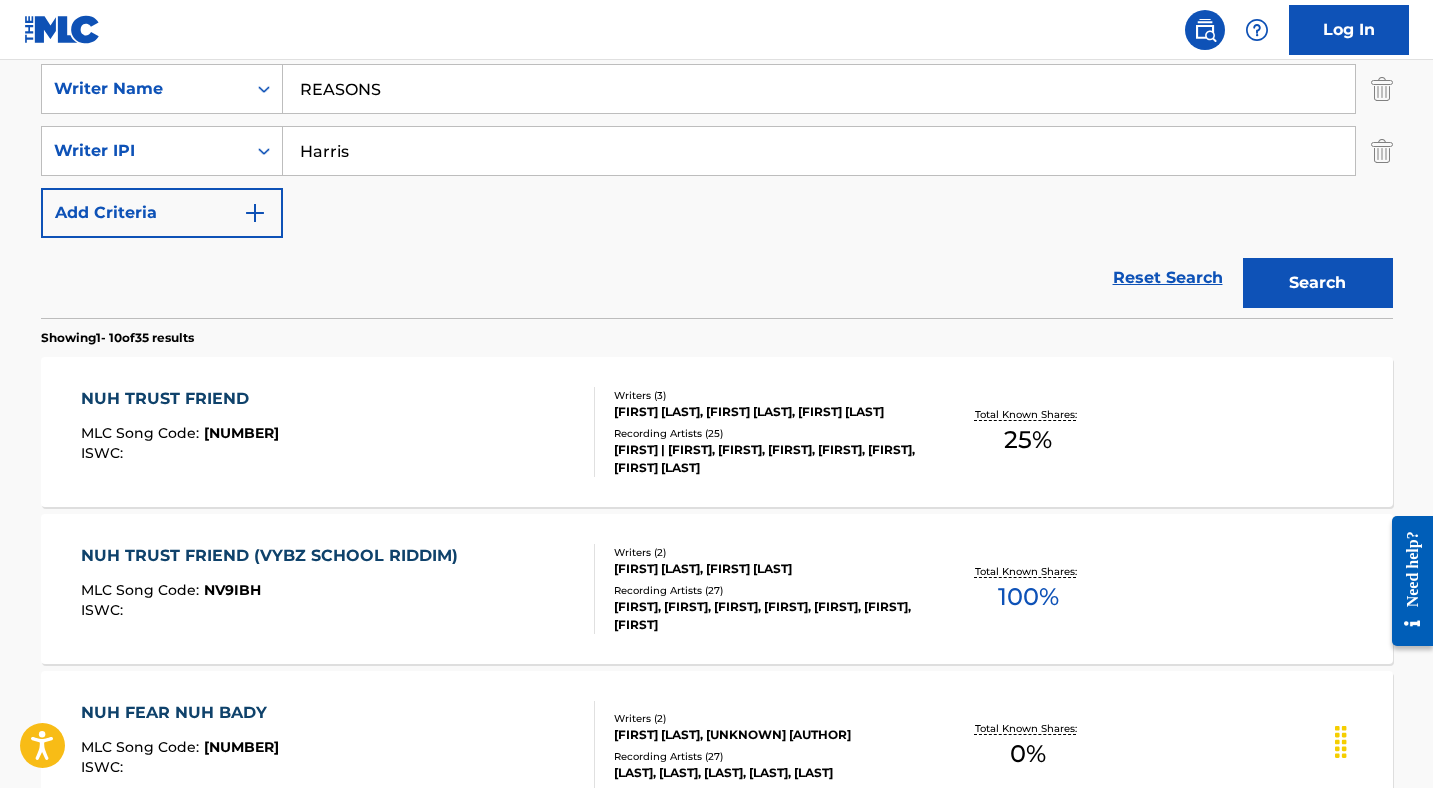 type on "Harris" 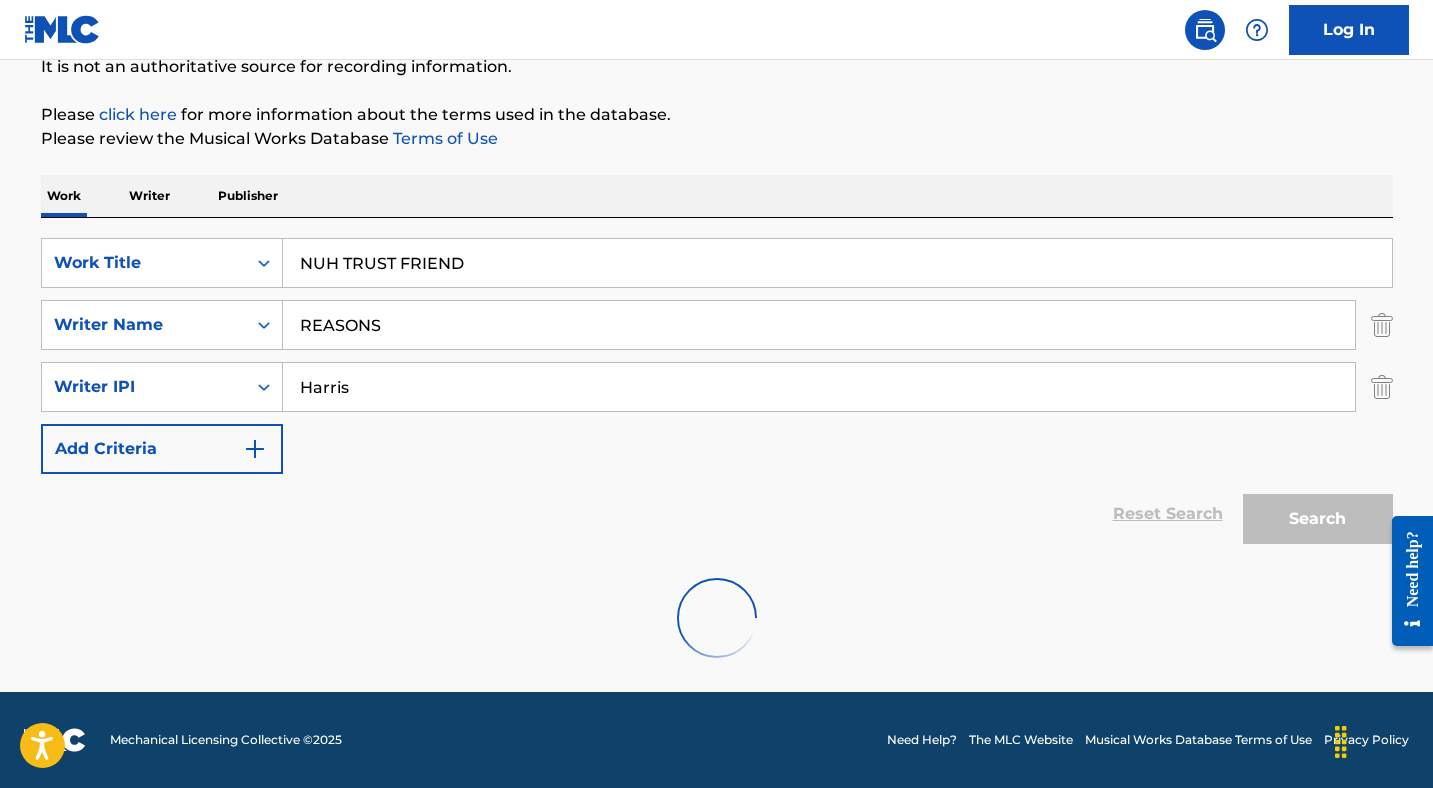scroll, scrollTop: 142, scrollLeft: 0, axis: vertical 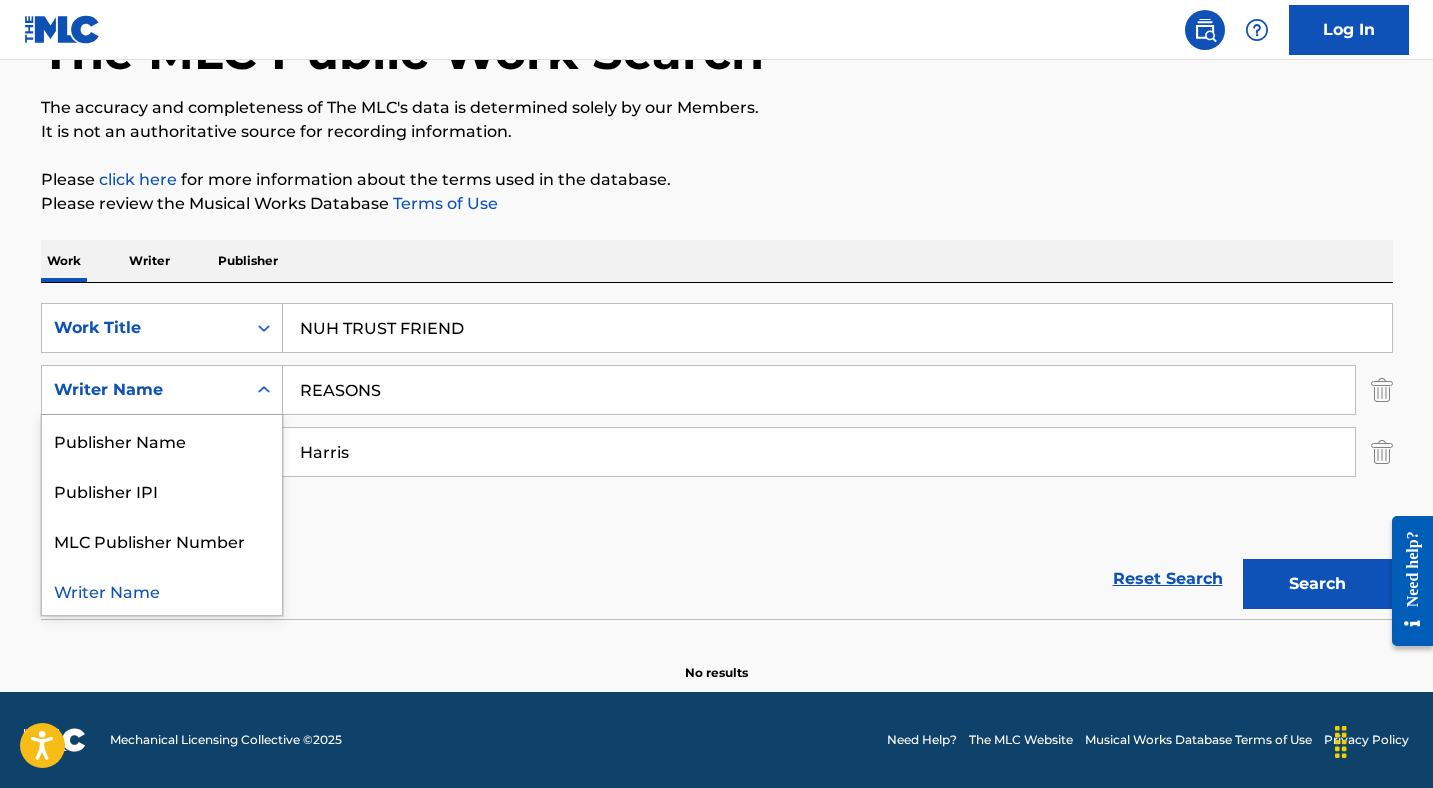 click on "Writer Name" at bounding box center [144, 390] 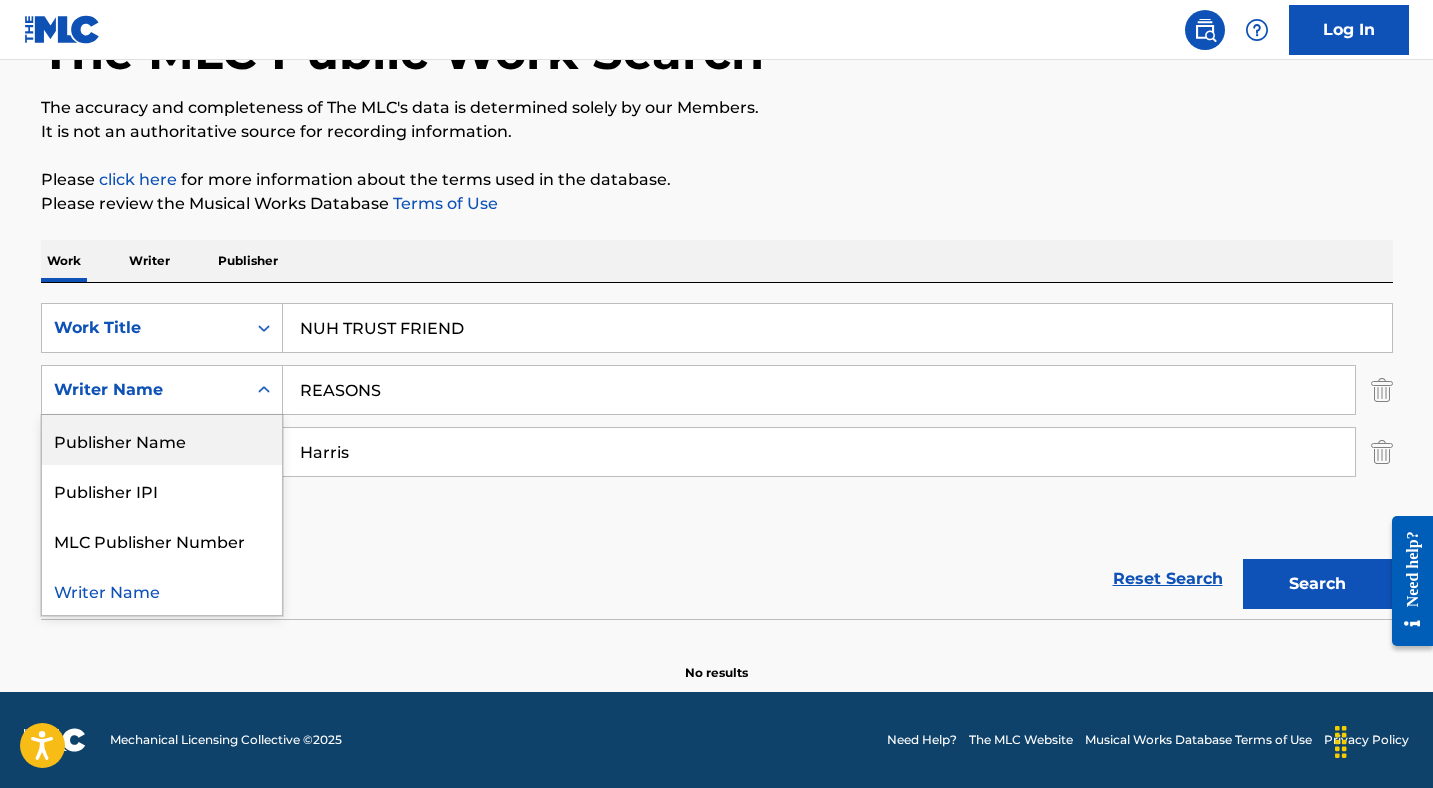 click on "NUH TRUST FRIEND" at bounding box center [837, 328] 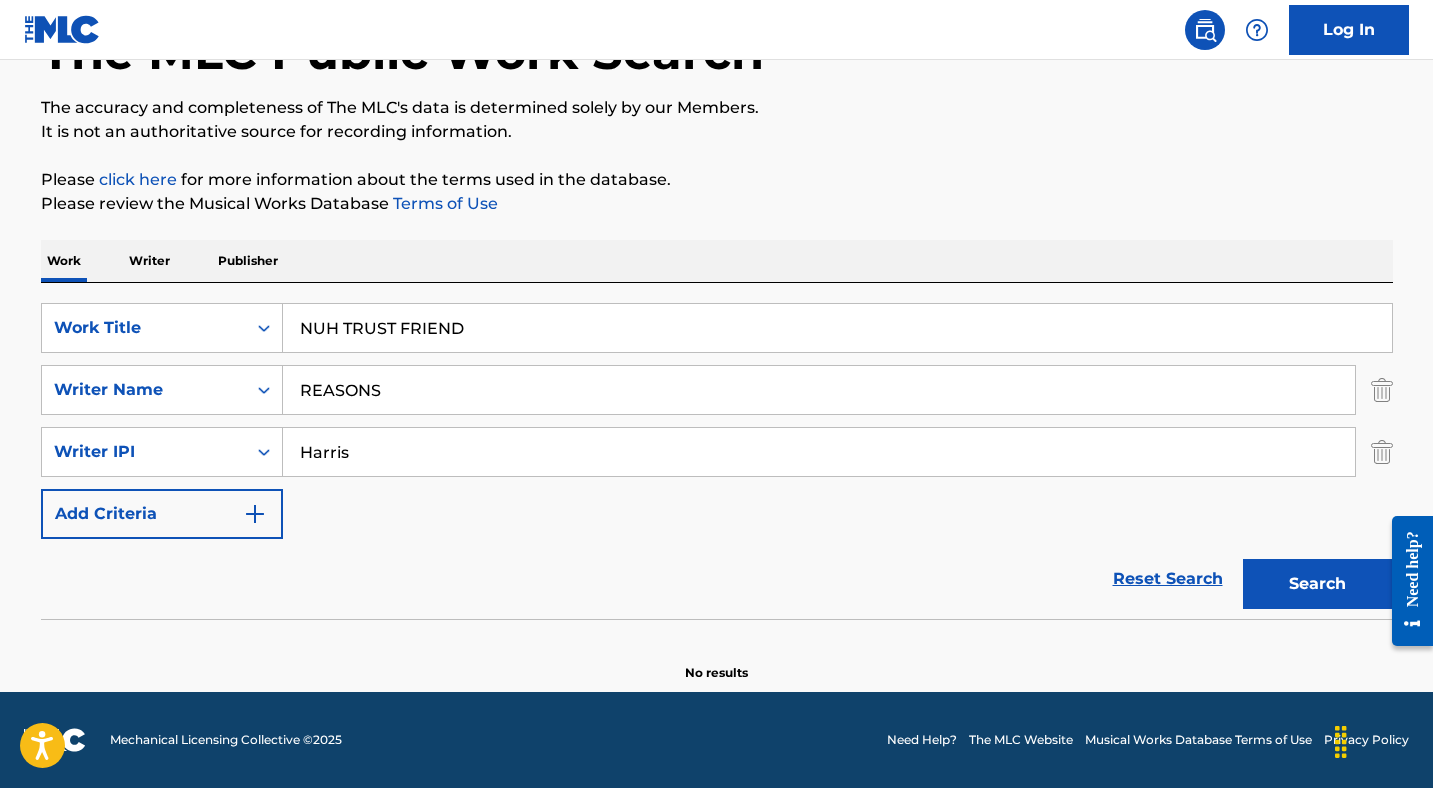 click on "Reset Search Search" at bounding box center [717, 579] 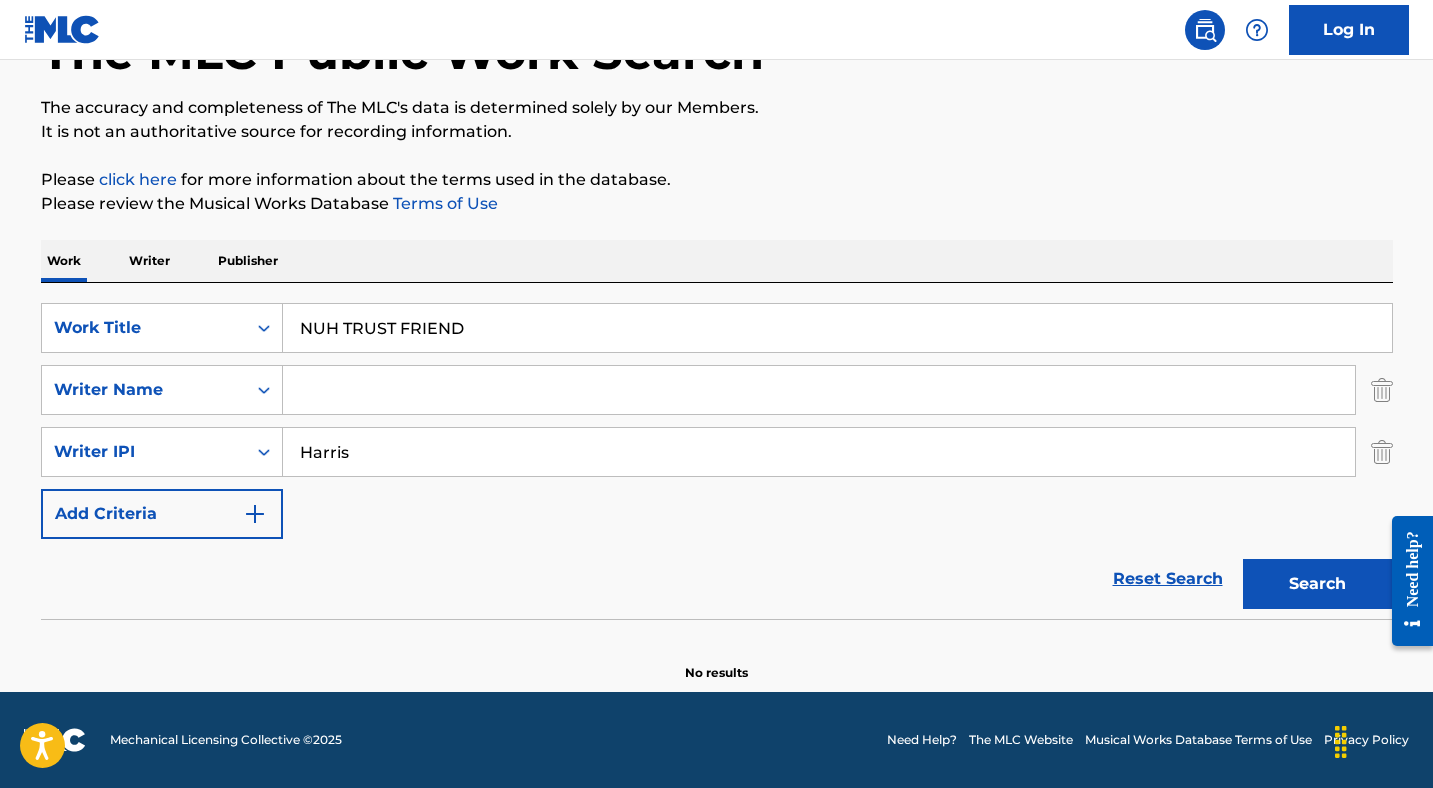 type 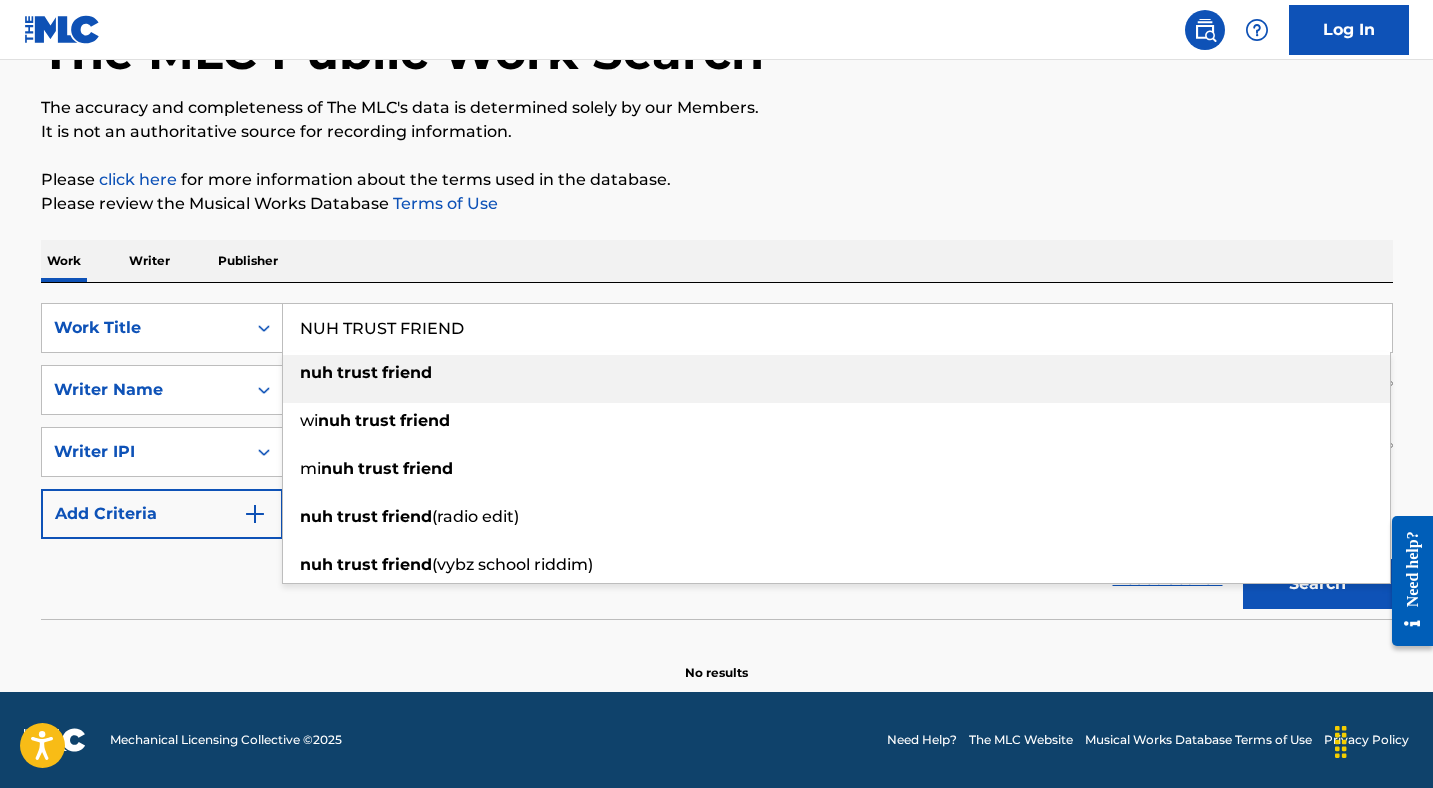 paste on "REASONS" 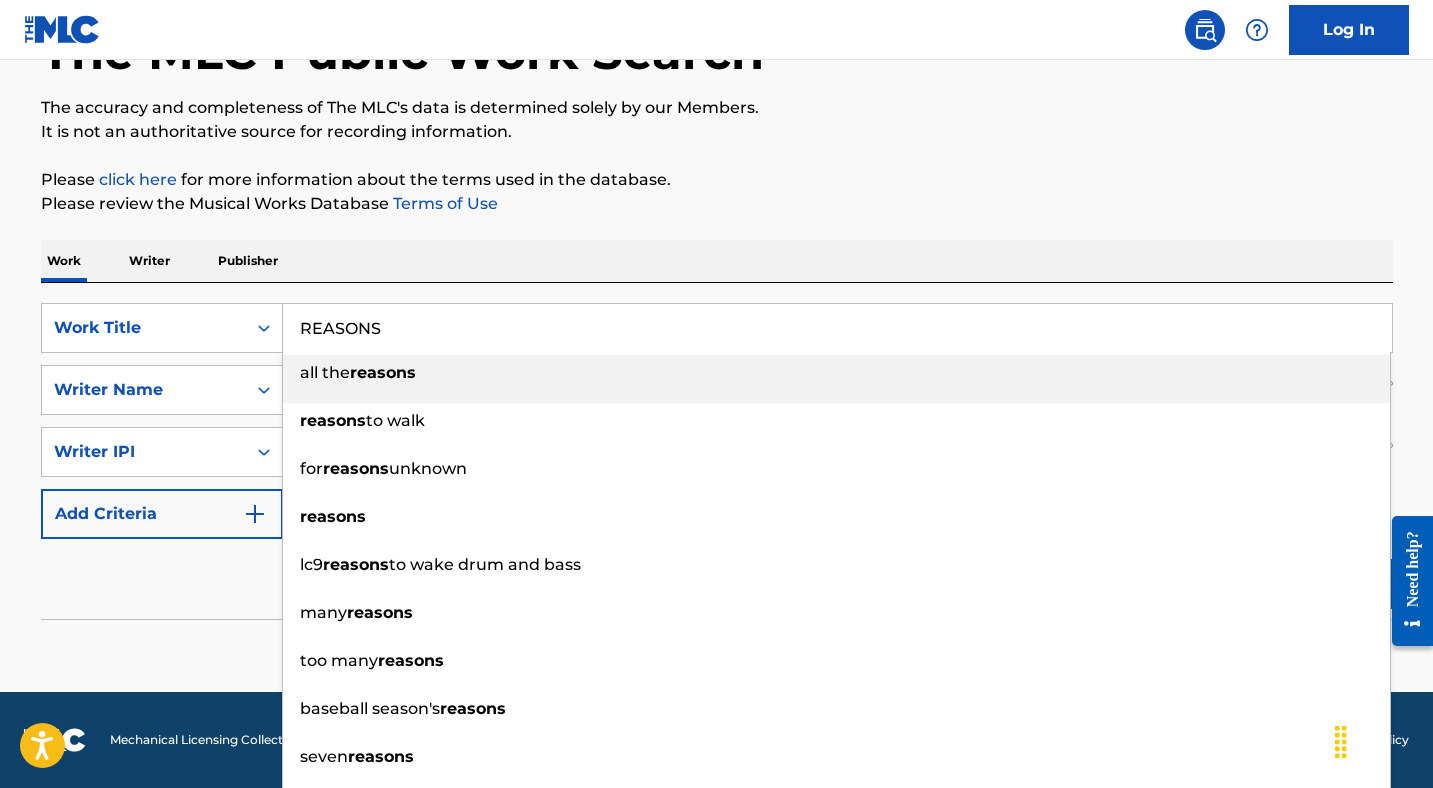 type on "REASONS" 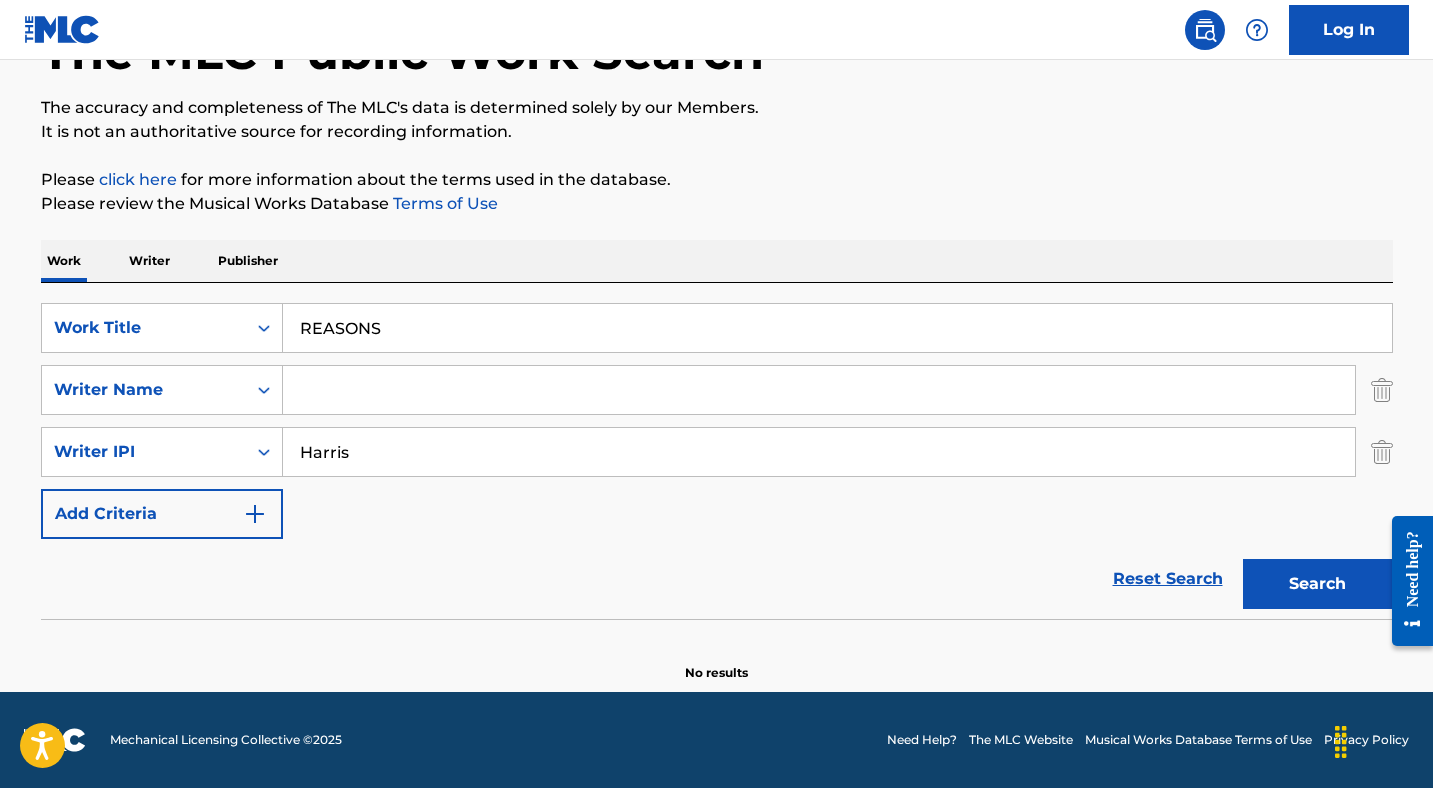 click on "Harris" at bounding box center [819, 452] 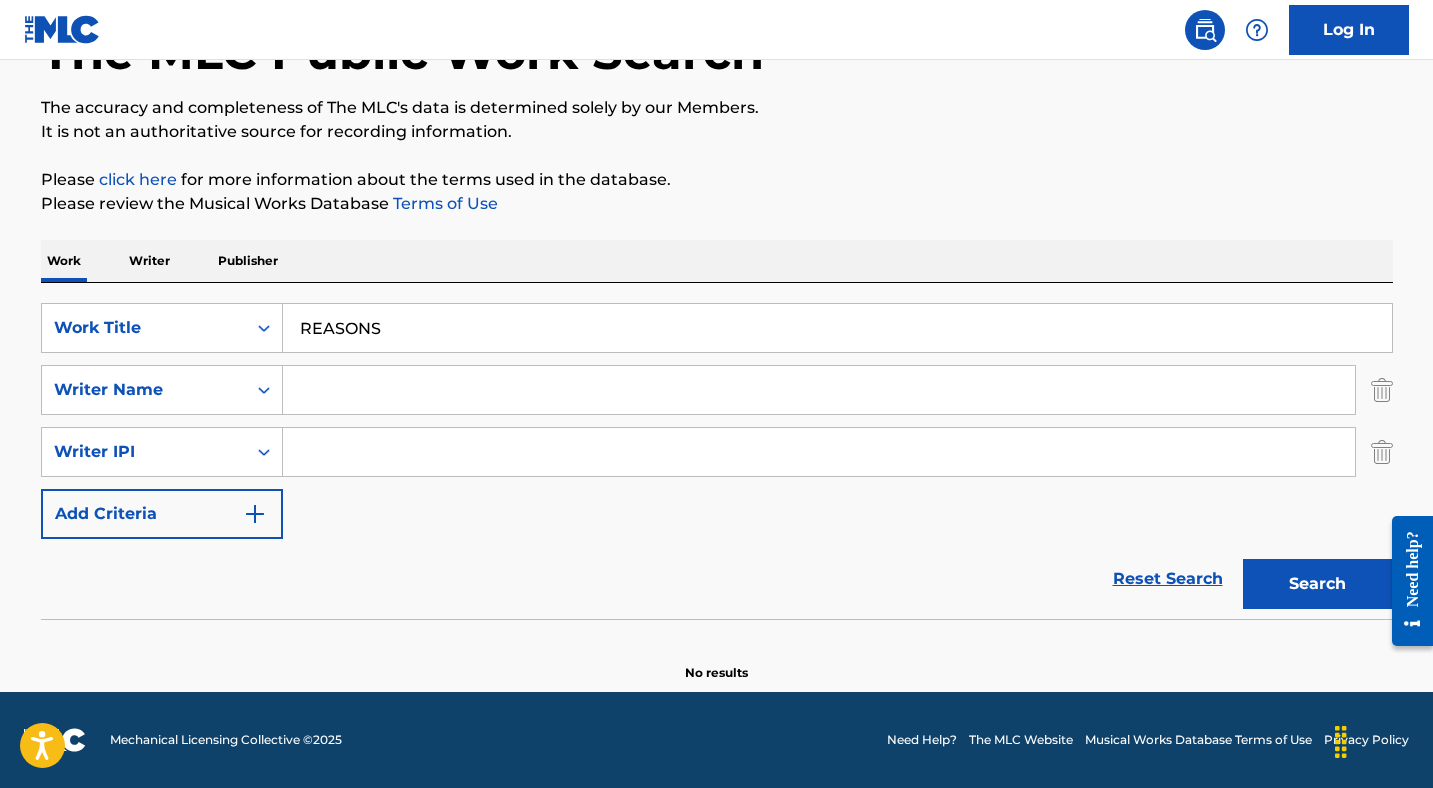 type 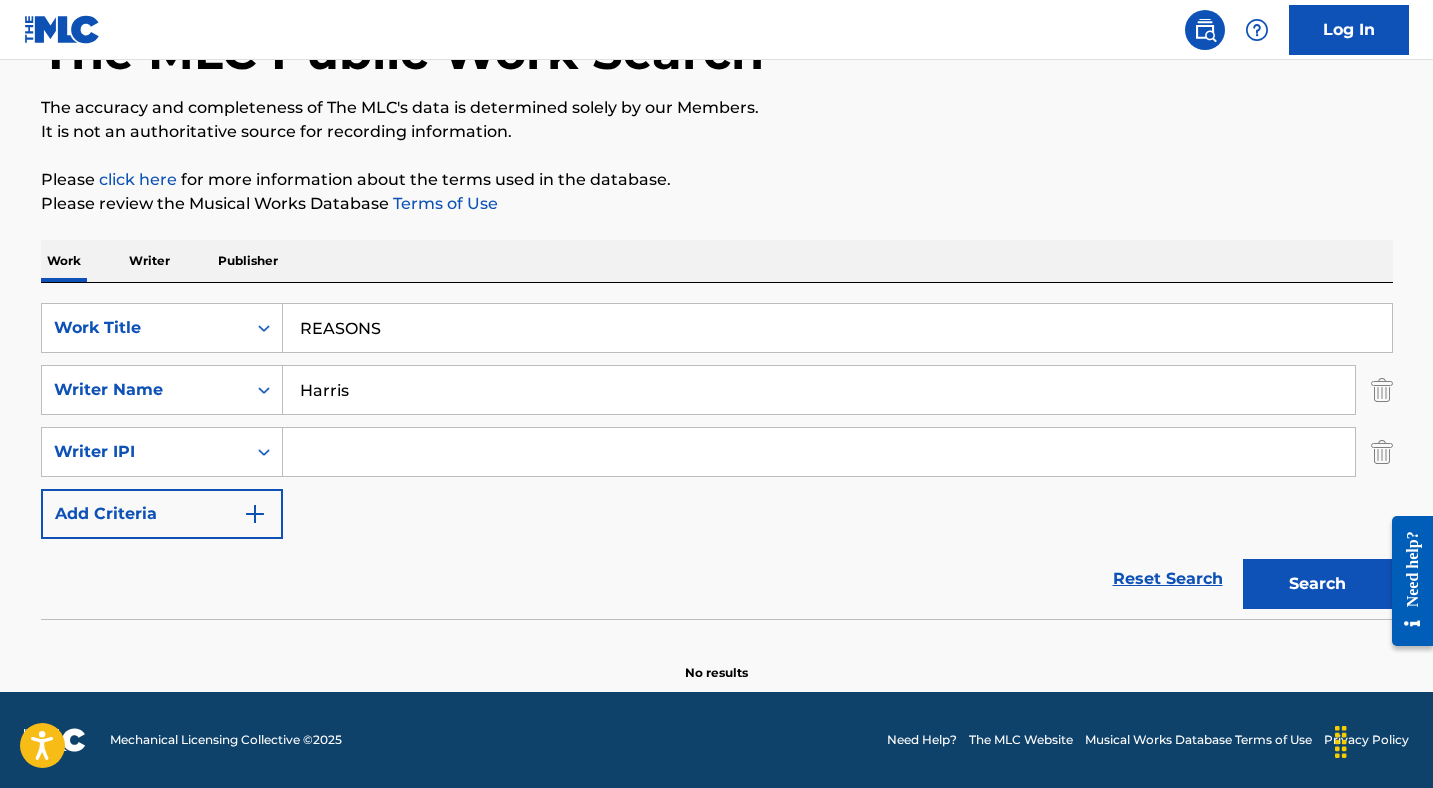 type on "Harris" 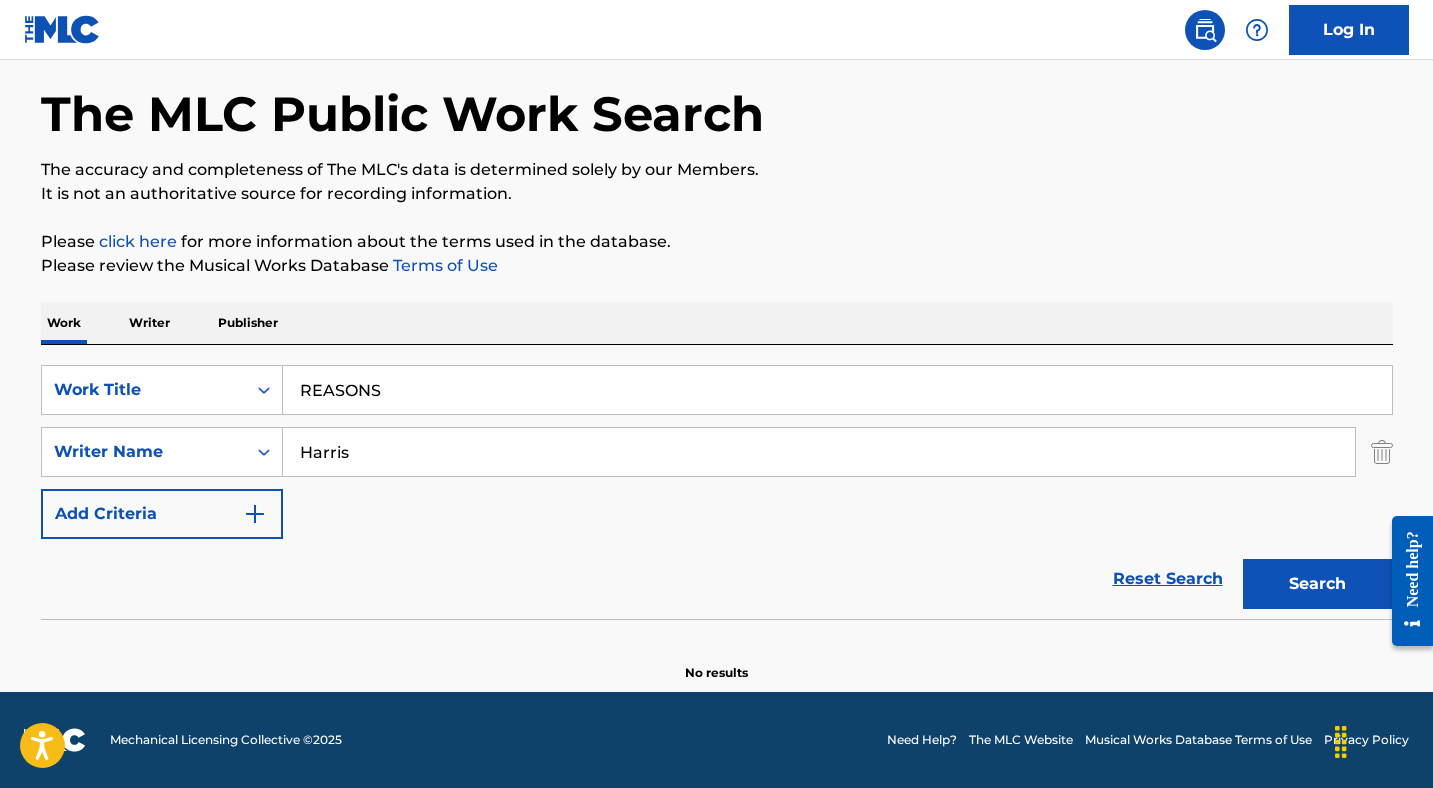 scroll, scrollTop: 80, scrollLeft: 0, axis: vertical 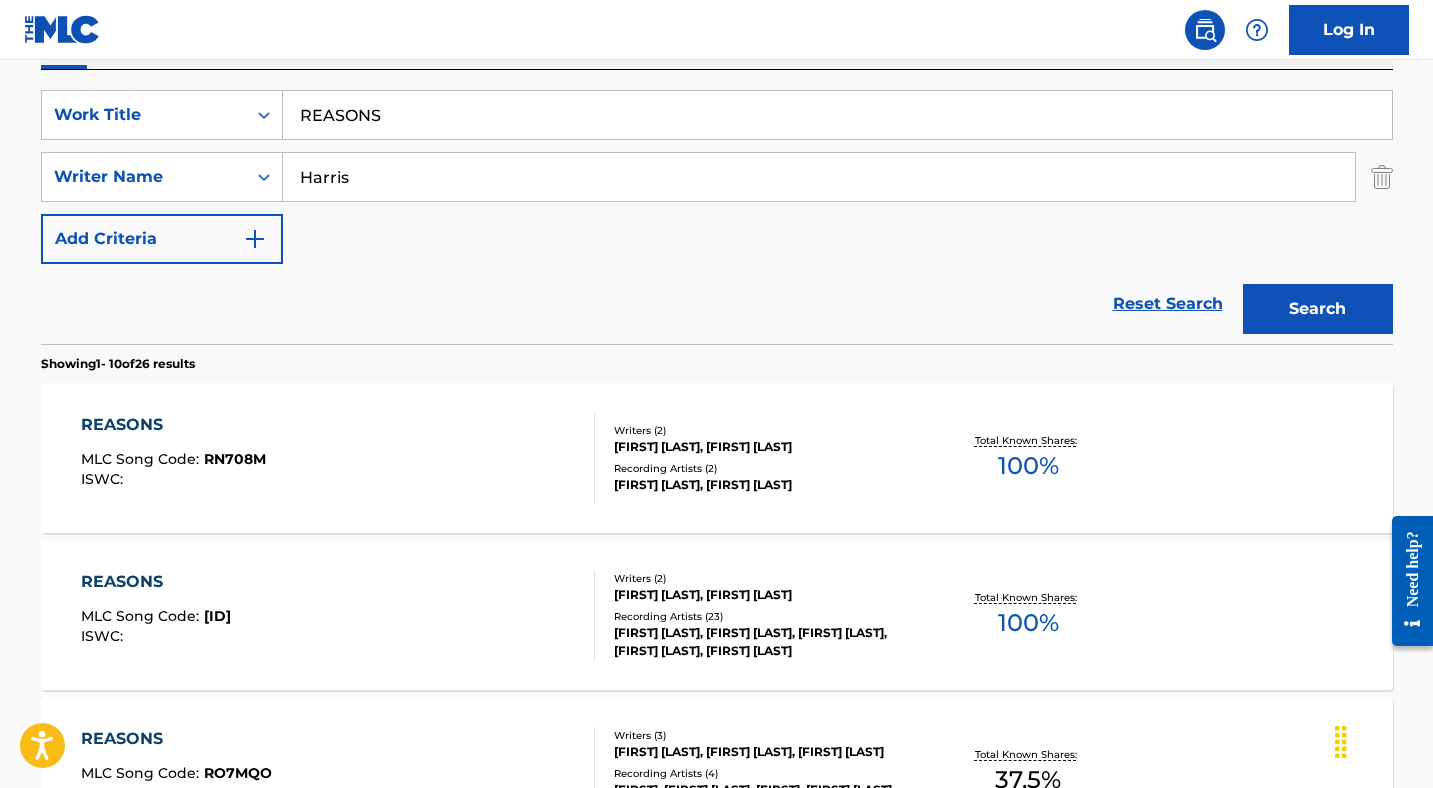 click on "REASONS MLC Song Code : [NUMBER] ISWC :" at bounding box center (338, 458) 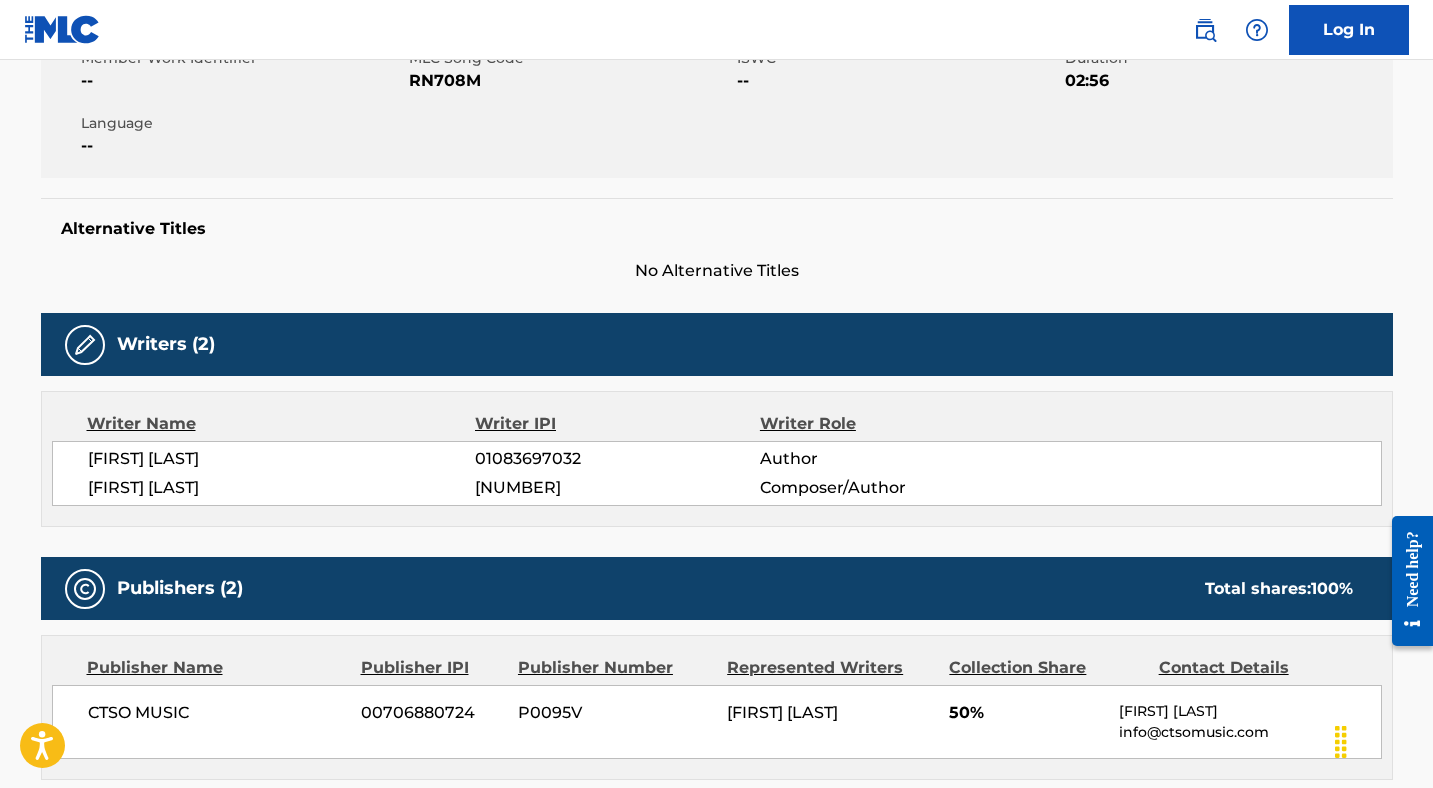 scroll, scrollTop: 0, scrollLeft: 0, axis: both 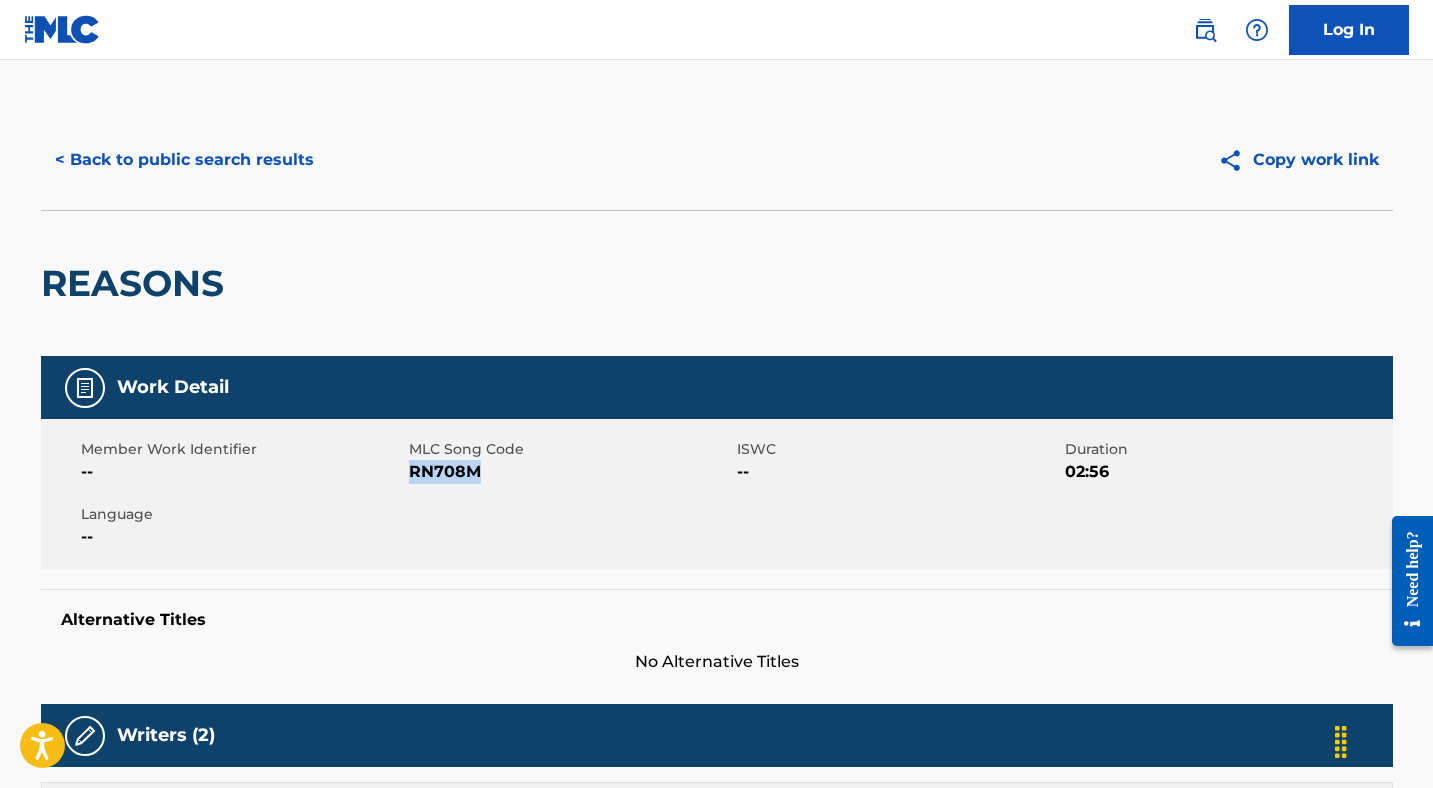 drag, startPoint x: 490, startPoint y: 475, endPoint x: 412, endPoint y: 474, distance: 78.00641 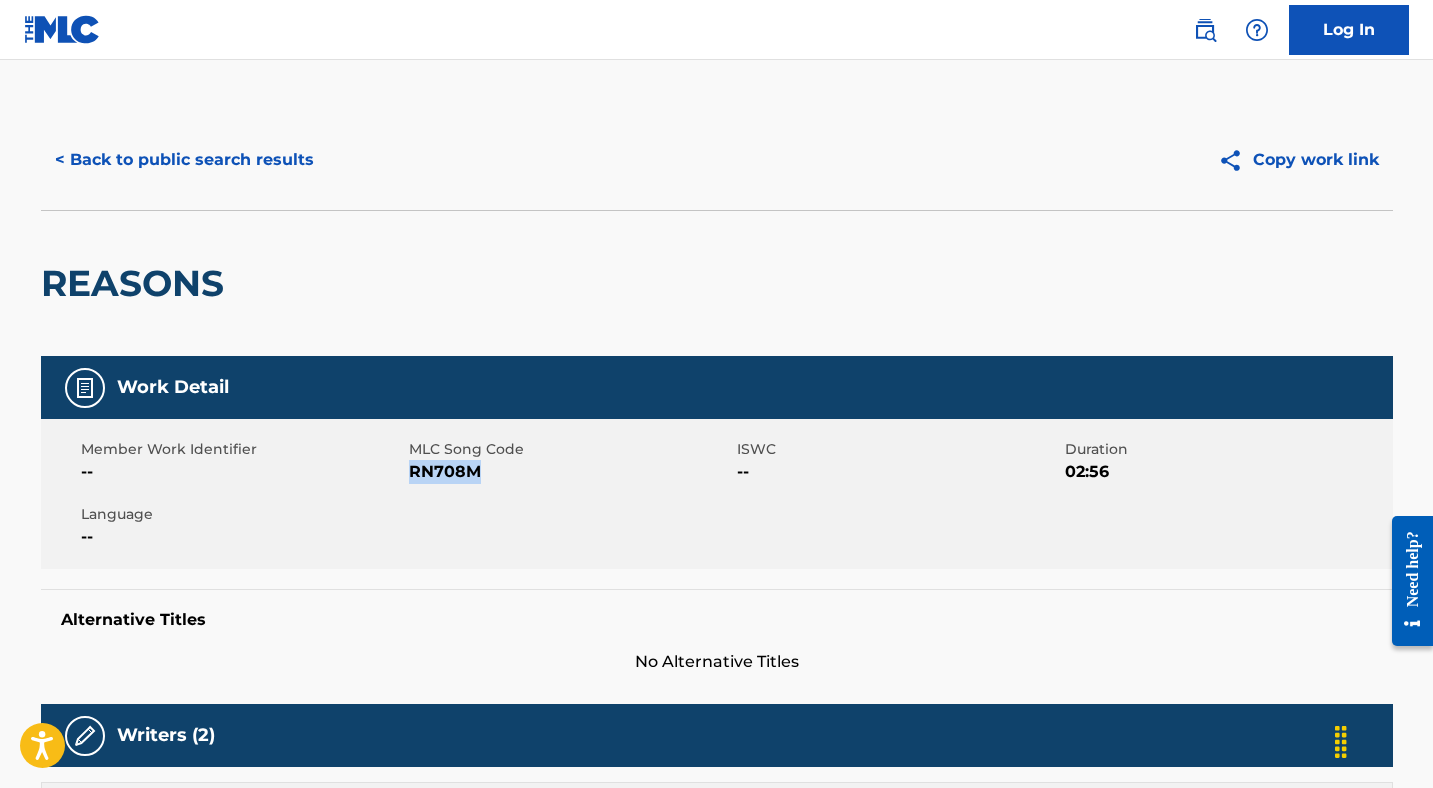 click on "< Back to public search results" at bounding box center (184, 160) 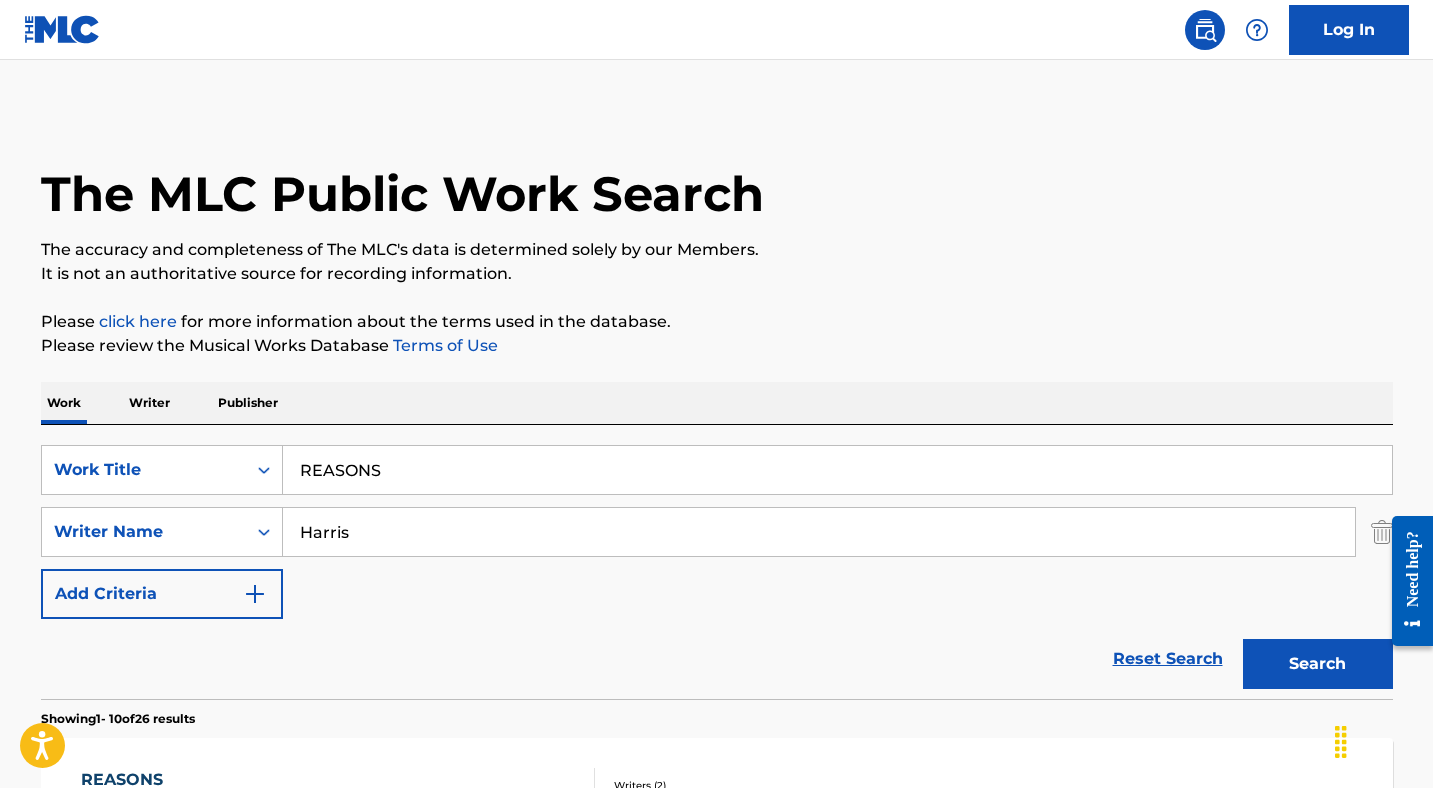 scroll, scrollTop: 355, scrollLeft: 0, axis: vertical 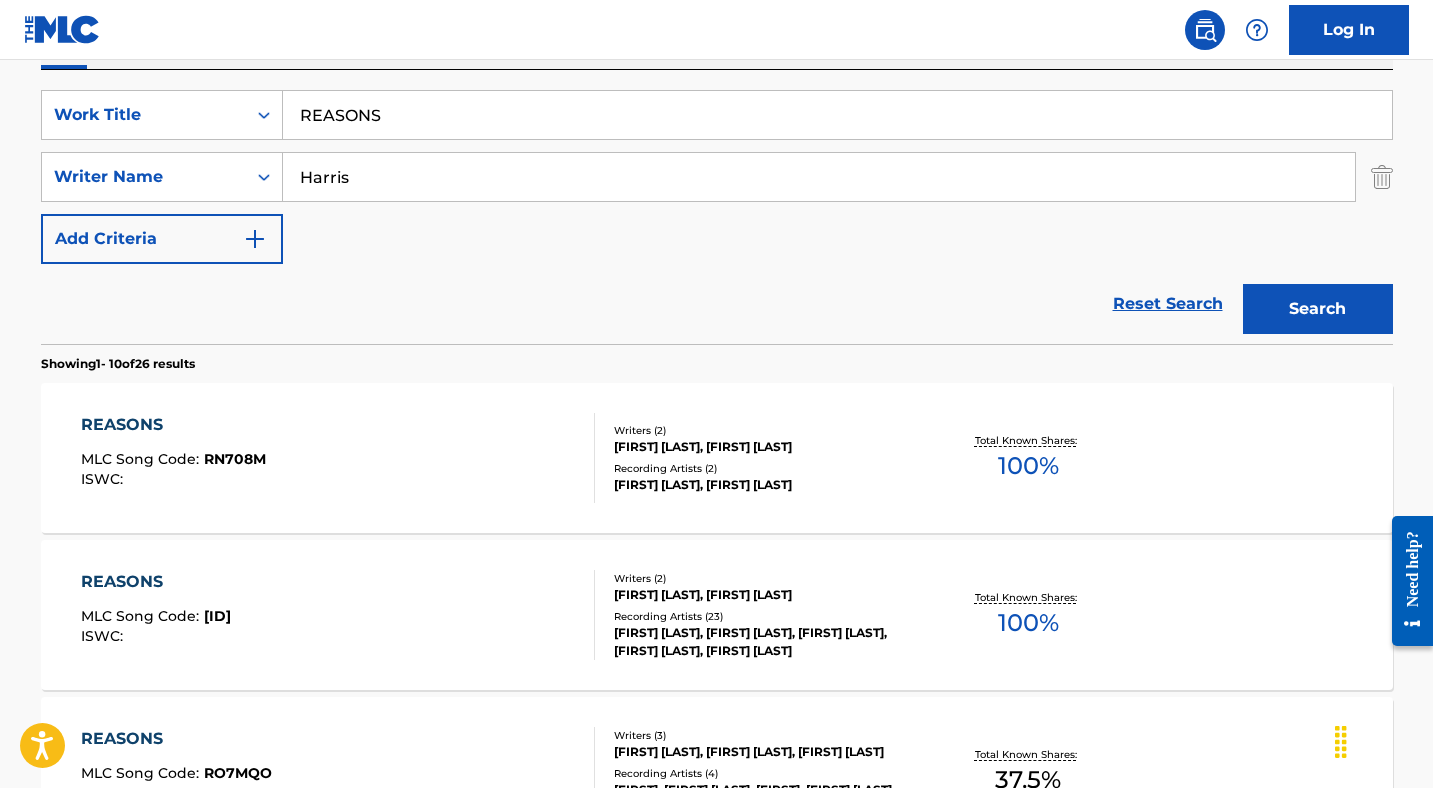 click on "REASONS" at bounding box center (837, 115) 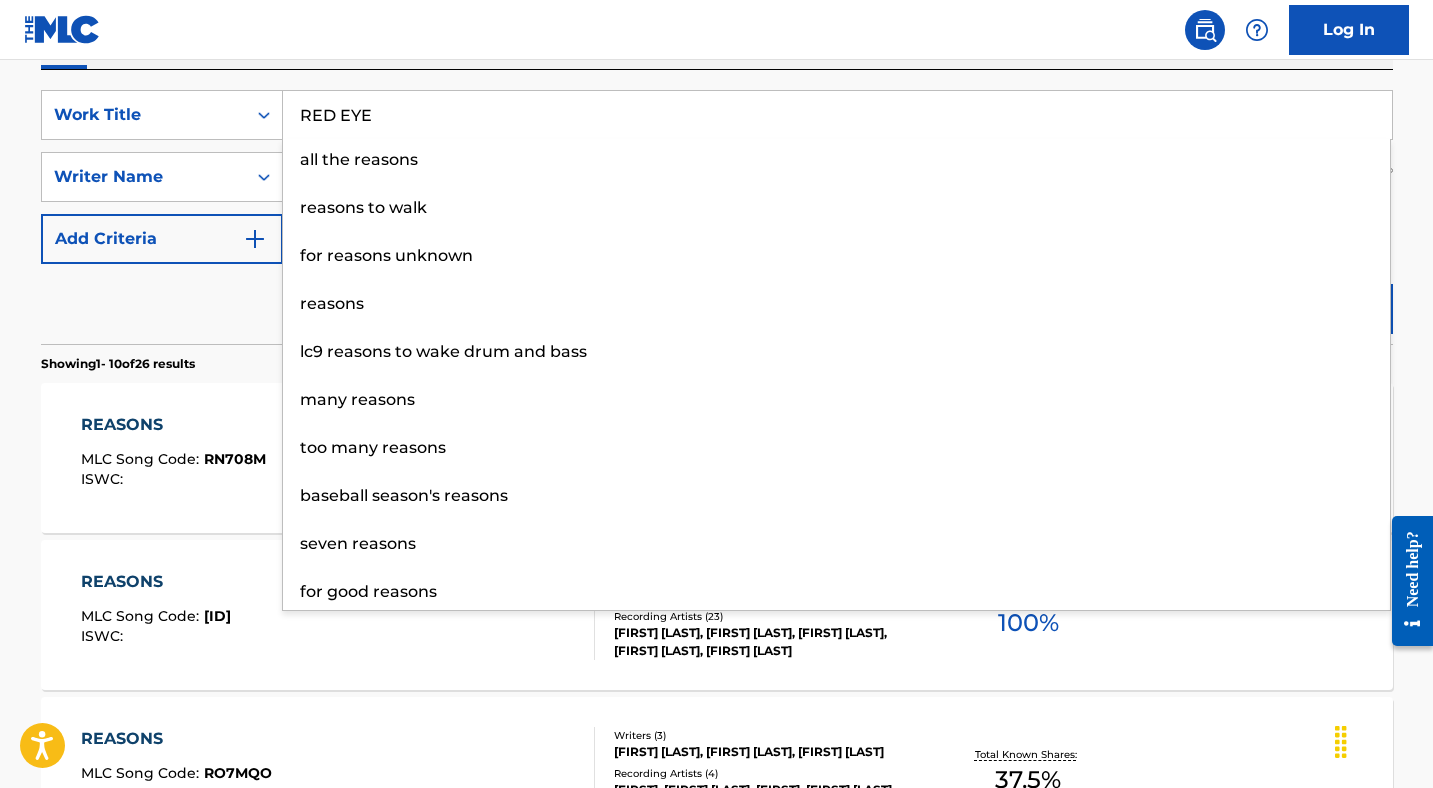 type on "RED EYE" 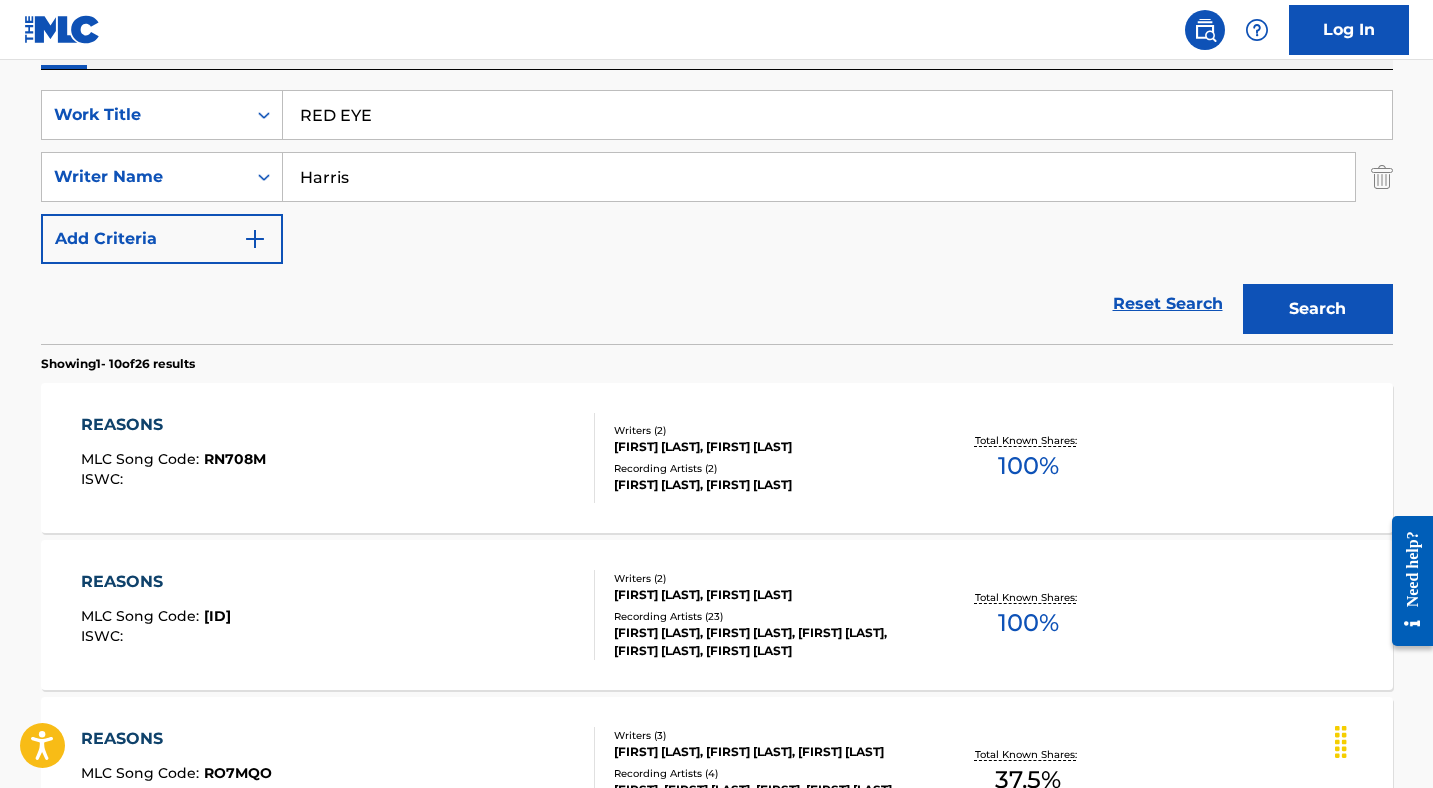 click on "Harris" at bounding box center (819, 177) 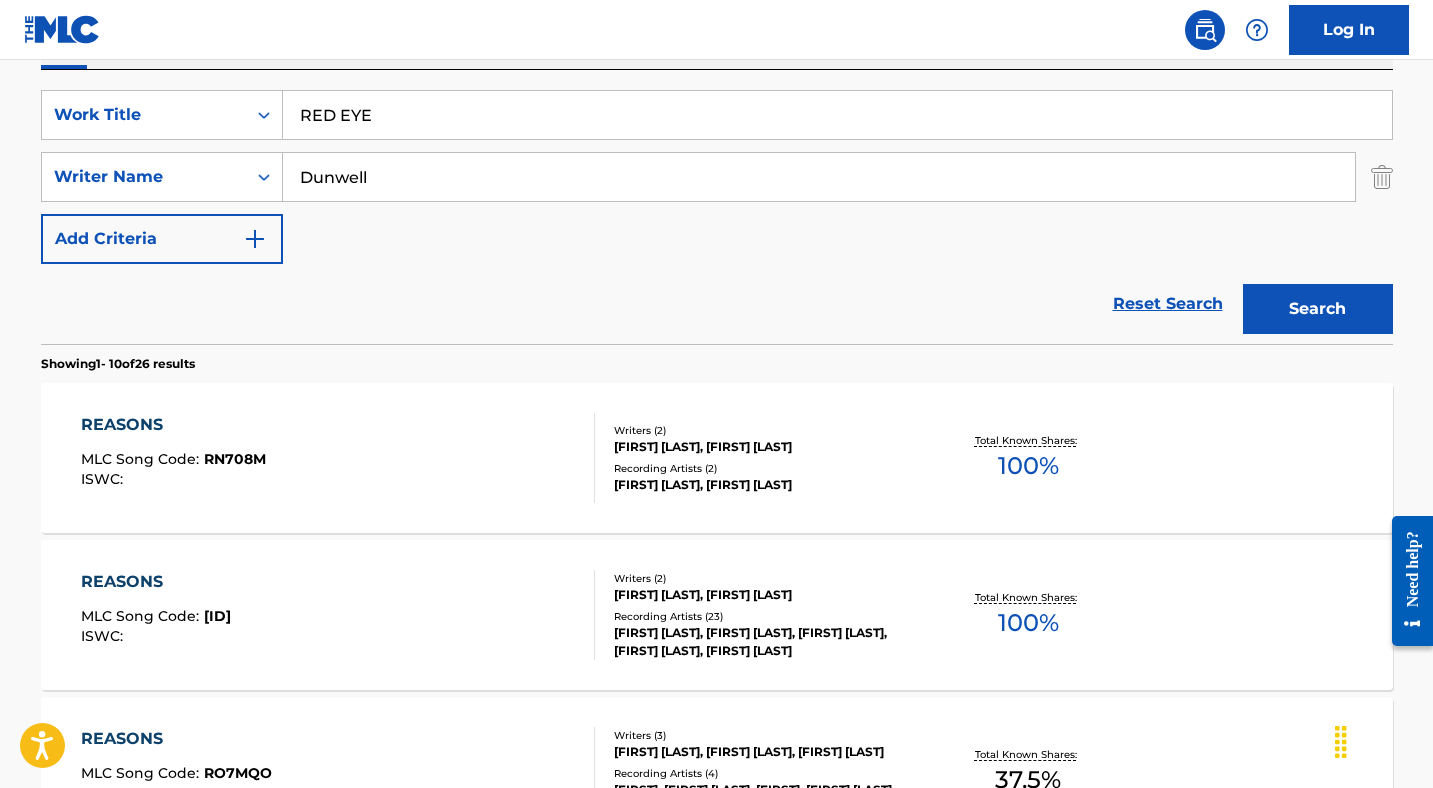 type on "Dunwell" 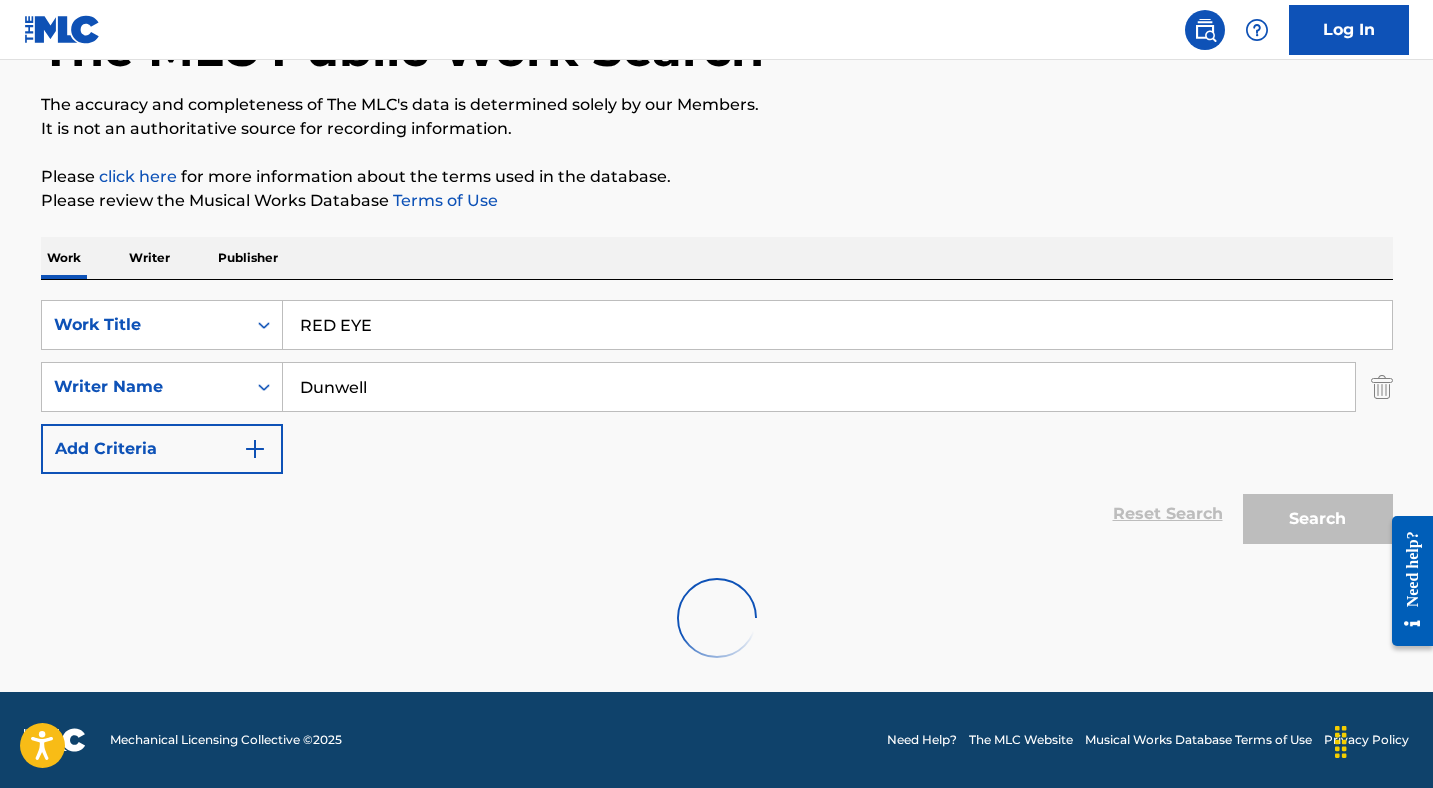 scroll, scrollTop: 355, scrollLeft: 0, axis: vertical 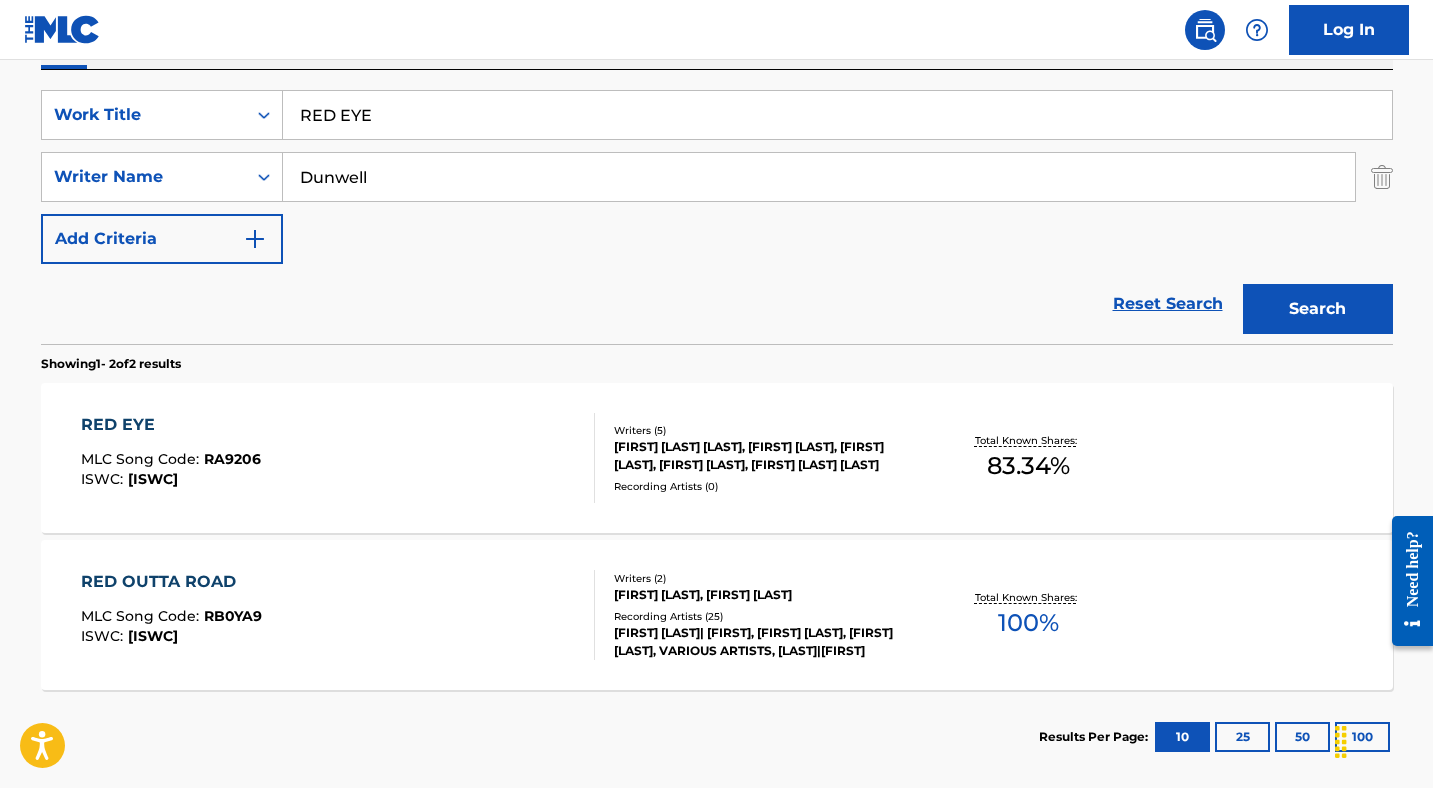 click on "RED EYE MLC Song Code : RA9206 ISWC : T9269849027" at bounding box center [338, 458] 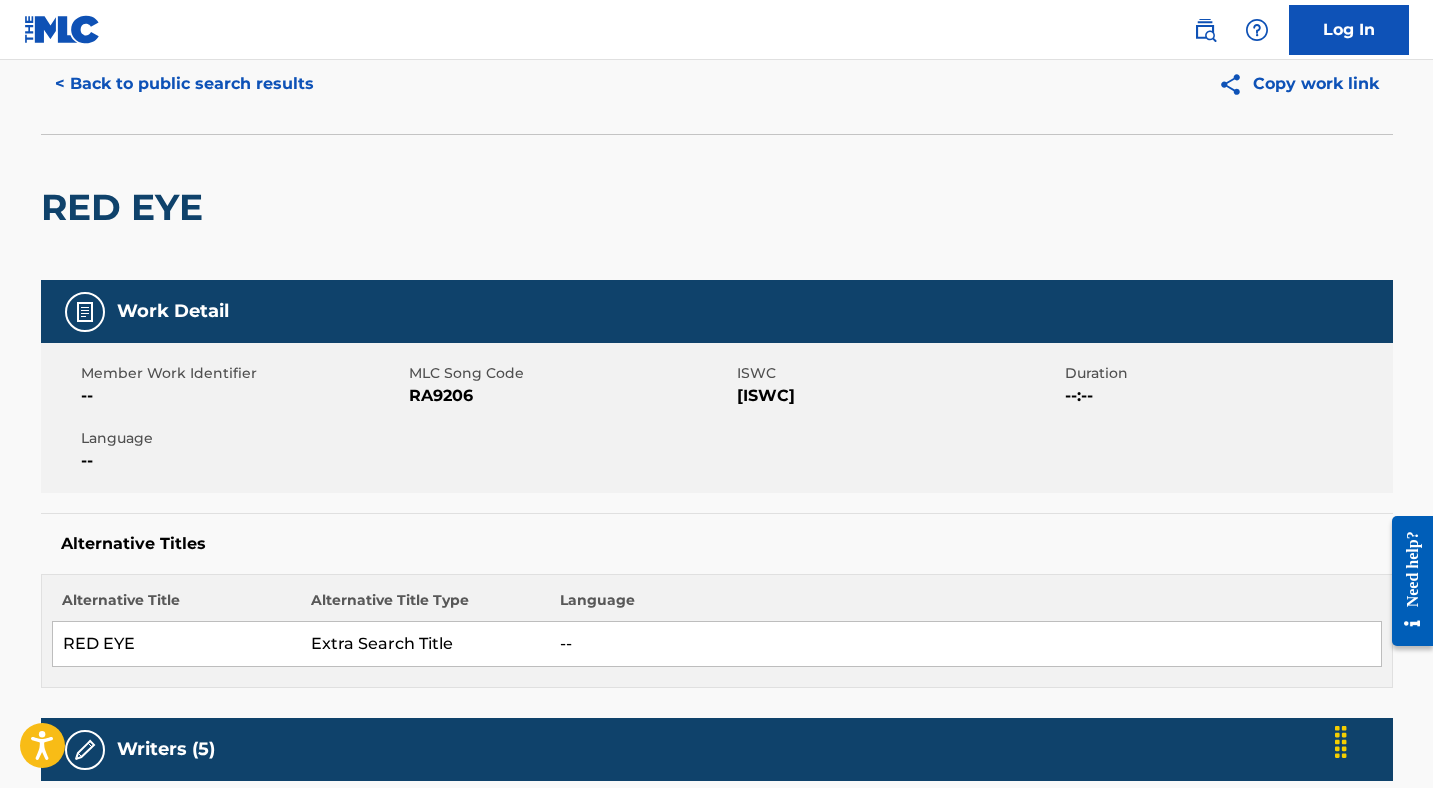 scroll, scrollTop: 0, scrollLeft: 0, axis: both 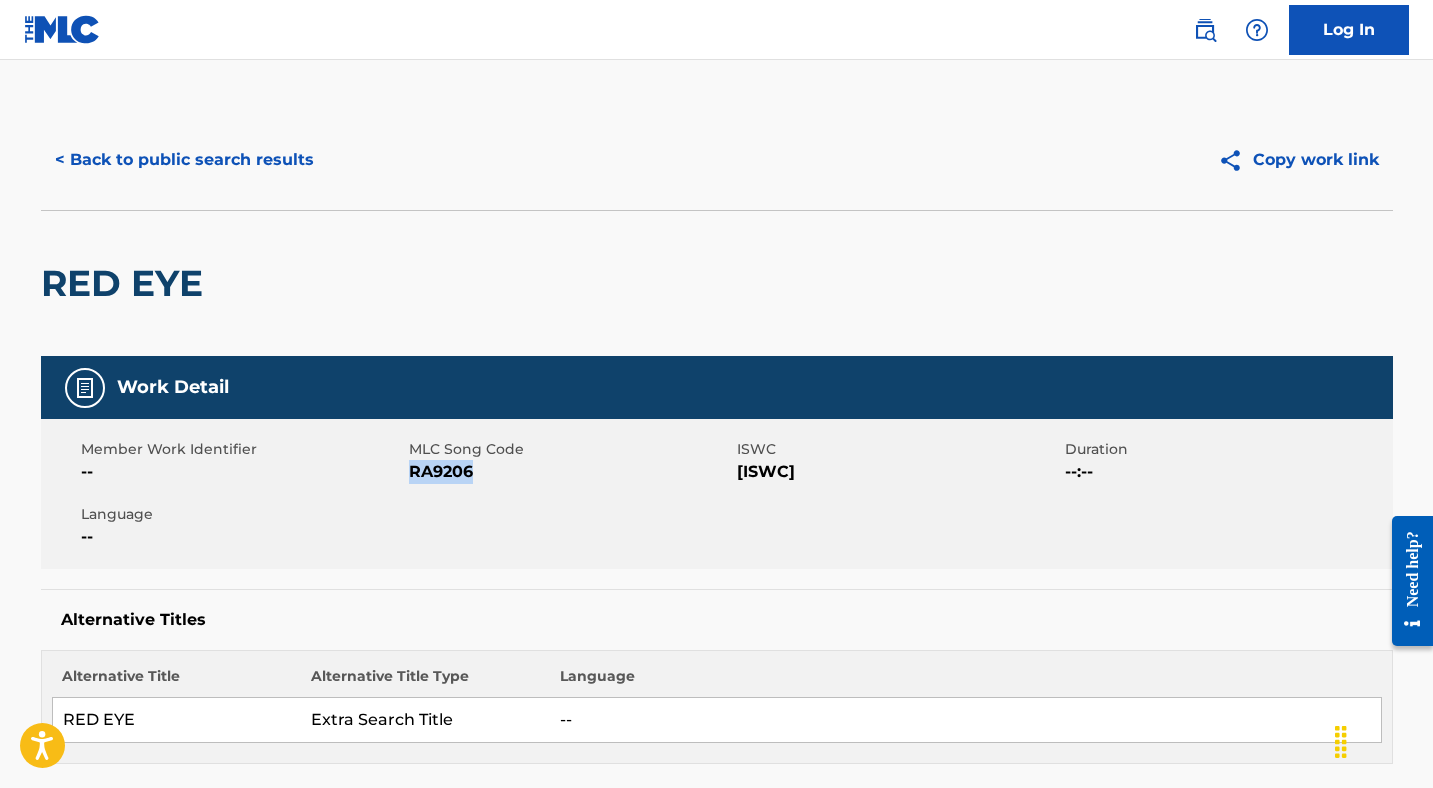 drag, startPoint x: 473, startPoint y: 472, endPoint x: 413, endPoint y: 471, distance: 60.00833 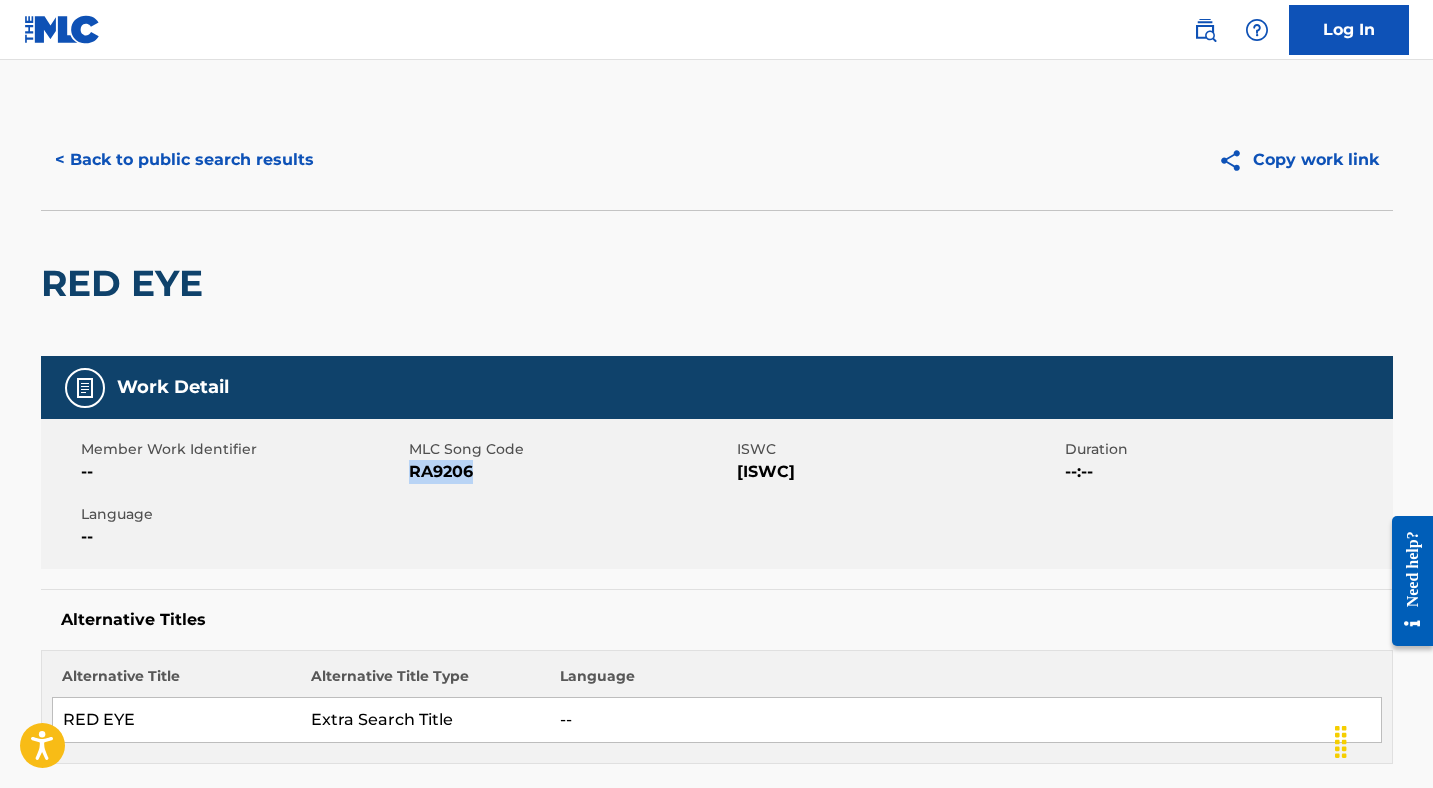 click on "< Back to public search results" at bounding box center [184, 160] 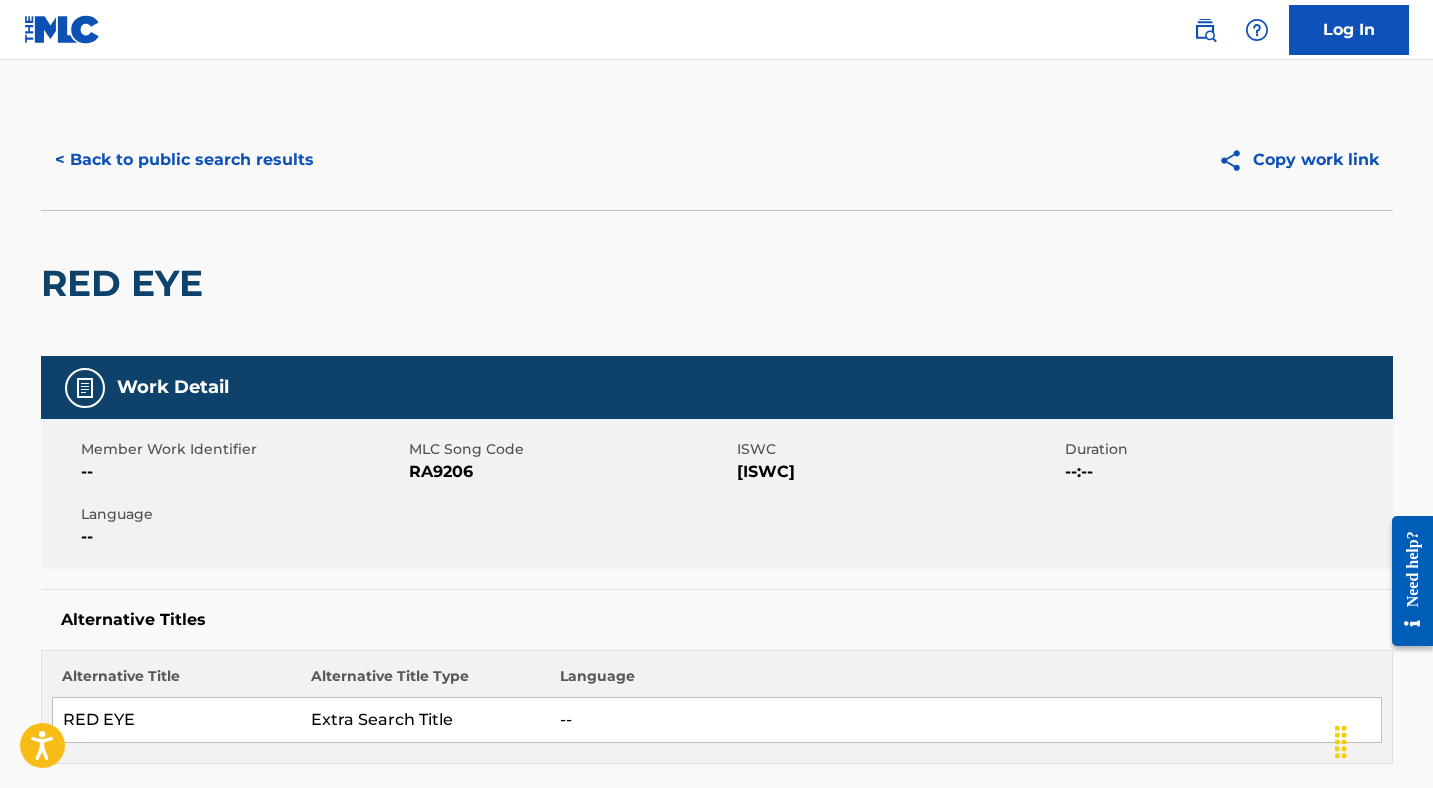 scroll, scrollTop: 343, scrollLeft: 0, axis: vertical 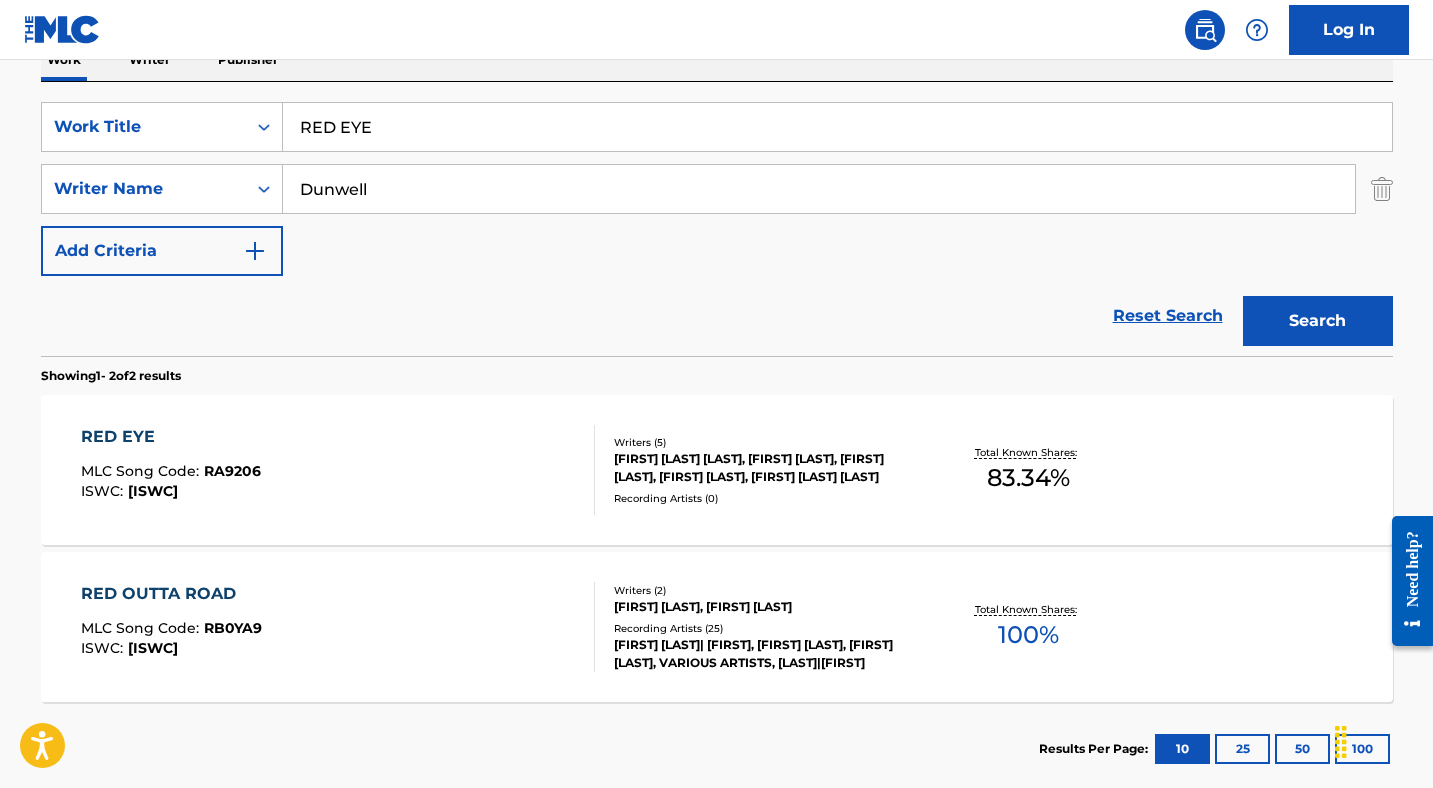 click on "RED EYE" at bounding box center (837, 127) 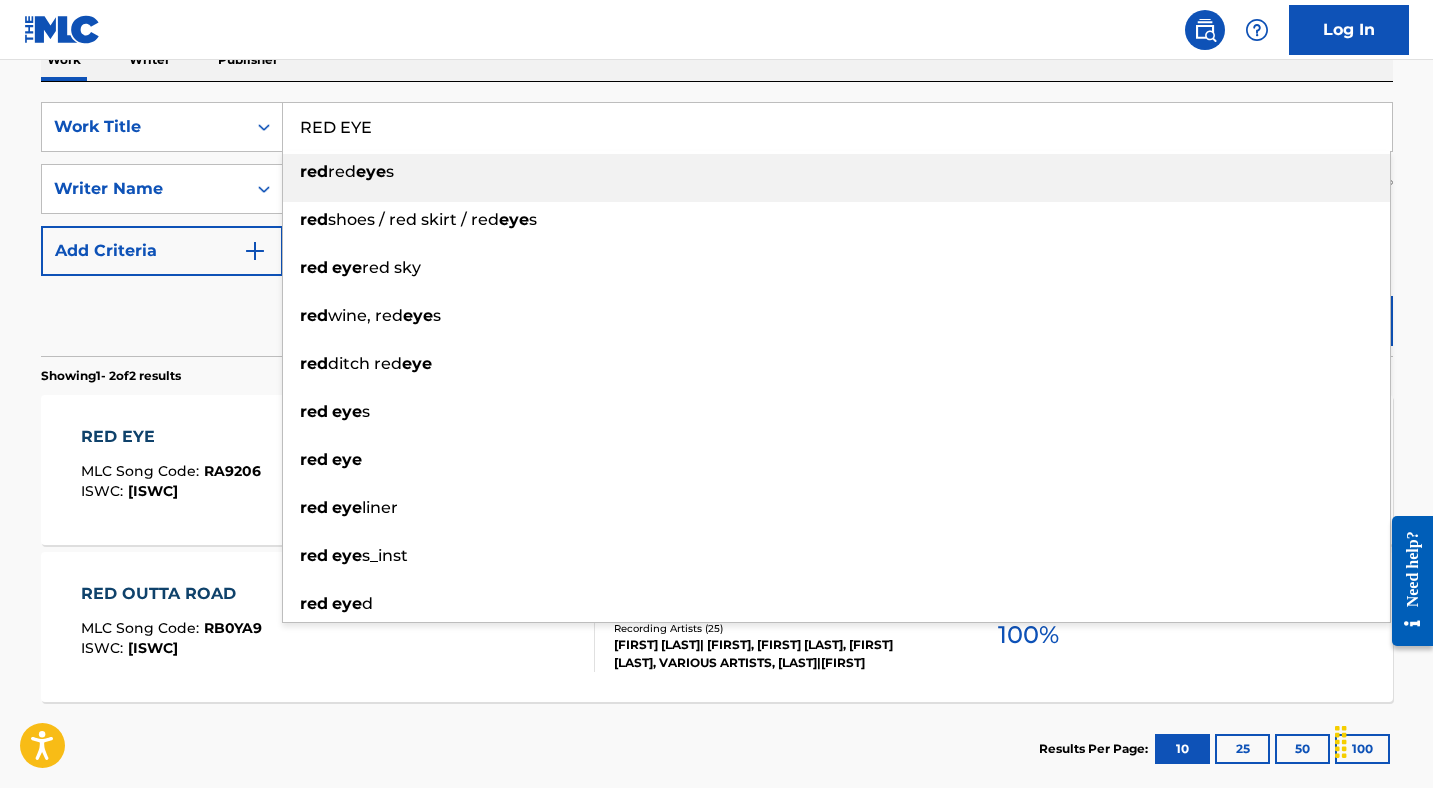 paste on "SMOOTH" 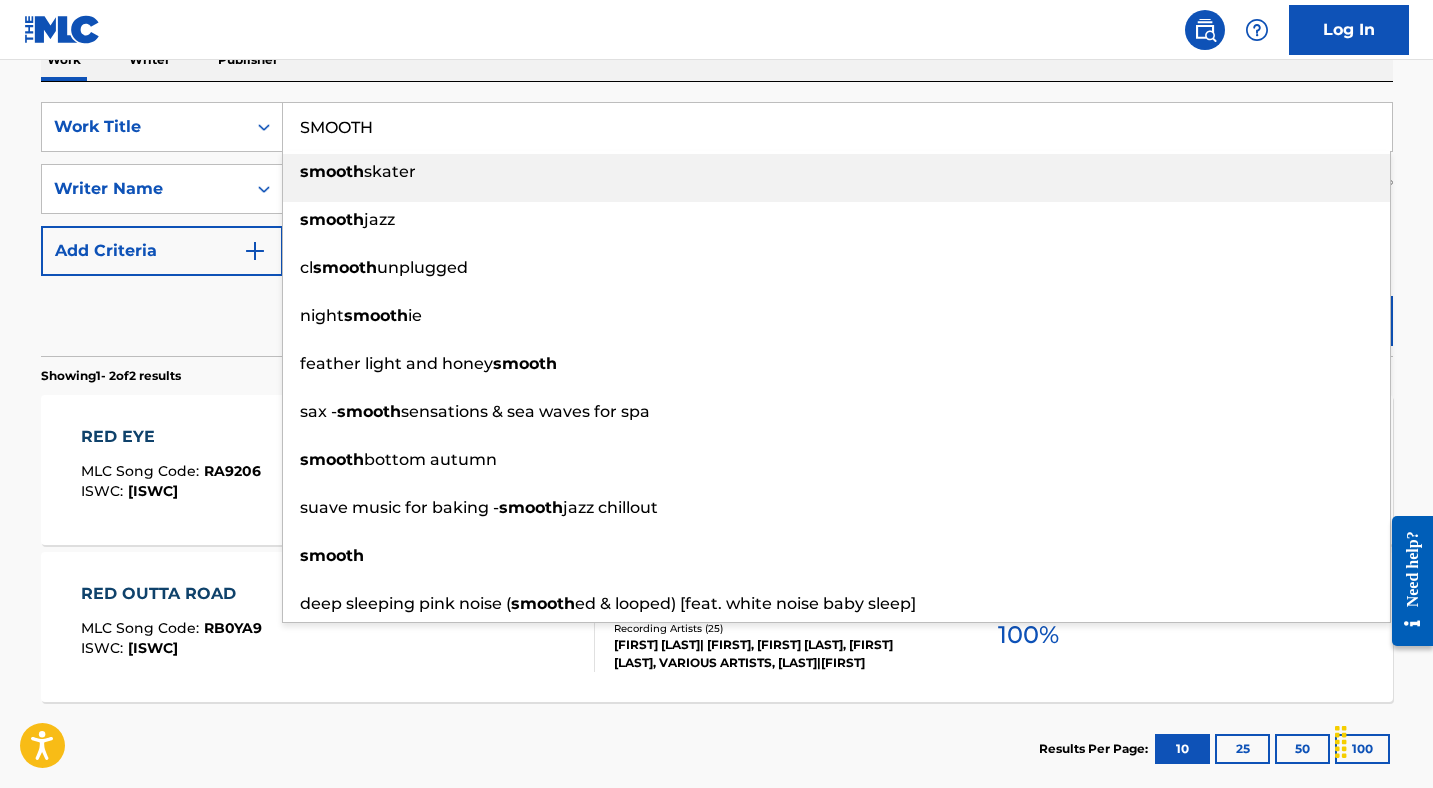 type on "SMOOTH" 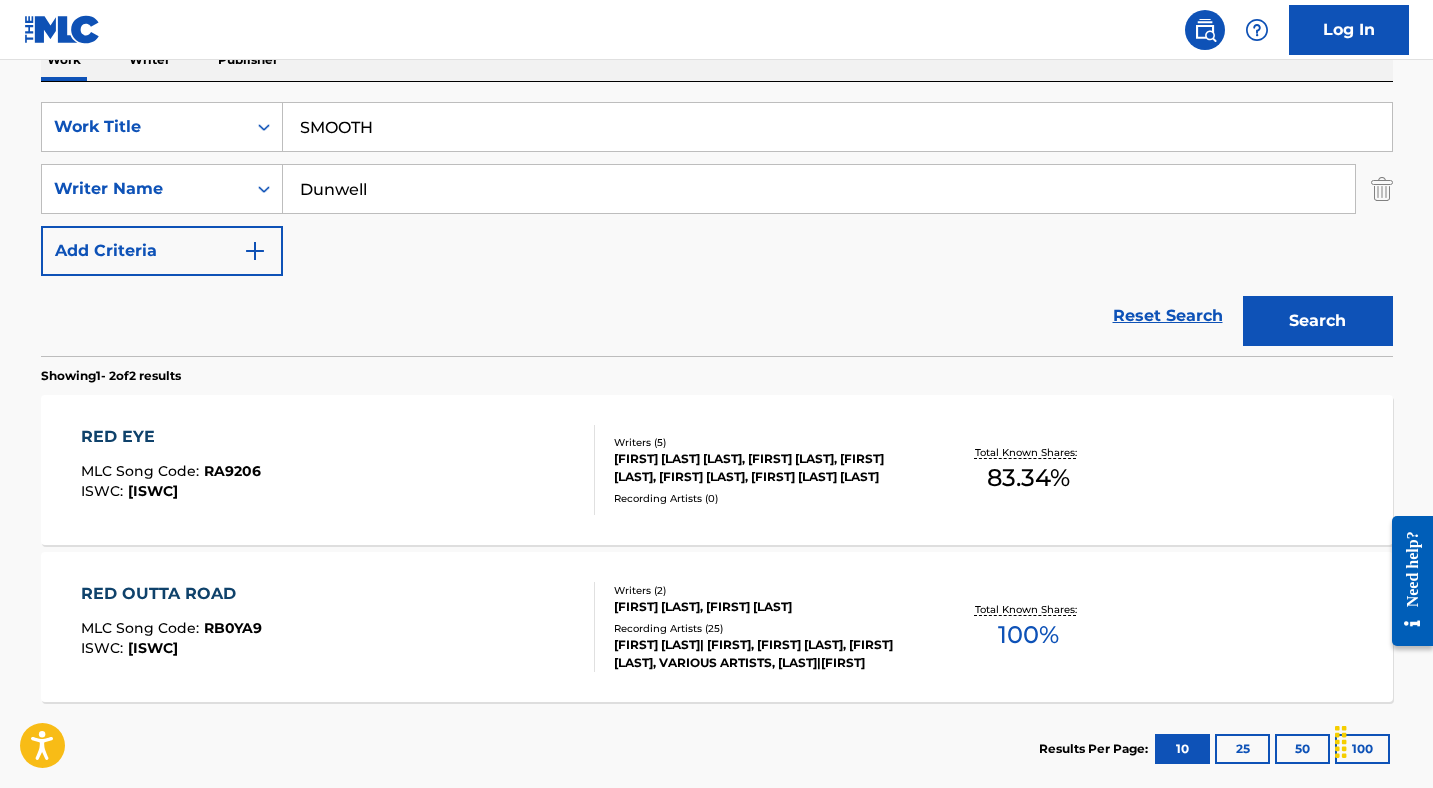 click on "Dunwell" at bounding box center [819, 189] 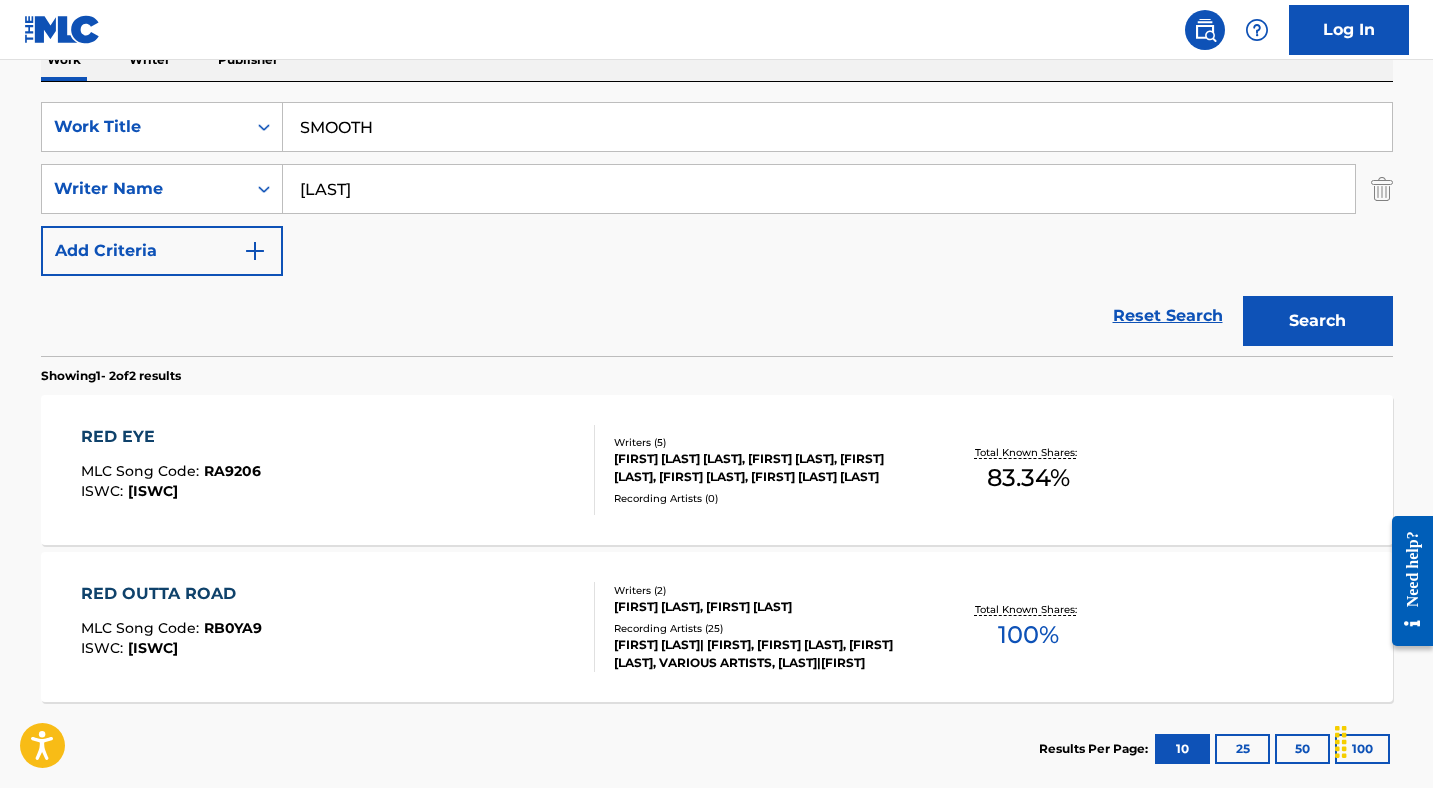 click on "Search" at bounding box center (1318, 321) 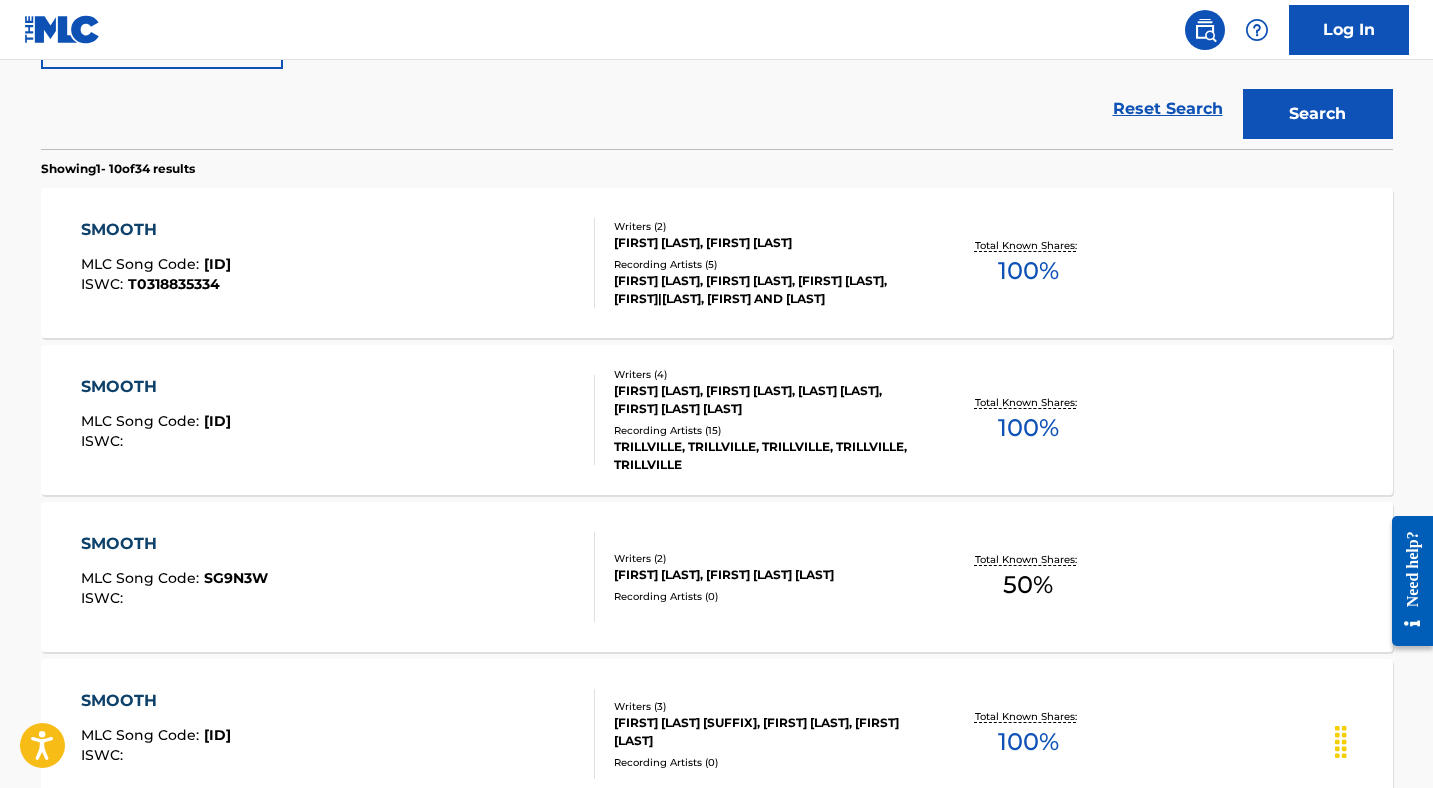 scroll, scrollTop: 0, scrollLeft: 0, axis: both 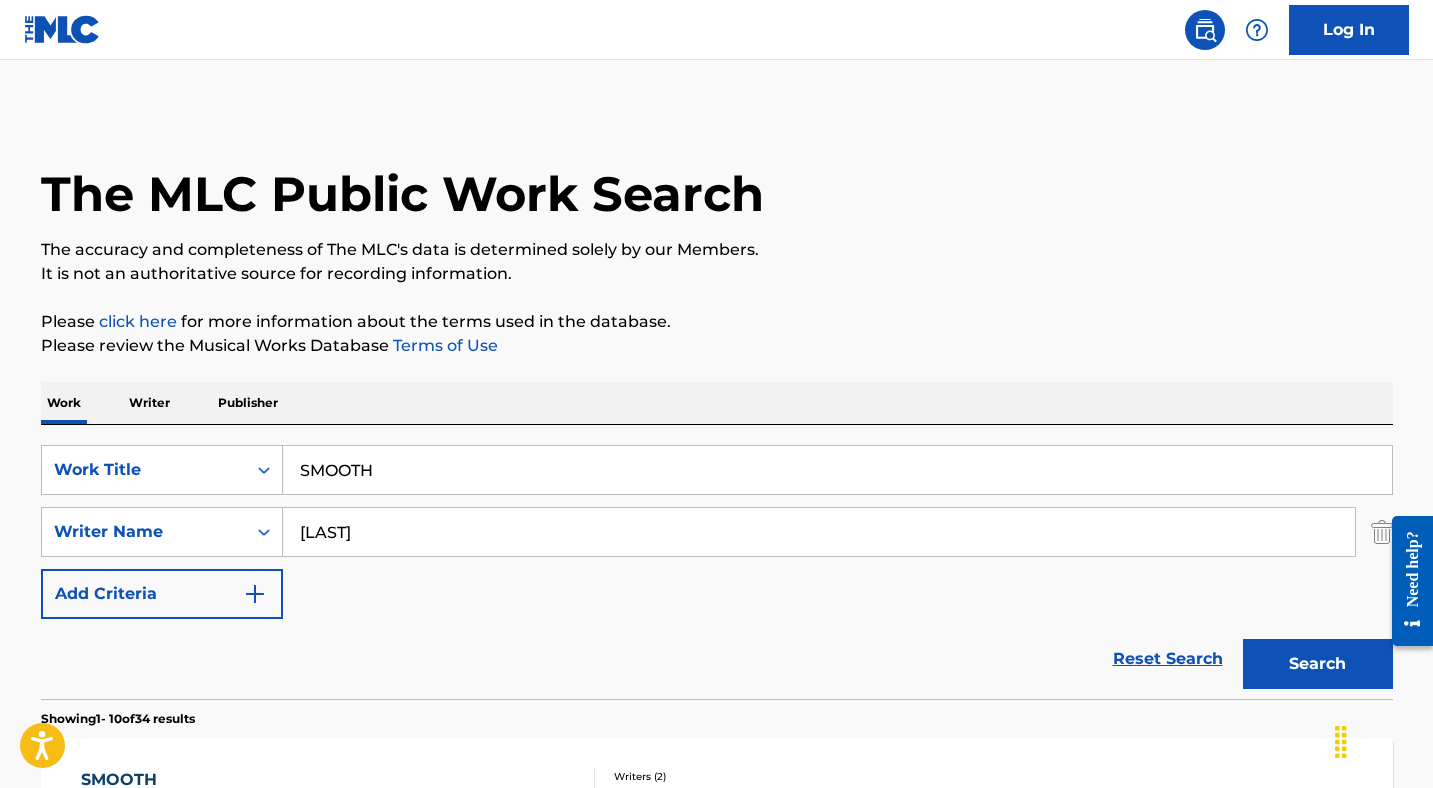 click on "[LAST]" at bounding box center [819, 532] 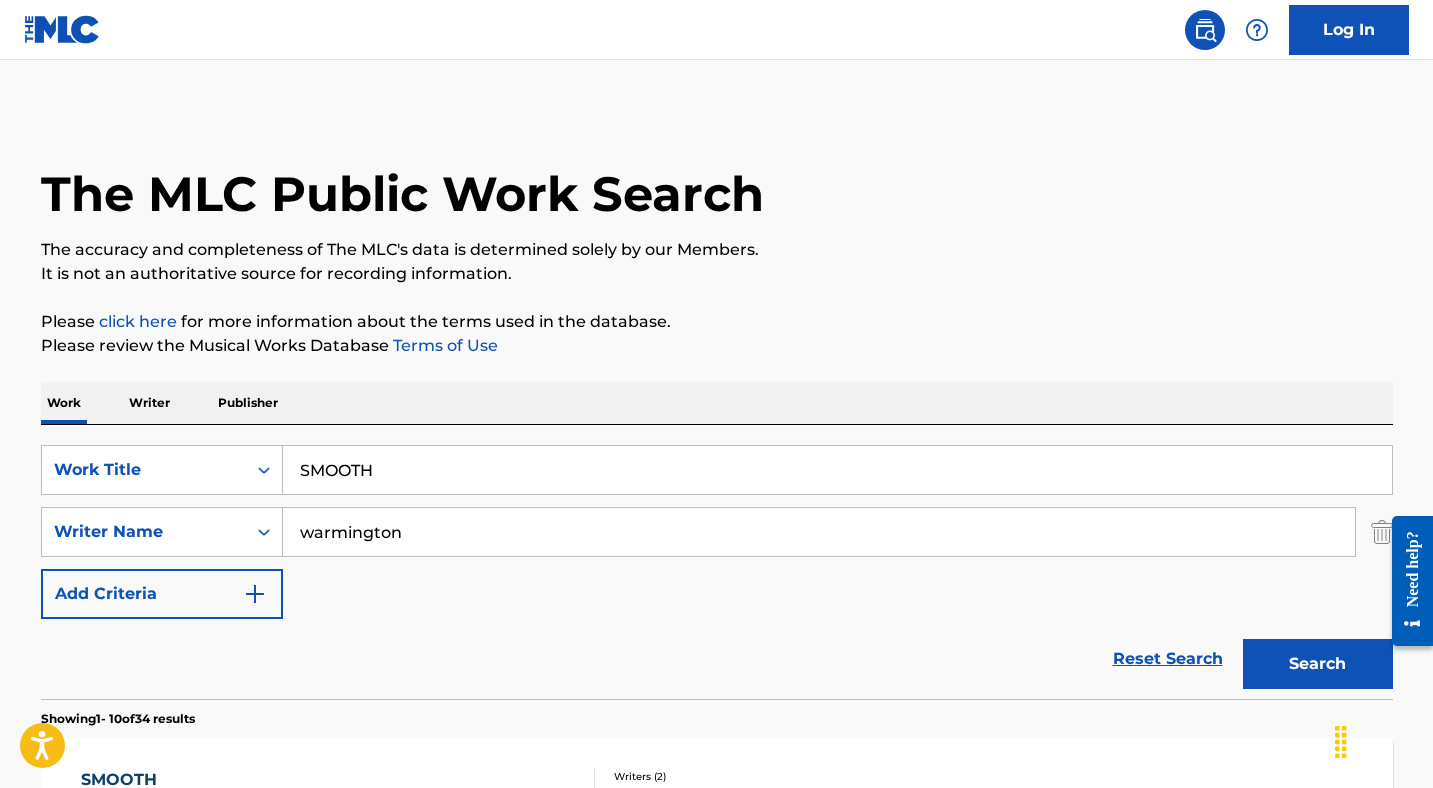 type on "warmington" 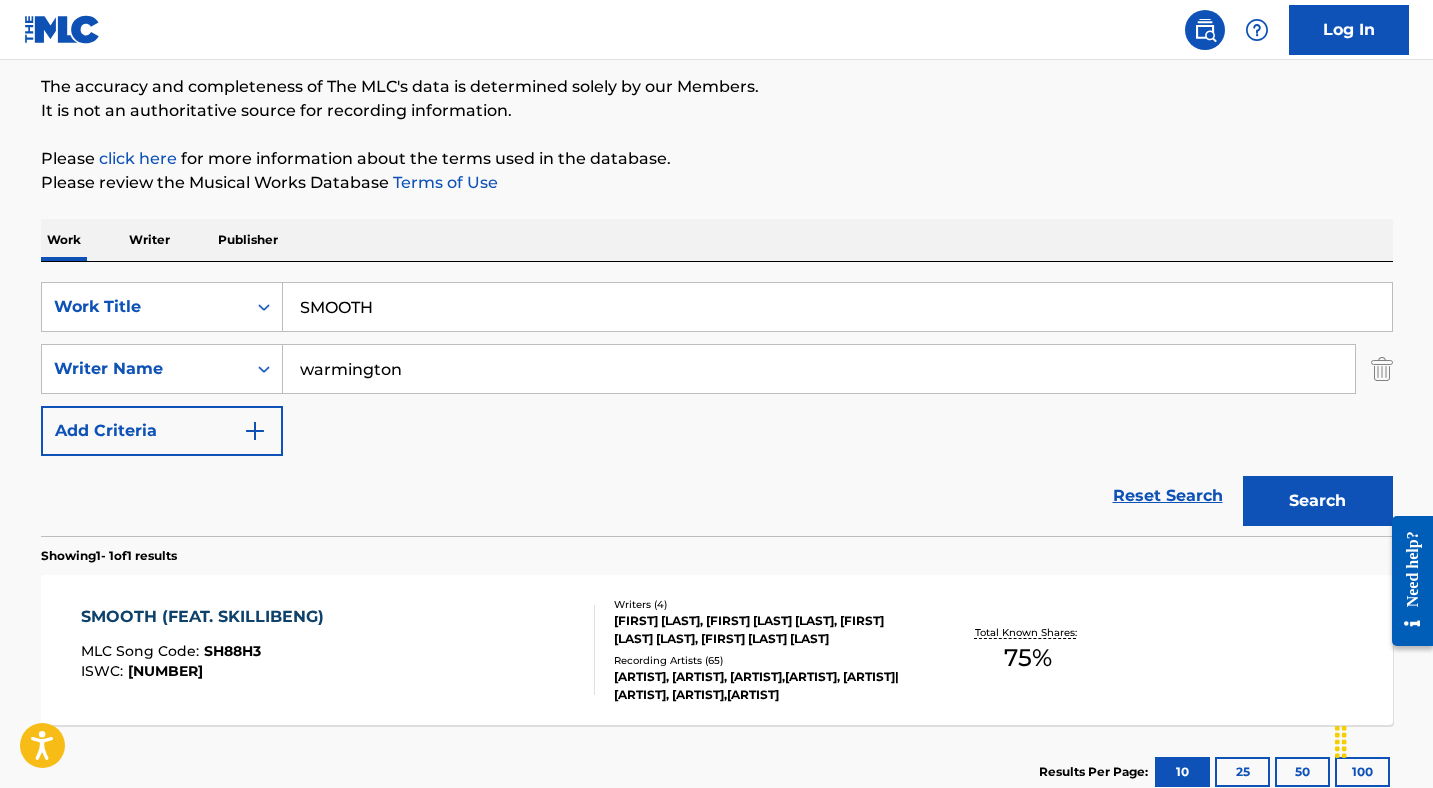 scroll, scrollTop: 266, scrollLeft: 0, axis: vertical 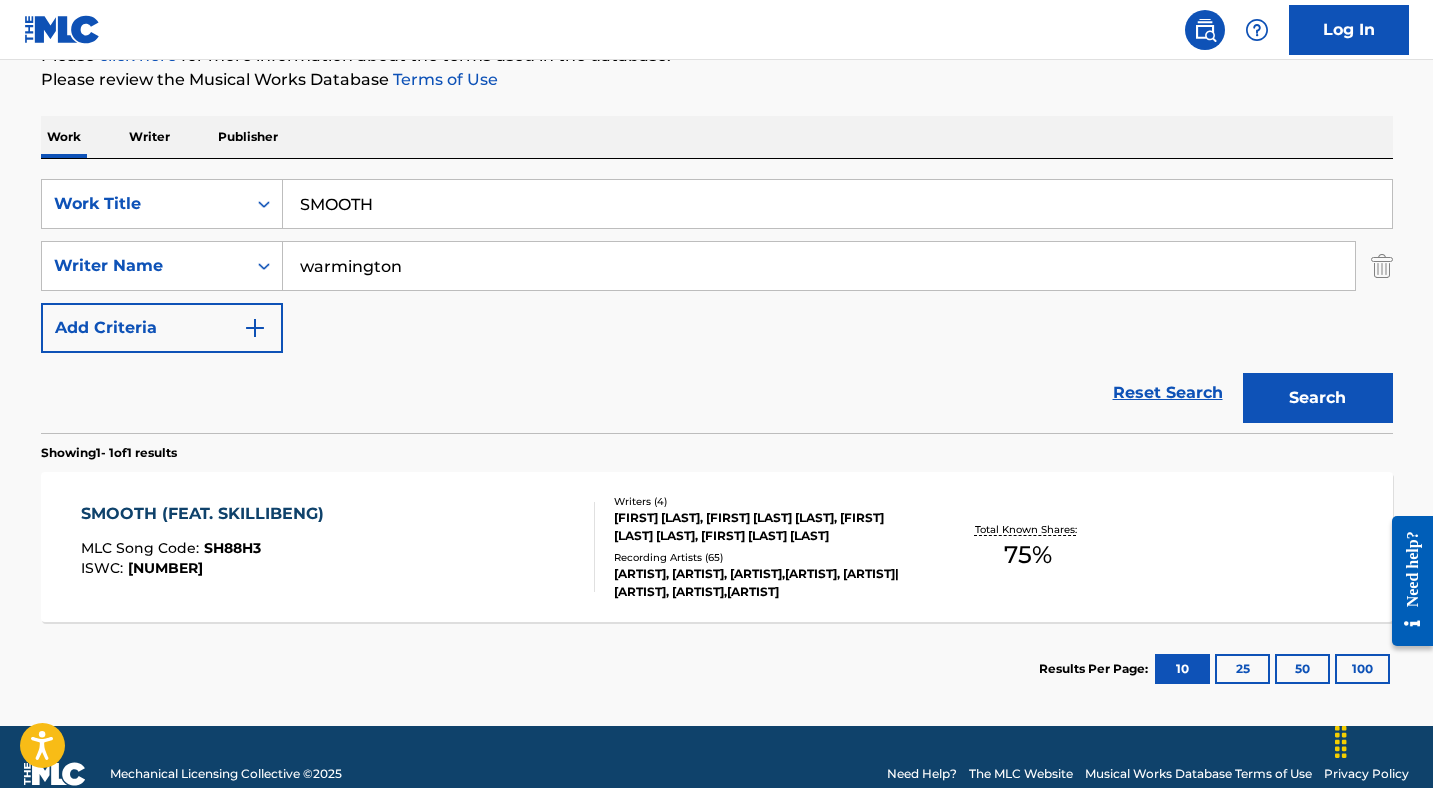 click on "SMOOTH (FEAT. SKILLIBENG) MLC Song Code : SH88H3 ISWC : T3023968090" at bounding box center (338, 547) 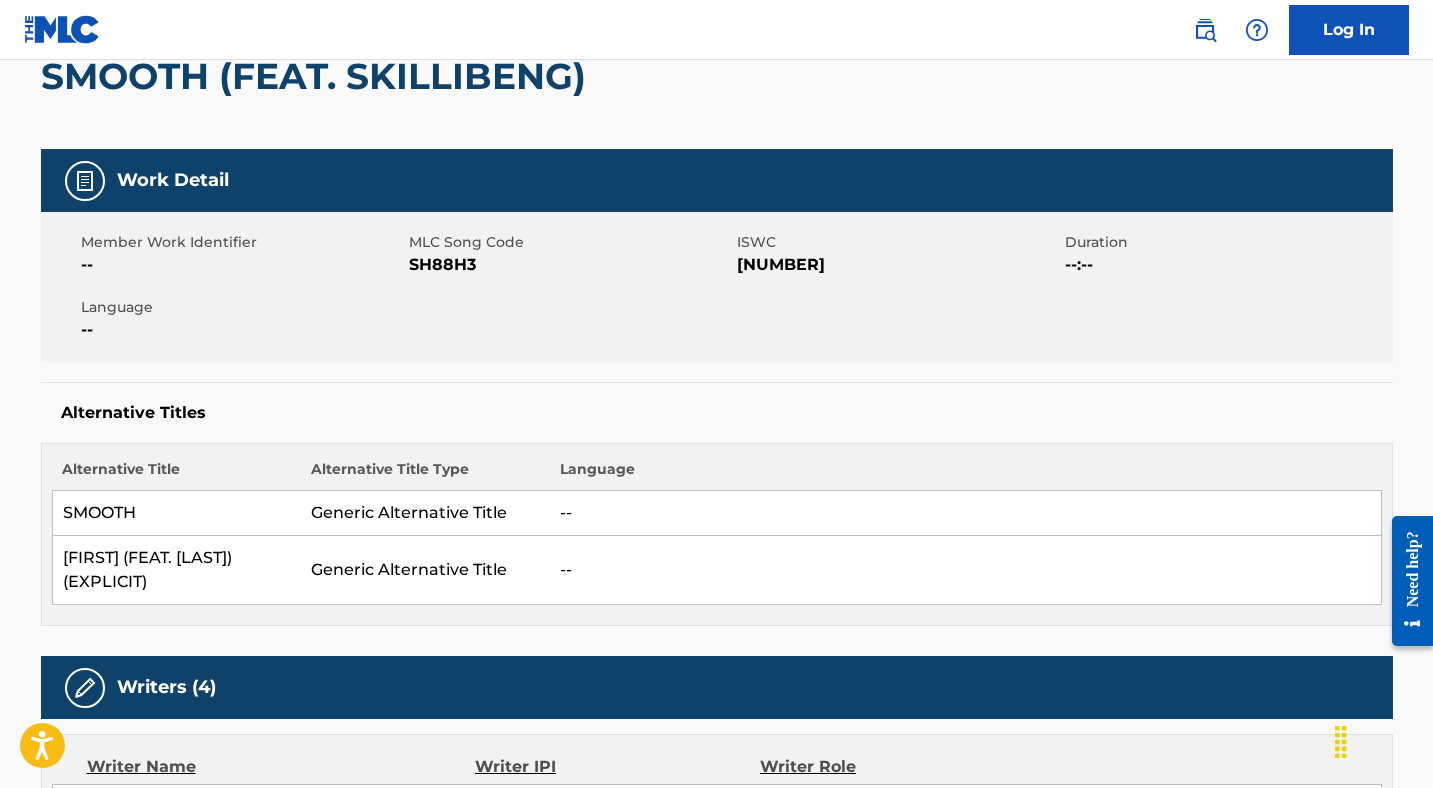 scroll, scrollTop: 80, scrollLeft: 0, axis: vertical 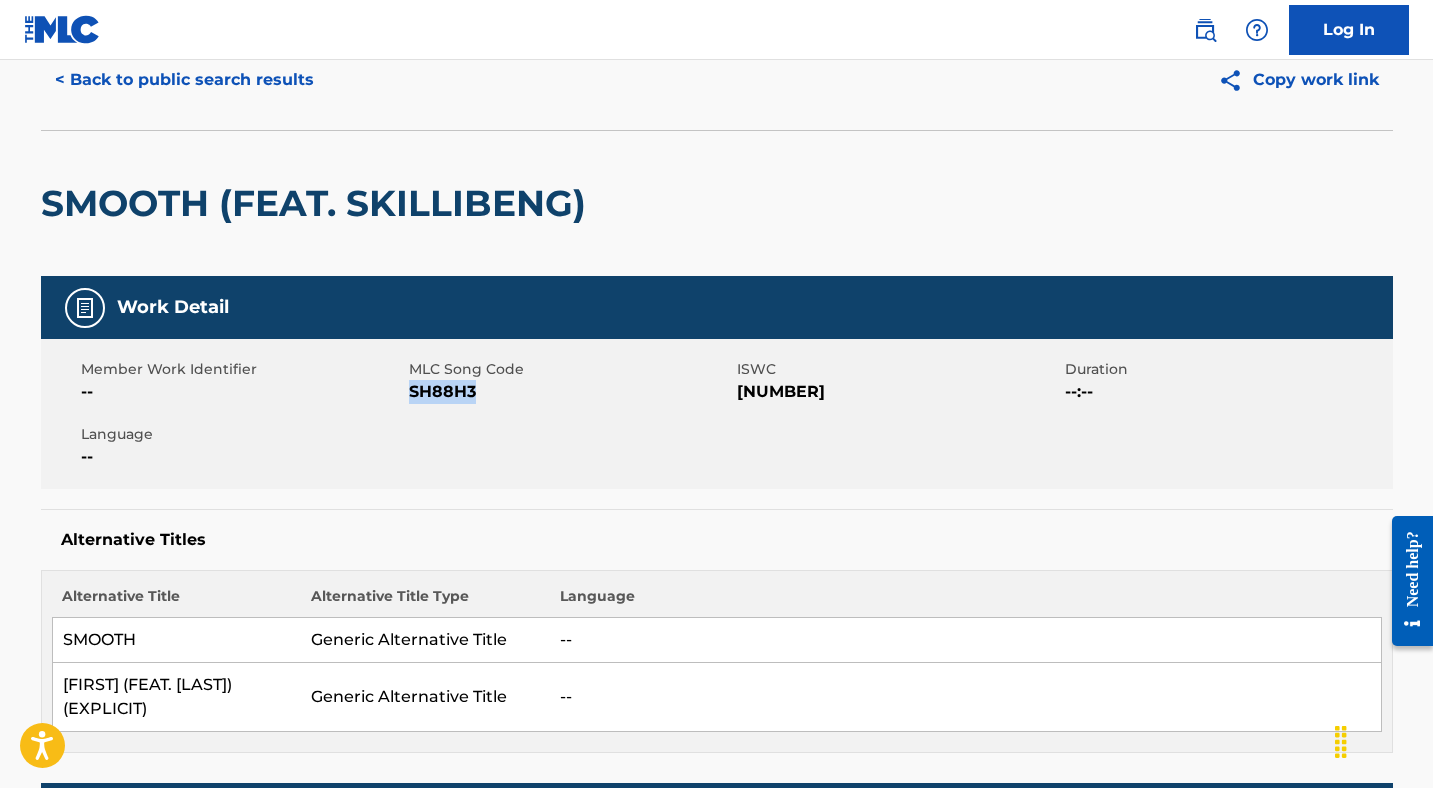 drag, startPoint x: 411, startPoint y: 393, endPoint x: 474, endPoint y: 386, distance: 63.387695 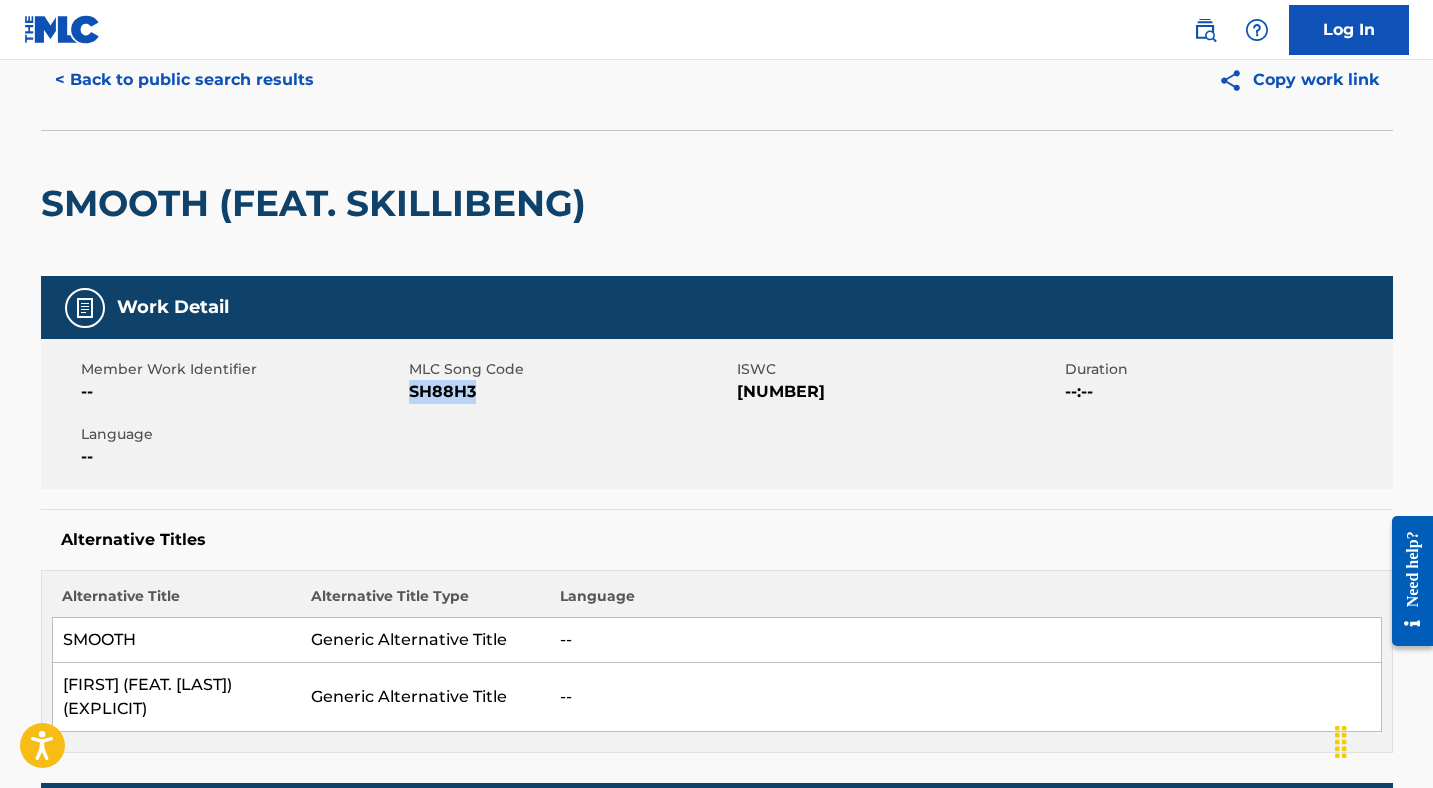 click on "< Back to public search results" at bounding box center (184, 80) 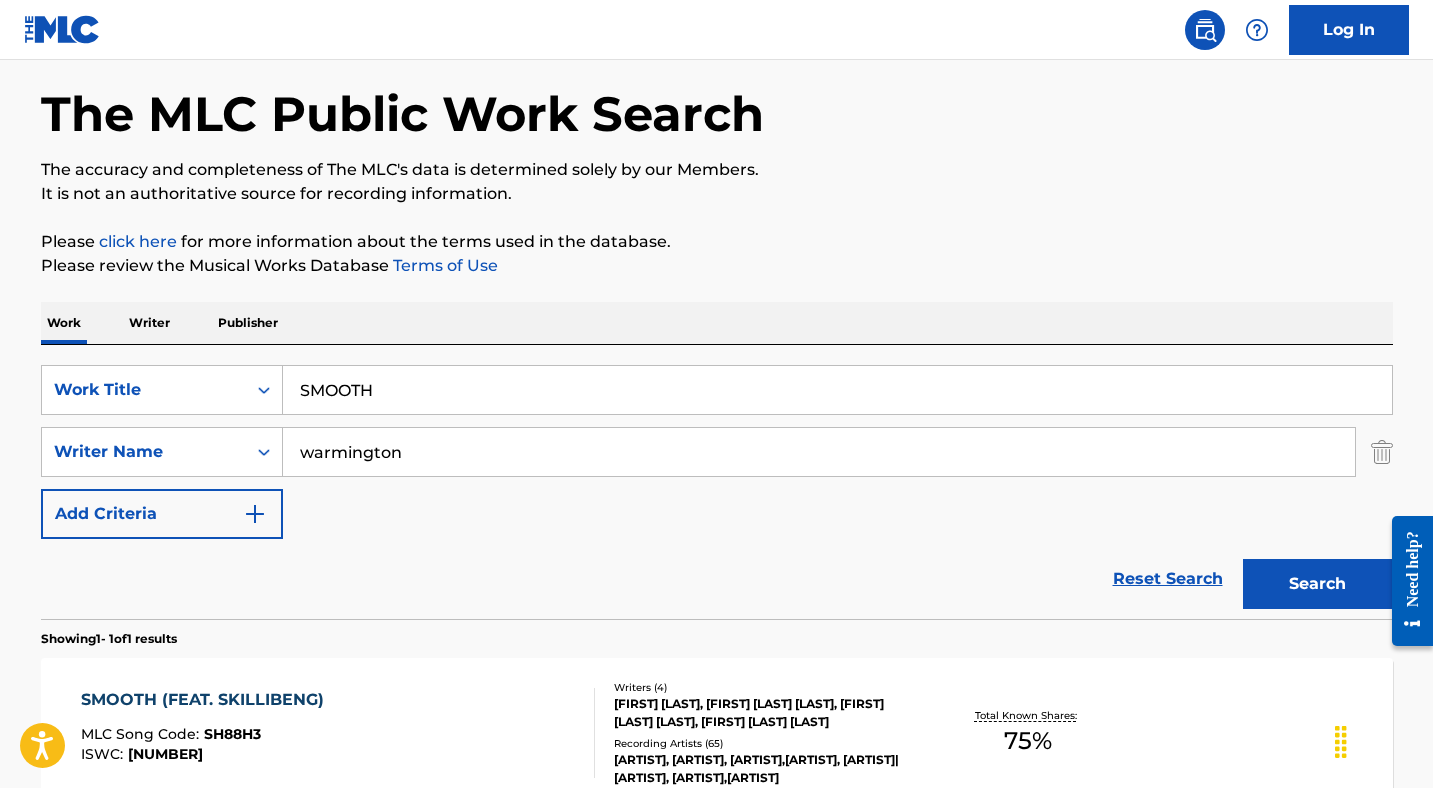 scroll, scrollTop: 186, scrollLeft: 0, axis: vertical 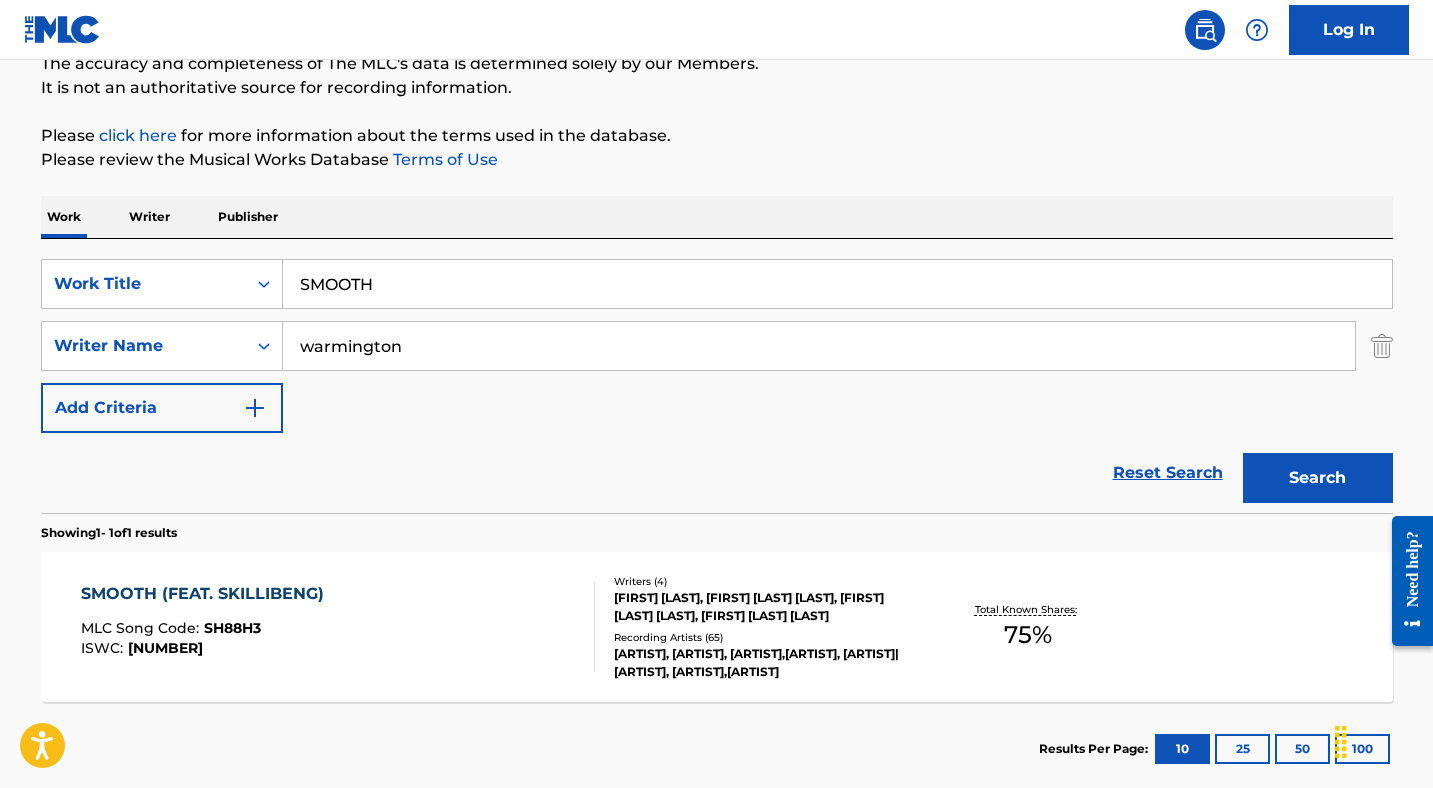 click on "SMOOTH" at bounding box center [837, 284] 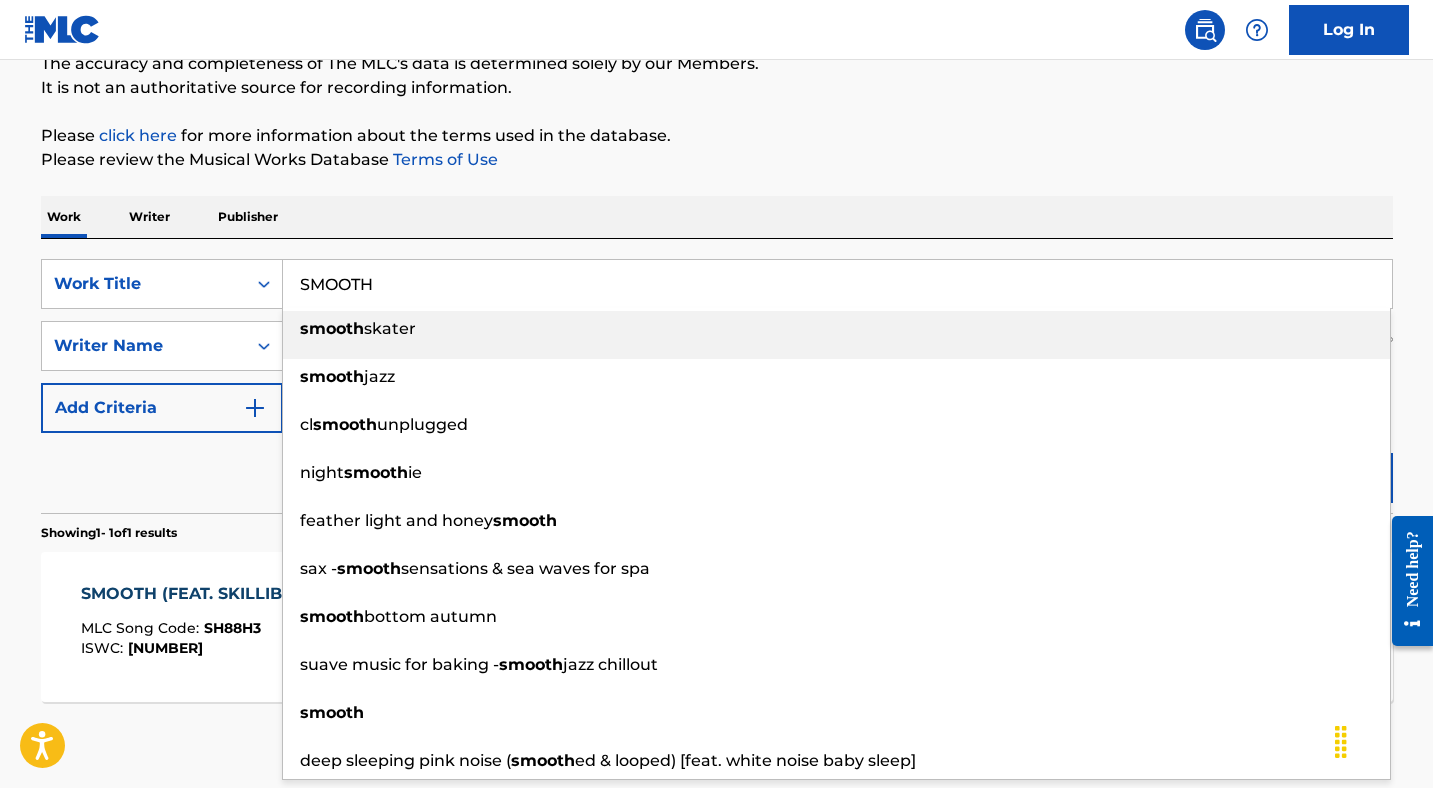 click on "SMOOTH" at bounding box center [837, 284] 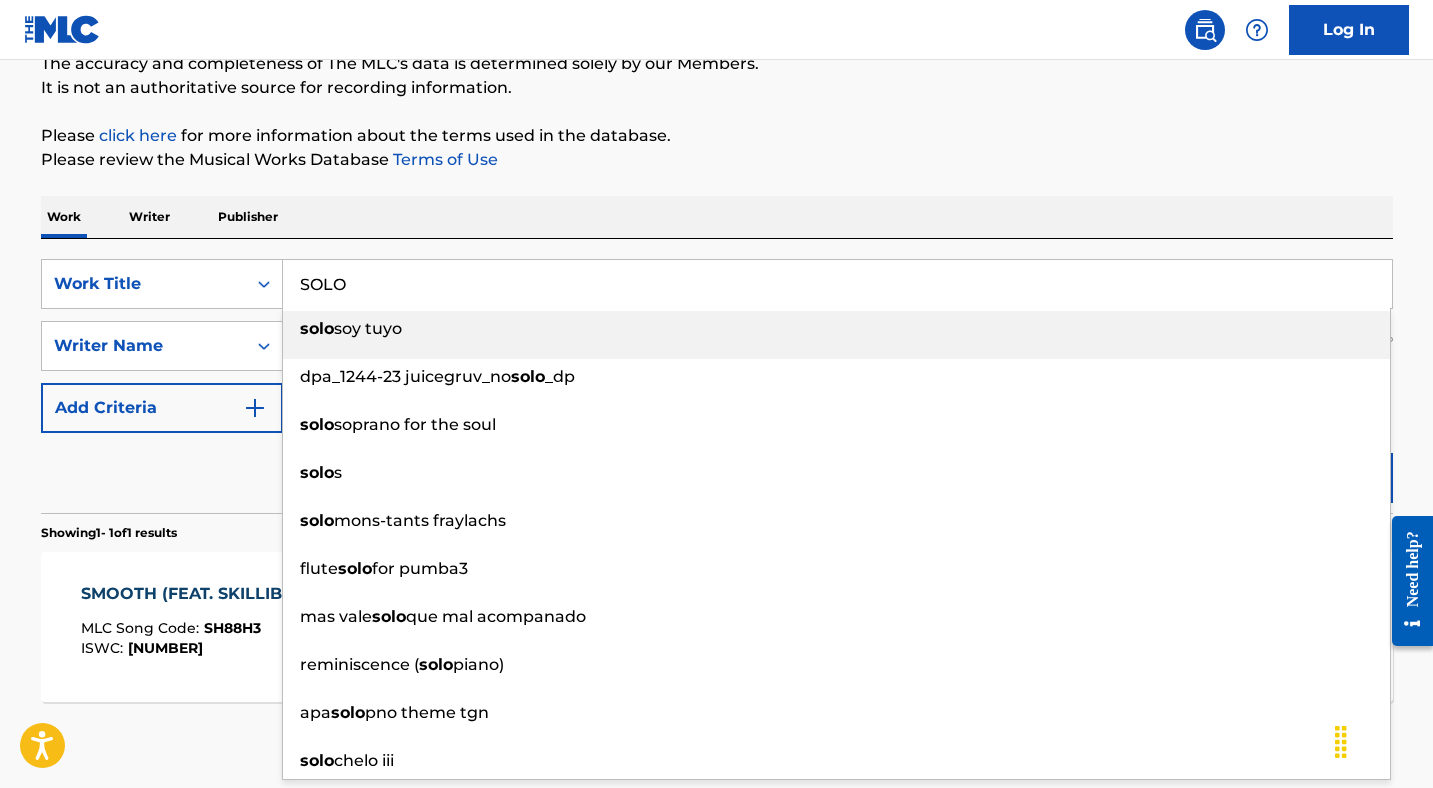 type on "SOLO" 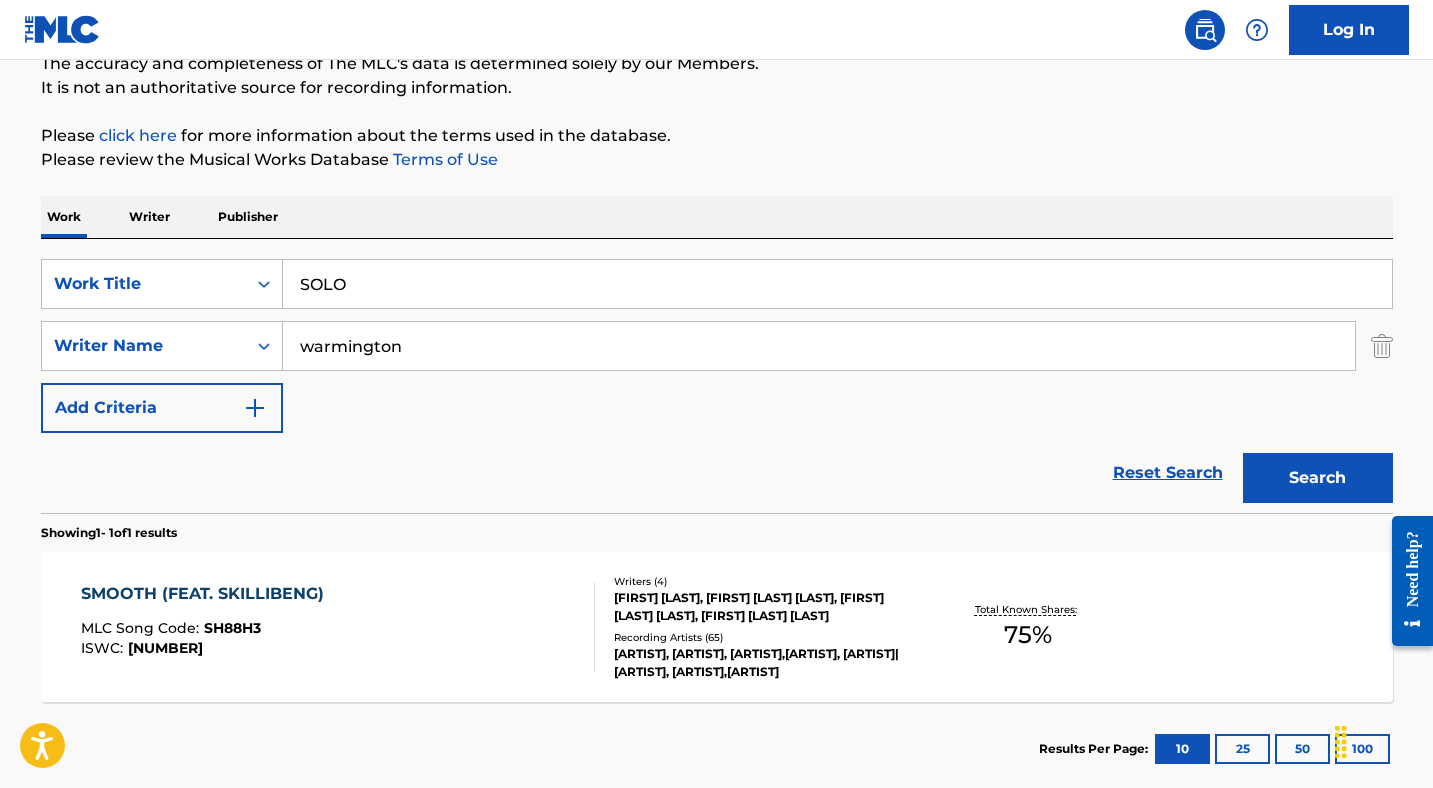 click on "warmington" at bounding box center (819, 346) 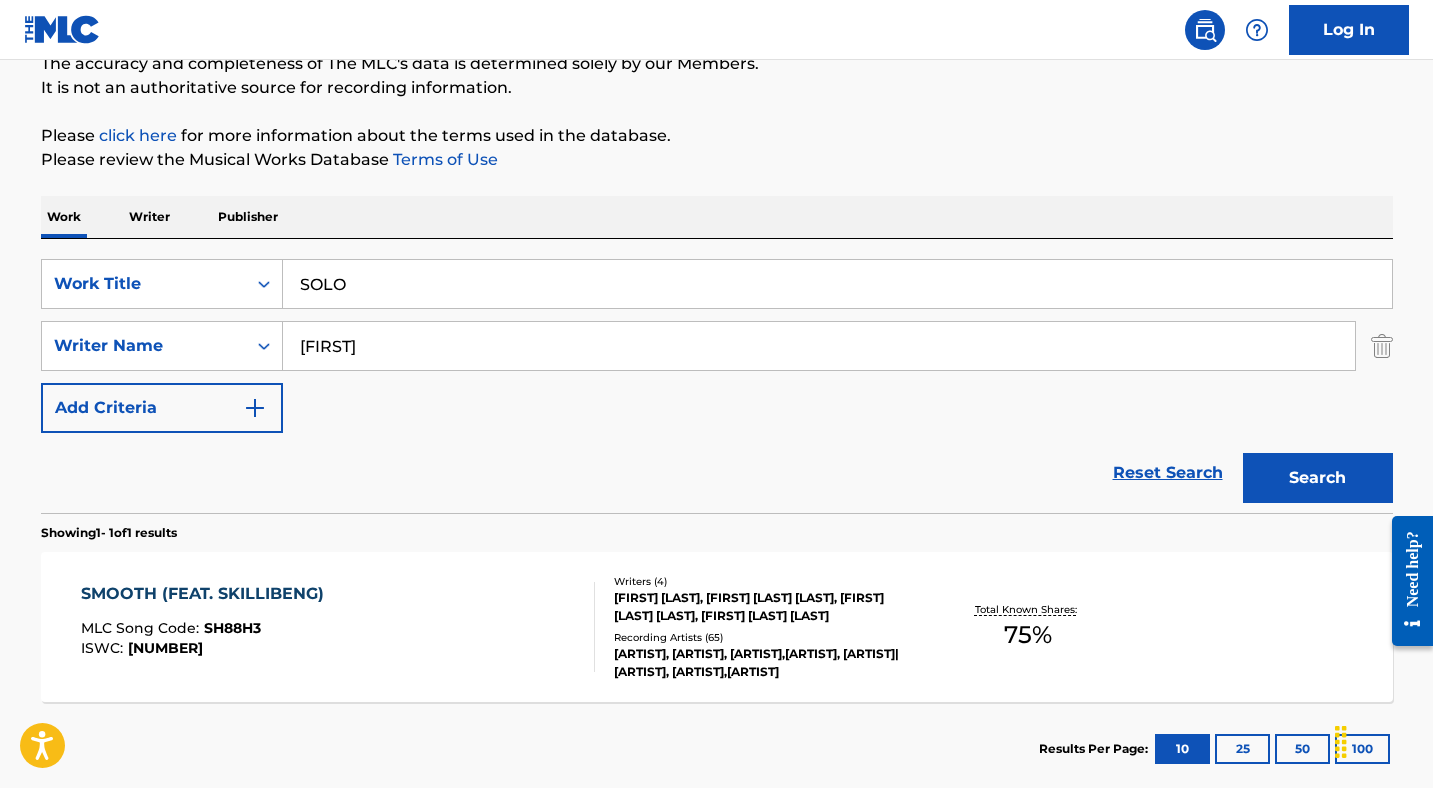 type on "[FIRST]" 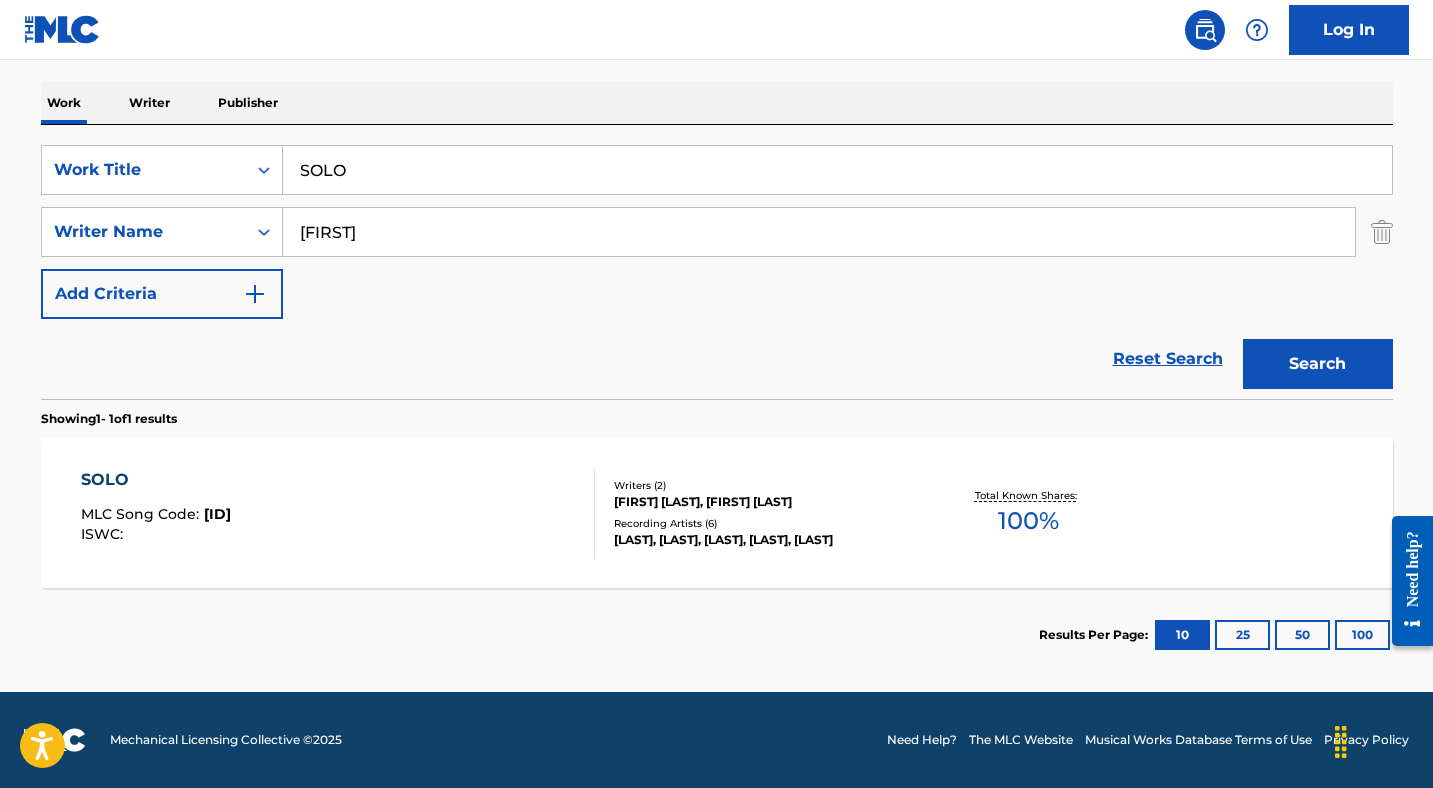 click on "SOLO MLC Song Code : SC2NYR ISWC :" at bounding box center (338, 513) 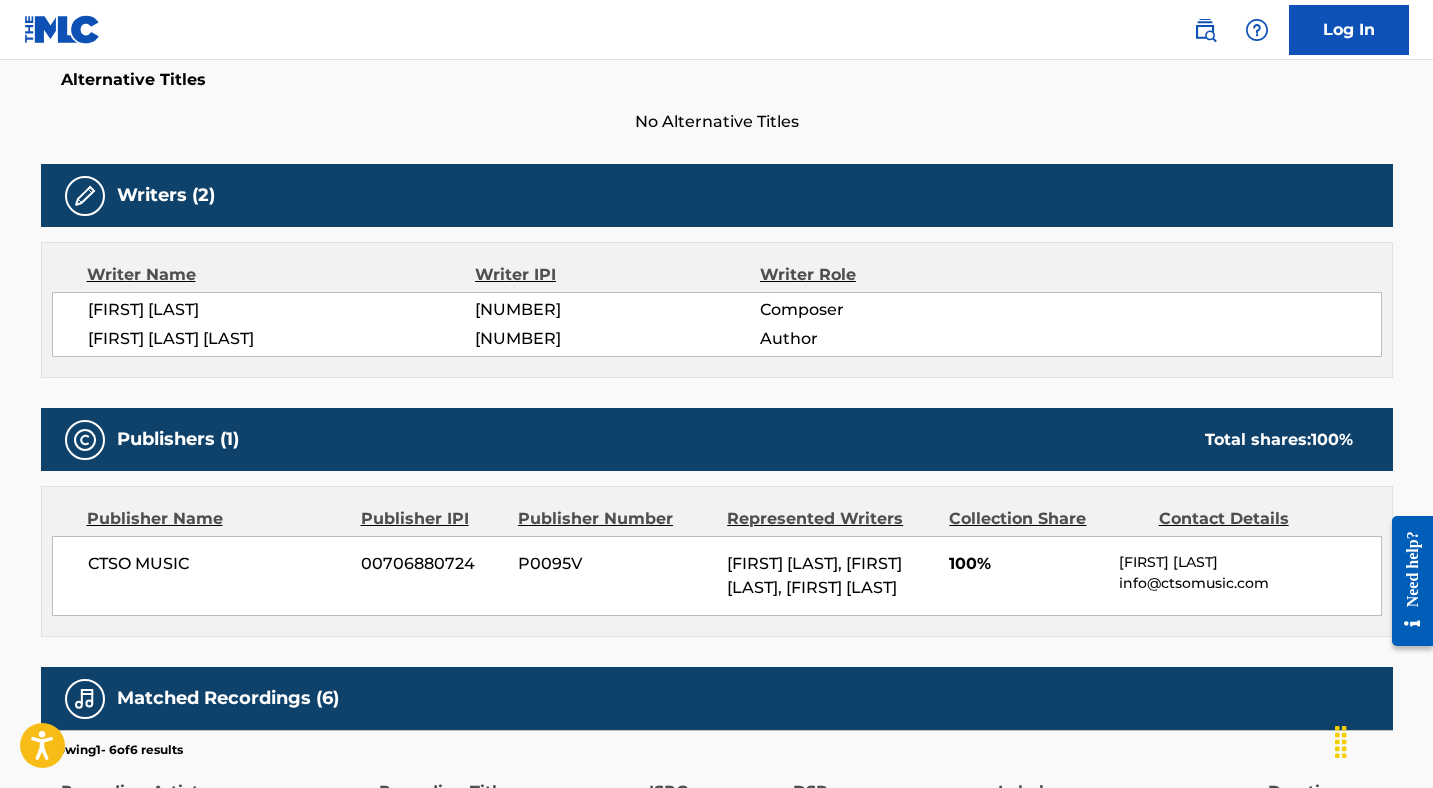 scroll, scrollTop: 0, scrollLeft: 0, axis: both 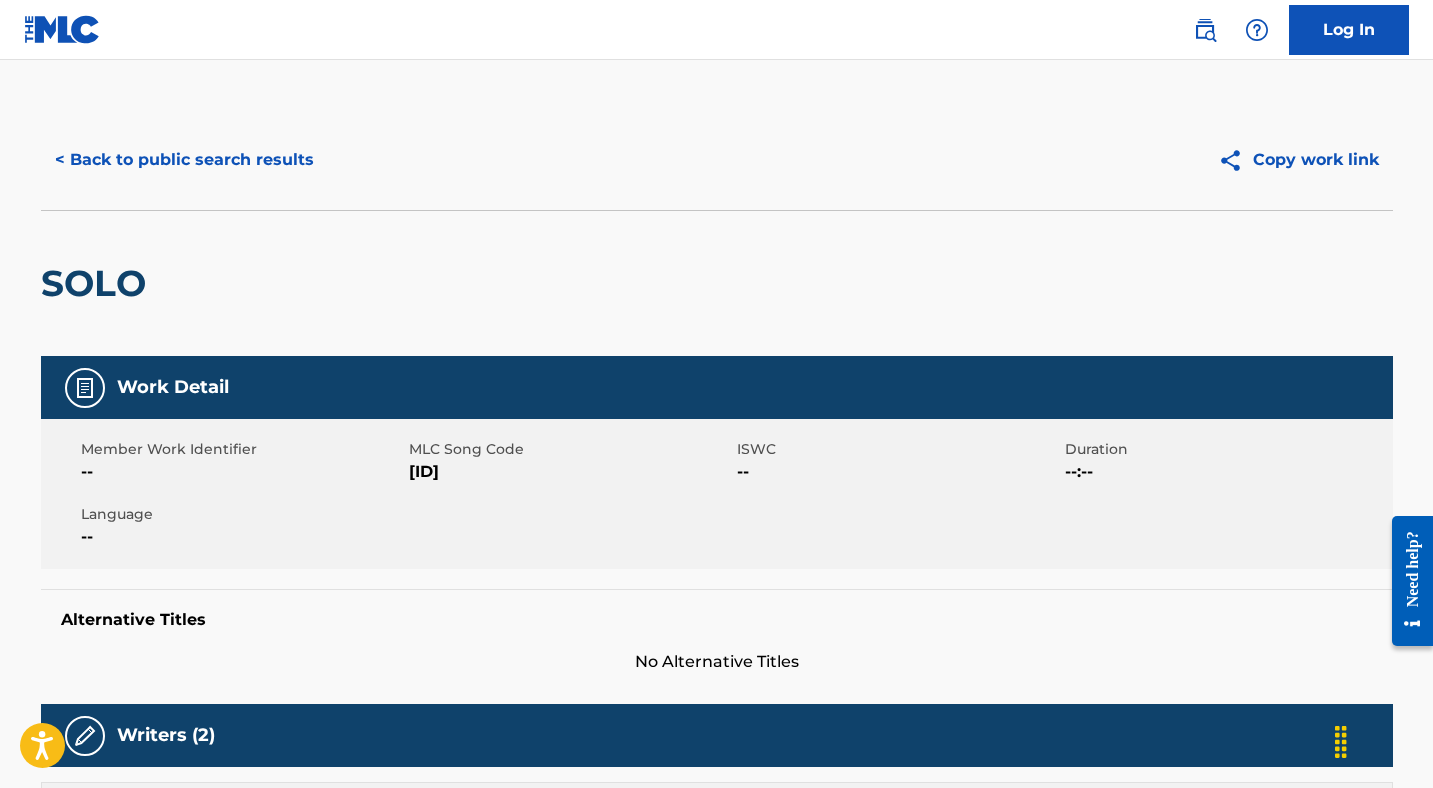 click on "[ID]" at bounding box center [570, 472] 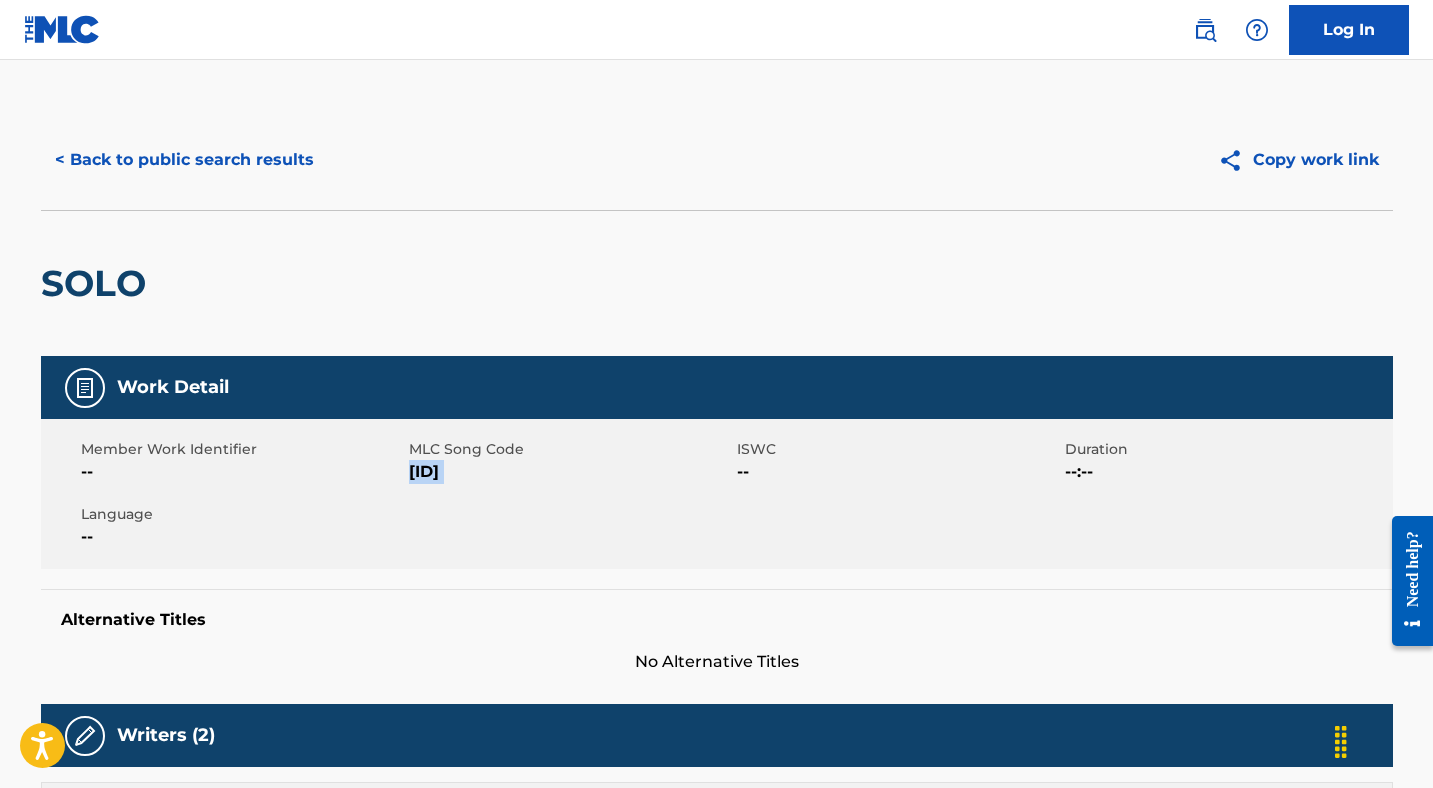 click on "[ID]" at bounding box center [570, 472] 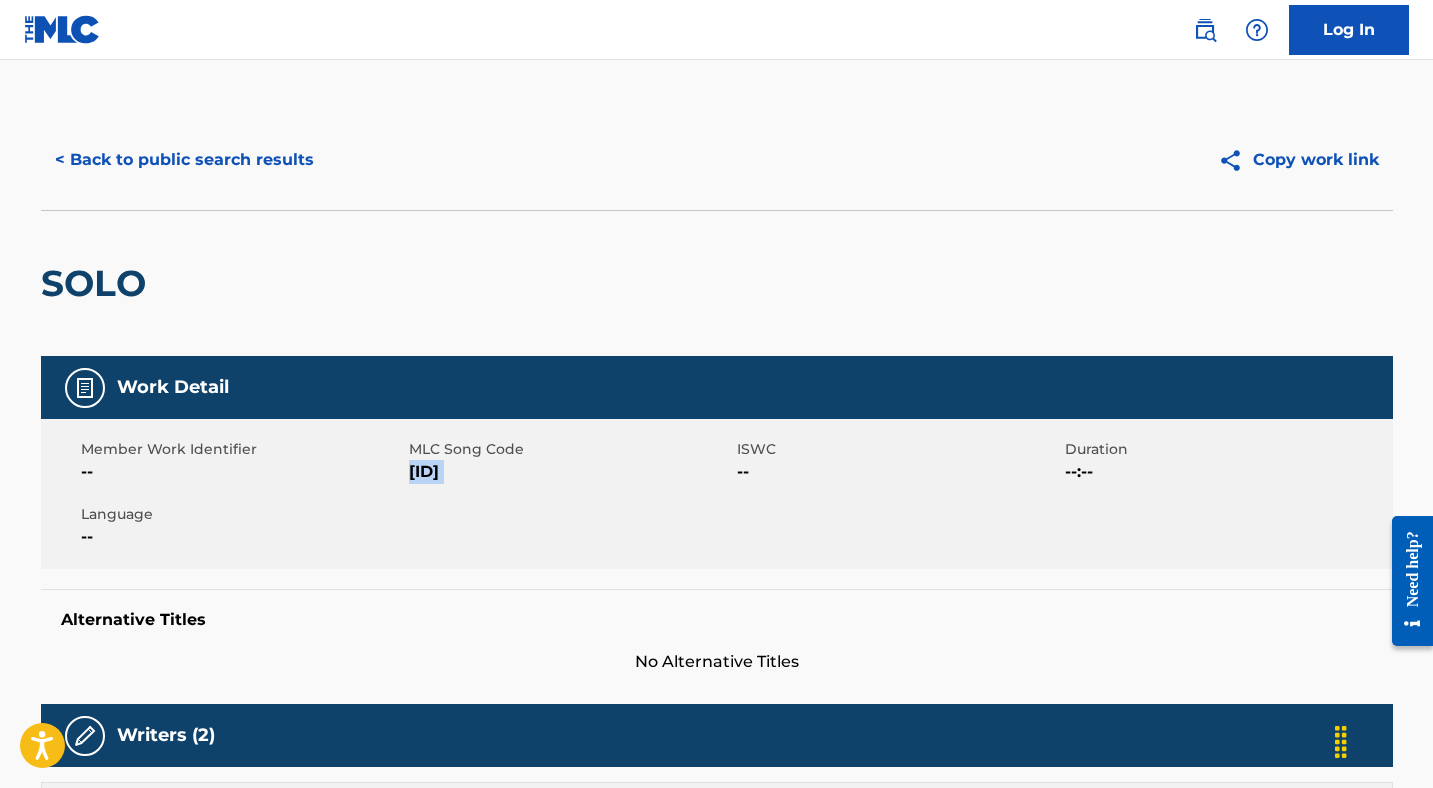 click on "< Back to public search results" at bounding box center (184, 160) 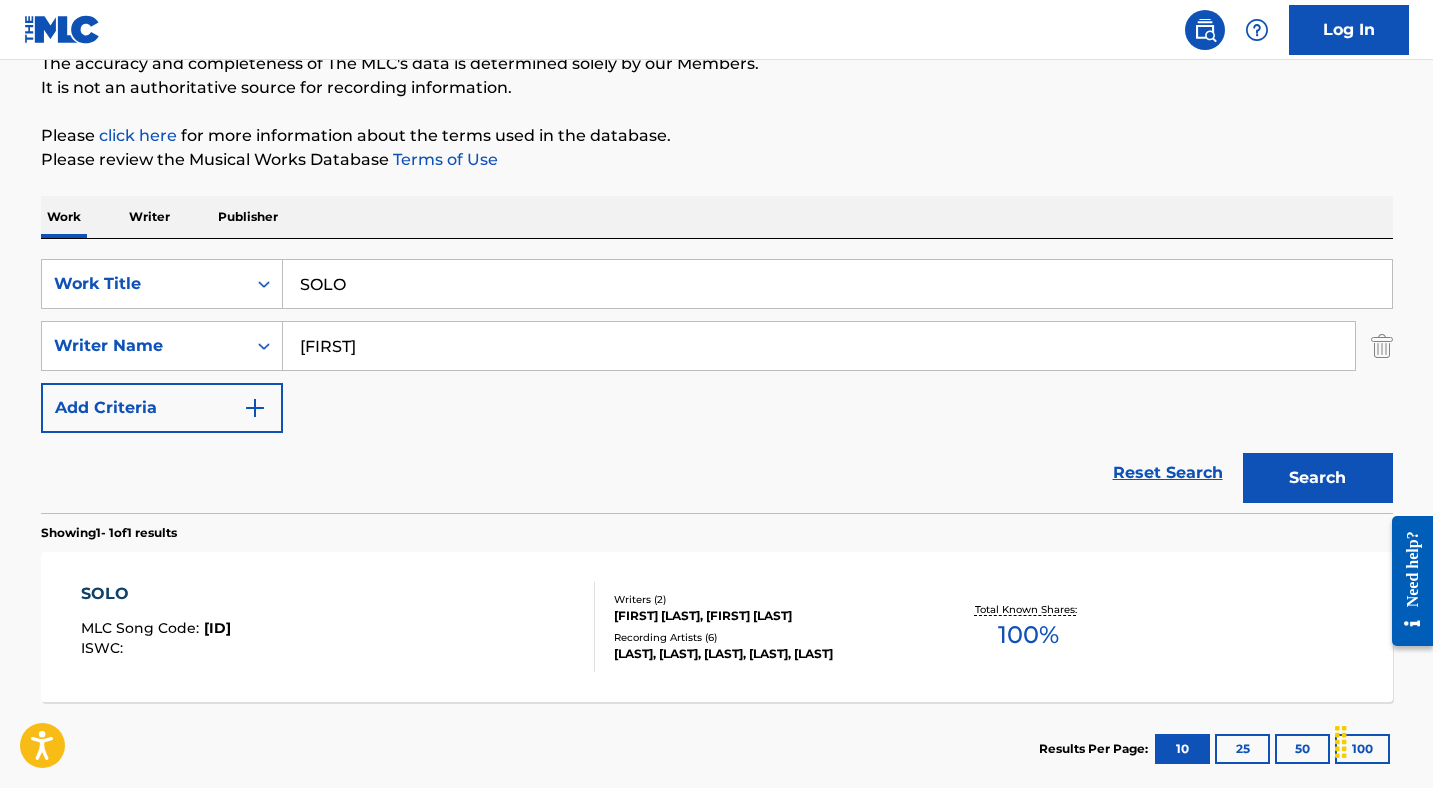 click on "SOLO" at bounding box center [837, 284] 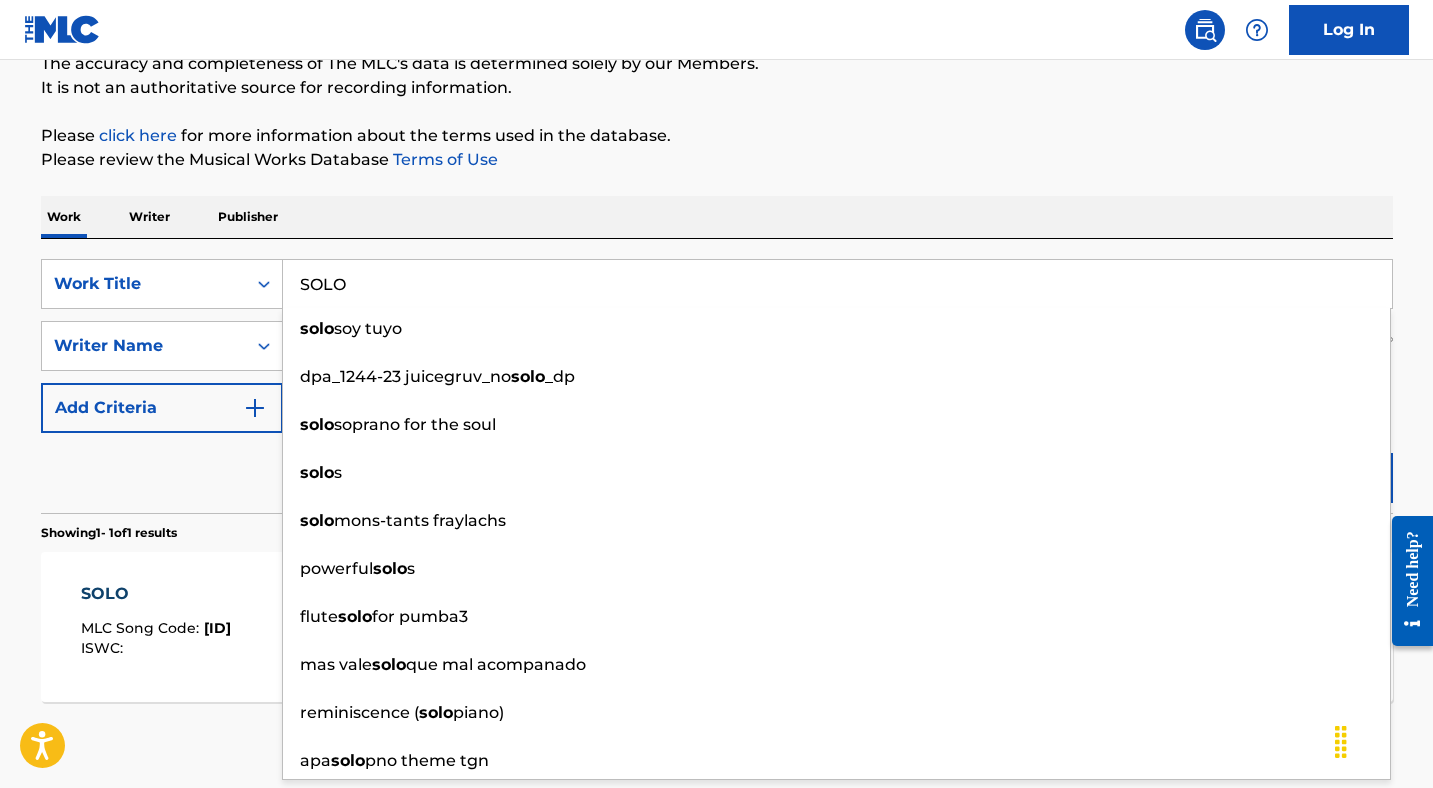 paste on "UBSTANCE" 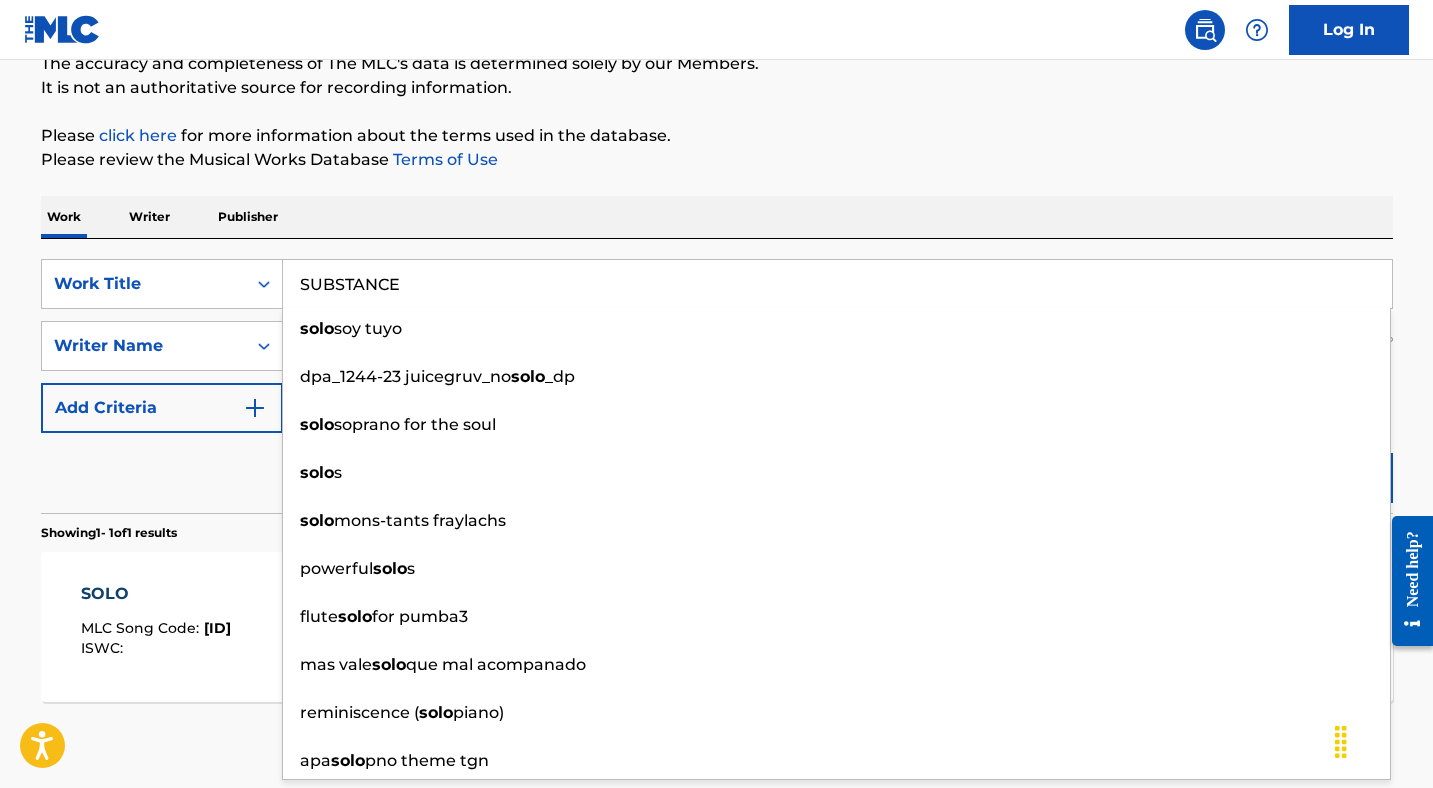 type on "SUBSTANCE" 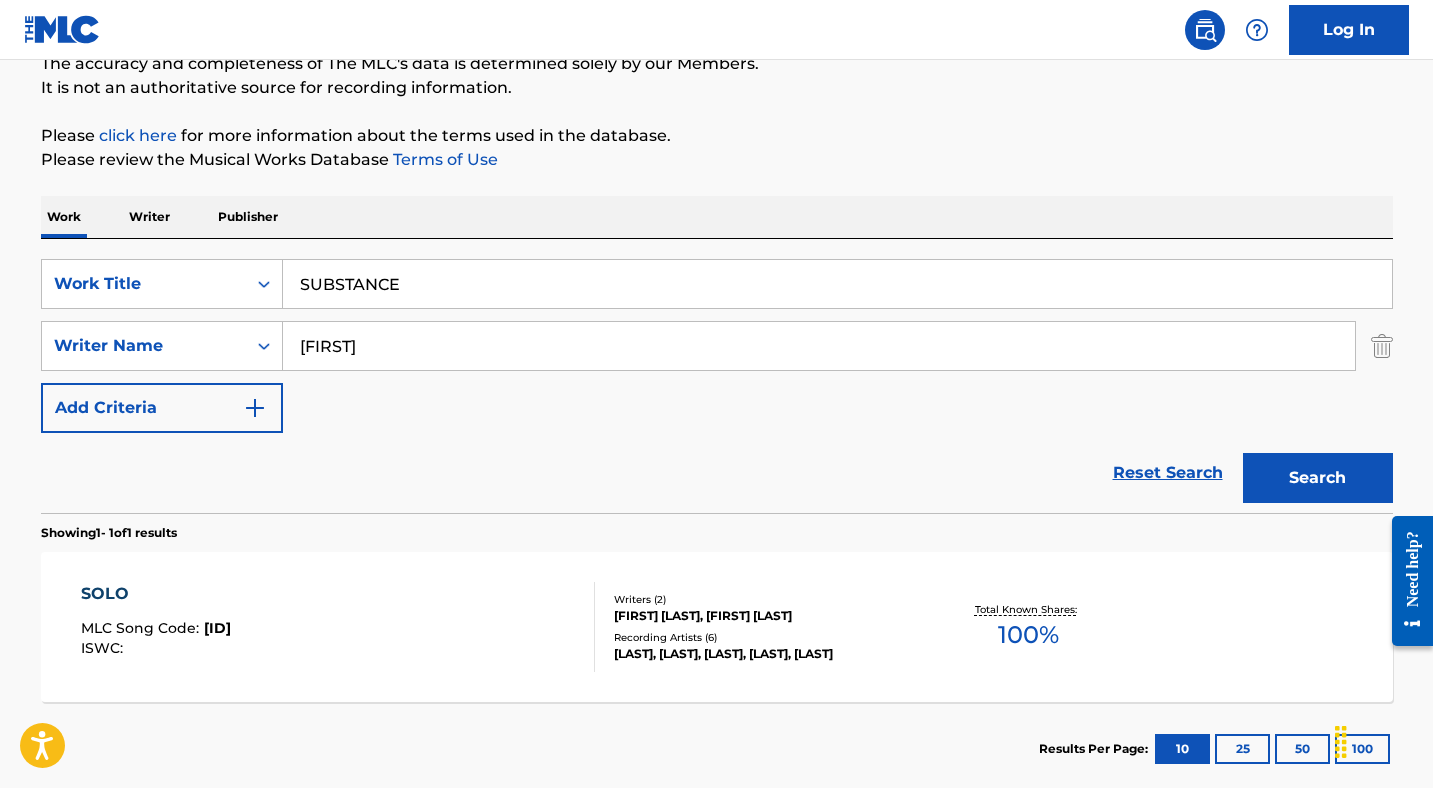 click on "[FIRST]" at bounding box center (819, 346) 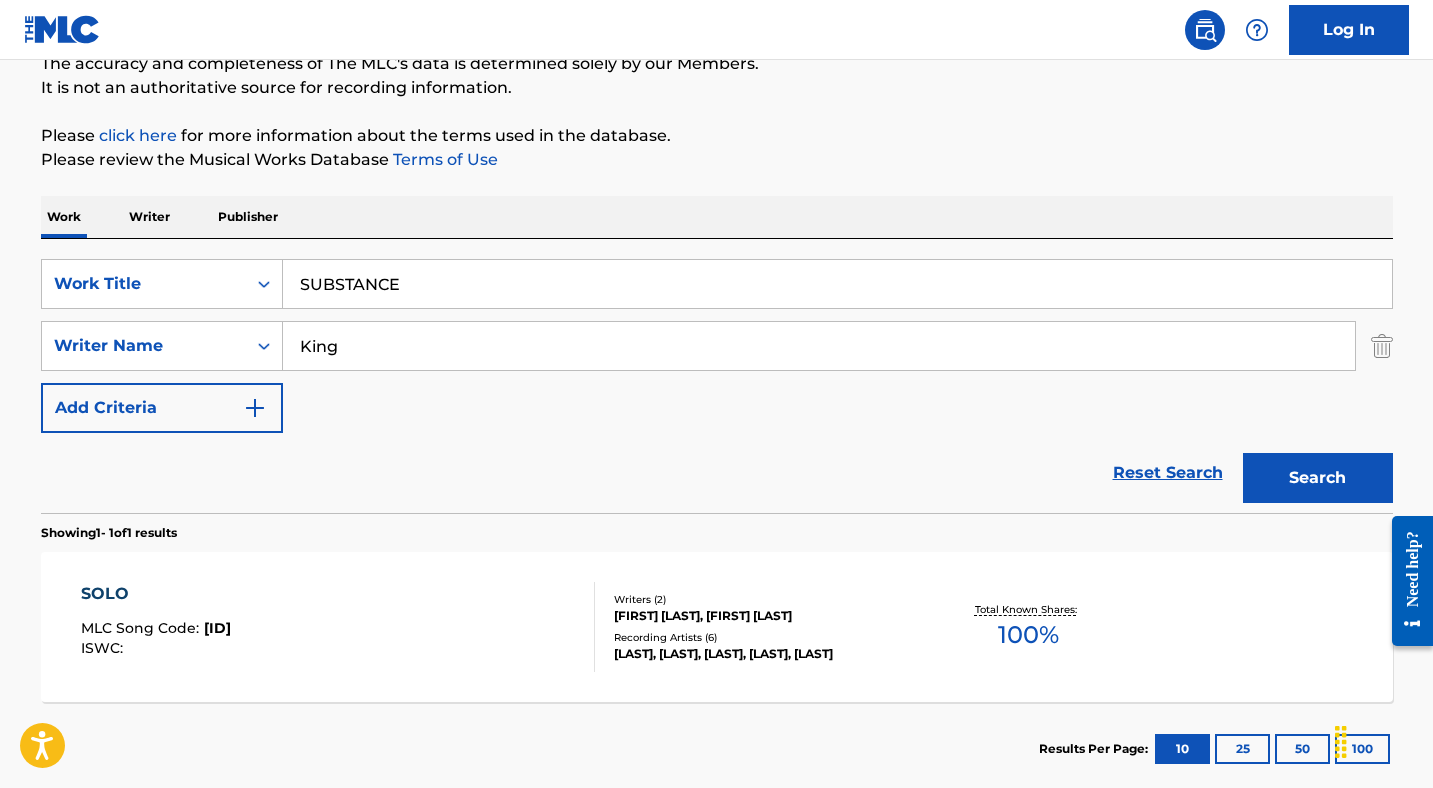 type on "King" 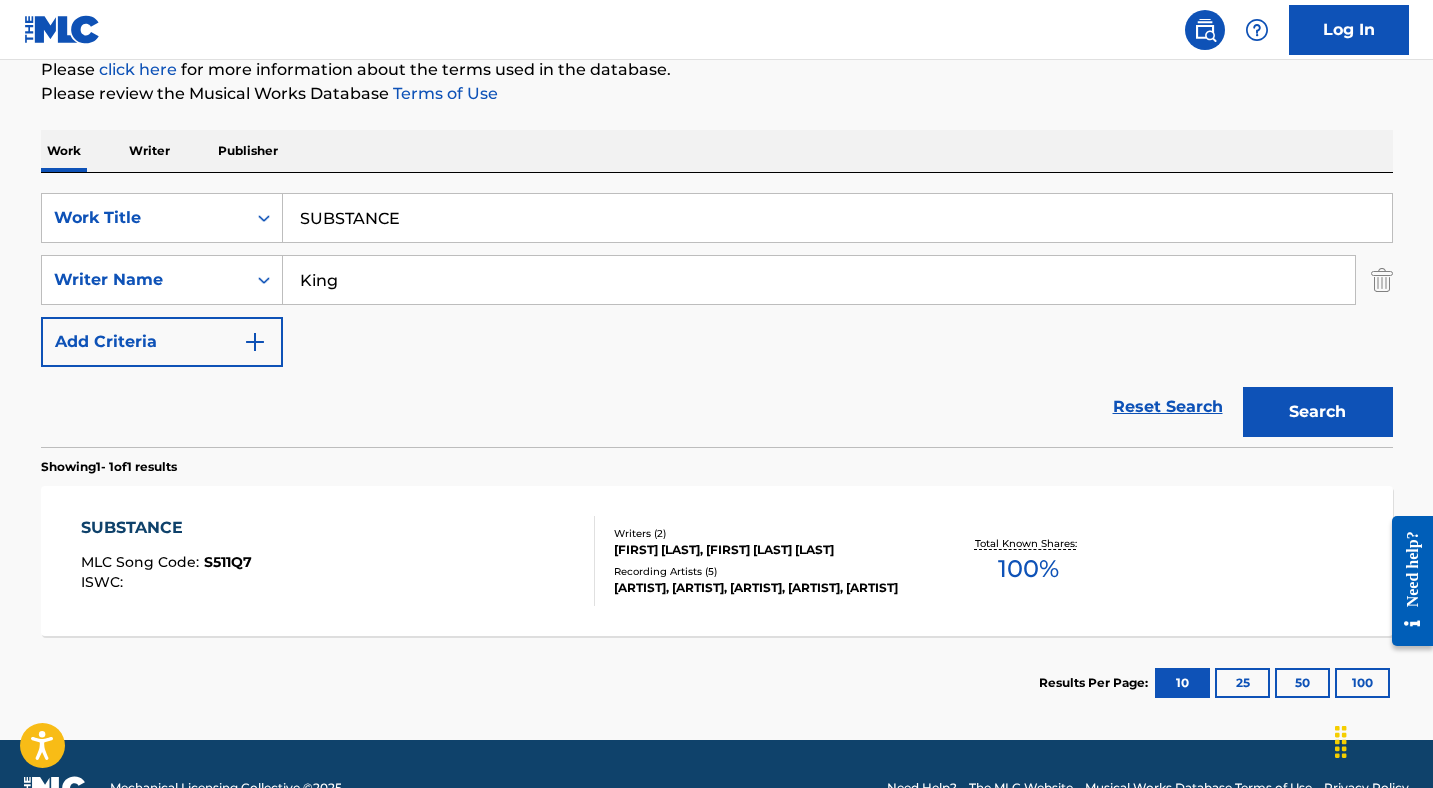 scroll, scrollTop: 300, scrollLeft: 0, axis: vertical 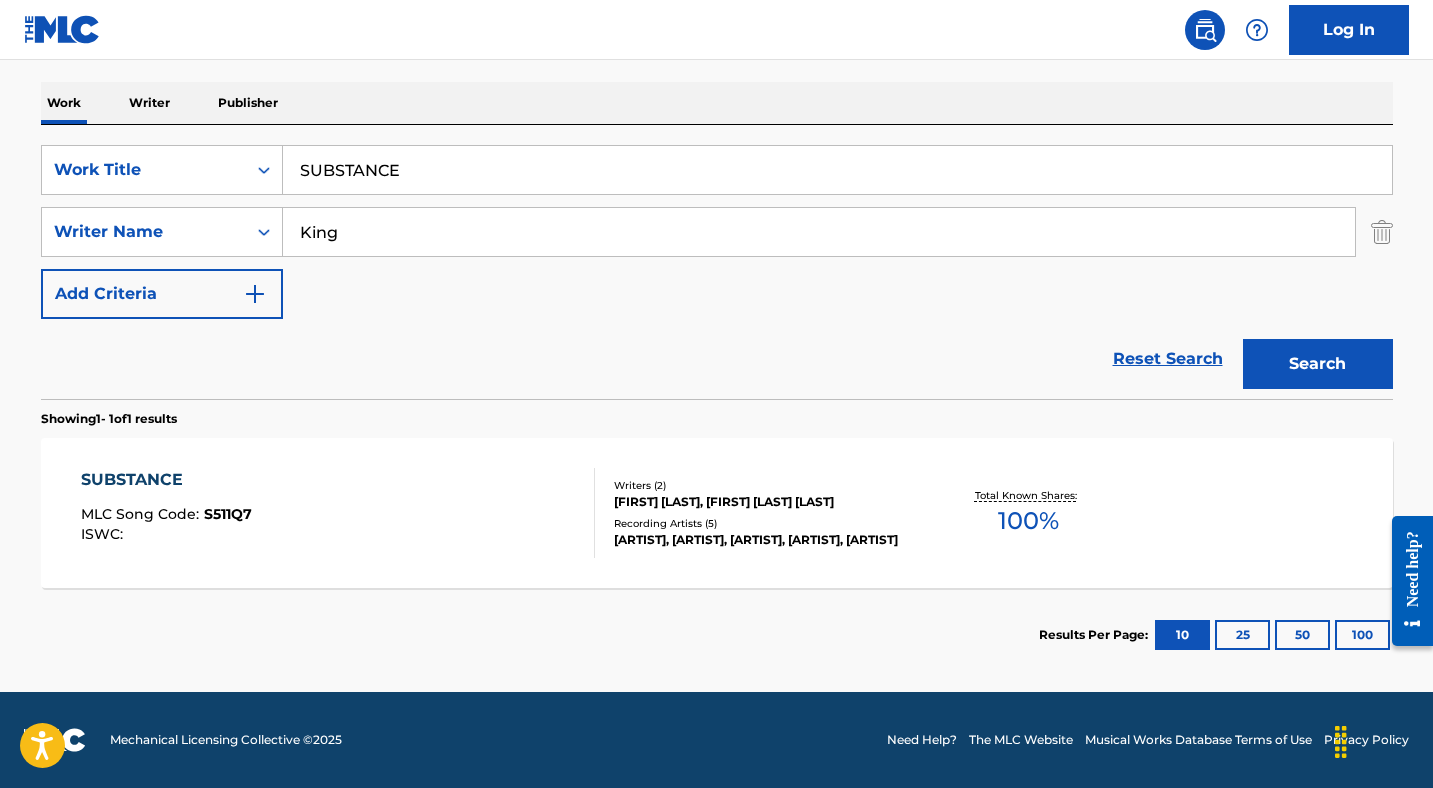 click on "SUBSTANCE MLC Song Code : S511Q7 ISWC :" at bounding box center [338, 513] 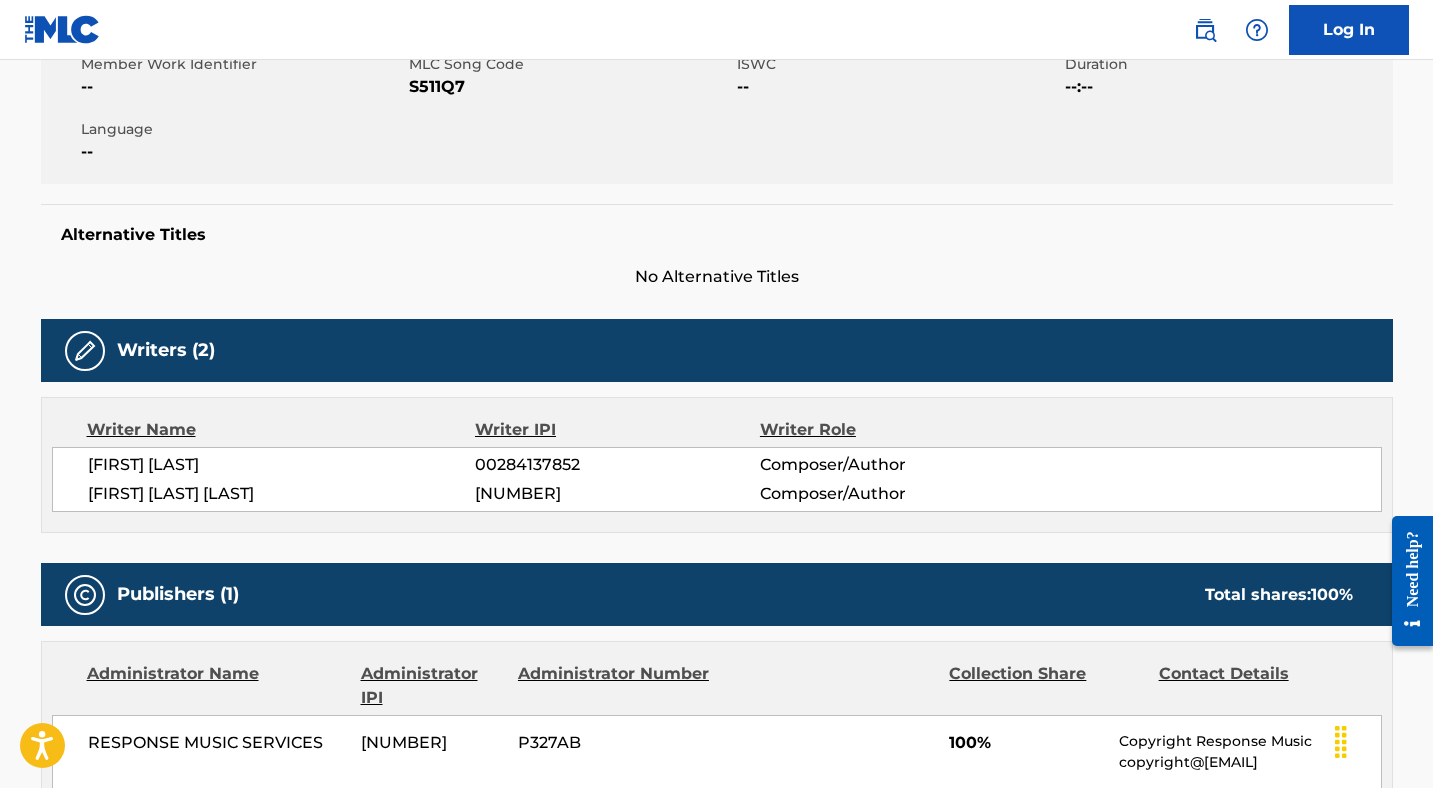 scroll, scrollTop: 308, scrollLeft: 0, axis: vertical 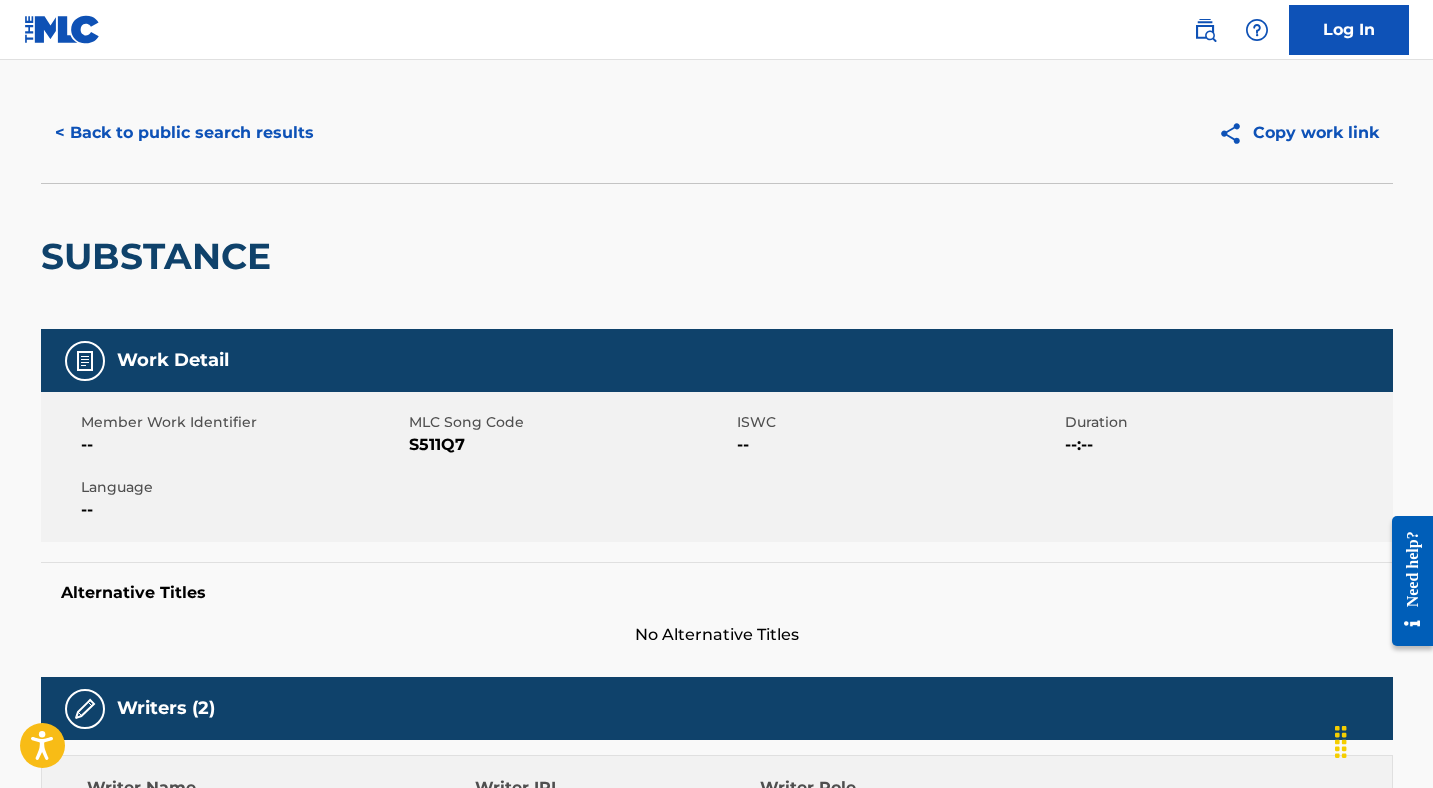 click on "< Back to public search results" at bounding box center [184, 133] 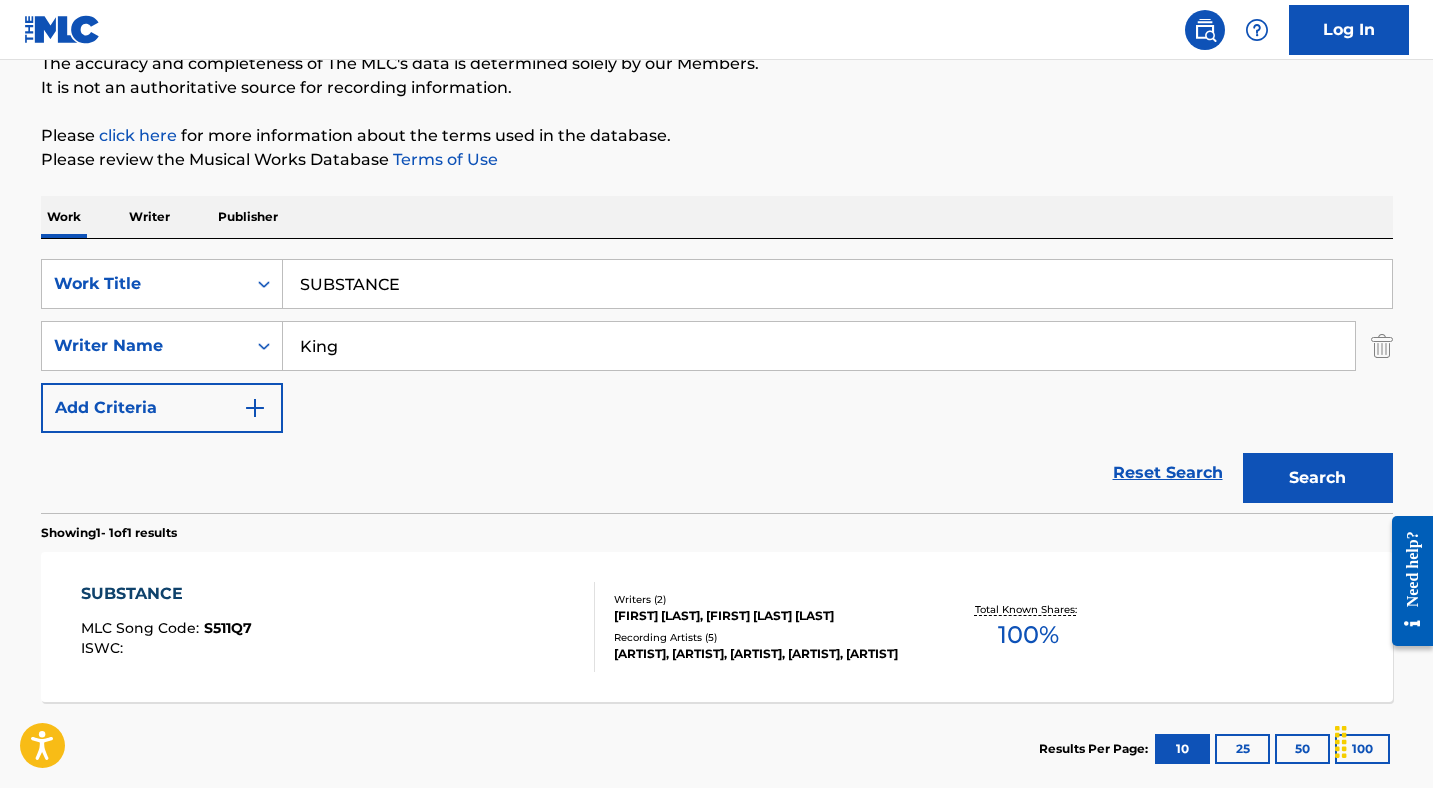 click on "King" at bounding box center [819, 346] 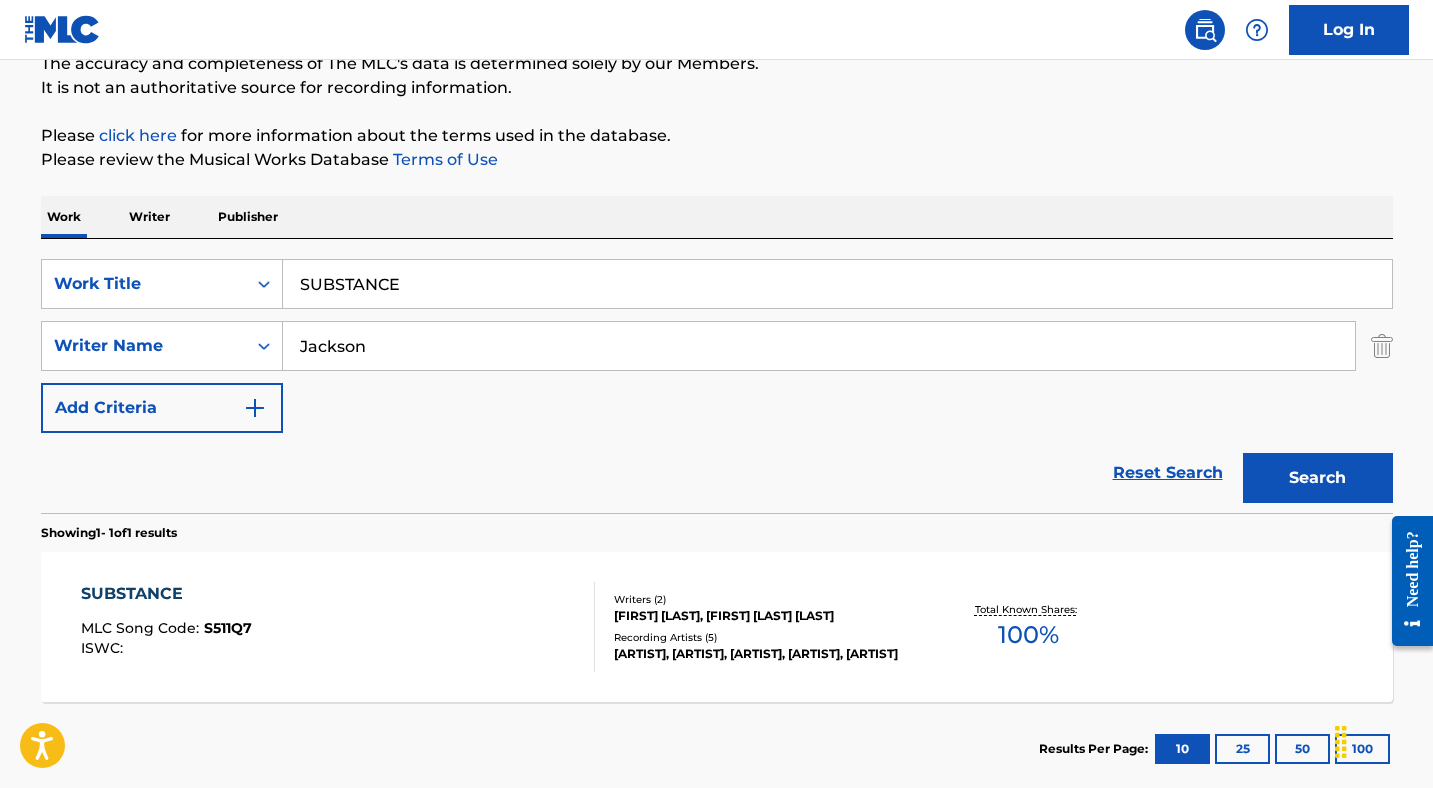 type on "Jackson" 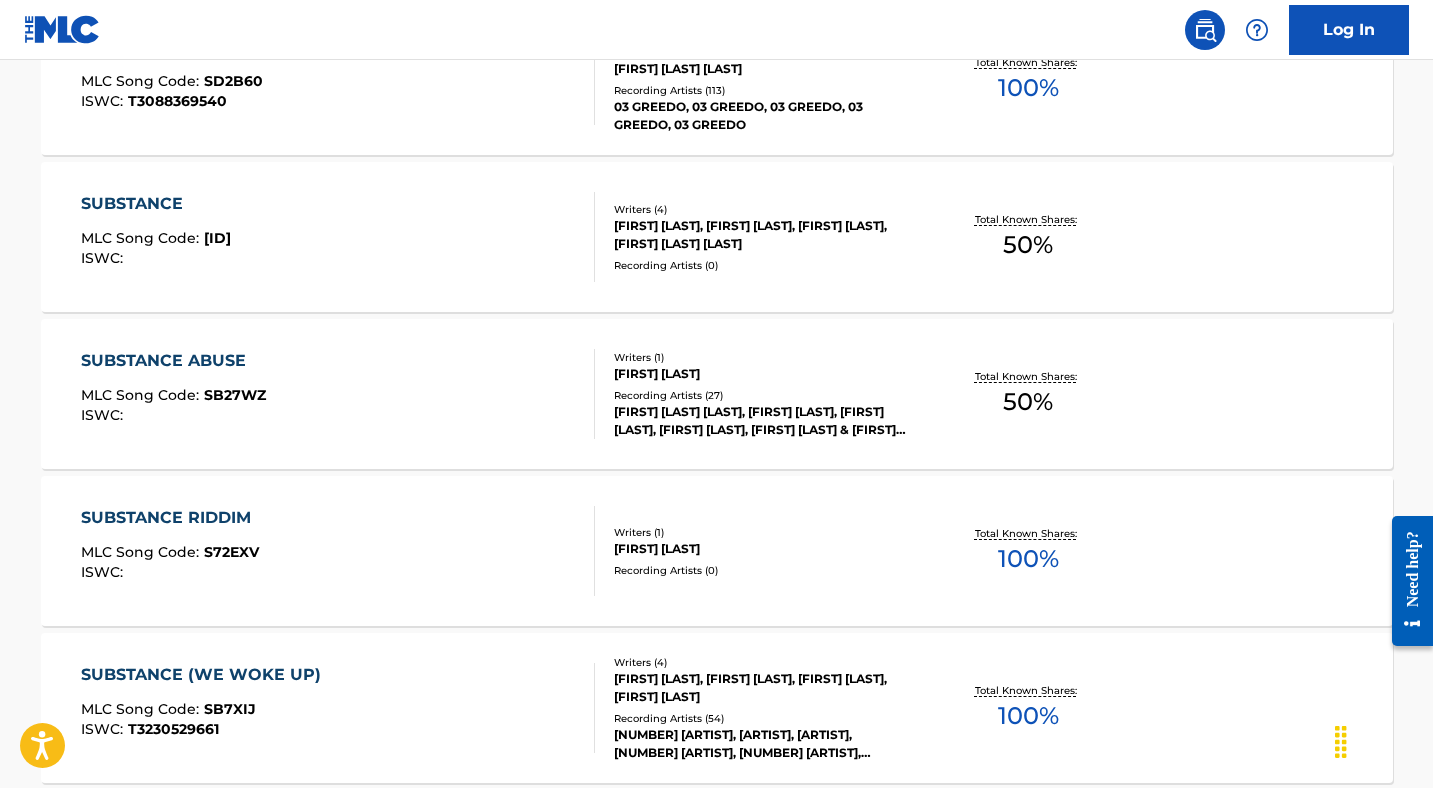 scroll, scrollTop: 164, scrollLeft: 0, axis: vertical 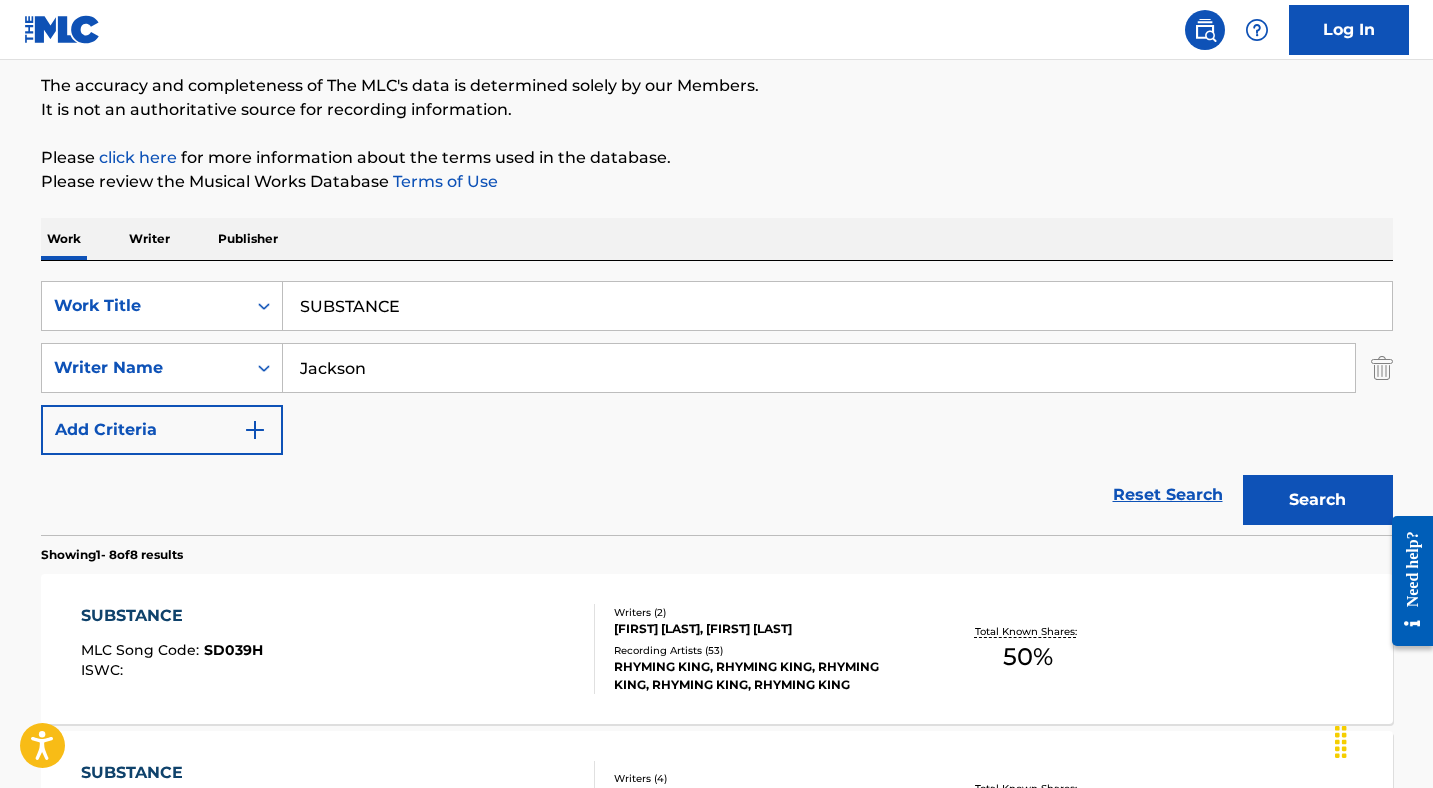 click on "SUBSTANCE" at bounding box center [837, 306] 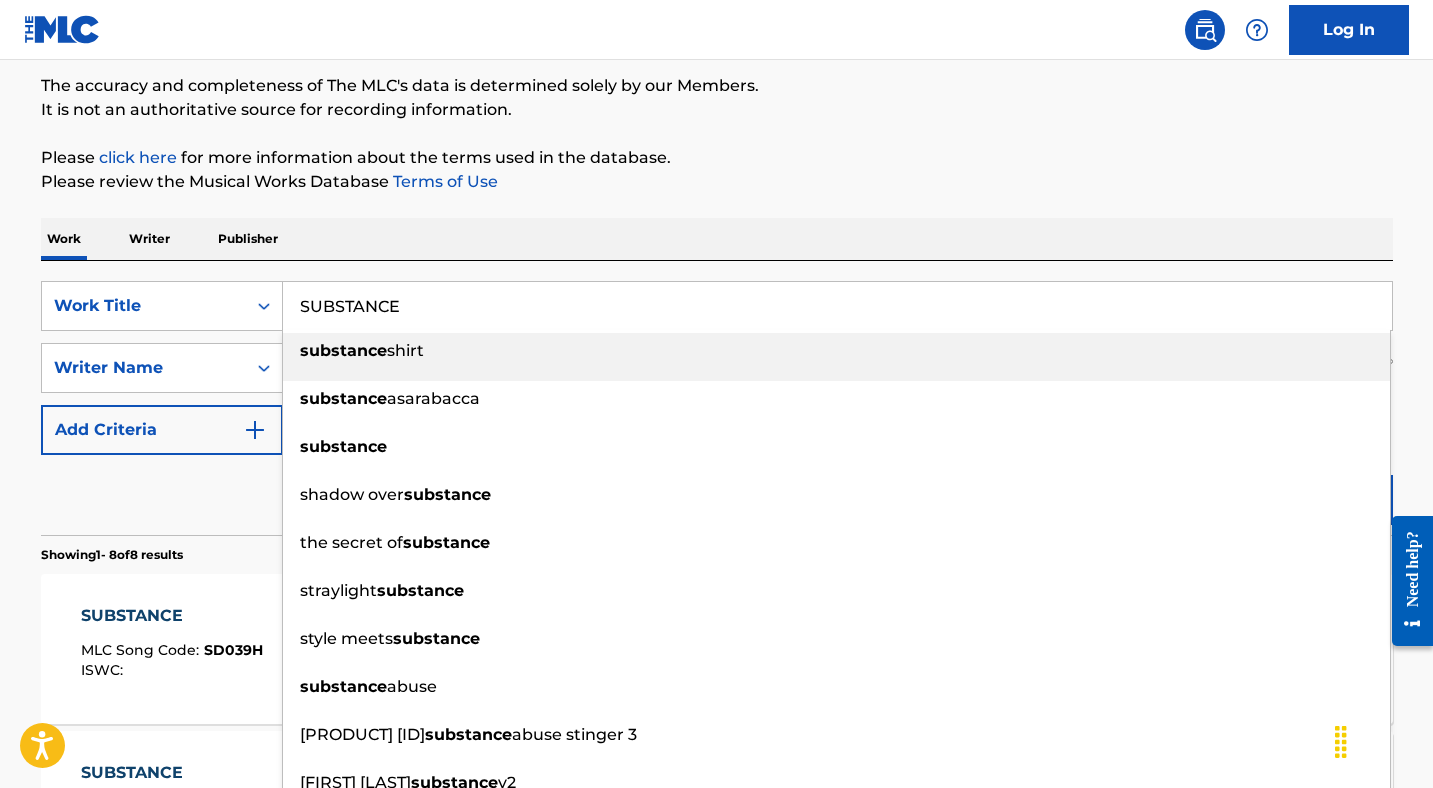 paste on "TUN UP" 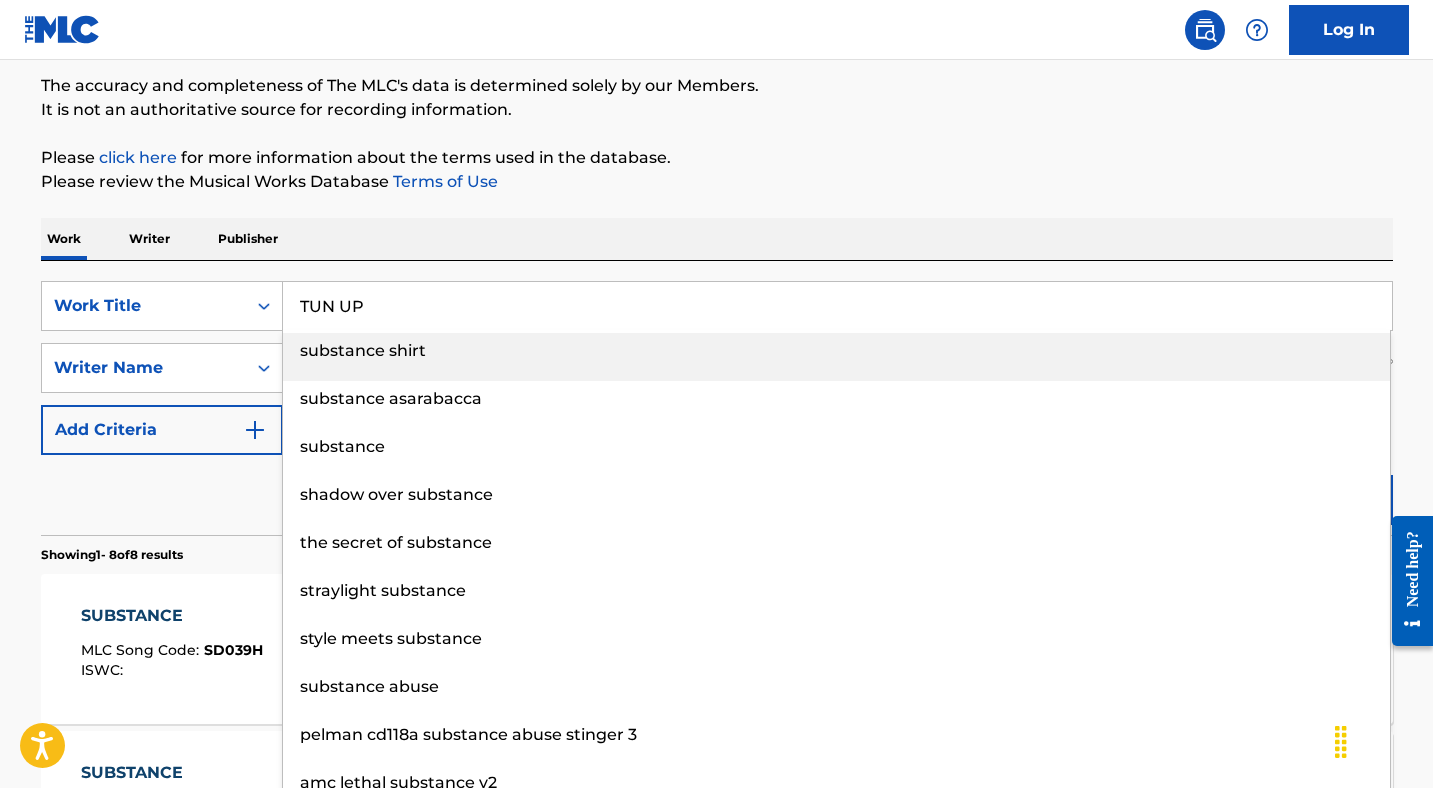 type on "TUN UP" 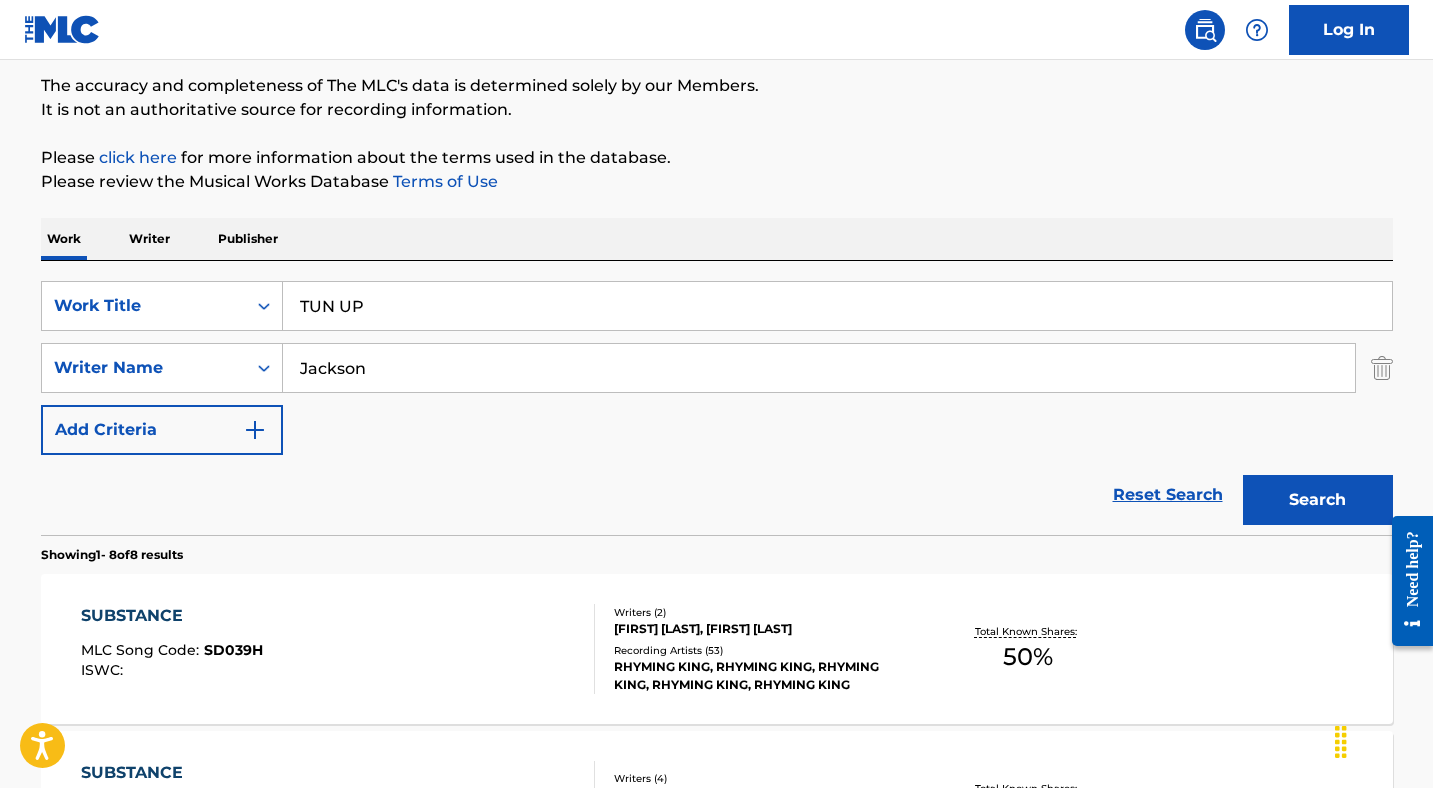 click on "Reset Search Search" at bounding box center [717, 495] 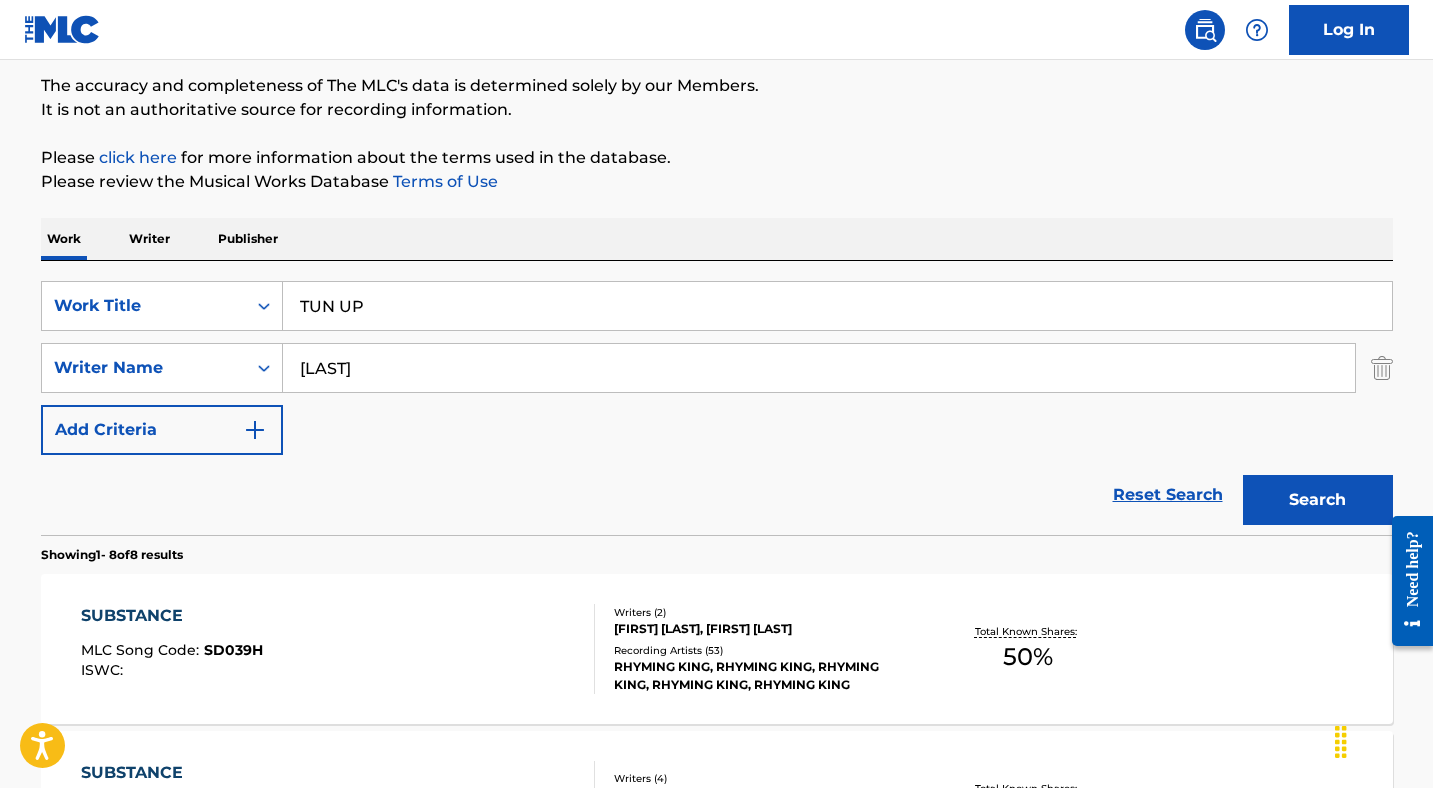 type on "[LAST]" 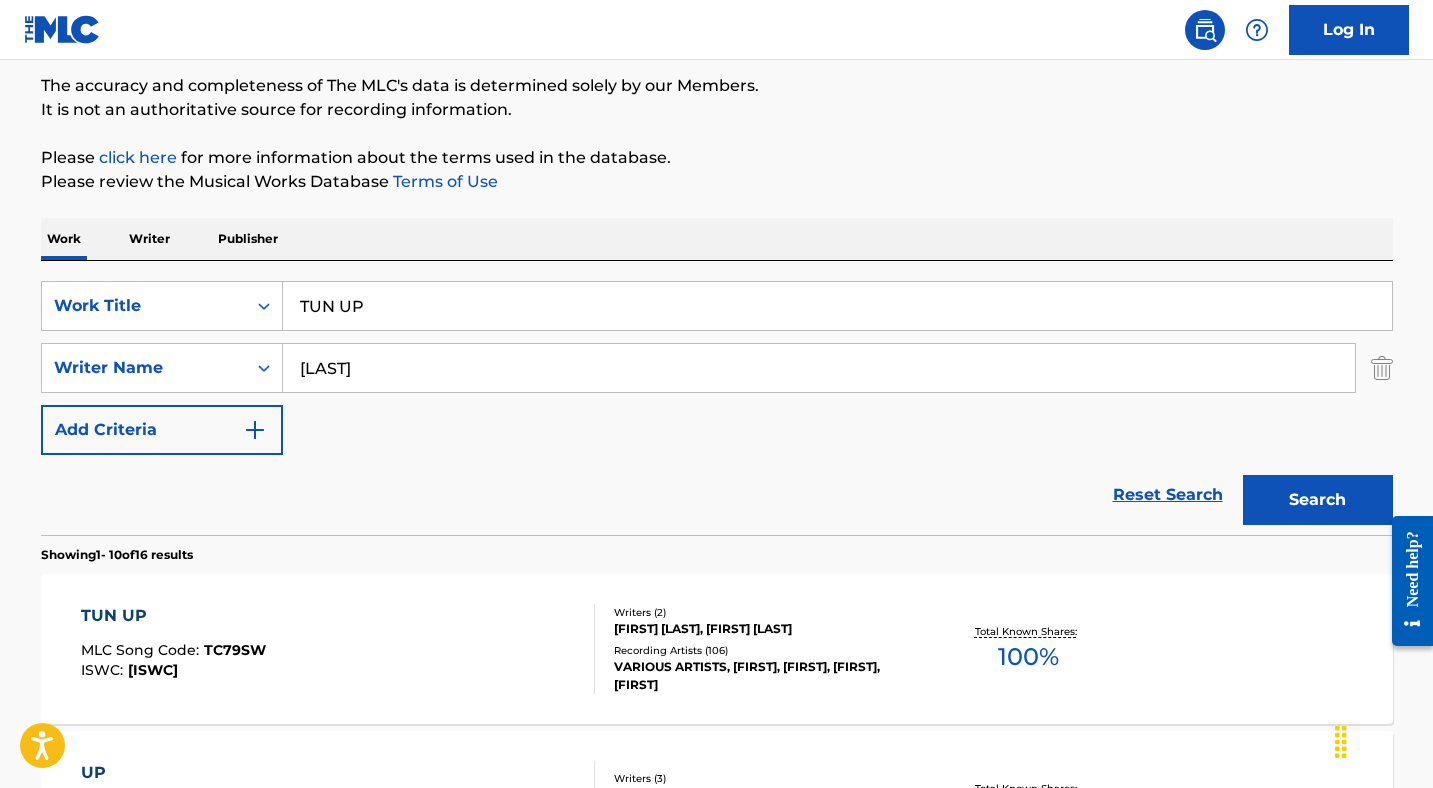 scroll, scrollTop: 261, scrollLeft: 0, axis: vertical 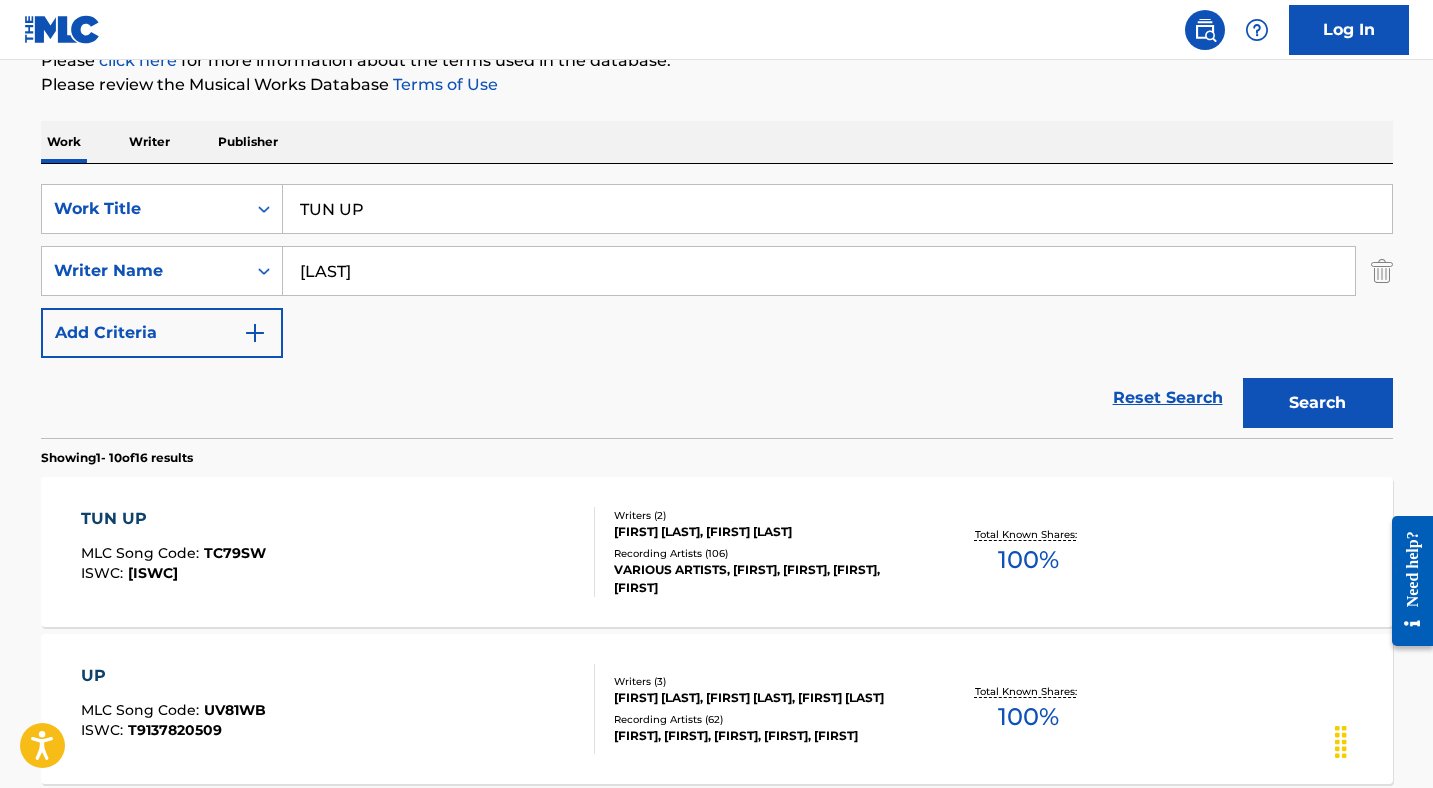 click on "TUN UP MLC Song Code : TC79SW ISWC : T9137798733" at bounding box center [338, 552] 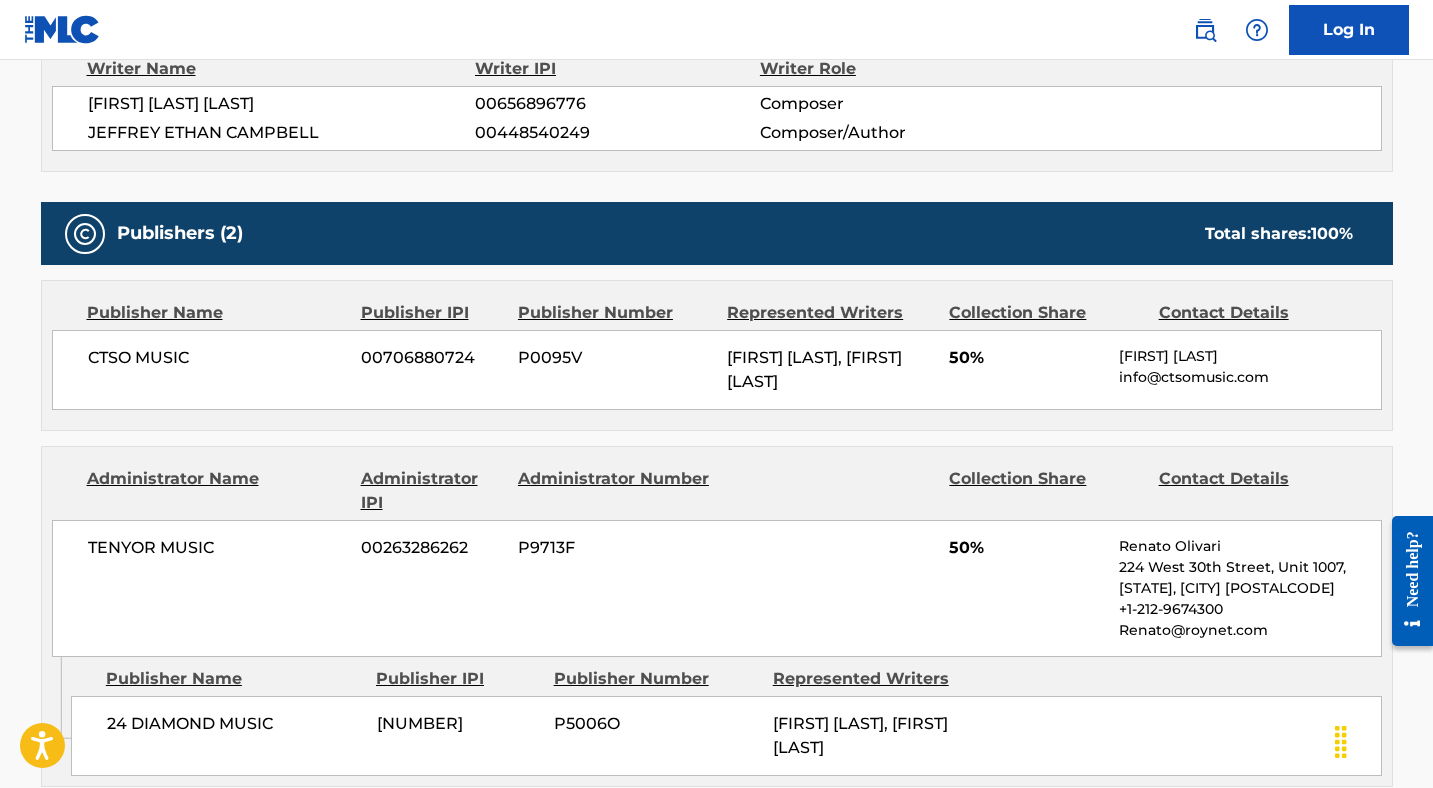 scroll, scrollTop: 0, scrollLeft: 0, axis: both 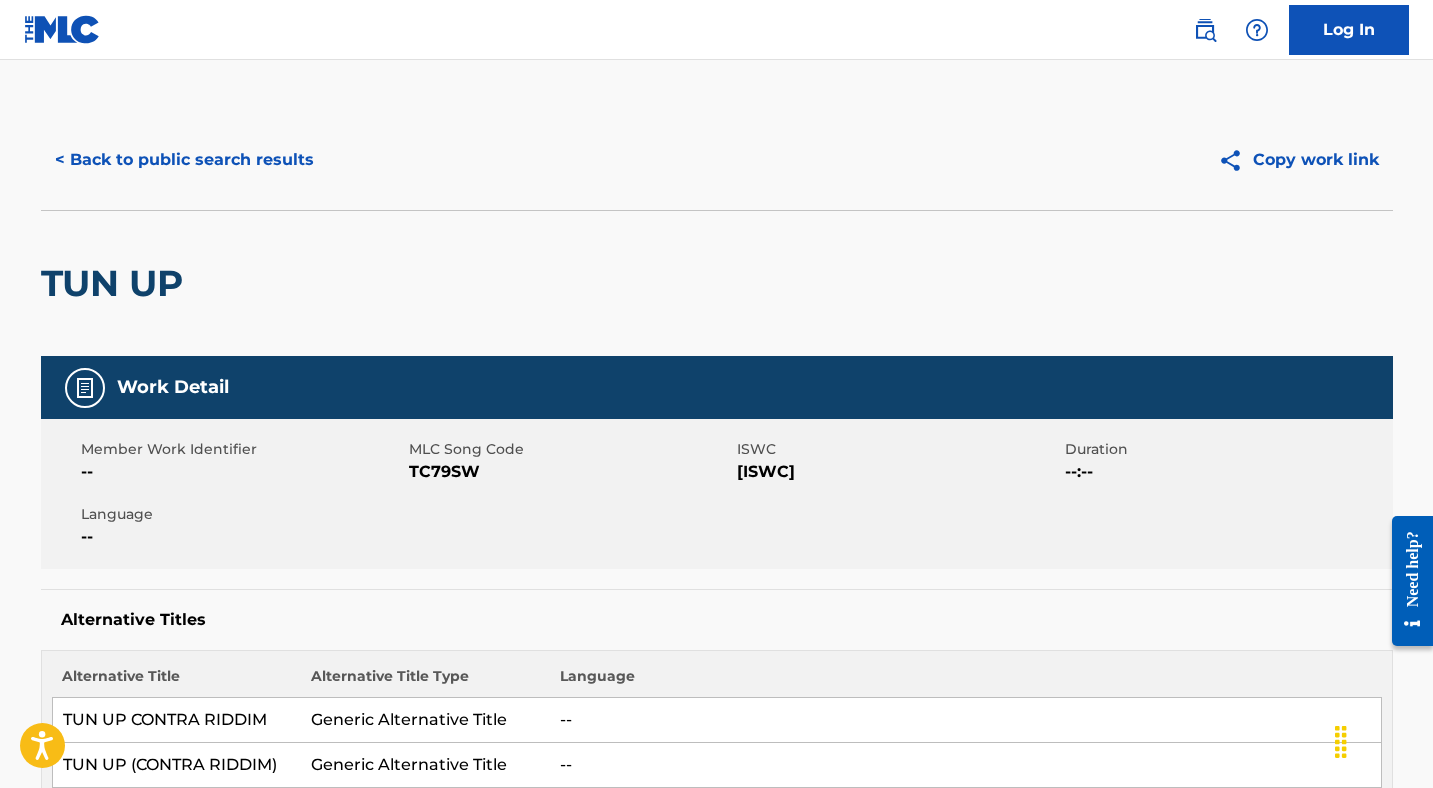 click on "TC79SW" at bounding box center [570, 472] 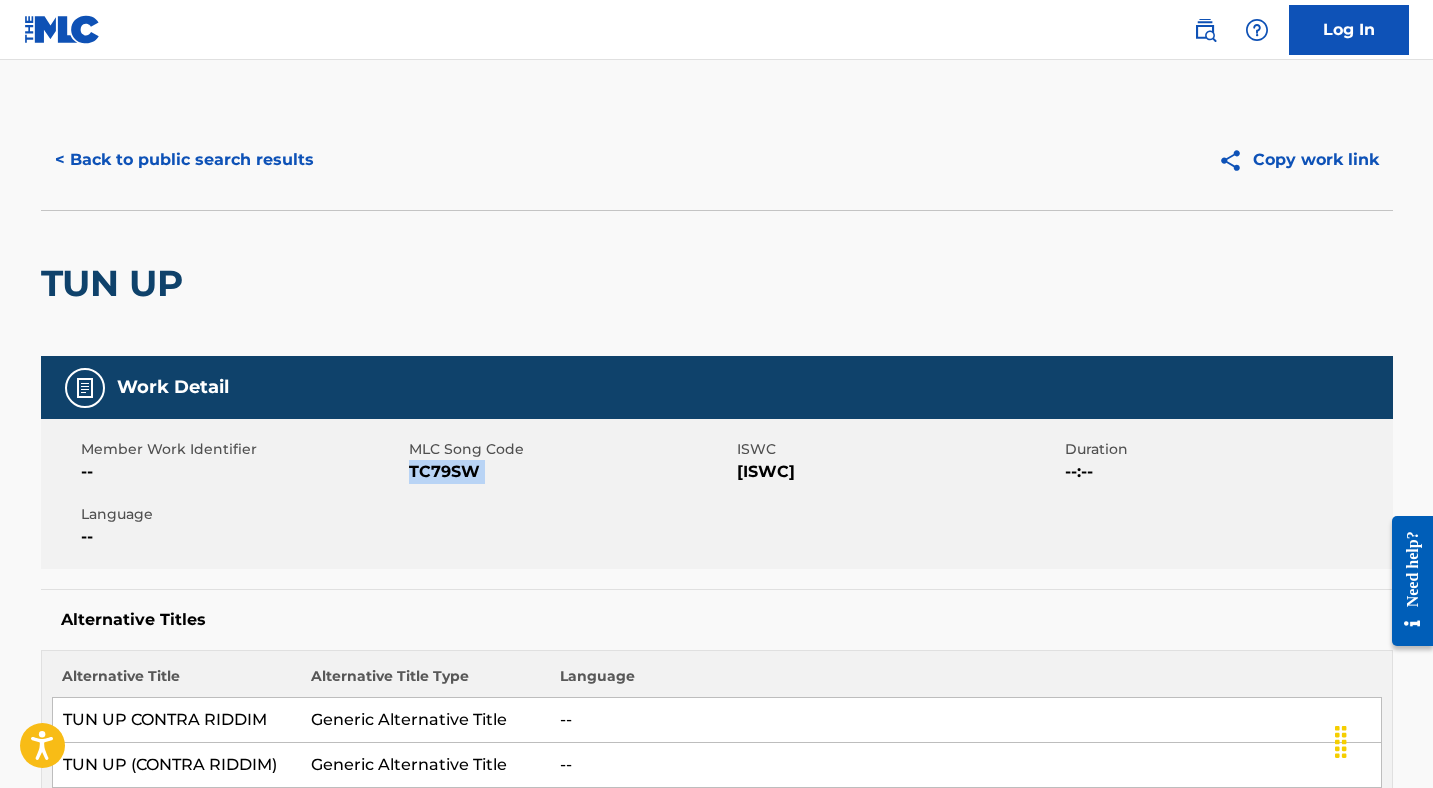 click on "TC79SW" at bounding box center [570, 472] 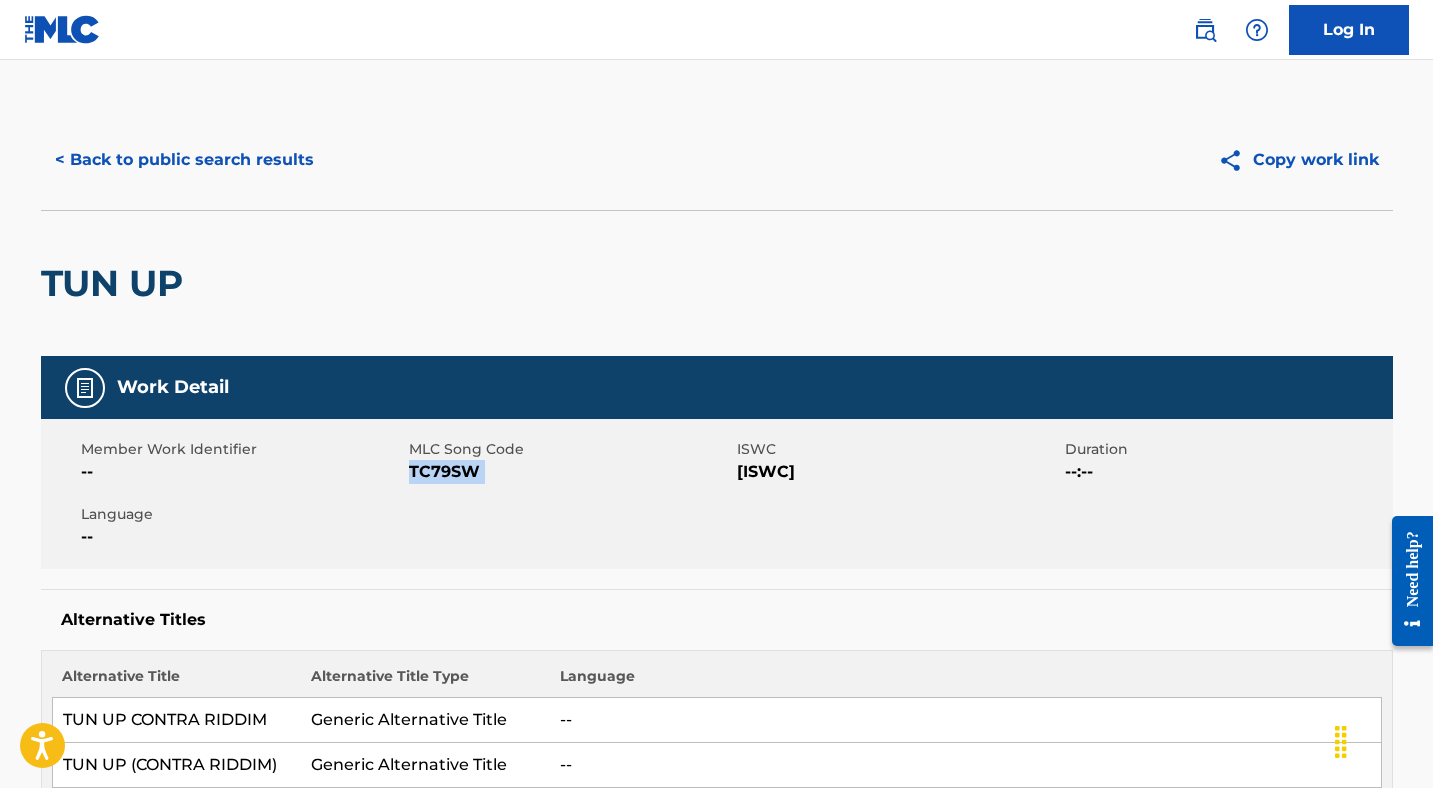 click on "< Back to public search results" at bounding box center (184, 160) 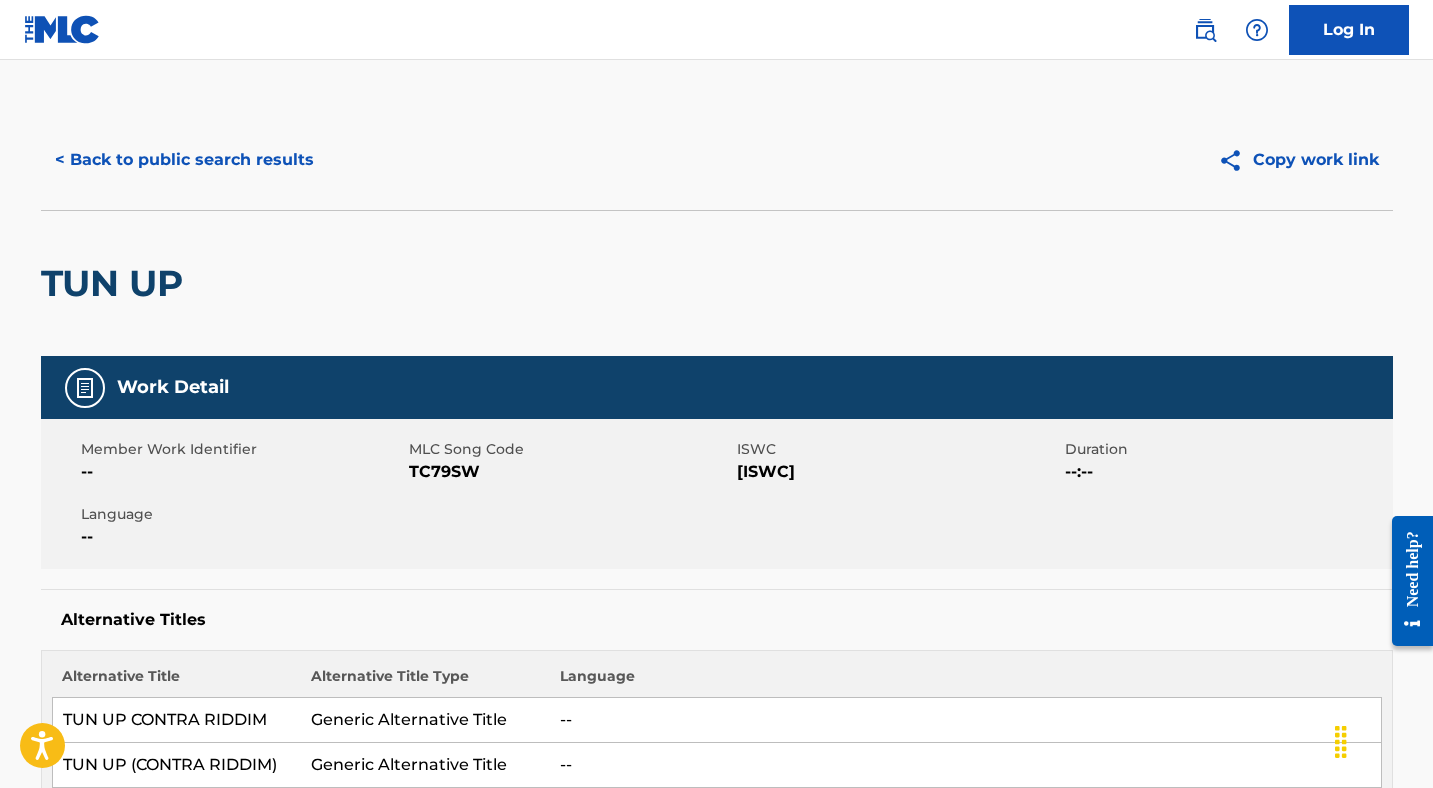 scroll, scrollTop: 261, scrollLeft: 0, axis: vertical 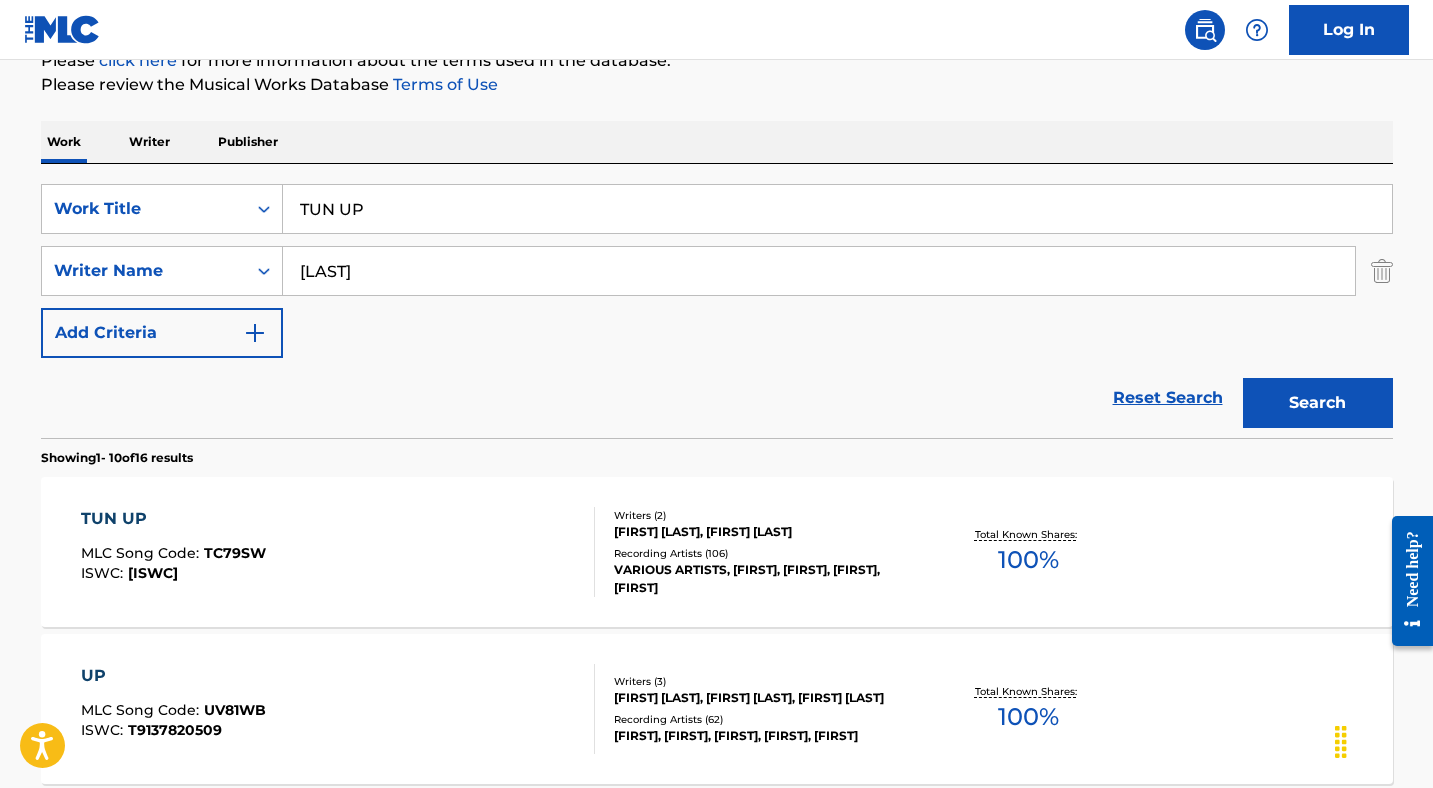 click on "TUN UP" at bounding box center (837, 209) 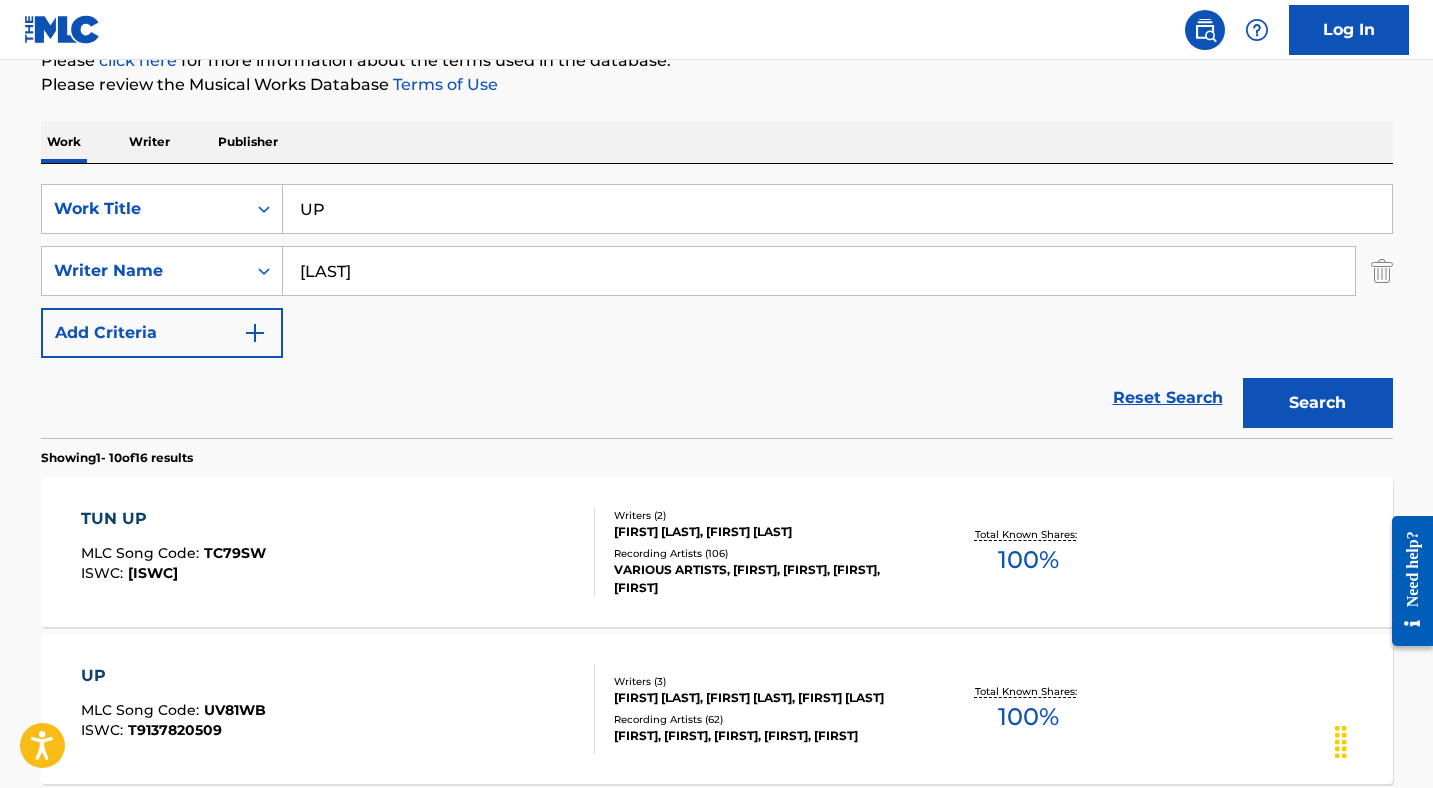 type on "UP" 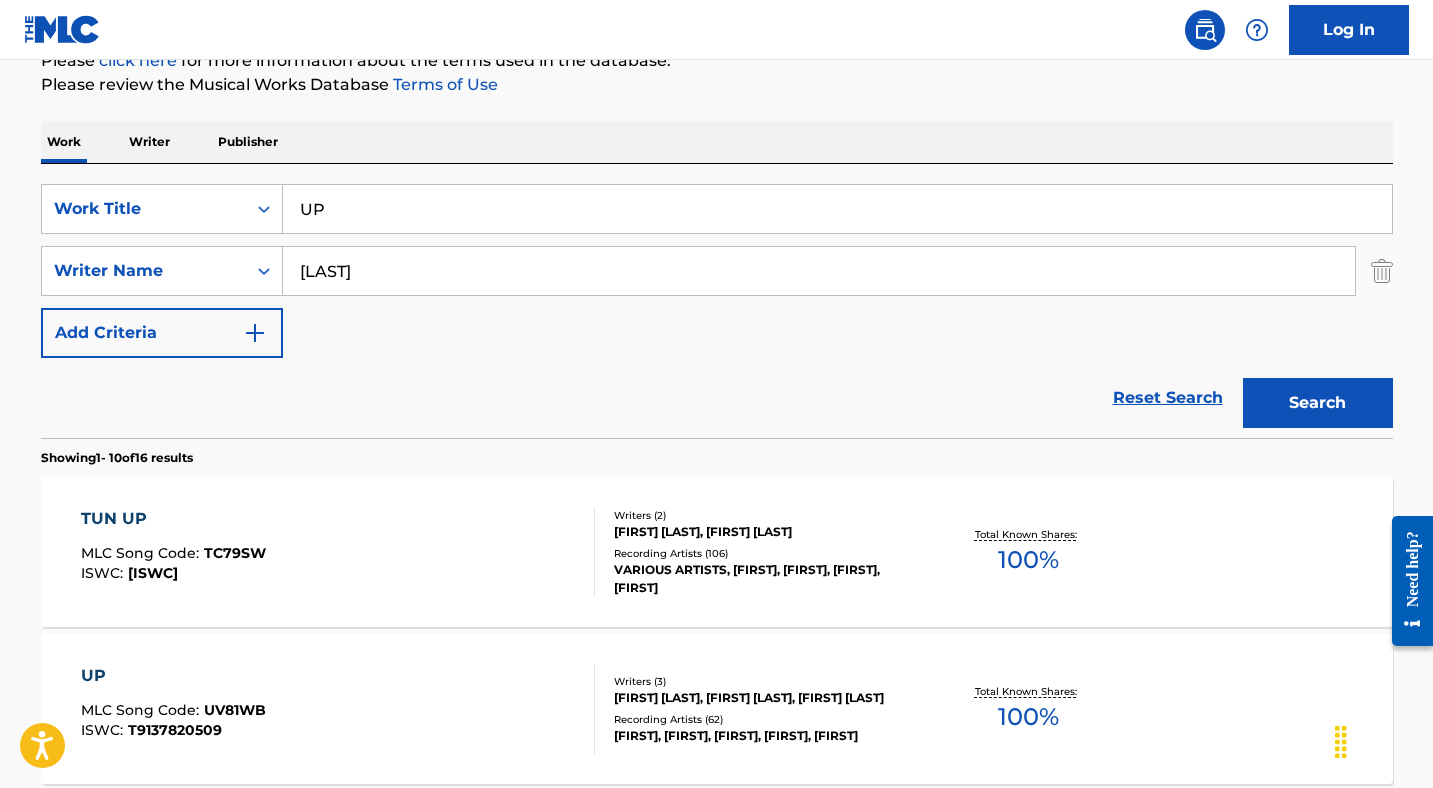type on "[LAST]" 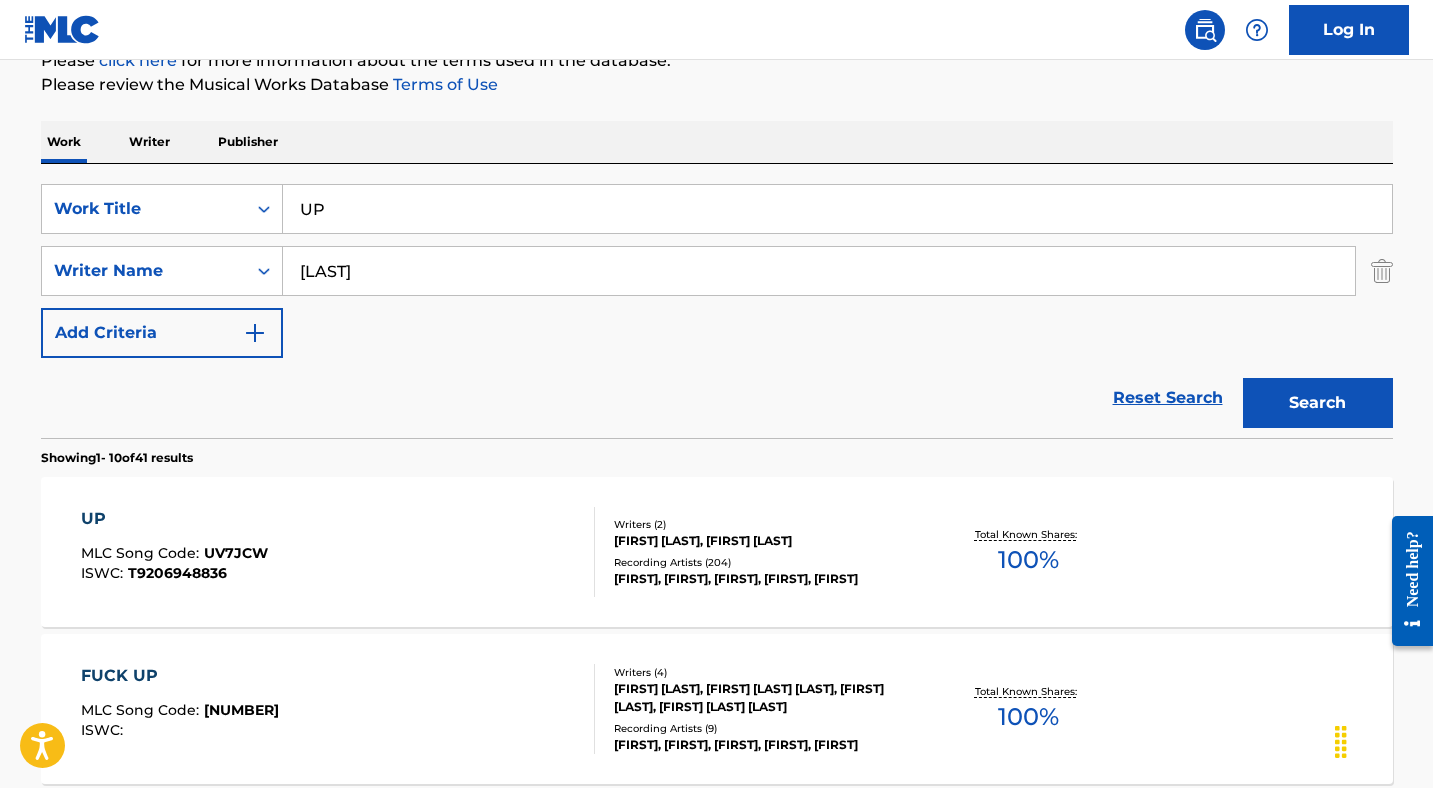 scroll, scrollTop: 277, scrollLeft: 0, axis: vertical 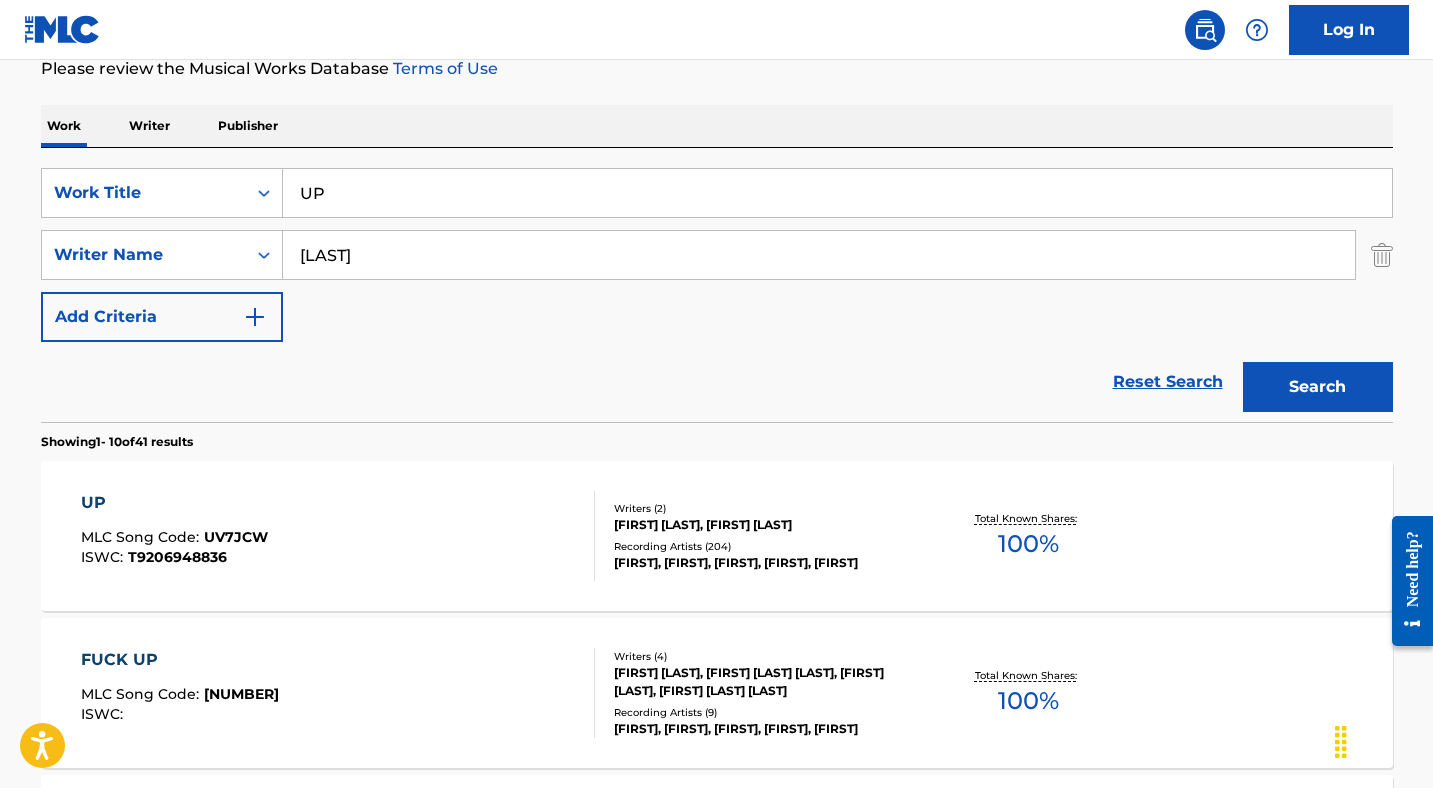 click on "UP MLC Song Code : UV7JCW ISWC : T9206948836" at bounding box center (338, 536) 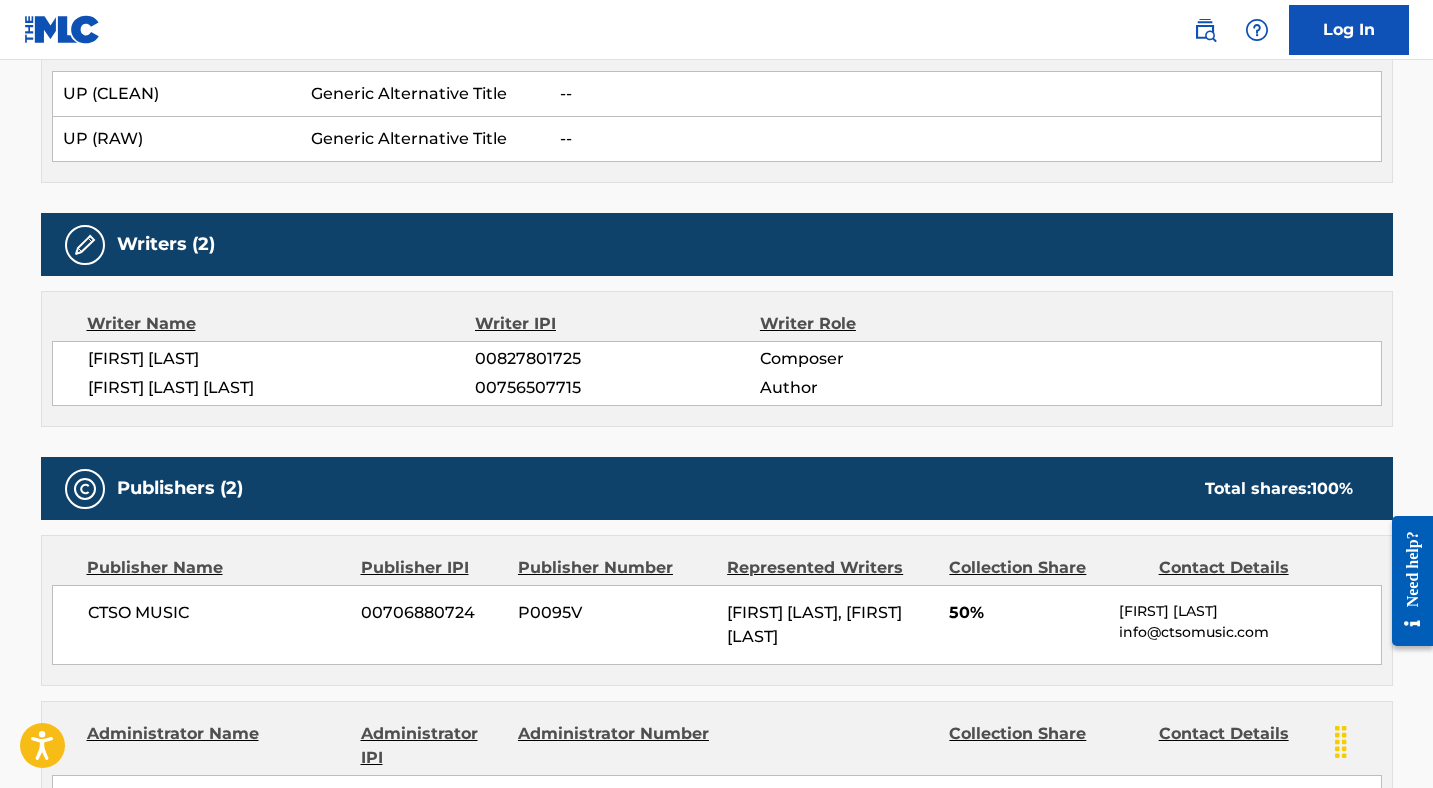scroll, scrollTop: 176, scrollLeft: 0, axis: vertical 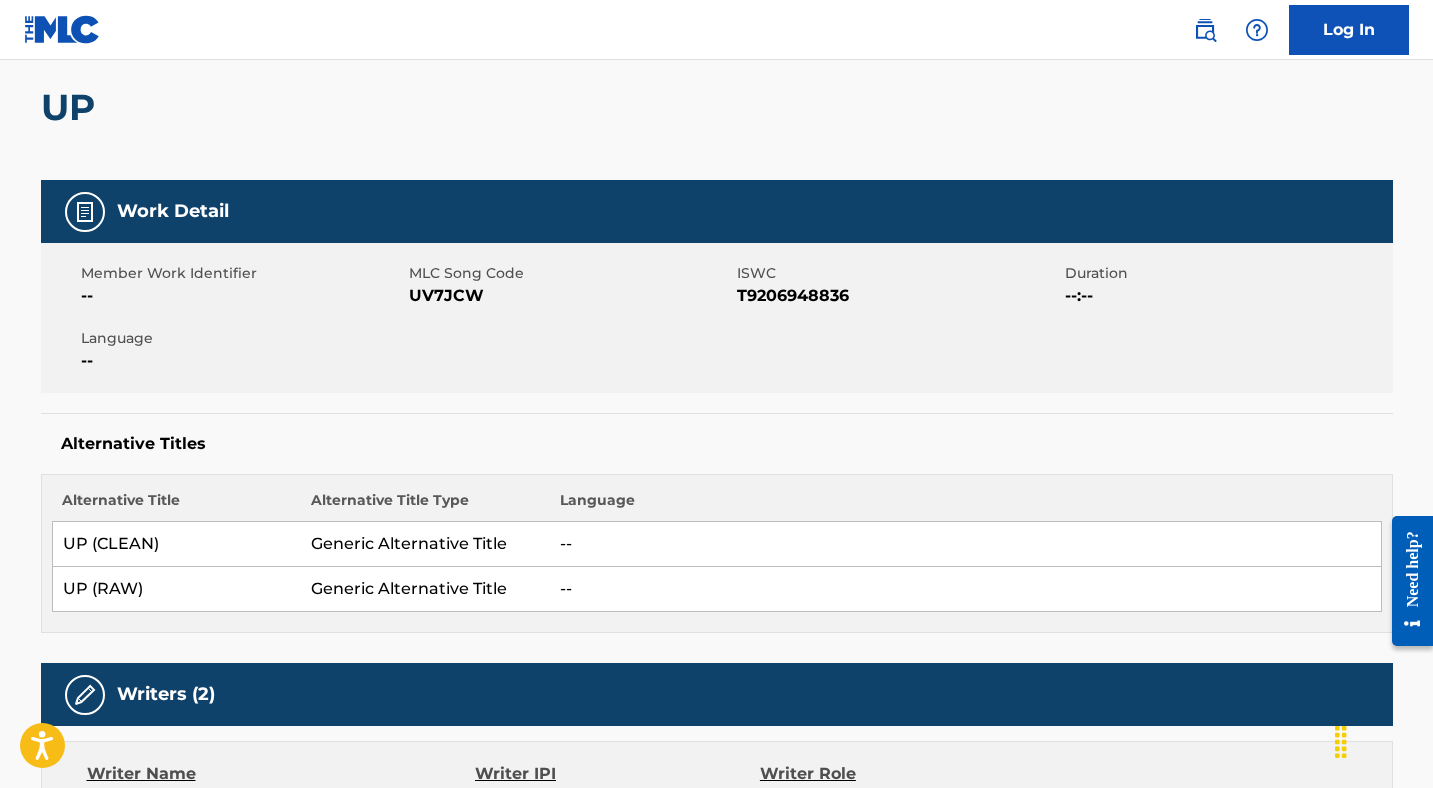 click on "UV7JCW" at bounding box center (570, 296) 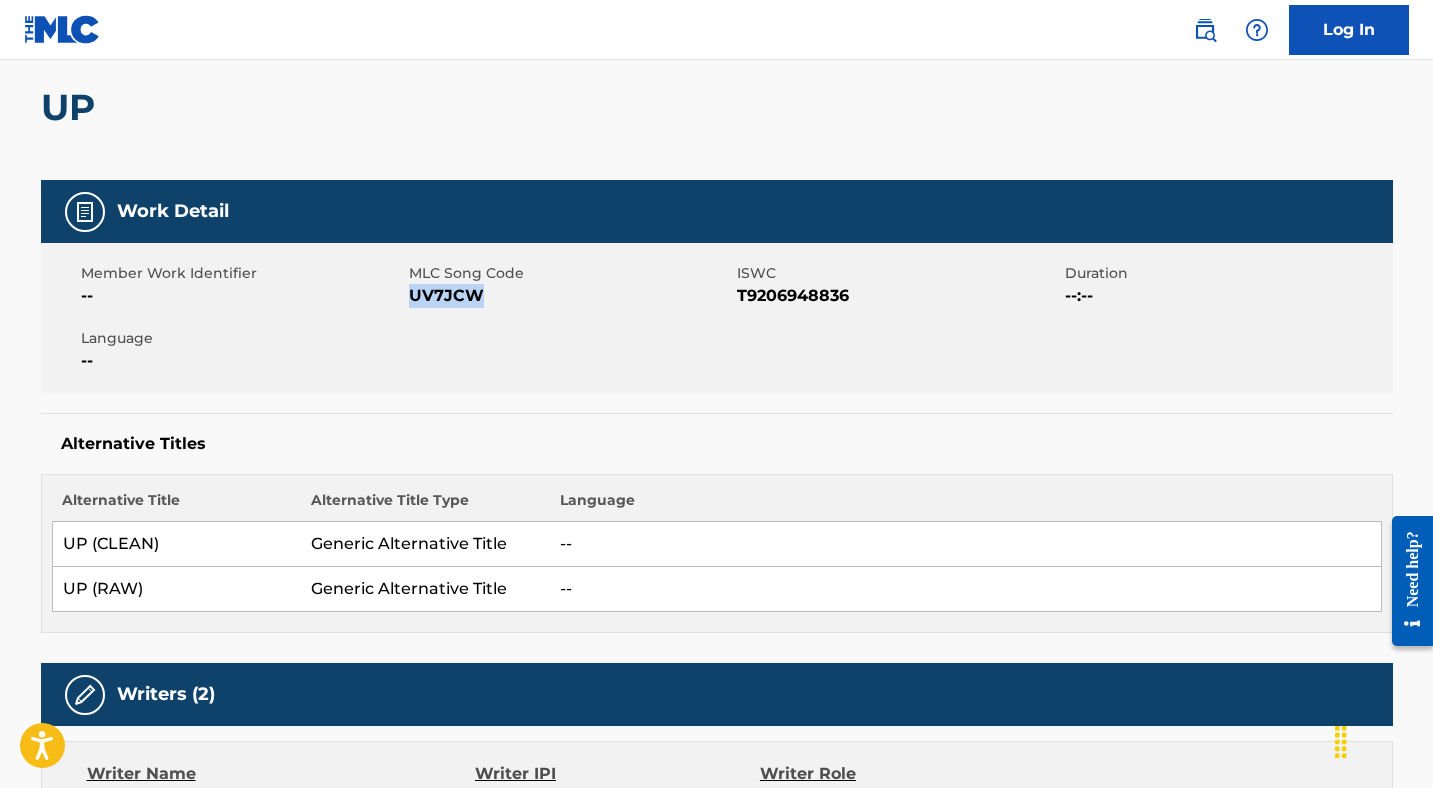 click on "UV7JCW" at bounding box center (570, 296) 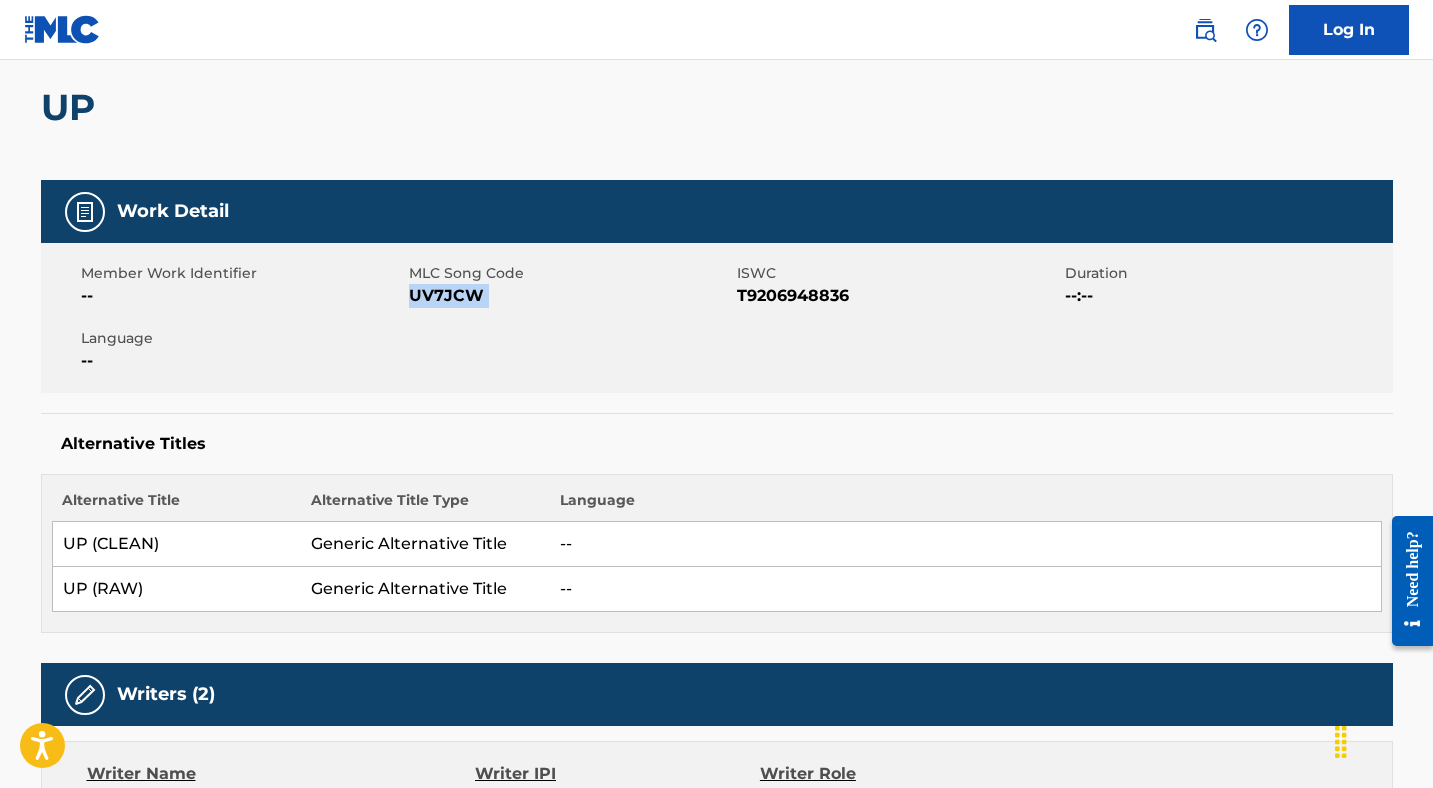 click on "UV7JCW" at bounding box center (570, 296) 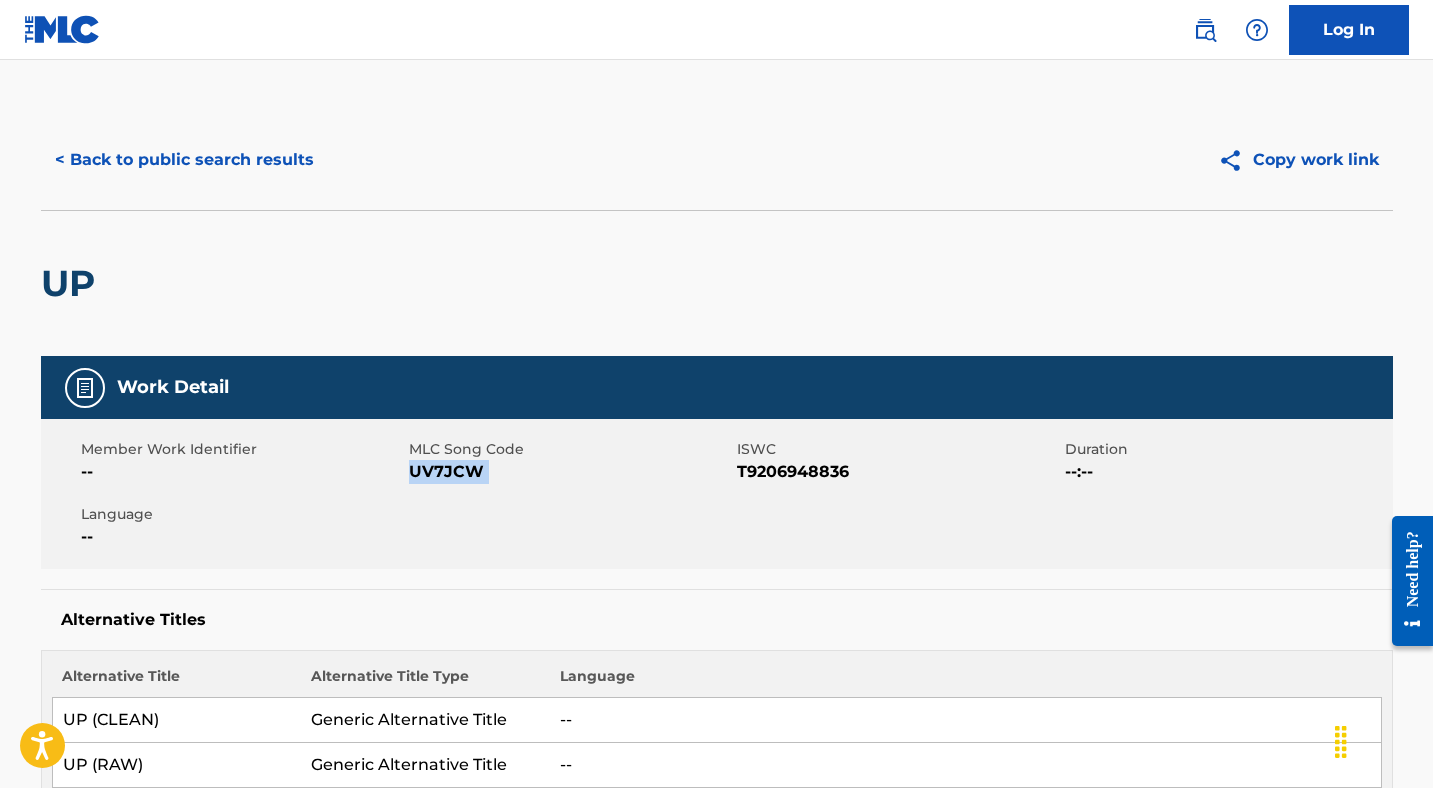 click on "< Back to public search results" at bounding box center [184, 160] 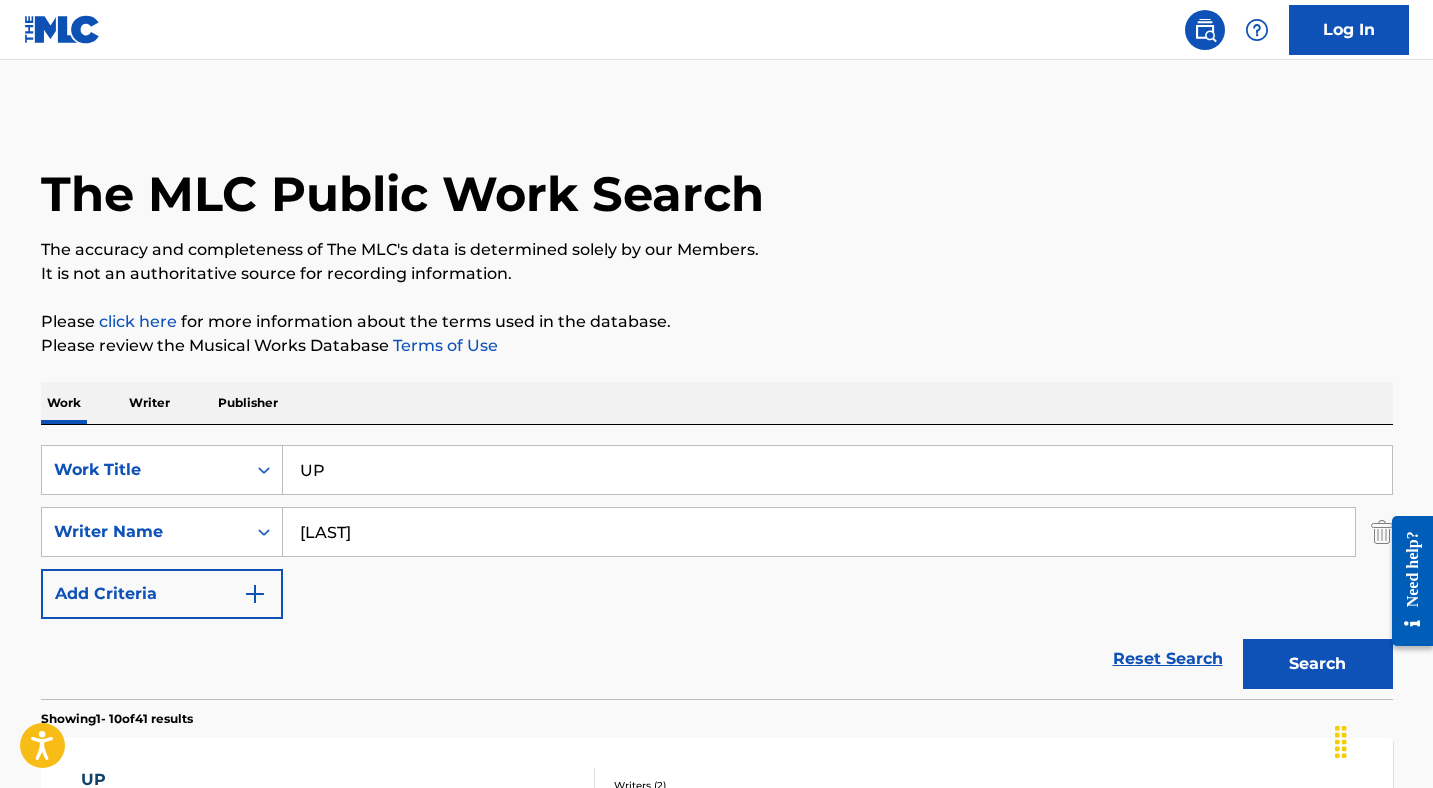 scroll, scrollTop: 276, scrollLeft: 0, axis: vertical 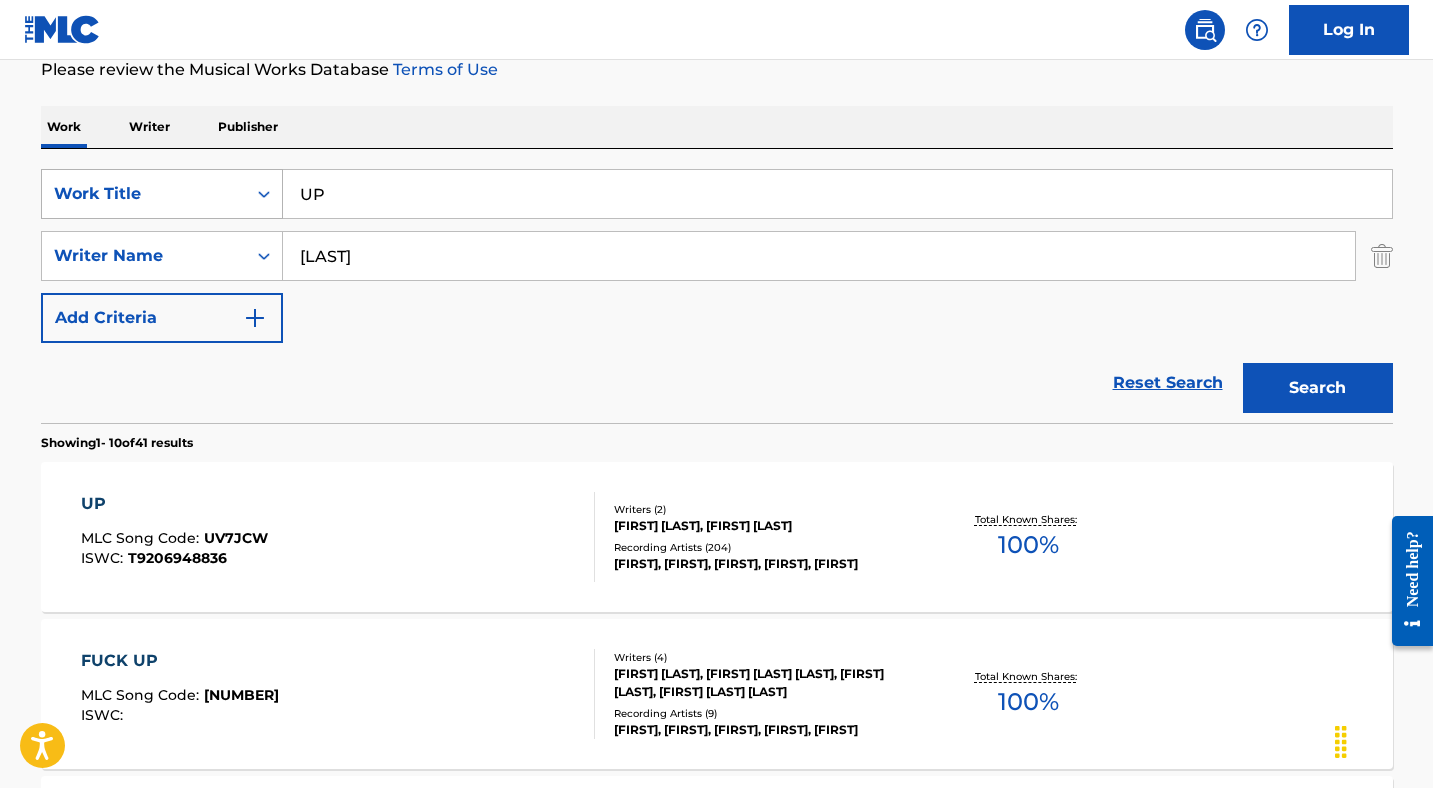 click on "Work Title" at bounding box center [144, 194] 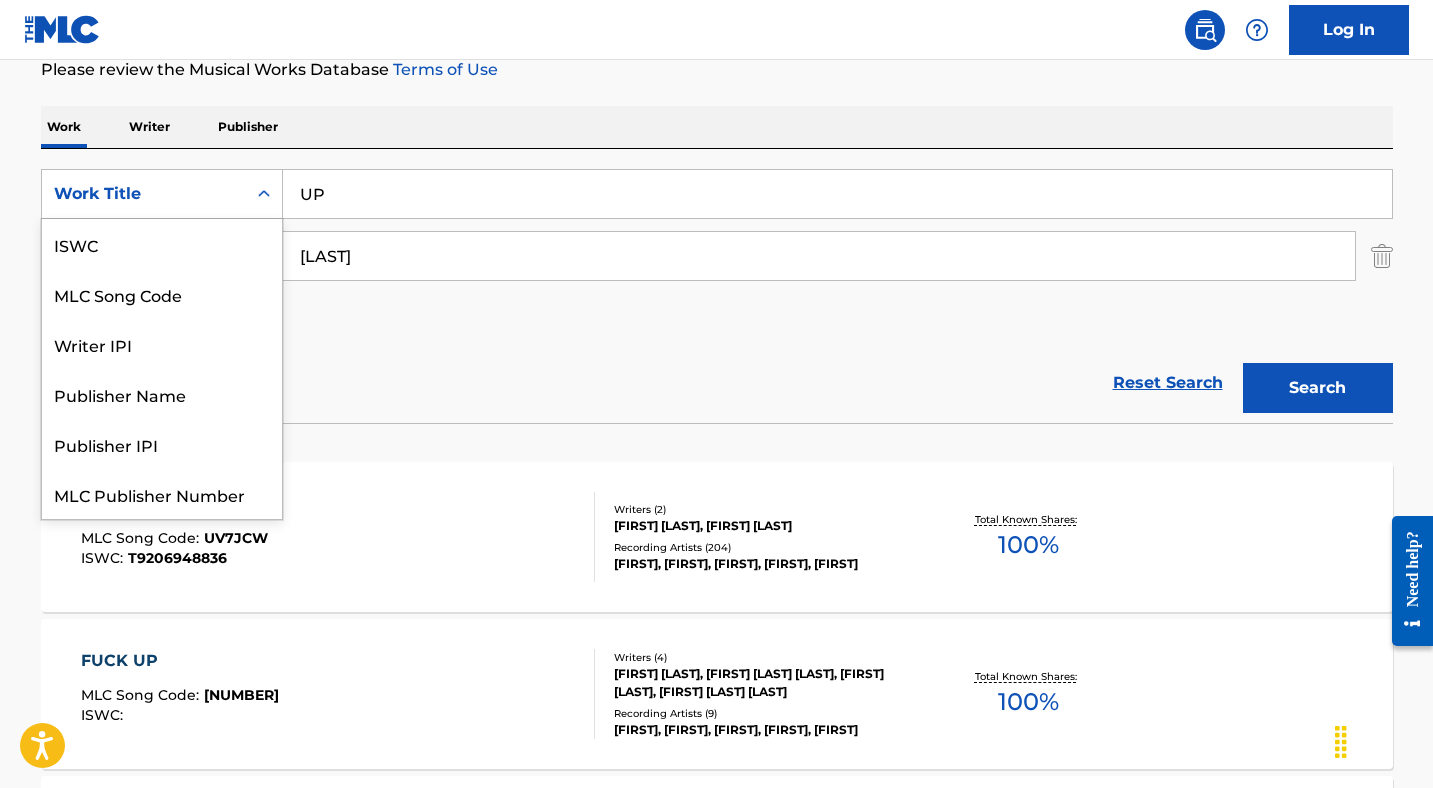 scroll, scrollTop: 50, scrollLeft: 0, axis: vertical 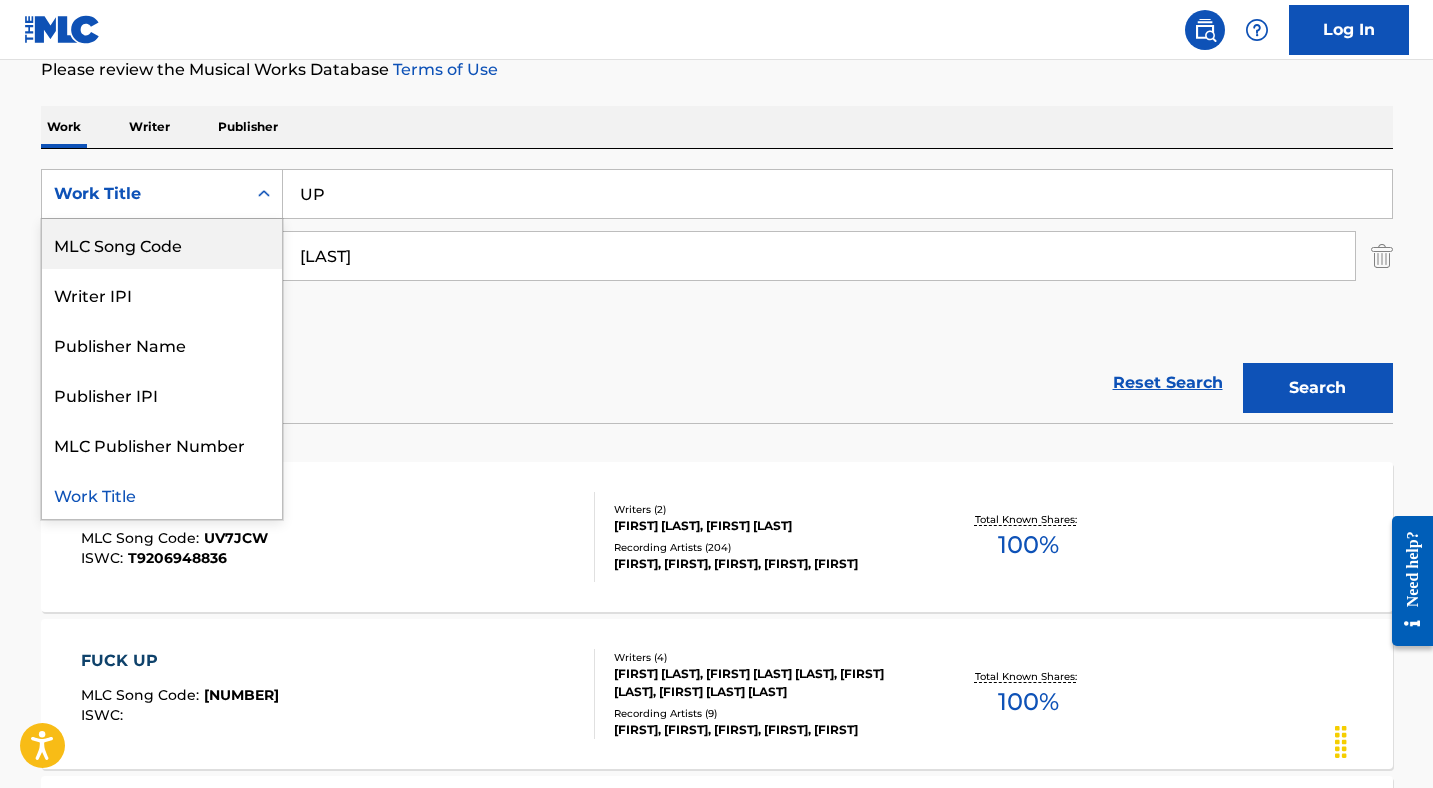 click on "MLC Song Code" at bounding box center (162, 244) 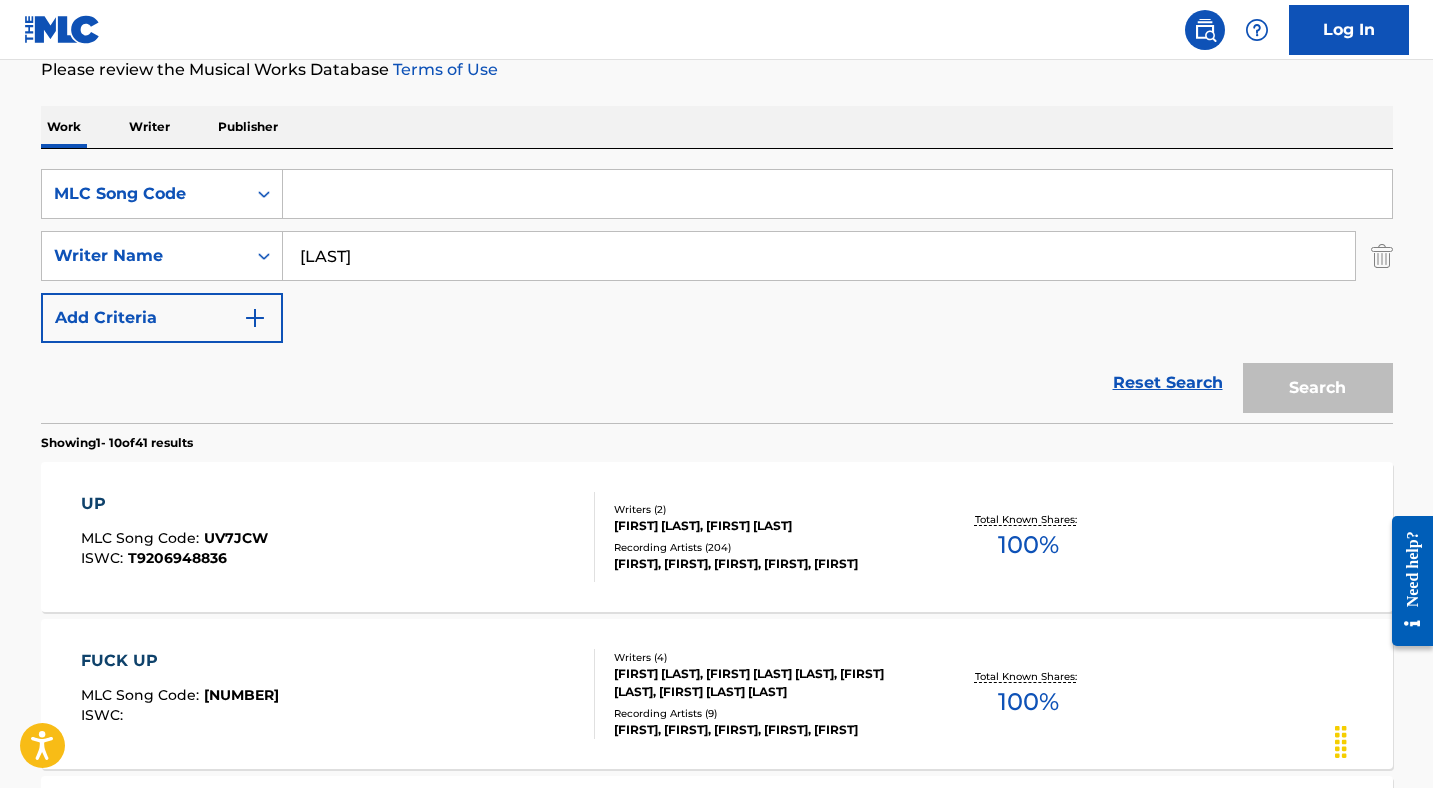 click at bounding box center [837, 194] 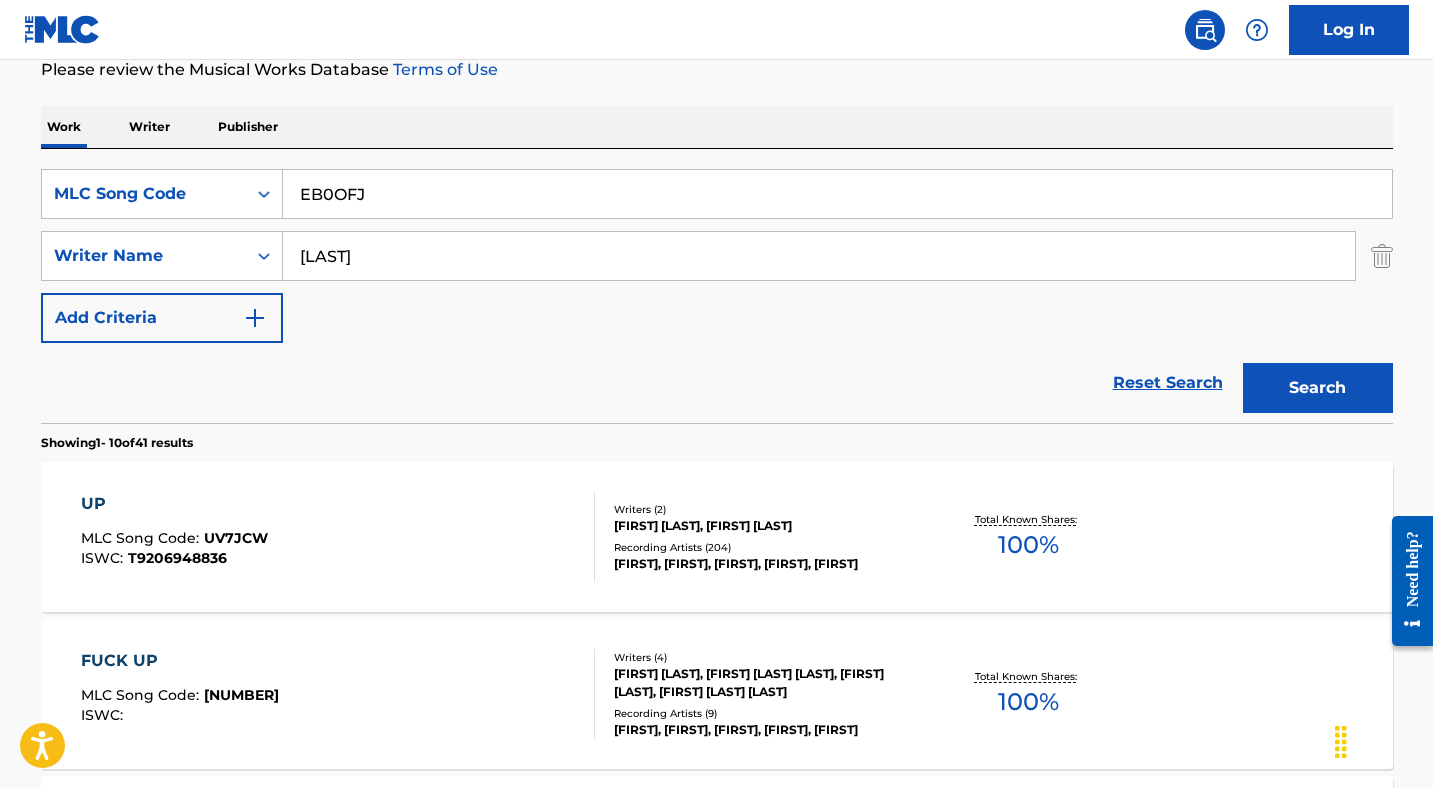 type on "EB0OFJ" 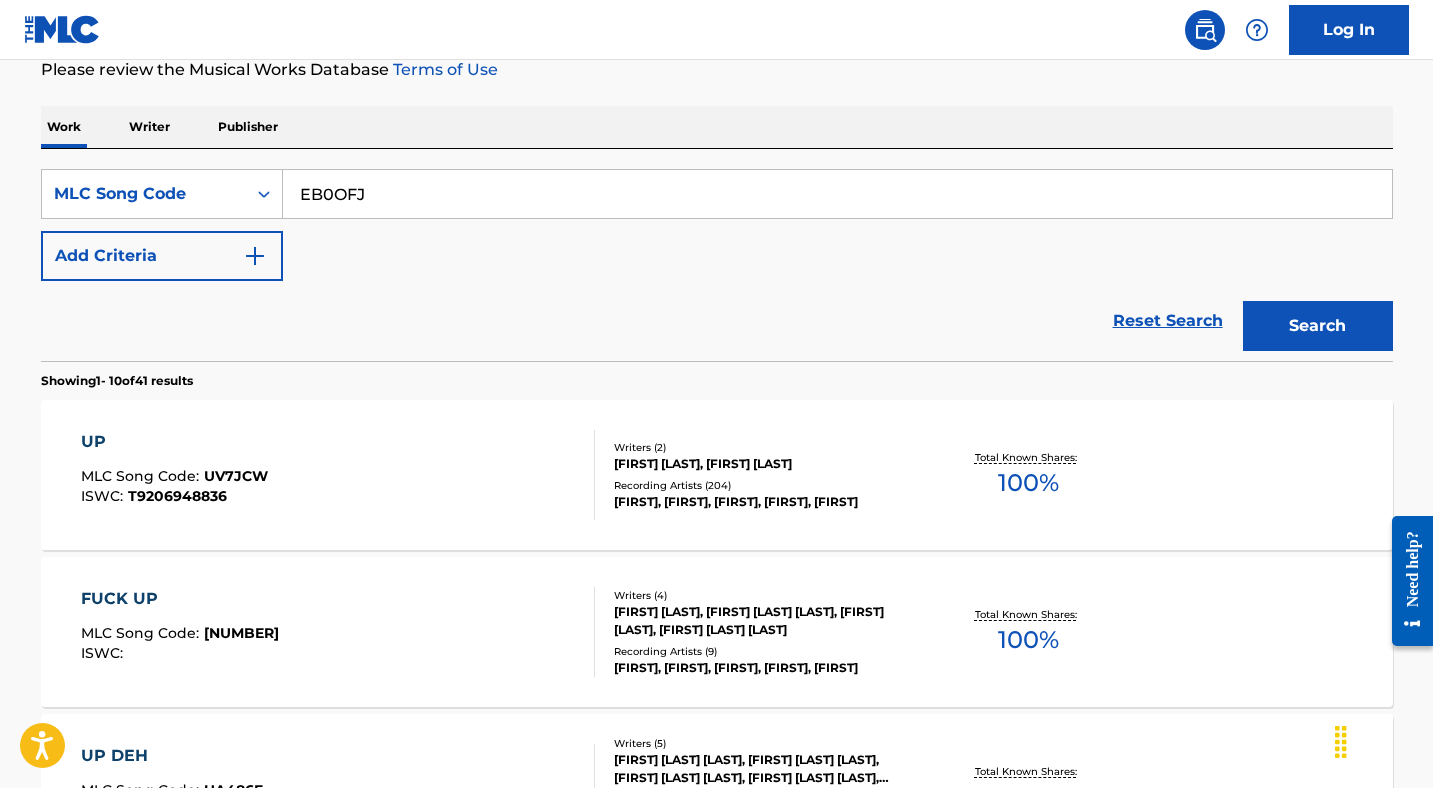 click on "Search" at bounding box center (1318, 326) 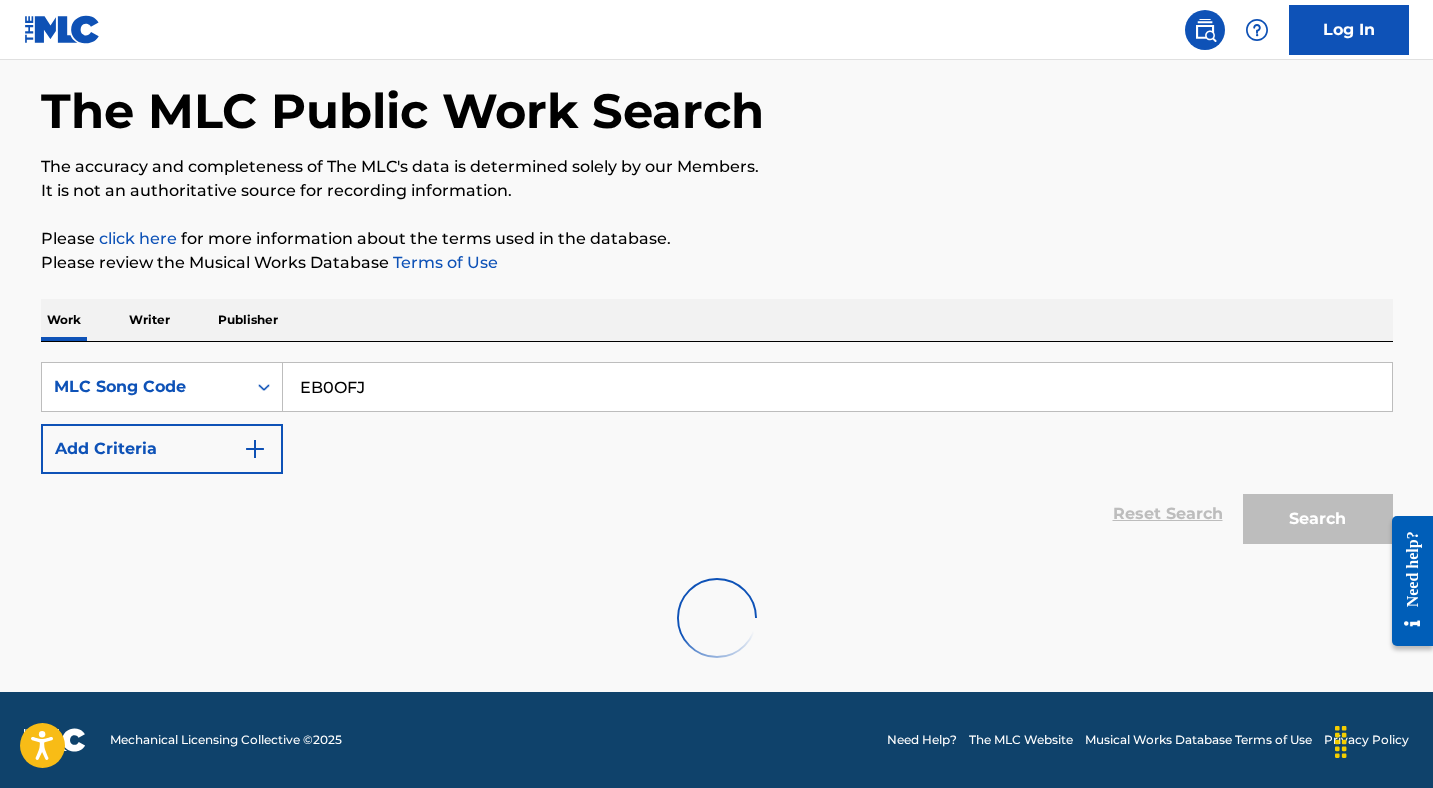 scroll, scrollTop: 238, scrollLeft: 0, axis: vertical 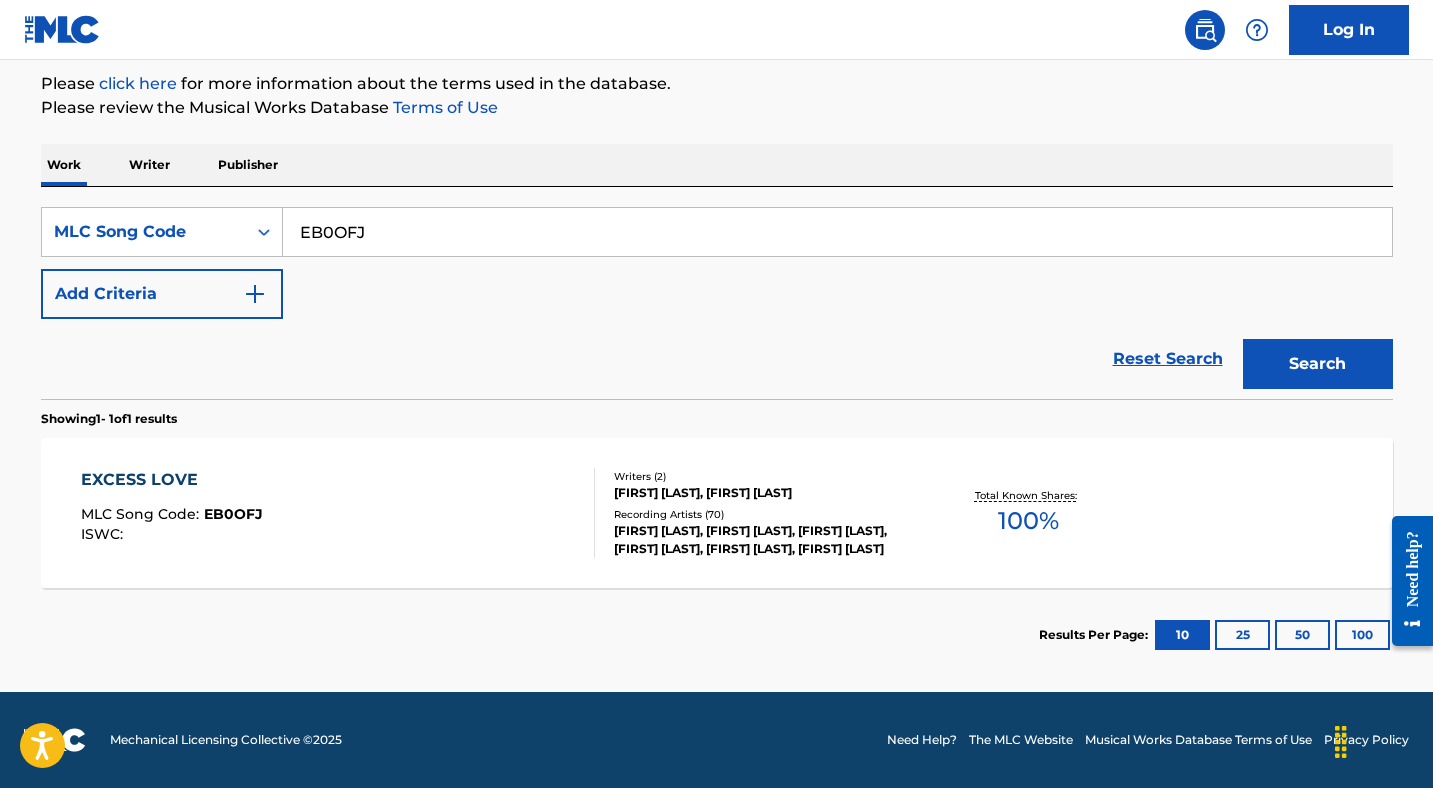click on "EXCESS LOVE MLC Song Code : EB0OFJ ISWC :" at bounding box center (338, 513) 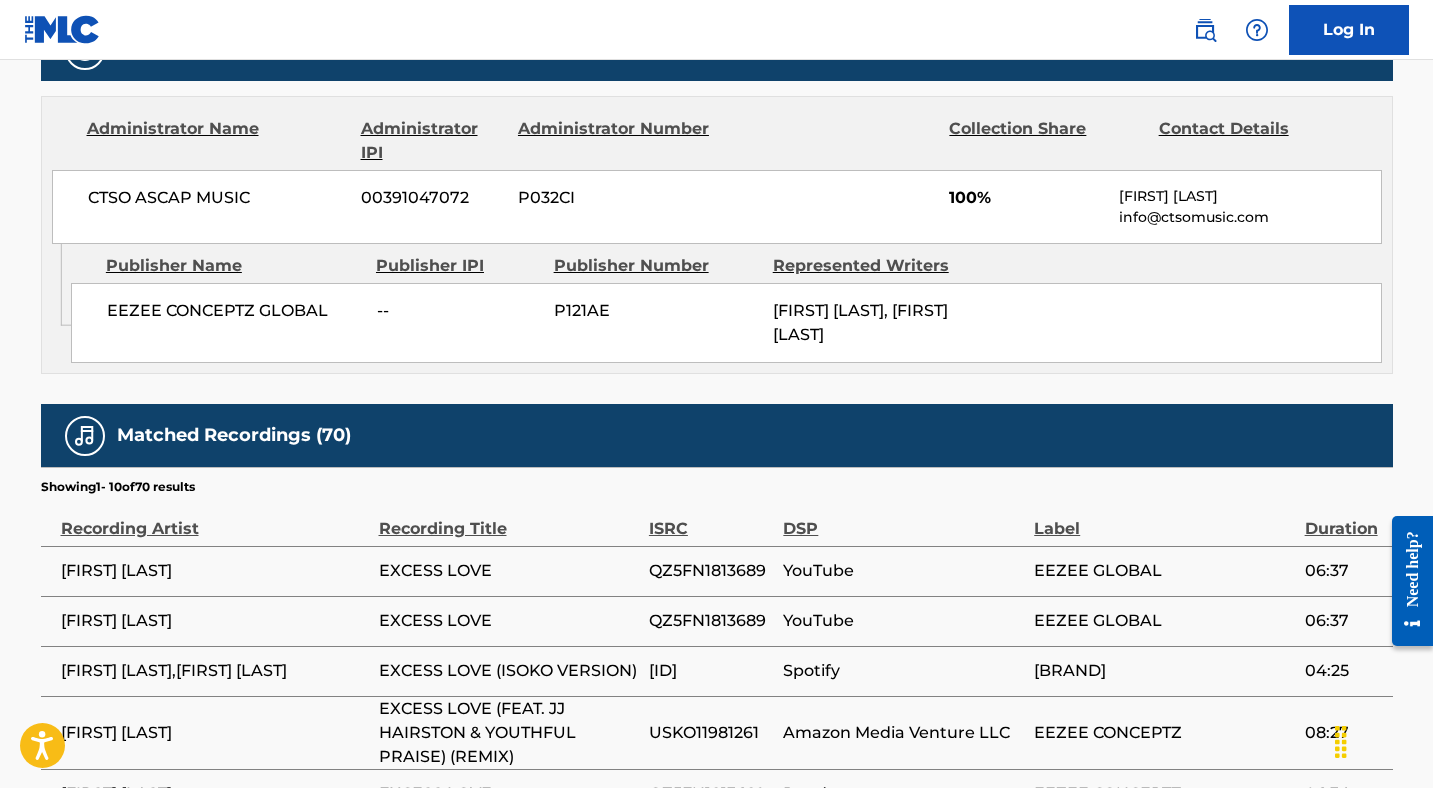 scroll, scrollTop: 59, scrollLeft: 0, axis: vertical 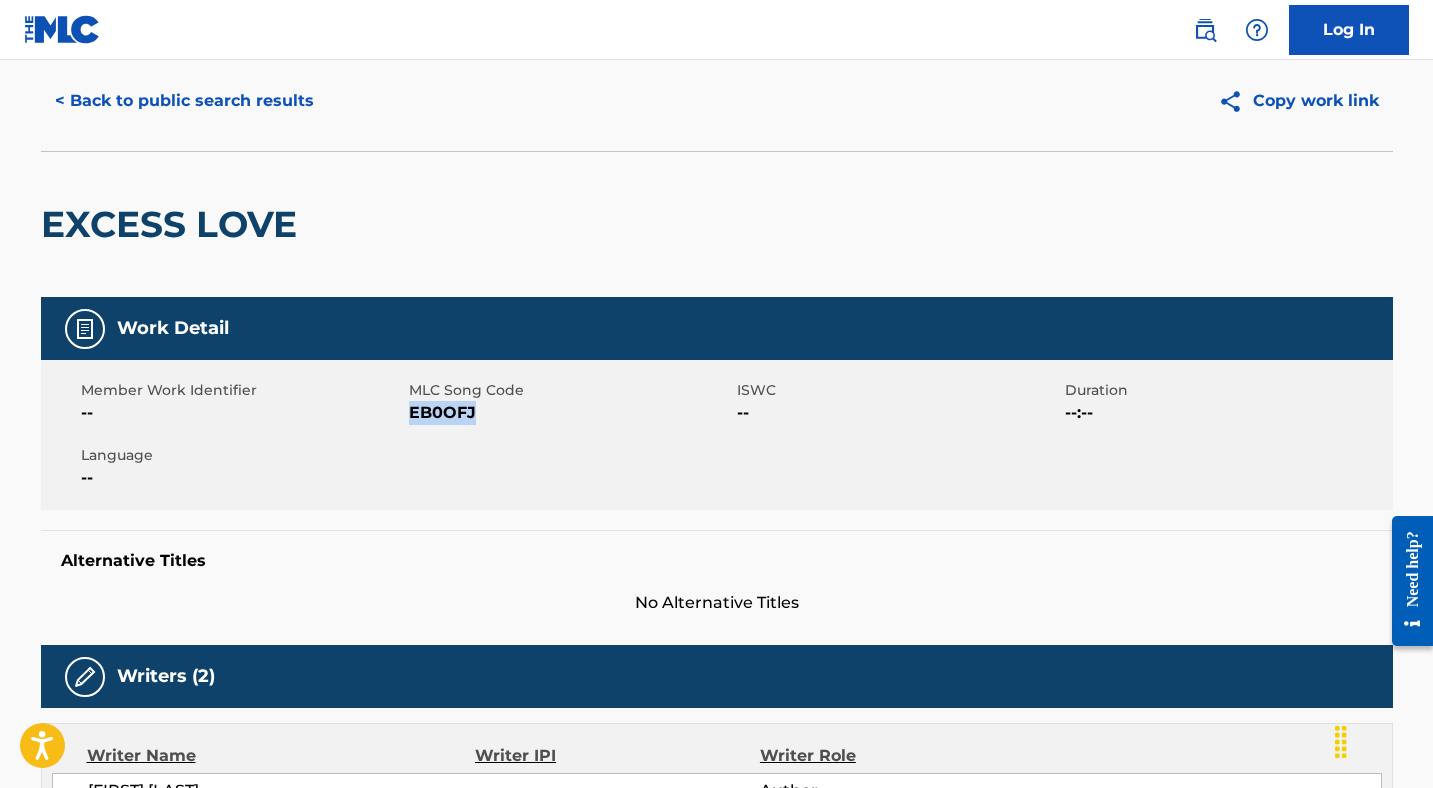 drag, startPoint x: 472, startPoint y: 419, endPoint x: 411, endPoint y: 419, distance: 61 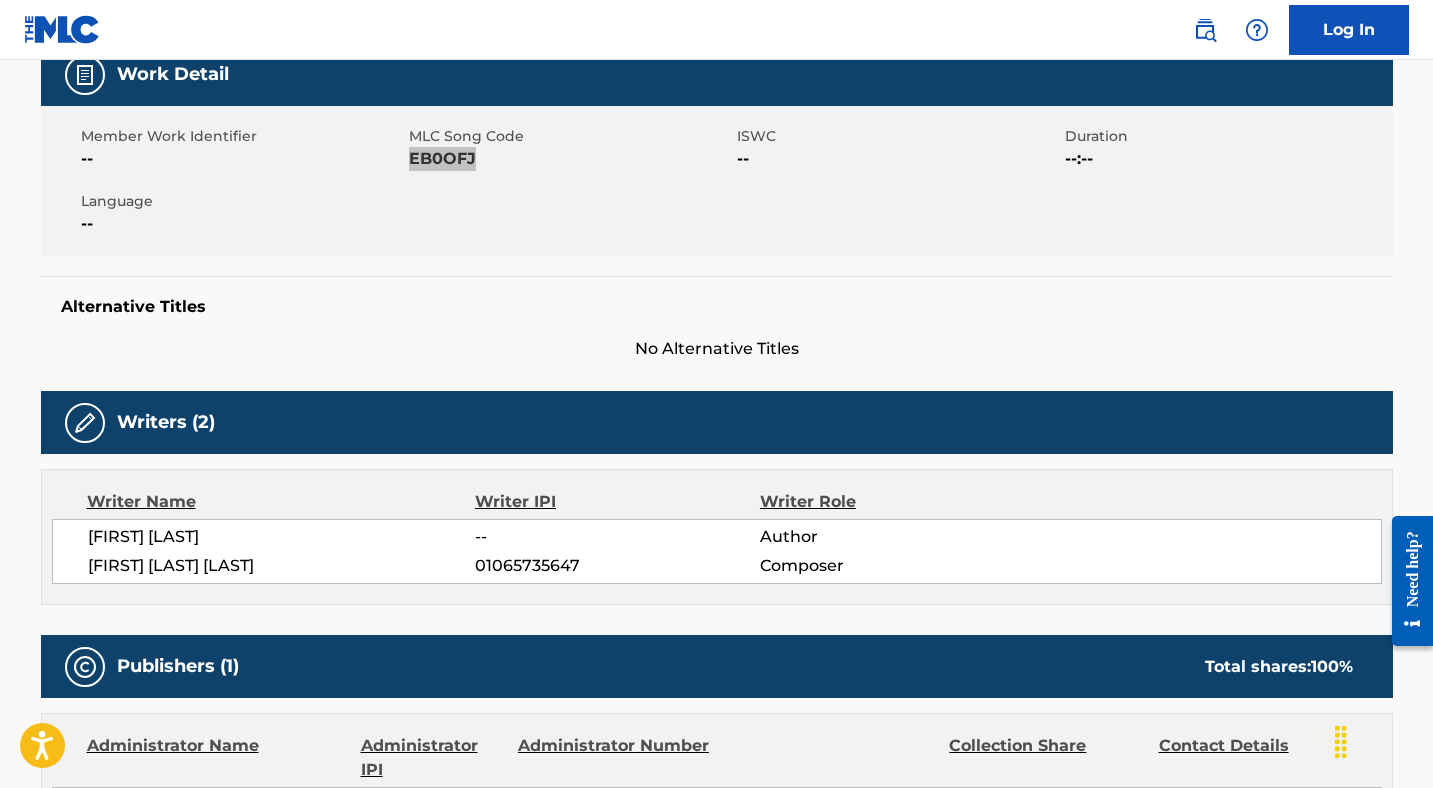 scroll, scrollTop: 0, scrollLeft: 0, axis: both 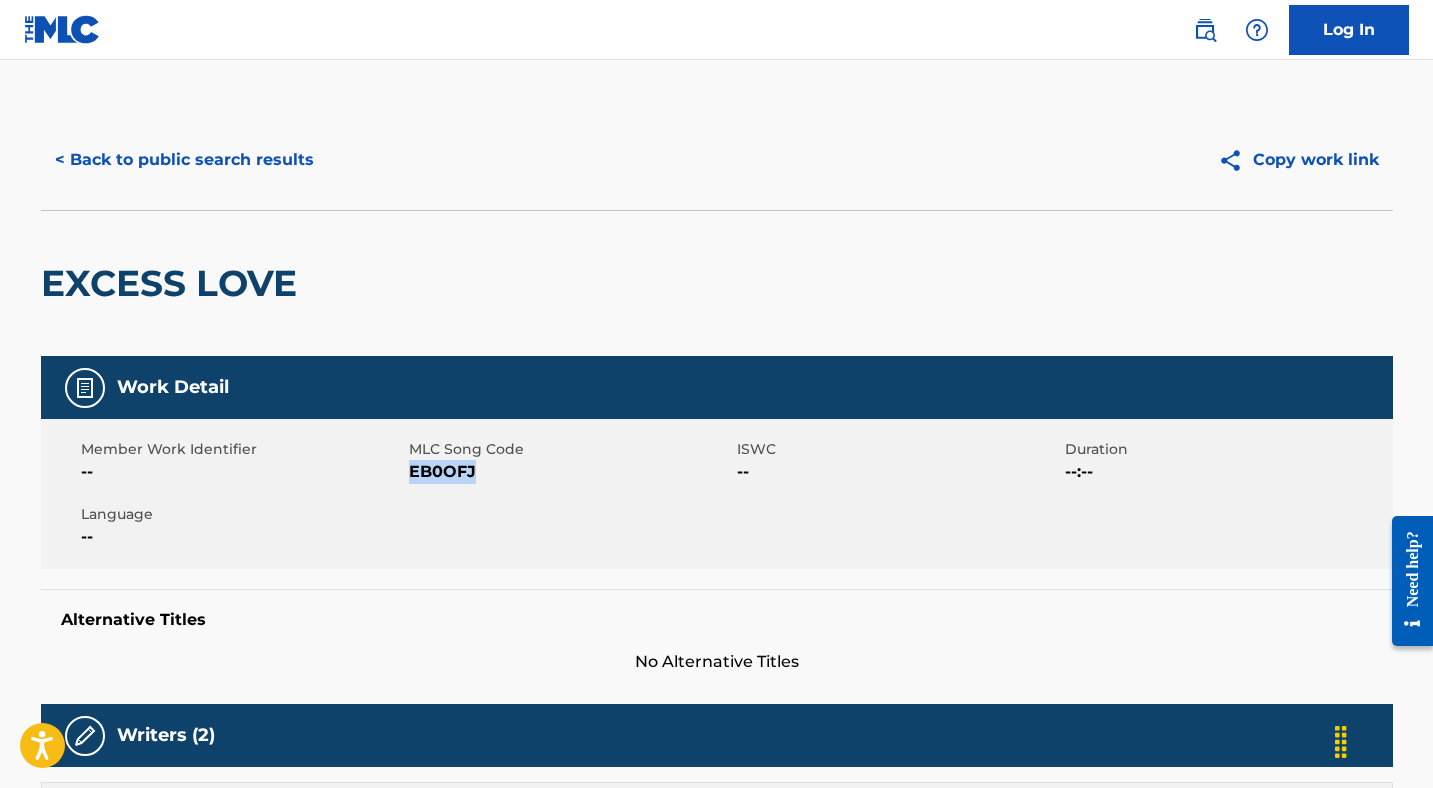 click on "< Back to public search results" at bounding box center [184, 160] 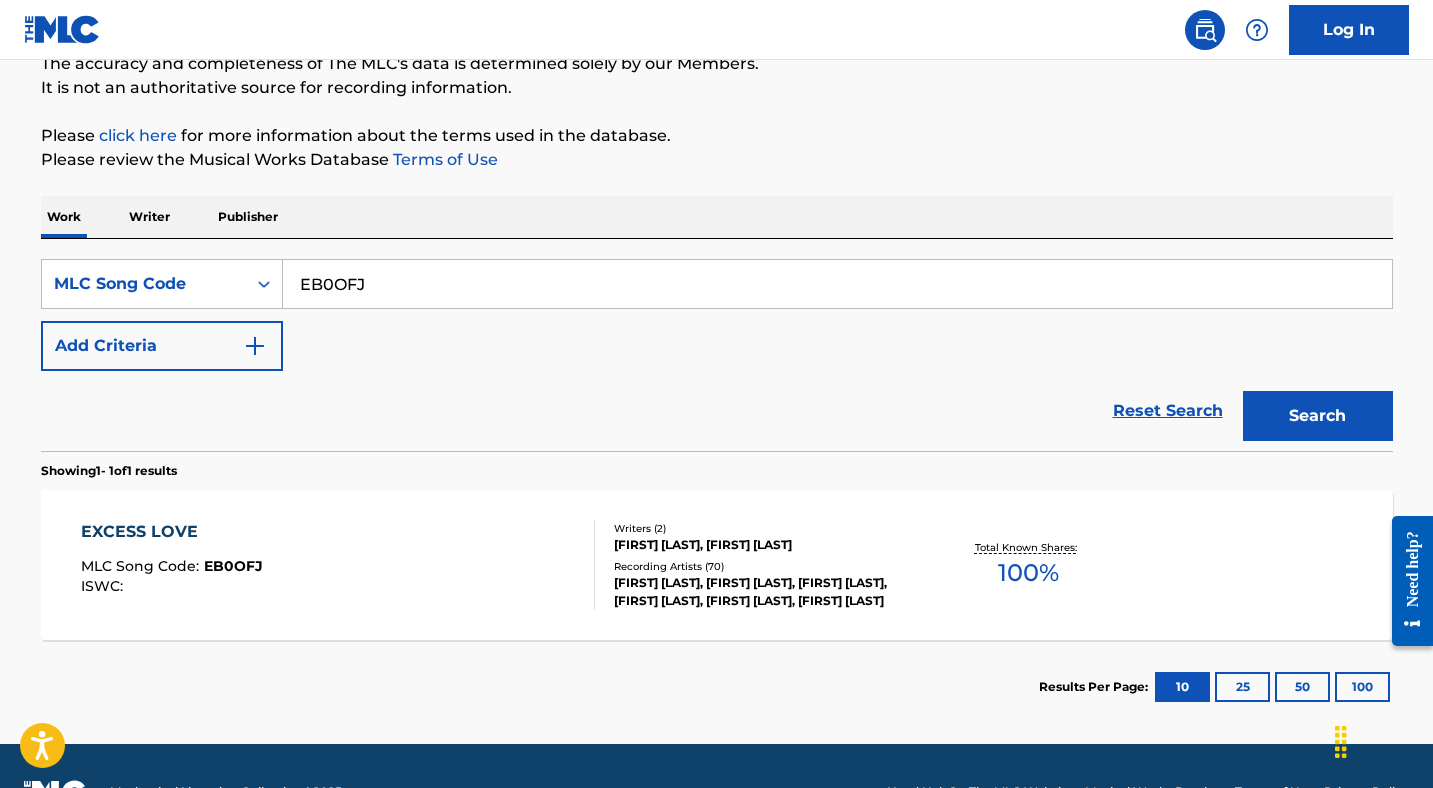 scroll, scrollTop: 165, scrollLeft: 0, axis: vertical 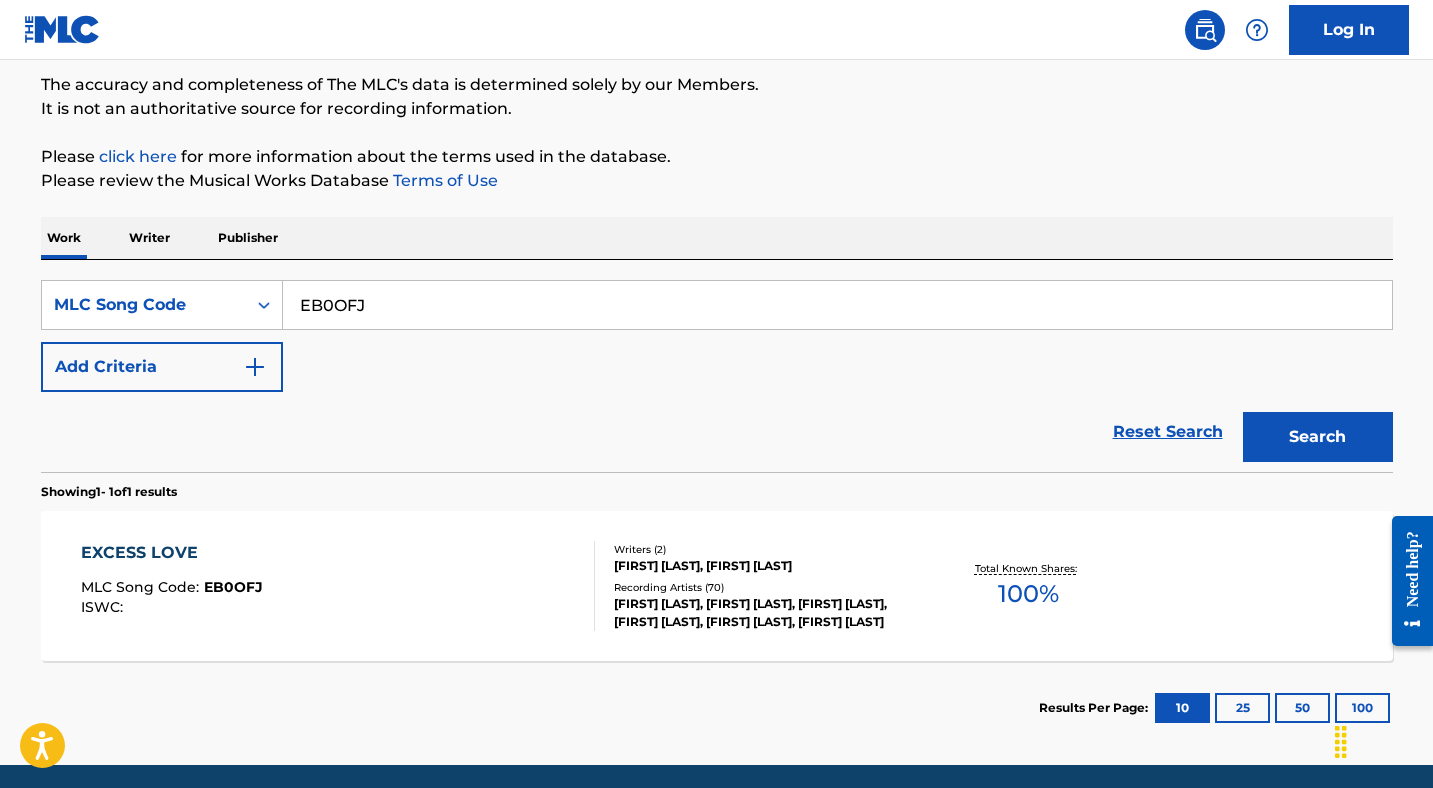 click on "EB0OFJ" at bounding box center (837, 305) 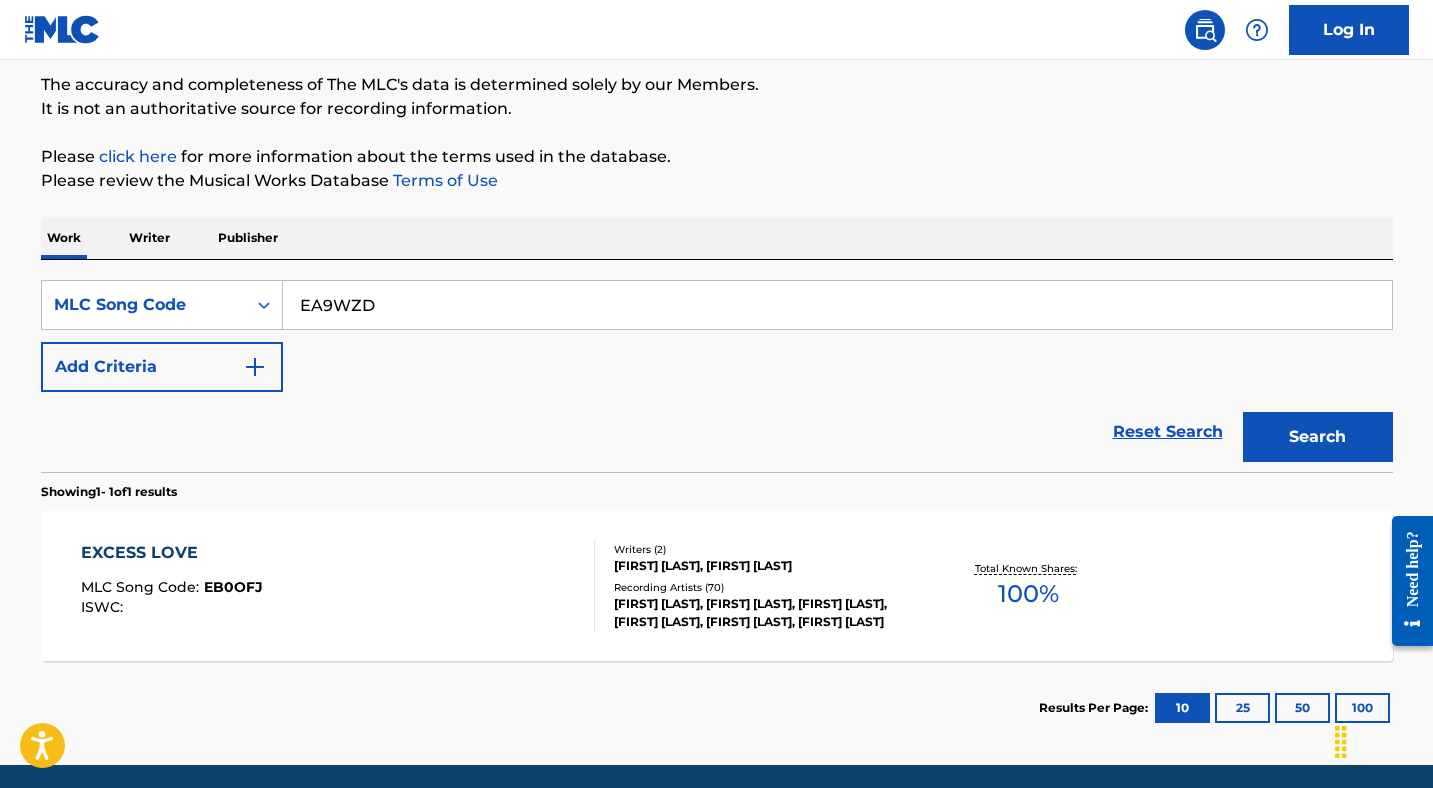 type on "EA9WZD" 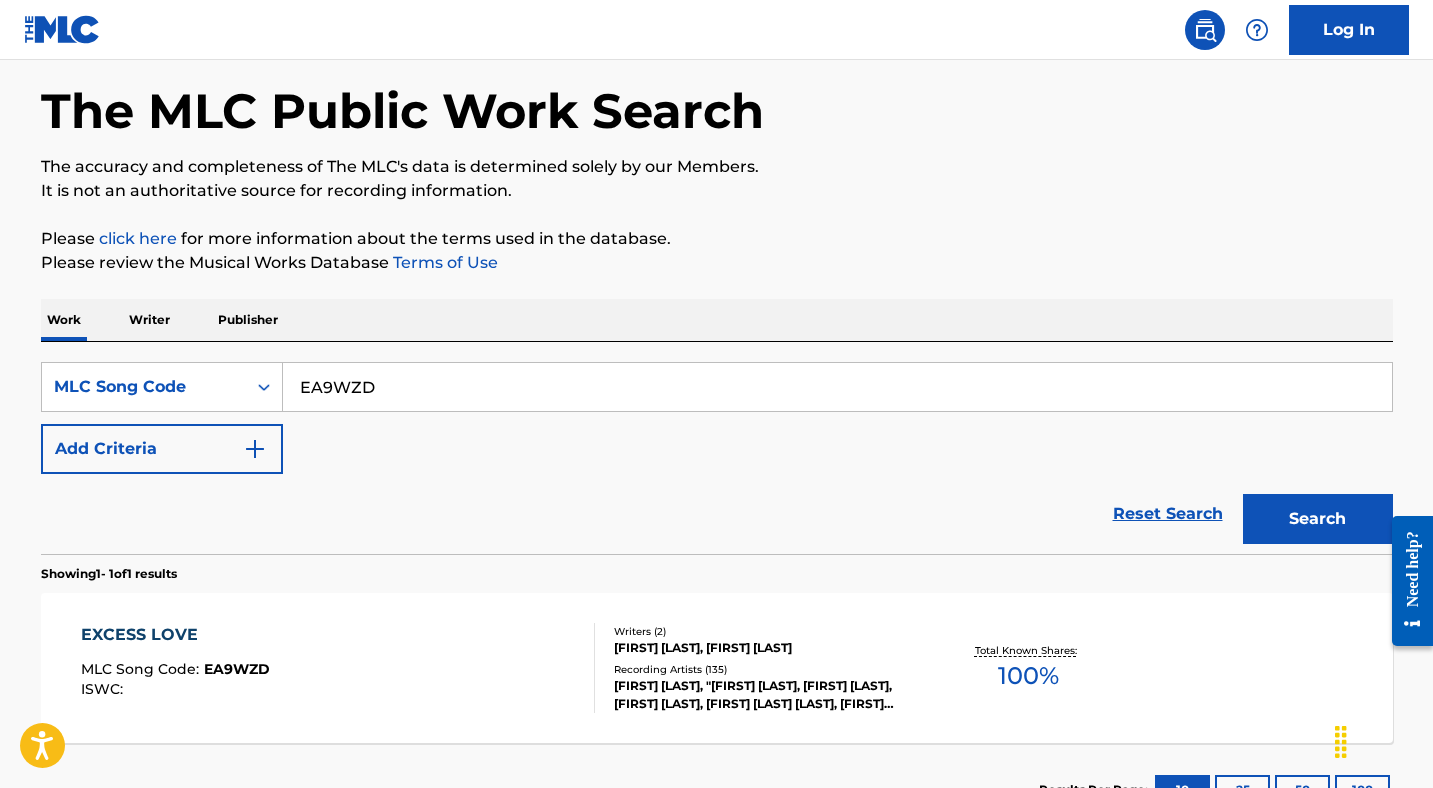 scroll, scrollTop: 165, scrollLeft: 0, axis: vertical 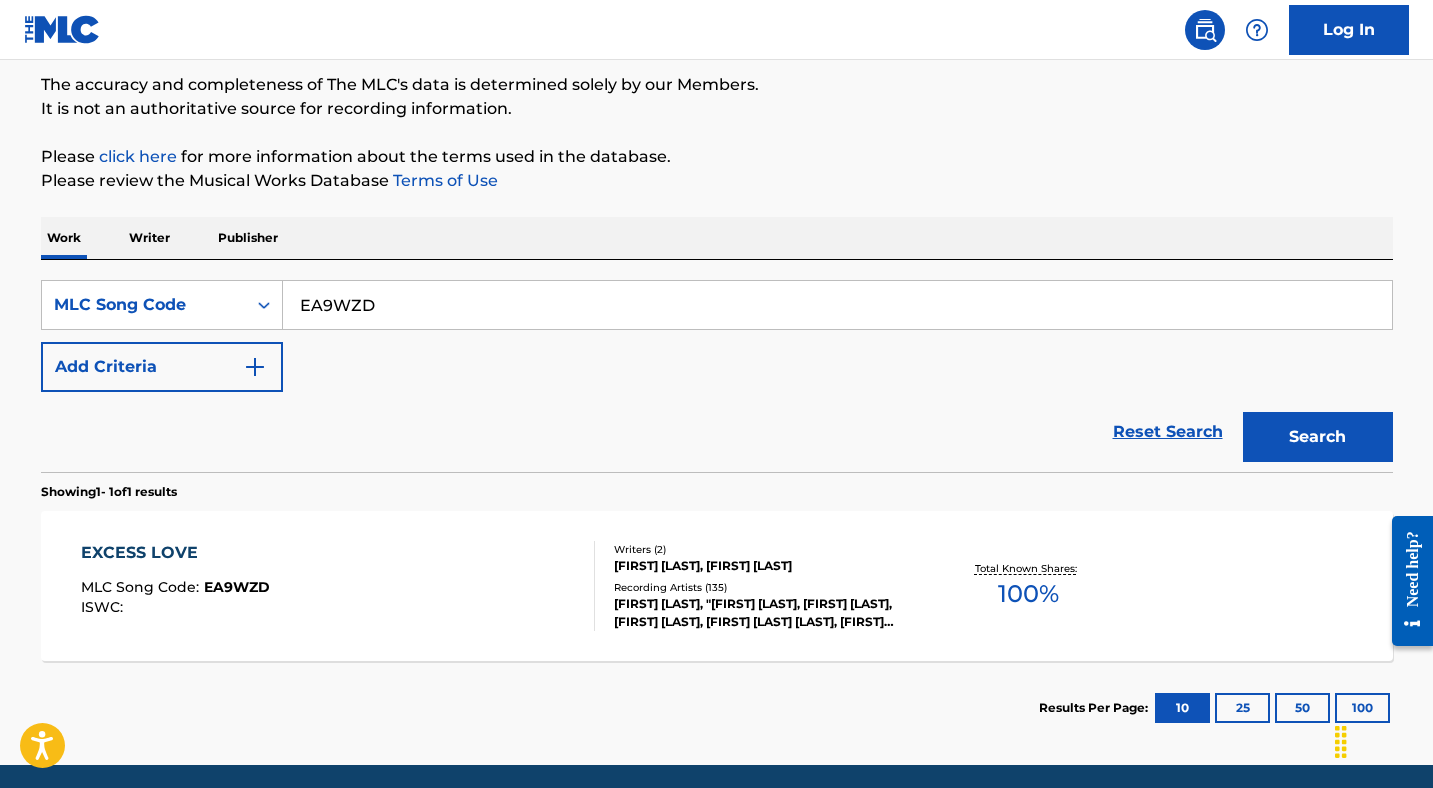 click on "EXCESS LOVE MLC Song Code : EA9WZD ISWC :" at bounding box center (338, 586) 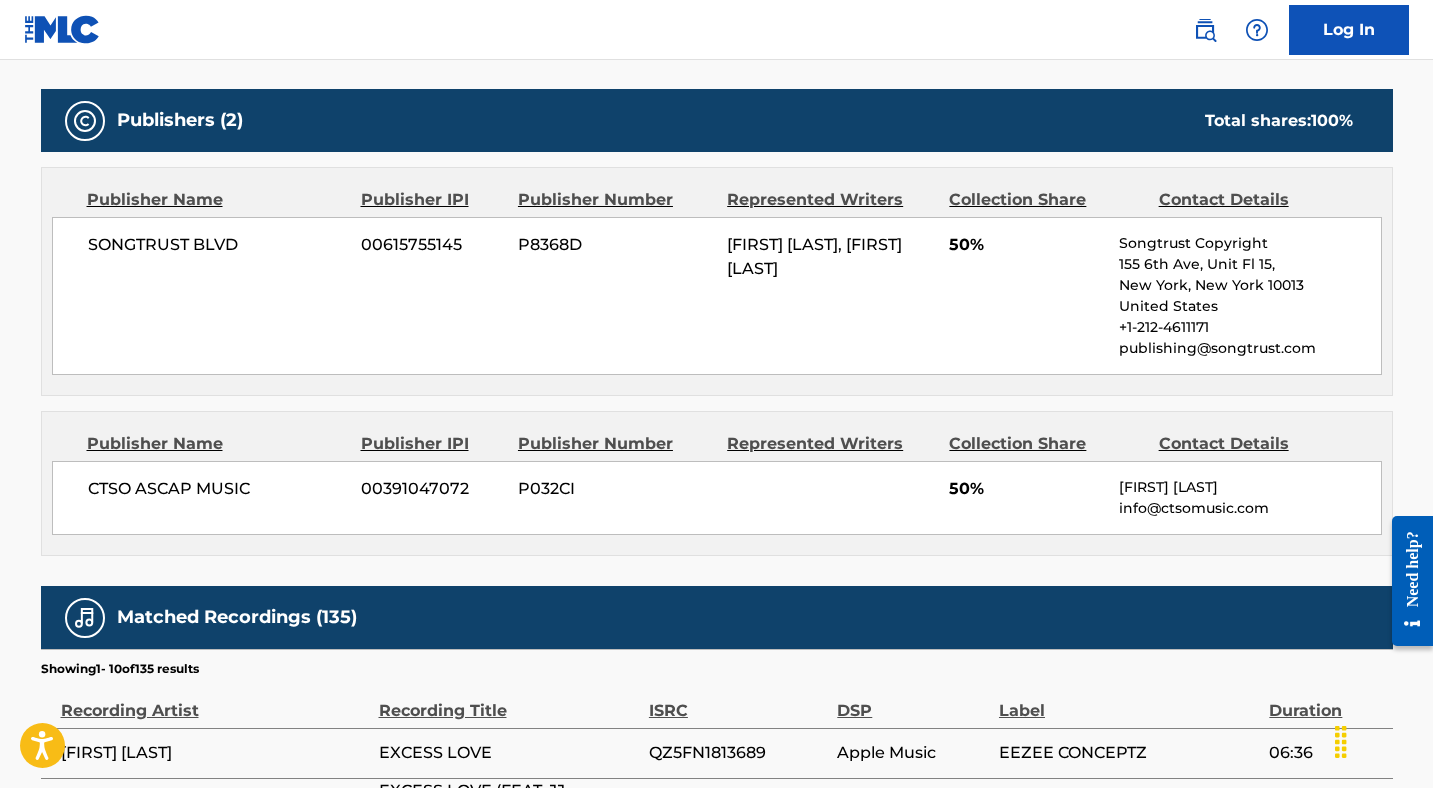 scroll, scrollTop: 910, scrollLeft: 0, axis: vertical 